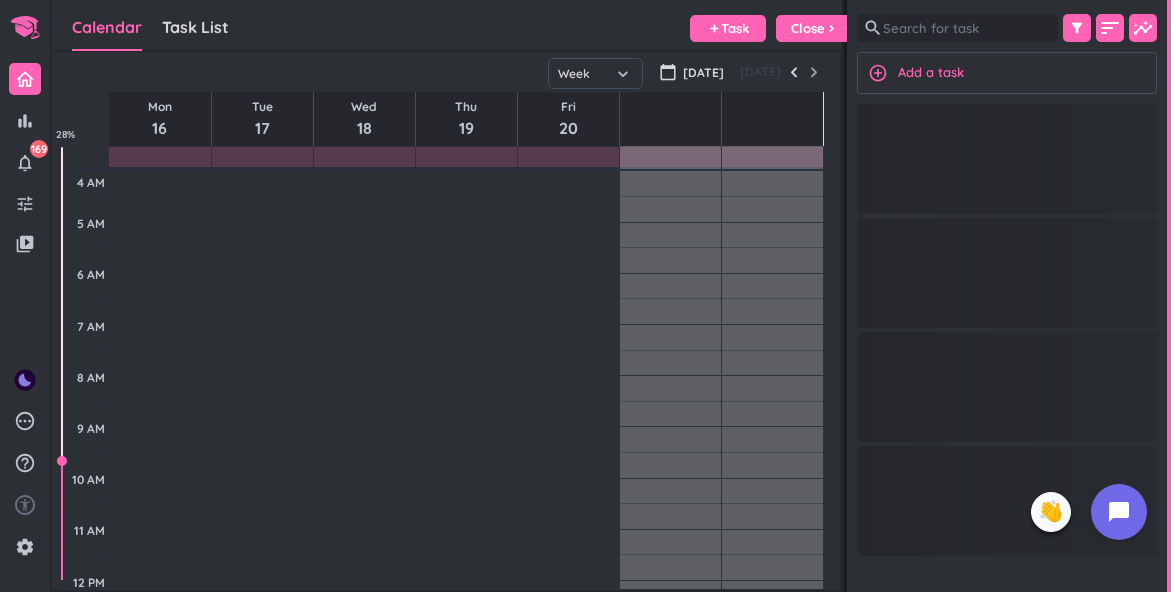 scroll, scrollTop: 0, scrollLeft: 0, axis: both 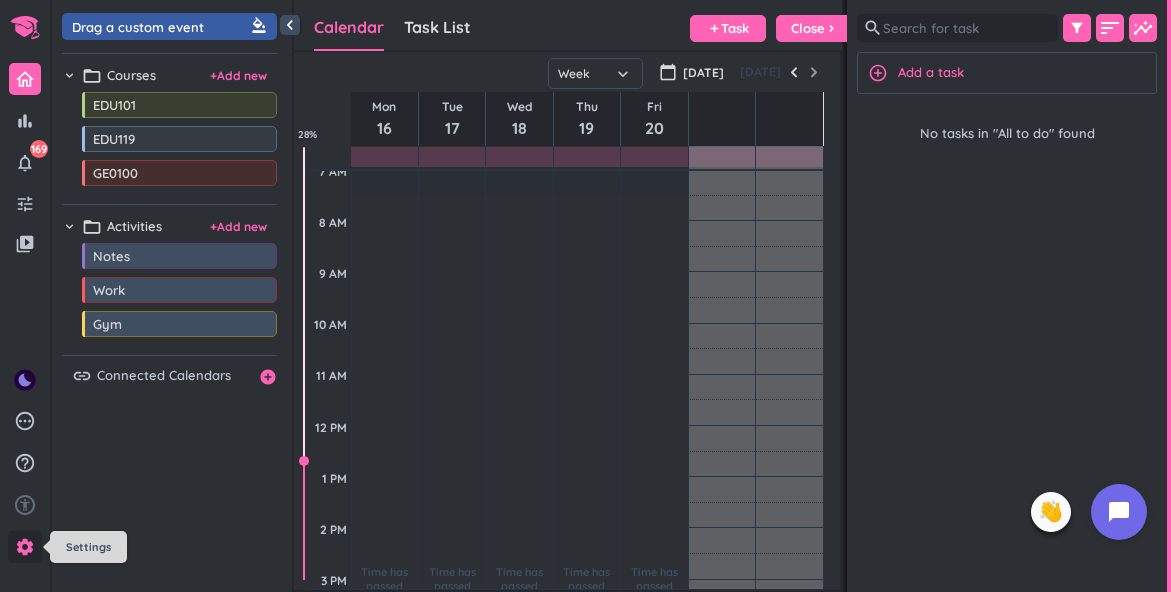 click on "settings" at bounding box center [25, 547] 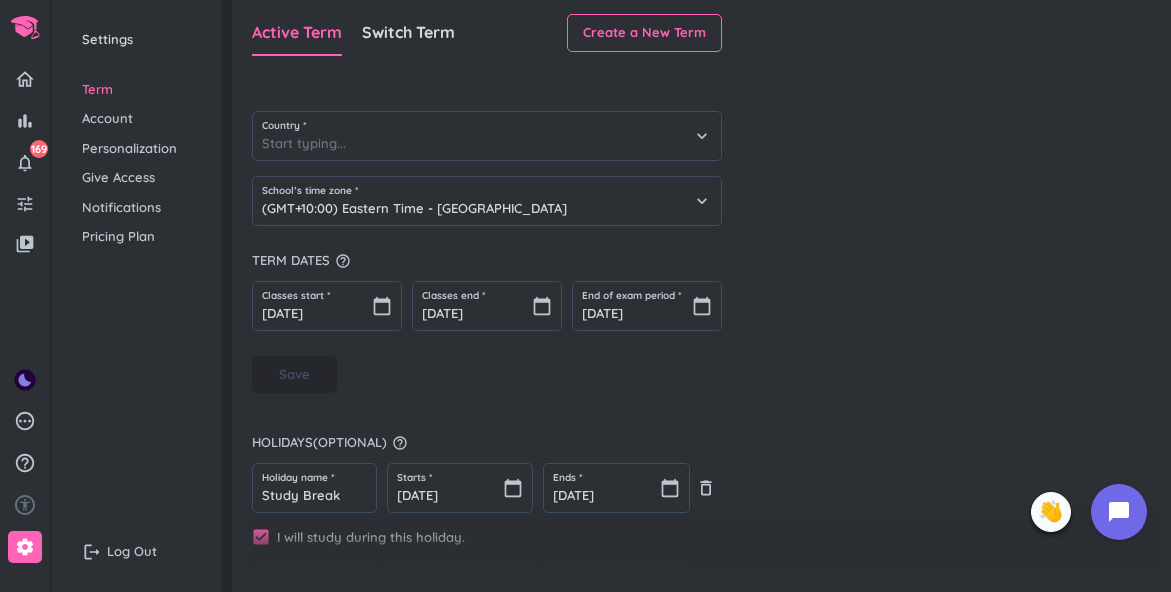 type on "[GEOGRAPHIC_DATA]" 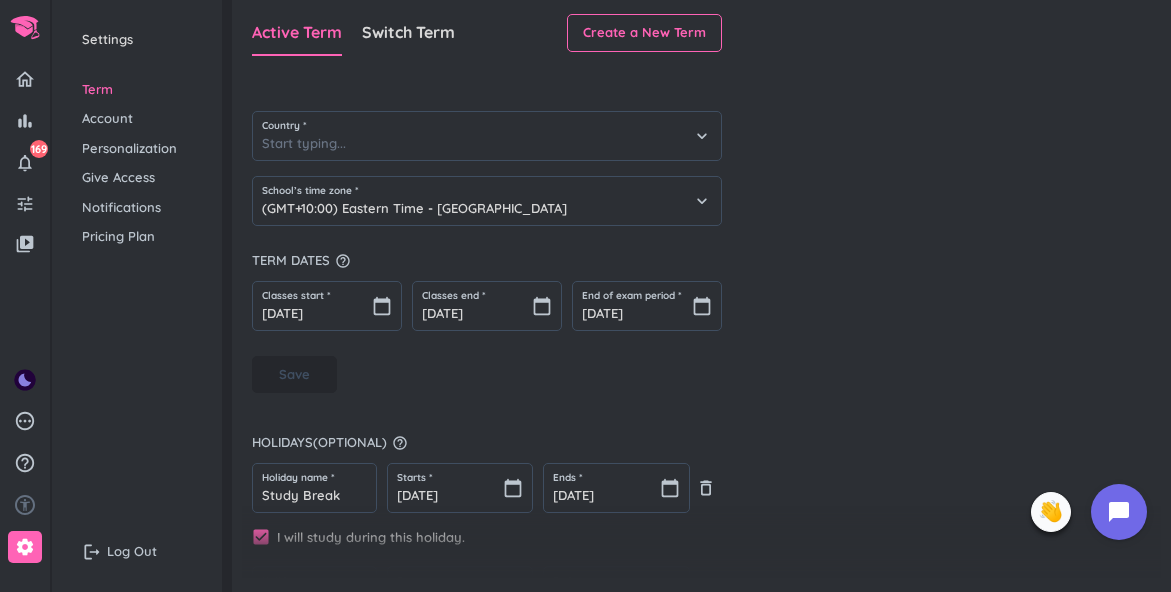 type on "(GMT+10:00) Eastern Time - [GEOGRAPHIC_DATA]" 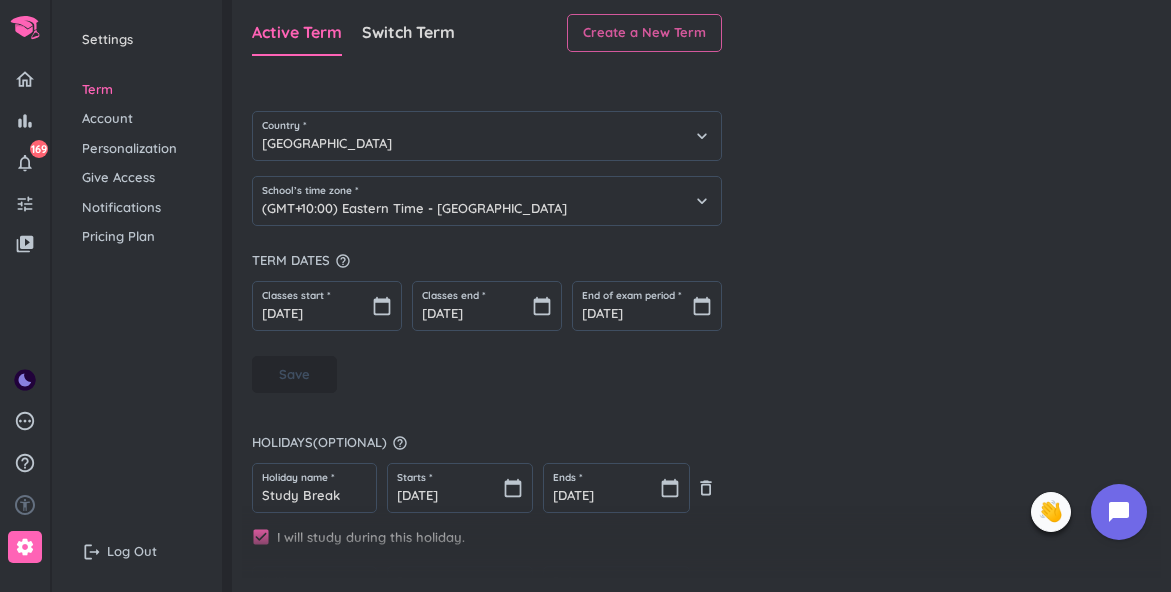 click on "Create a New Term" at bounding box center [644, 33] 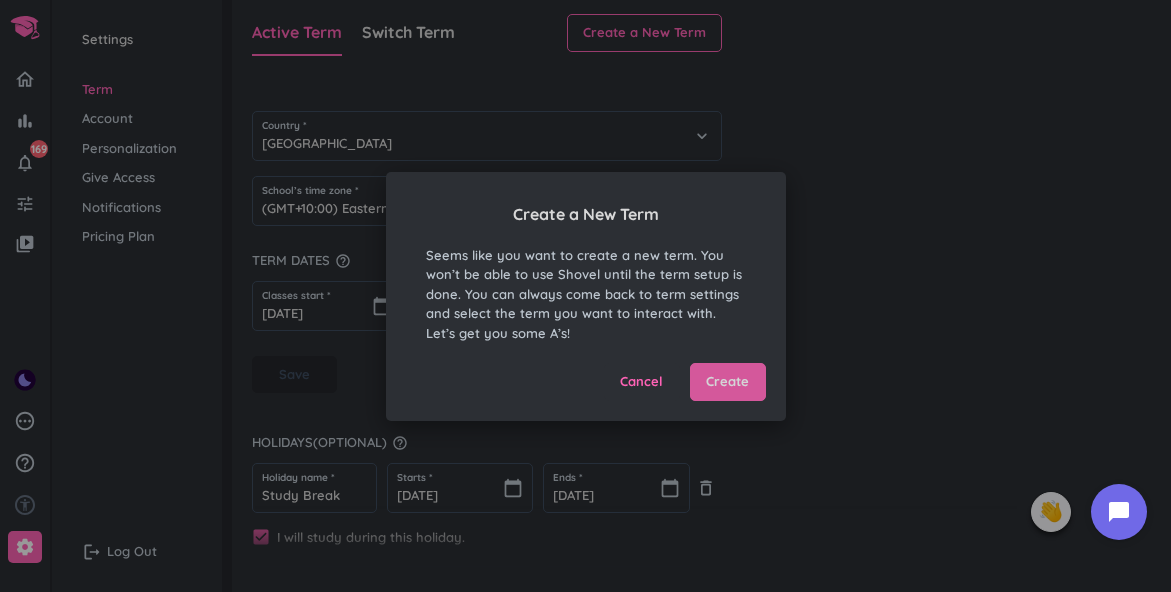 click on "Create" at bounding box center (727, 382) 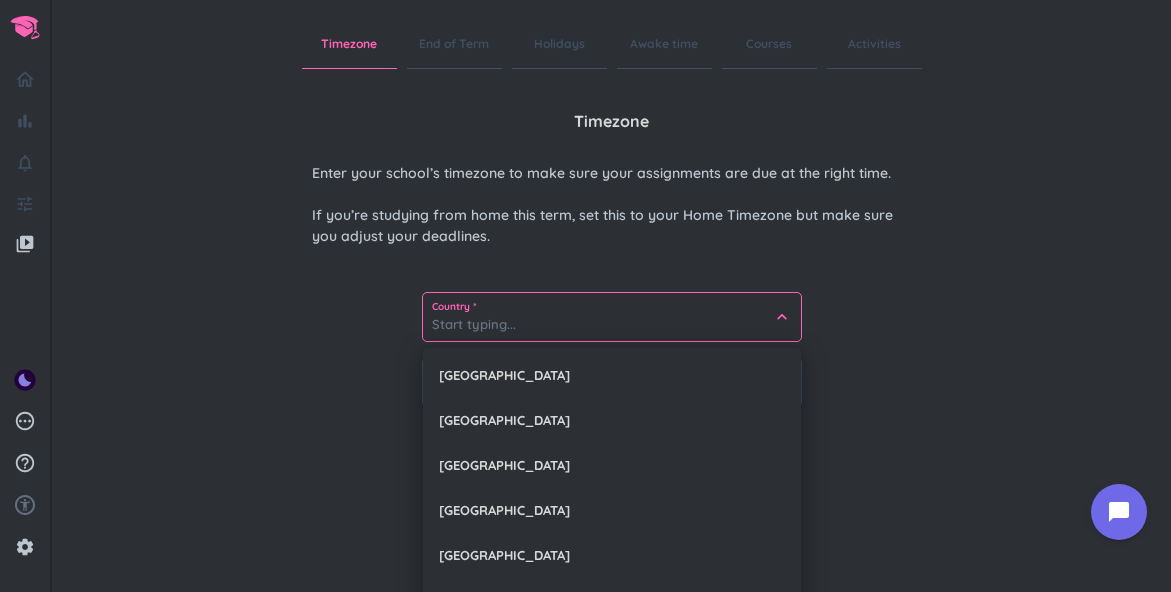 click at bounding box center [612, 317] 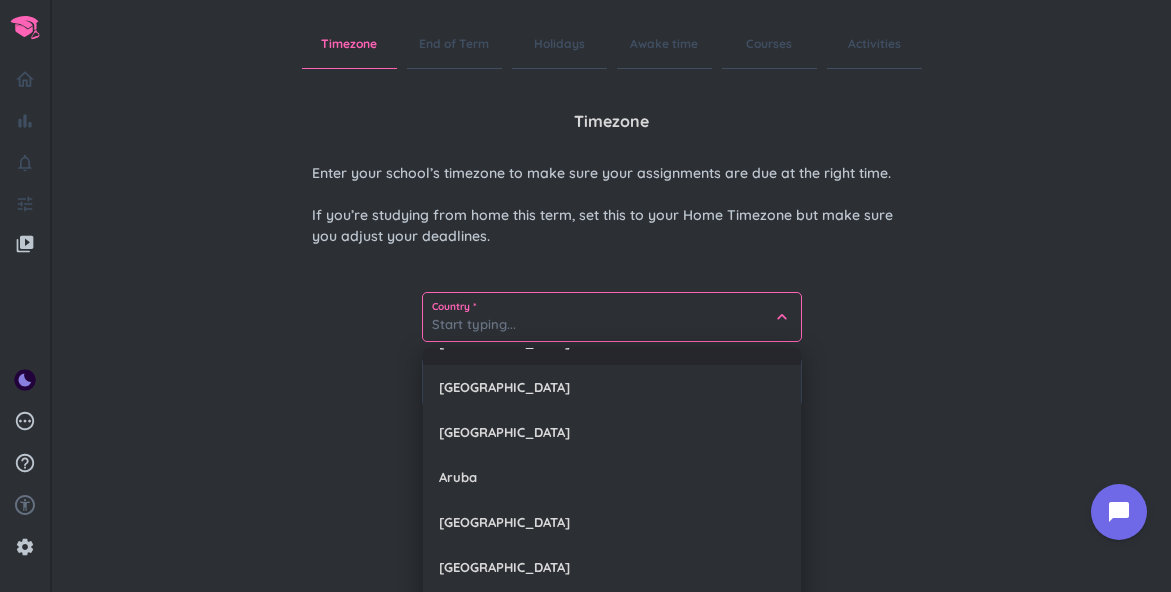scroll, scrollTop: 486, scrollLeft: 0, axis: vertical 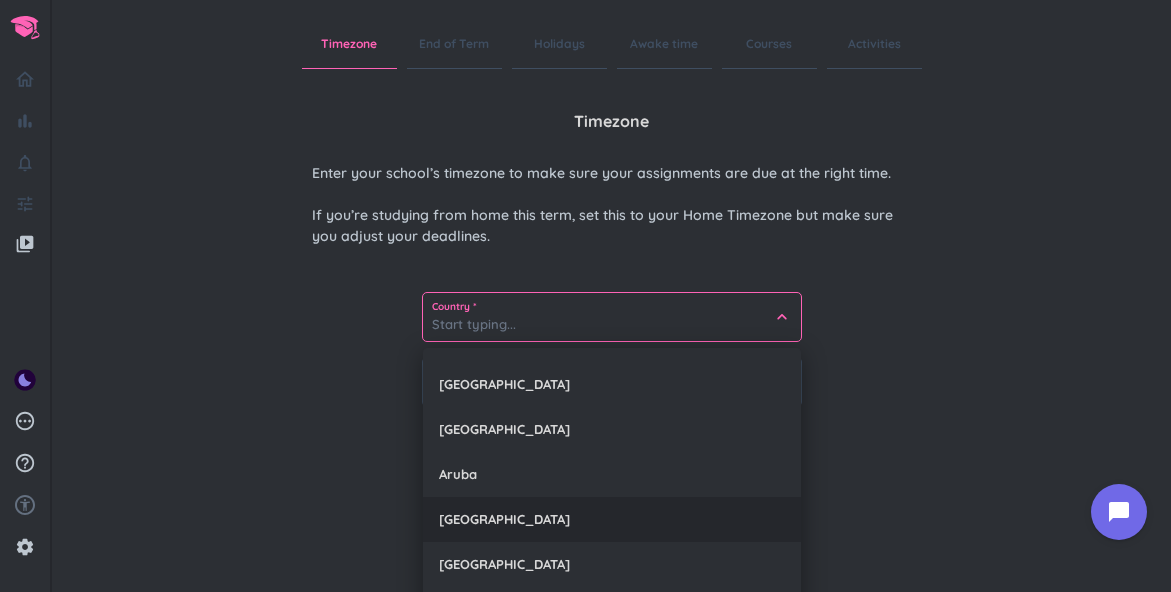 click on "[GEOGRAPHIC_DATA]" at bounding box center [612, 519] 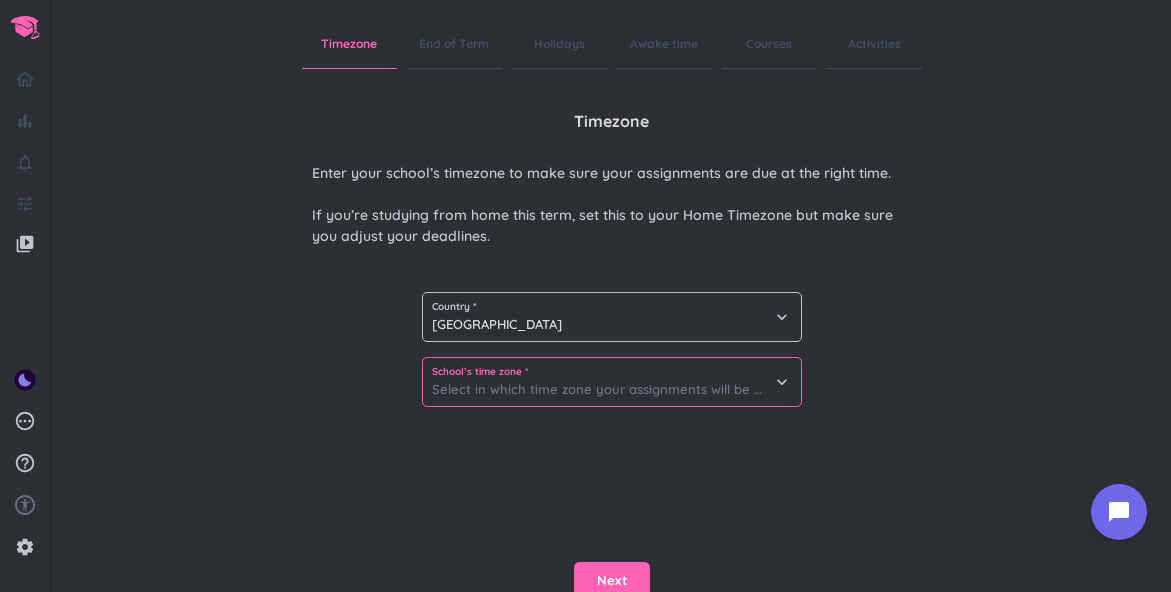 click at bounding box center [612, 382] 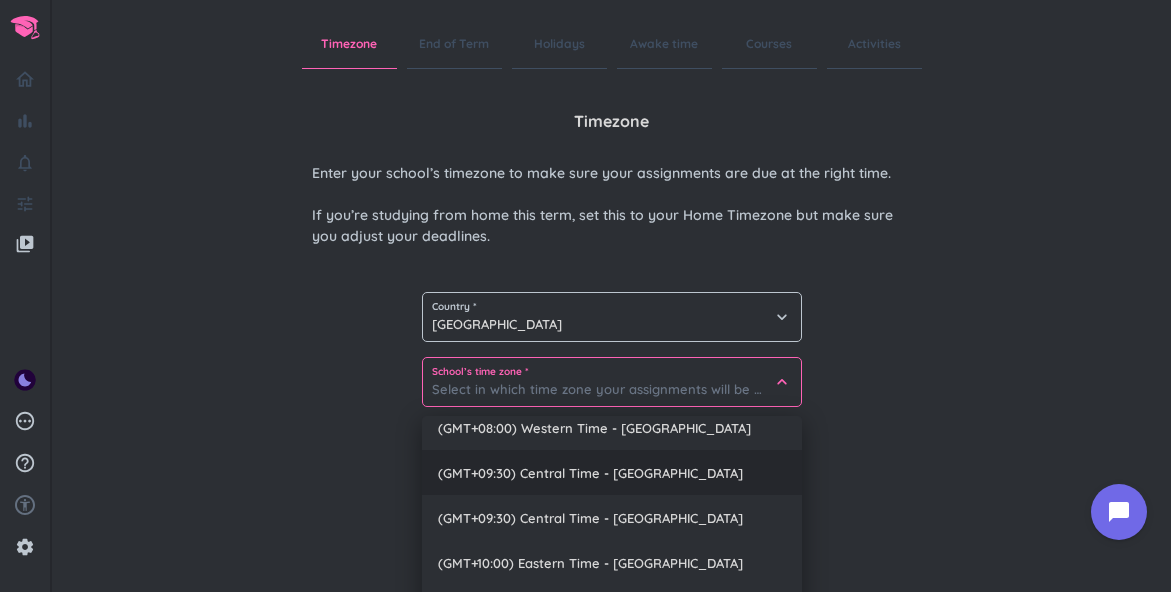 scroll, scrollTop: 18, scrollLeft: 0, axis: vertical 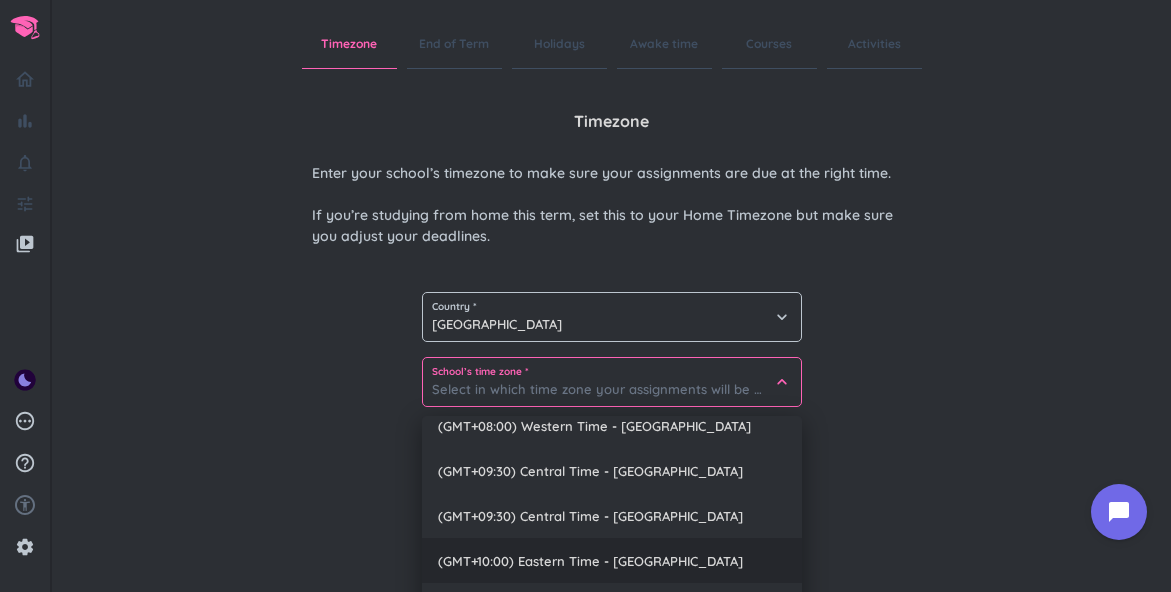 click on "(GMT+10:00) Eastern Time - [GEOGRAPHIC_DATA]" at bounding box center [612, 560] 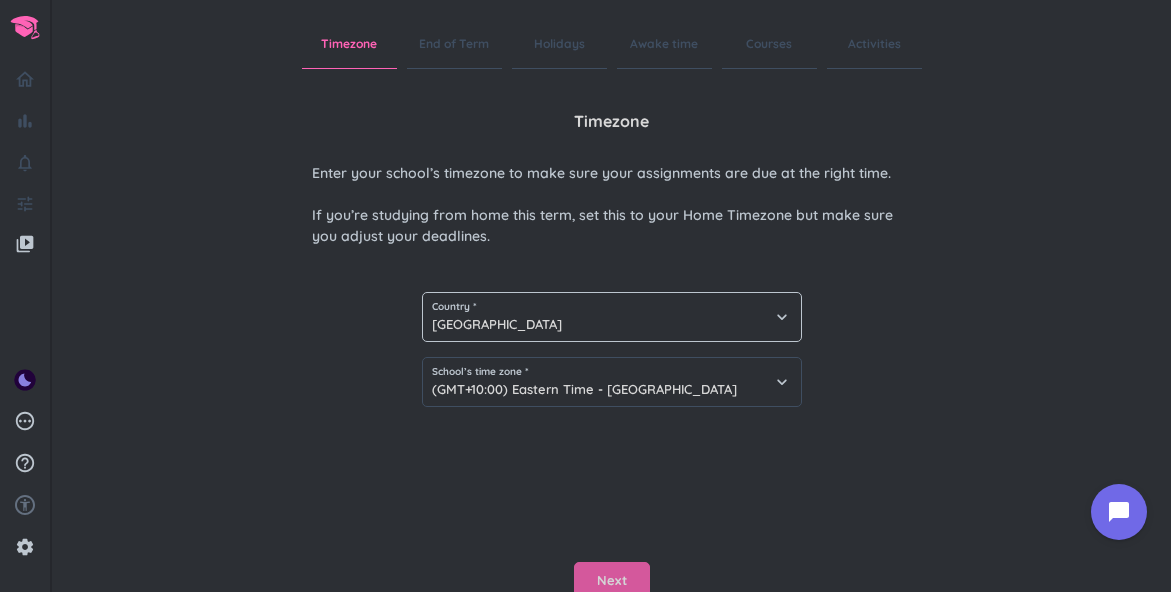 click on "Next" at bounding box center [612, 581] 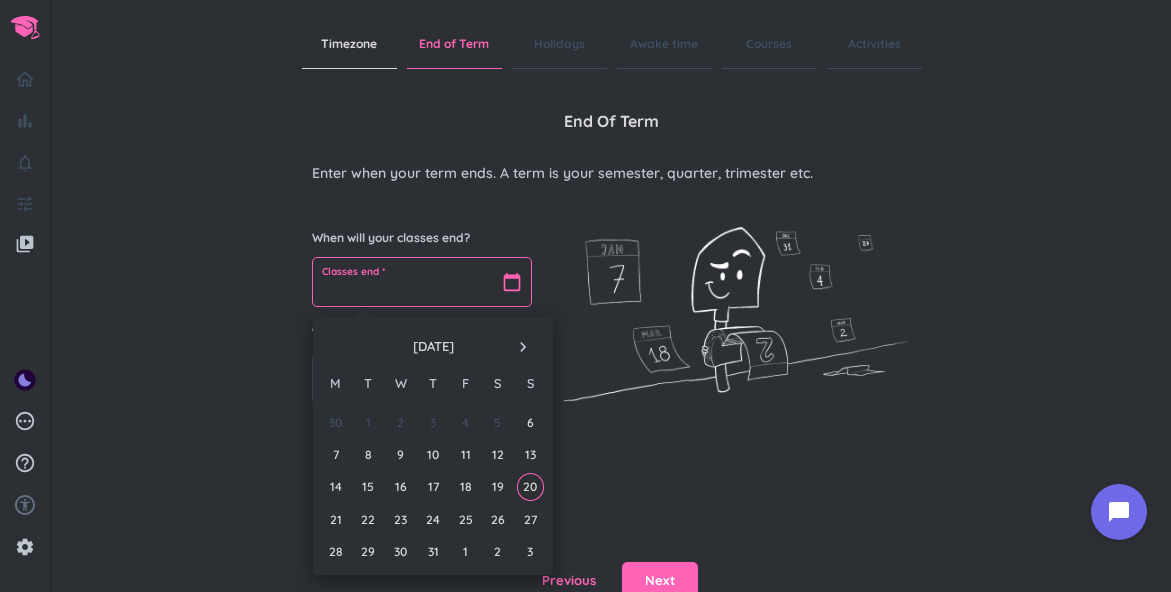 click at bounding box center [422, 282] 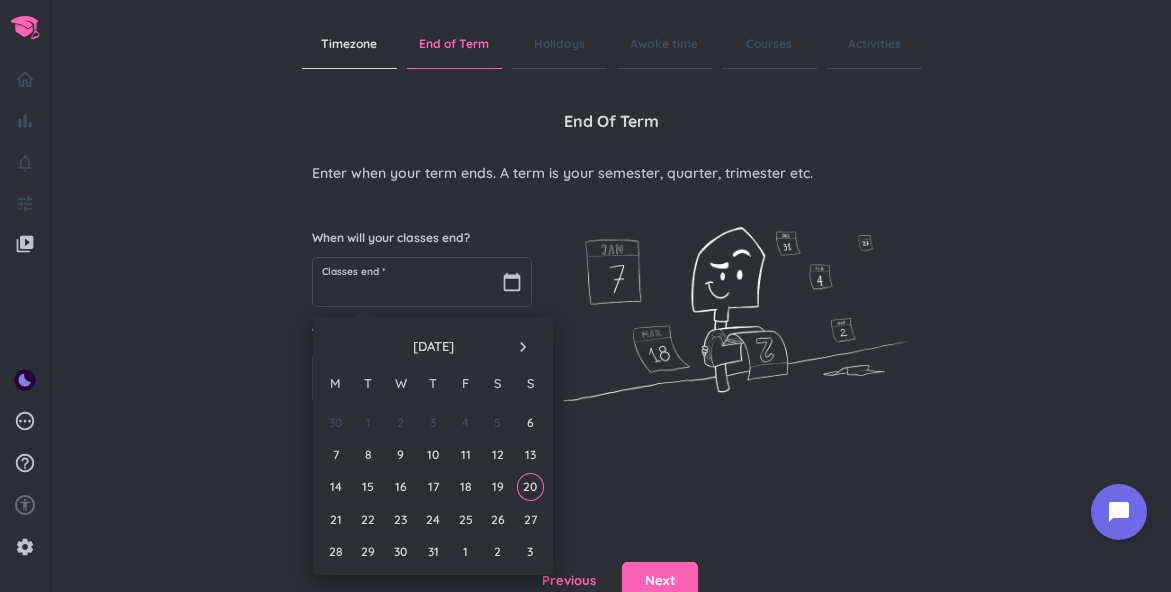 click on "navigate_next" at bounding box center [523, 347] 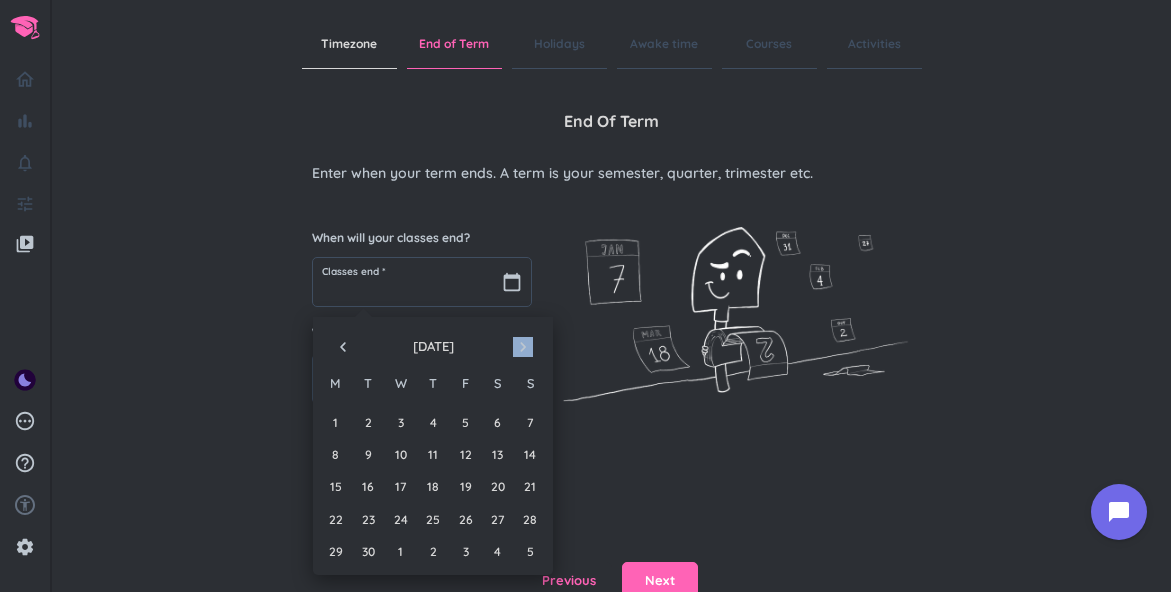 click on "navigate_next" at bounding box center (523, 347) 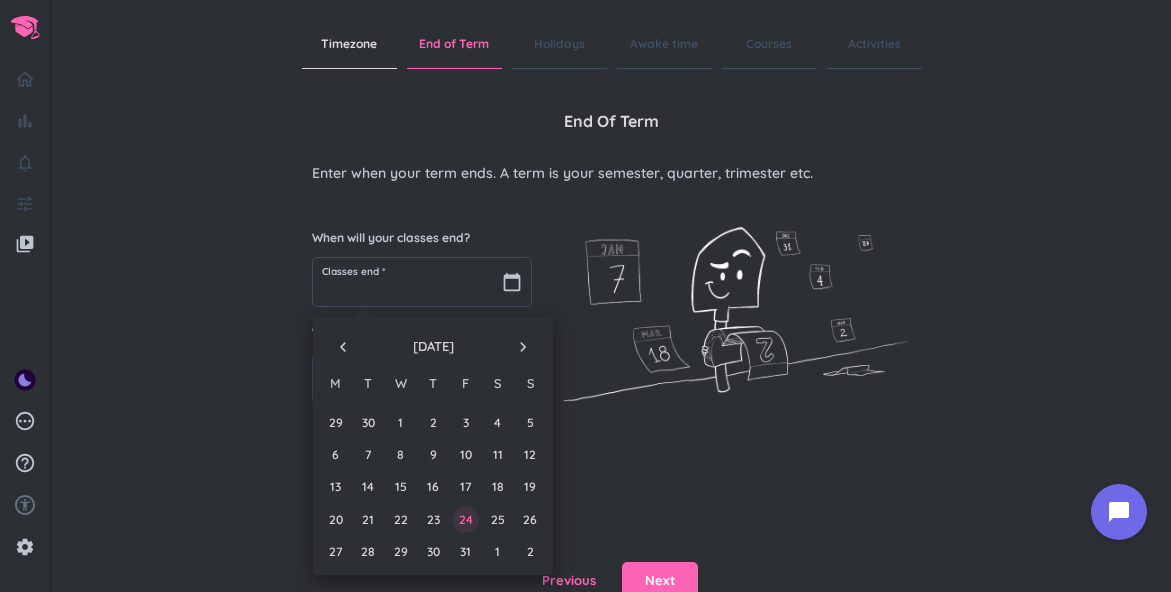 click on "24" at bounding box center [465, 519] 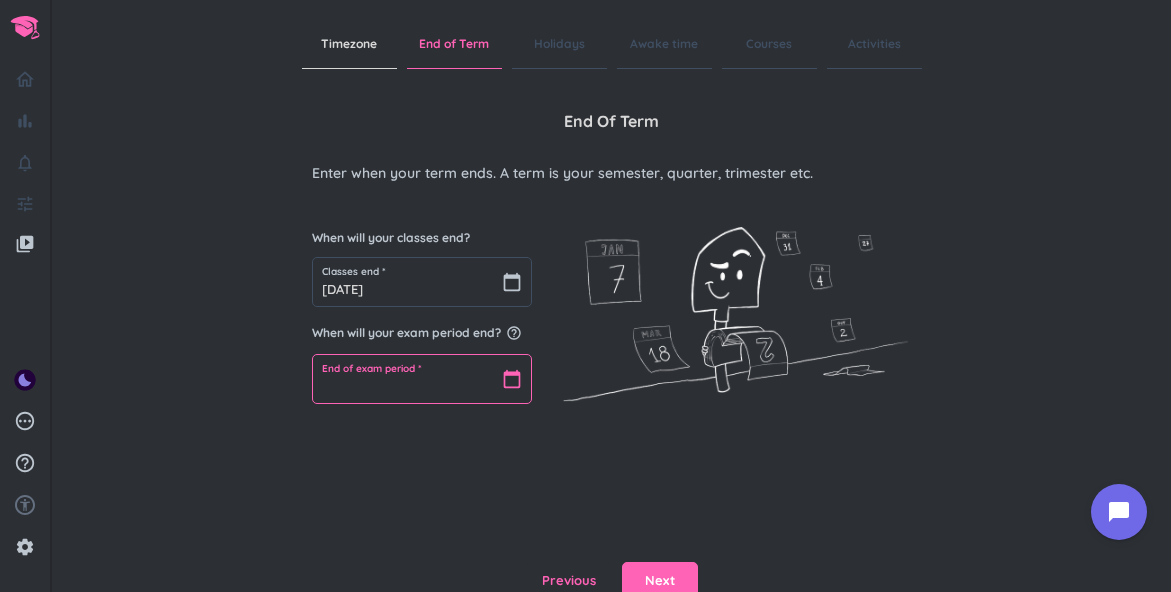 click at bounding box center (422, 379) 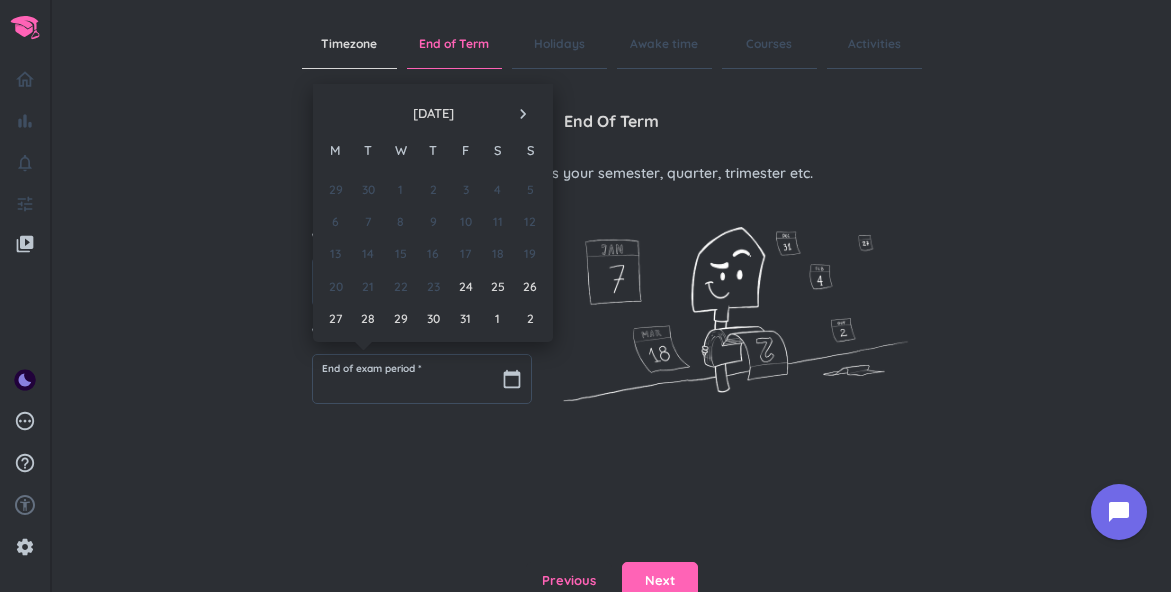 click on "navigate_next" at bounding box center (523, 114) 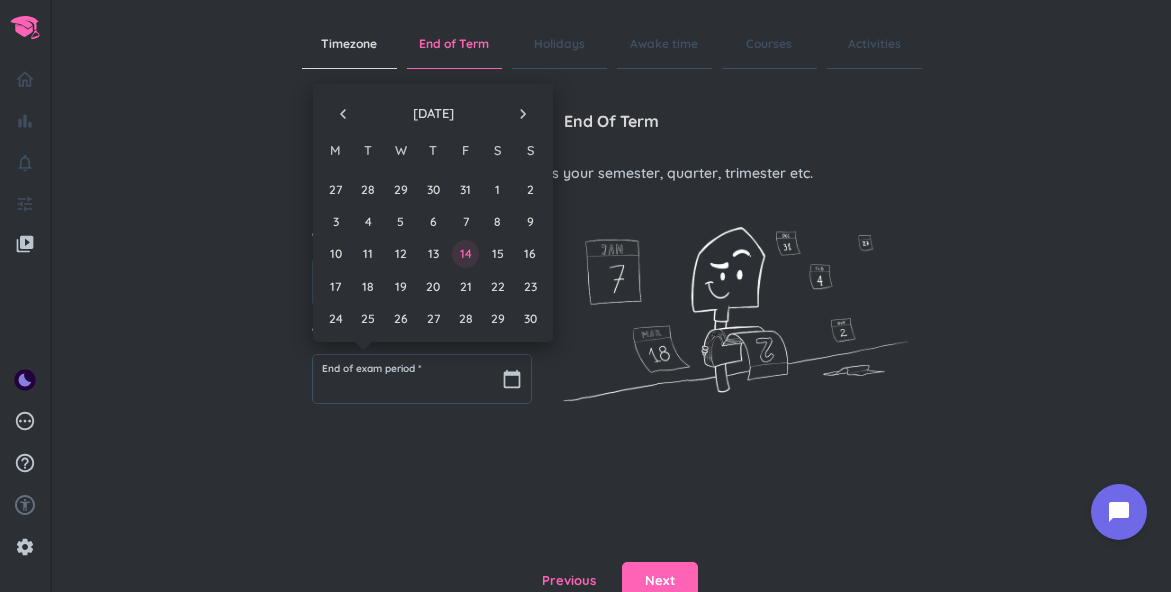 click on "14" at bounding box center (465, 253) 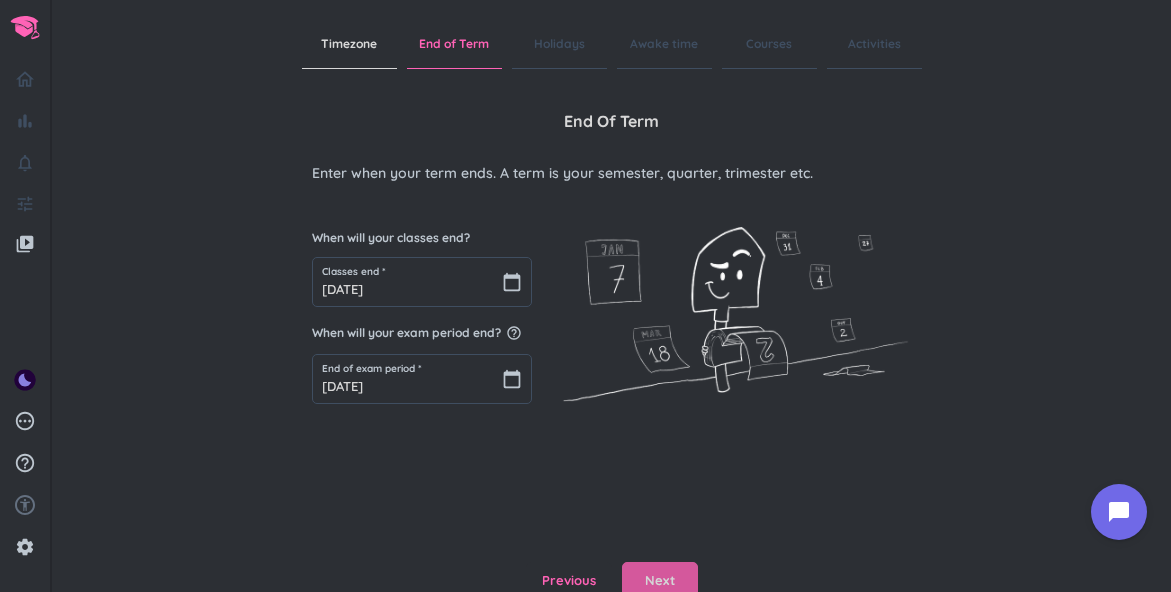 click on "Next" at bounding box center (660, 581) 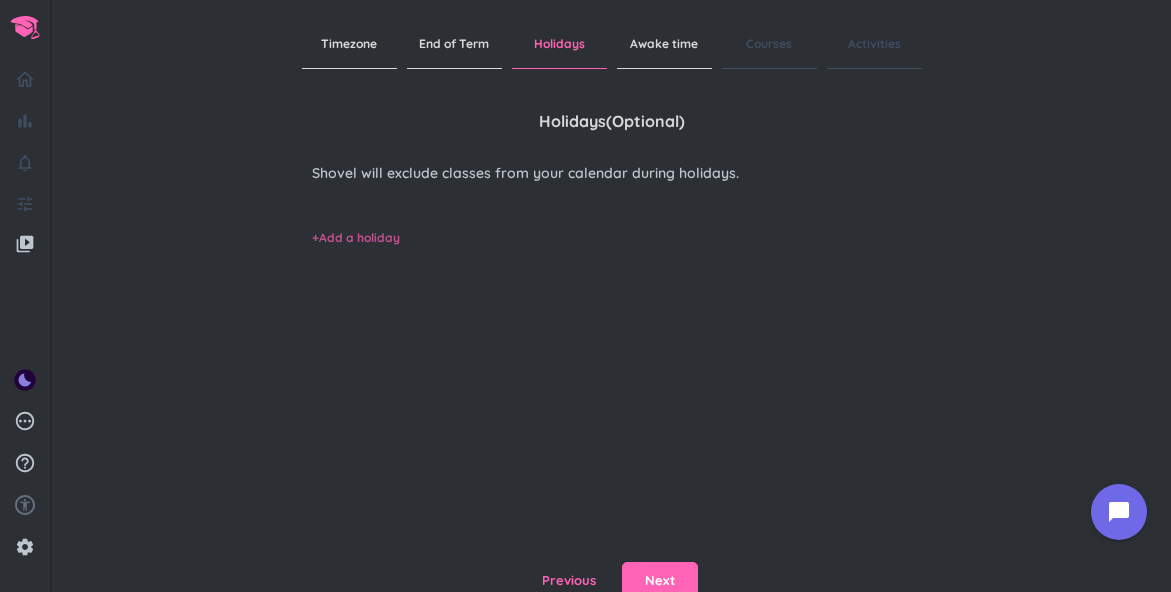 click on "+  Add a holiday" at bounding box center (356, 238) 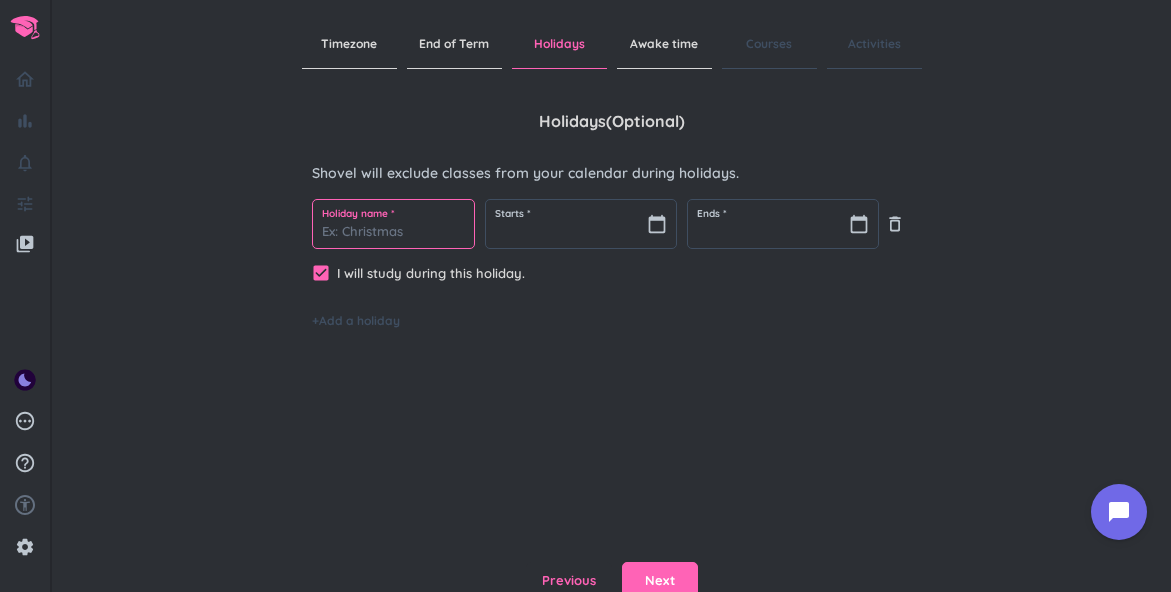 click at bounding box center (393, 224) 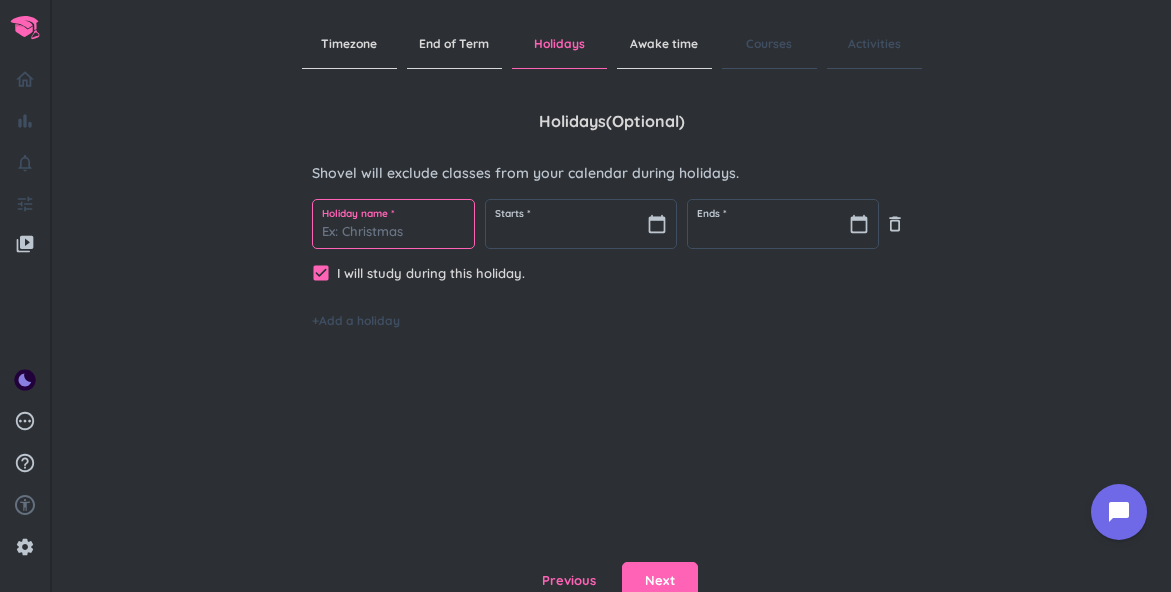 type on "Mid Sem" 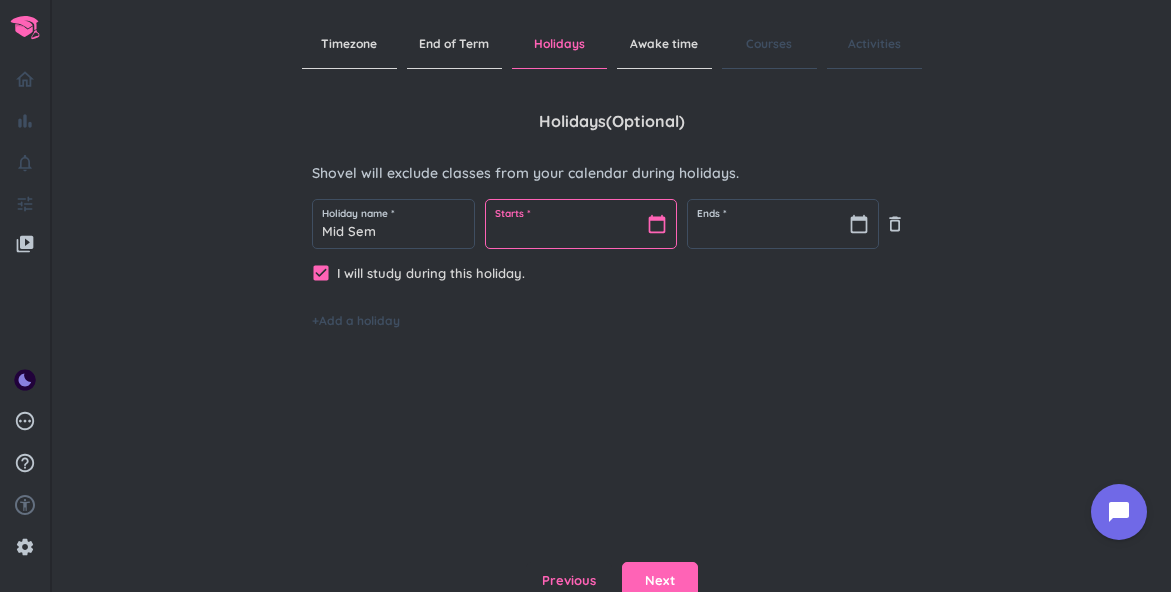 click at bounding box center (581, 224) 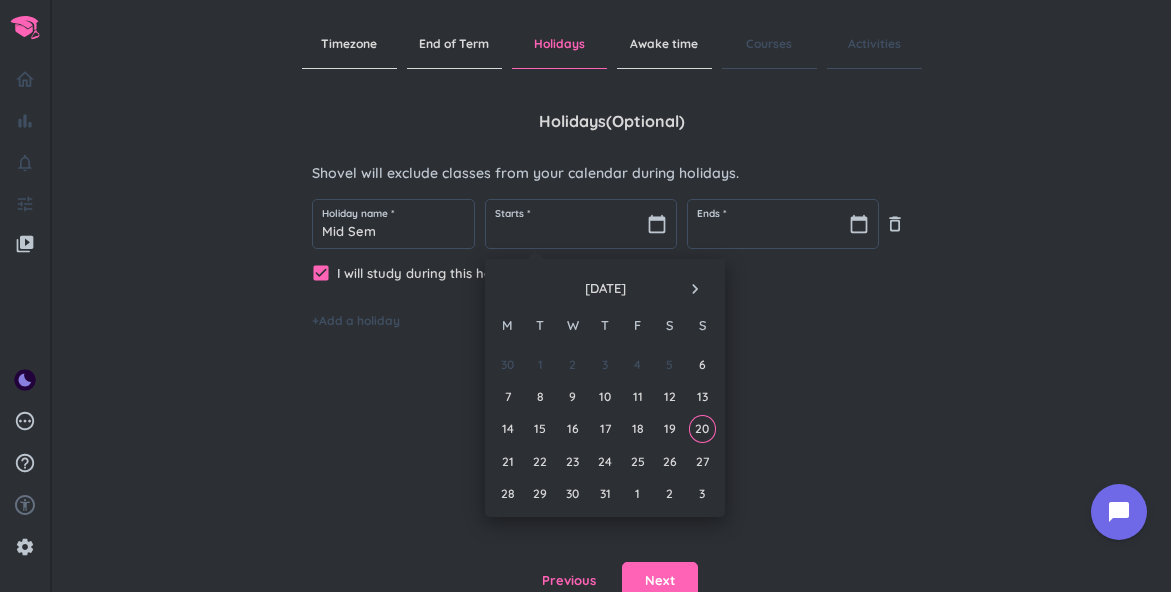 click on "navigate_next" at bounding box center [695, 289] 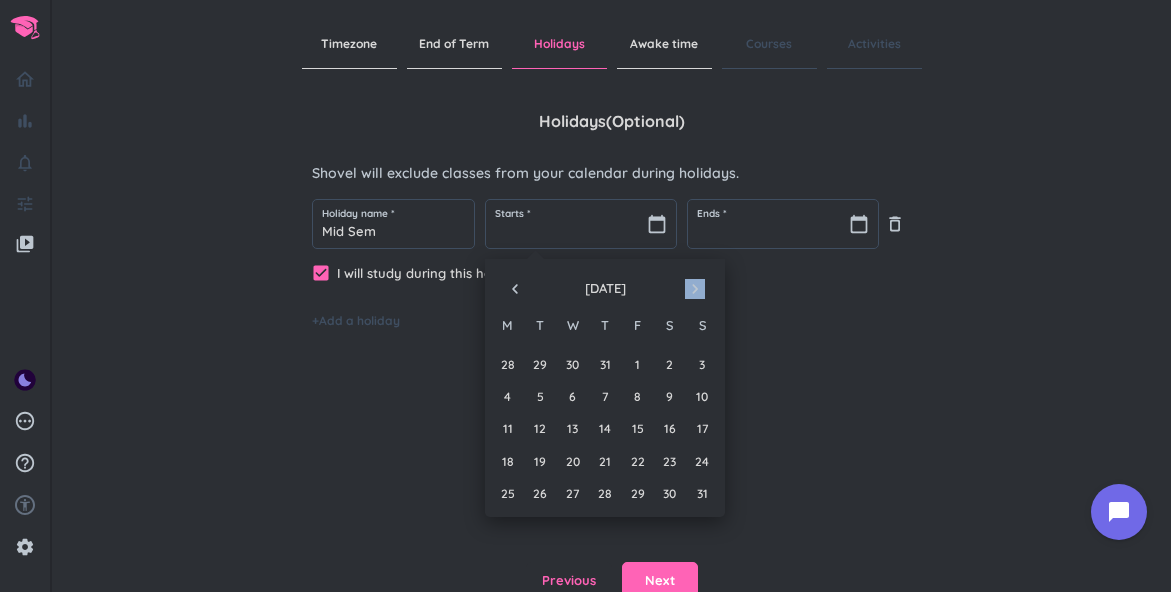 click on "navigate_next" at bounding box center [695, 289] 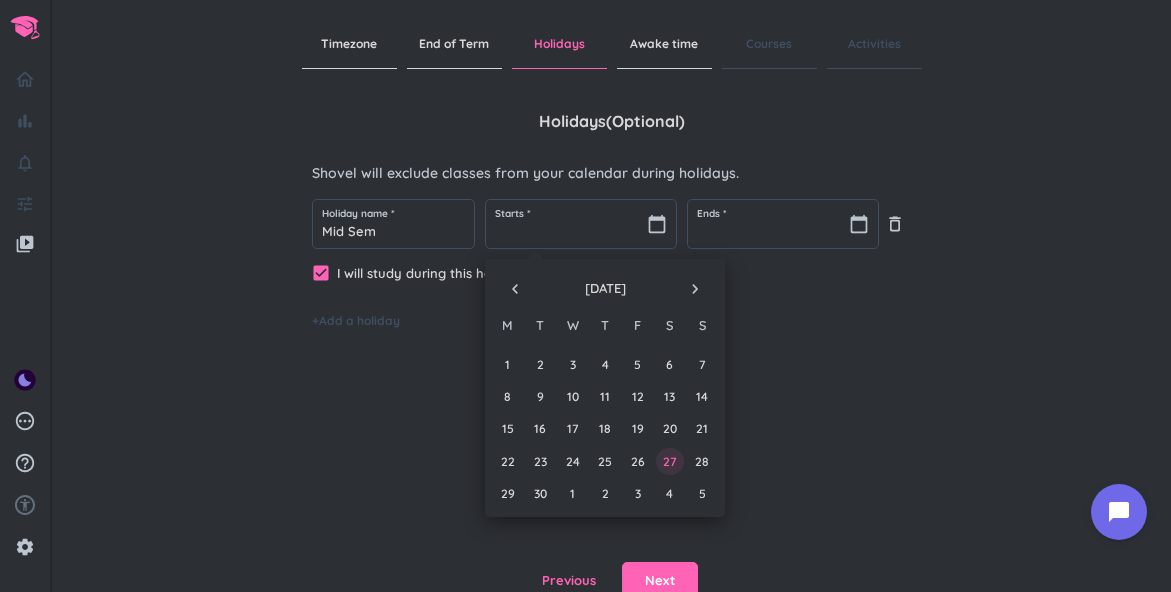 click on "27" at bounding box center (669, 461) 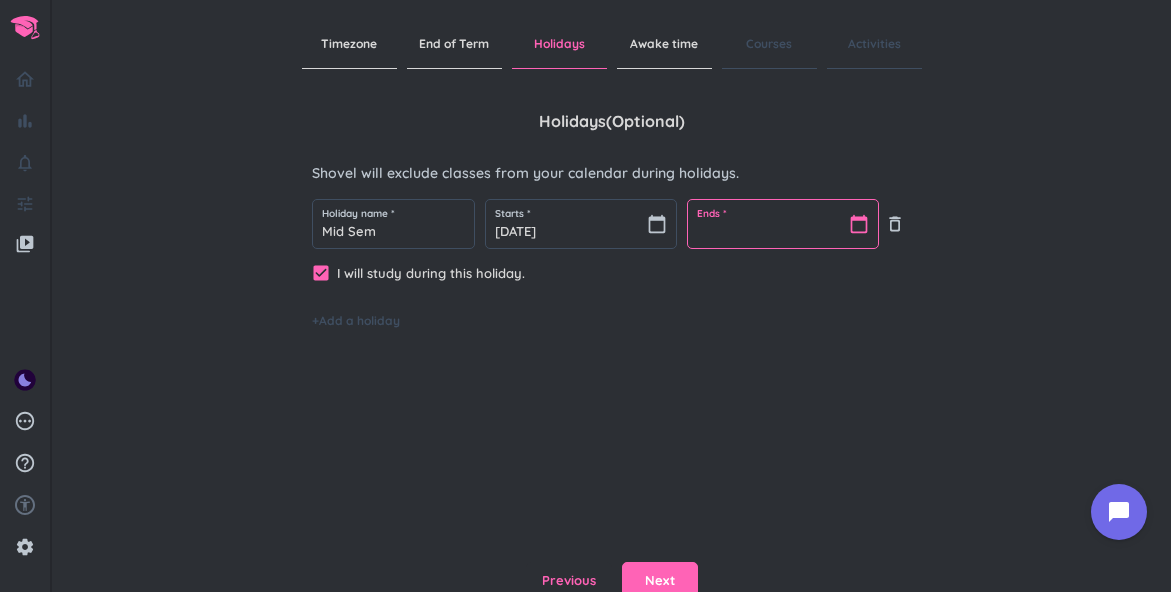 click at bounding box center [783, 224] 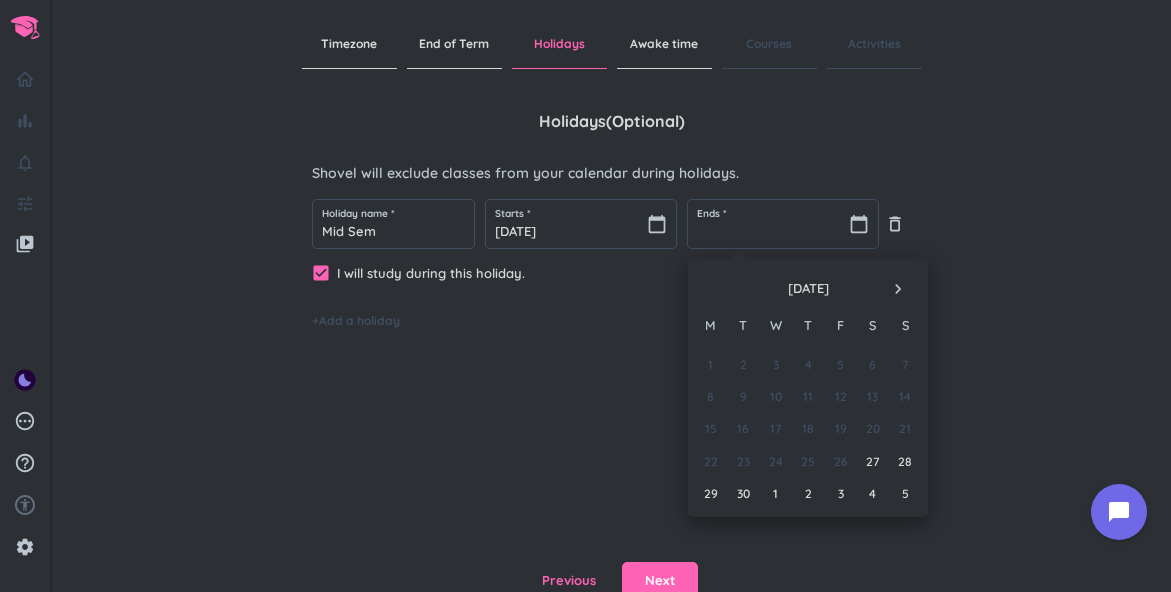 click on "navigate_next" at bounding box center (898, 289) 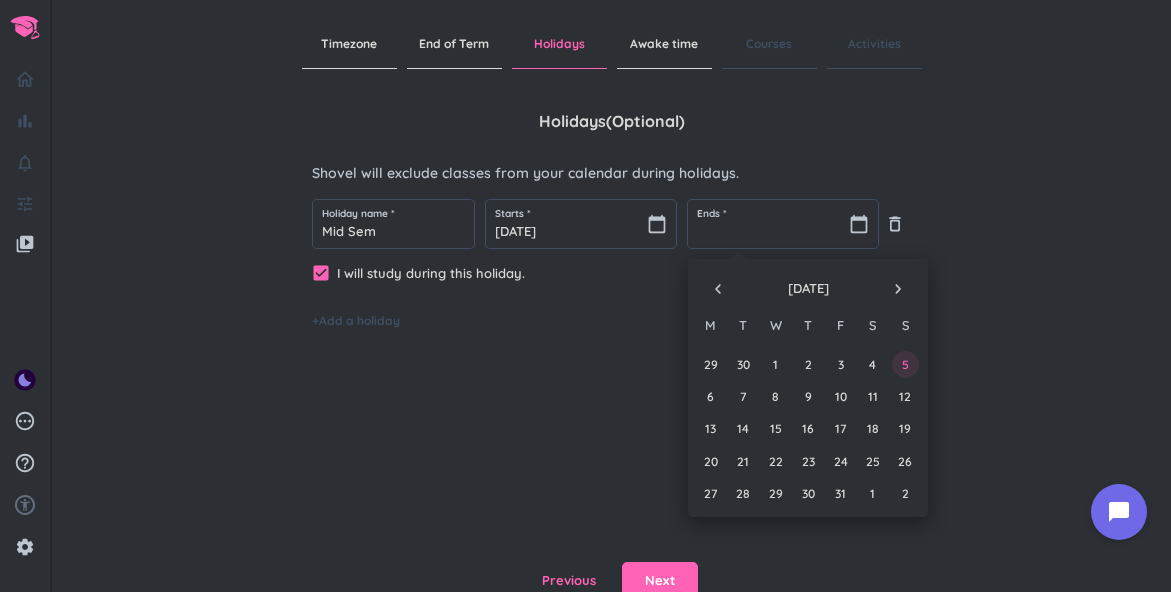 click on "5" at bounding box center [905, 364] 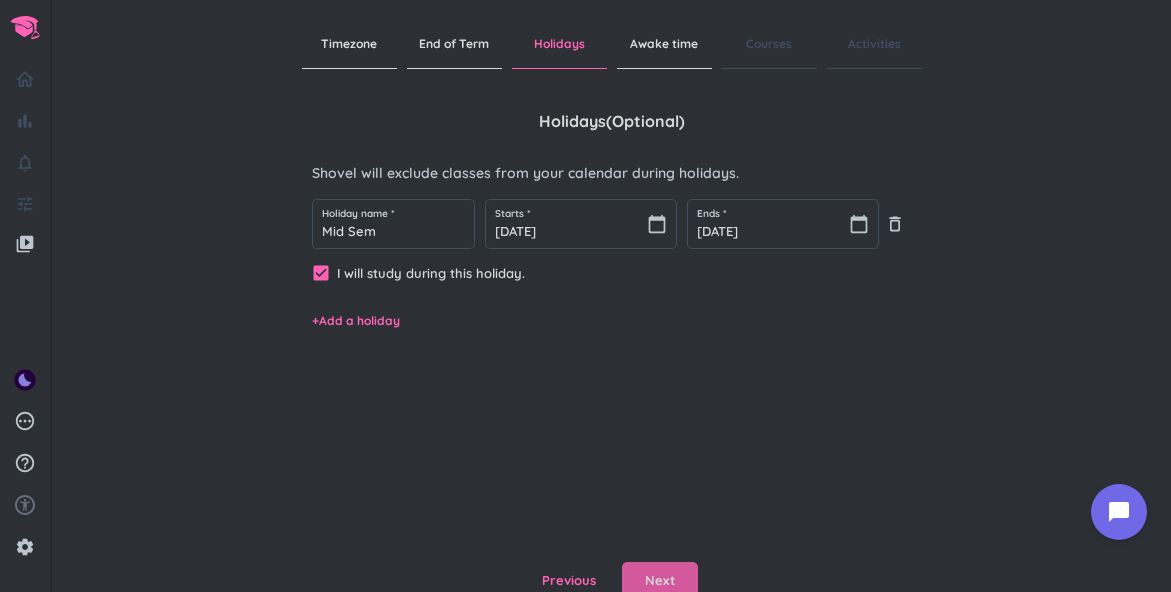 click on "Next" at bounding box center (660, 581) 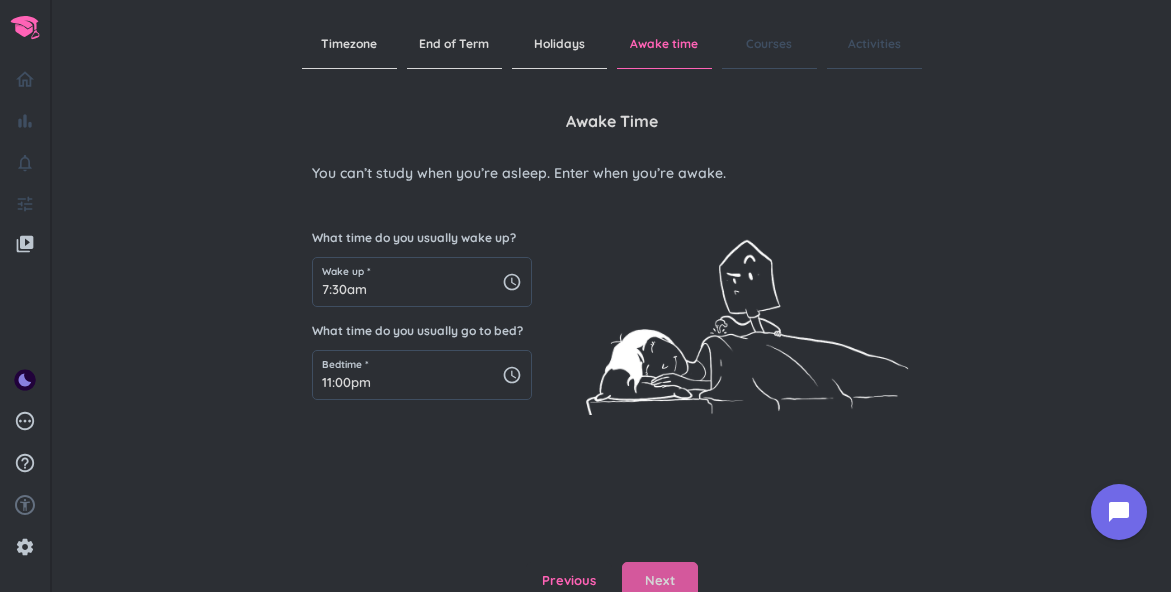 click on "Next" at bounding box center [660, 581] 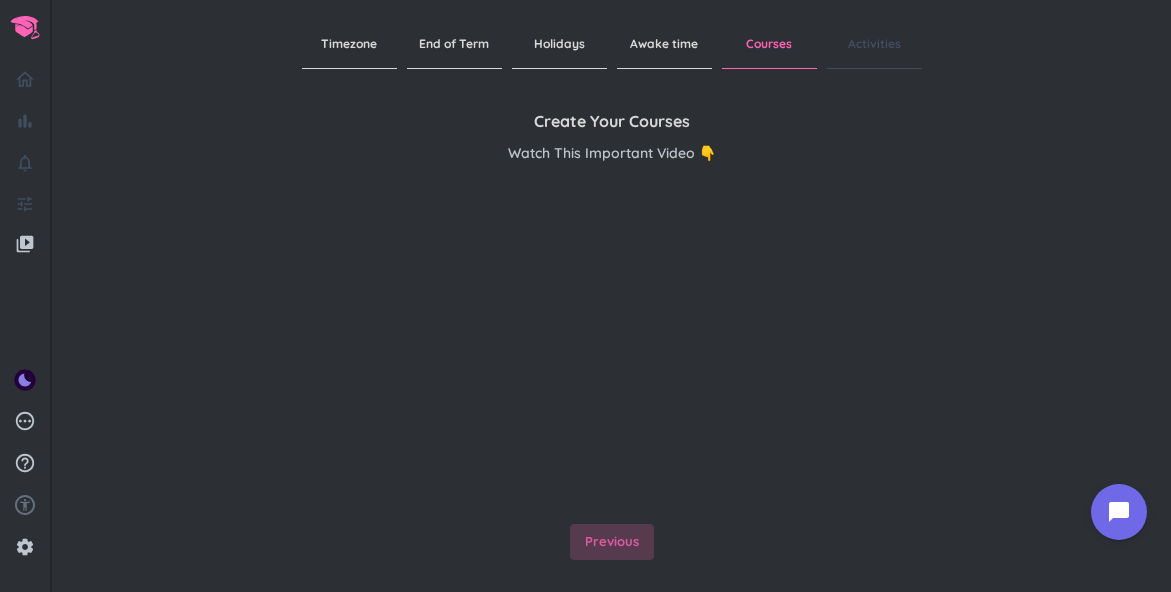 click on "Previous" at bounding box center (612, 542) 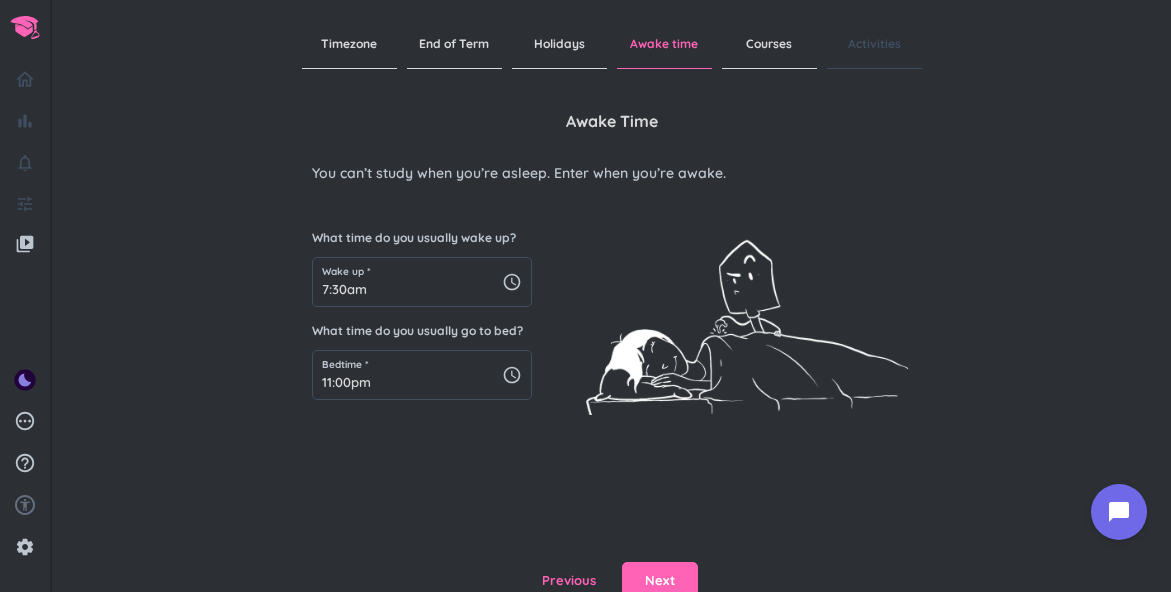 click on "Courses" at bounding box center [769, 44] 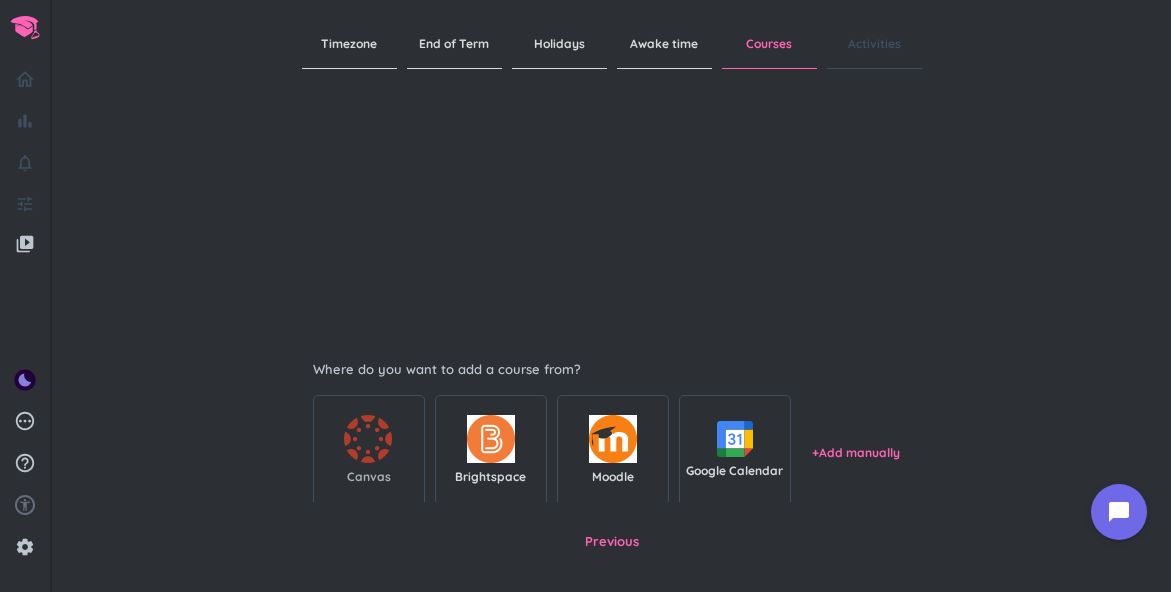 scroll, scrollTop: 302, scrollLeft: 0, axis: vertical 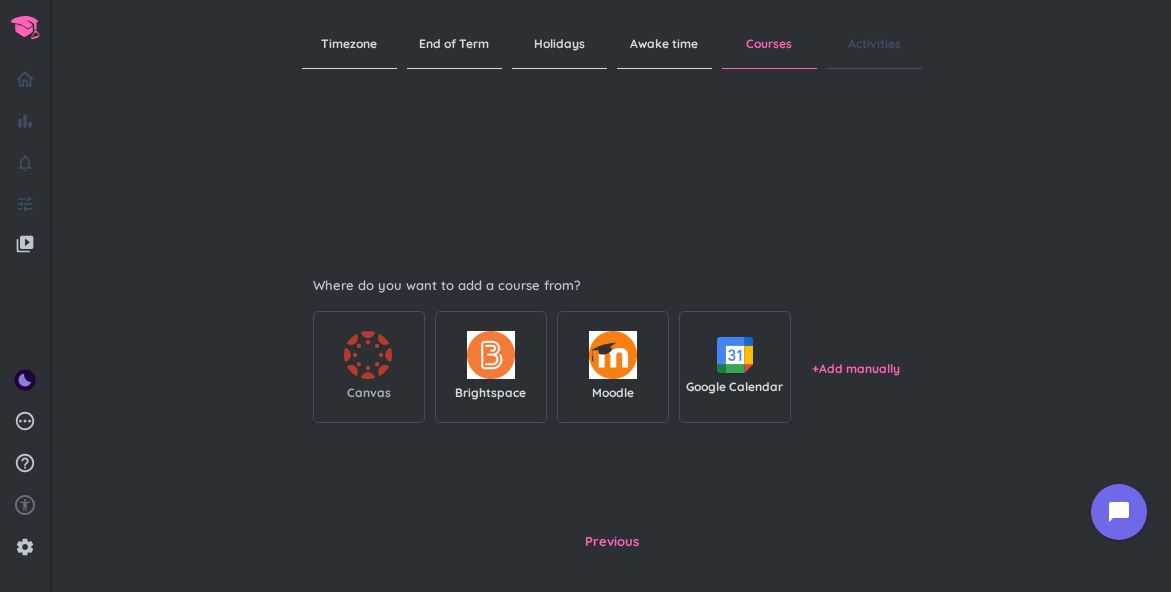 click 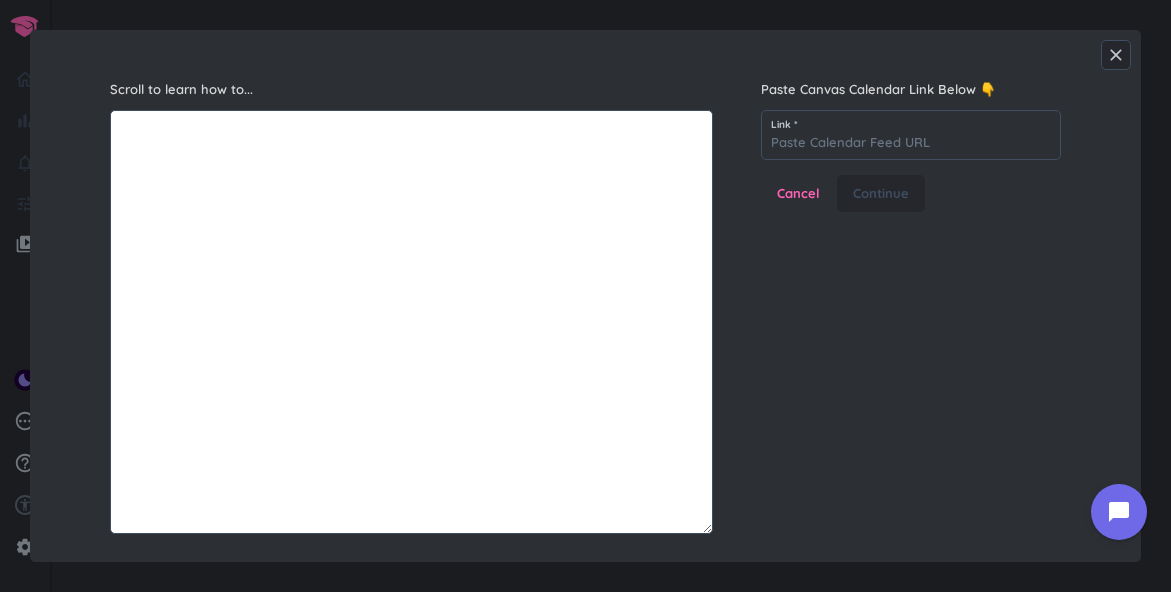 scroll, scrollTop: 1, scrollLeft: 1, axis: both 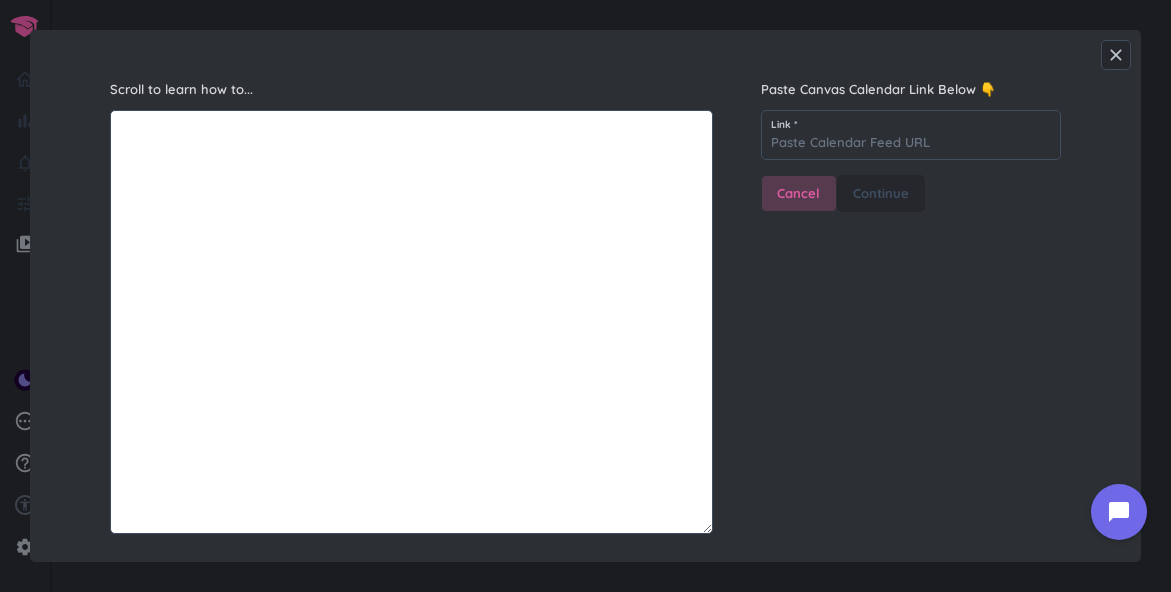 click on "Cancel" at bounding box center (798, 194) 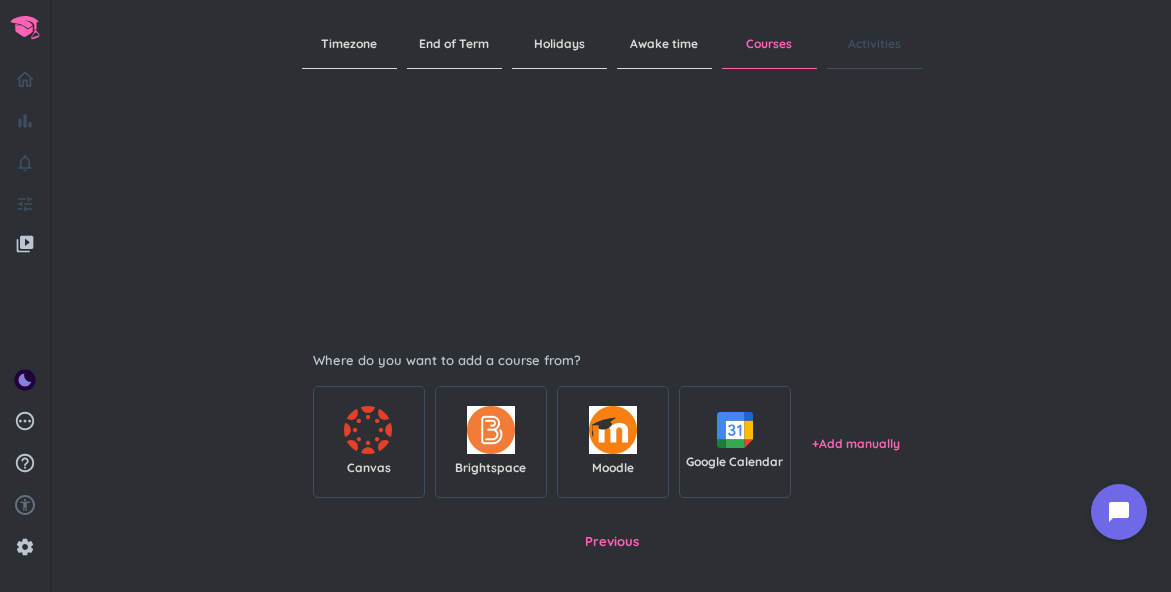 scroll, scrollTop: 232, scrollLeft: 0, axis: vertical 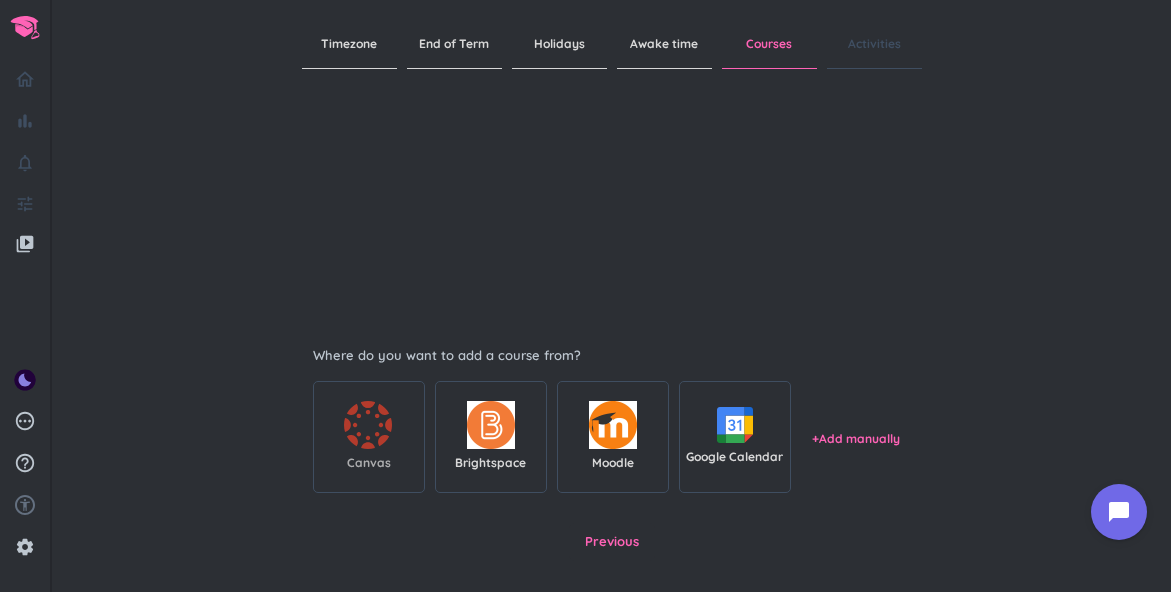 click 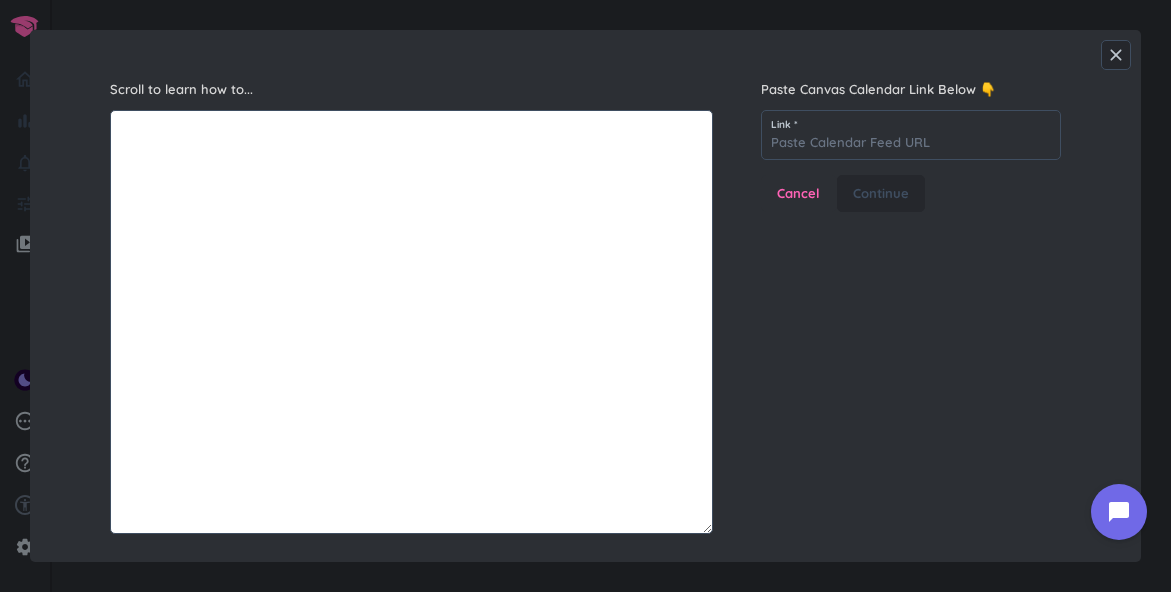 scroll, scrollTop: 1, scrollLeft: 1, axis: both 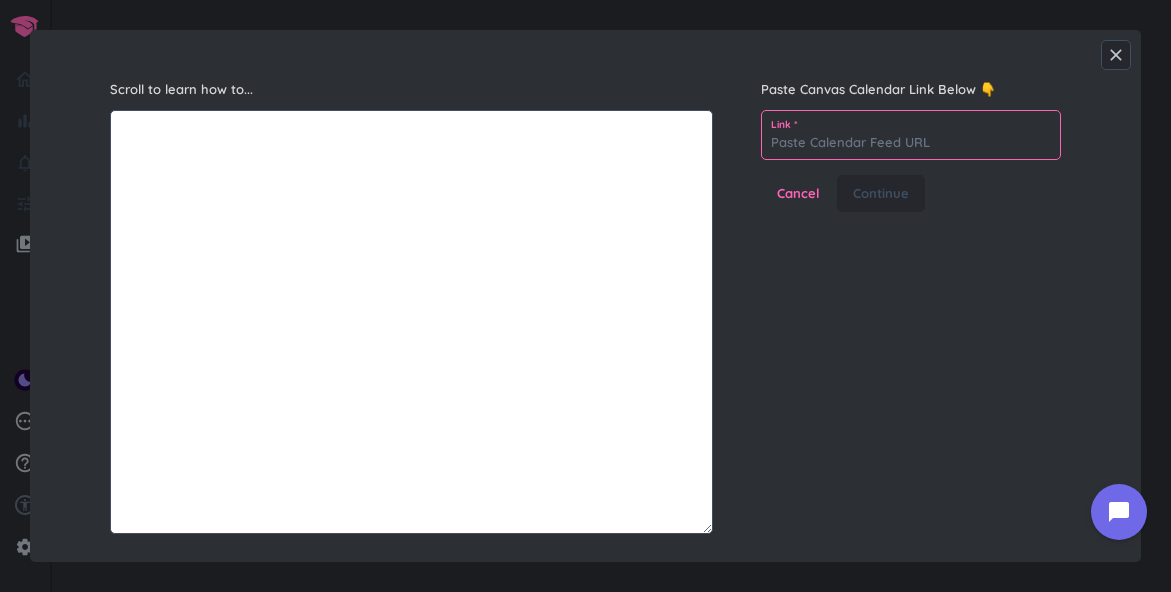 paste on "https://learn.usc.edu.au/calendar#view_name=month&view_start=2025-07-20" 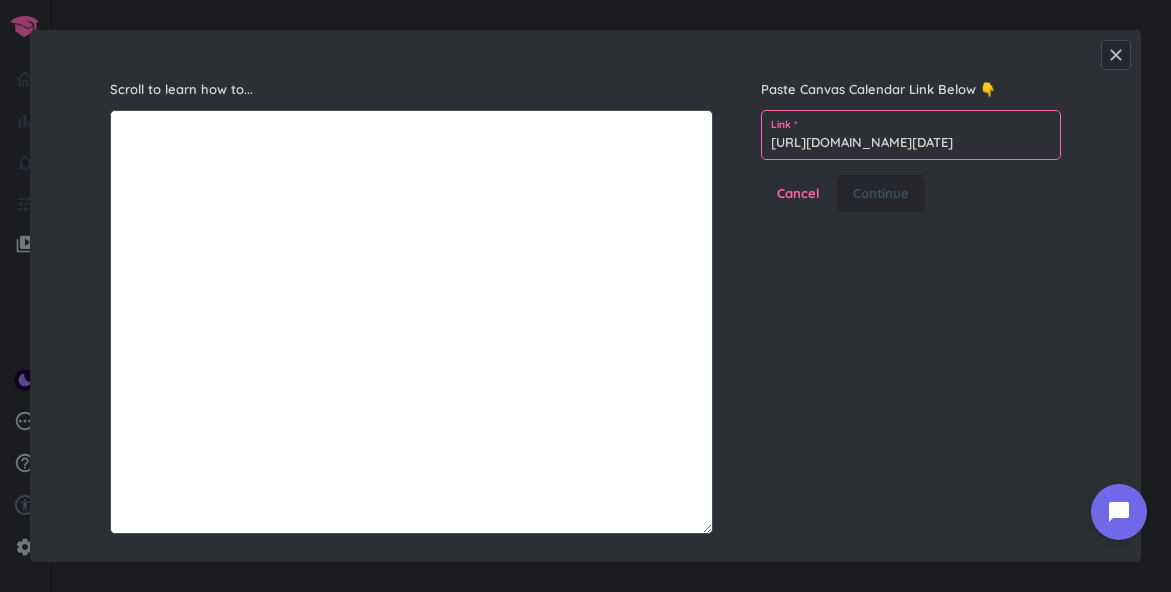 scroll, scrollTop: 0, scrollLeft: 211, axis: horizontal 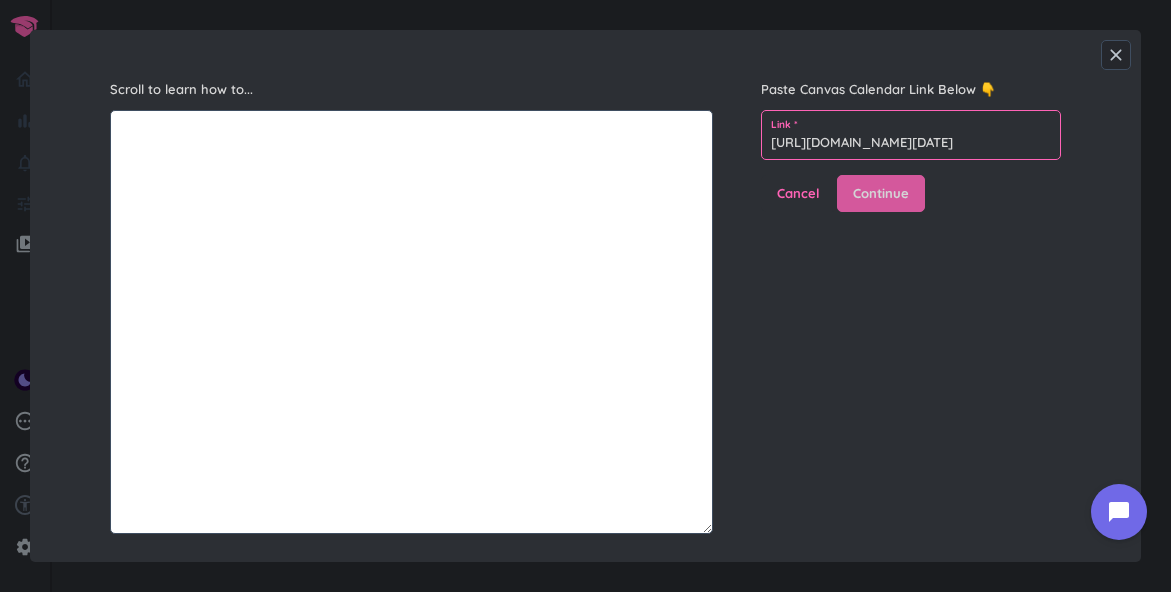 type on "https://learn.usc.edu.au/calendar#view_name=month&view_start=2025-07-20" 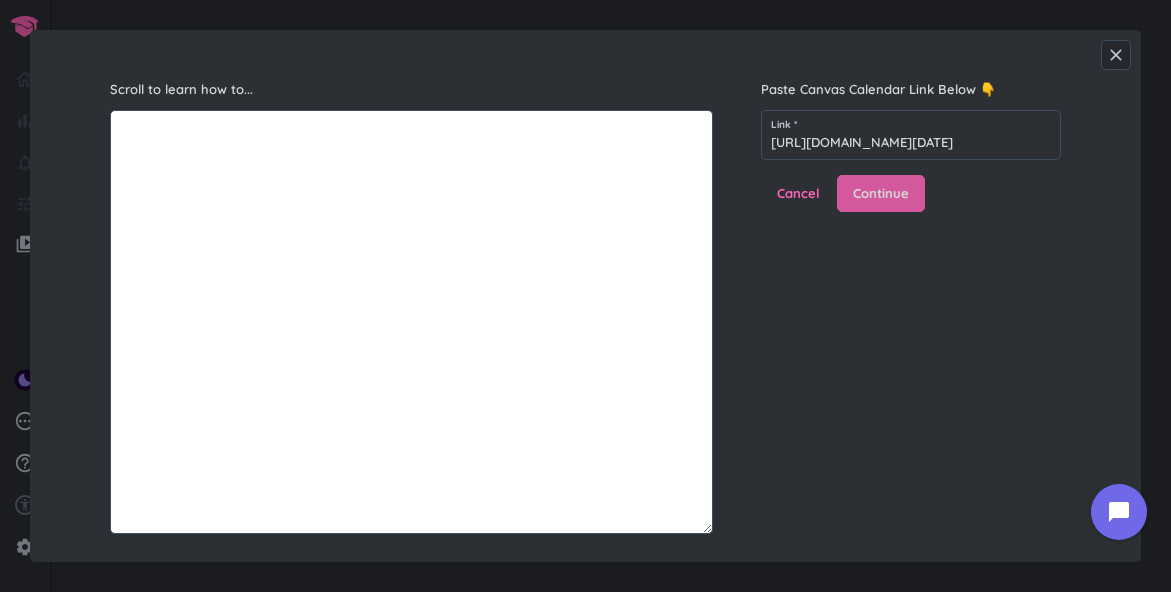 scroll, scrollTop: 0, scrollLeft: 0, axis: both 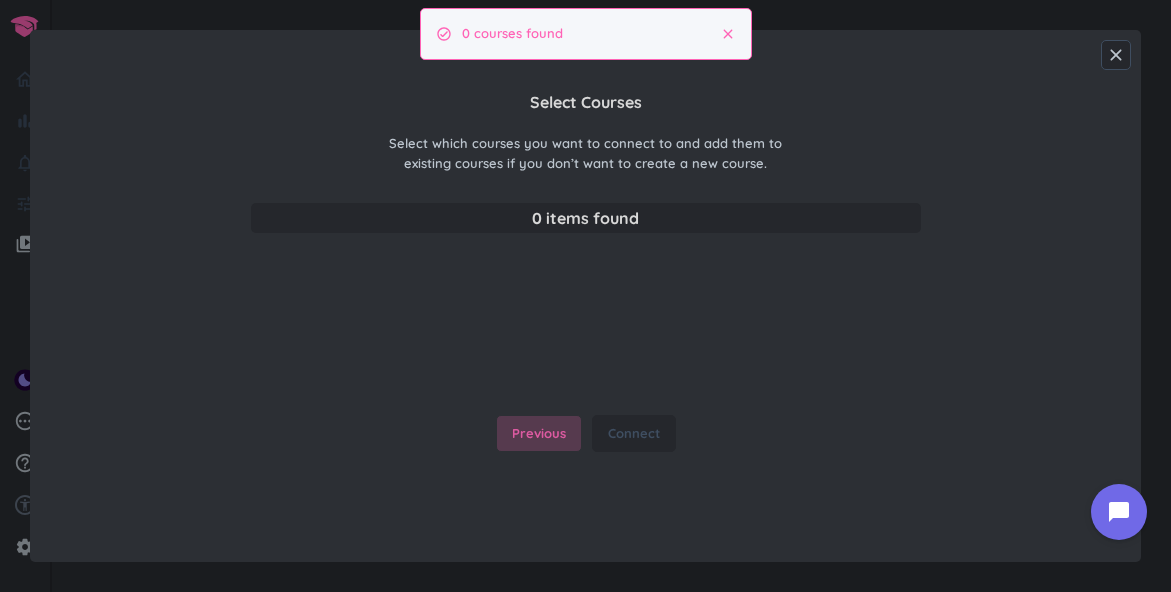 click on "Previous" at bounding box center [539, 434] 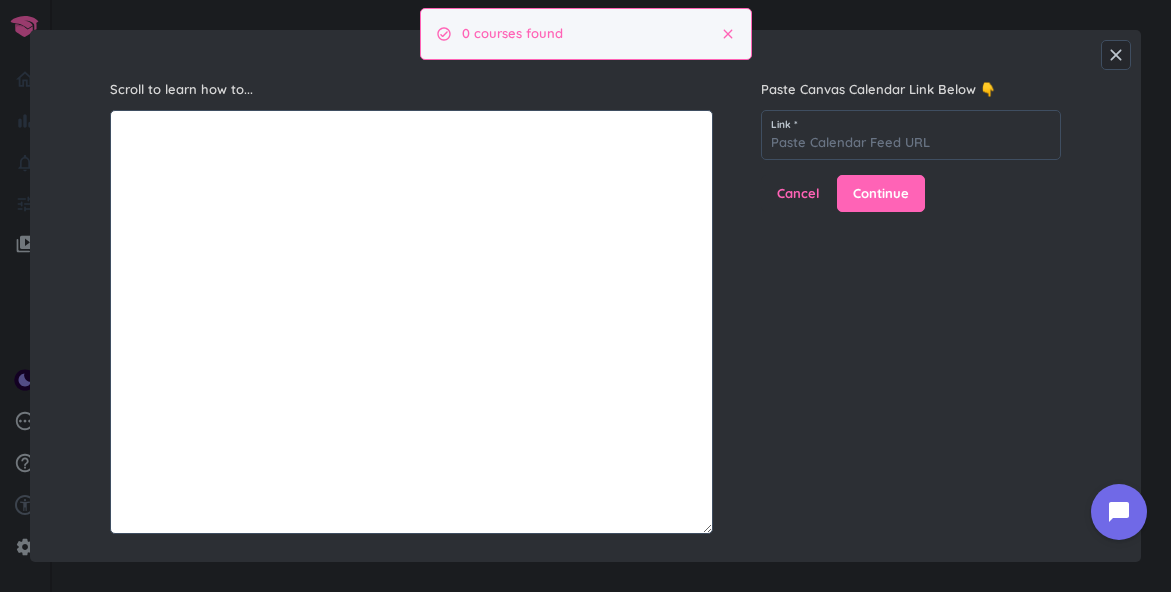 scroll, scrollTop: 1, scrollLeft: 1, axis: both 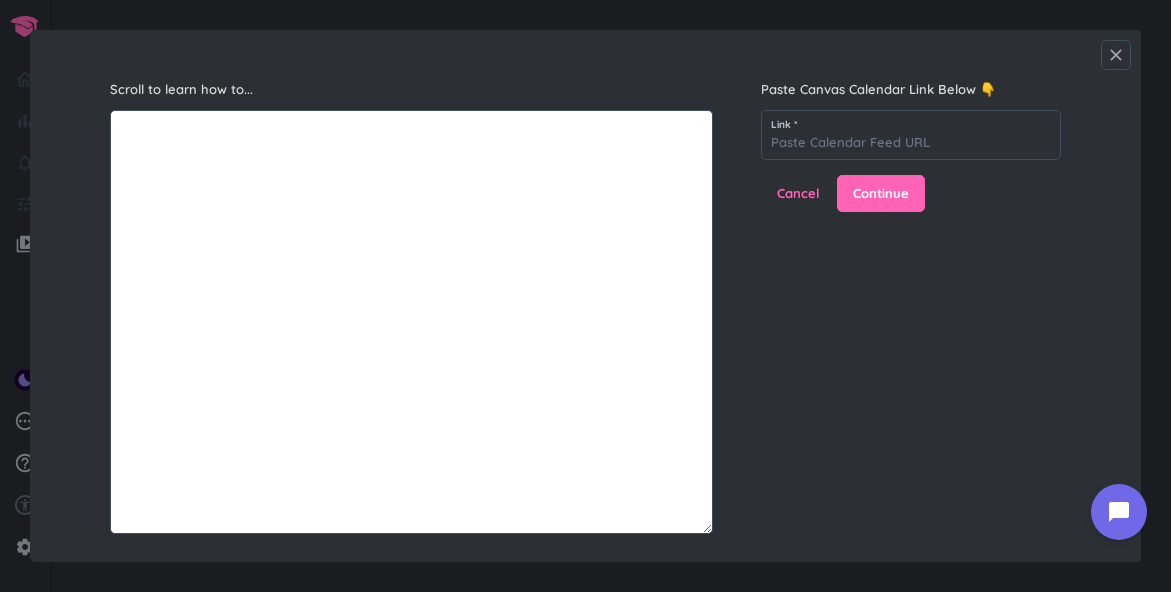 click on "close" at bounding box center [1116, 55] 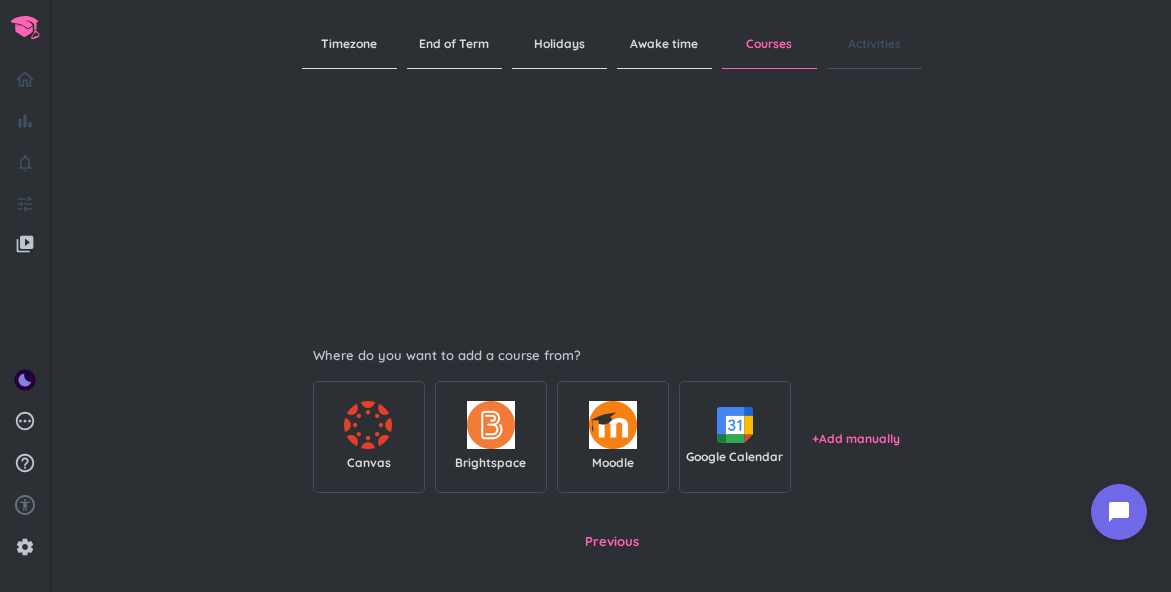 scroll, scrollTop: 322, scrollLeft: 0, axis: vertical 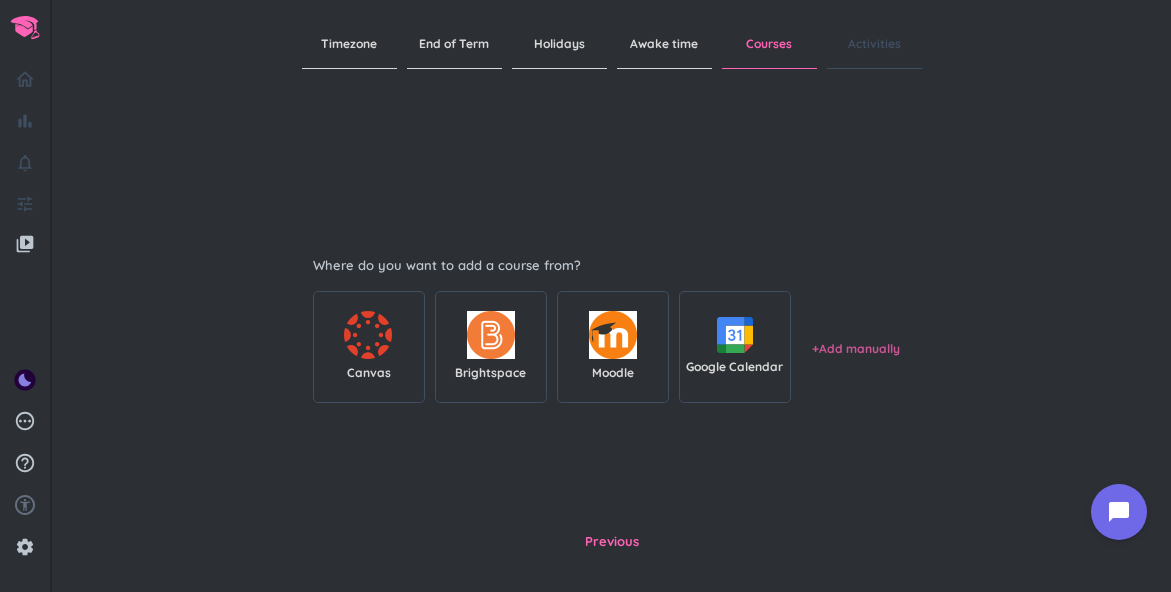 click on "+  Add manually" at bounding box center [856, 347] 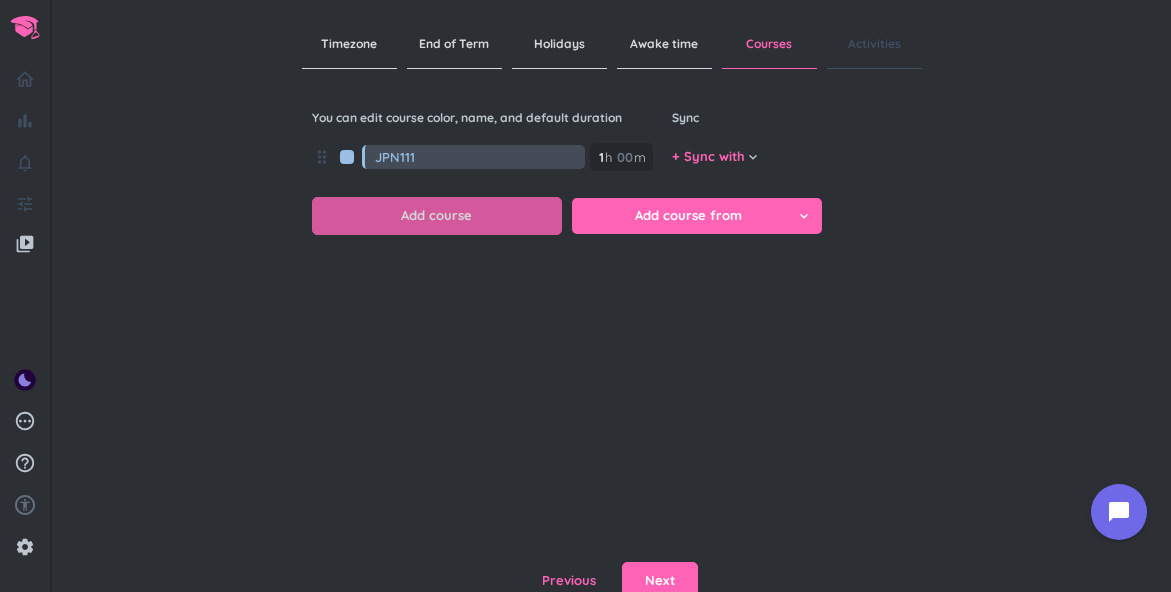 type on "JPN111" 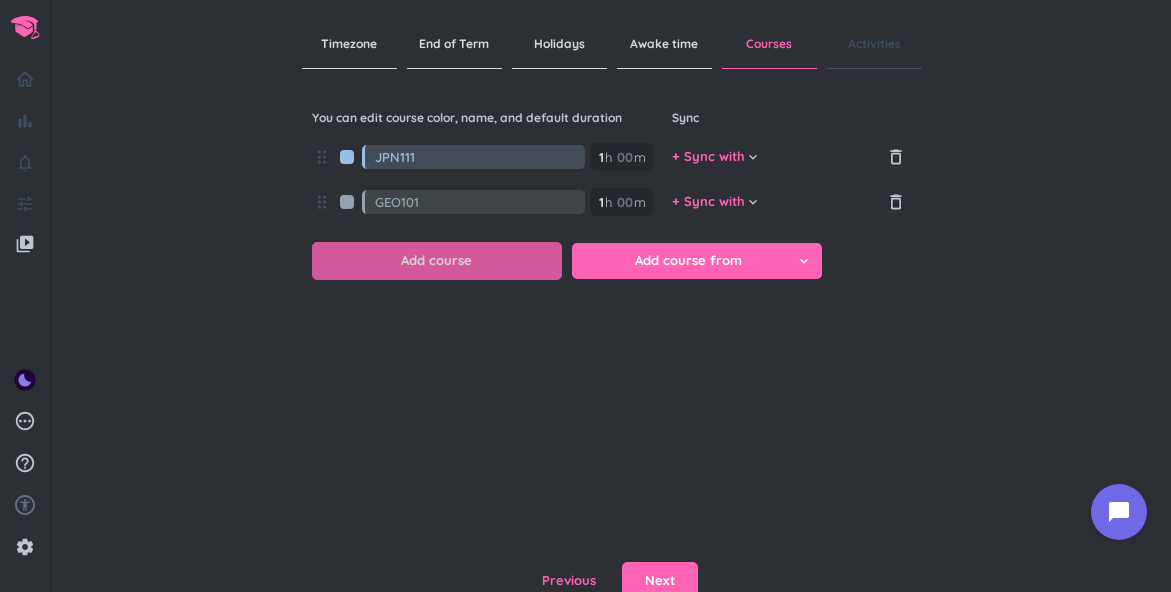 type on "GEO101" 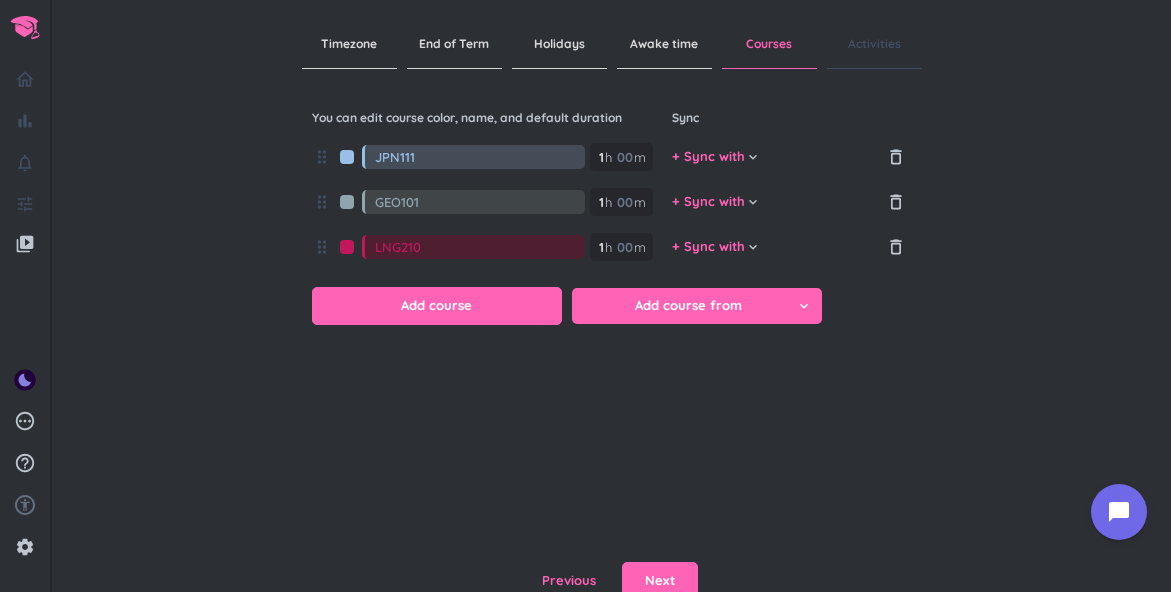 type on "LNG210" 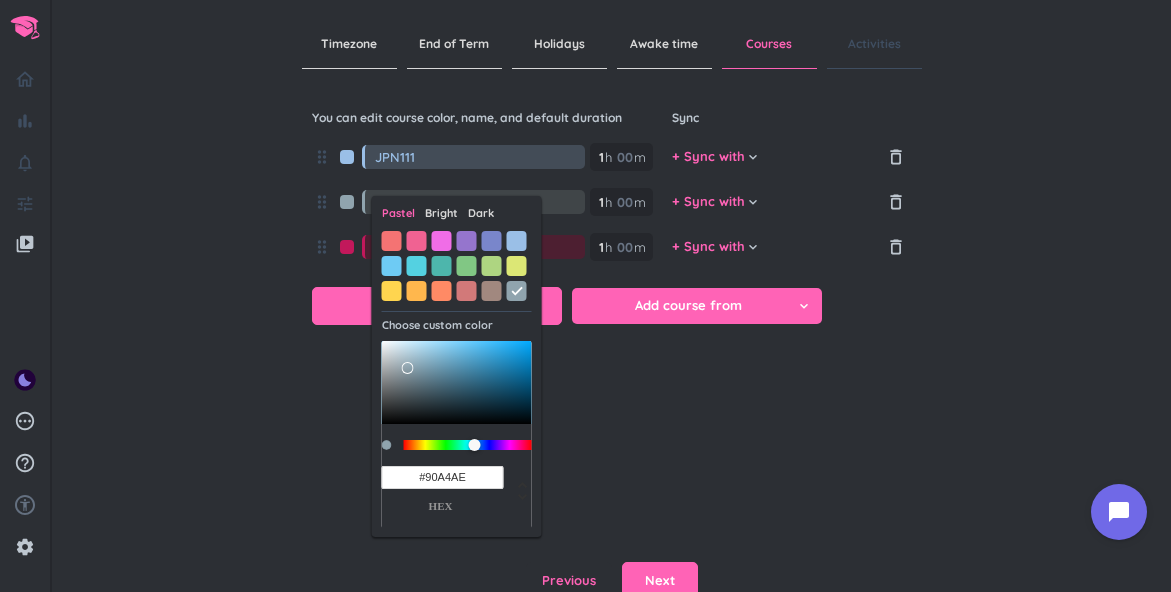 click on "Bright" at bounding box center [441, 213] 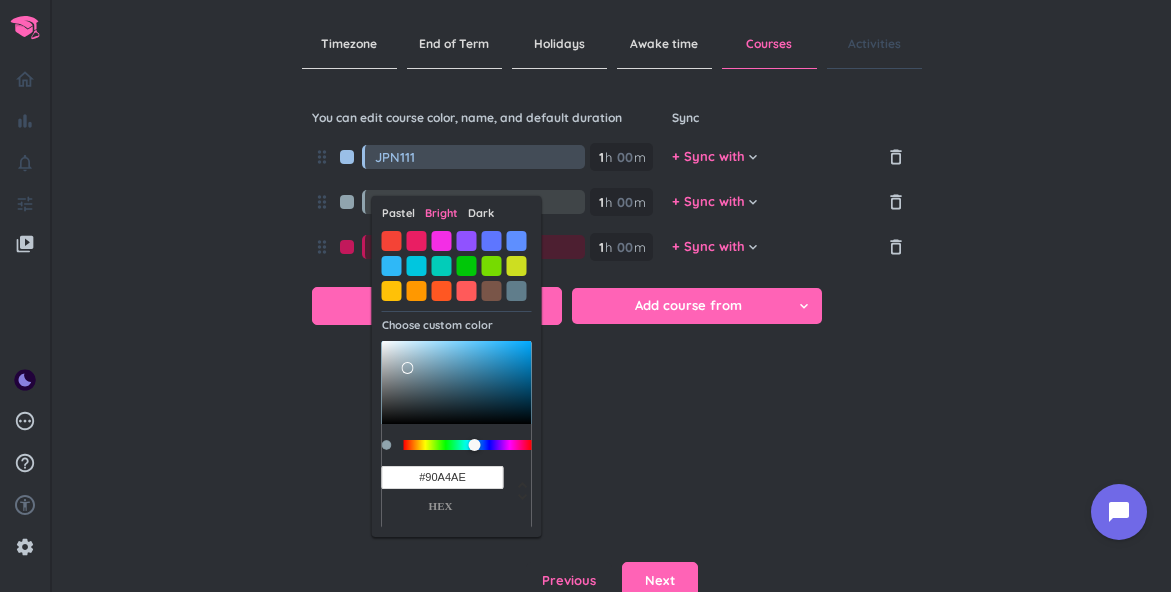 click on "Dark" at bounding box center [481, 213] 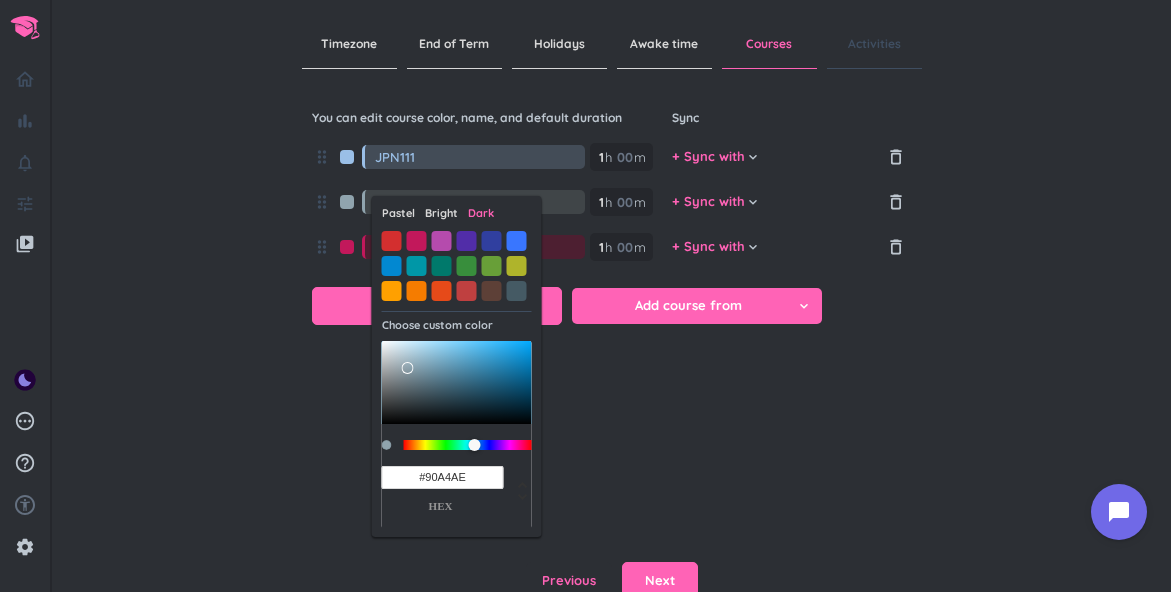 click on "Pastel" at bounding box center [398, 213] 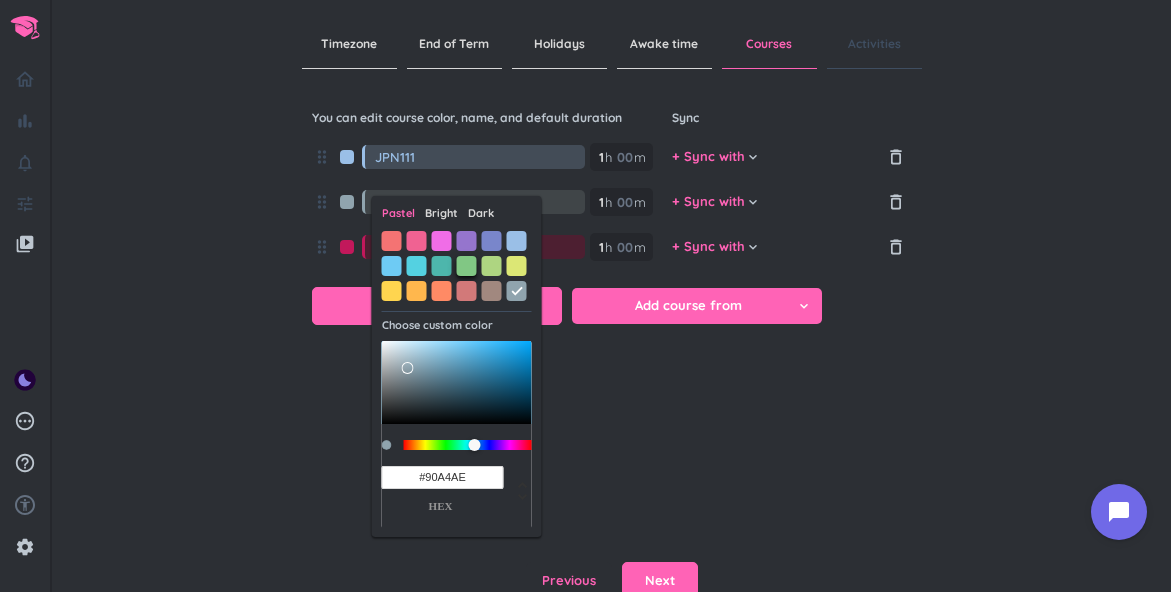 click at bounding box center (467, 266) 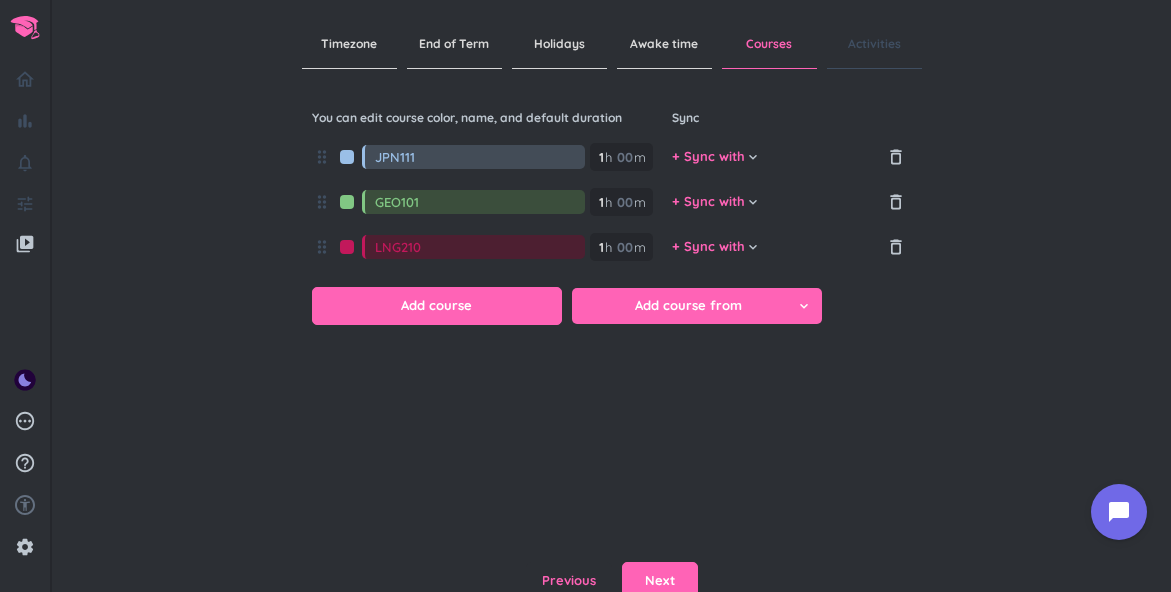 click at bounding box center [347, 247] 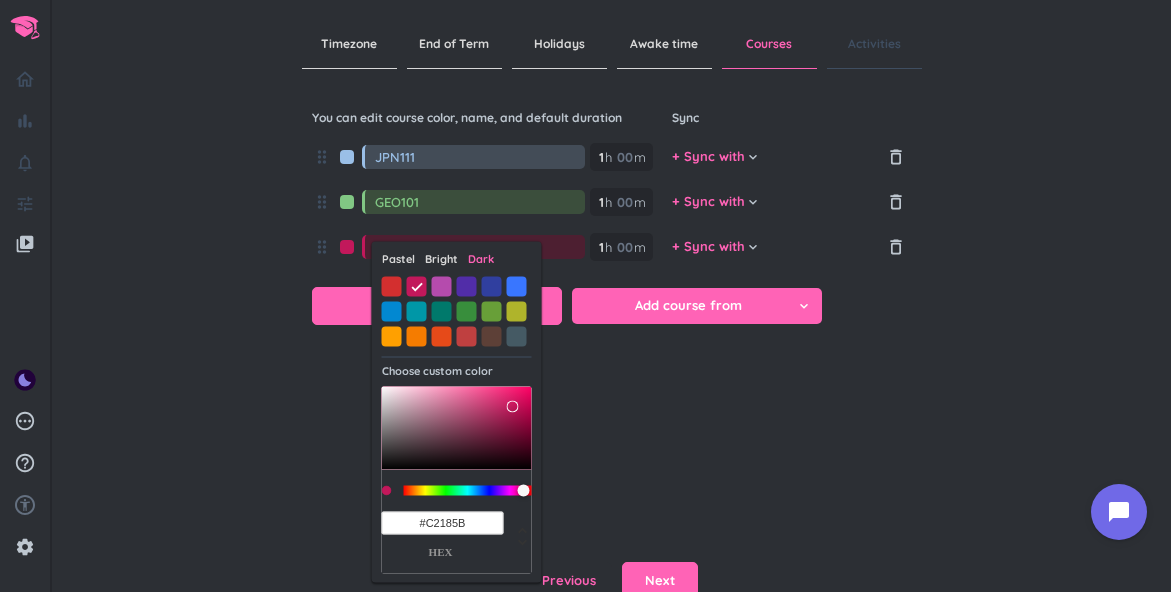 click on "Pastel" at bounding box center (398, 259) 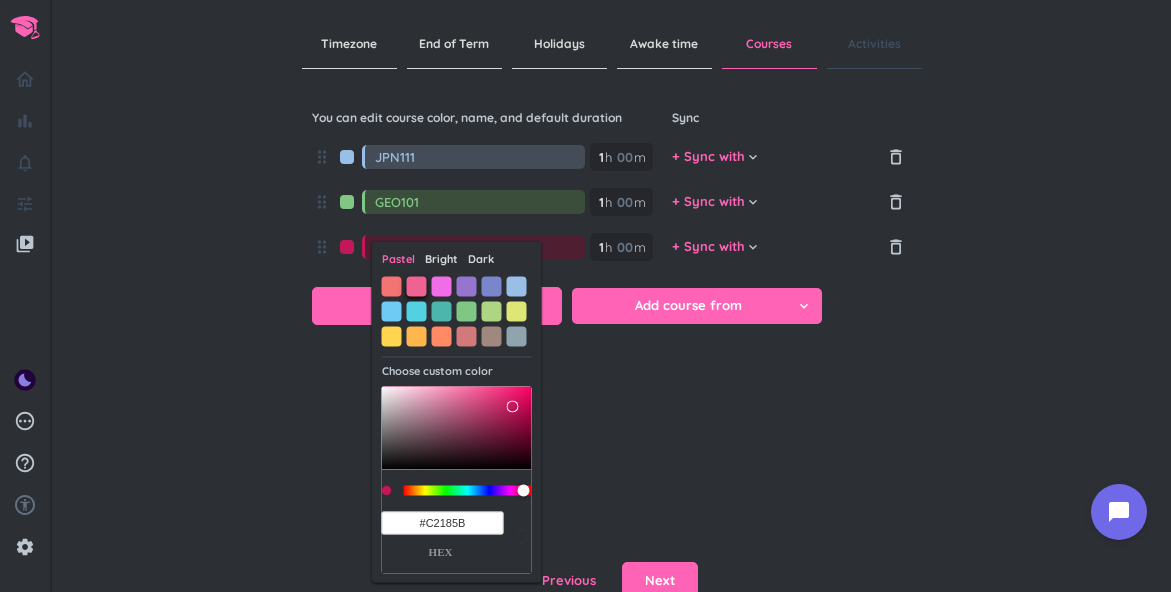 click at bounding box center (417, 286) 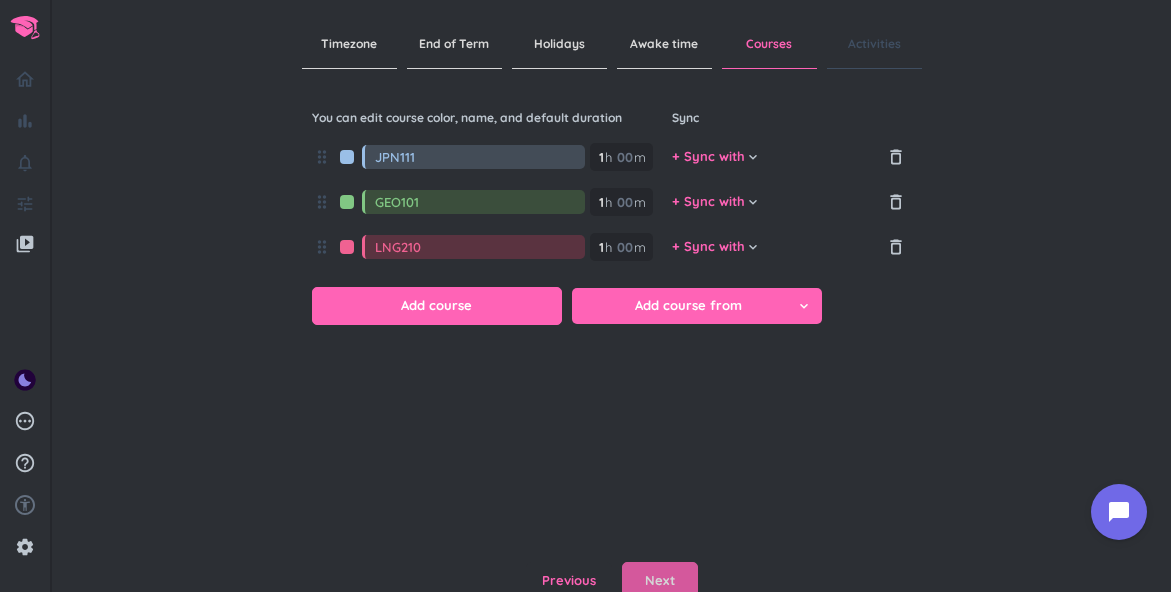 click on "Next" at bounding box center (660, 581) 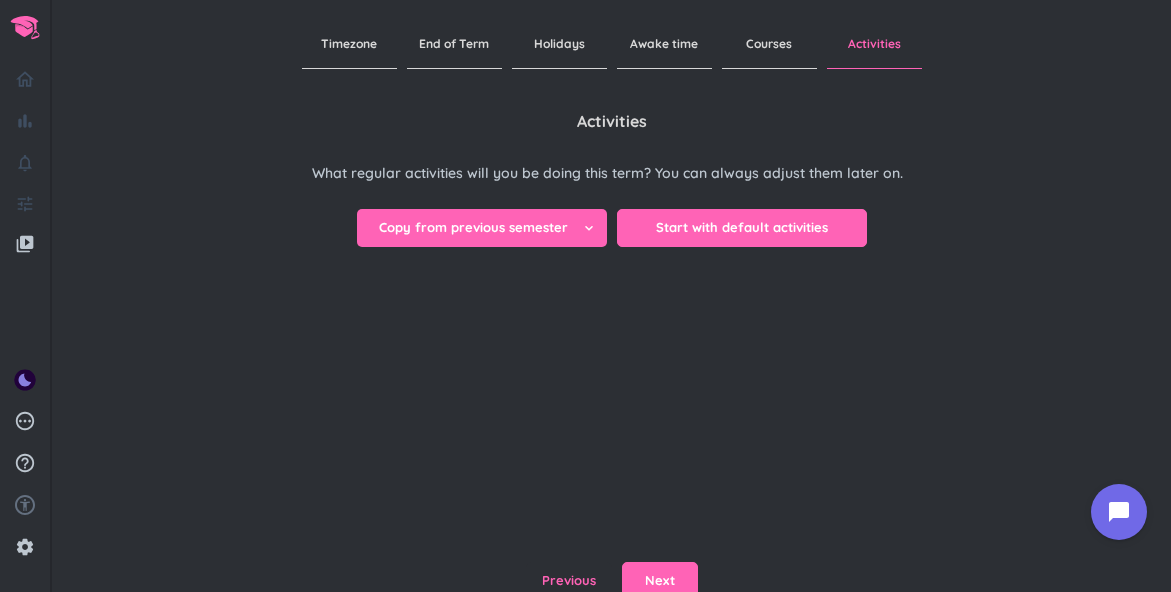 click on "Copy from previous semester" at bounding box center [473, 228] 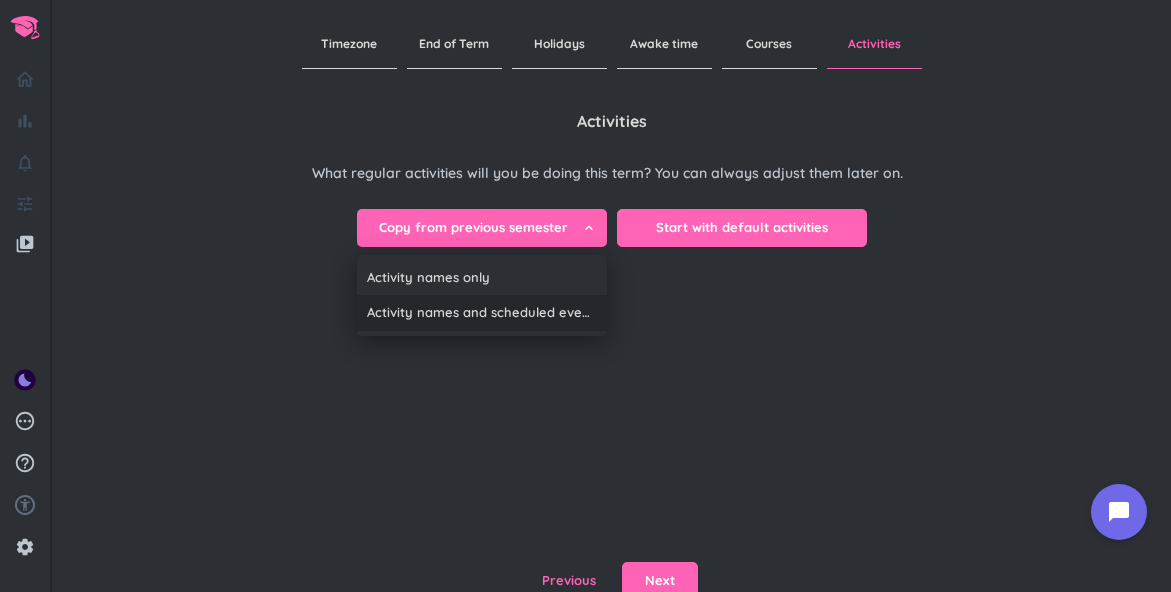 click on "Activity names and scheduled events" at bounding box center [482, 313] 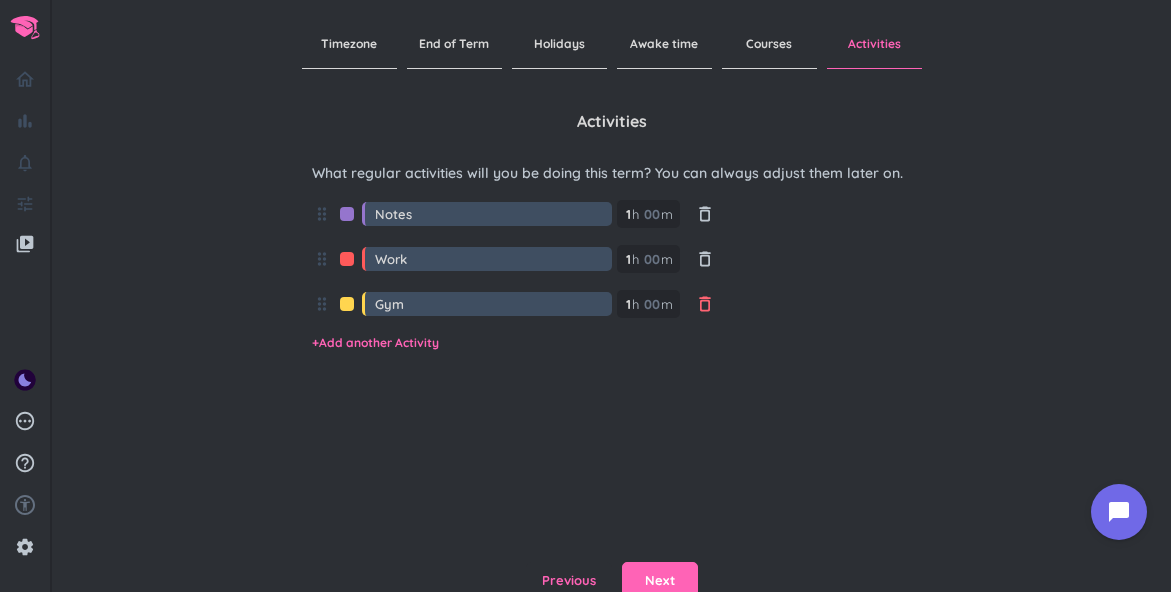 click on "delete_outline" at bounding box center (705, 304) 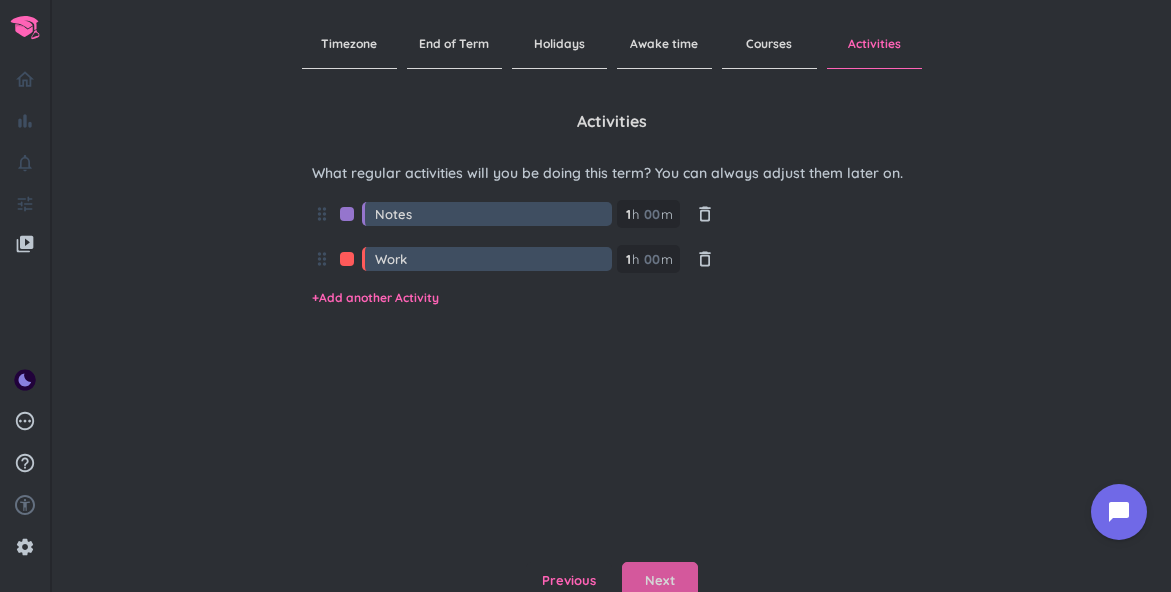 click on "Next" at bounding box center [660, 581] 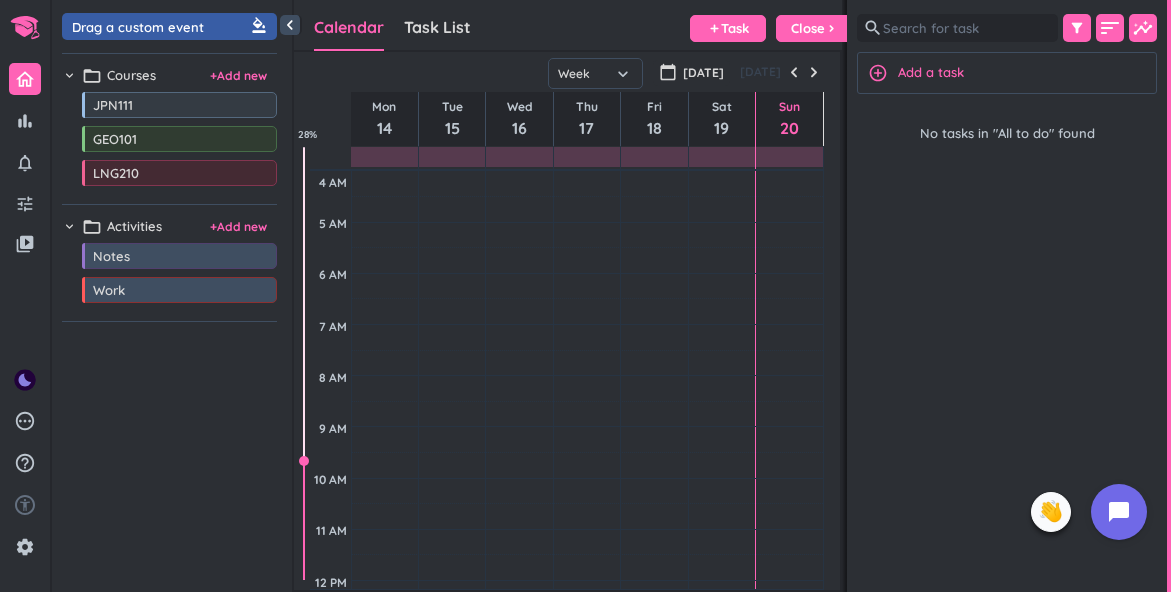 scroll, scrollTop: 1, scrollLeft: 1, axis: both 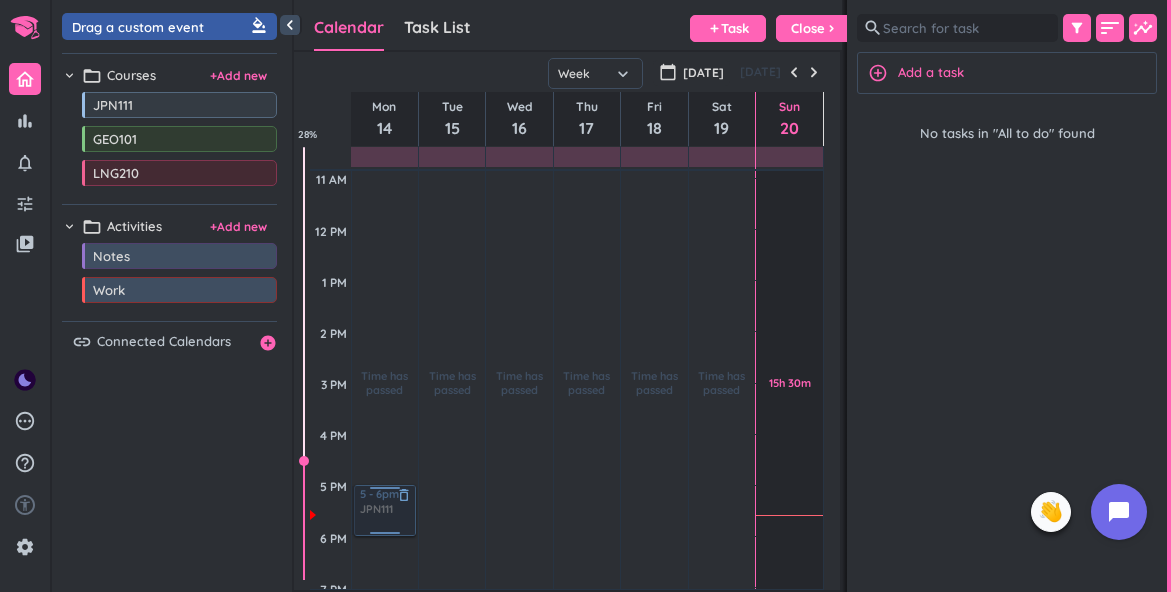 drag, startPoint x: 198, startPoint y: 109, endPoint x: 382, endPoint y: 487, distance: 420.40457 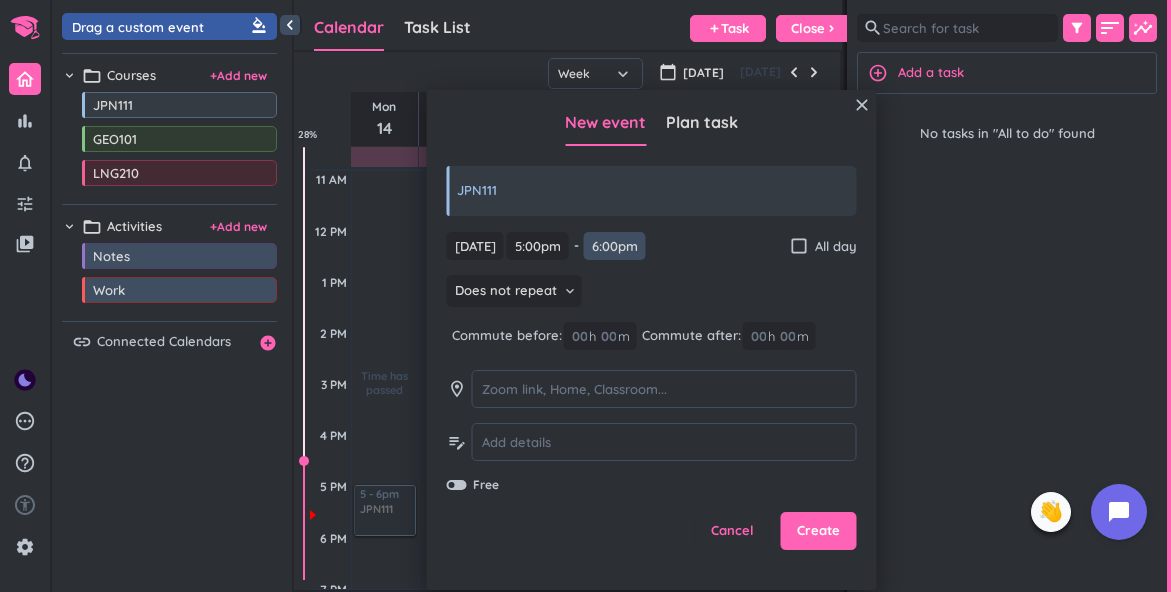 click on "6:00pm" at bounding box center [615, 246] 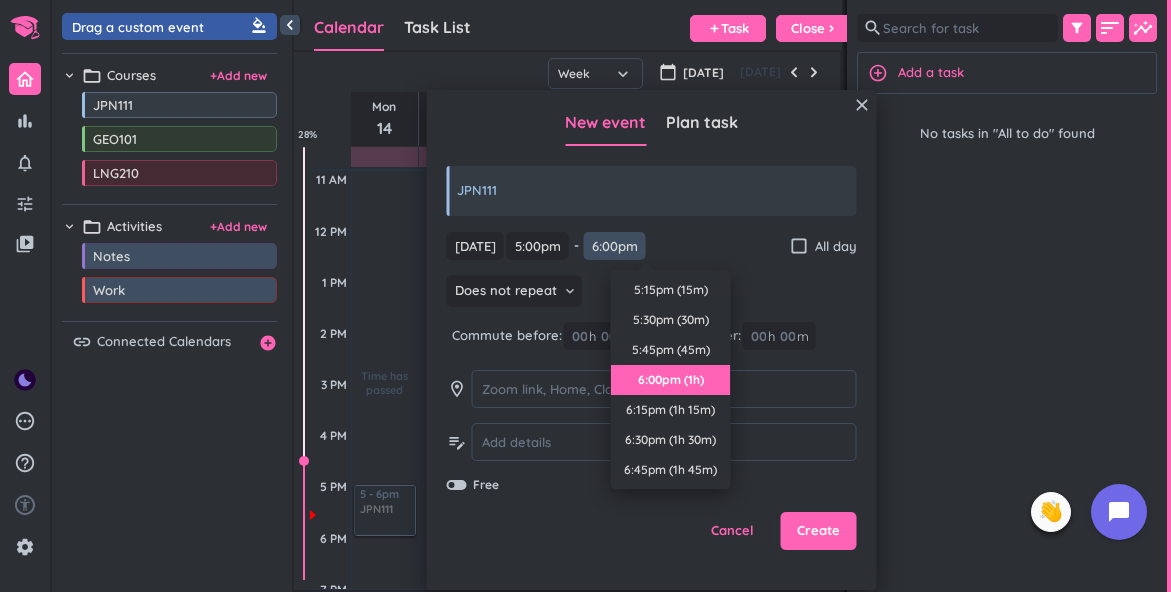 scroll, scrollTop: 90, scrollLeft: 0, axis: vertical 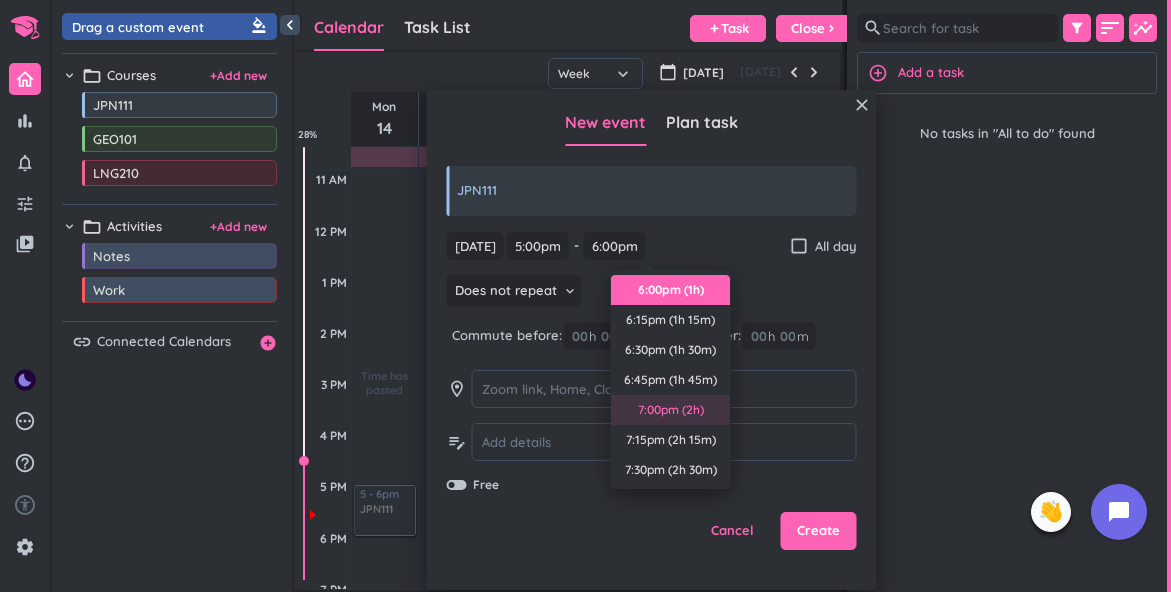 click on "7:00pm (2h)" at bounding box center (671, 410) 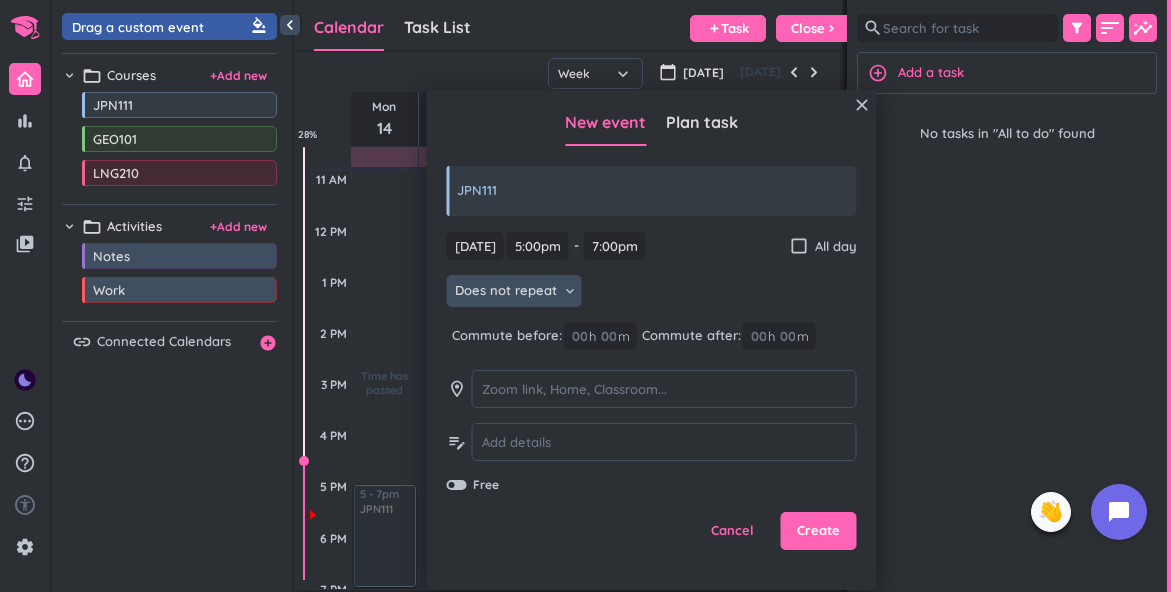 click on "Does not repeat keyboard_arrow_down" at bounding box center (514, 291) 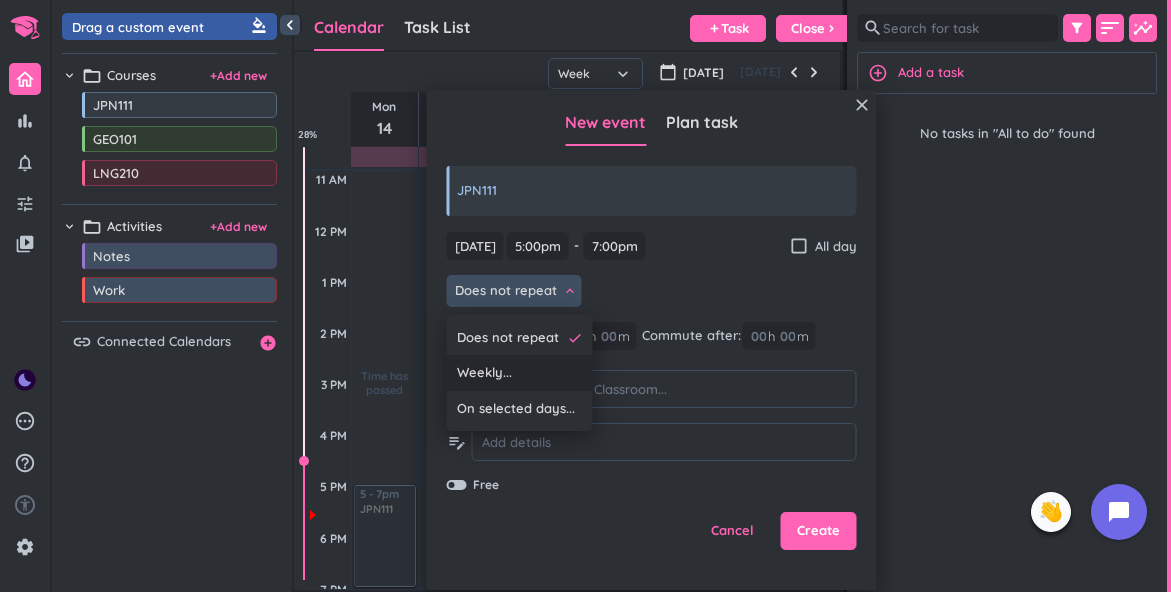click on "Weekly..." at bounding box center [520, 373] 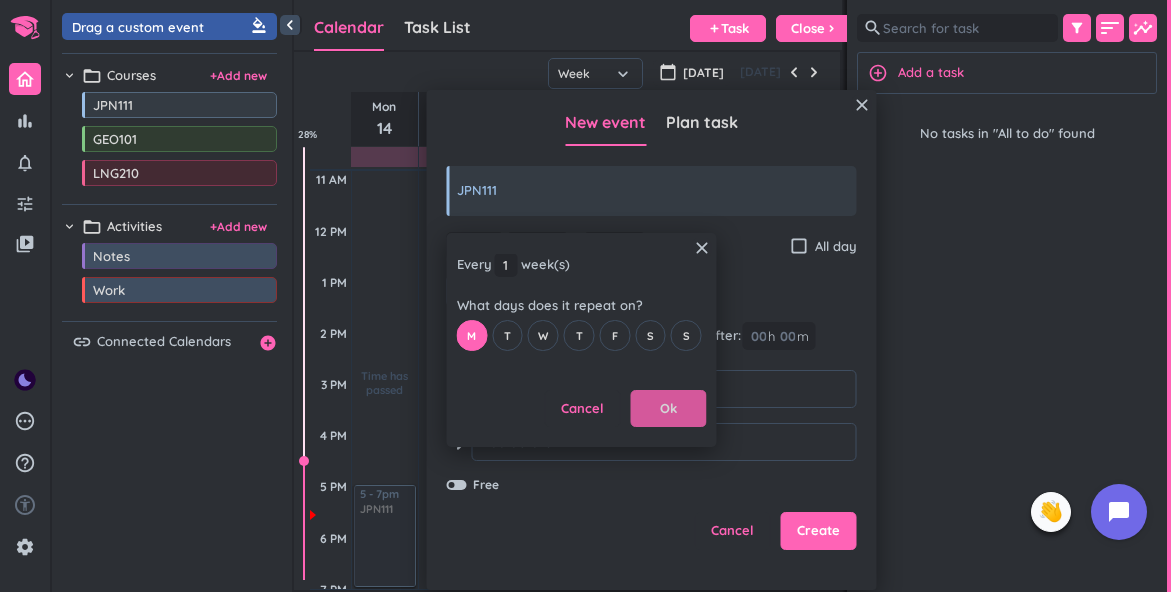 click on "Ok" at bounding box center (668, 409) 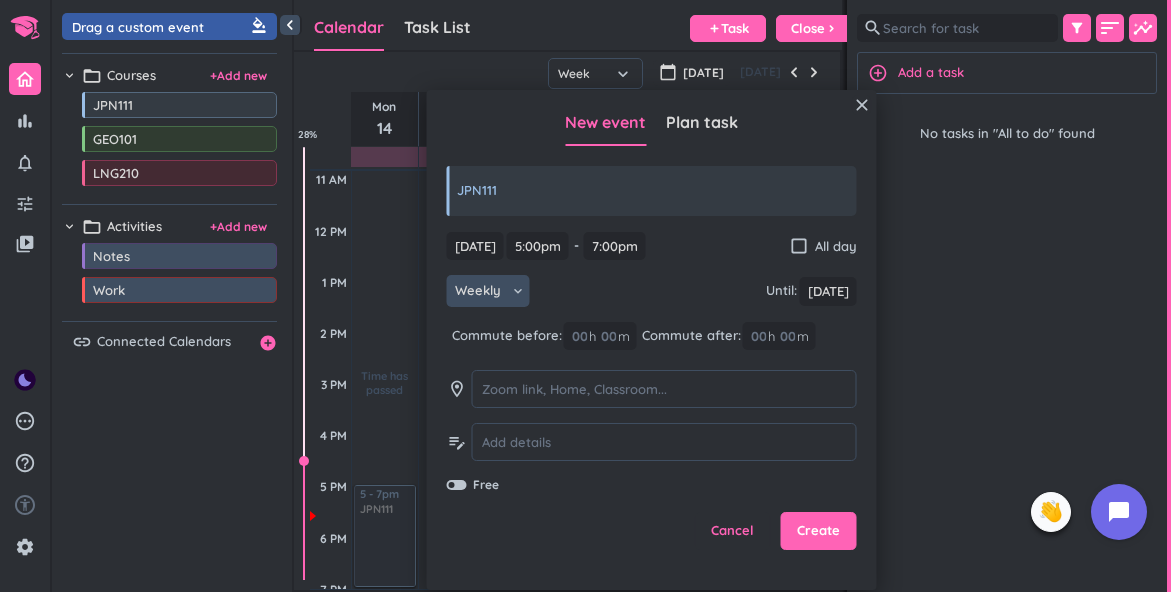 click on "Weekly keyboard_arrow_down" at bounding box center [488, 291] 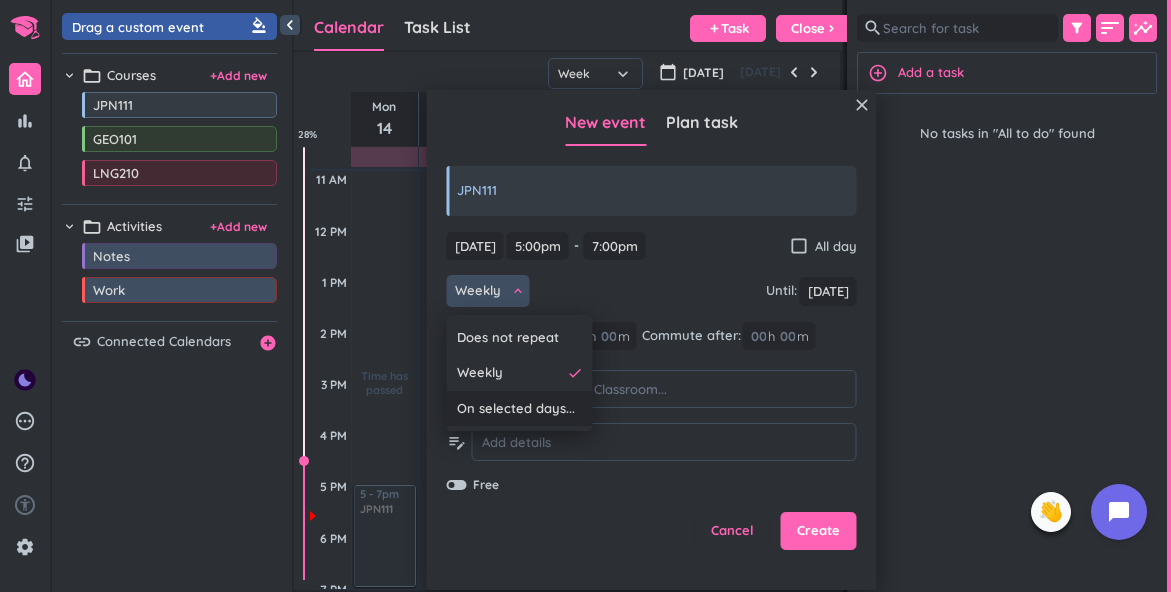 click on "On selected days..." at bounding box center [516, 409] 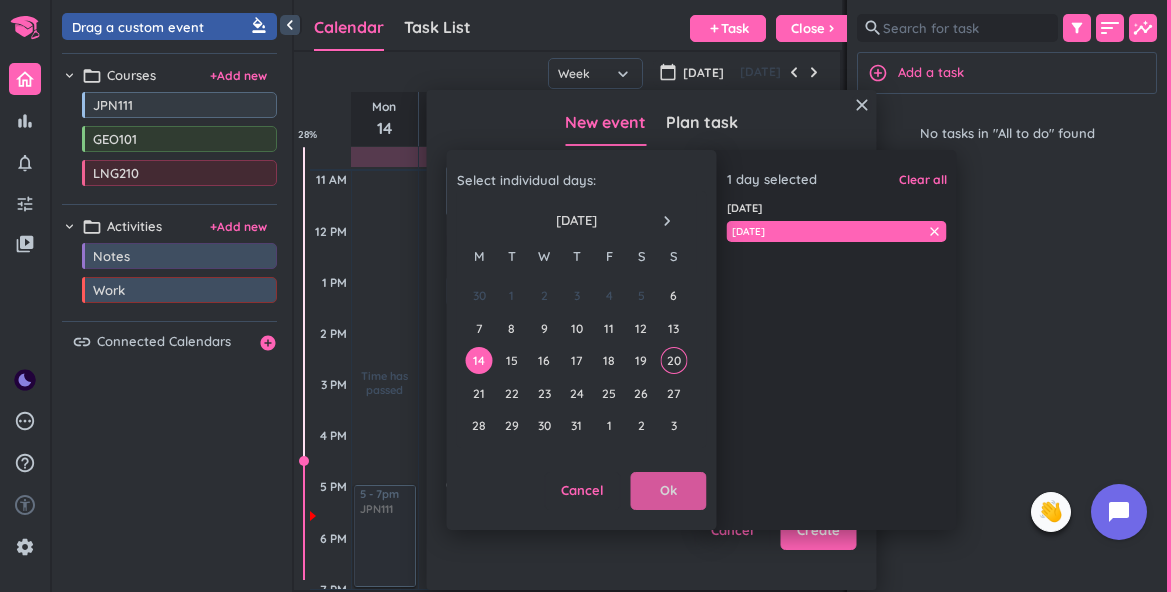 click on "Ok" at bounding box center (669, 491) 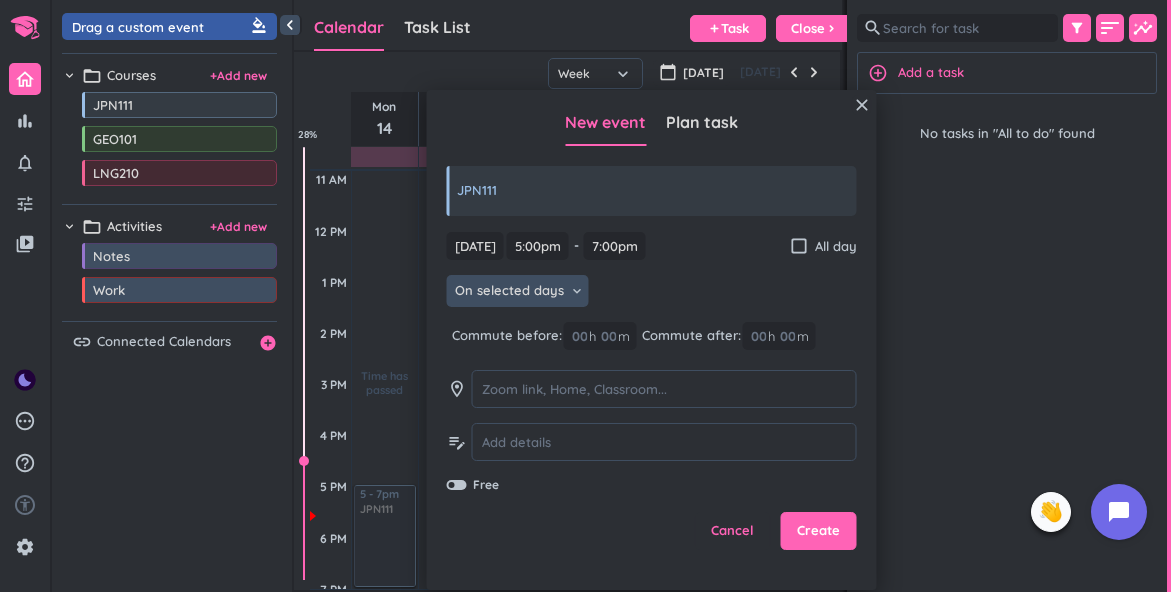 click on "On selected days keyboard_arrow_down" at bounding box center (518, 291) 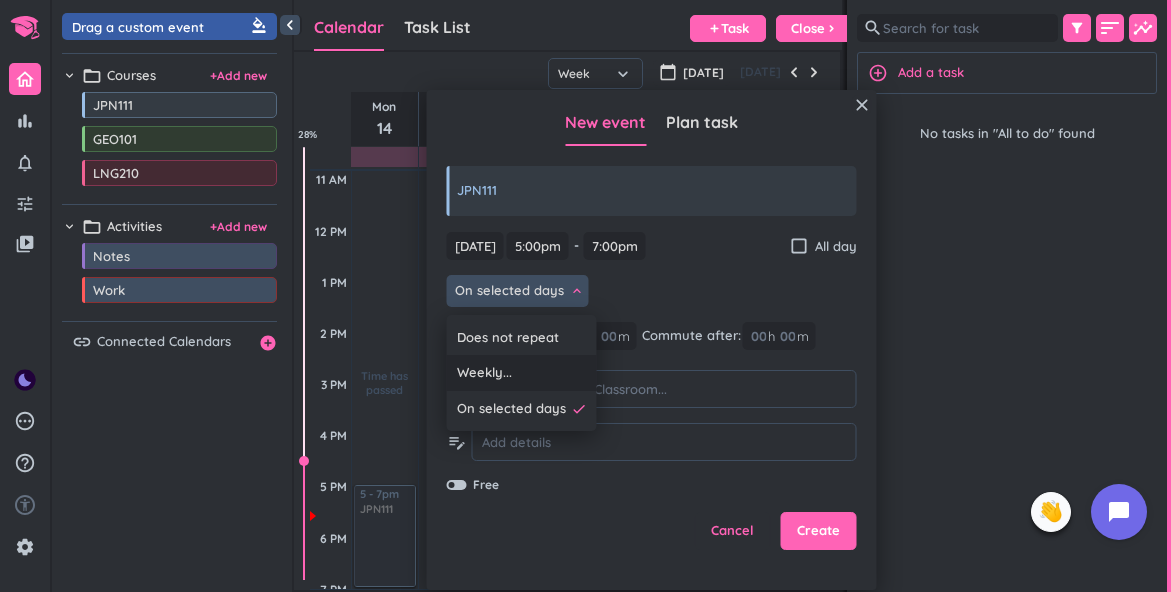 click on "Weekly..." at bounding box center (522, 373) 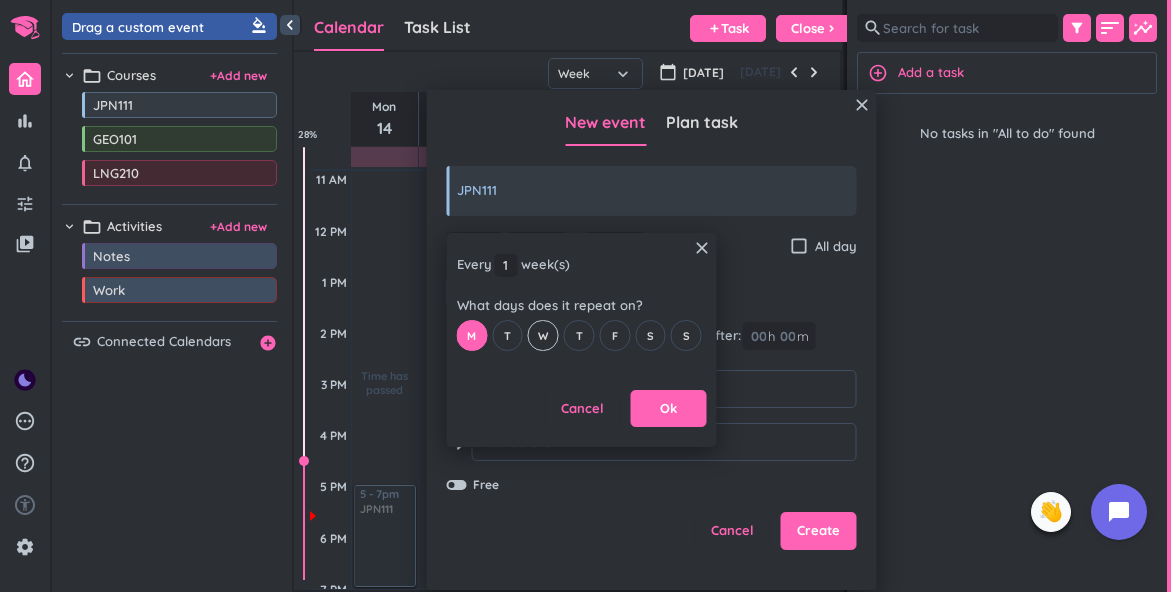 click on "W" at bounding box center [543, 335] 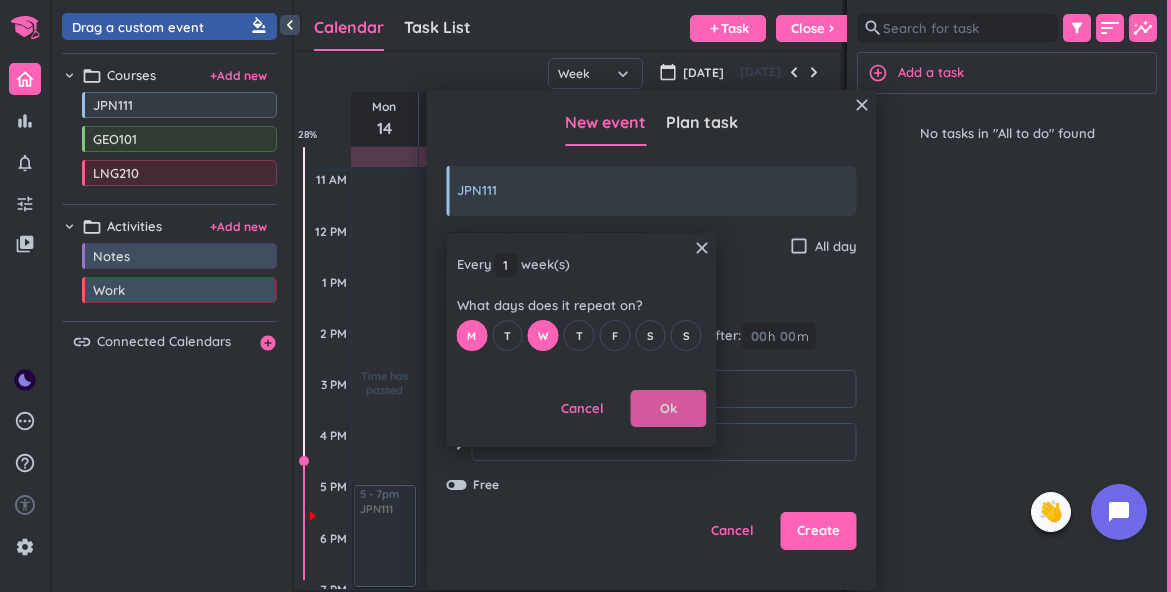 click on "Ok" at bounding box center (669, 409) 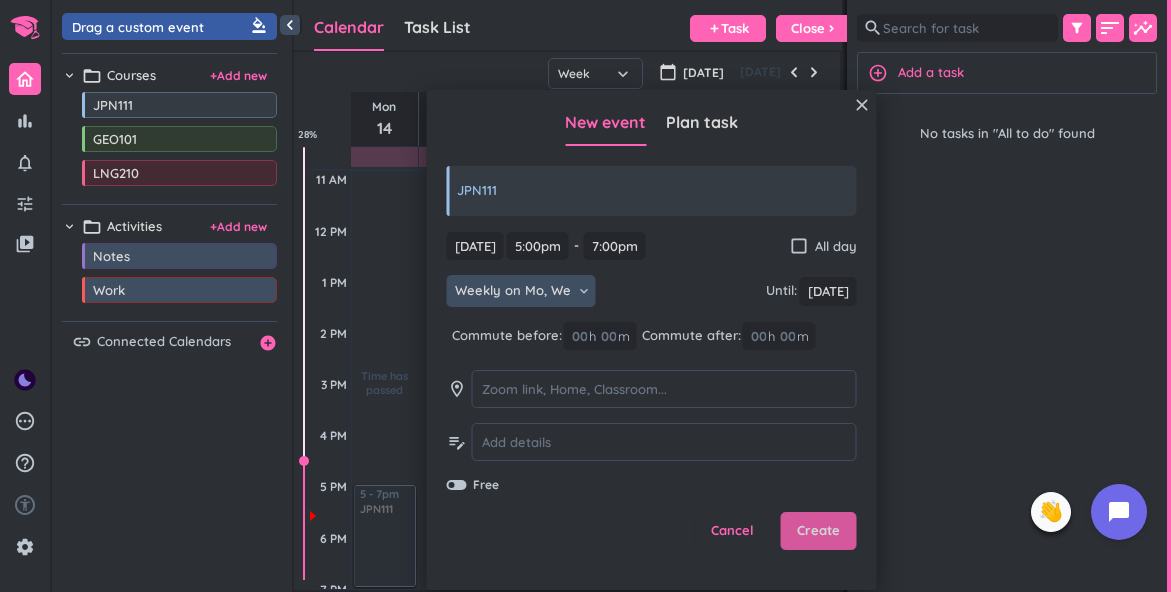 click on "Create" at bounding box center [818, 531] 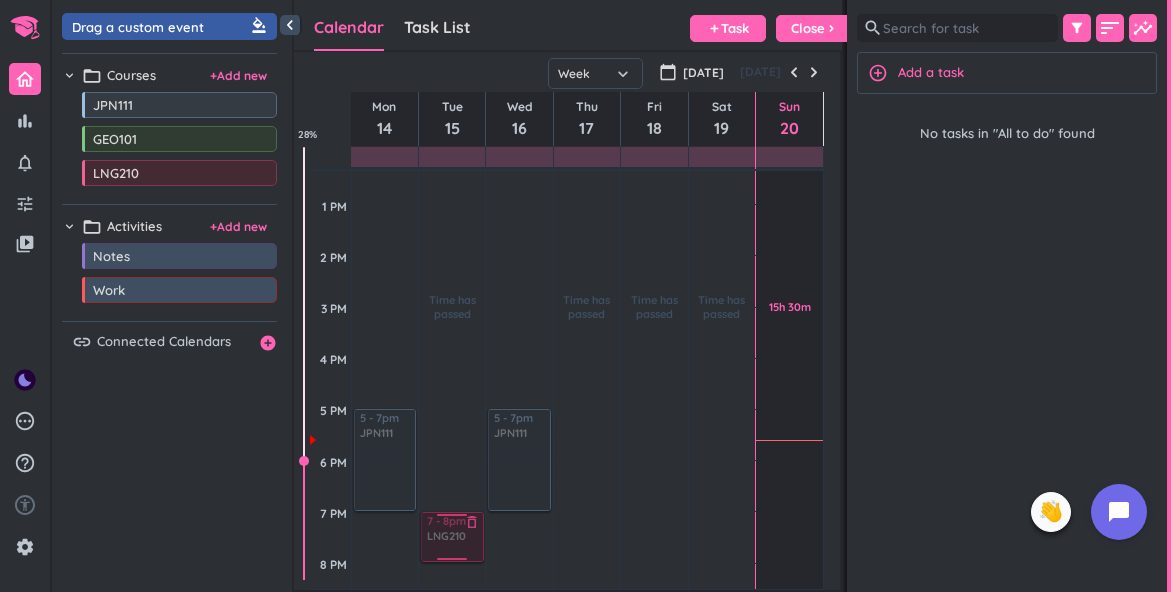 scroll, scrollTop: 428, scrollLeft: 0, axis: vertical 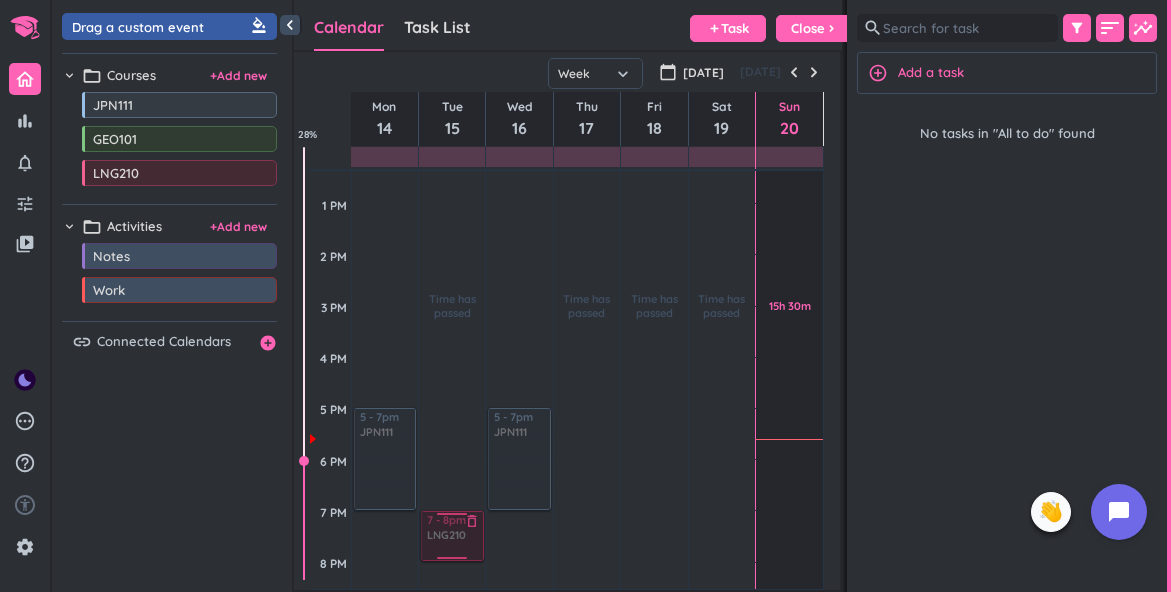 drag, startPoint x: 166, startPoint y: 180, endPoint x: 443, endPoint y: 515, distance: 434.6884 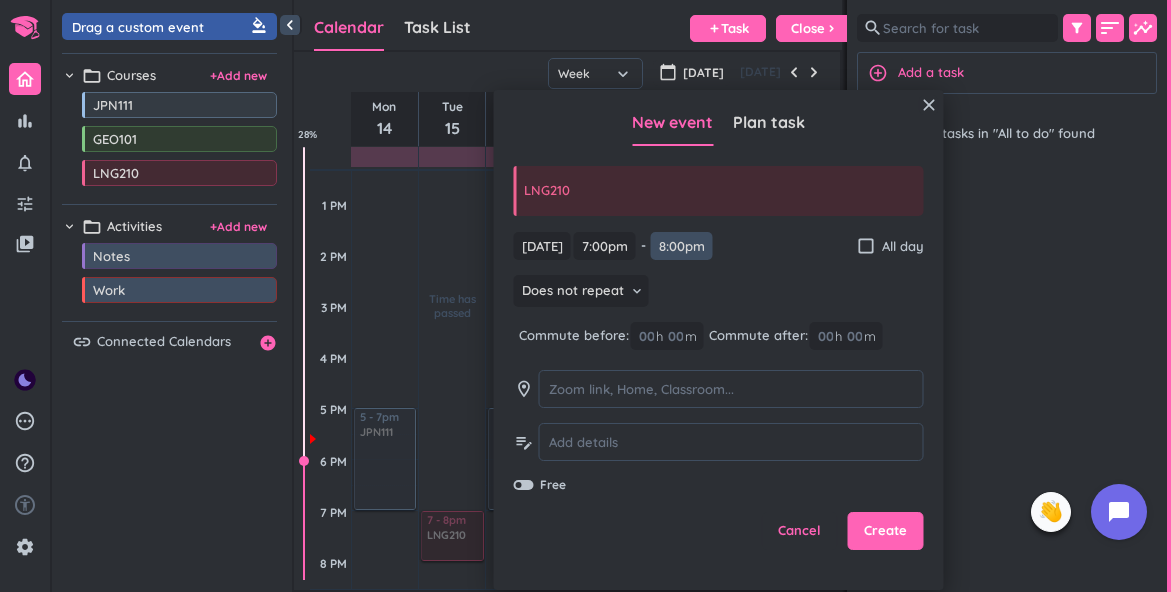 click on "8:00pm" at bounding box center (682, 246) 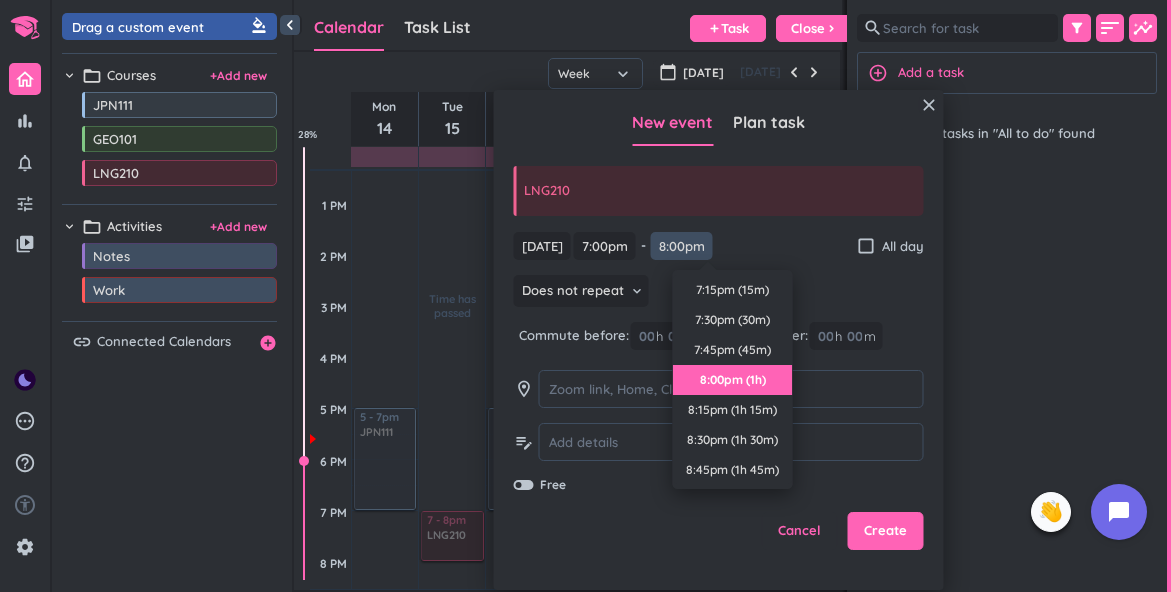 scroll, scrollTop: 90, scrollLeft: 0, axis: vertical 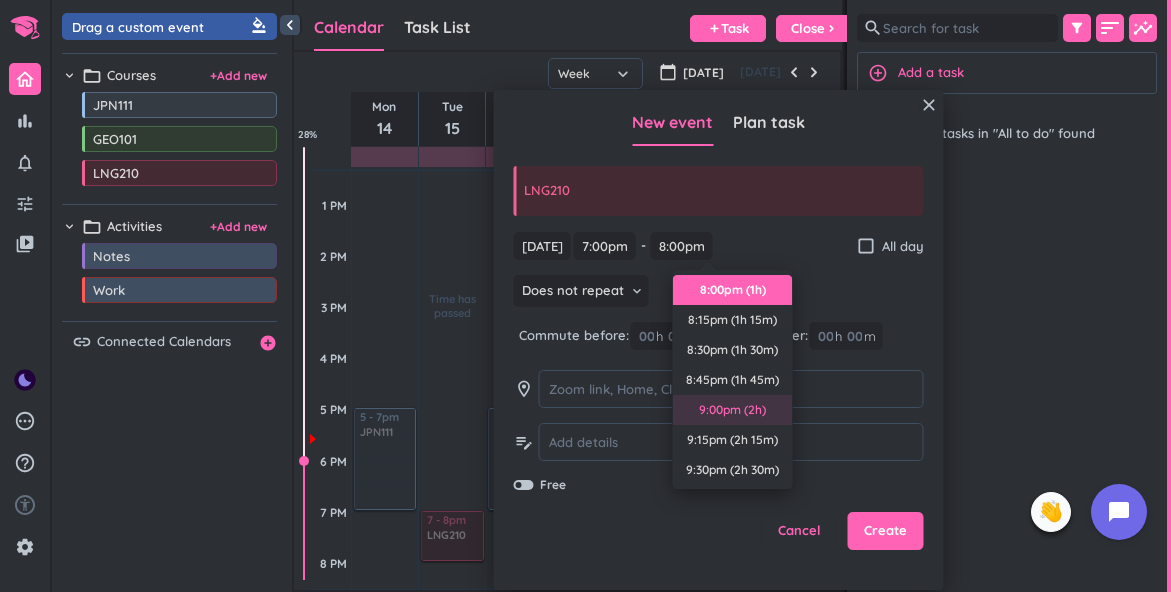 click on "9:00pm (2h)" at bounding box center [733, 410] 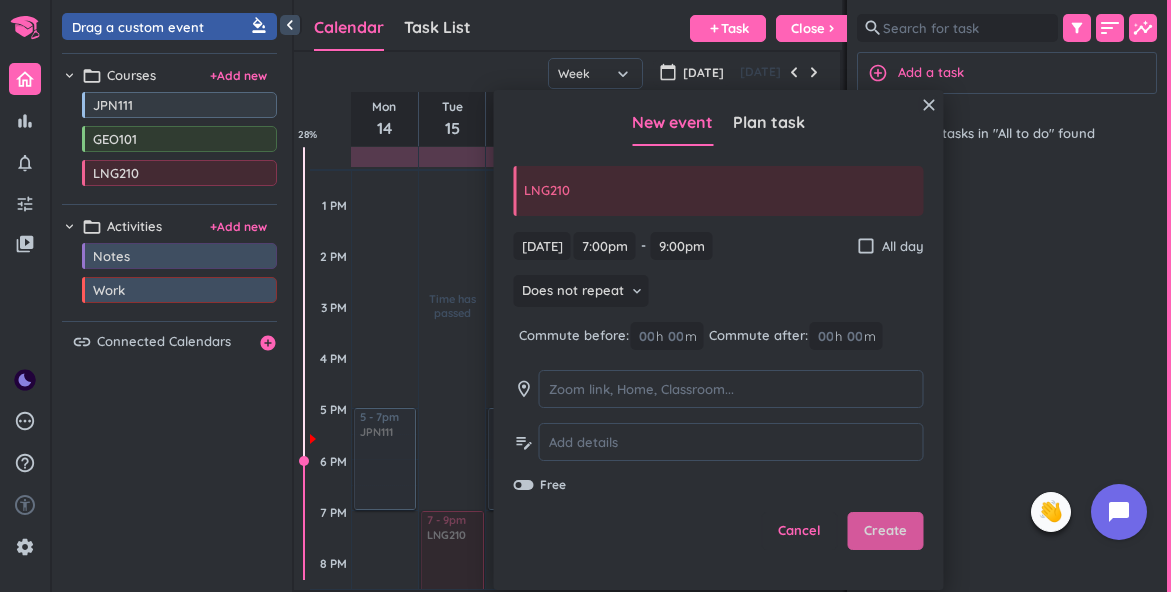 click on "Create" at bounding box center [885, 531] 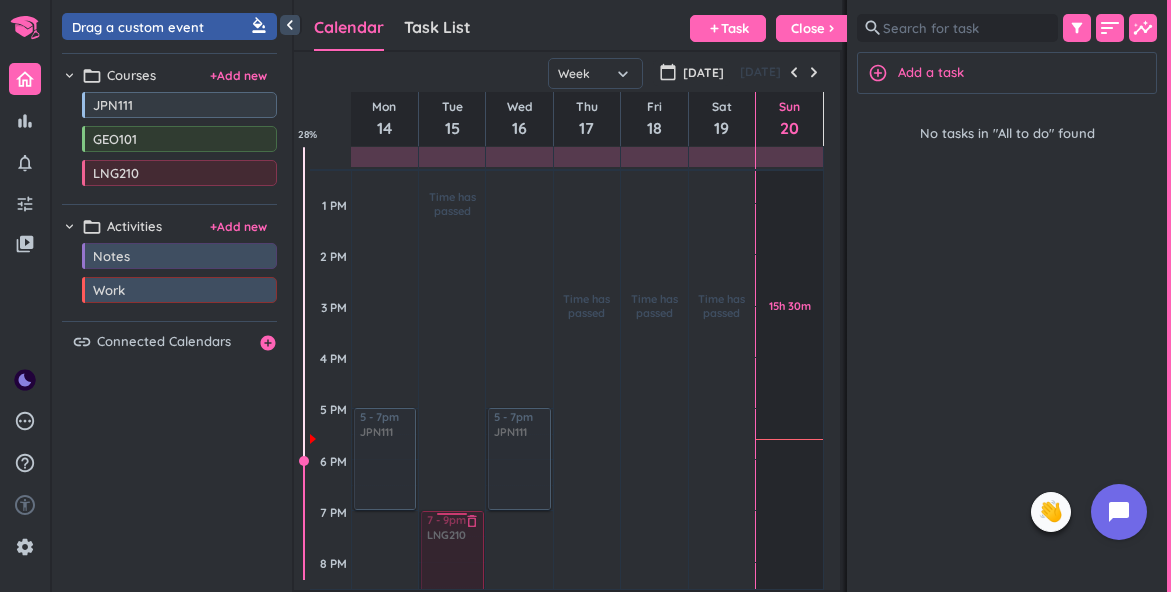 click at bounding box center (451, 561) 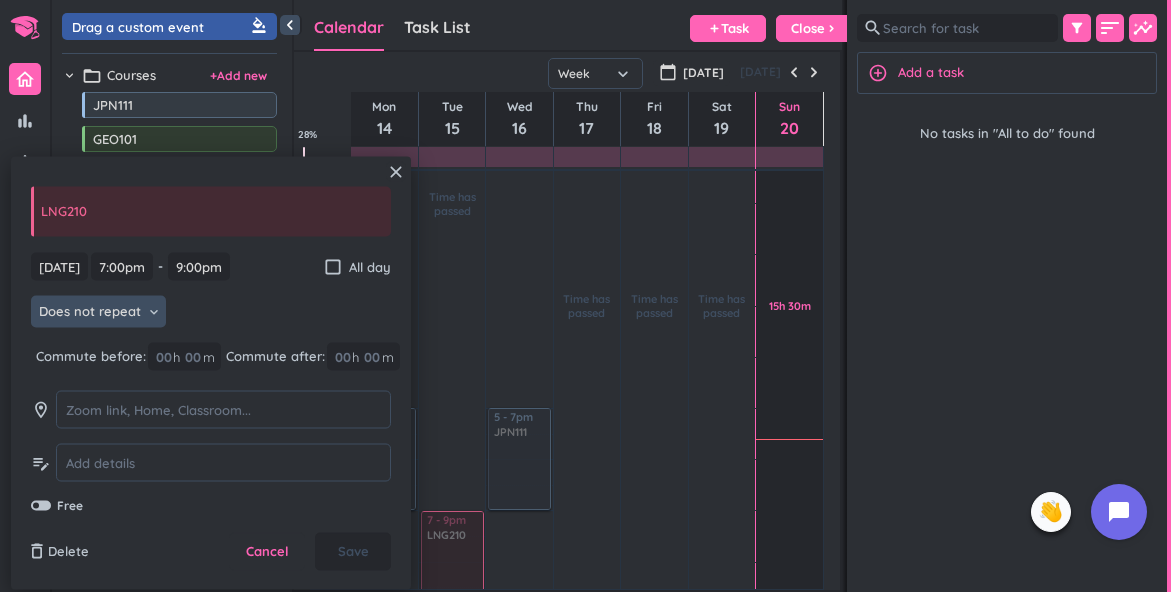 click on "keyboard_arrow_down" at bounding box center (154, 312) 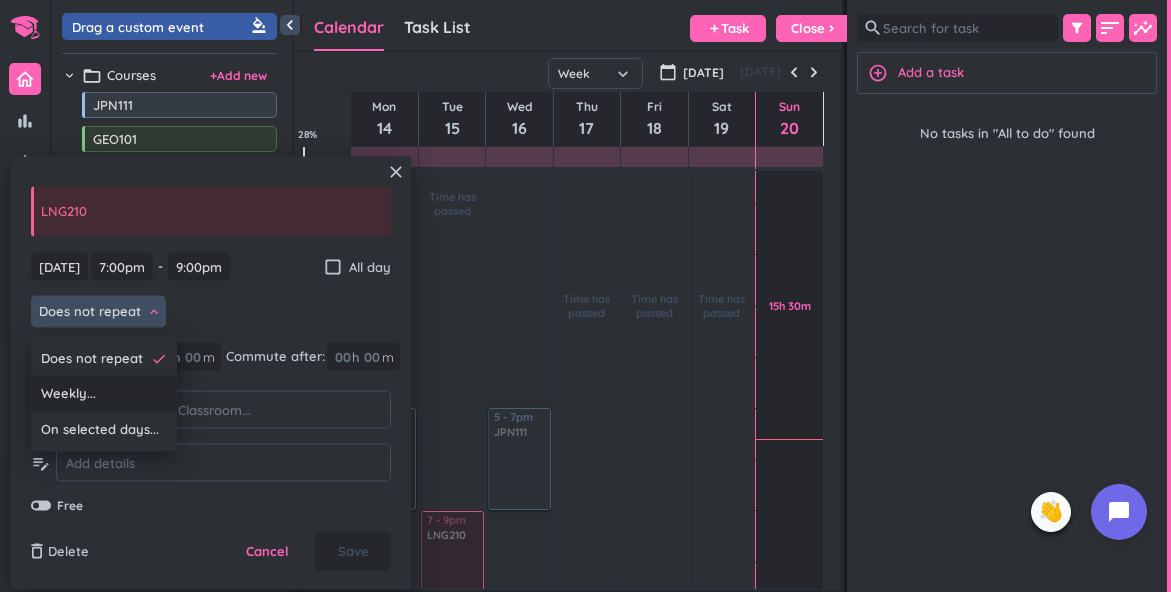 click on "Weekly..." at bounding box center [104, 394] 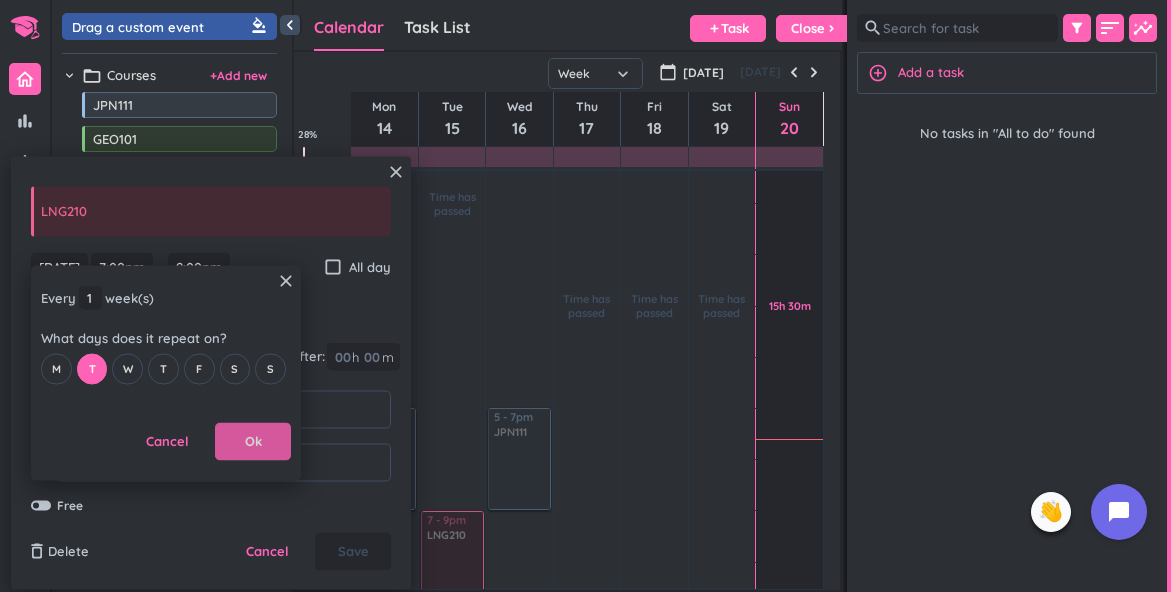 click on "Ok" at bounding box center (253, 442) 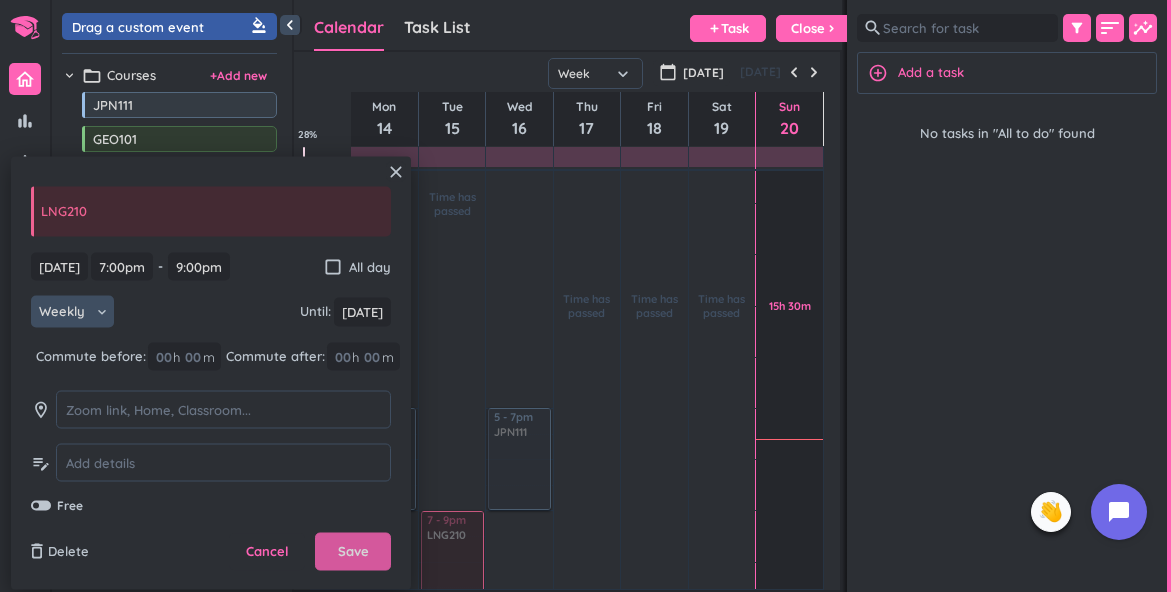 click on "Save" at bounding box center [353, 552] 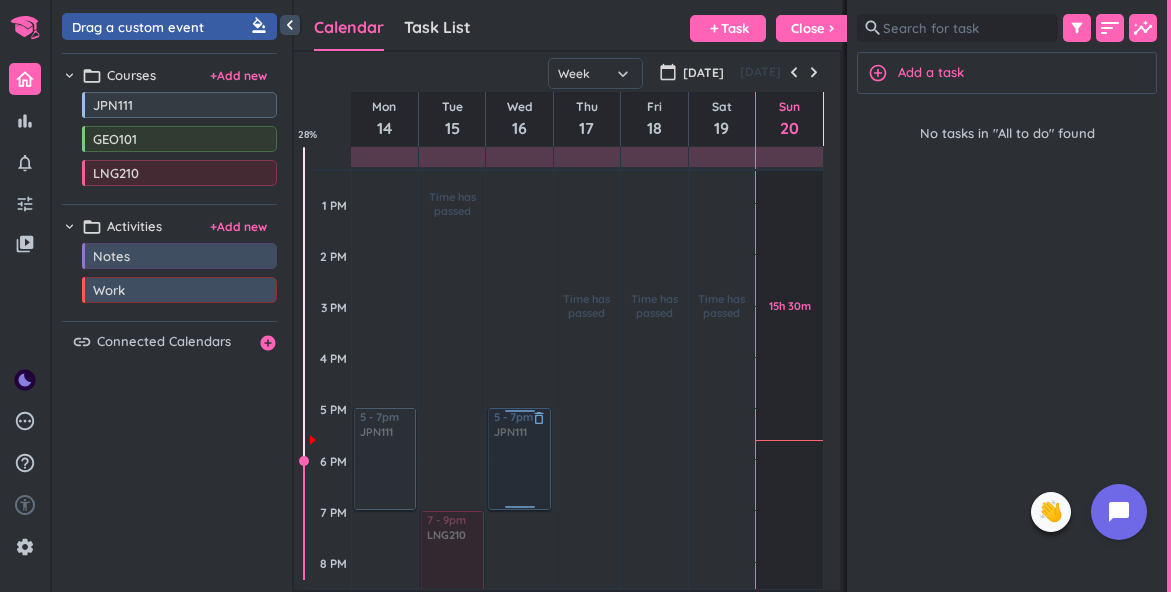 click on "delete_outline" at bounding box center (539, 418) 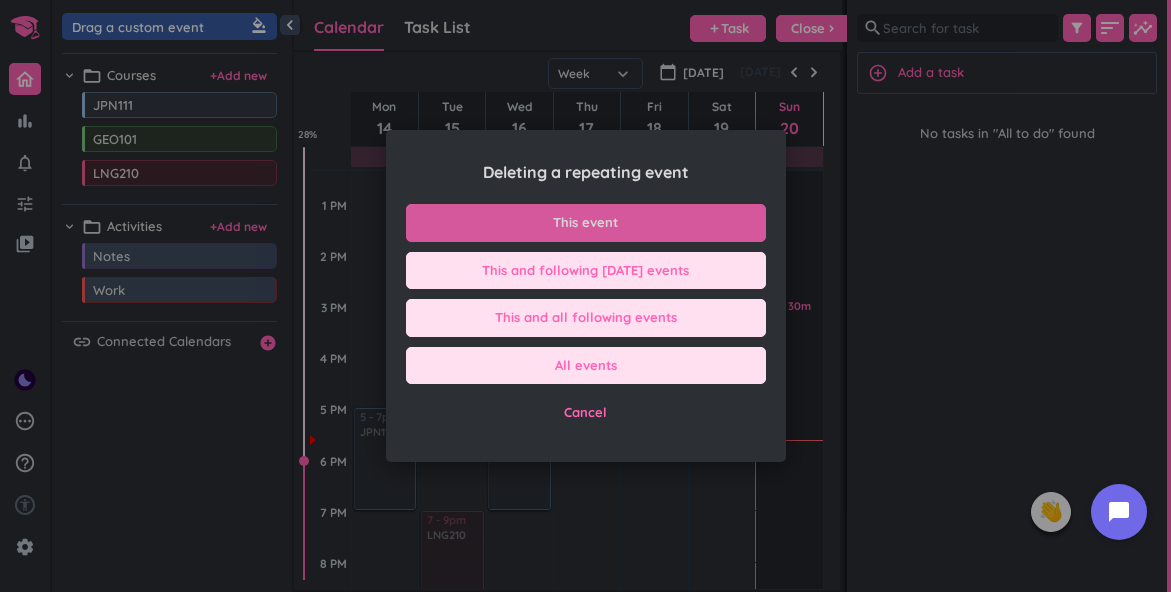 click on "This event" at bounding box center [586, 223] 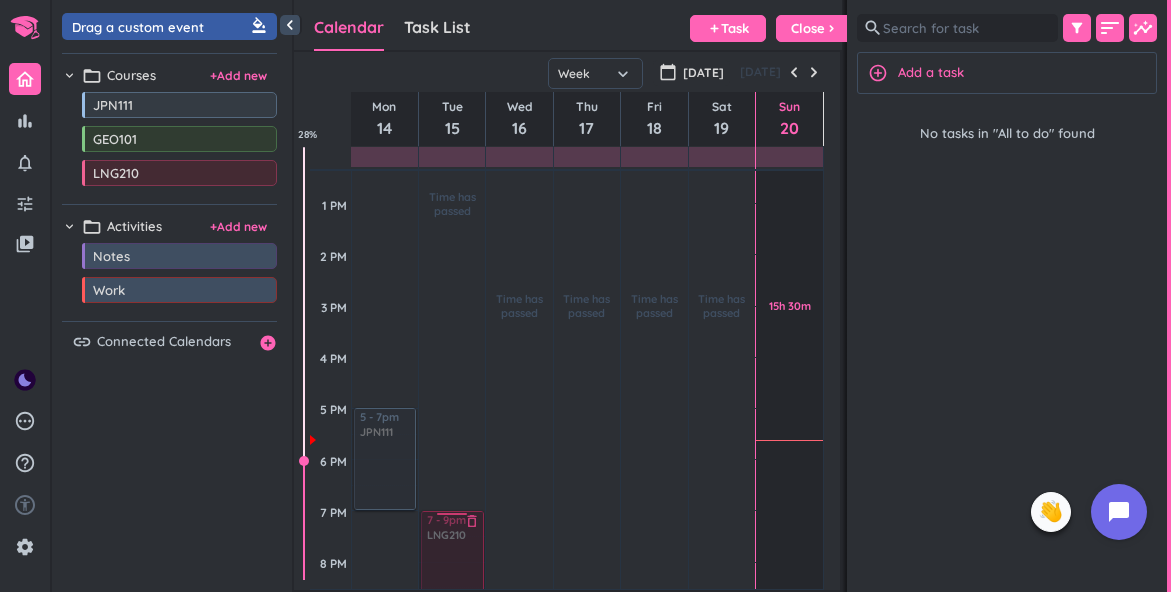 click on "7 - 9pm LNG210 delete_outline" at bounding box center (453, 560) 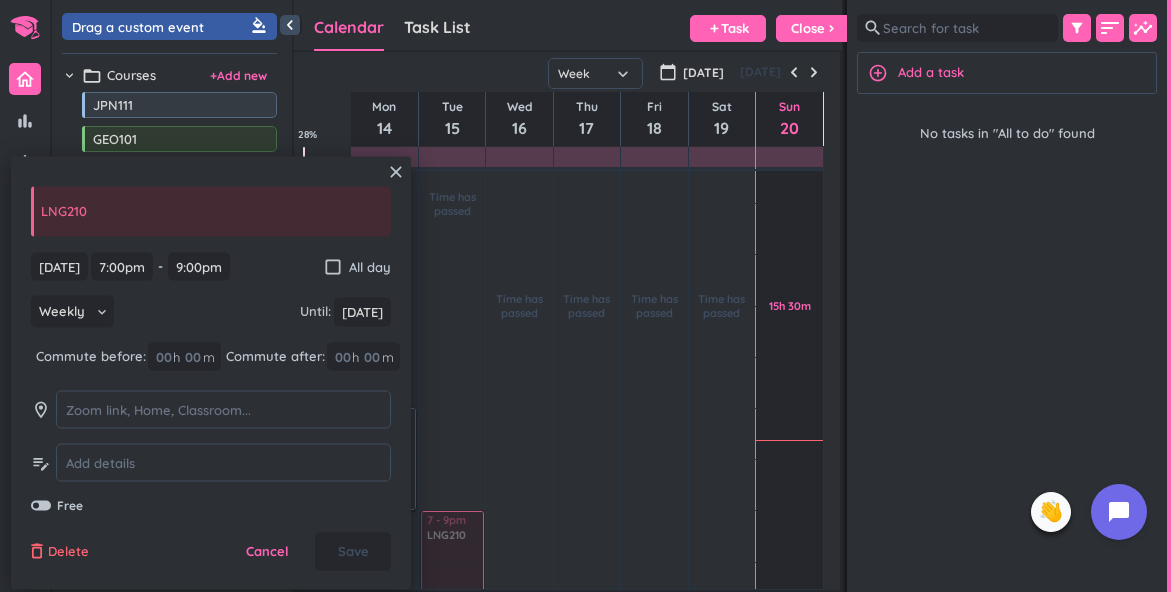 click on "delete_outline" at bounding box center [37, 552] 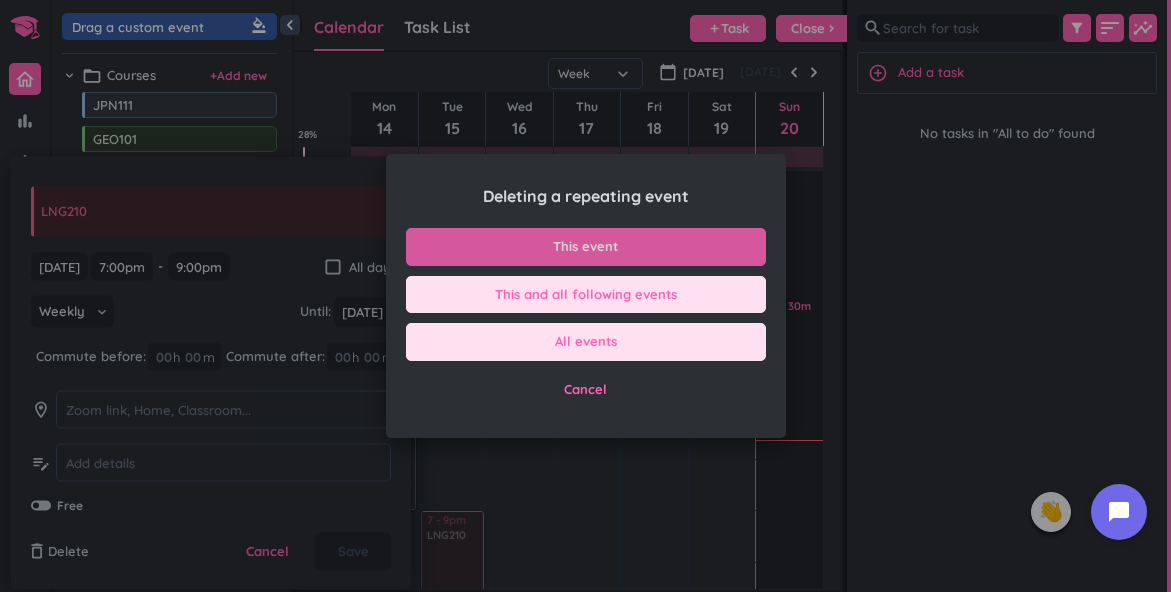 click on "This event" at bounding box center (585, 247) 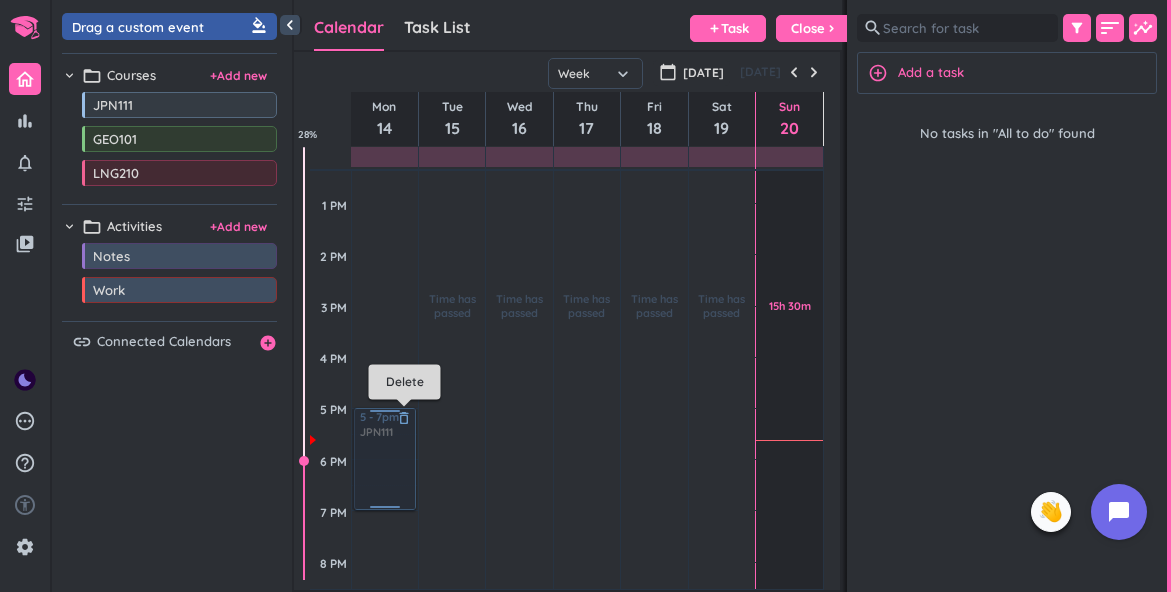 click on "delete_outline" at bounding box center (404, 418) 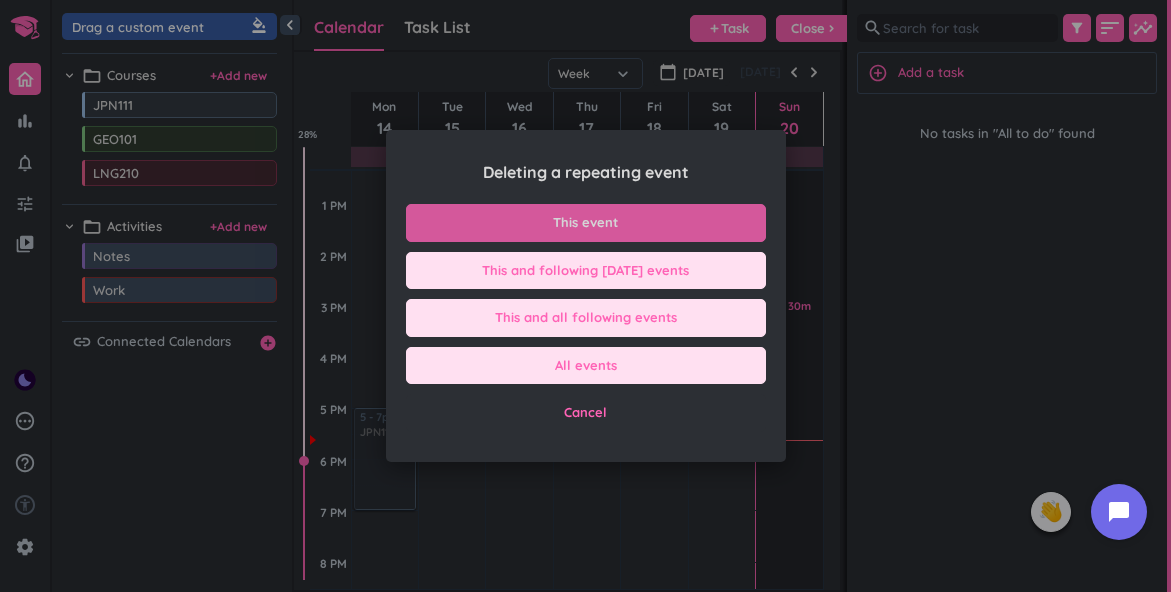 click on "This event" at bounding box center [586, 223] 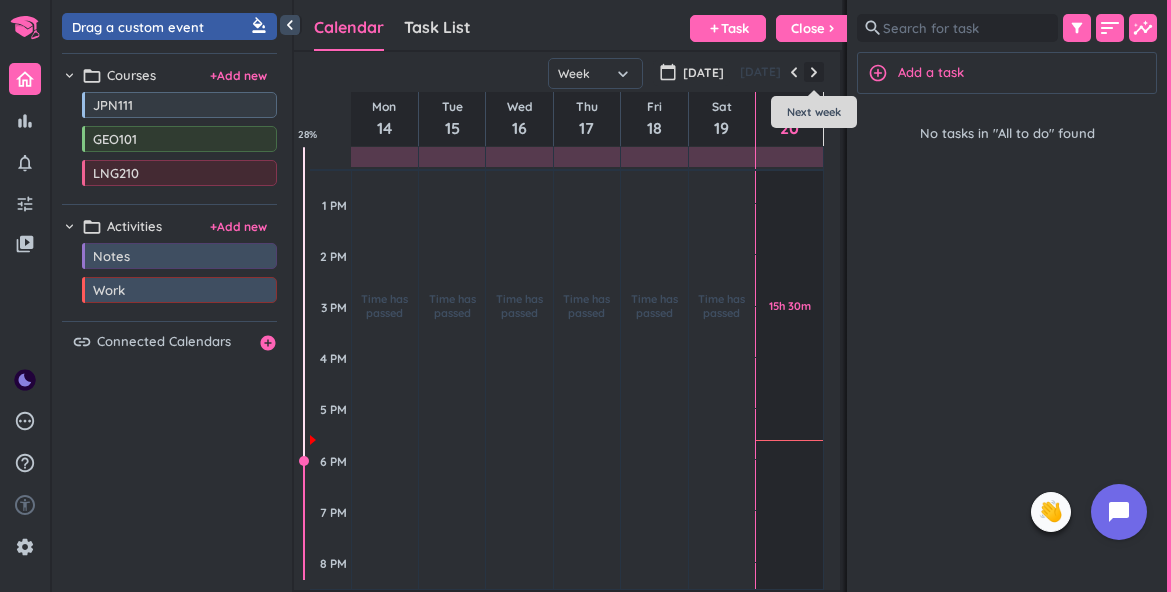 click at bounding box center [814, 72] 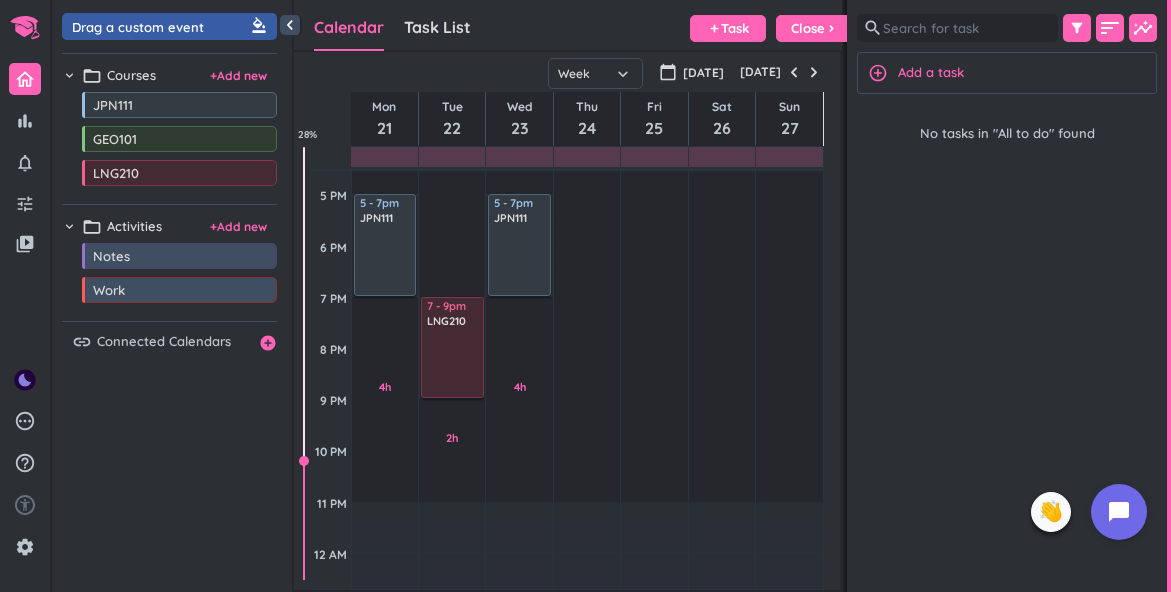 scroll, scrollTop: 639, scrollLeft: 0, axis: vertical 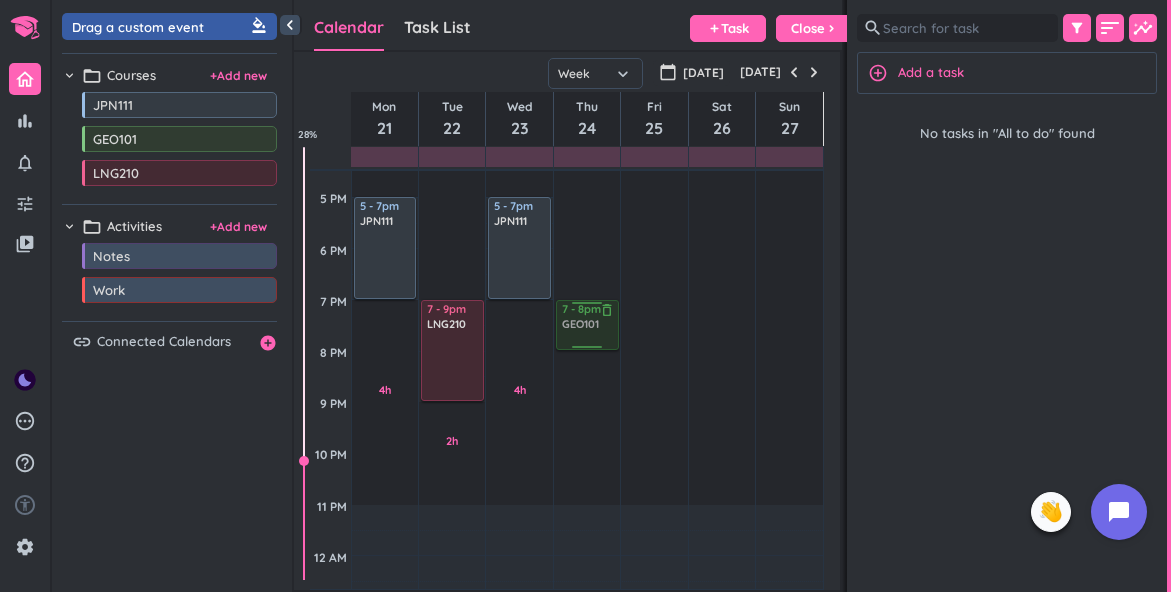 drag, startPoint x: 199, startPoint y: 145, endPoint x: 603, endPoint y: 302, distance: 433.43396 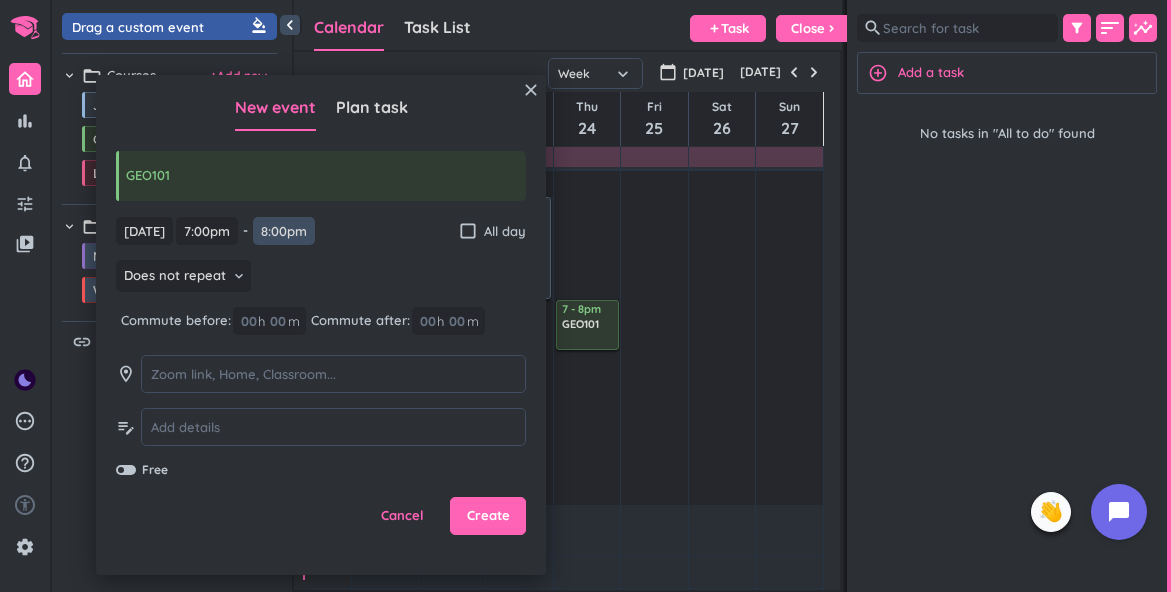 click on "8:00pm" at bounding box center [284, 231] 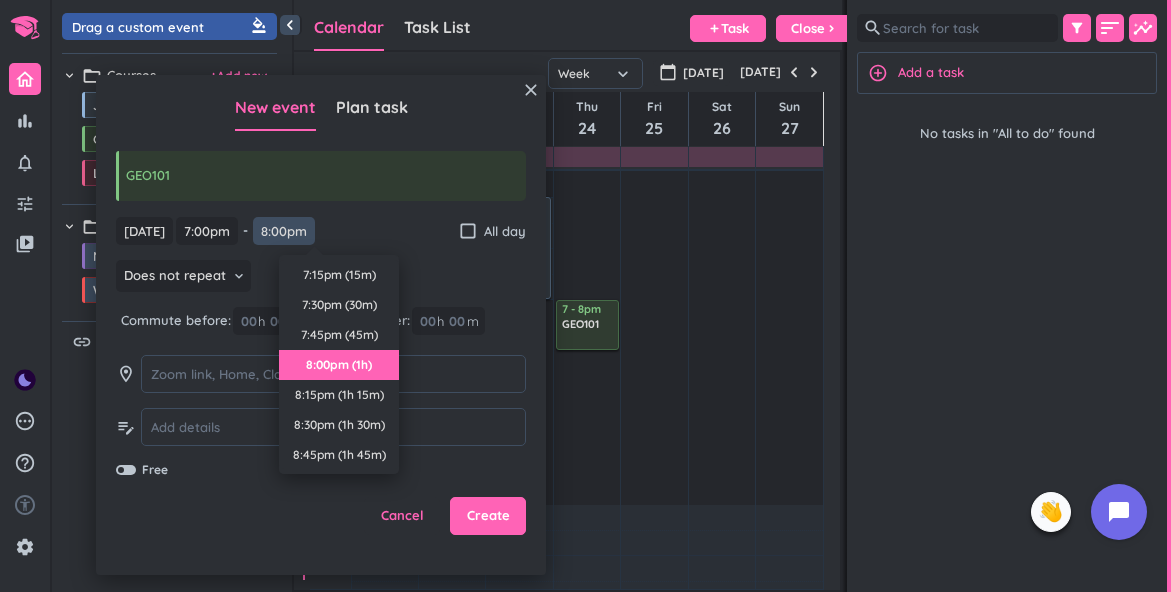 scroll, scrollTop: 90, scrollLeft: 0, axis: vertical 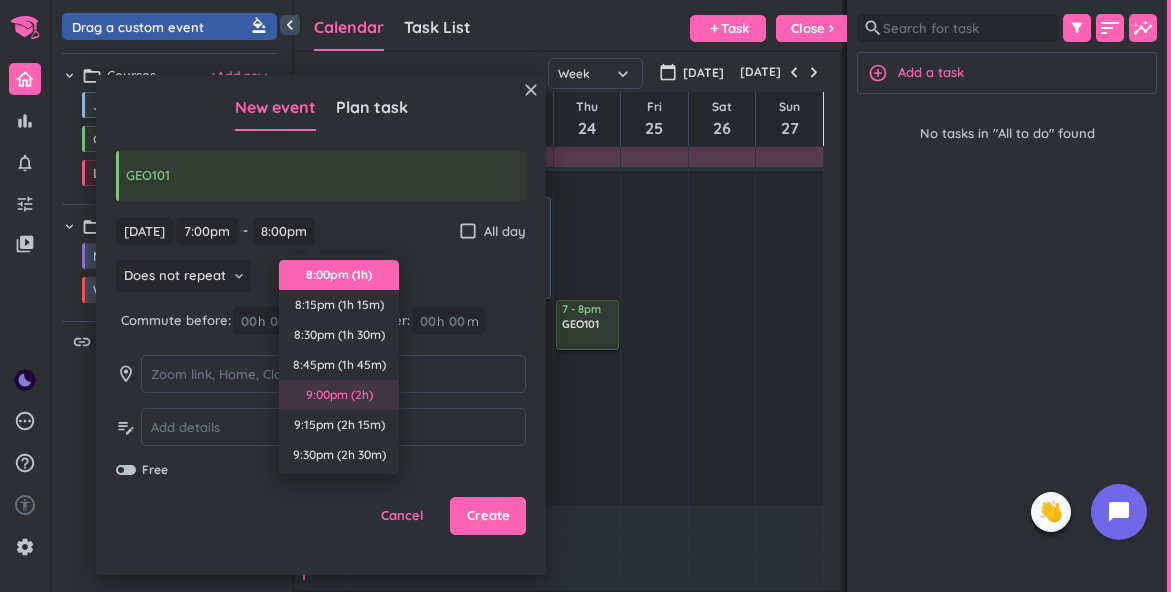 click on "9:00pm (2h)" at bounding box center [339, 395] 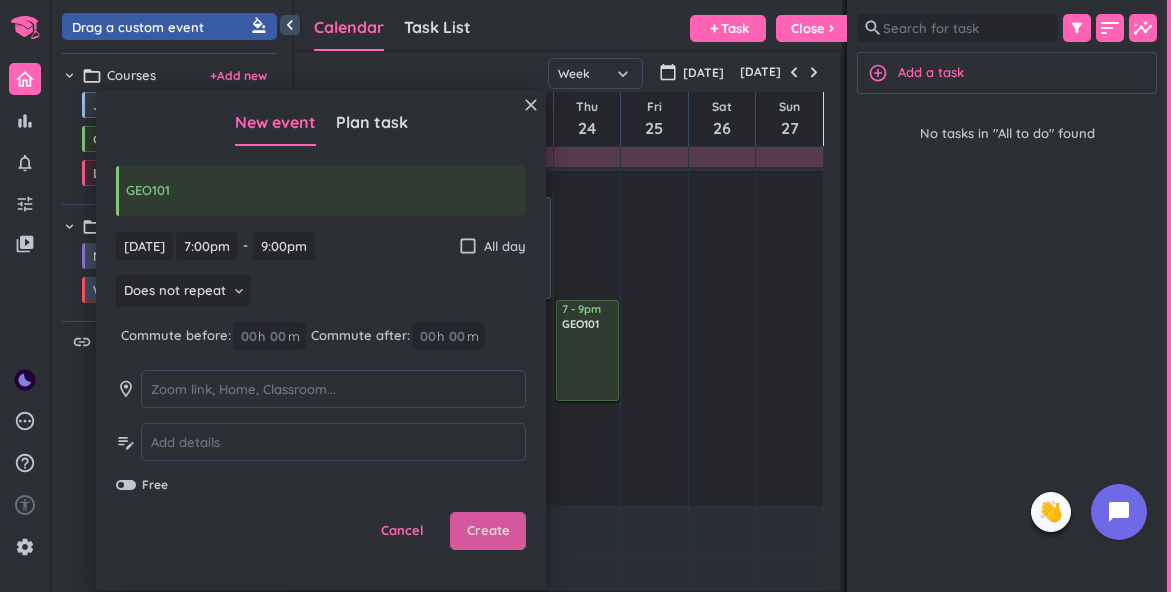 click on "Create" at bounding box center (488, 531) 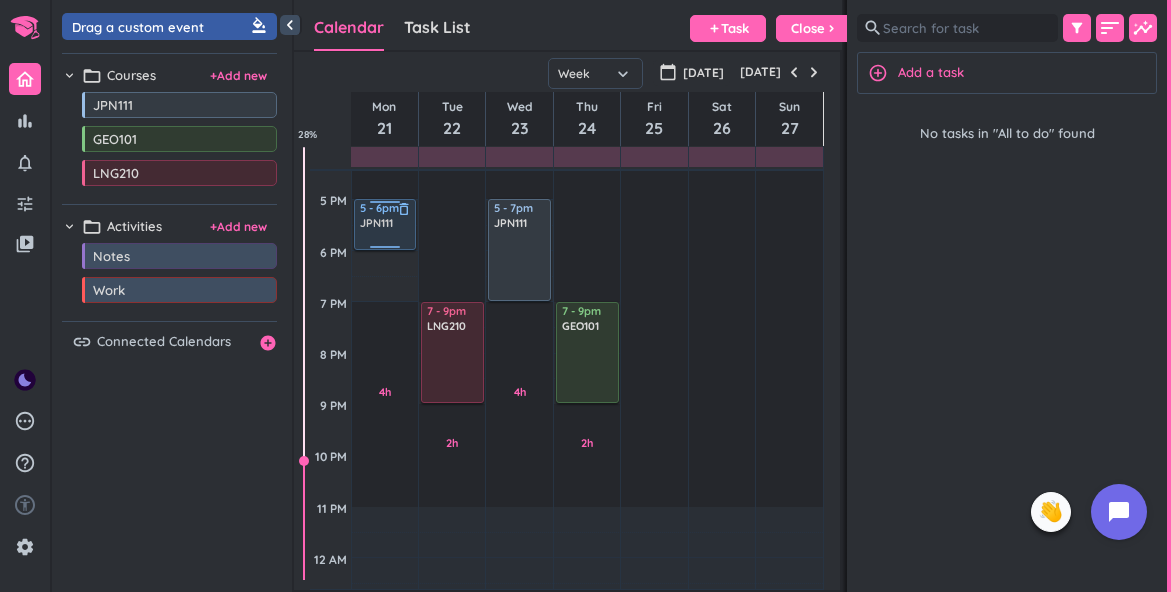 scroll, scrollTop: 636, scrollLeft: 0, axis: vertical 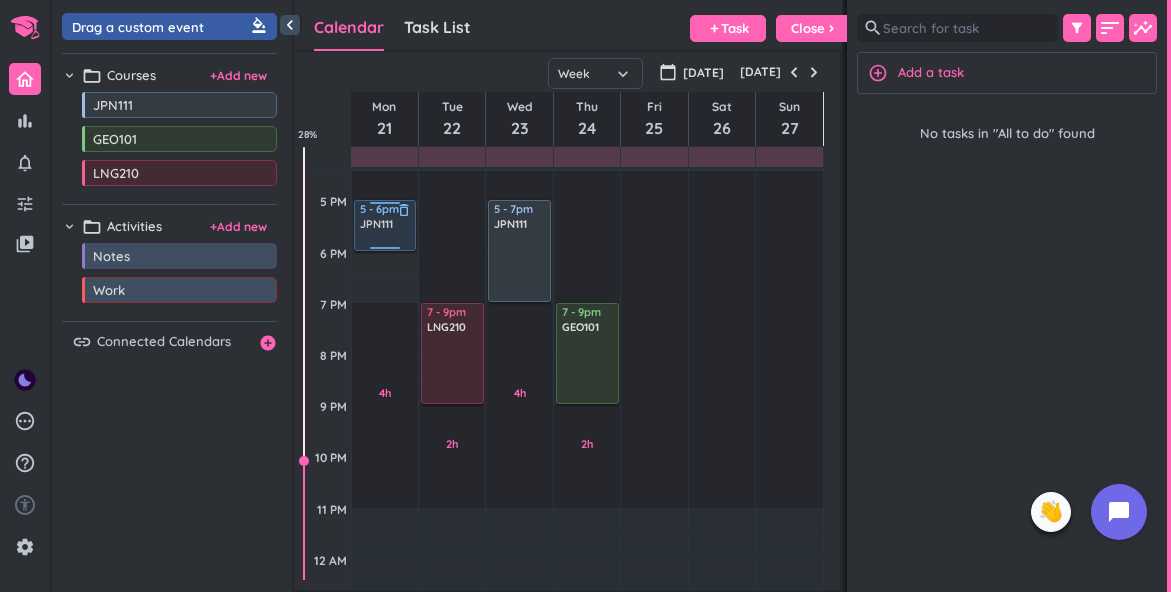 drag, startPoint x: 391, startPoint y: 297, endPoint x: 391, endPoint y: 248, distance: 49 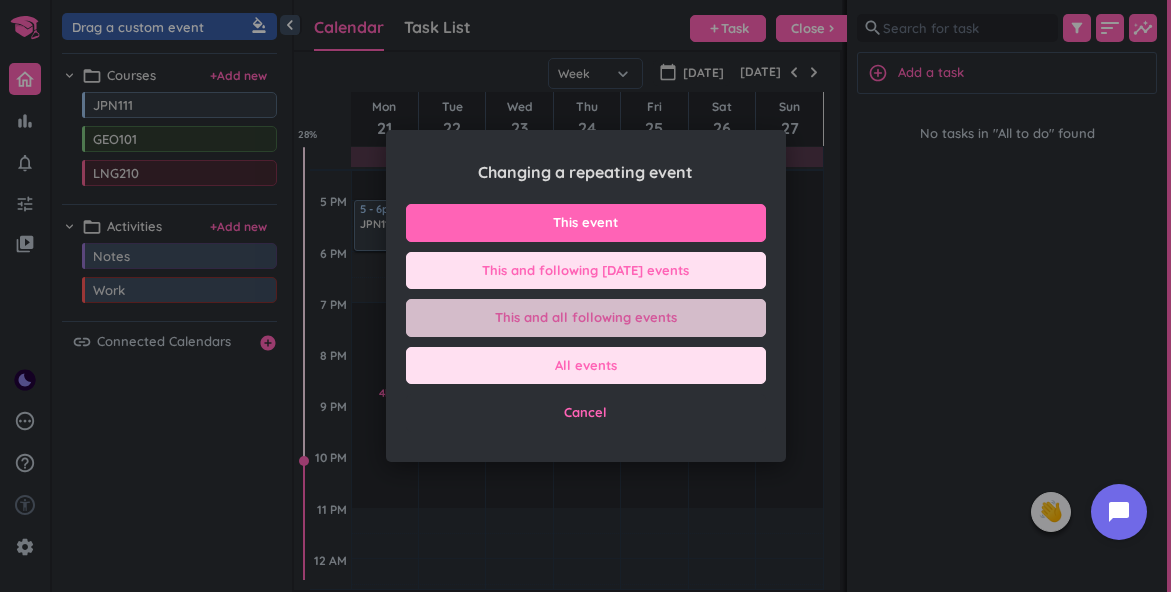 click on "This and all following events" at bounding box center [586, 318] 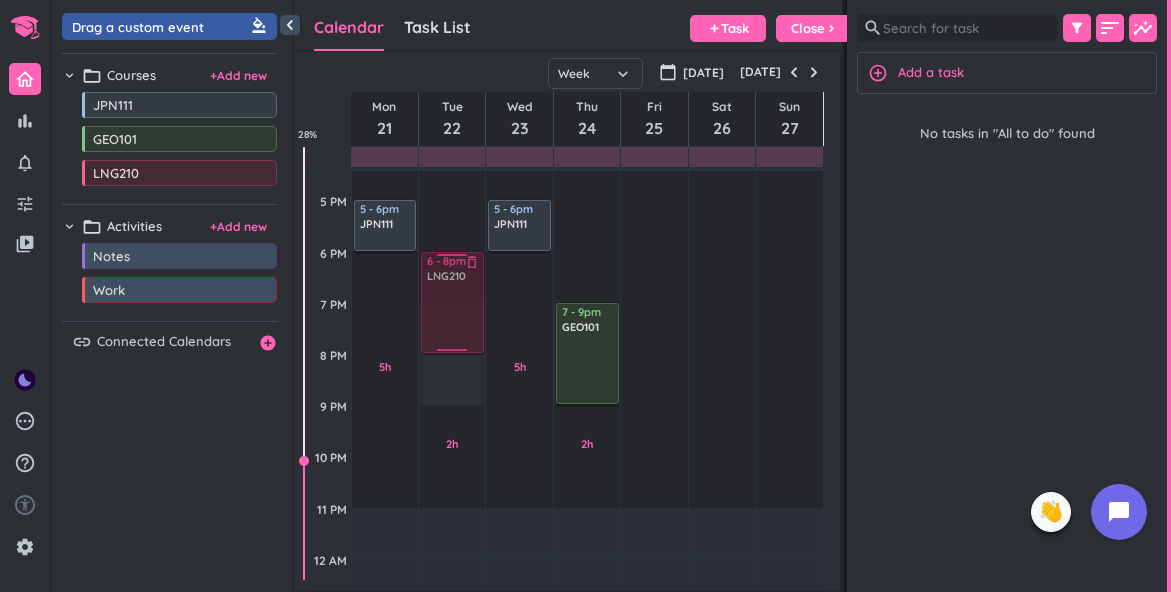 drag, startPoint x: 449, startPoint y: 342, endPoint x: 449, endPoint y: 293, distance: 49 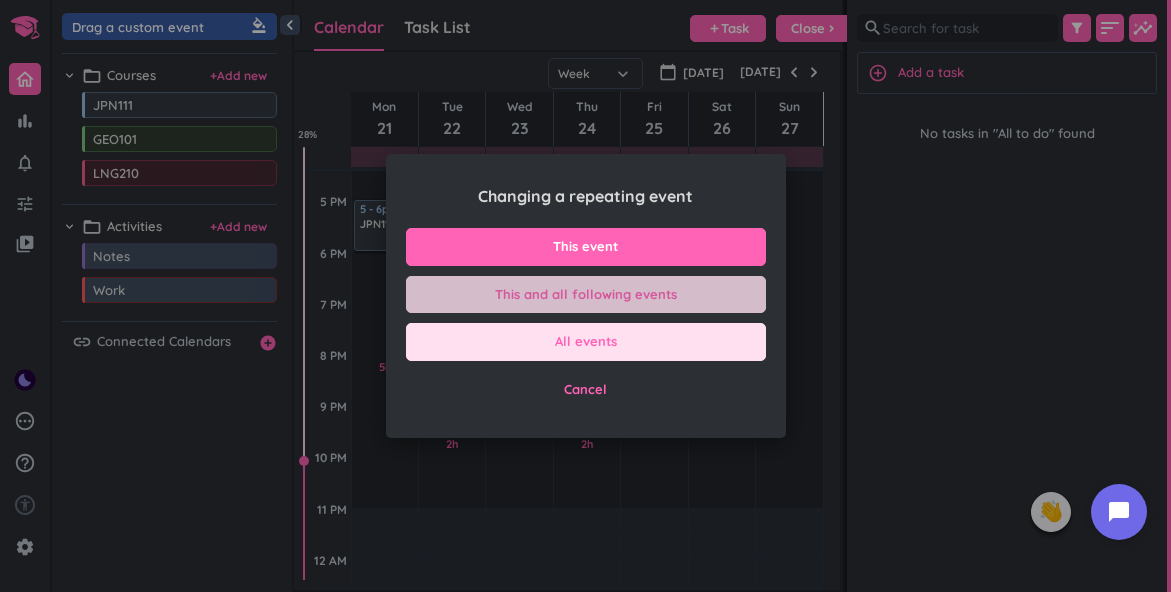 click on "This and all following events" at bounding box center (586, 295) 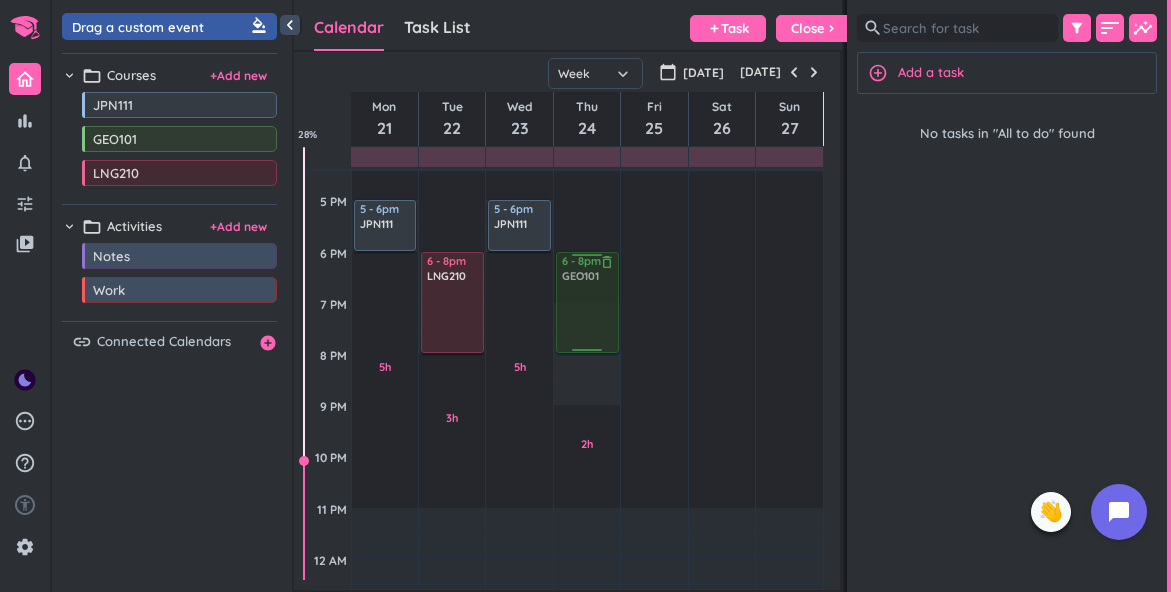 drag, startPoint x: 595, startPoint y: 349, endPoint x: 593, endPoint y: 305, distance: 44.04543 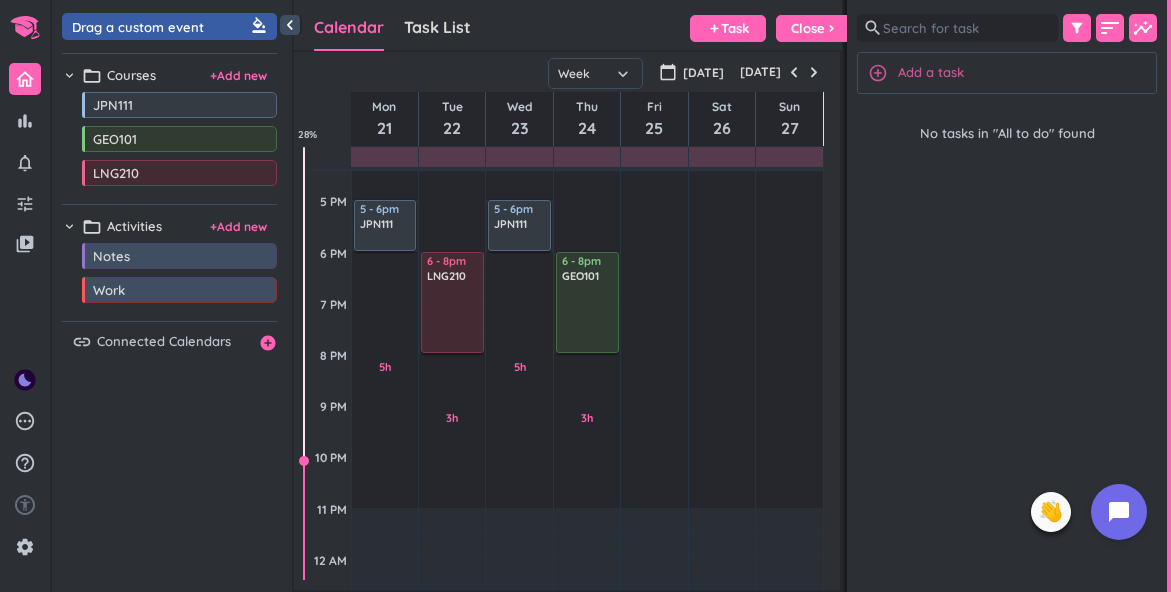 click on "Add a task" at bounding box center [931, 73] 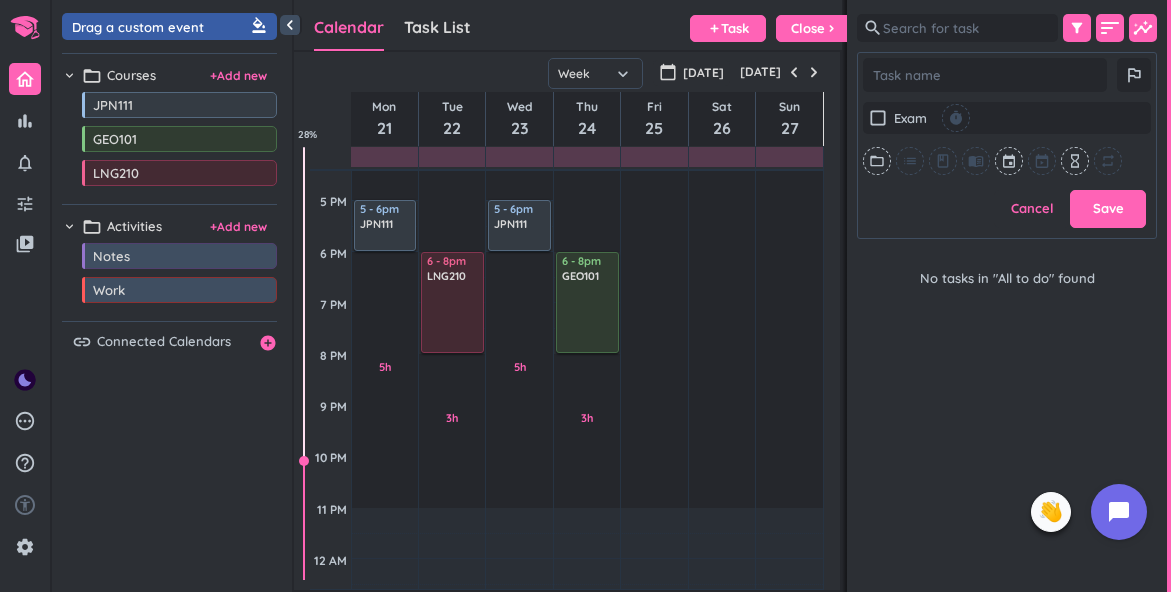type on "x" 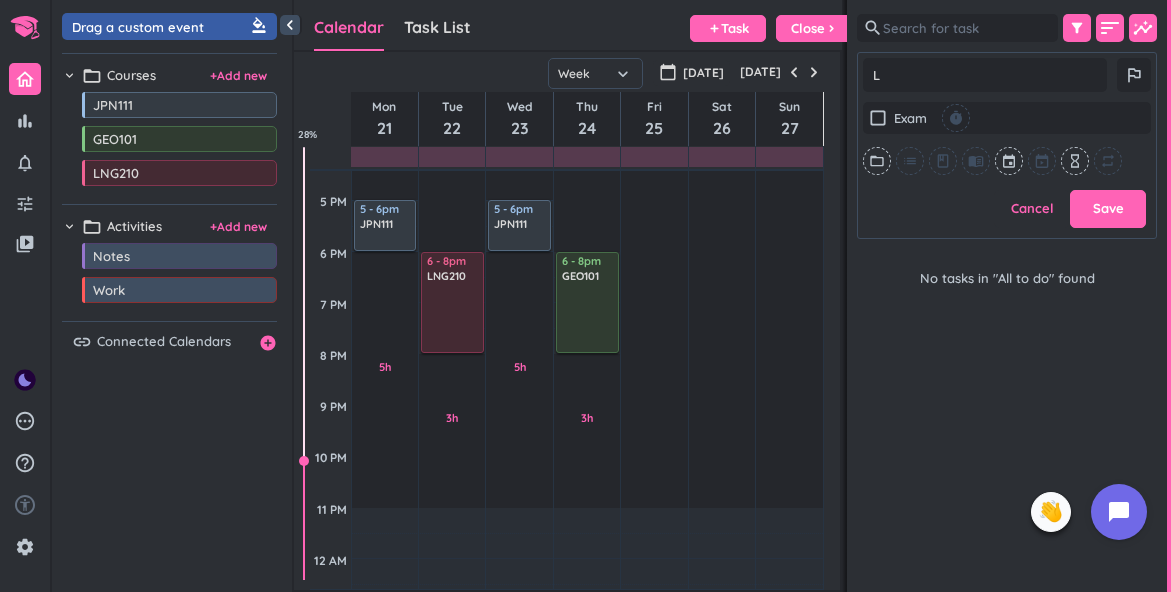 type on "x" 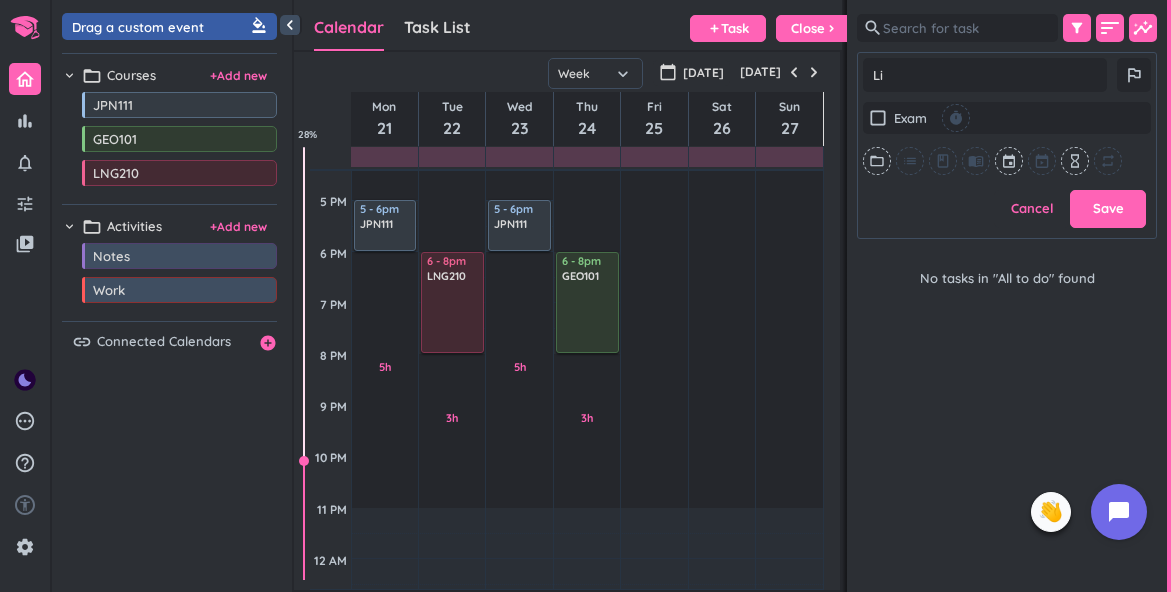 type on "x" 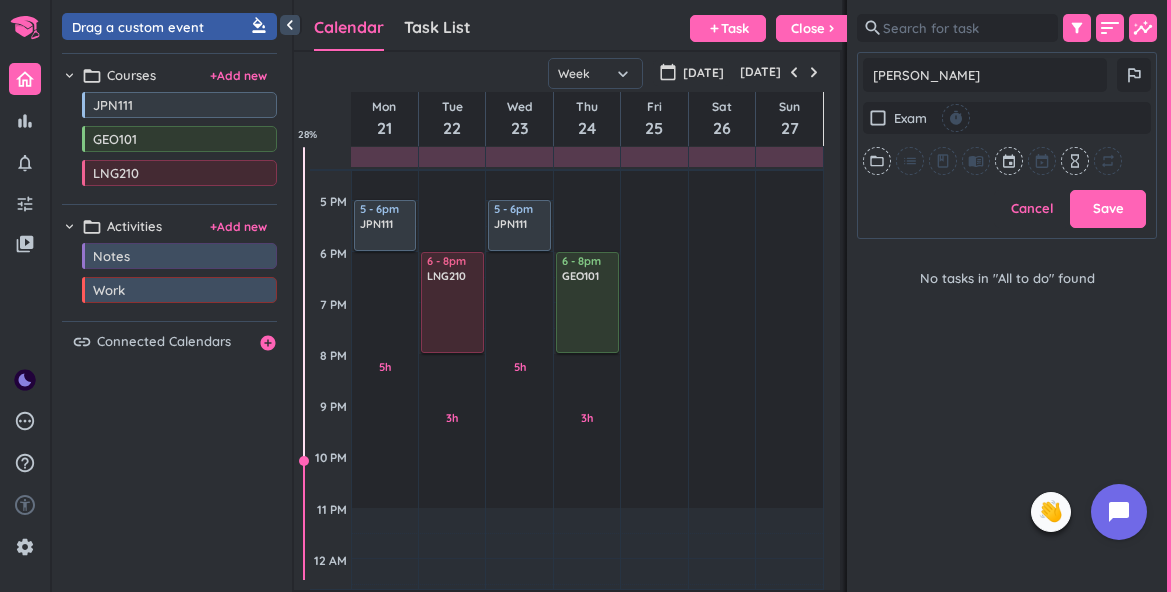 type on "x" 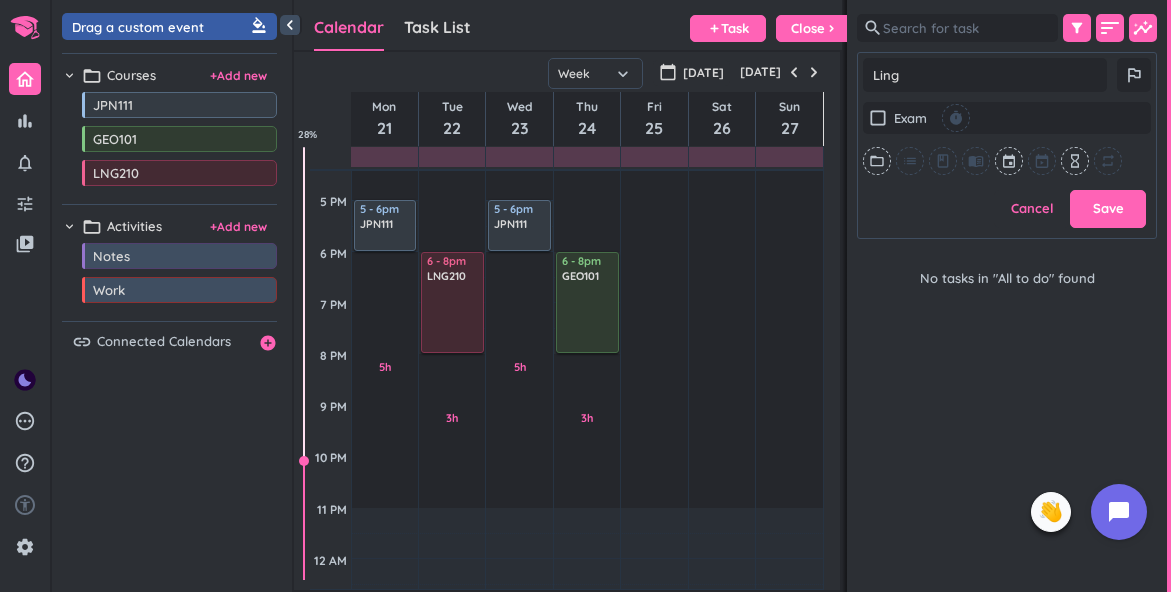 type on "x" 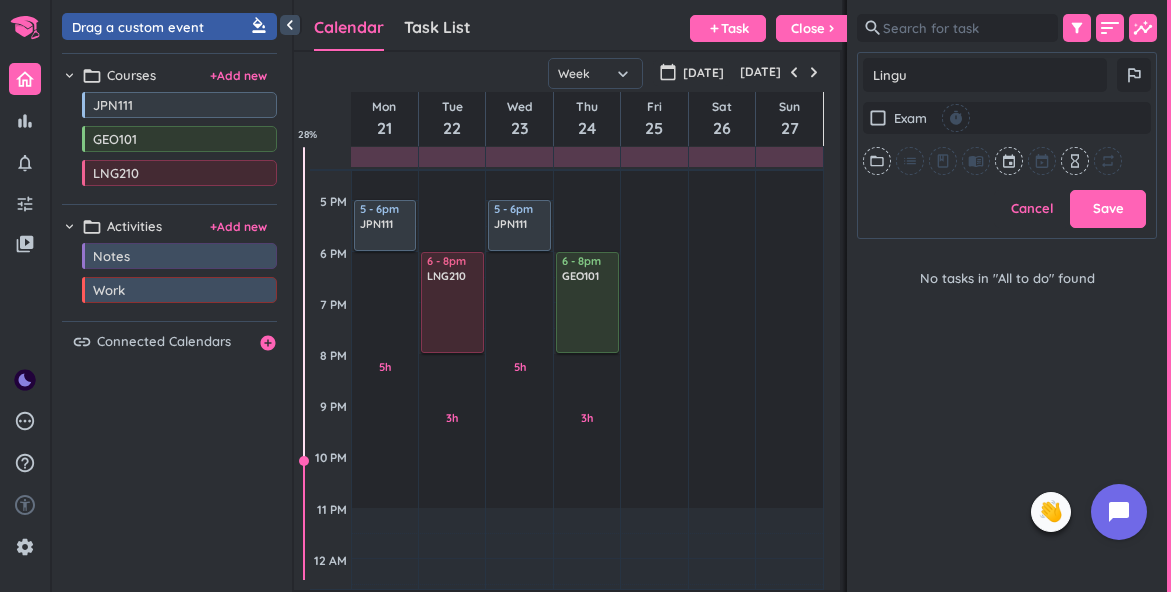 type on "x" 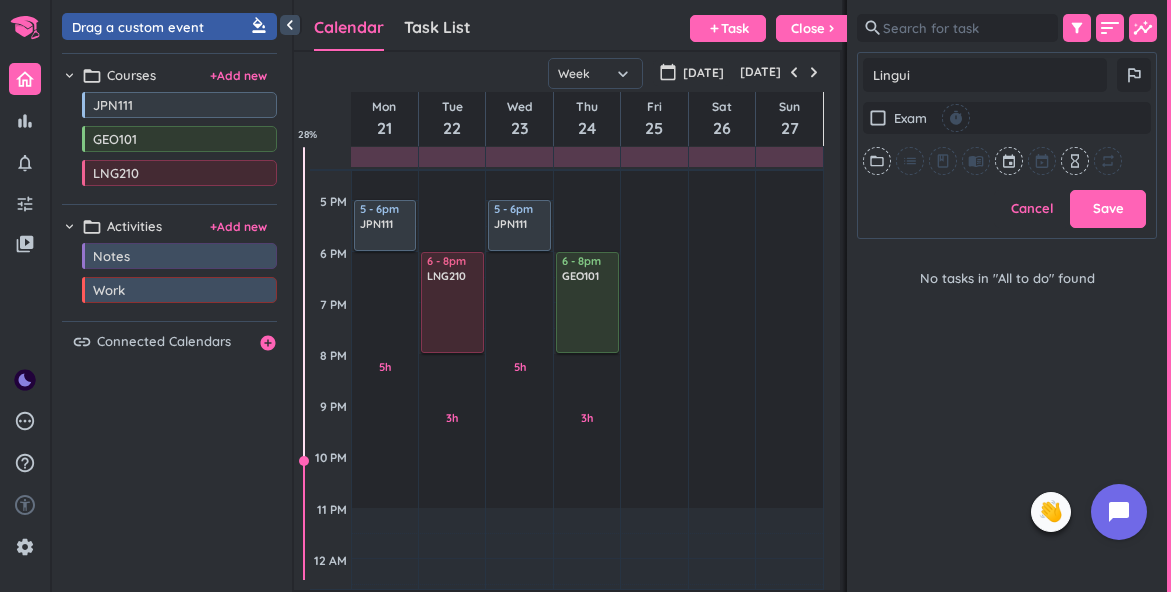 type on "x" 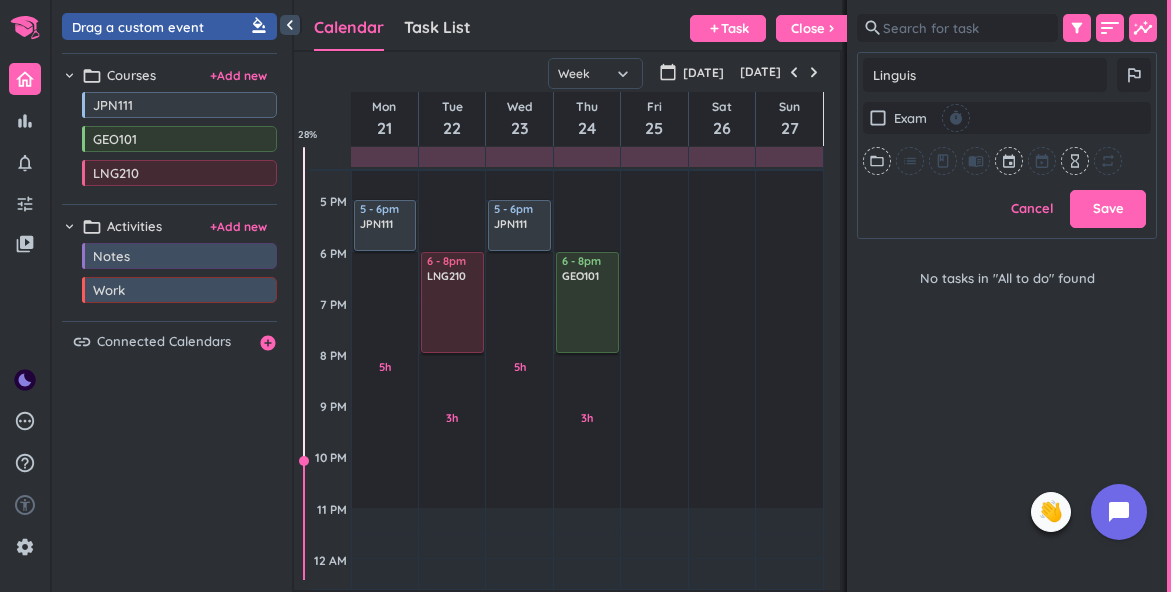 type on "x" 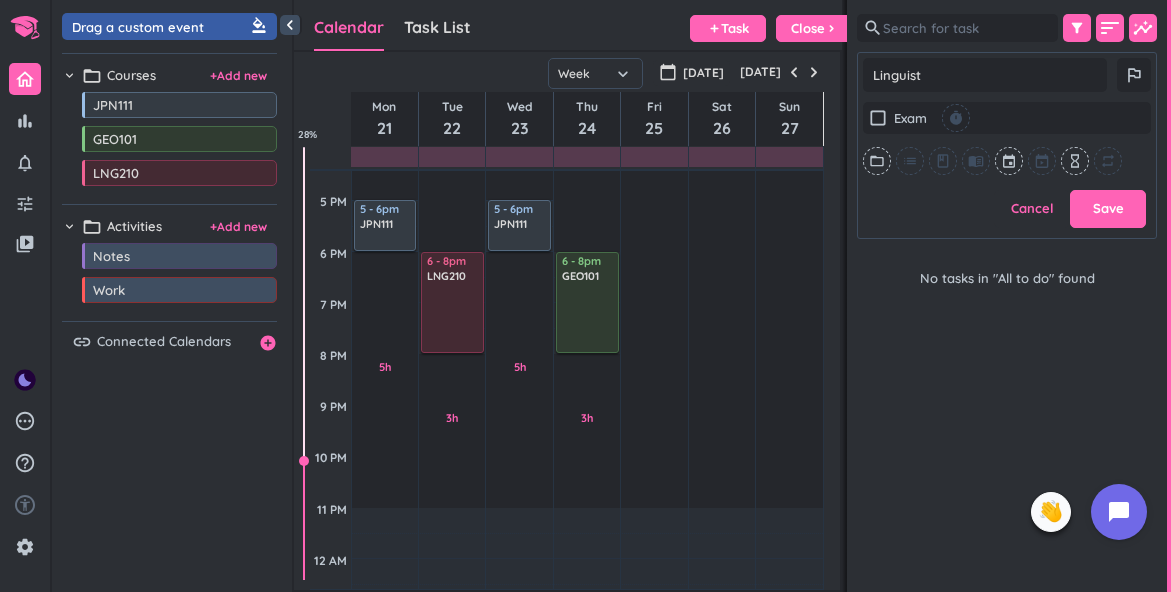 type on "x" 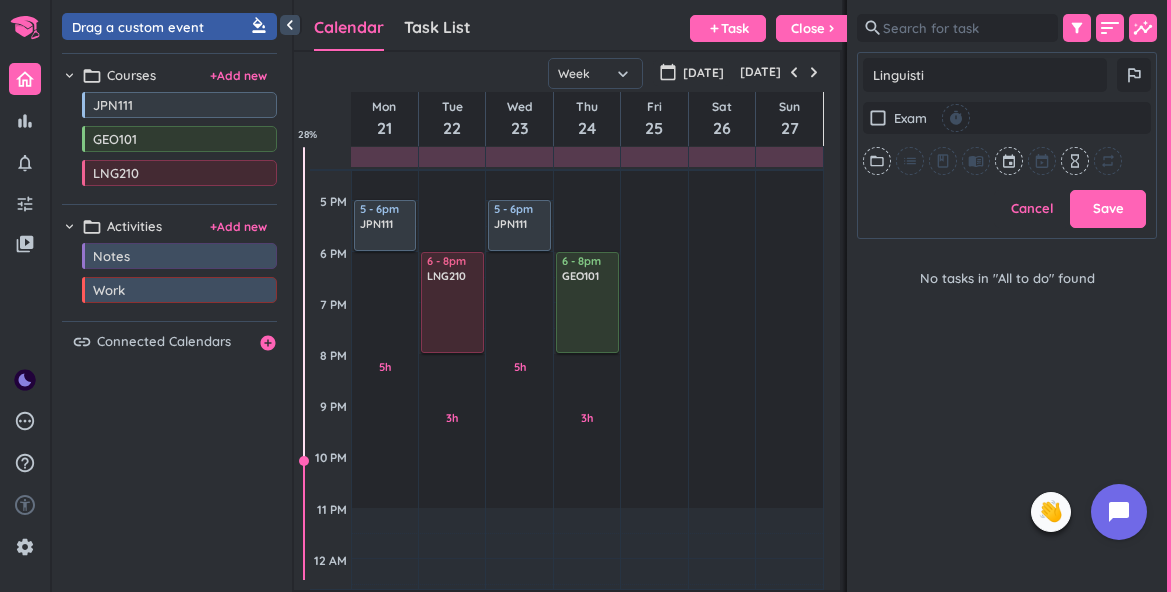 type on "x" 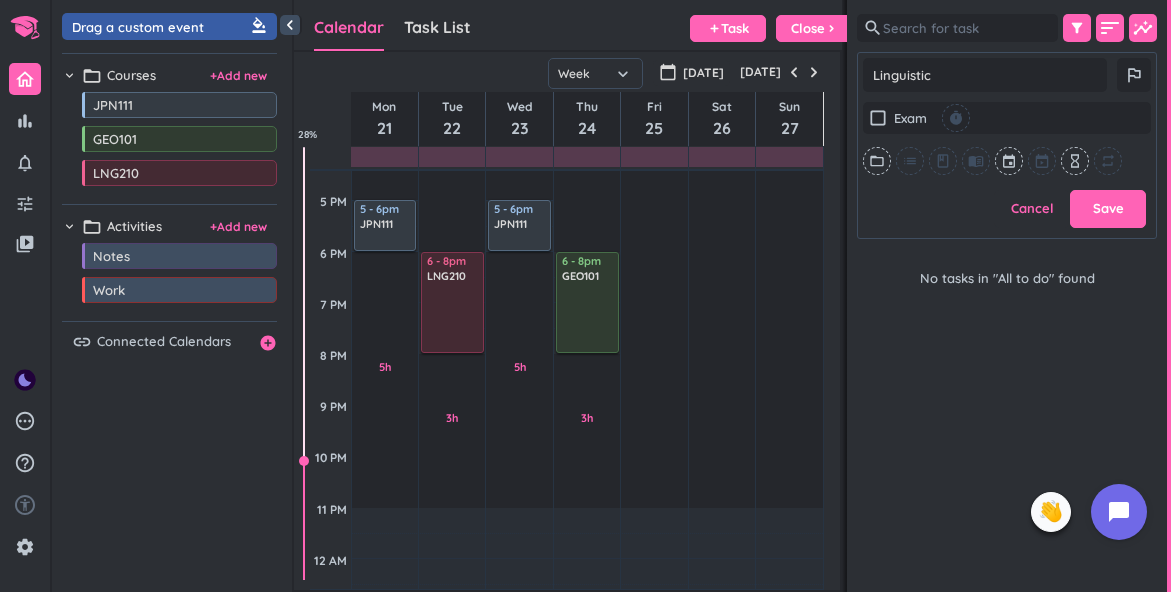 type on "x" 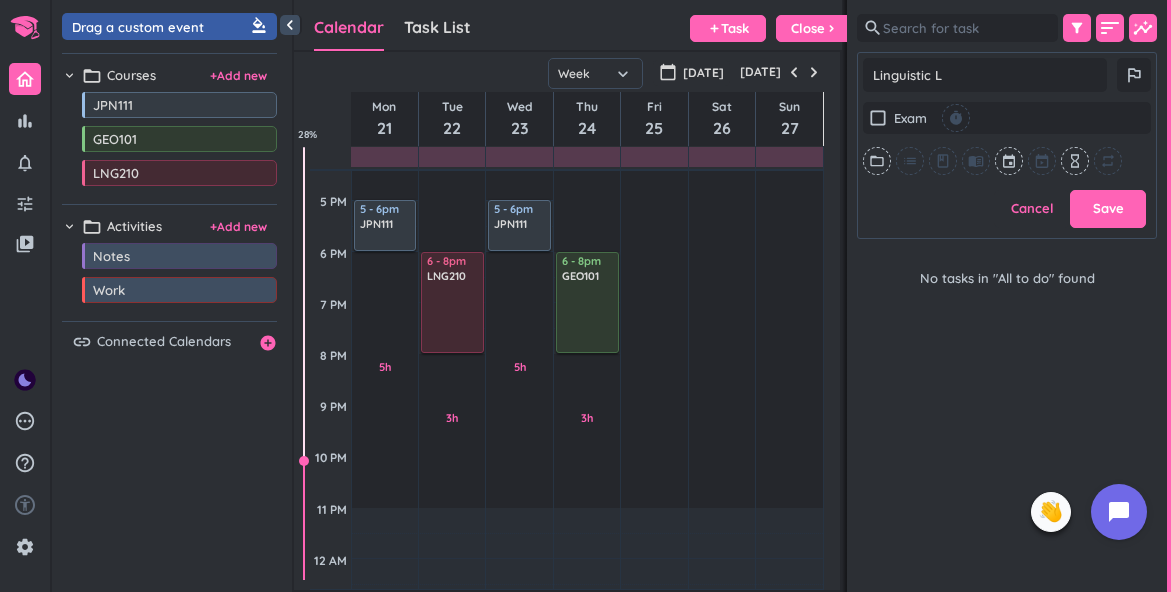 type on "x" 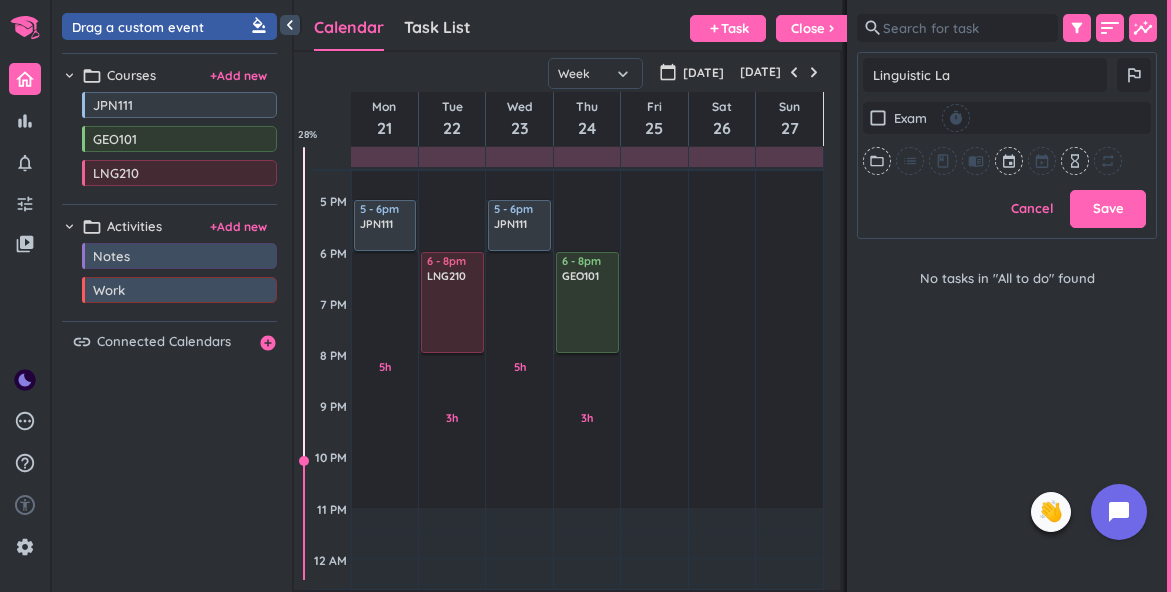 type on "x" 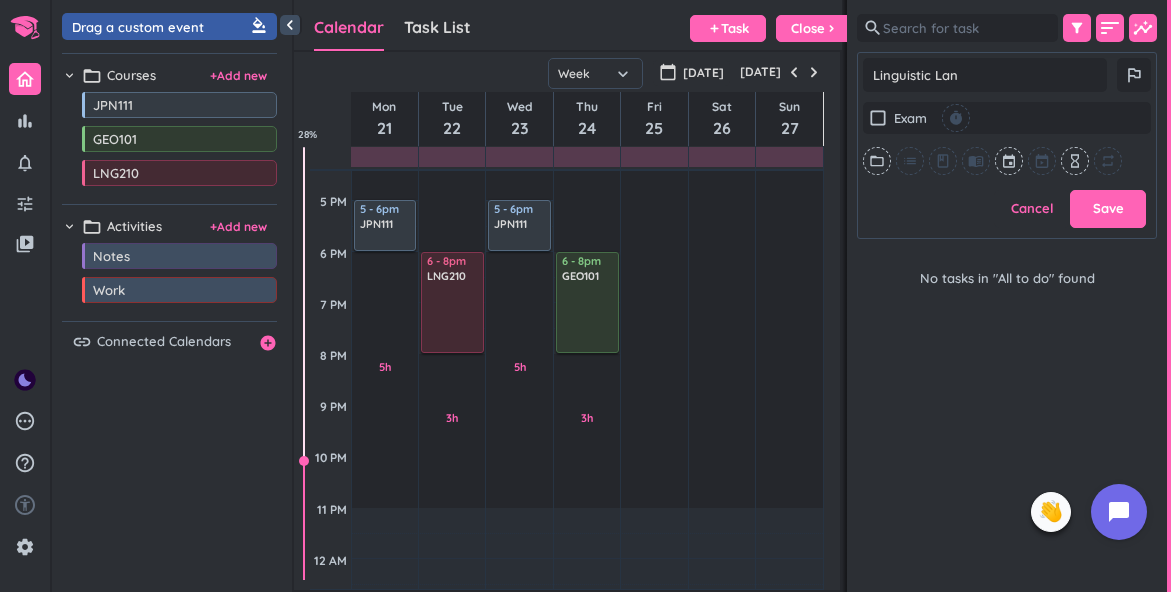 type on "x" 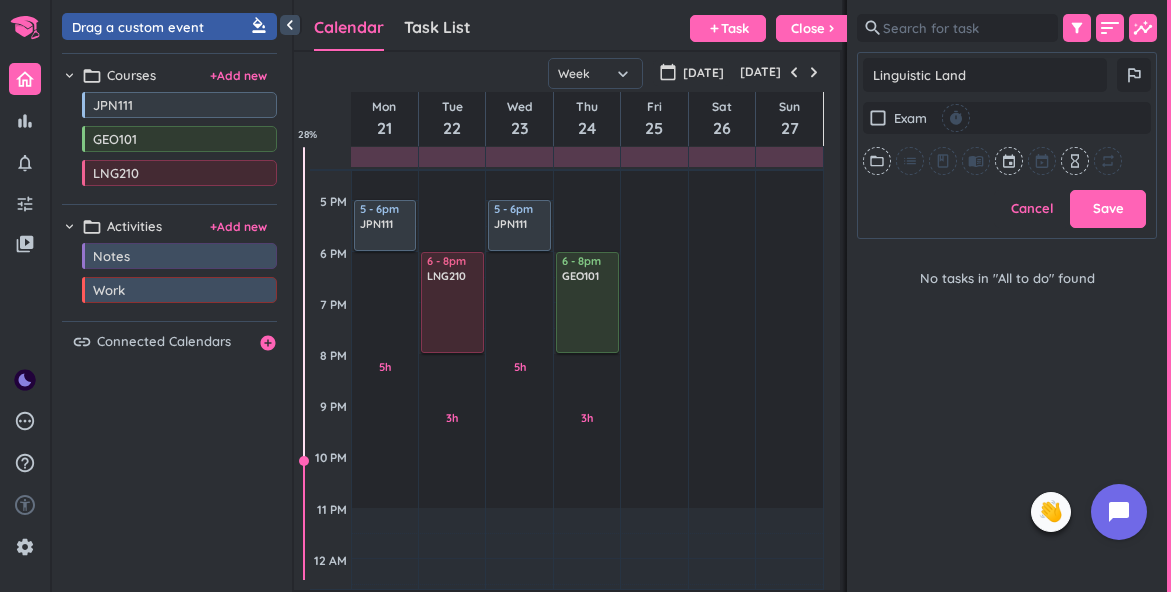 type on "x" 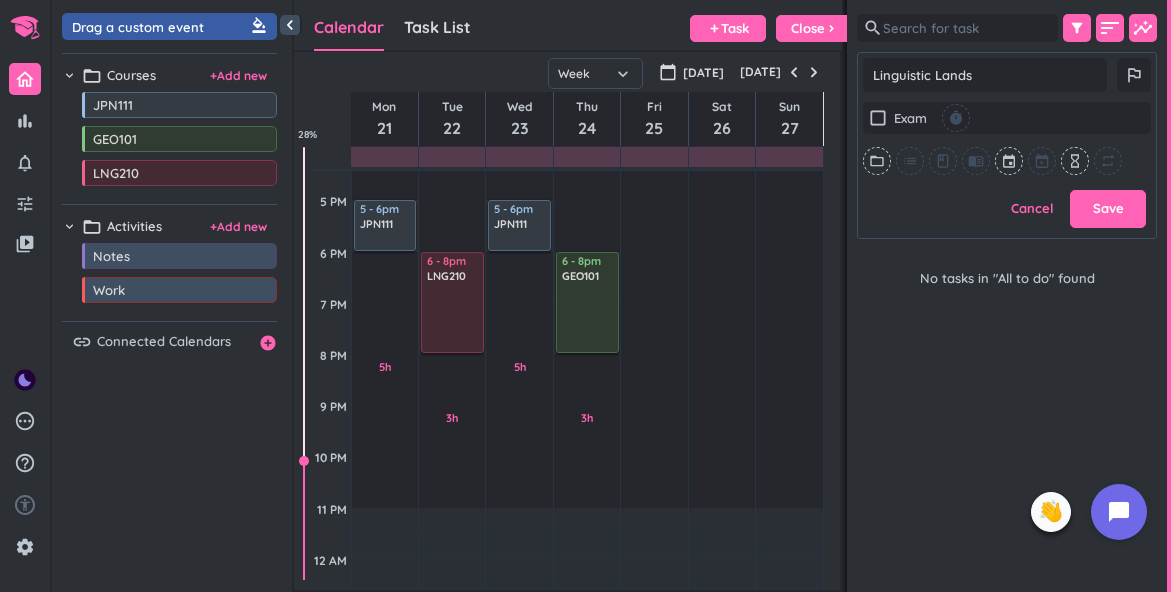 type on "x" 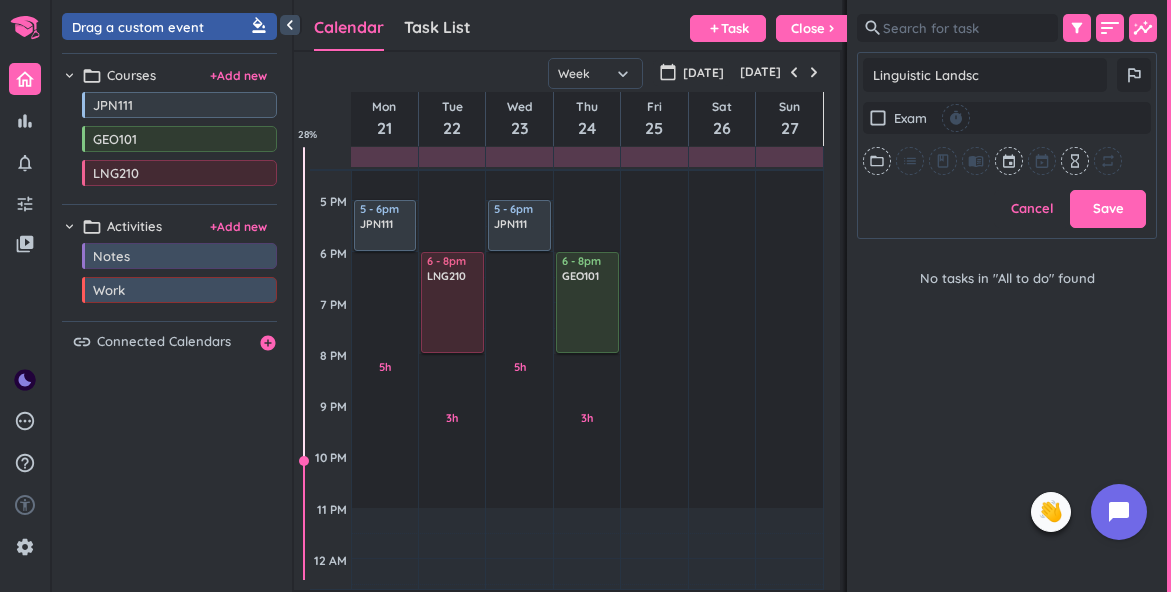 type on "x" 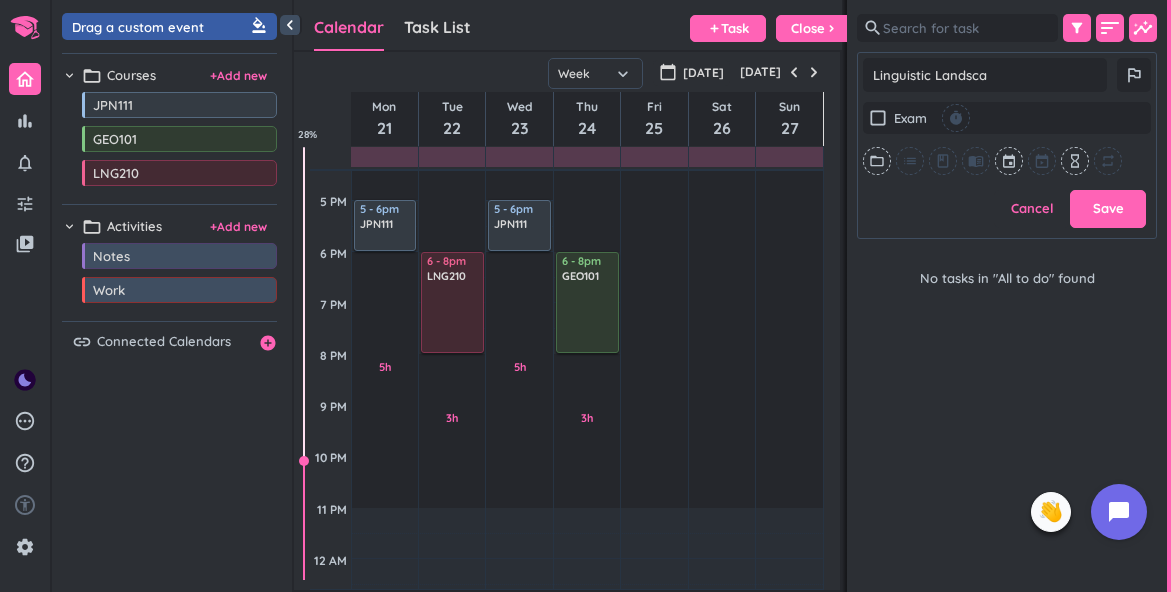 type on "x" 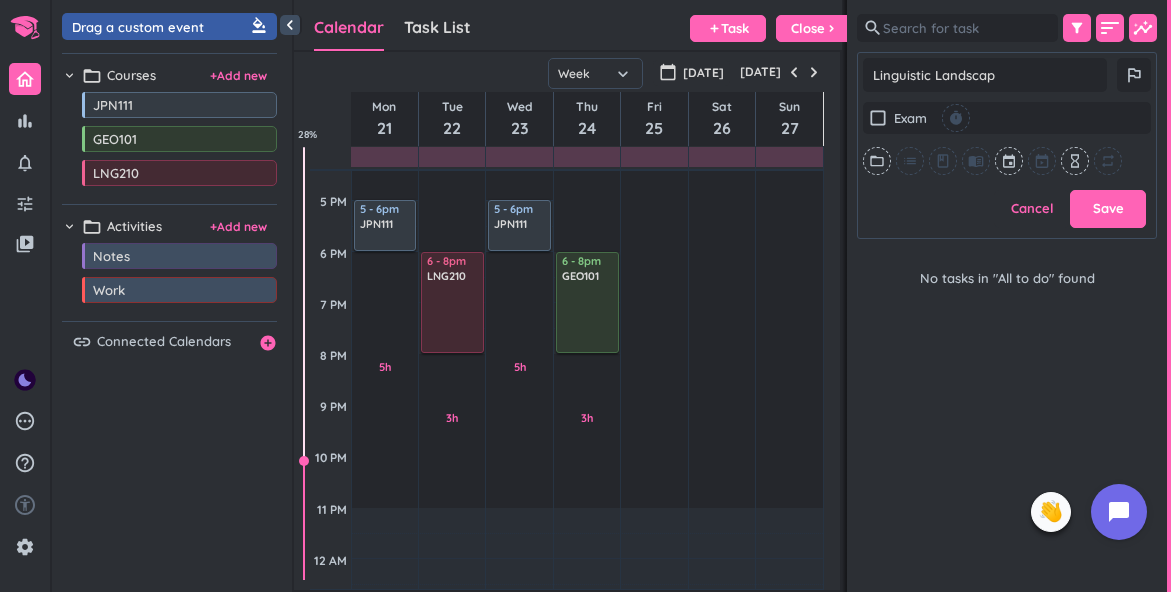 type on "x" 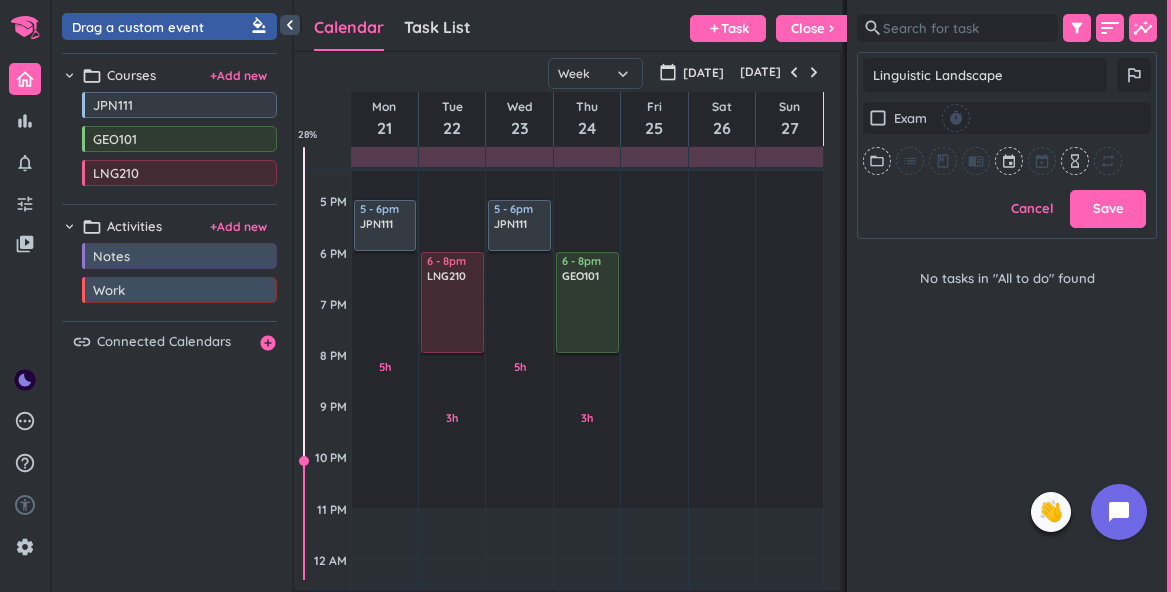 type on "x" 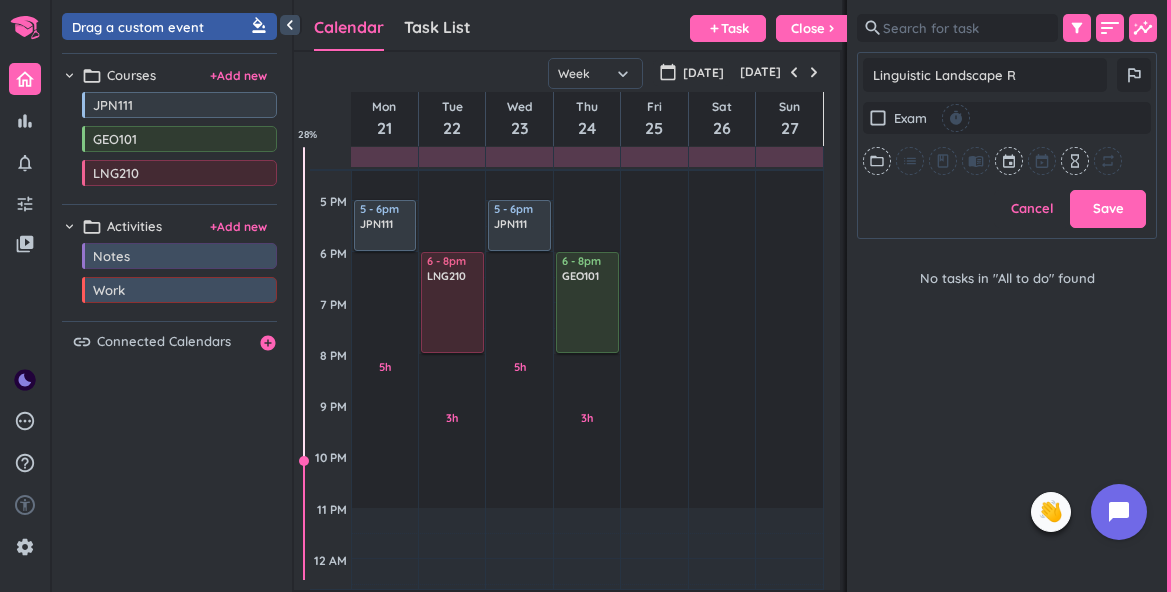 type on "x" 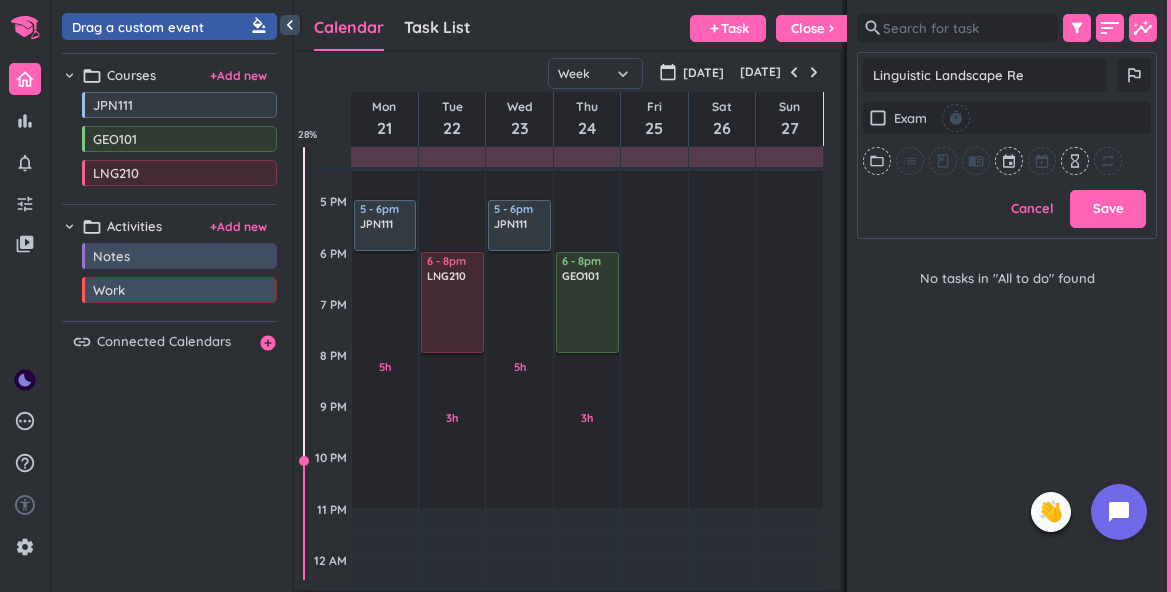 type on "x" 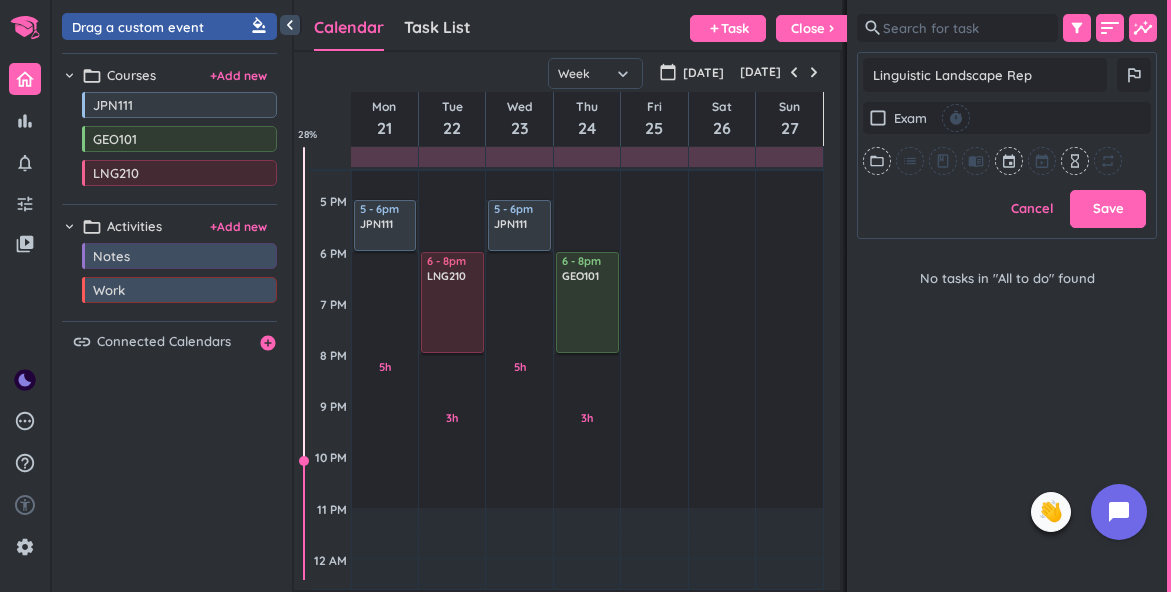 type on "x" 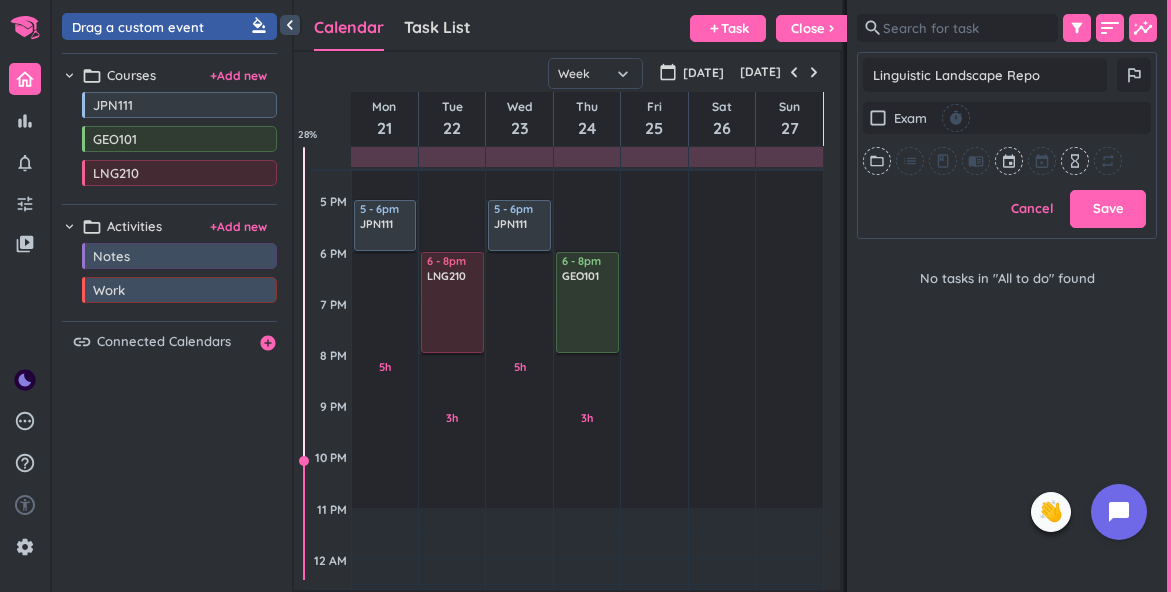 type on "x" 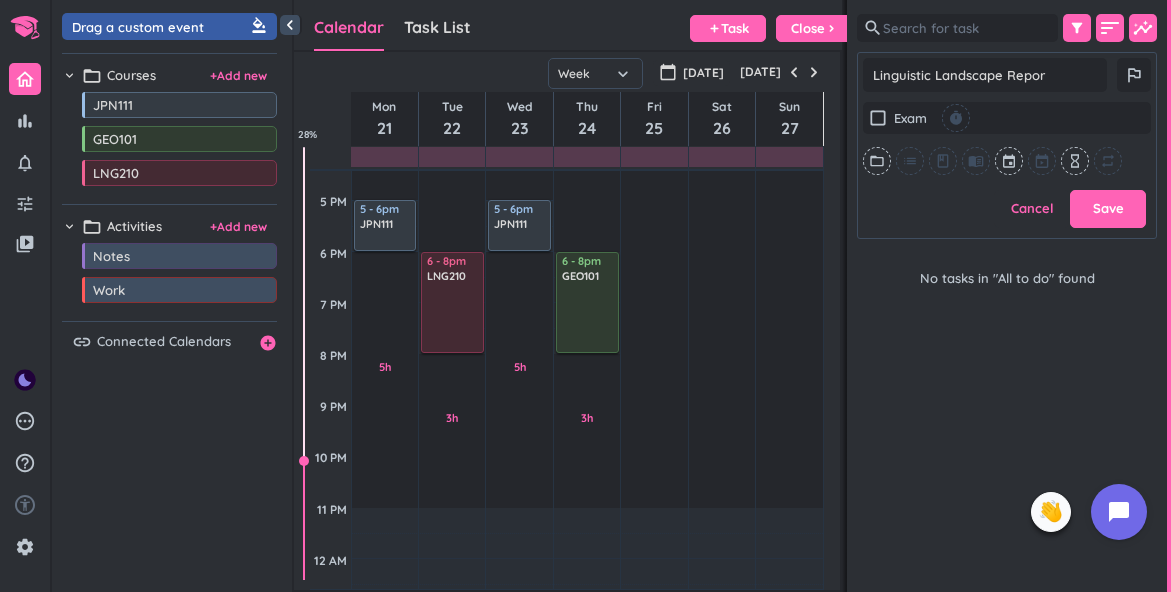 type on "x" 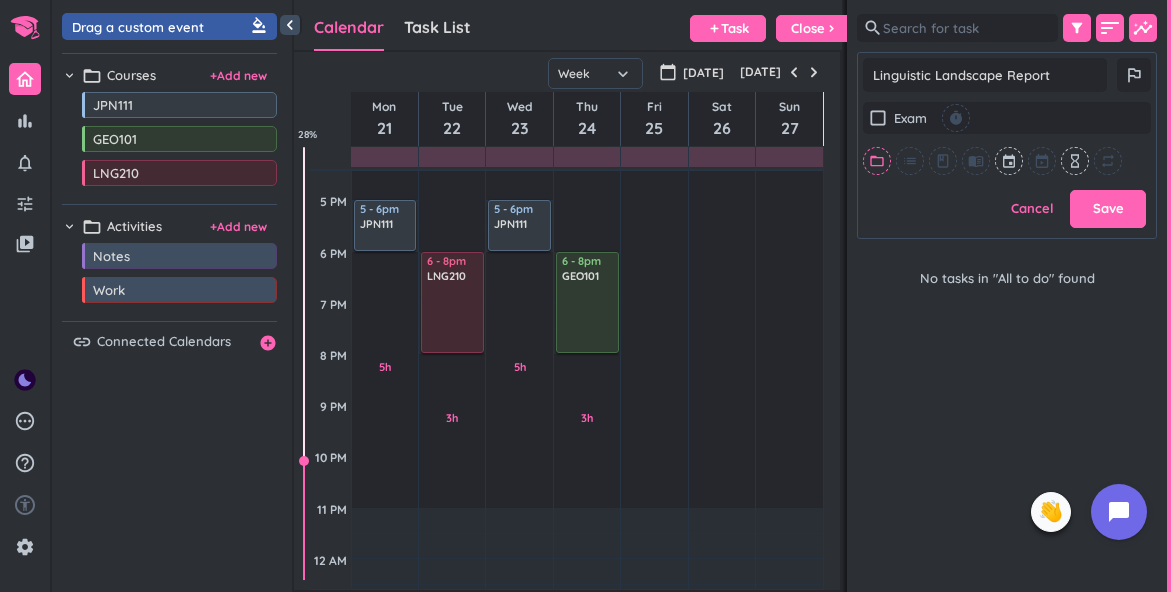 type on "Linguistic Landscape Report" 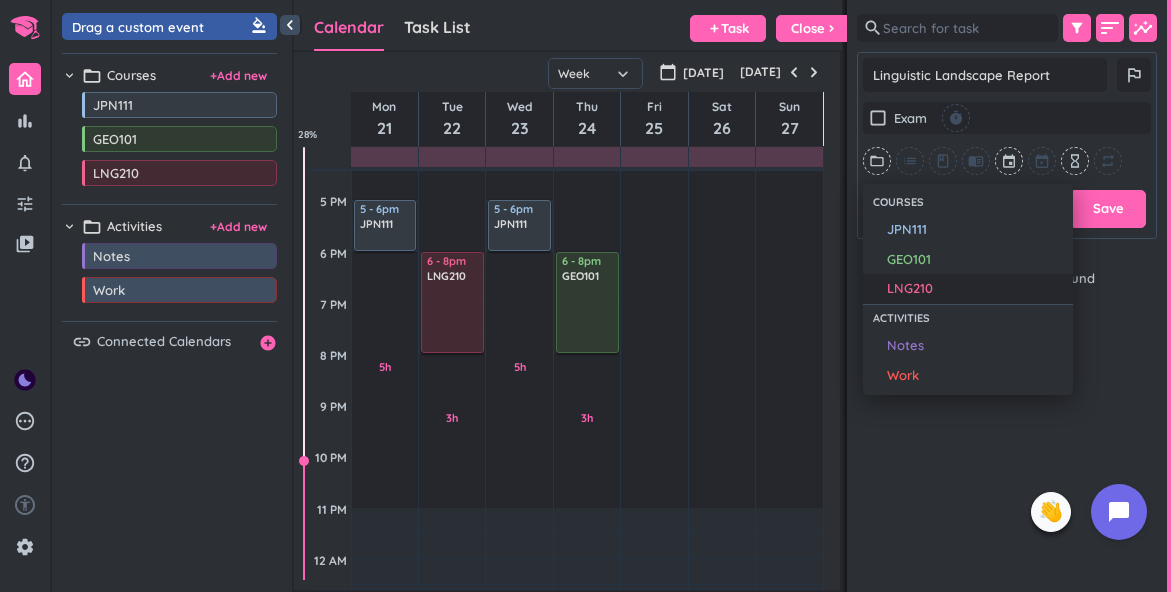 click on "LNG210" at bounding box center (975, 289) 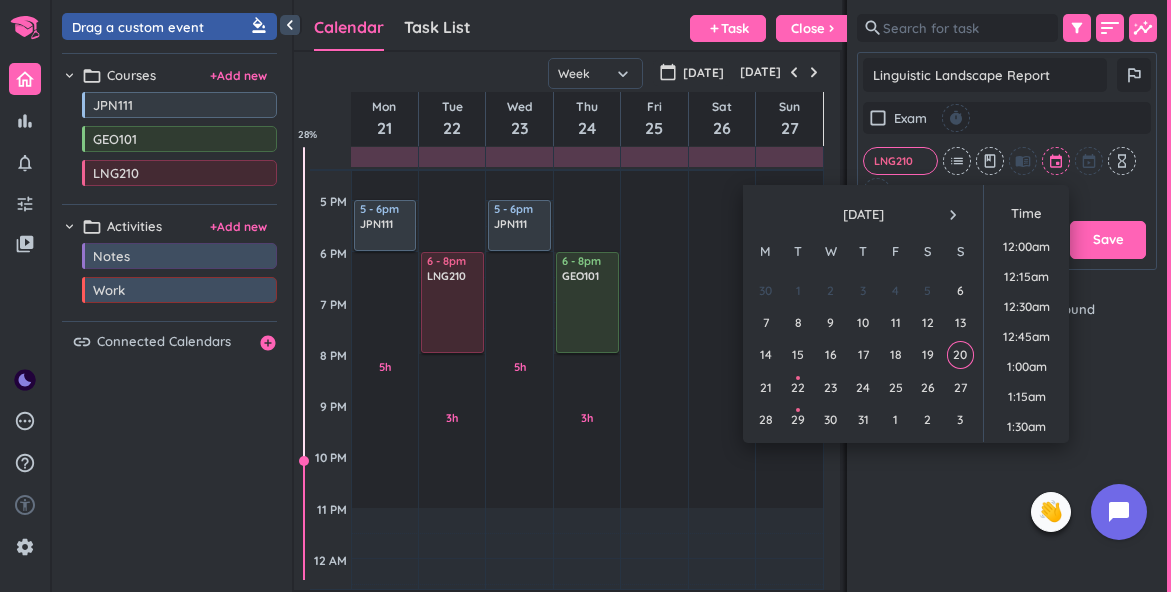 click at bounding box center [1057, 161] 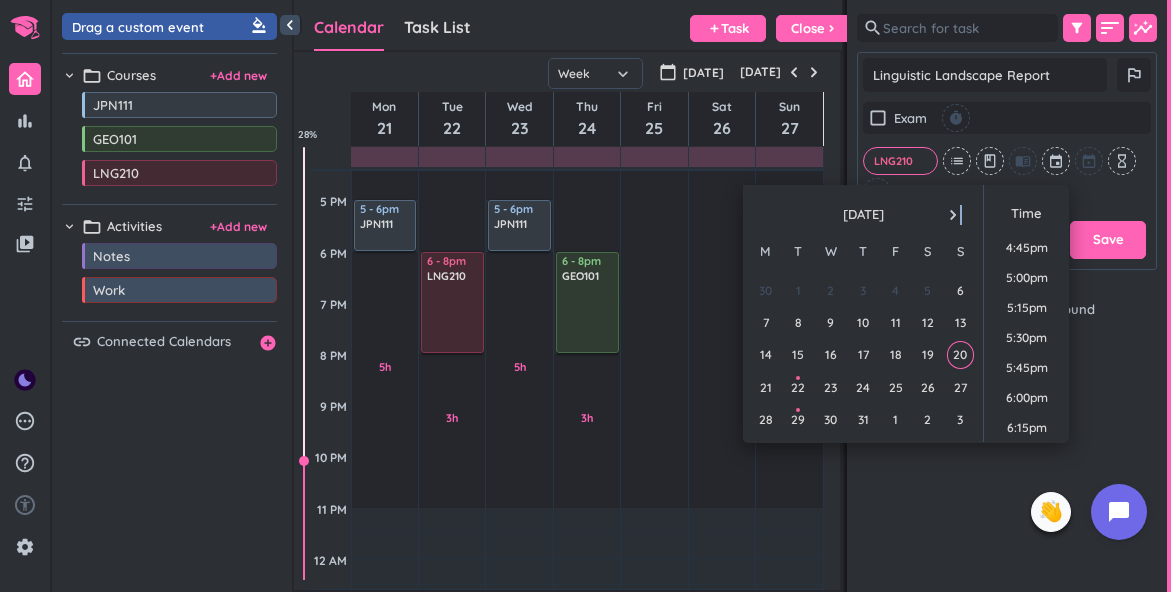 click on "navigate_next" at bounding box center (953, 215) 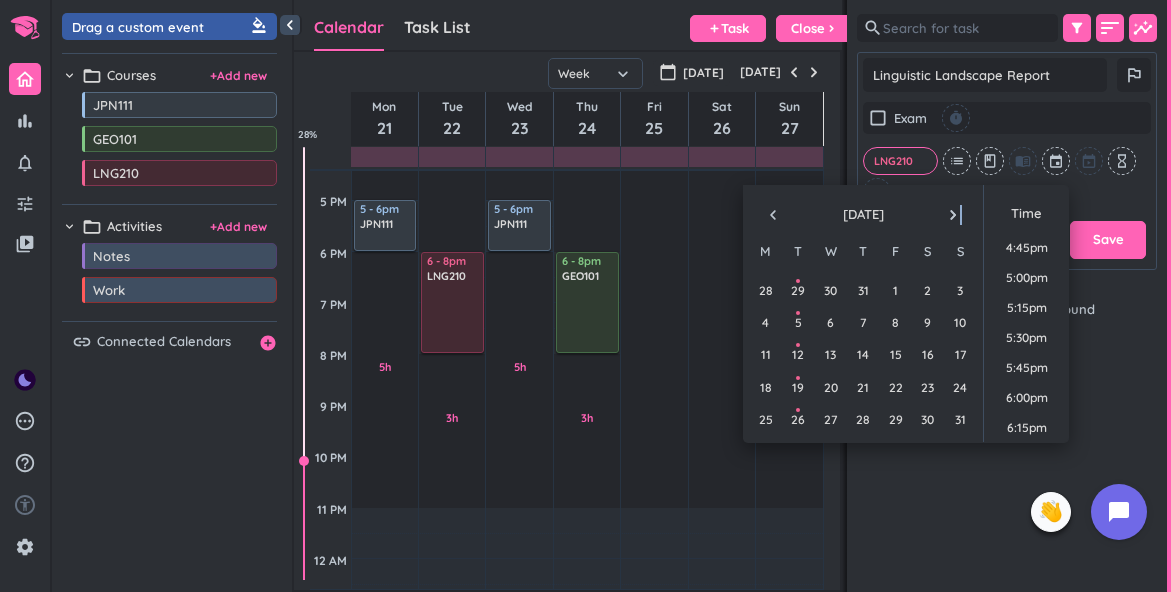click on "navigate_next" at bounding box center [953, 215] 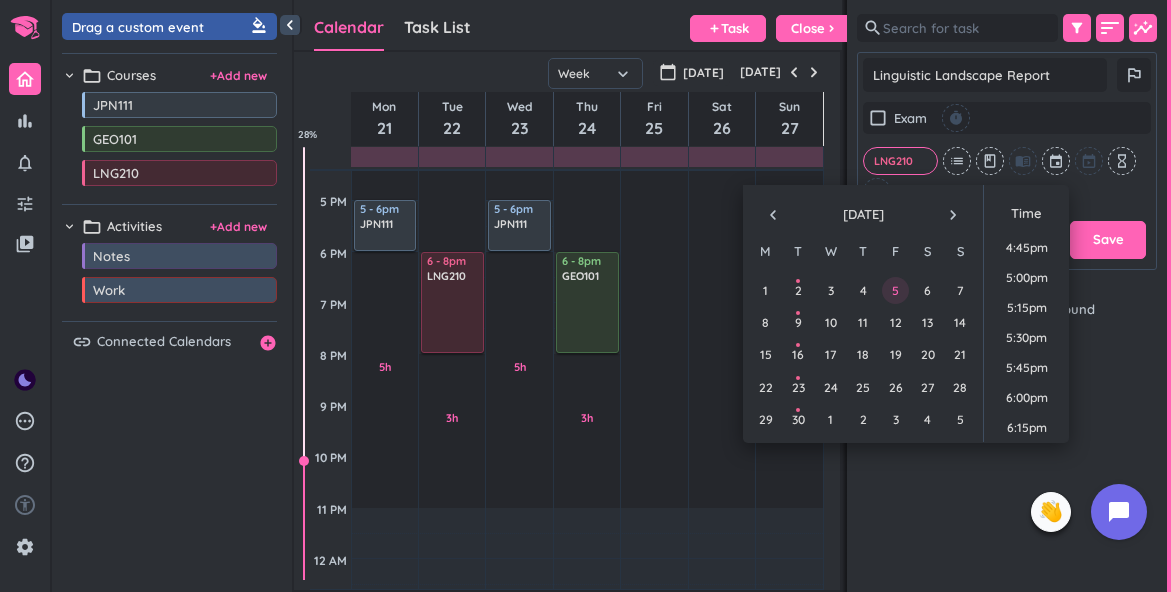 click on "5" at bounding box center (895, 290) 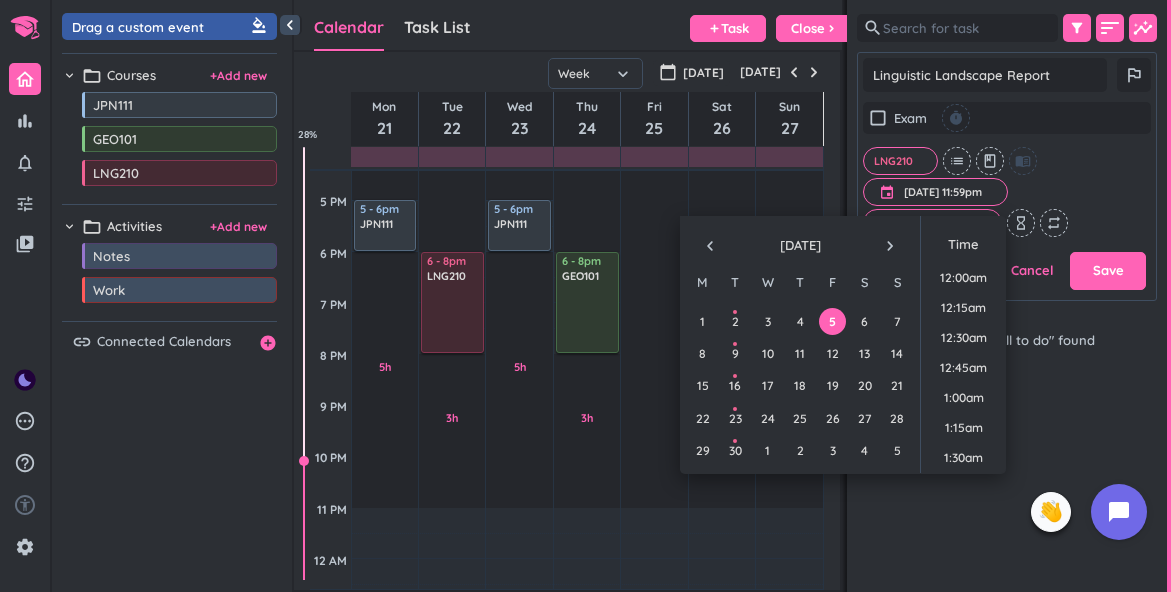 scroll, scrollTop: 2699, scrollLeft: 0, axis: vertical 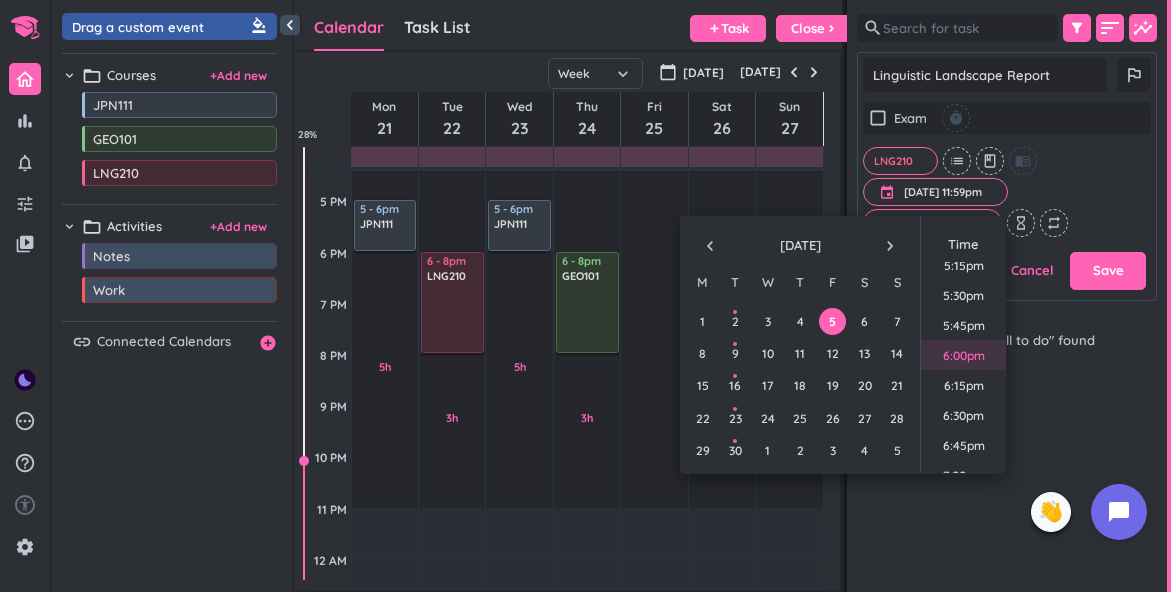 click on "6:00pm" at bounding box center (963, 355) 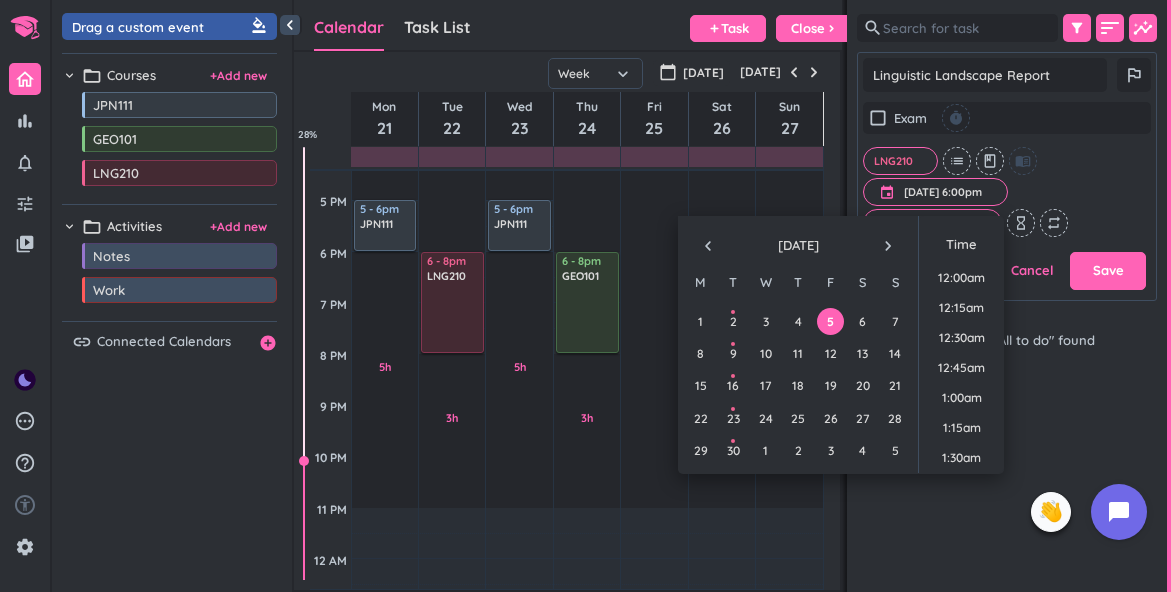 scroll, scrollTop: 2069, scrollLeft: 0, axis: vertical 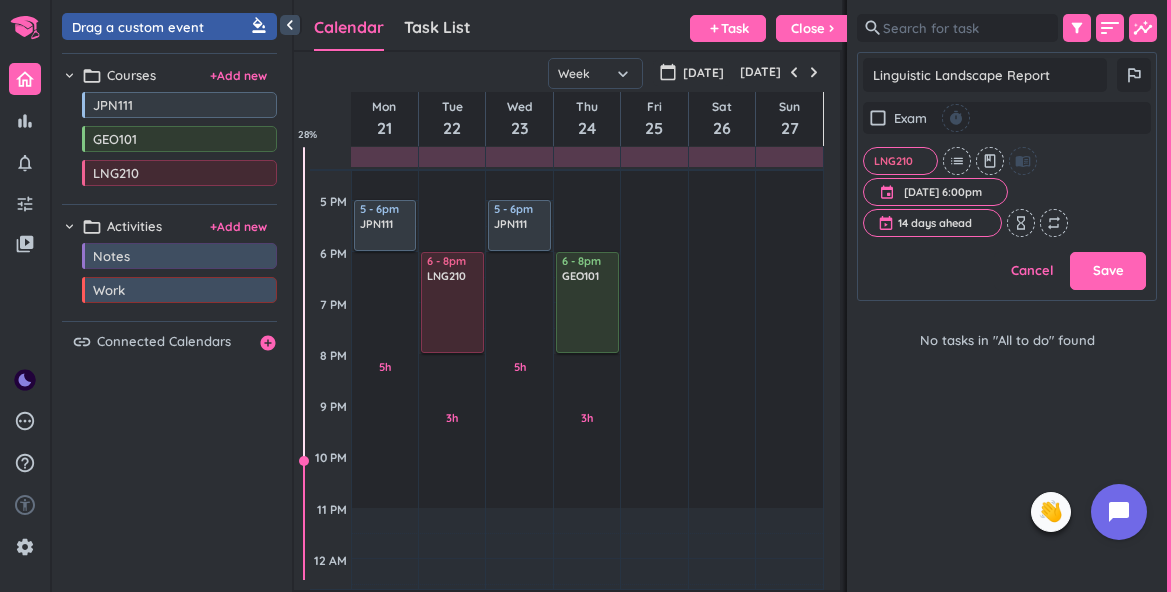 click on "check_box_outline_blank Exam timer LNG210 cancel list class menu_book event 5 Sep, 6:00pm 5 Sep, 6:00pm cancel 14 days ahead cancel hourglass_empty repeat" at bounding box center (1007, 169) 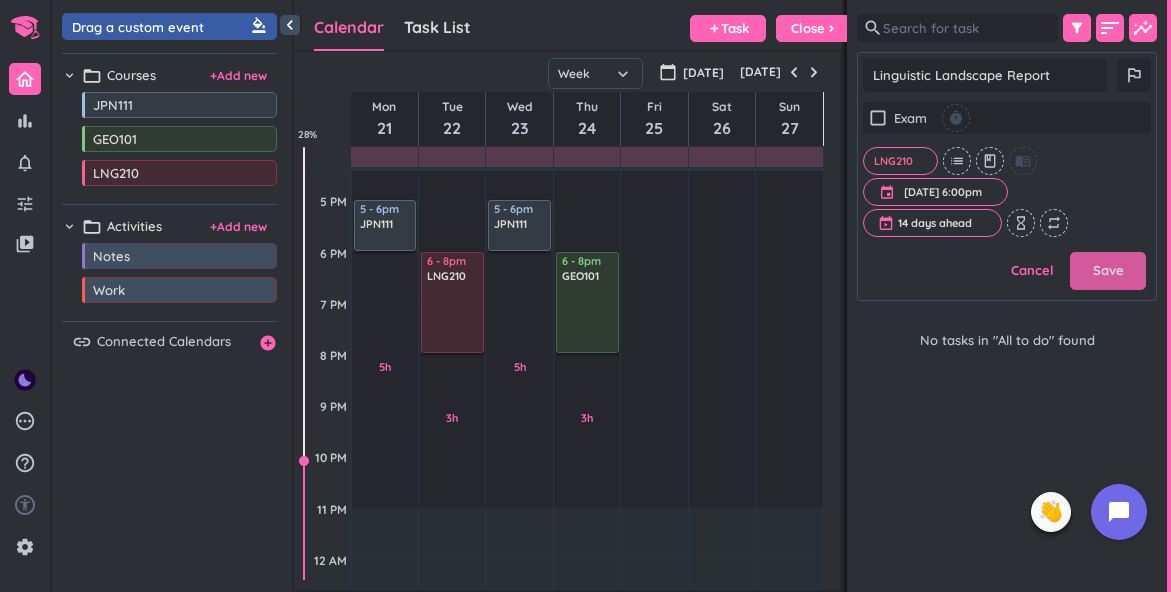 click on "Save" at bounding box center (1108, 271) 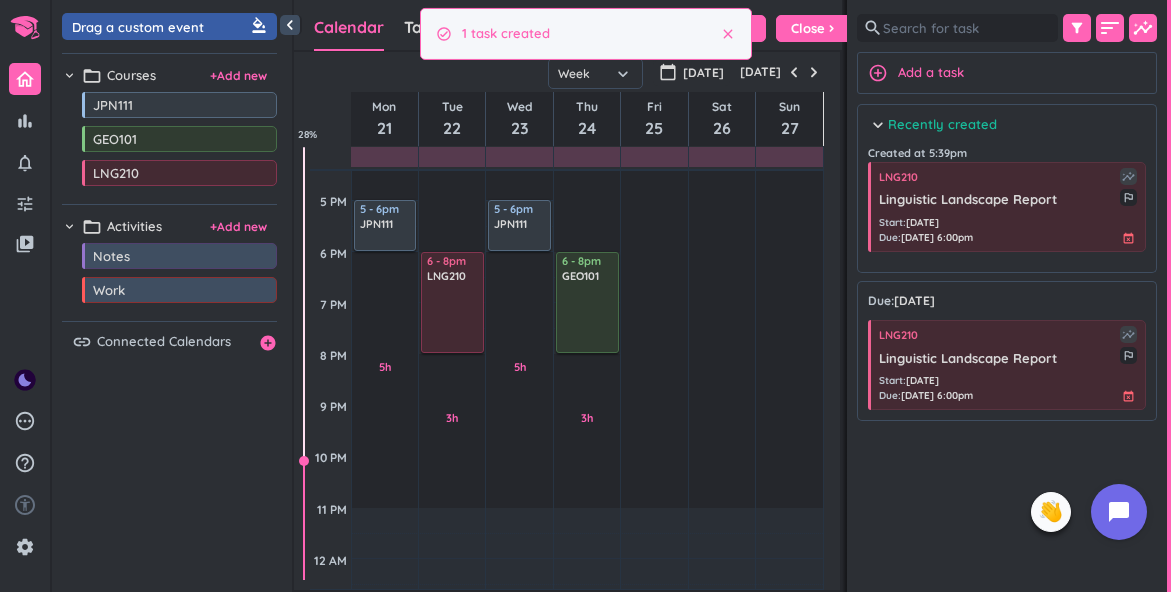 scroll, scrollTop: 1, scrollLeft: 1, axis: both 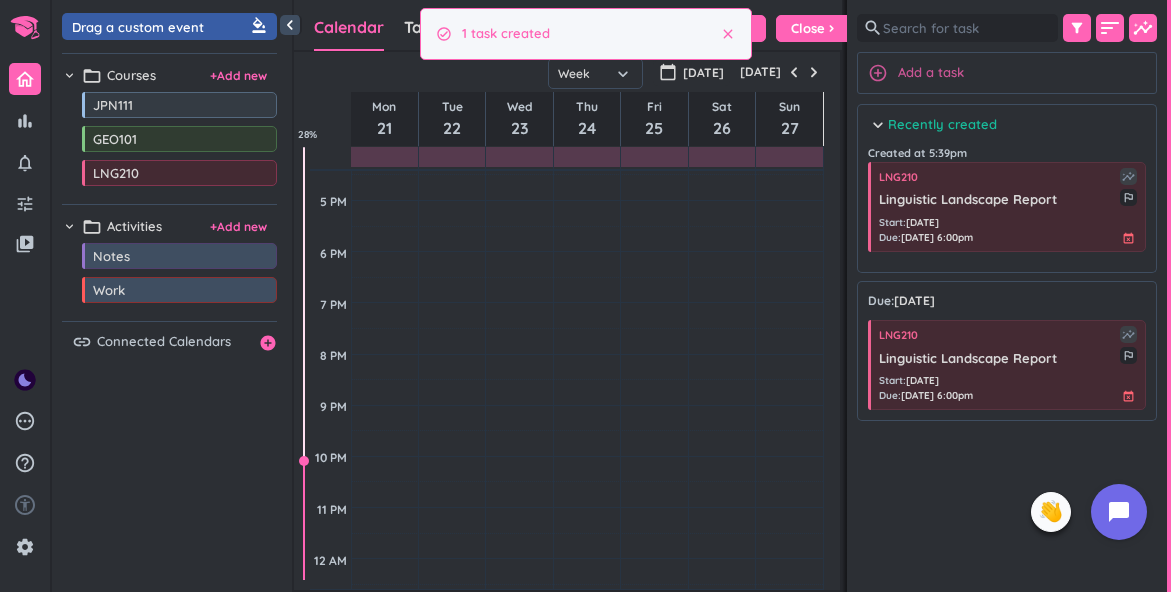 click on "add_circle_outline Add a task" at bounding box center (1007, 73) 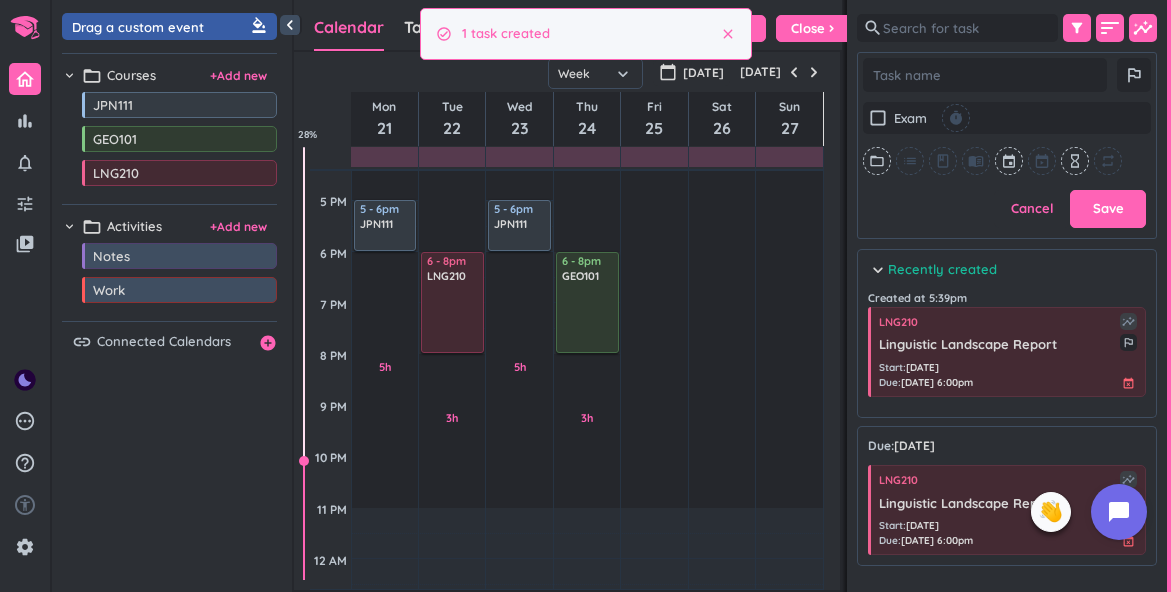 scroll, scrollTop: 343, scrollLeft: 300, axis: both 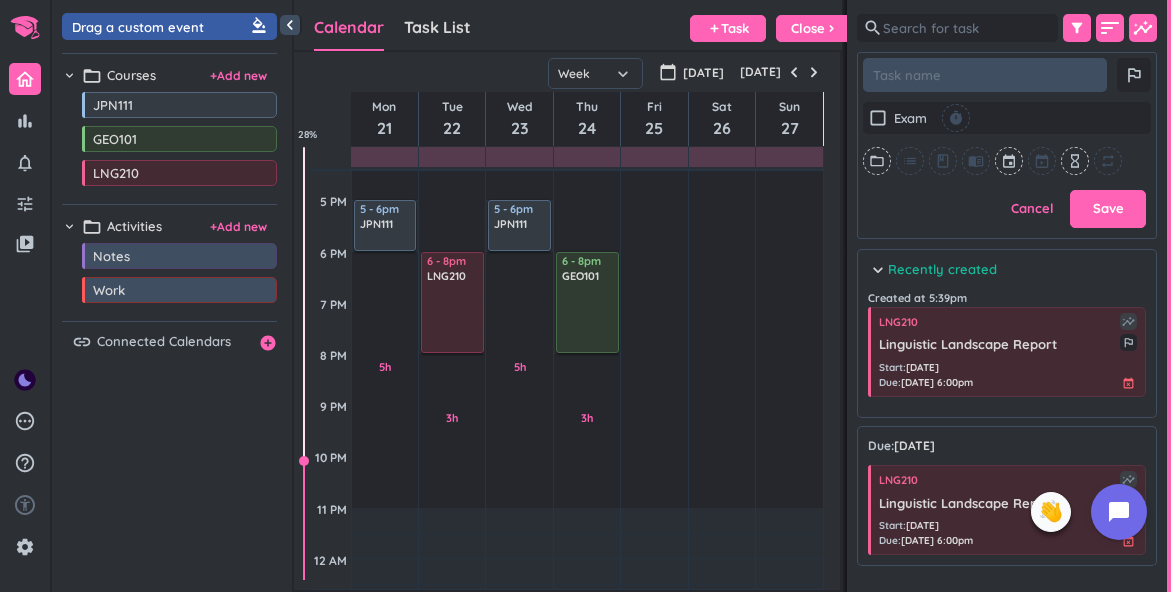 type on "x" 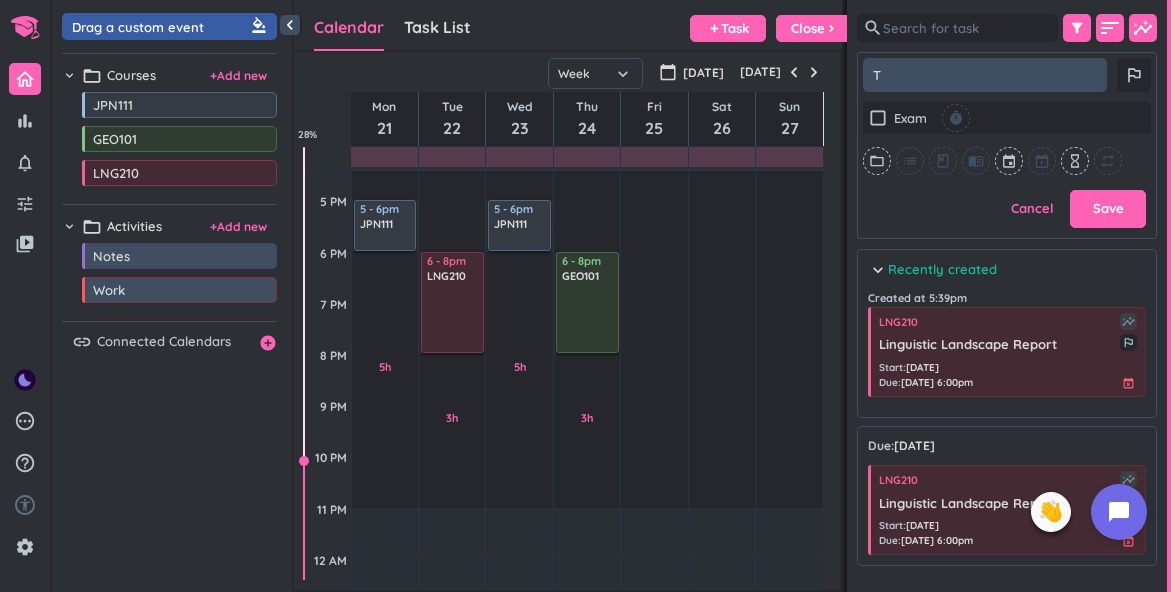 type on "x" 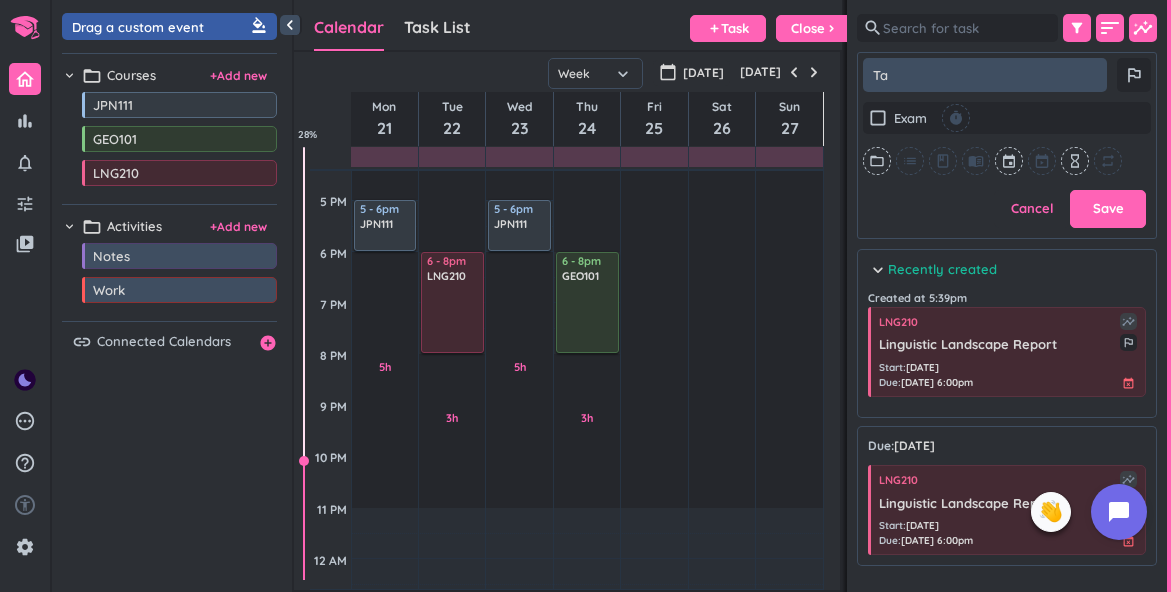 type on "x" 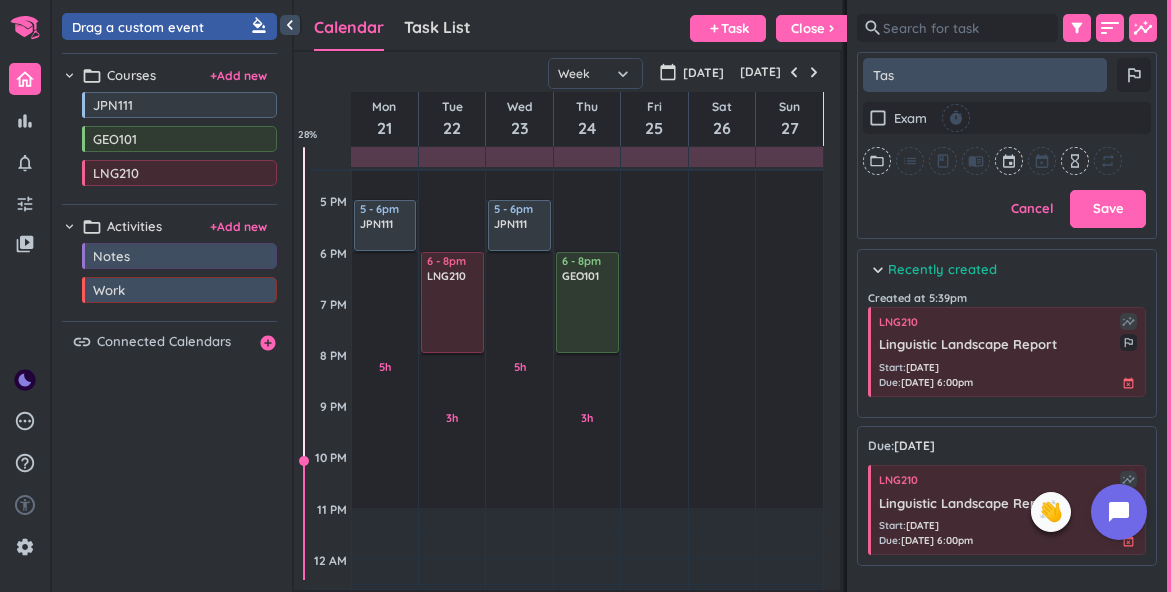 type on "Task" 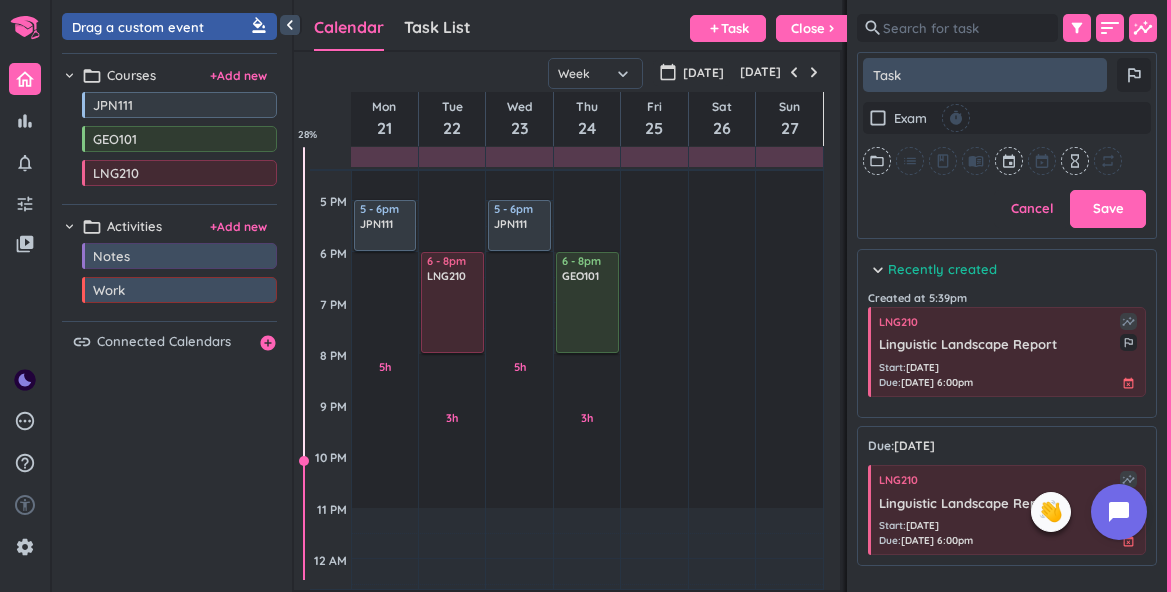 type on "x" 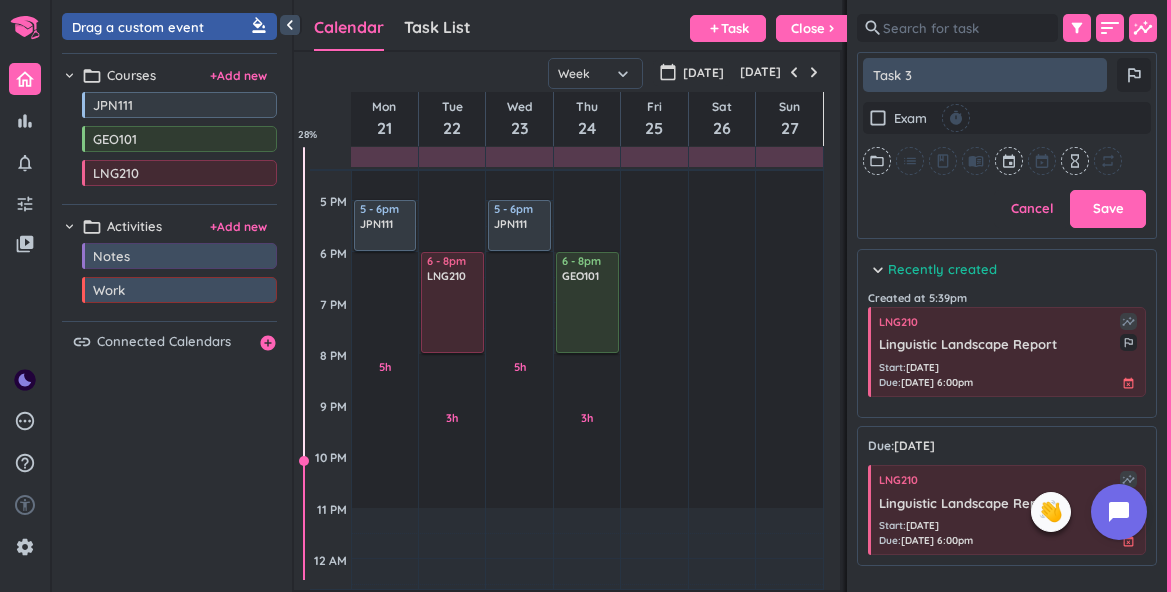 type on "x" 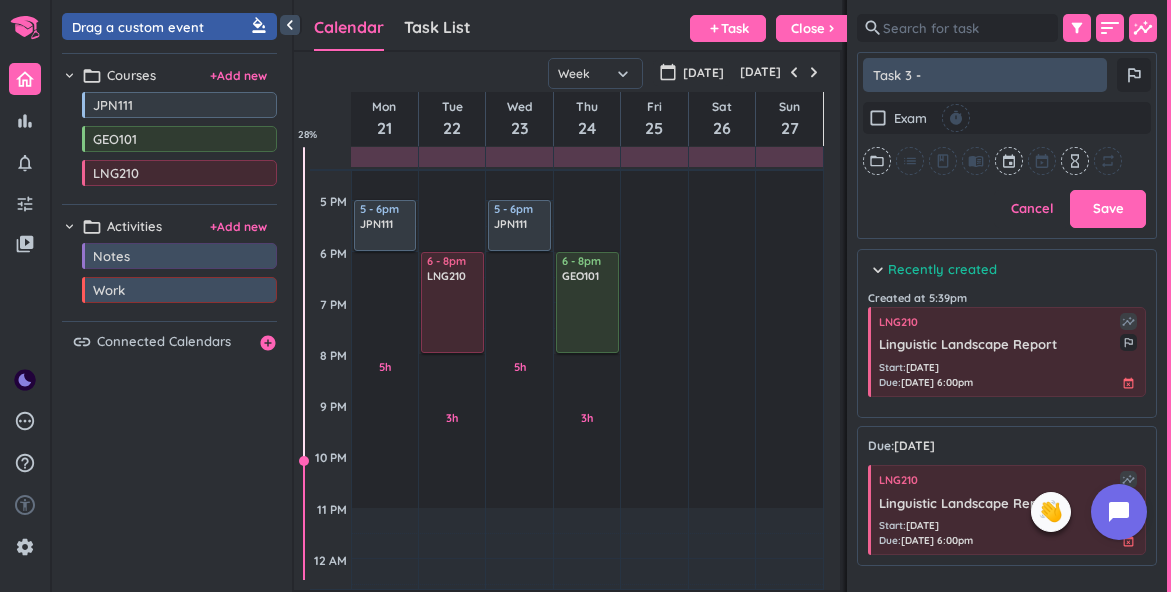 type on "x" 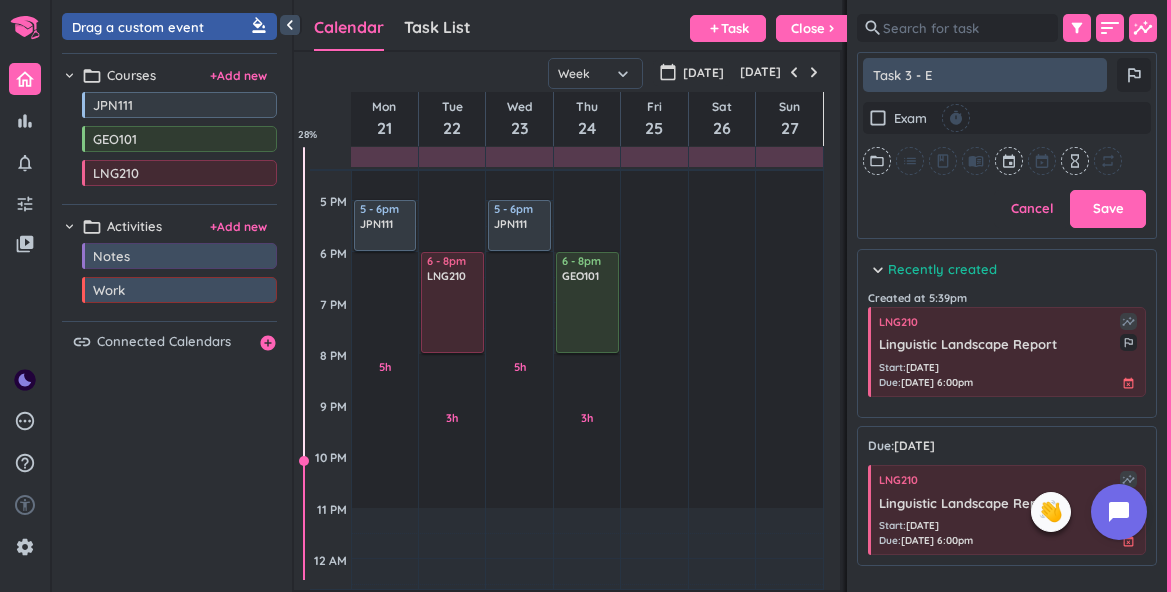 type on "x" 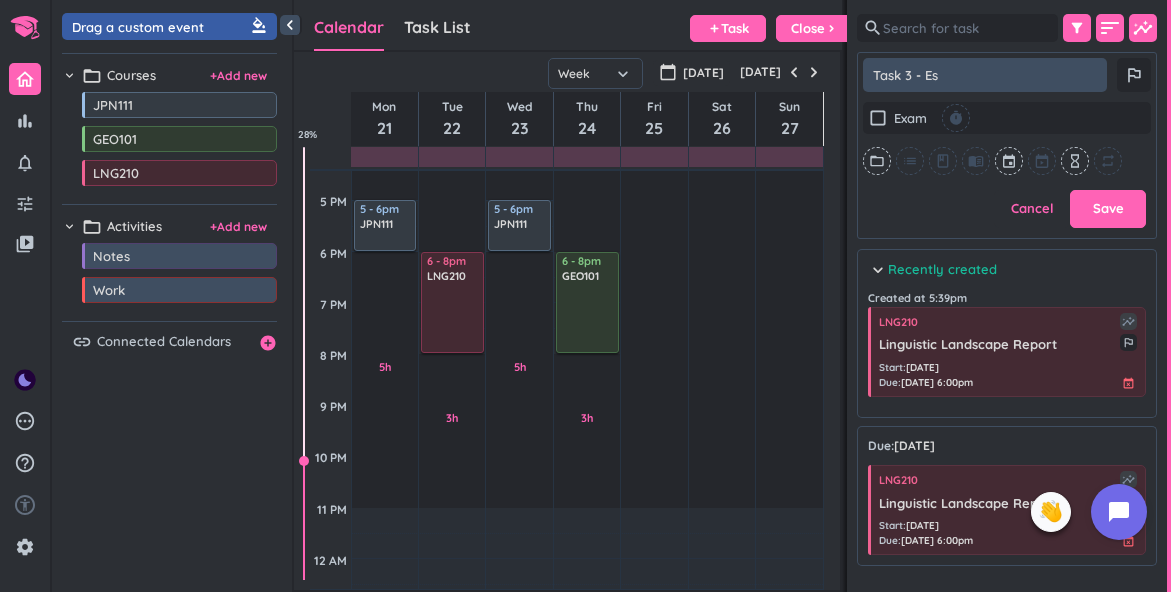 type on "x" 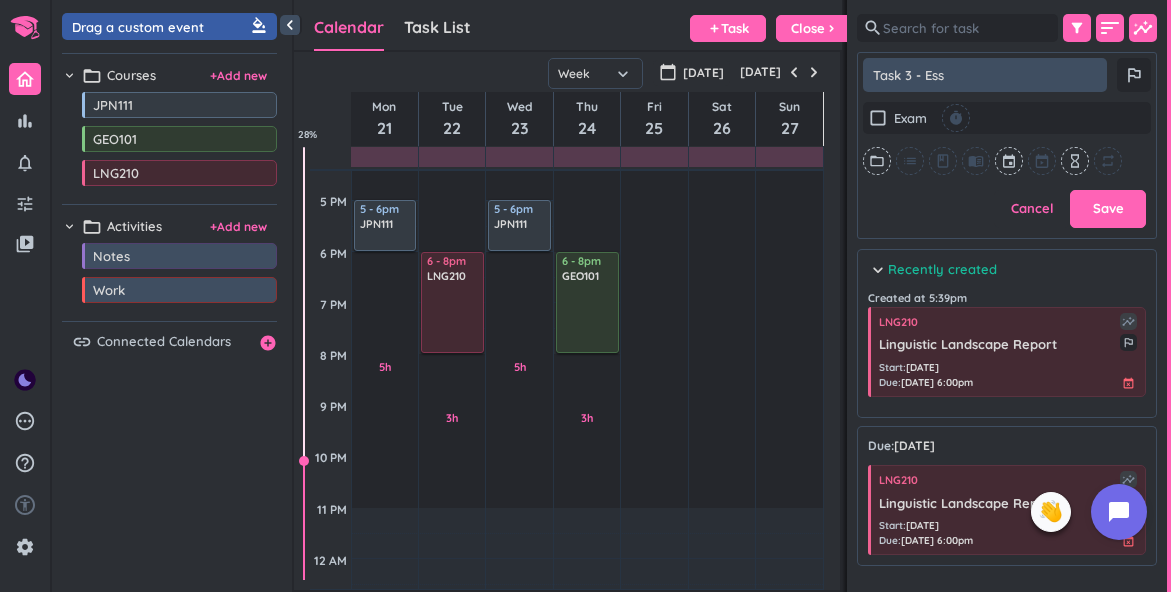 type on "x" 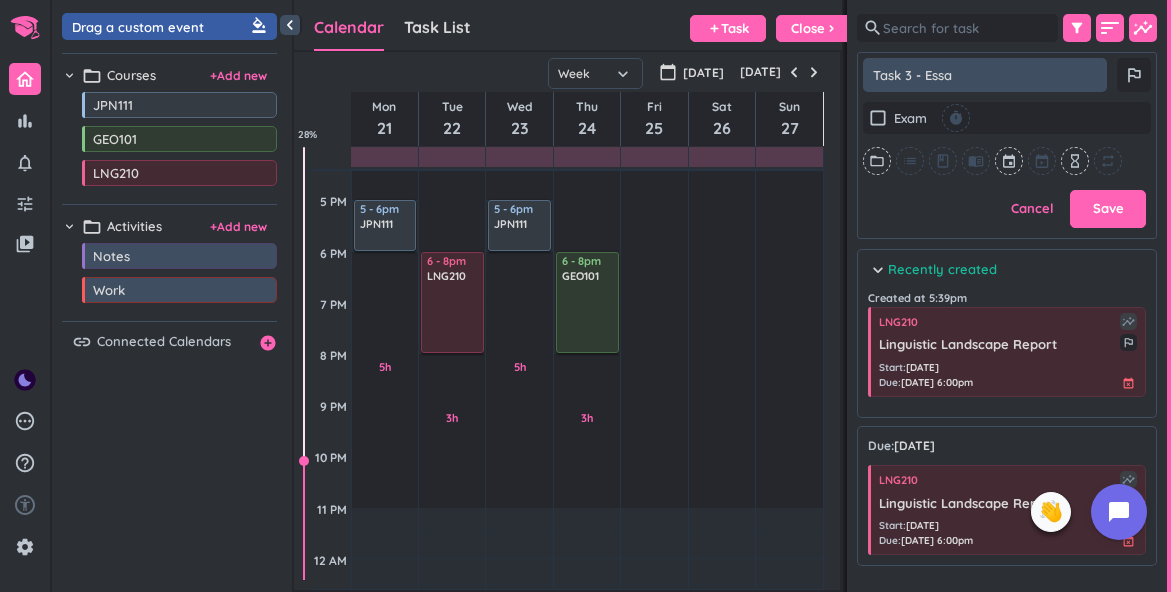 type on "x" 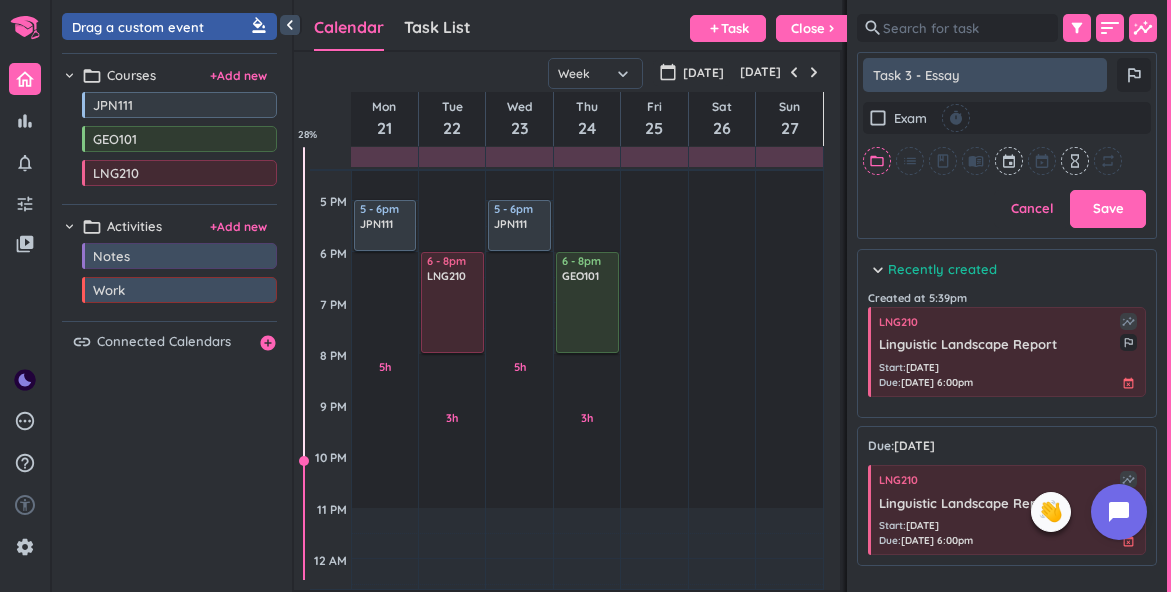type on "Task 3 - Essay" 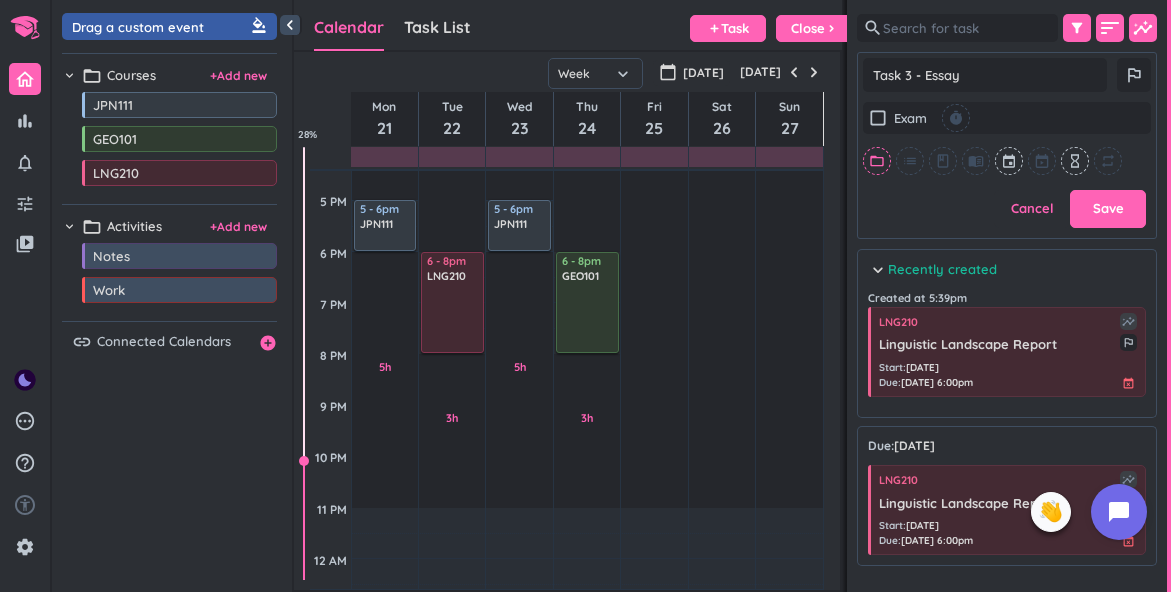 click on "folder_open" at bounding box center [877, 161] 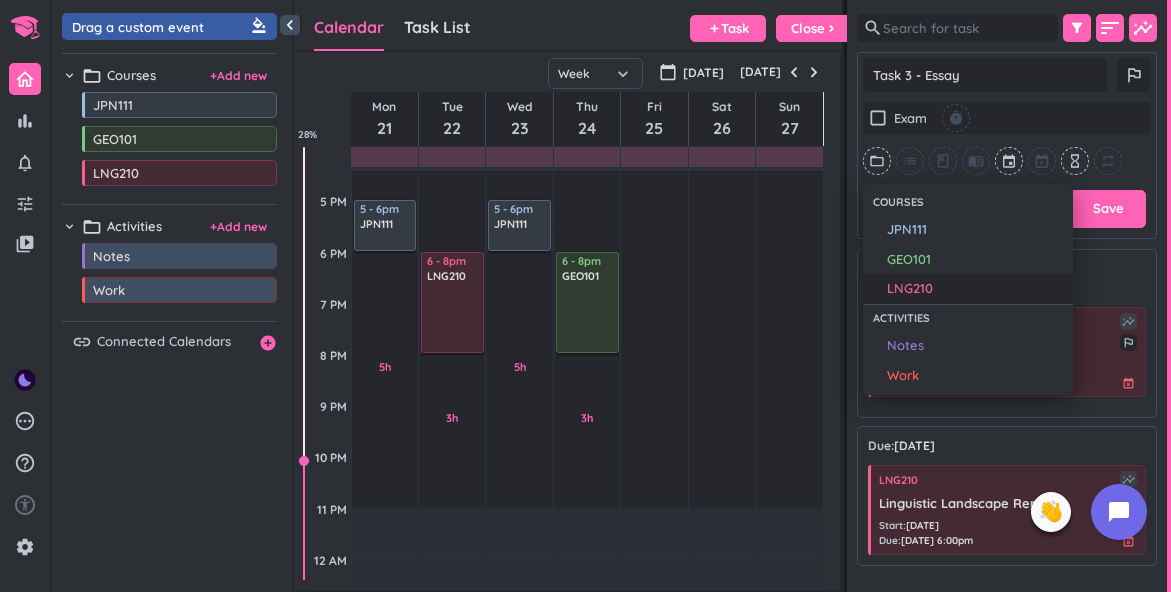 click on "LNG210" at bounding box center [975, 289] 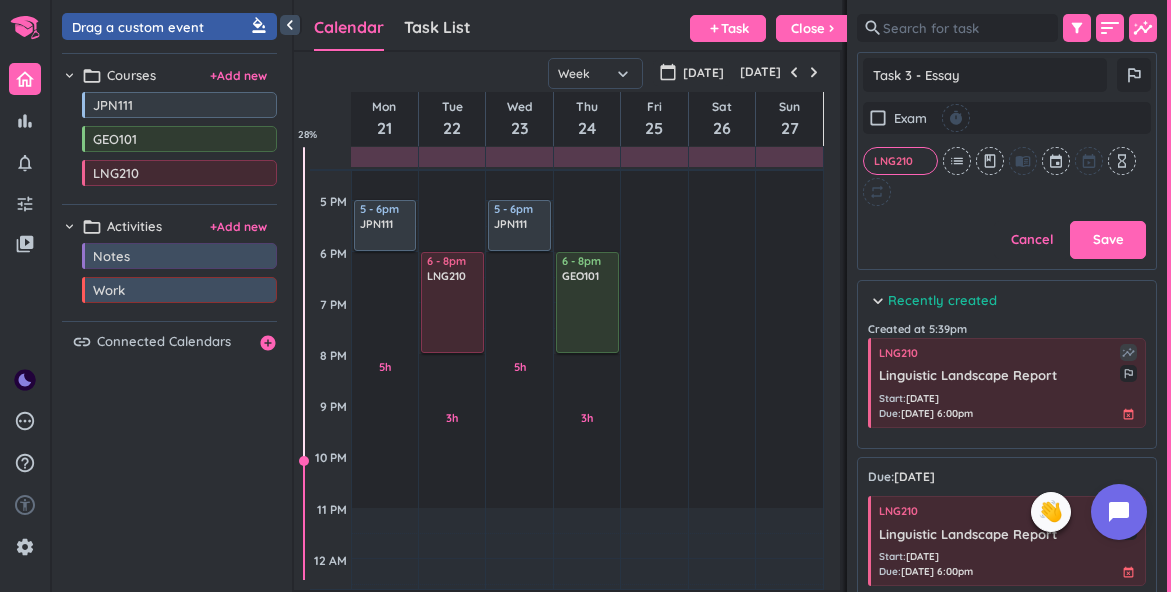 scroll, scrollTop: 312, scrollLeft: 300, axis: both 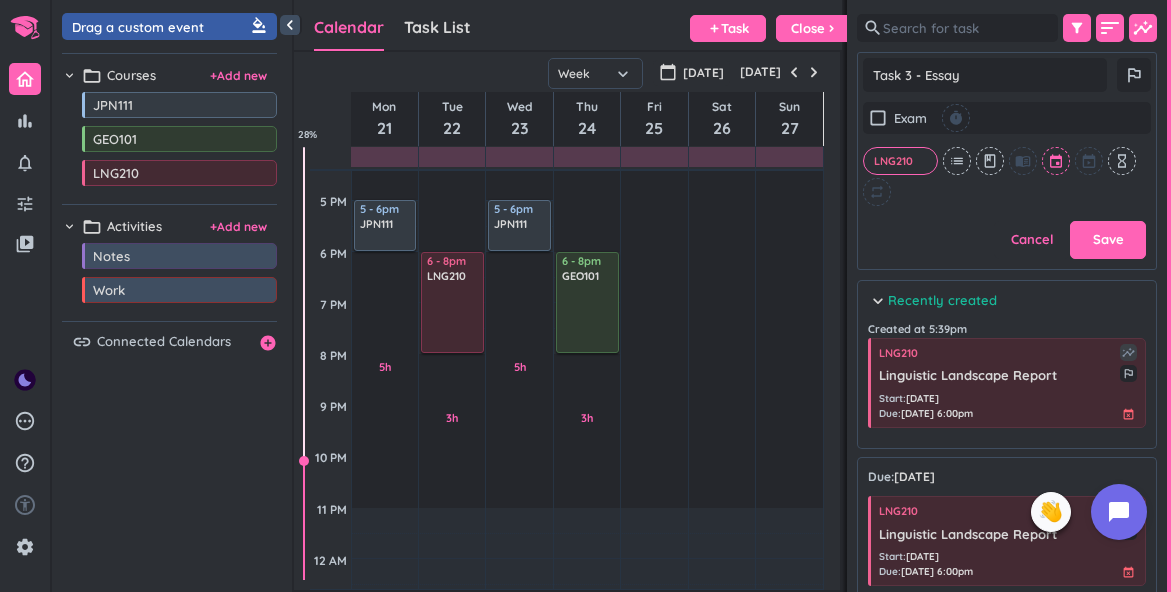 click at bounding box center (1057, 161) 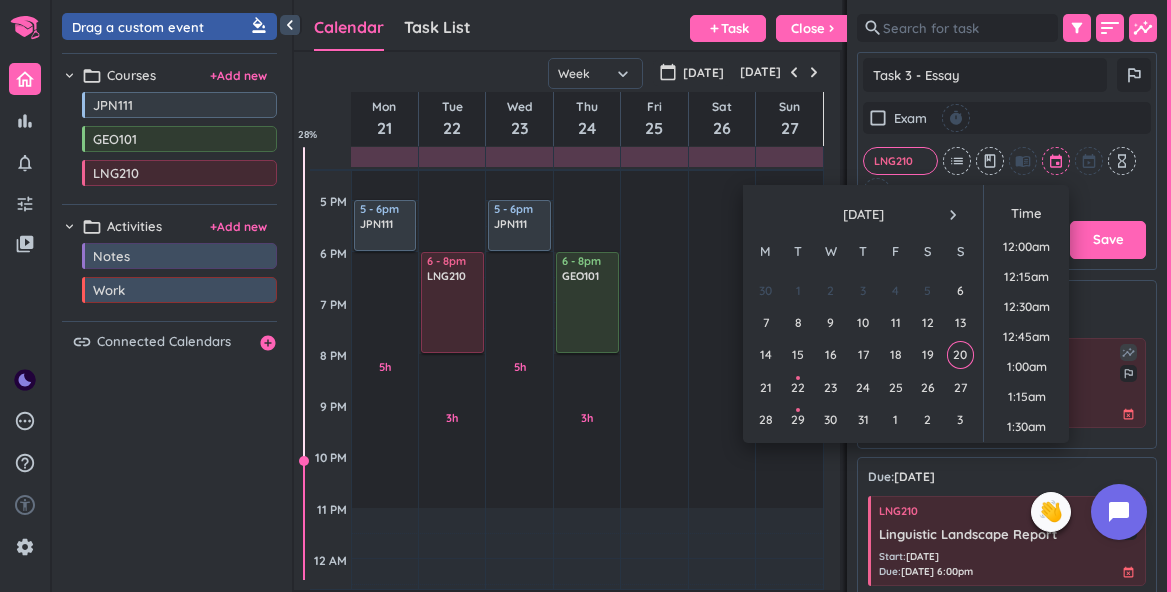 scroll, scrollTop: 2009, scrollLeft: 0, axis: vertical 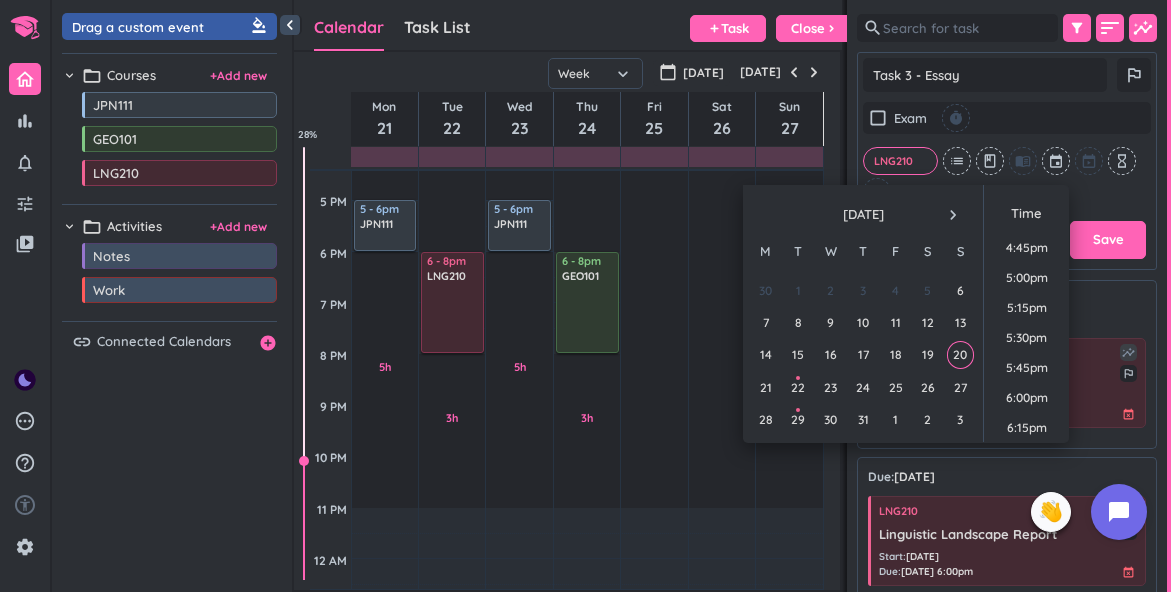 click on "navigate_next" at bounding box center [953, 215] 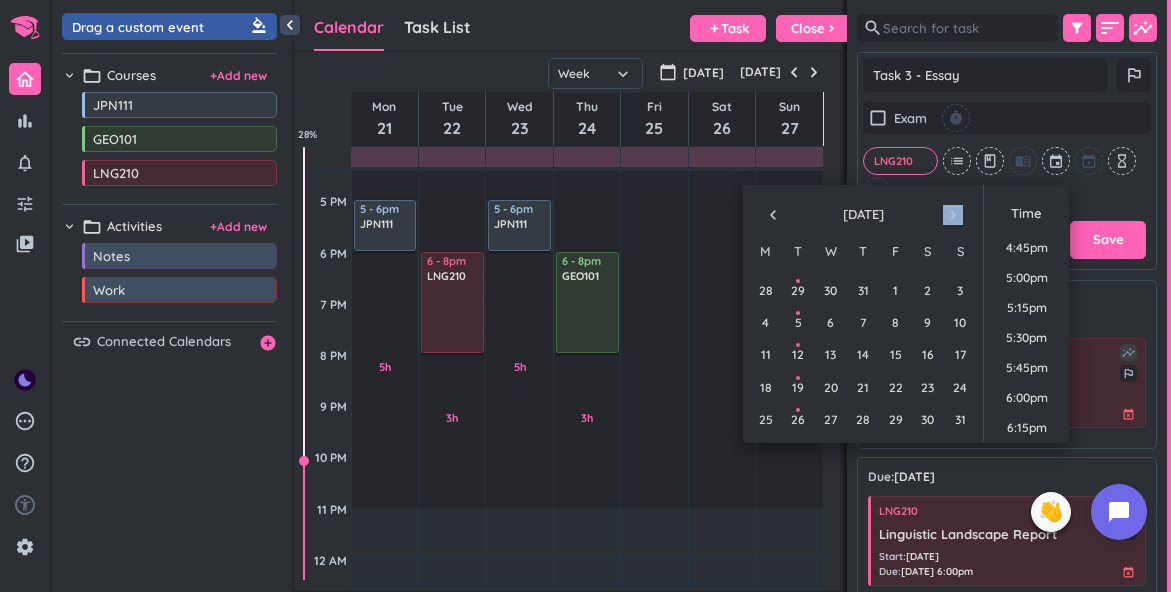 click on "navigate_next" at bounding box center (953, 215) 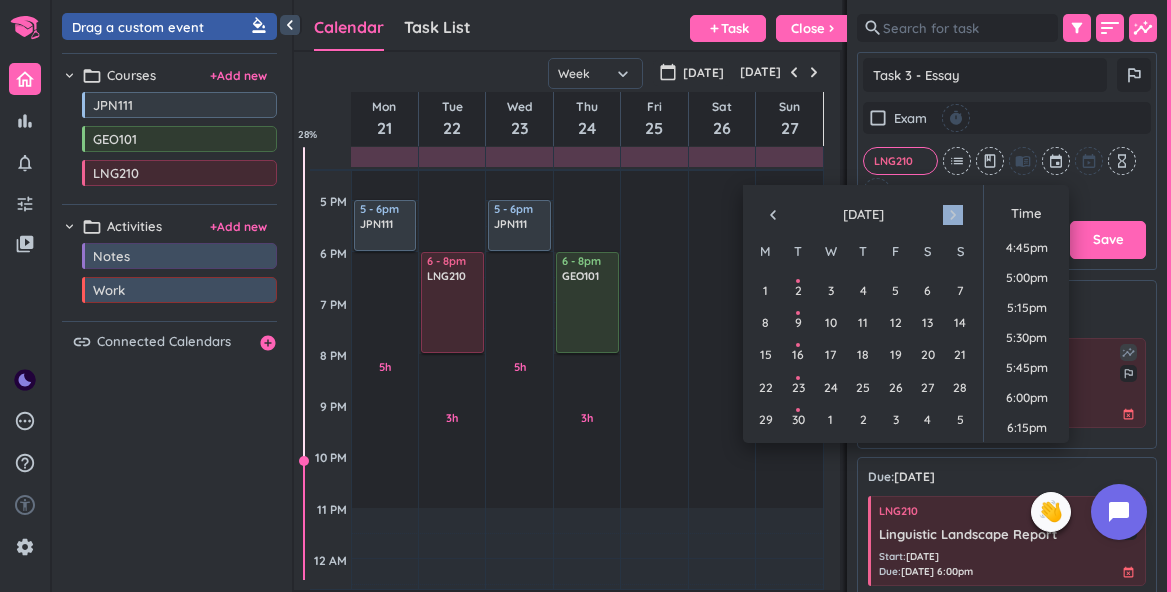 click on "navigate_next" at bounding box center [953, 215] 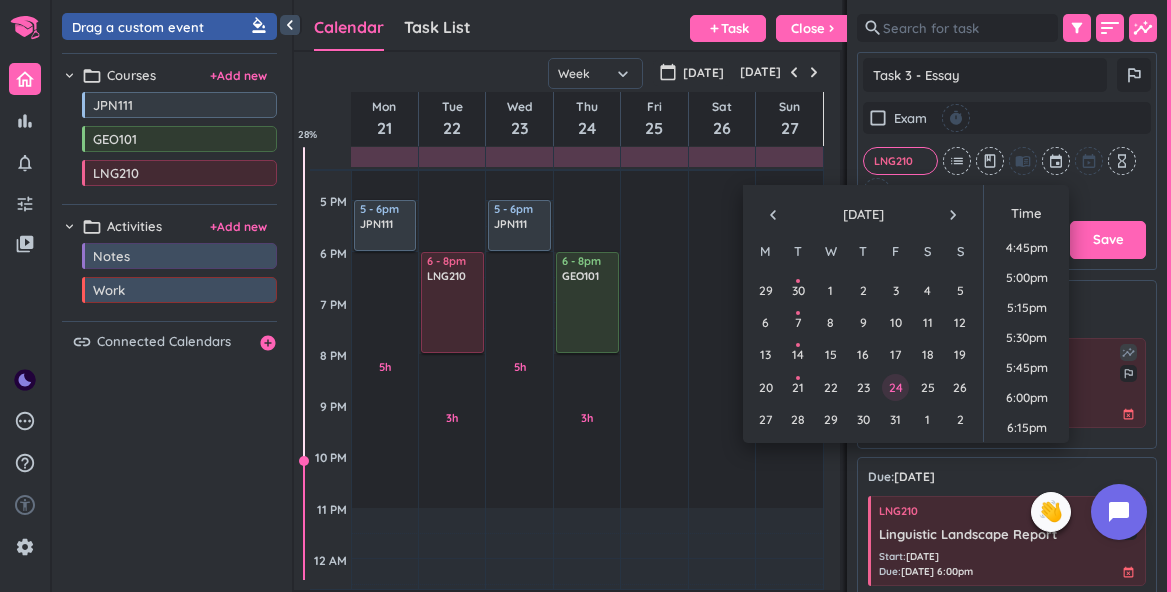 click on "24" at bounding box center [895, 387] 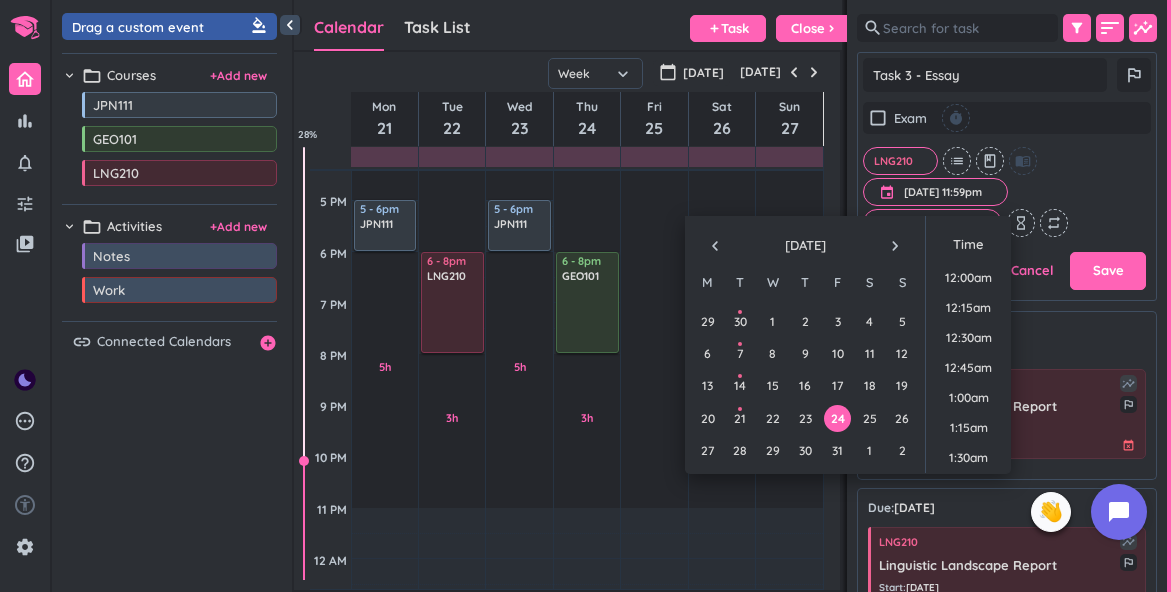 scroll, scrollTop: 281, scrollLeft: 300, axis: both 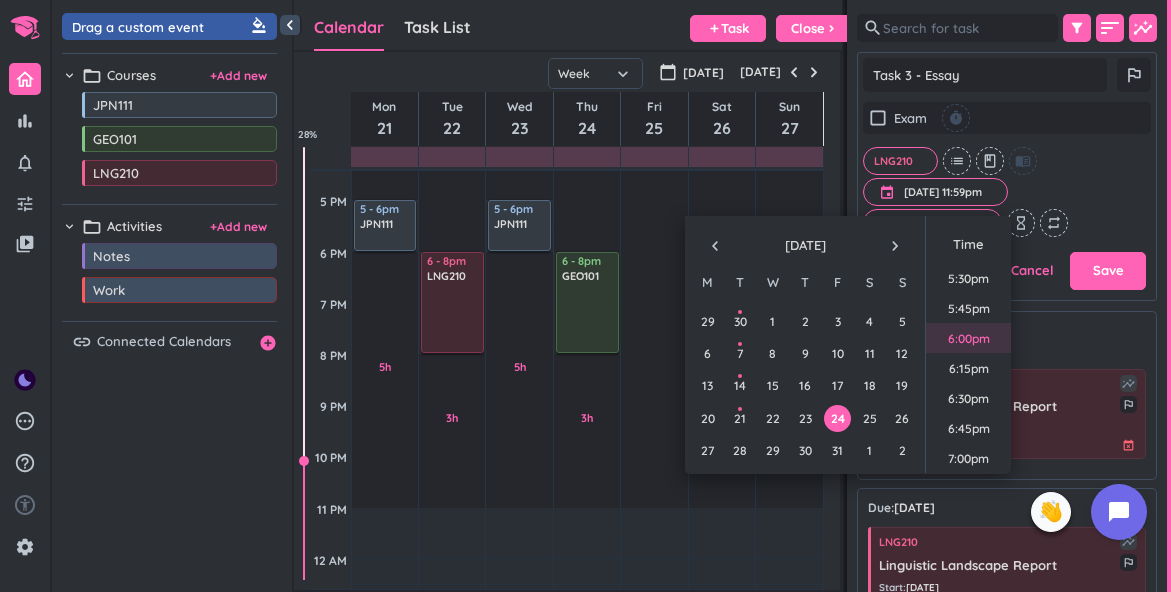 click on "6:00pm" at bounding box center [968, 338] 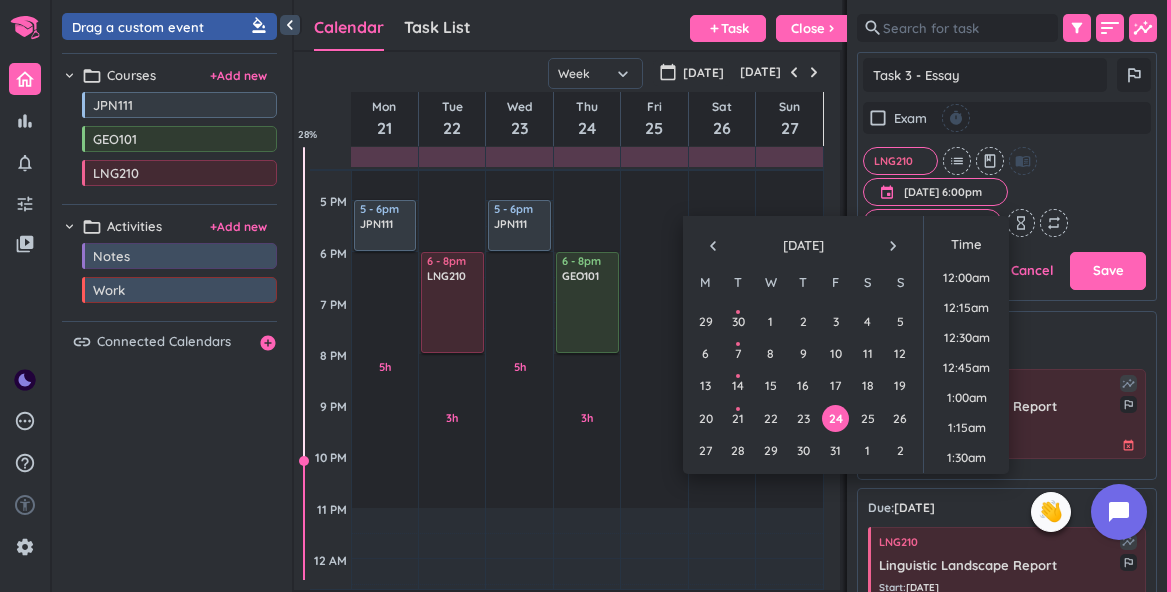 scroll, scrollTop: 2069, scrollLeft: 0, axis: vertical 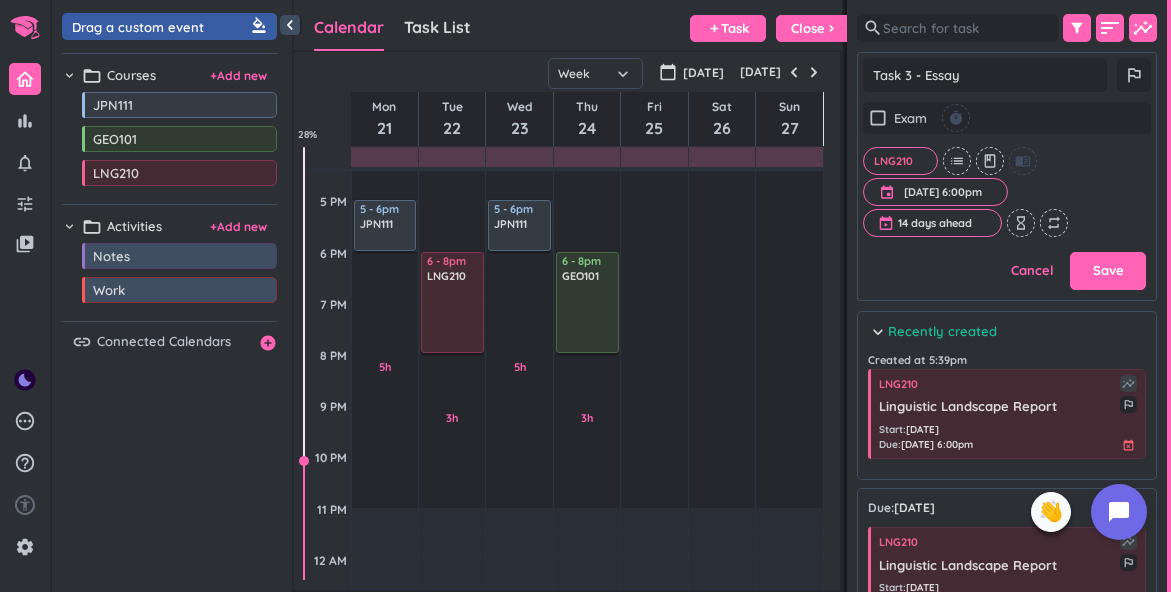 click on "check_box_outline_blank Exam timer LNG210 cancel list class menu_book event 24 Oct, 6:00pm 24 Oct, 6:00pm cancel 14 days ahead cancel hourglass_empty repeat" at bounding box center (1007, 169) 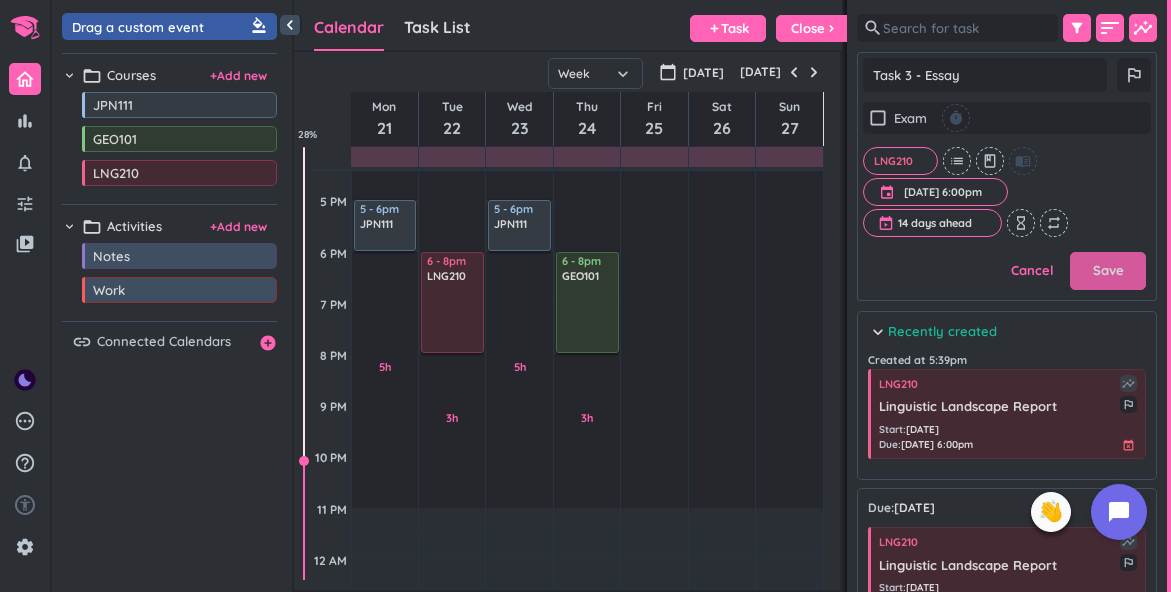 click on "Save" at bounding box center [1108, 271] 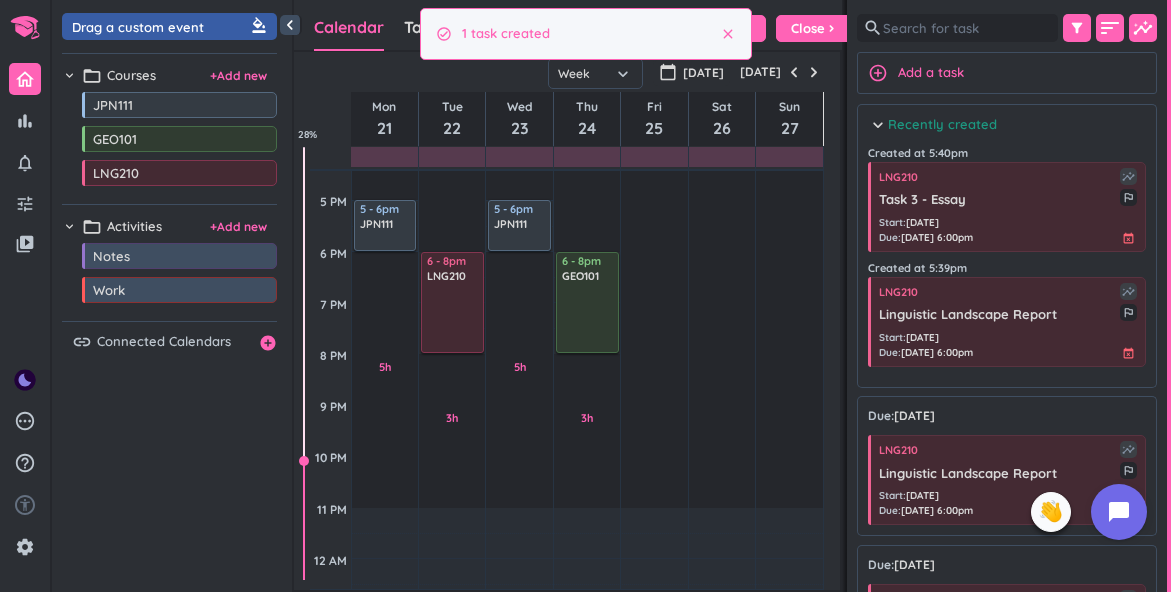 click on "Recently created" at bounding box center [942, 125] 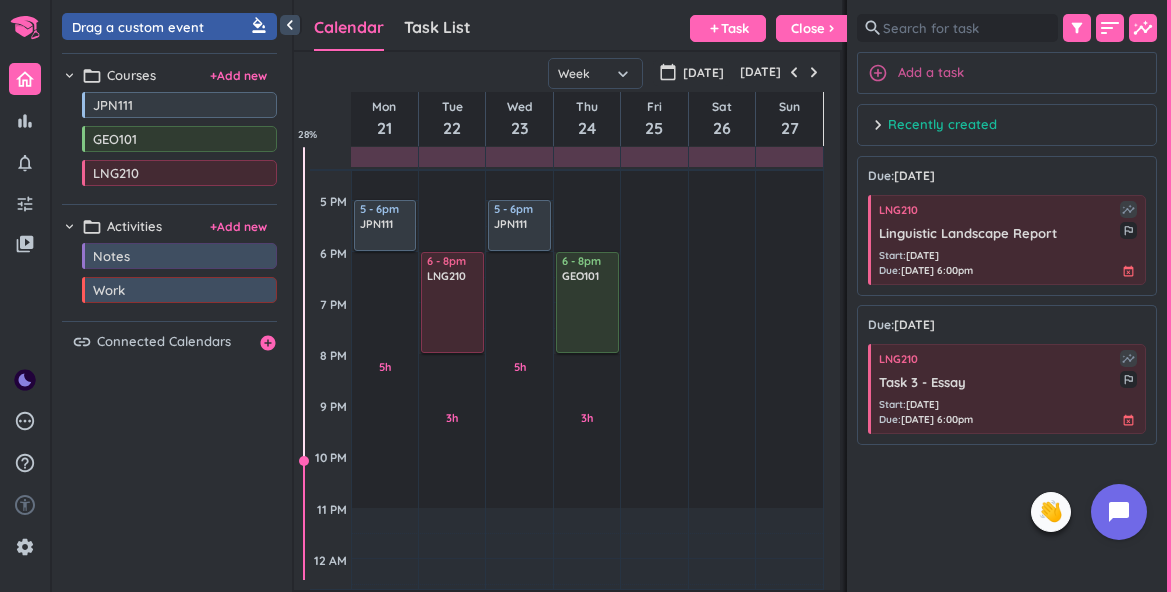click on "Add a task" at bounding box center (931, 73) 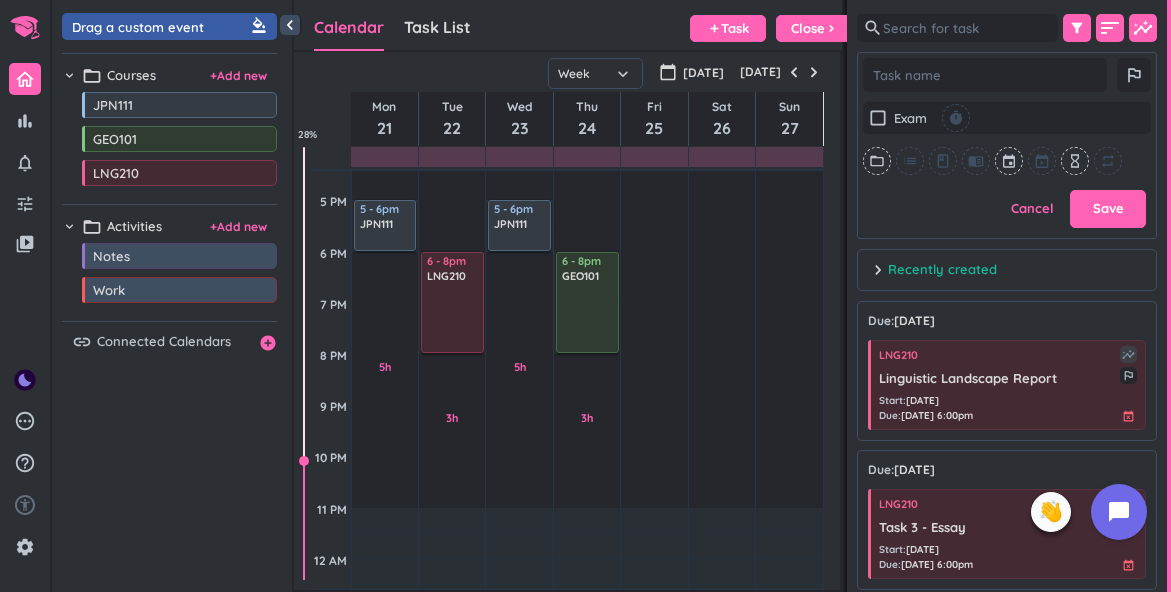 scroll, scrollTop: 343, scrollLeft: 300, axis: both 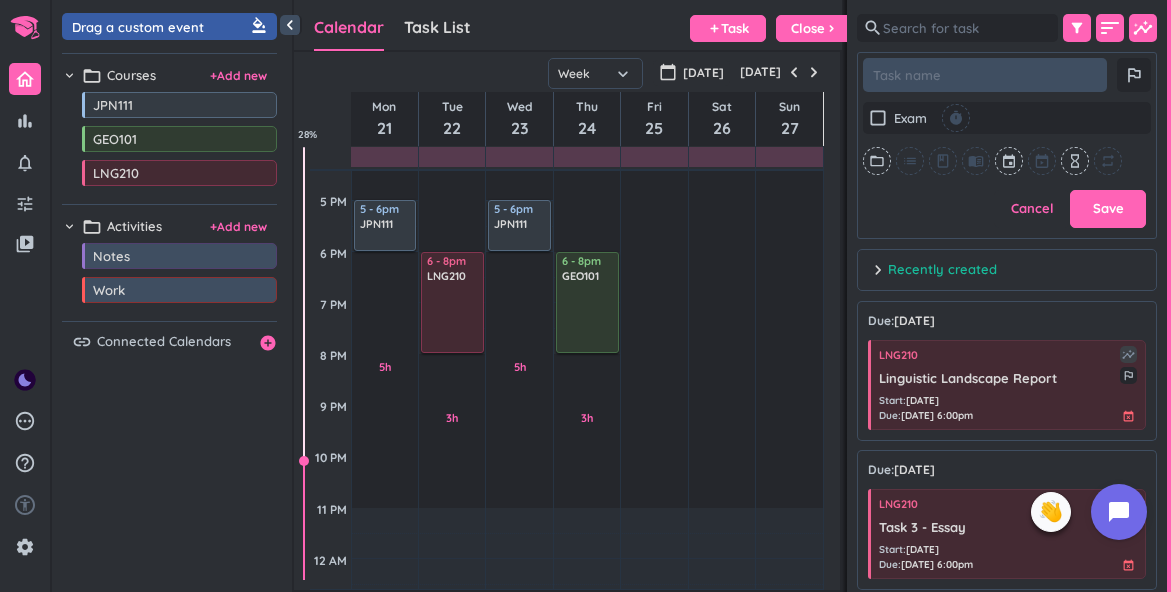 type on "x" 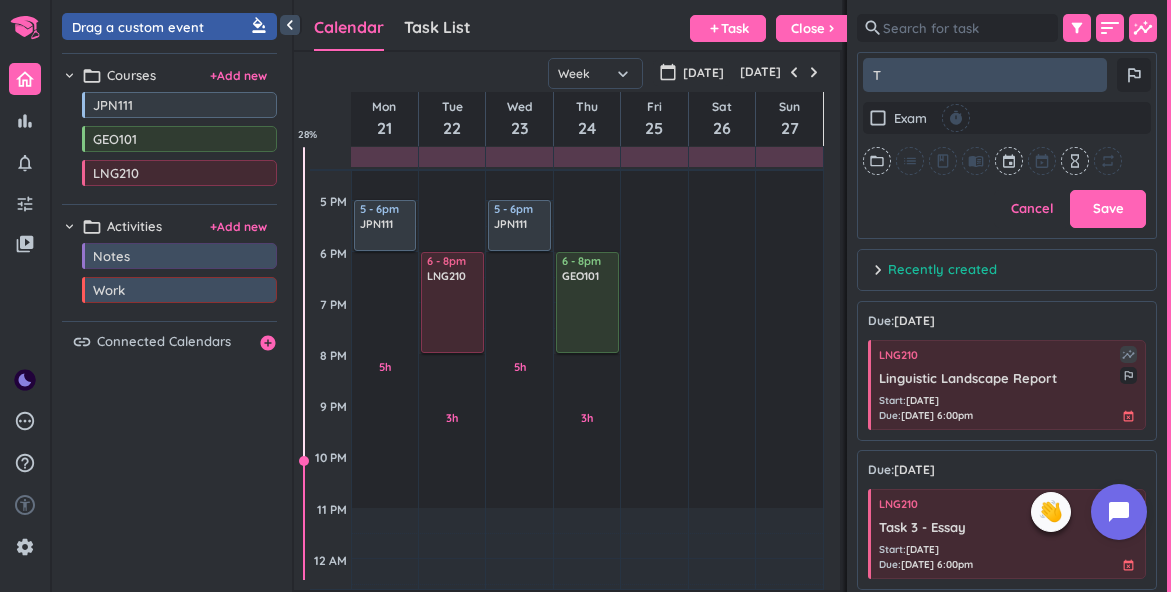 type on "x" 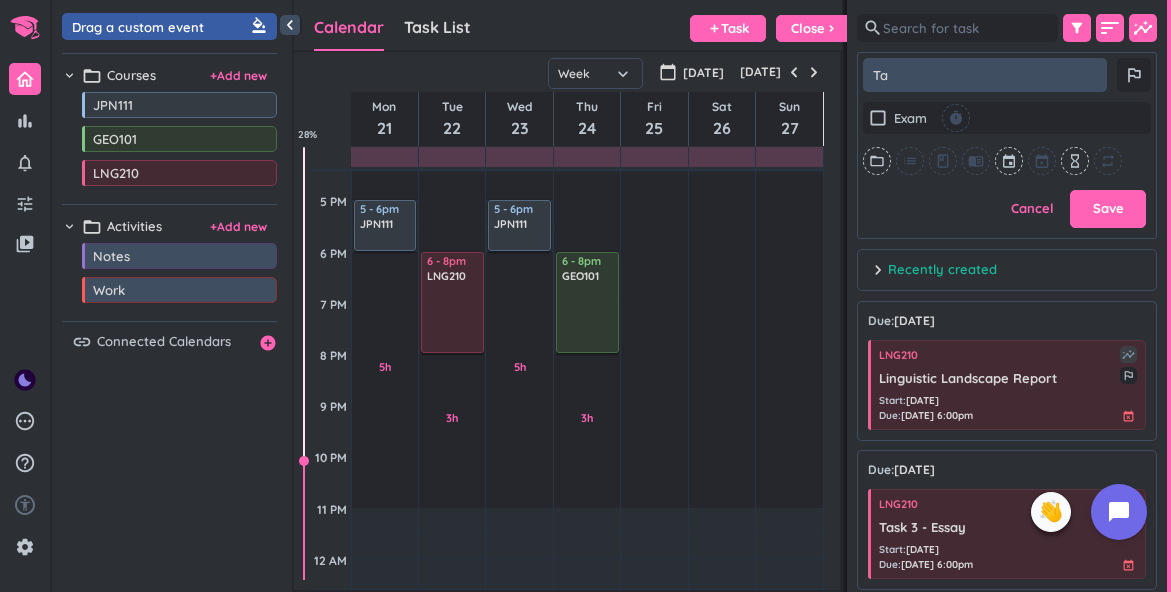 type on "x" 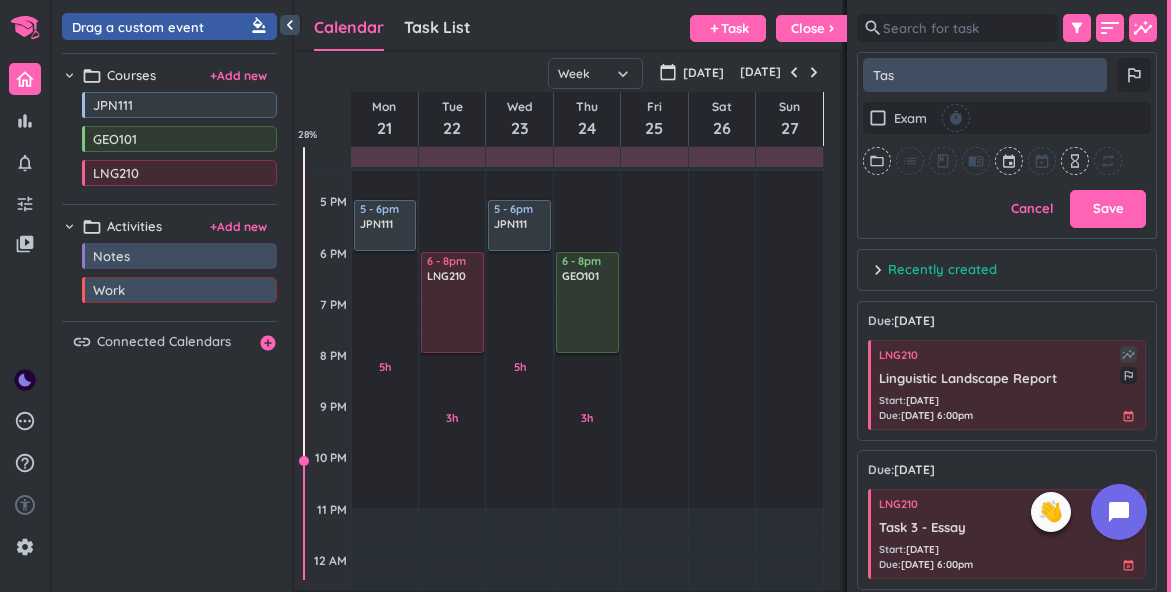 type on "Task" 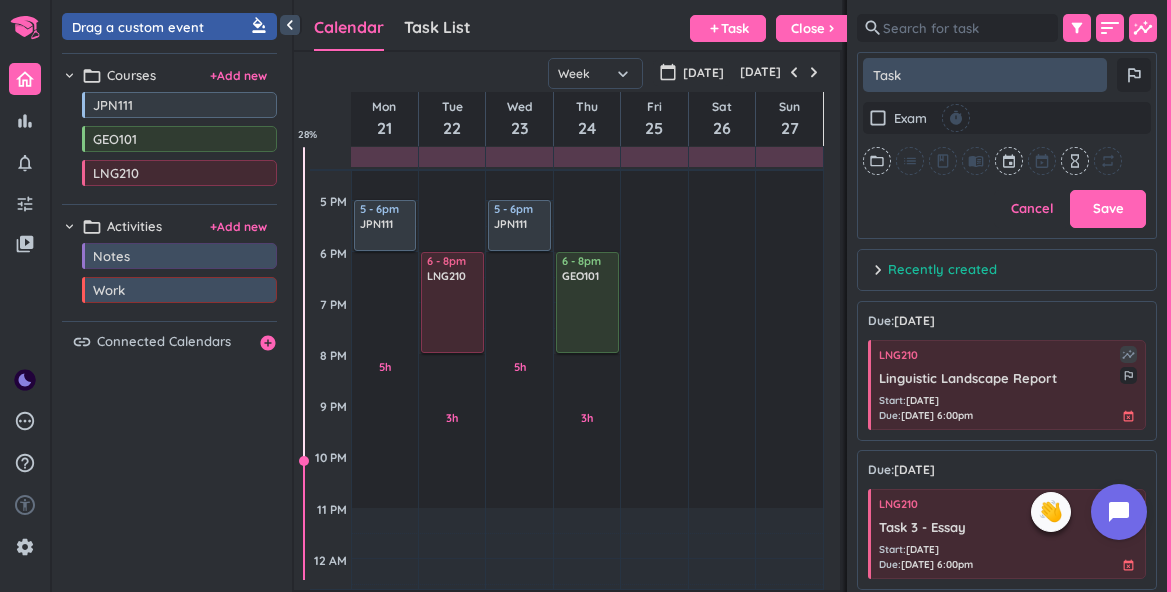 type on "x" 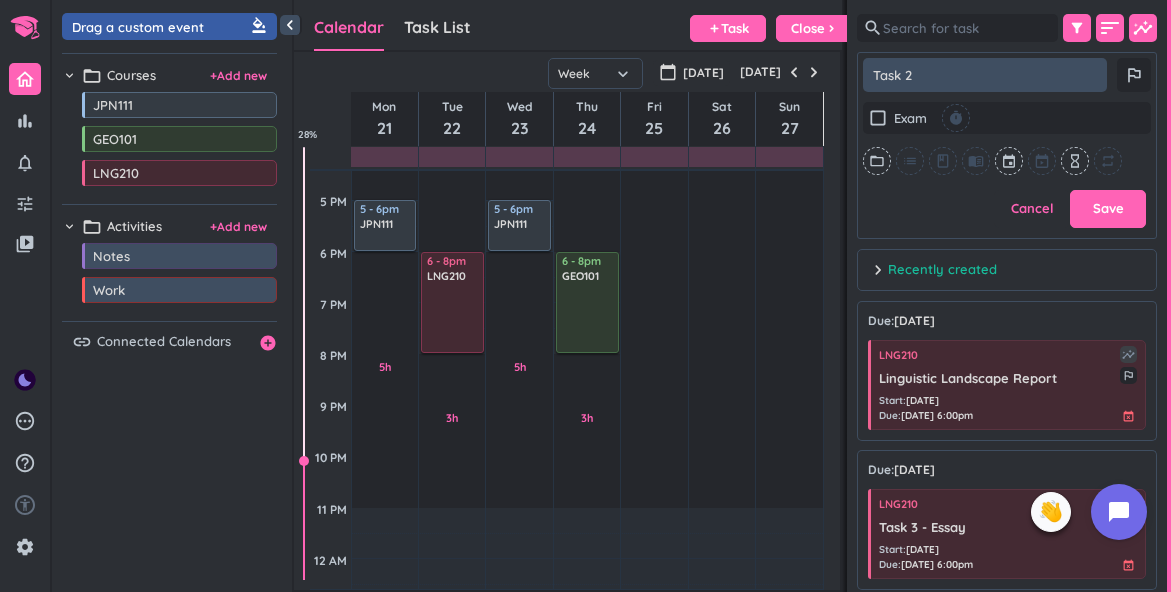 type on "x" 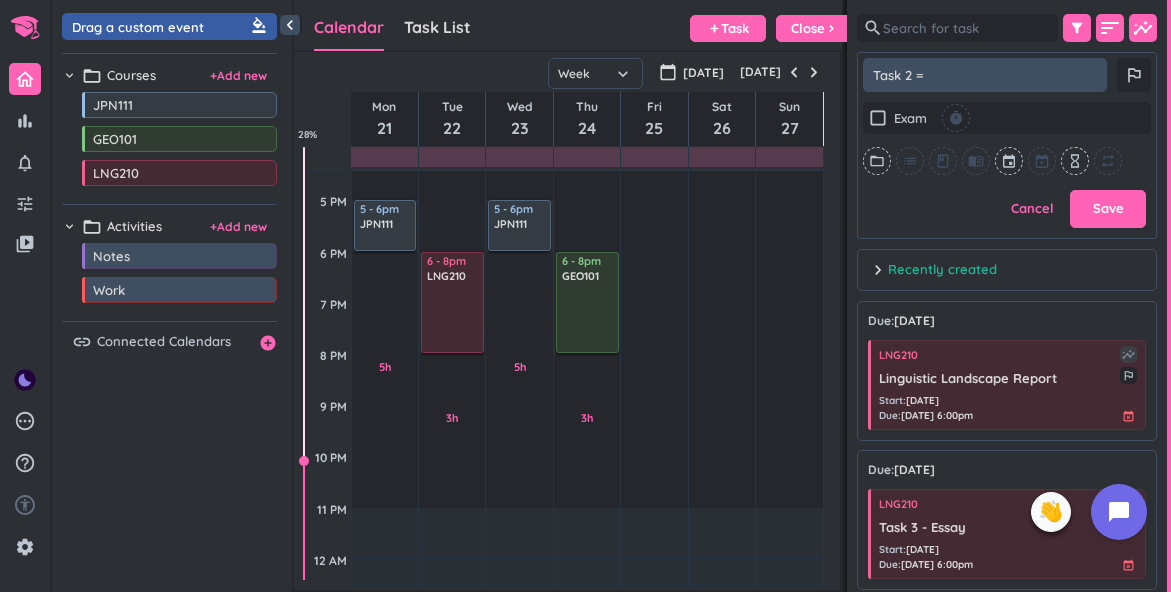 type on "x" 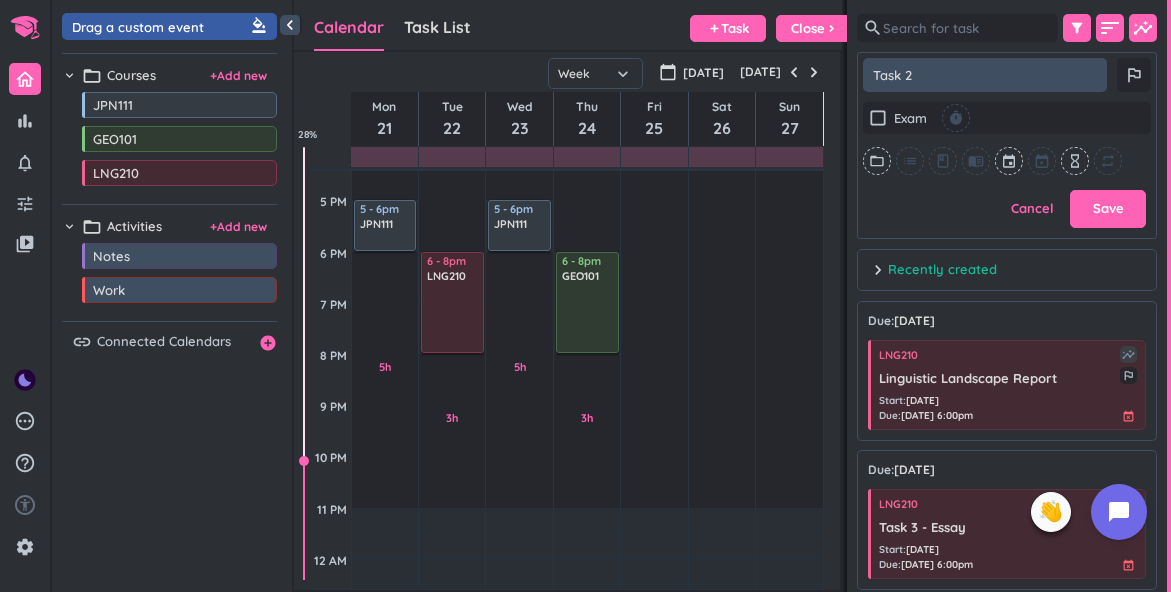 type on "x" 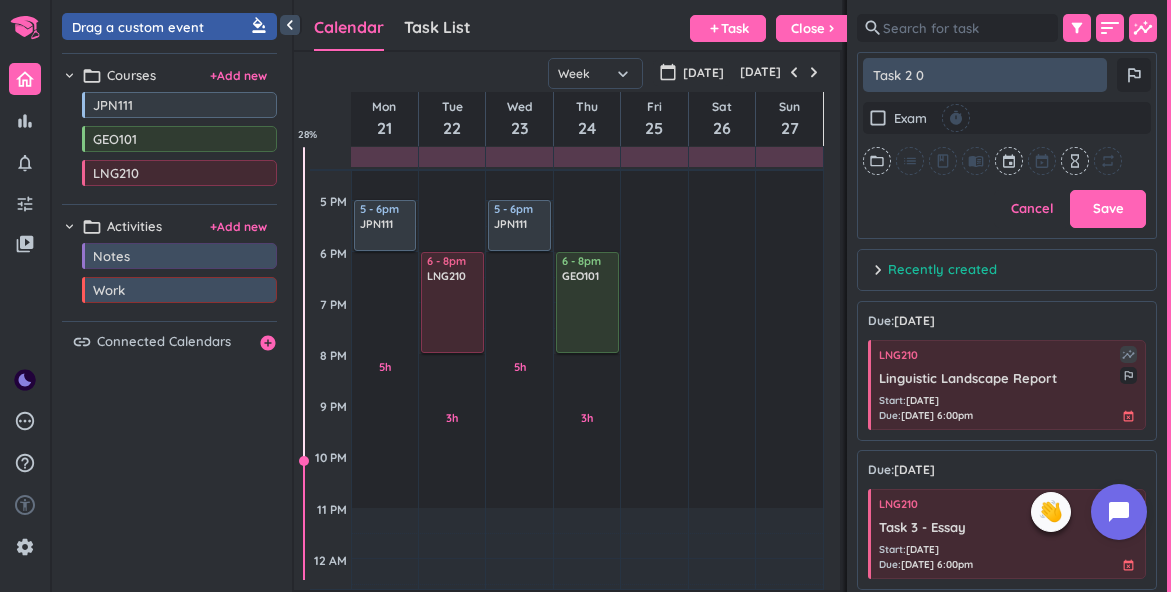type on "x" 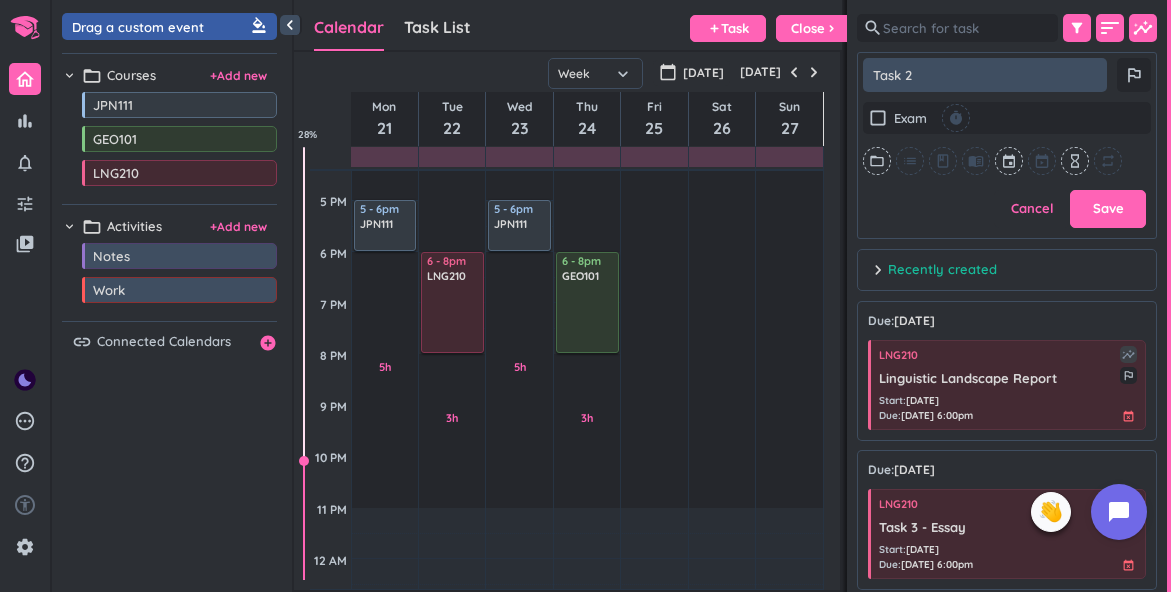 type on "x" 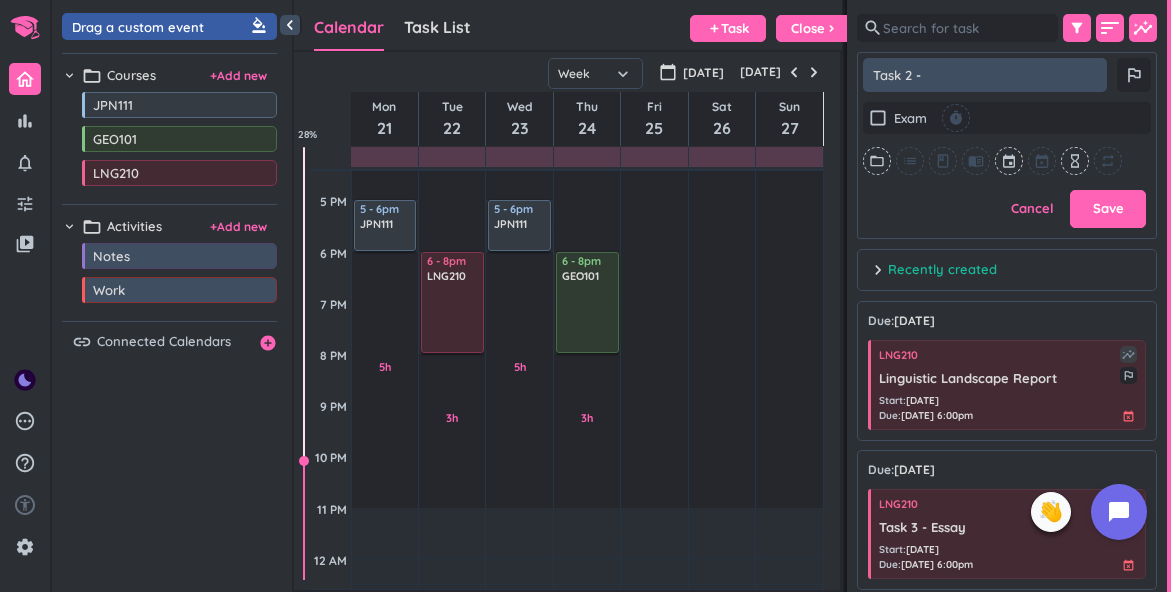 type on "x" 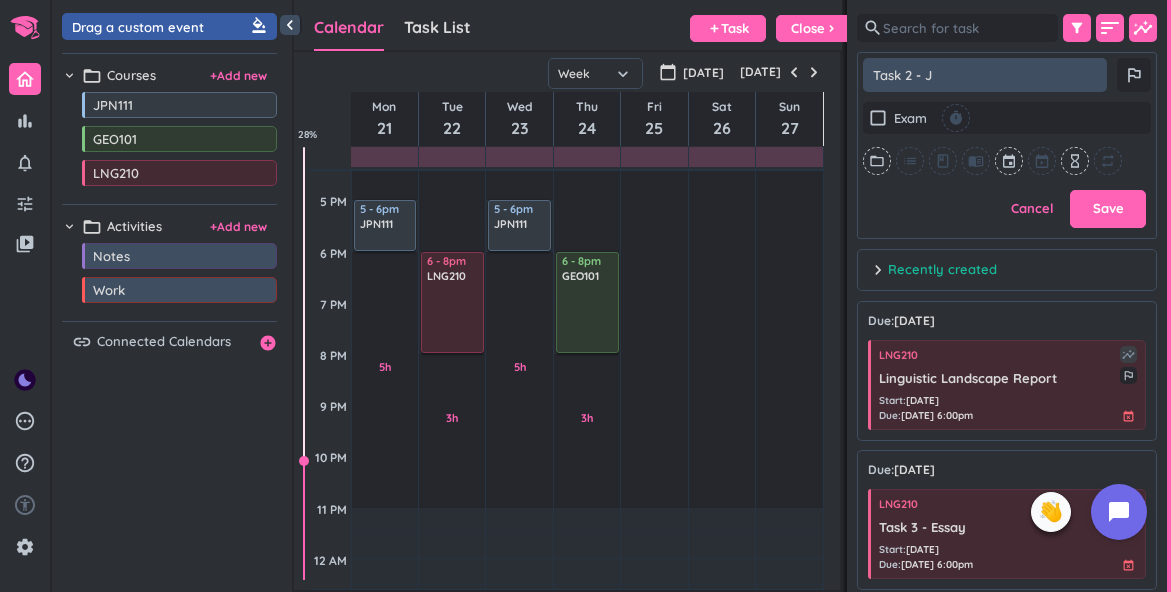 type on "x" 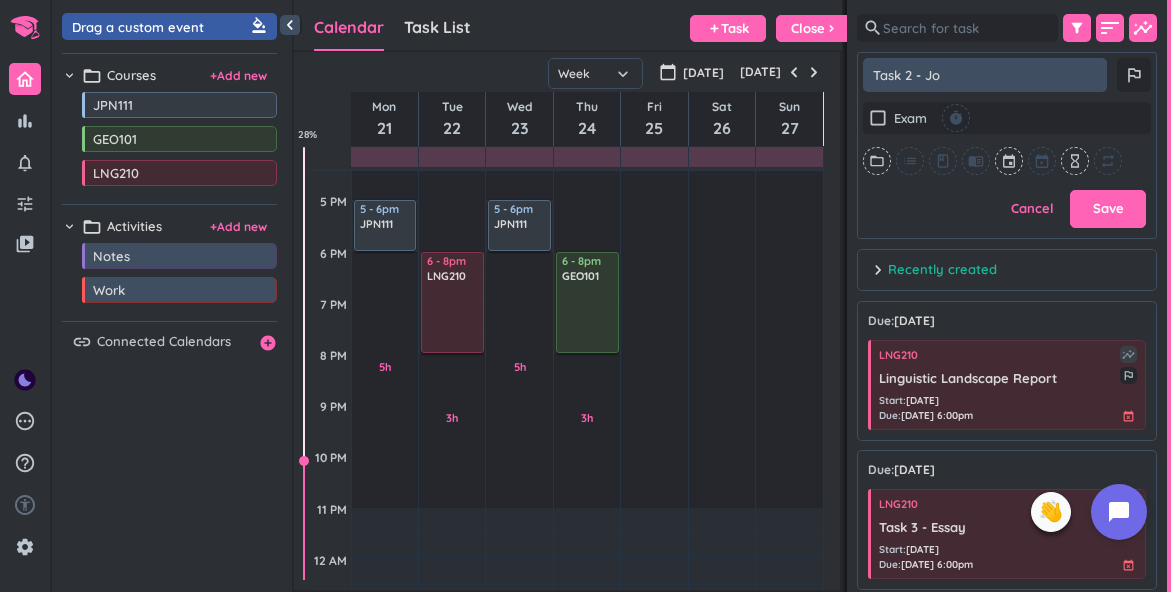 type on "x" 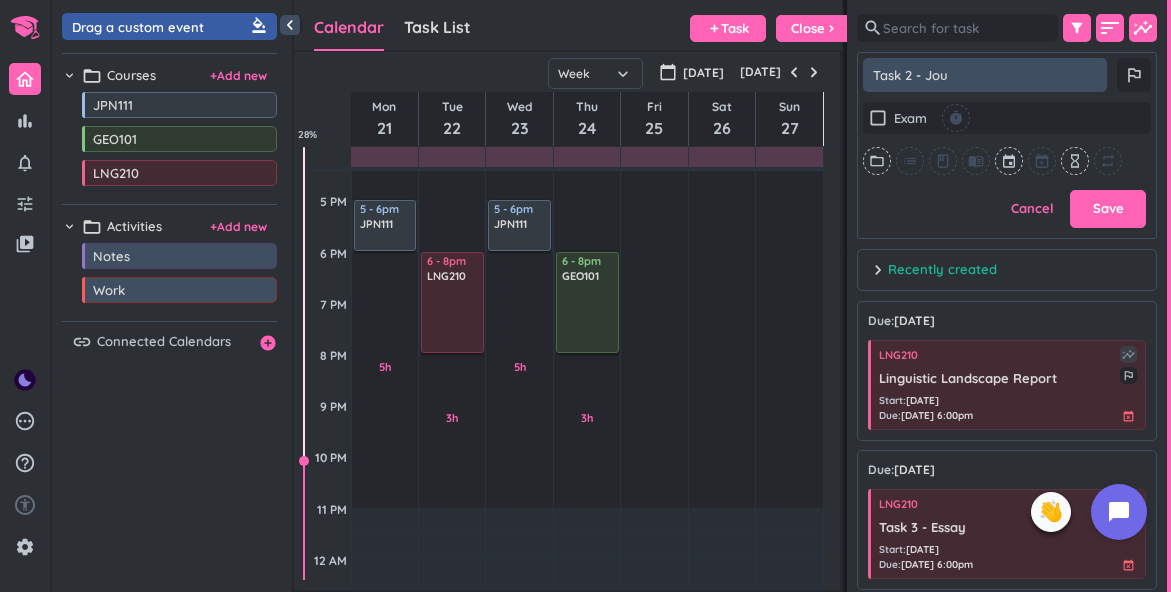 type on "x" 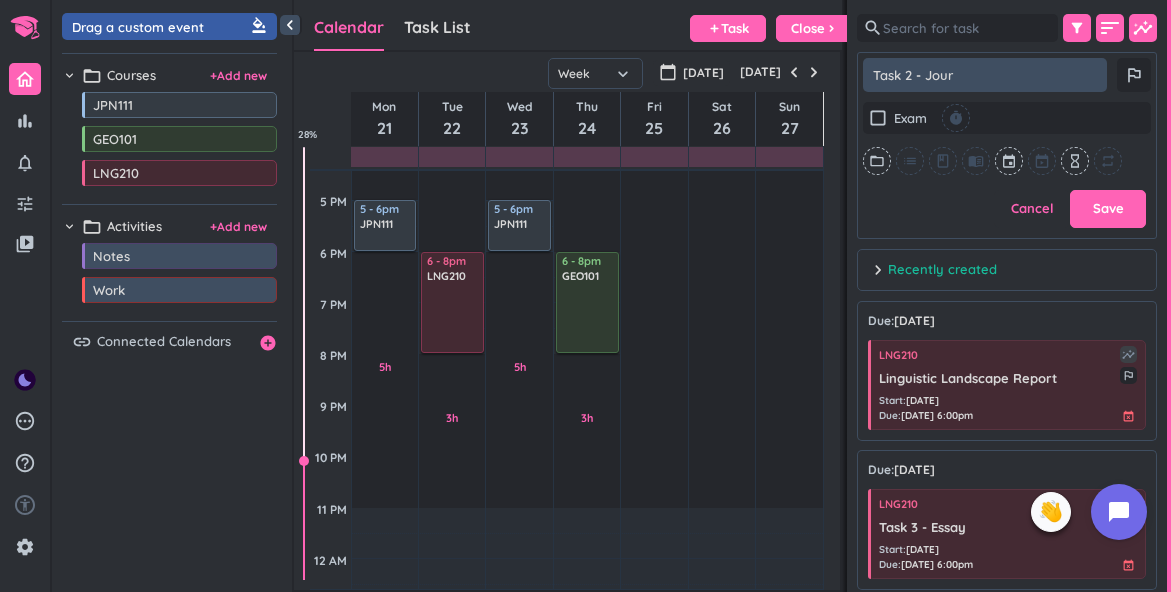 type on "x" 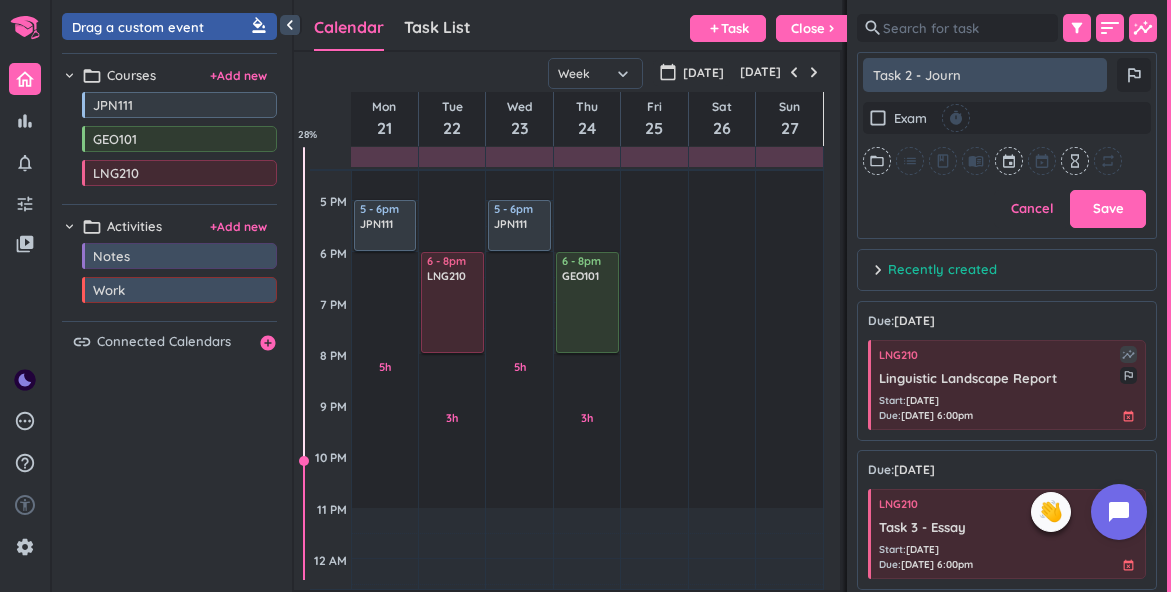 type on "x" 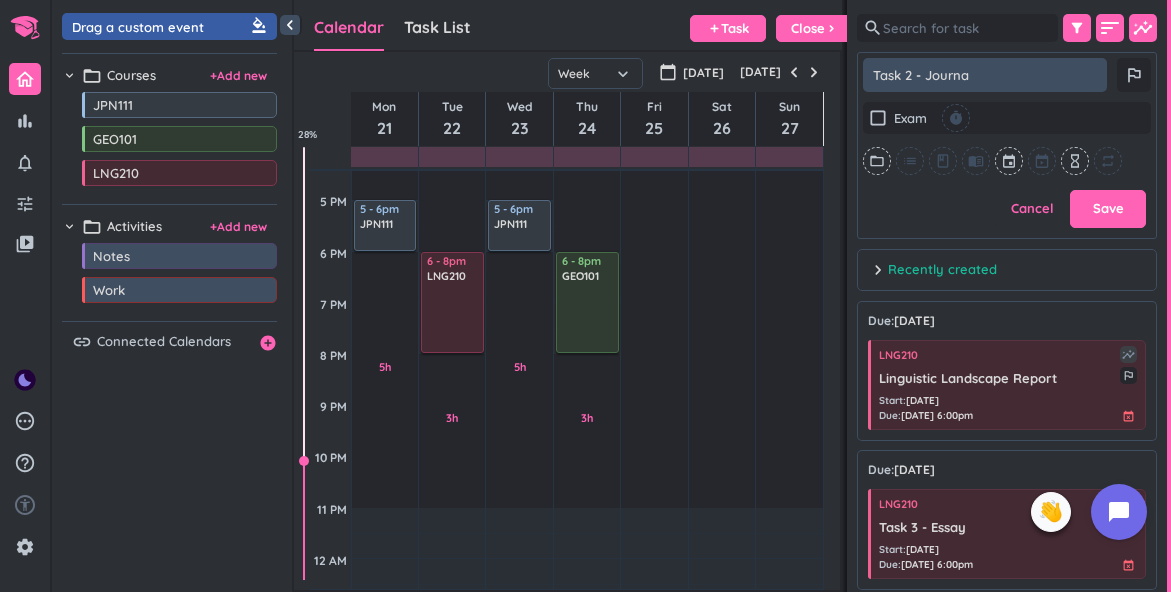 type on "x" 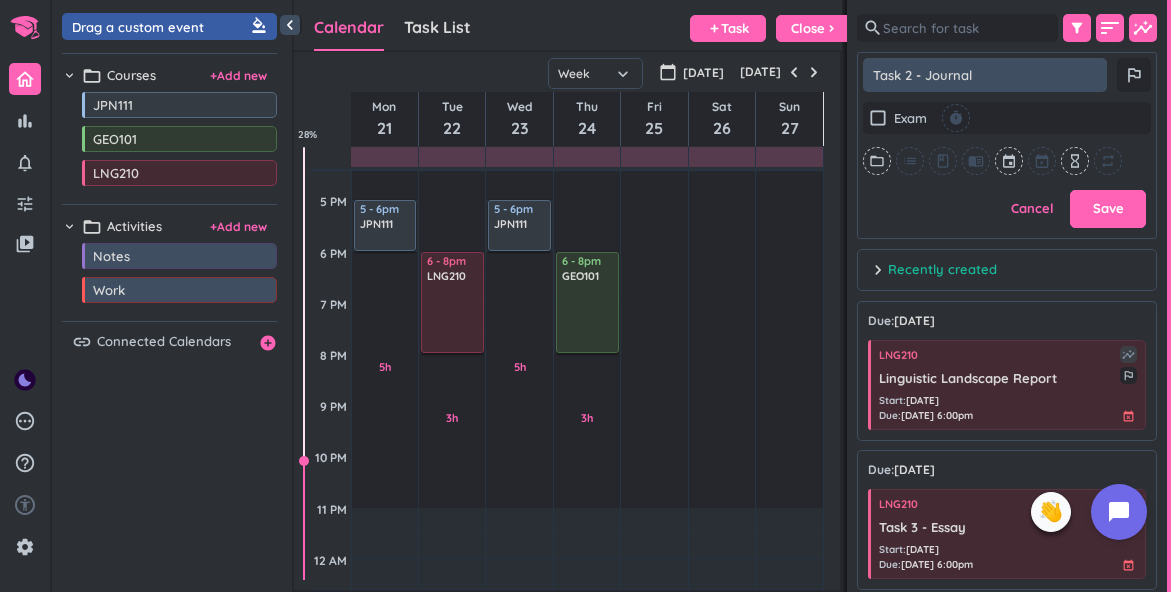 type on "x" 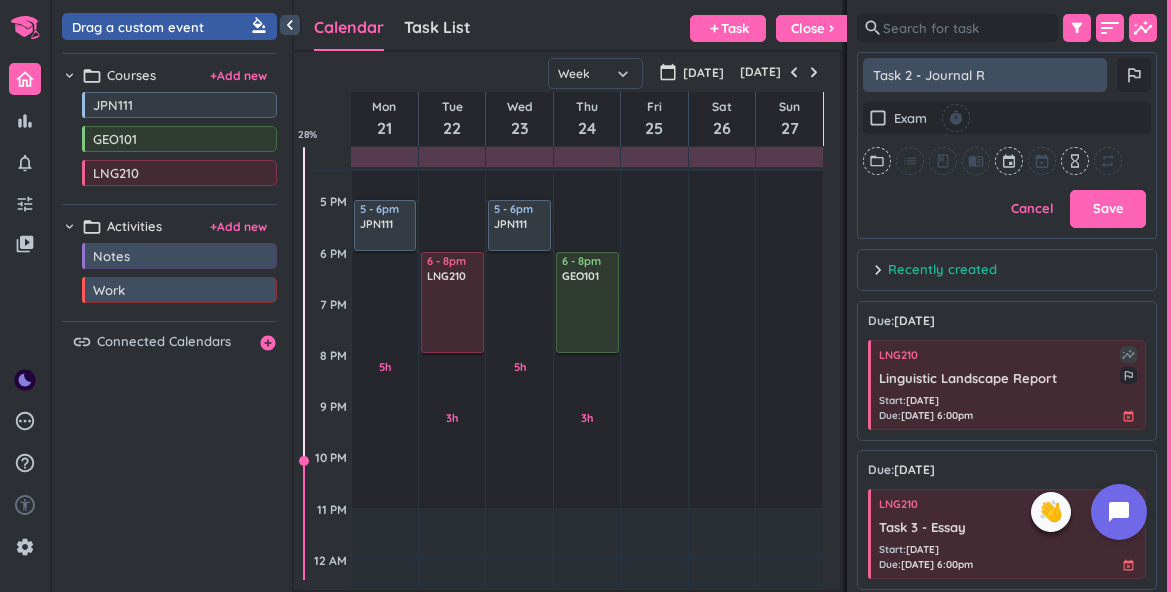 type on "x" 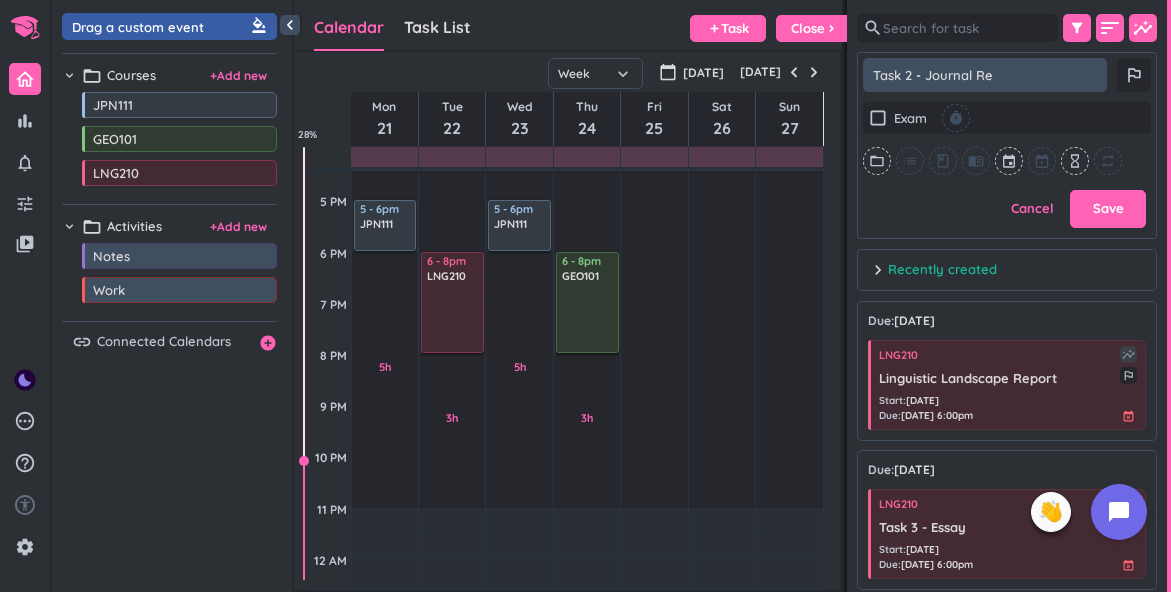 type on "x" 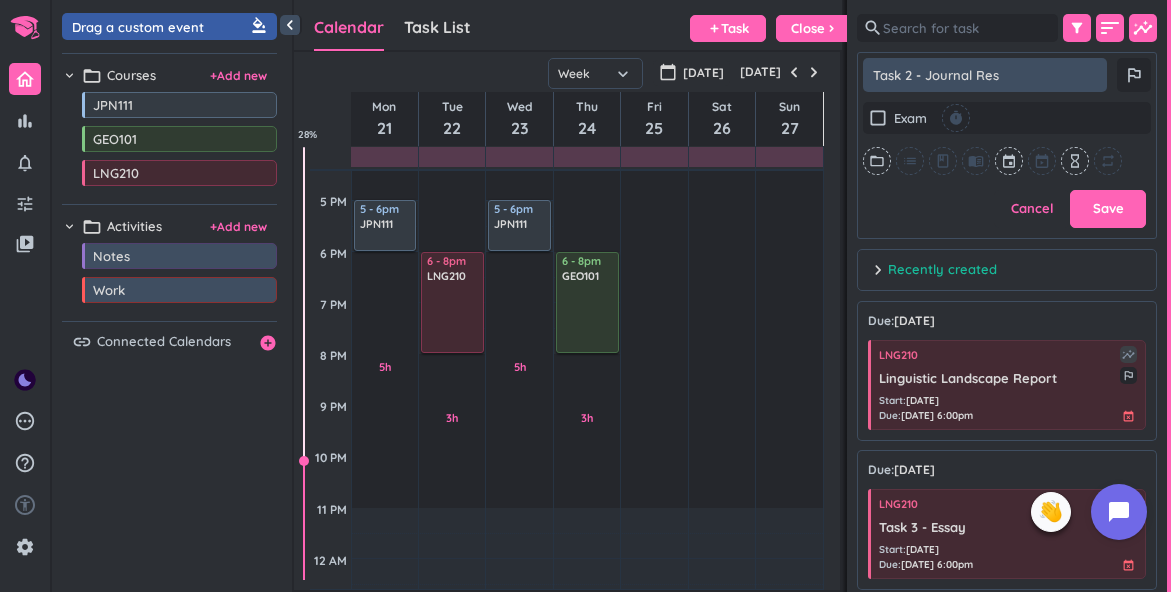 type on "x" 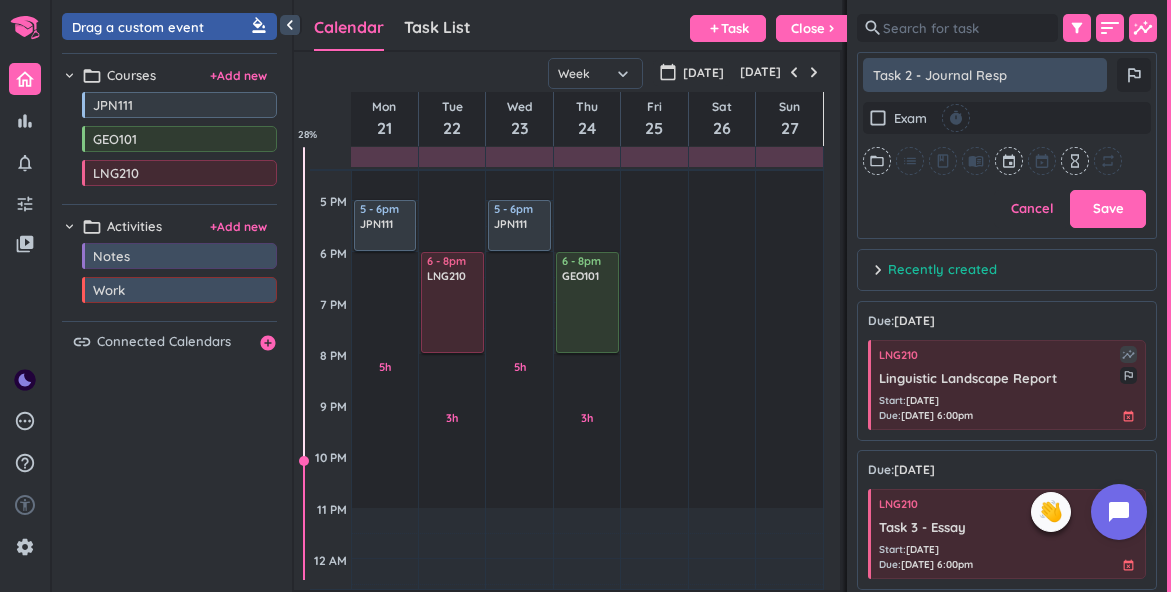 type on "x" 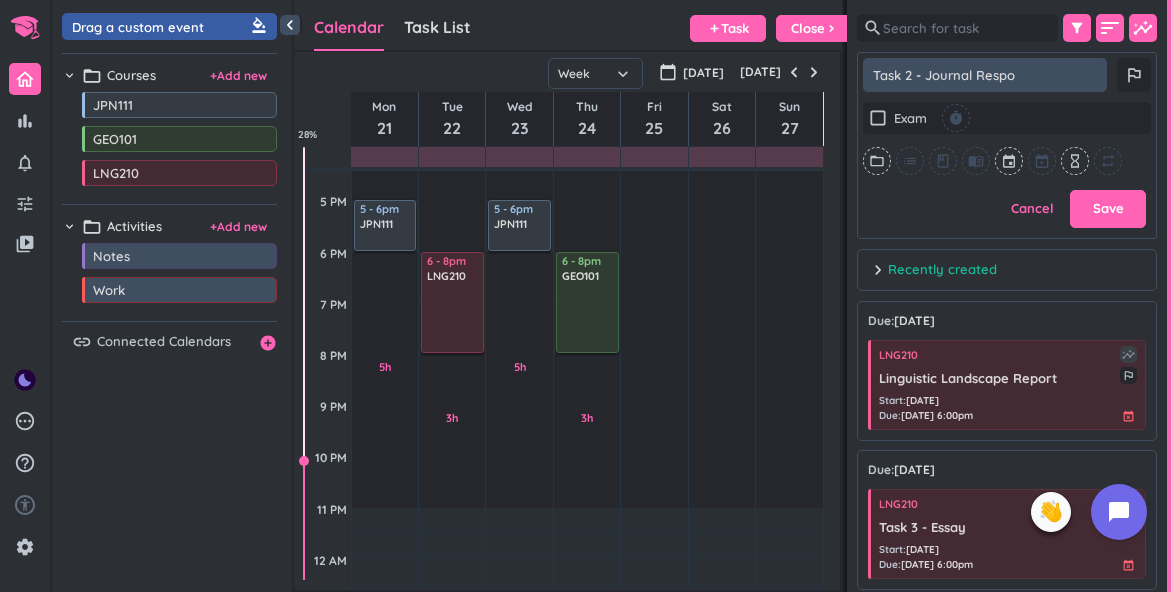 type on "x" 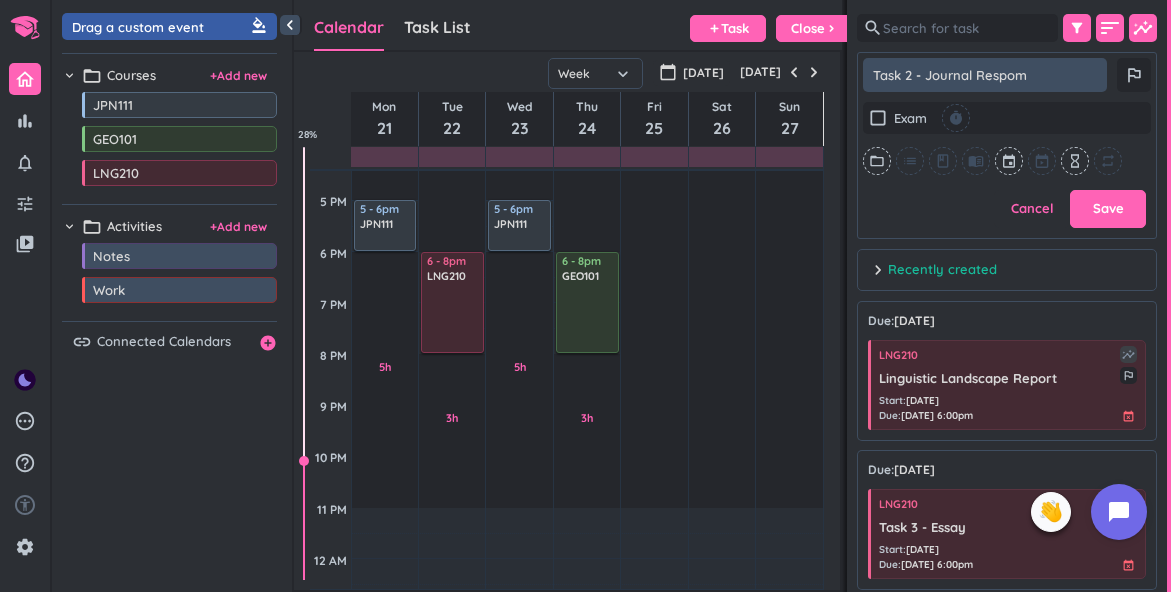 type on "x" 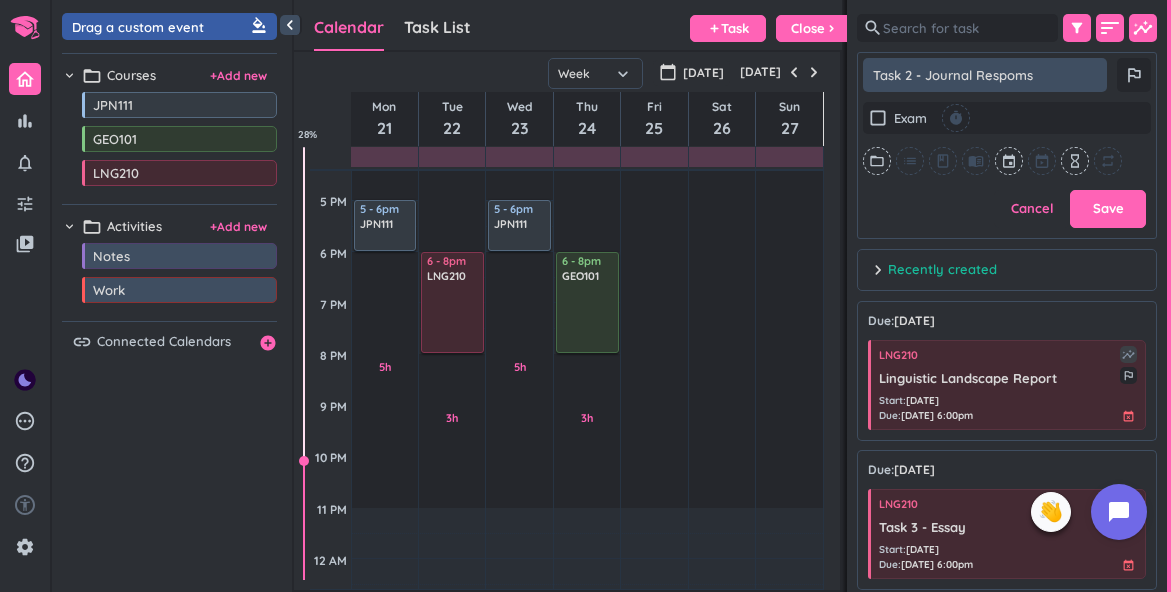 type on "x" 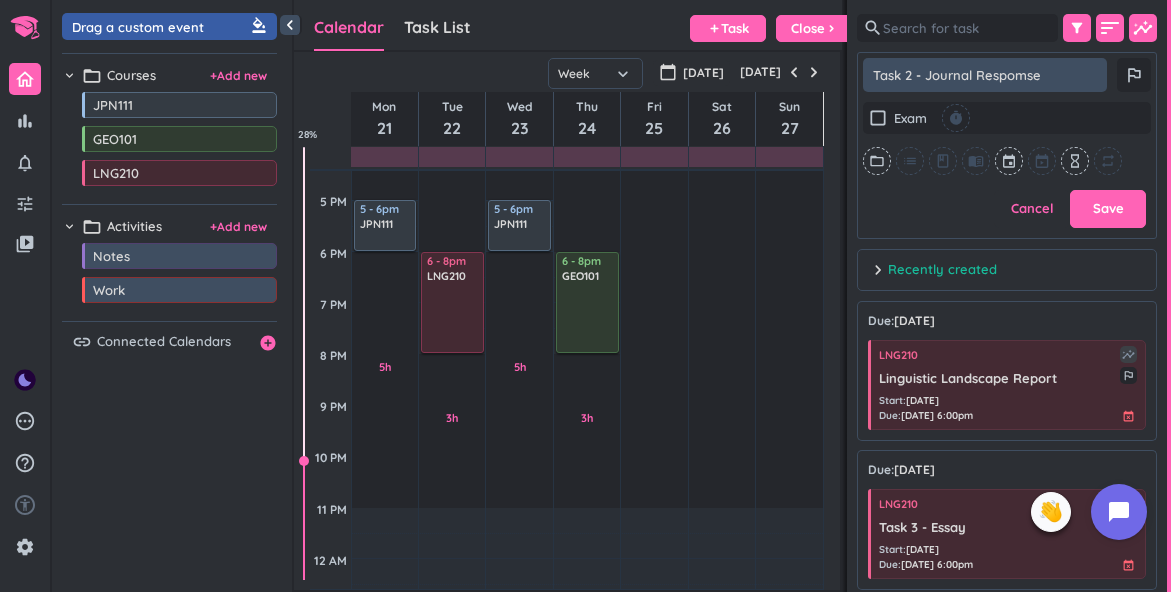 type on "x" 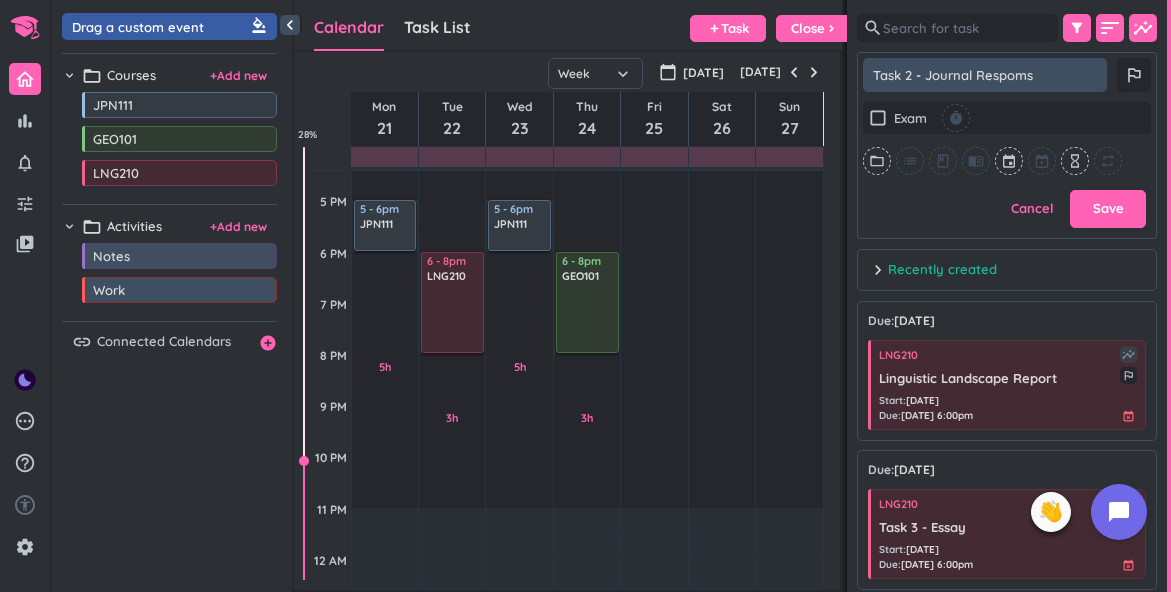 type on "x" 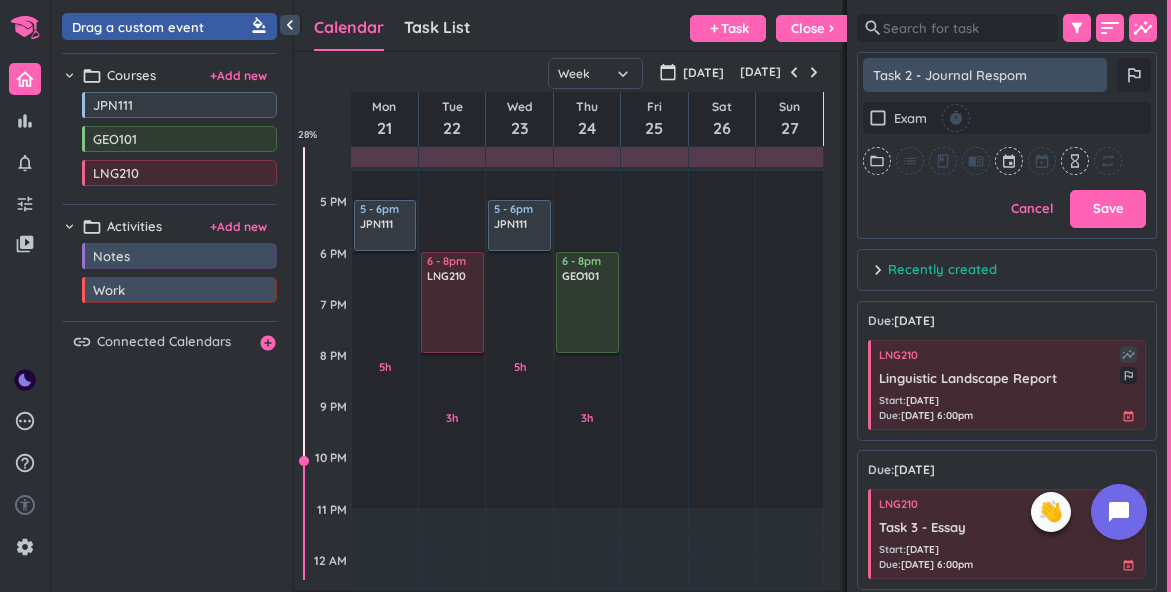 type on "x" 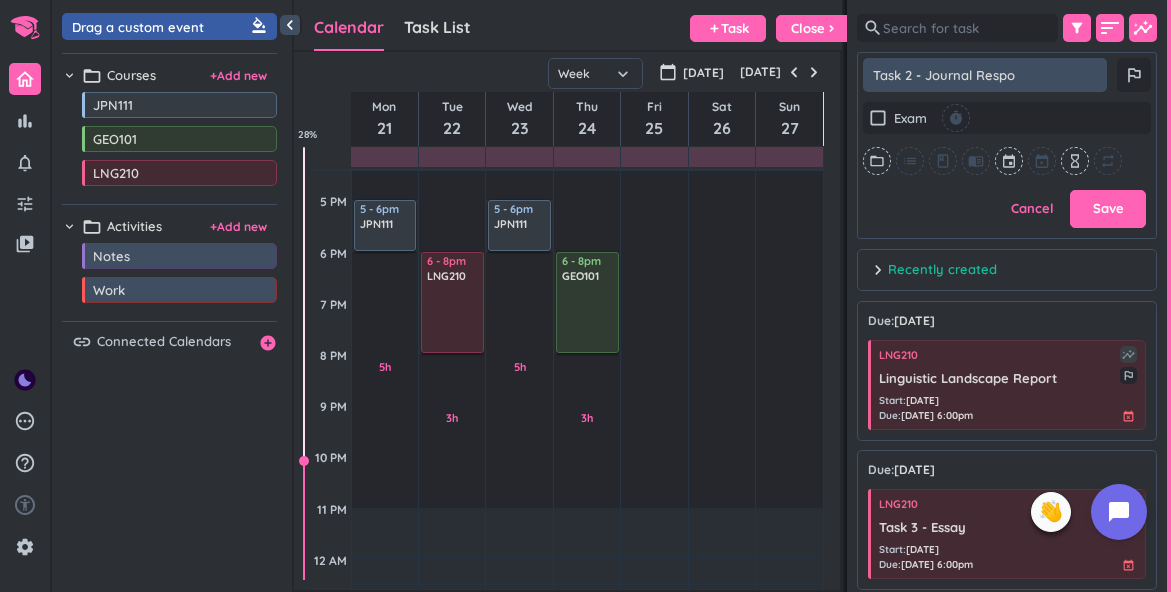 type on "x" 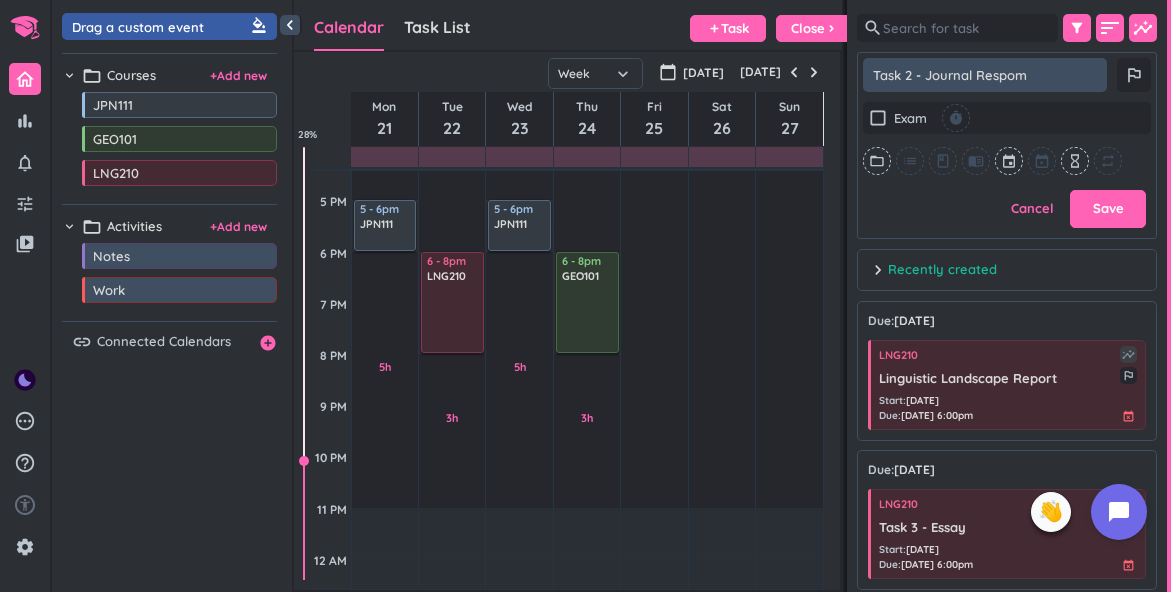 type on "x" 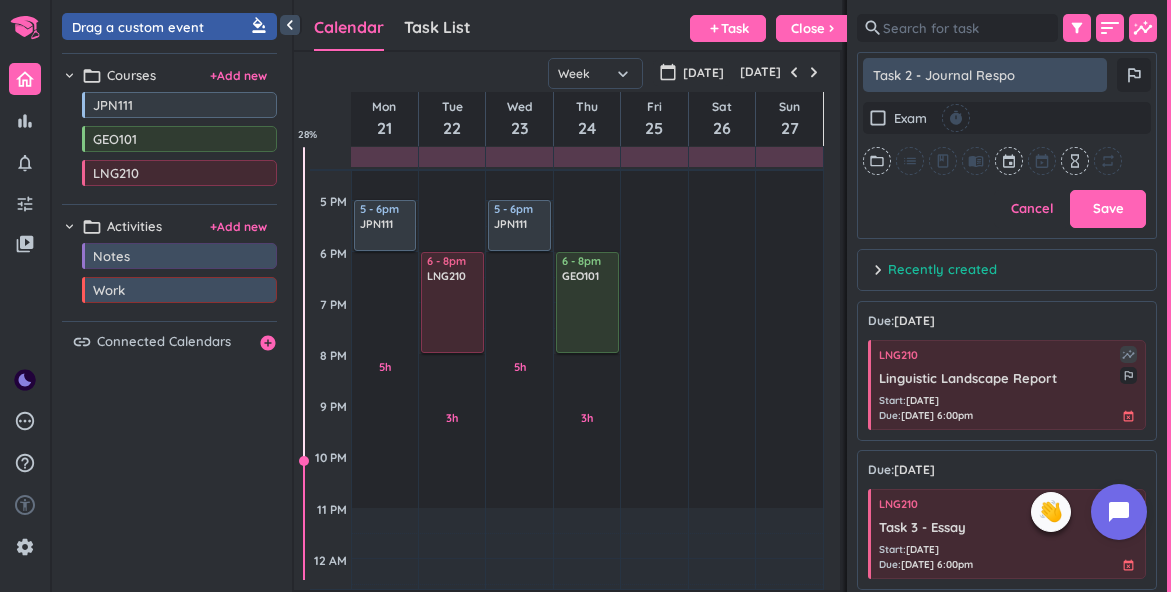 type on "x" 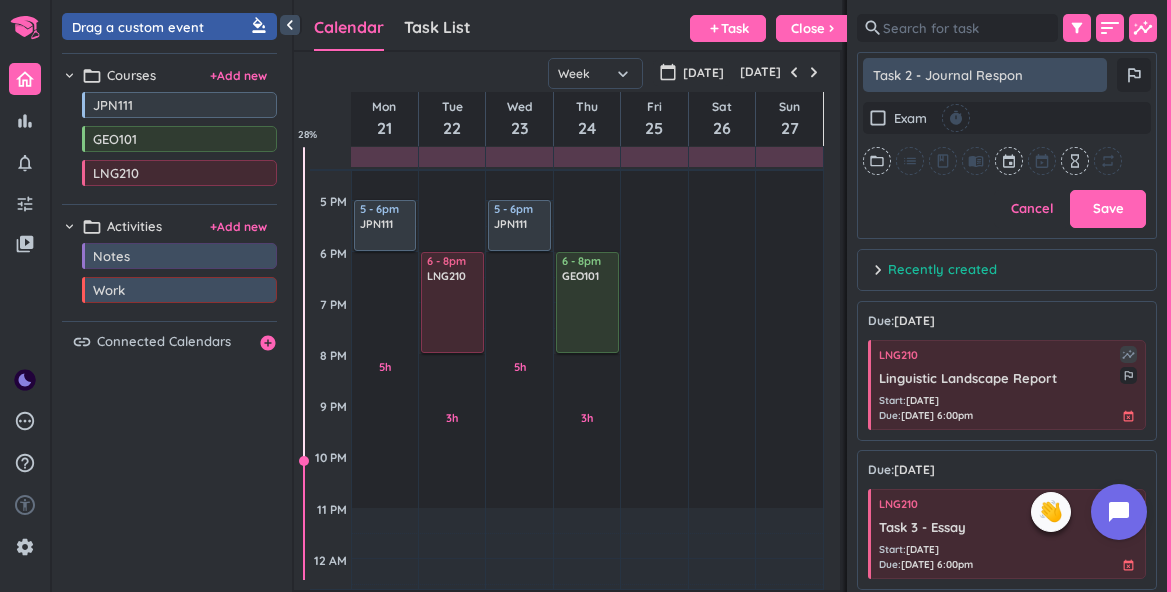 type on "x" 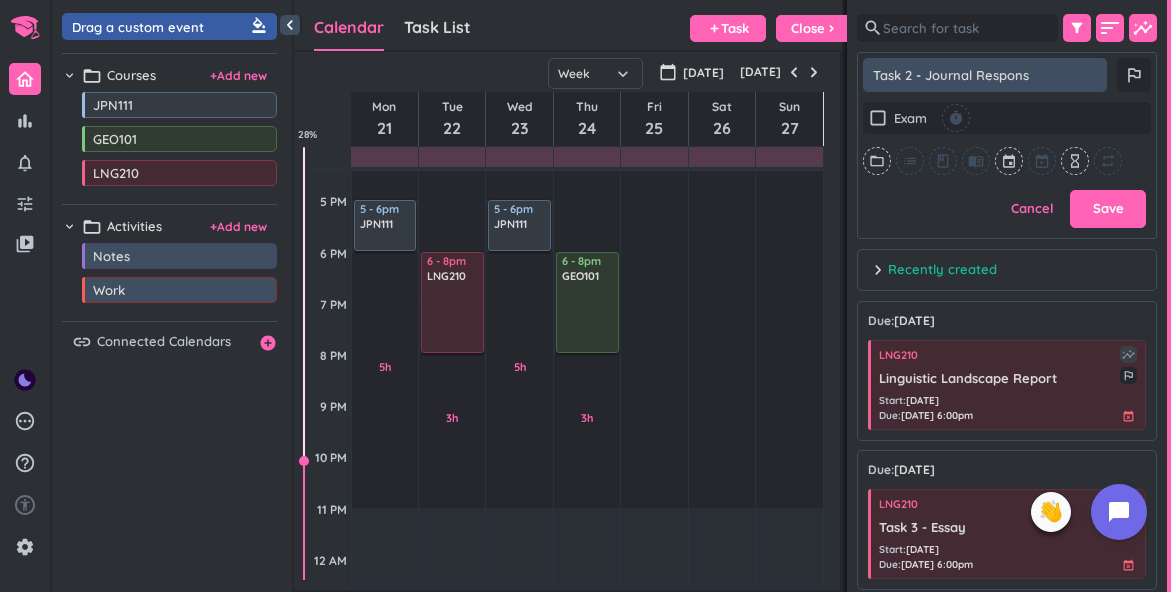 type on "x" 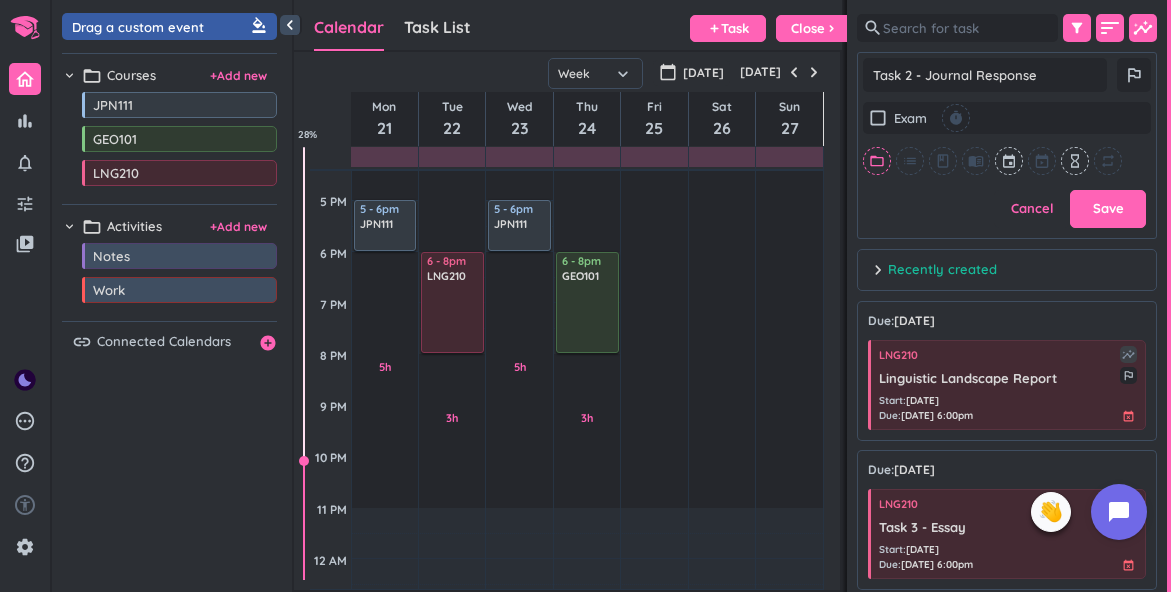 type on "Task 2 - Journal Response" 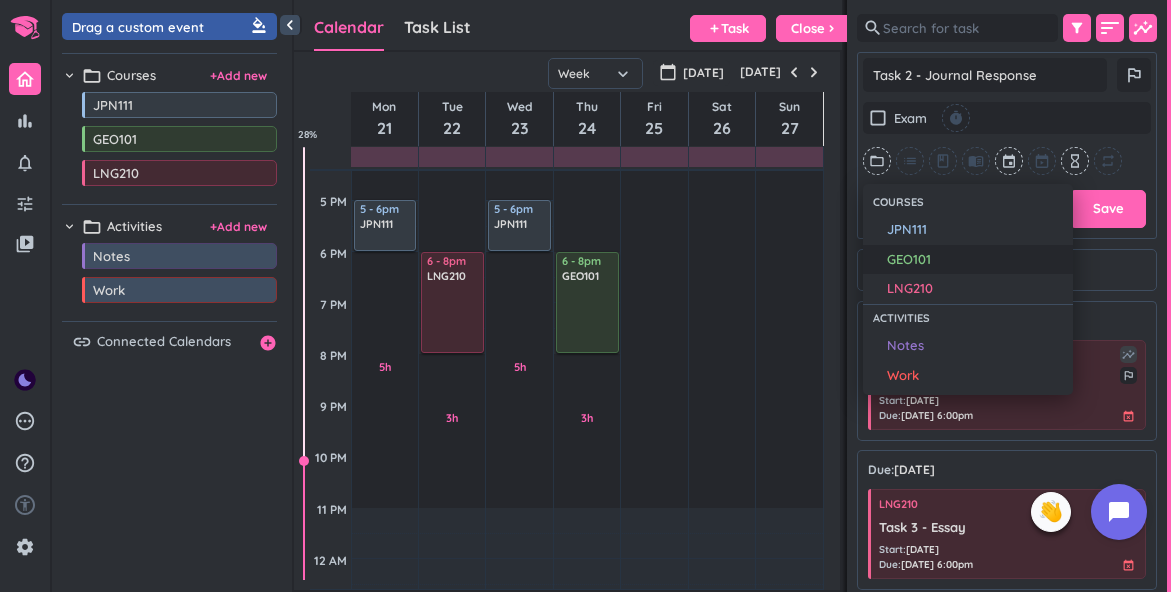 click on "GEO101" at bounding box center (909, 260) 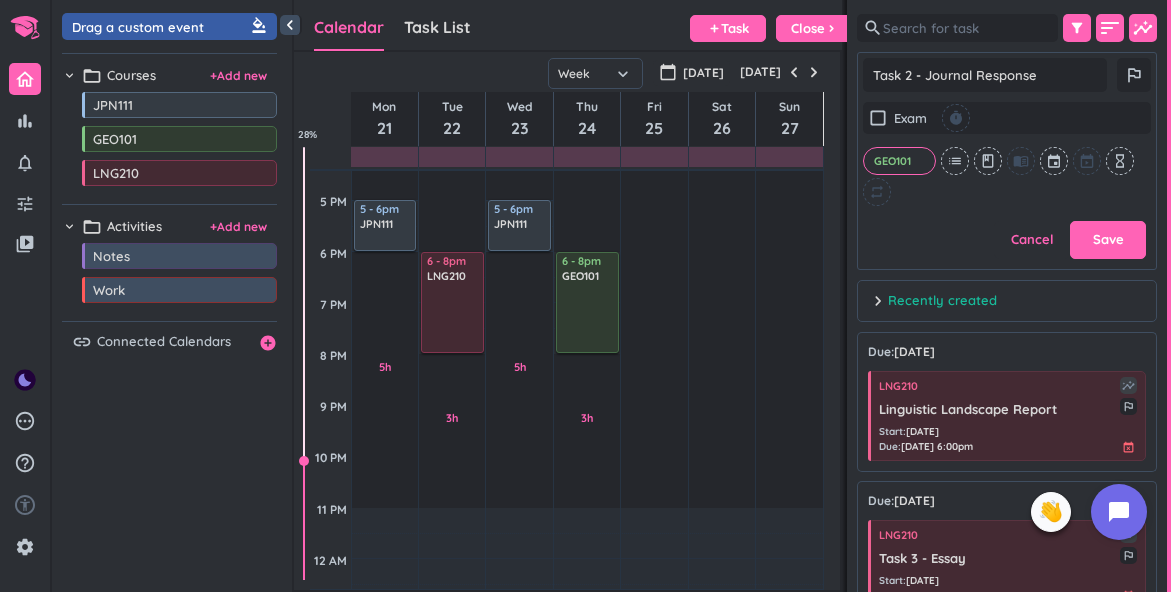 scroll, scrollTop: 312, scrollLeft: 300, axis: both 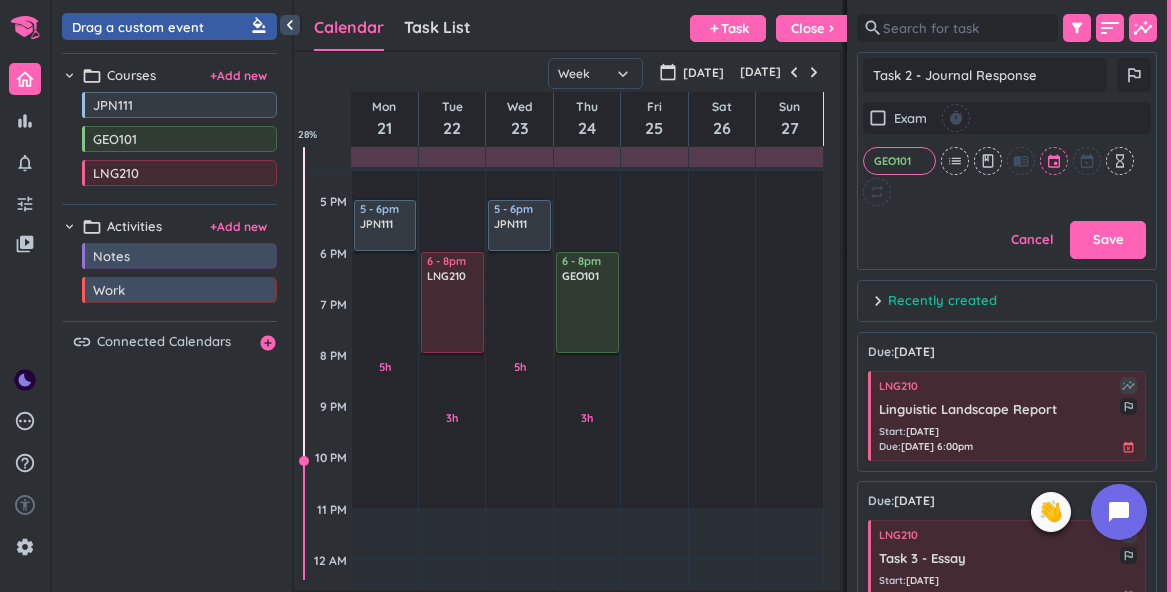 click at bounding box center [1055, 161] 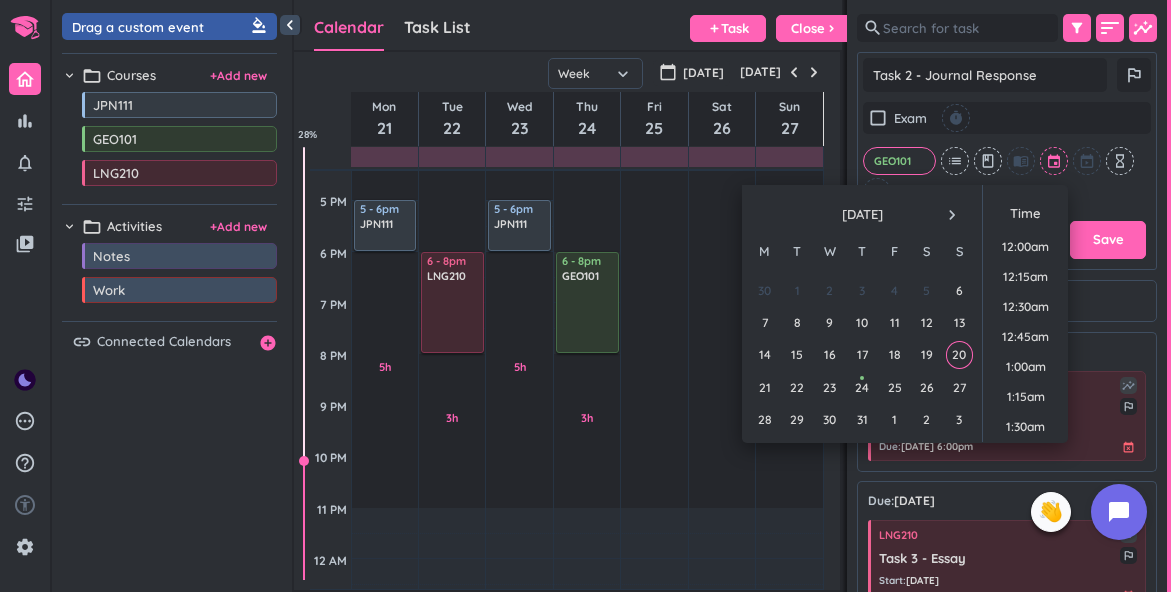 scroll, scrollTop: 2009, scrollLeft: 0, axis: vertical 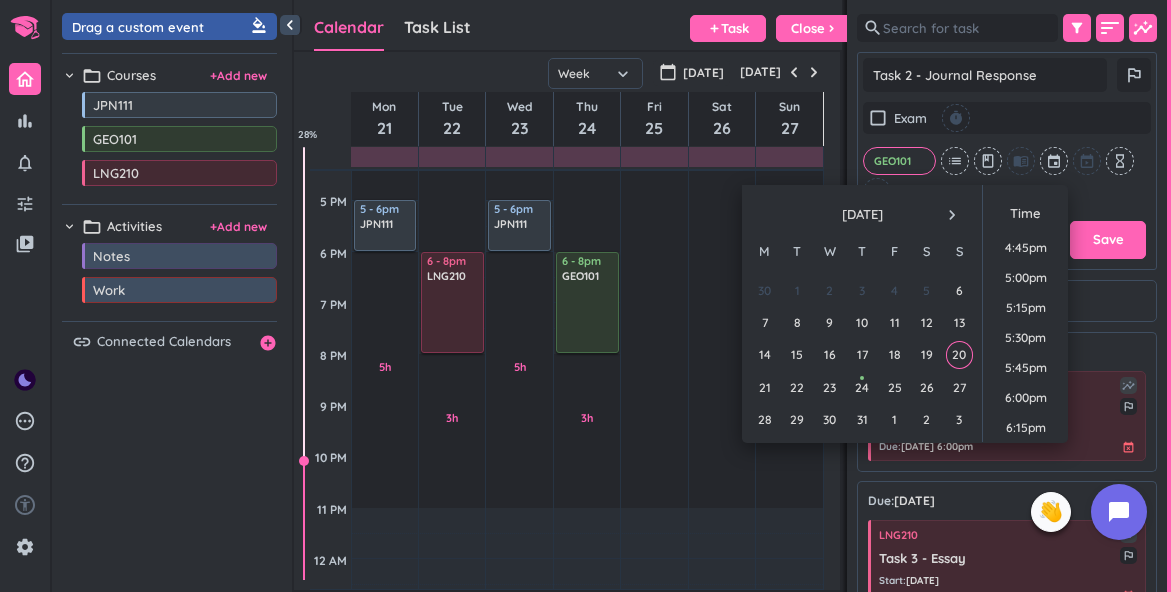 click on "navigate_next" at bounding box center (952, 215) 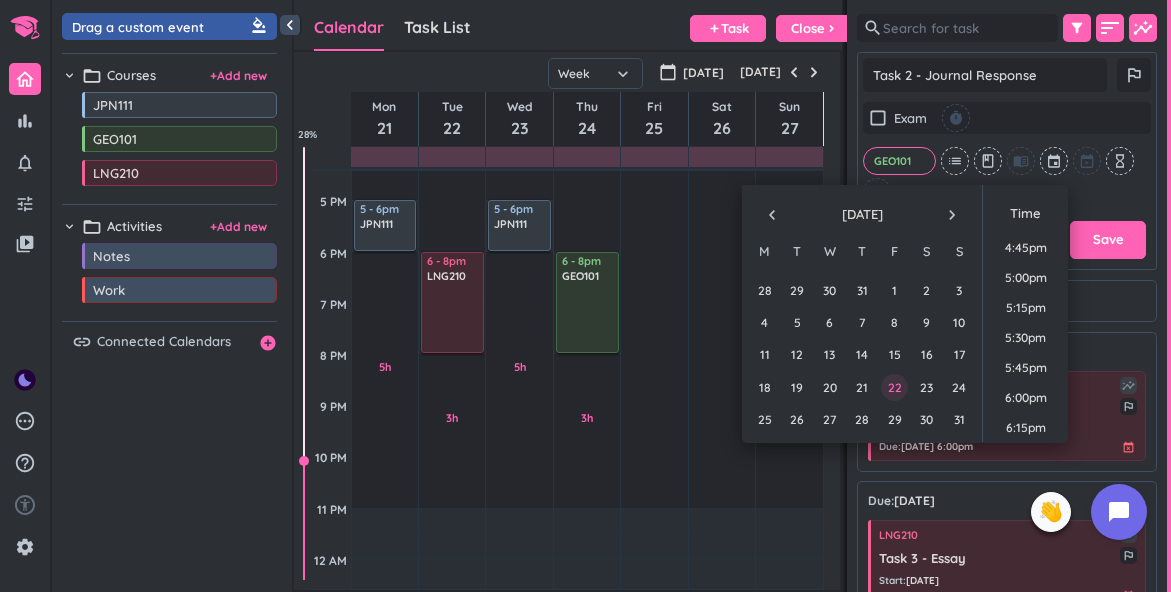 click on "22" at bounding box center [894, 387] 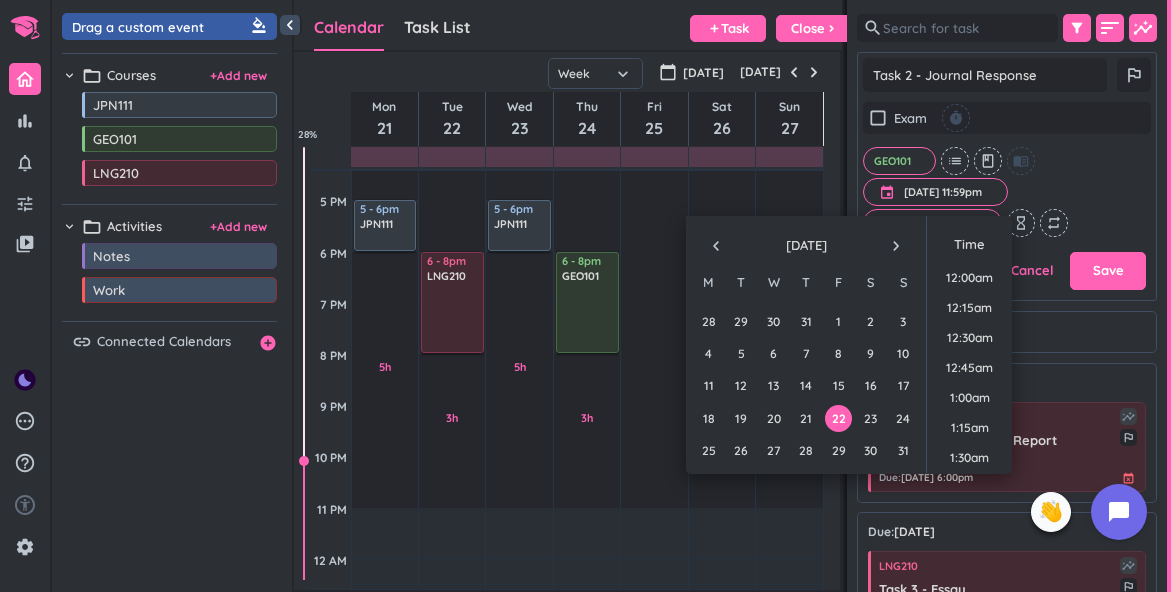scroll, scrollTop: 281, scrollLeft: 300, axis: both 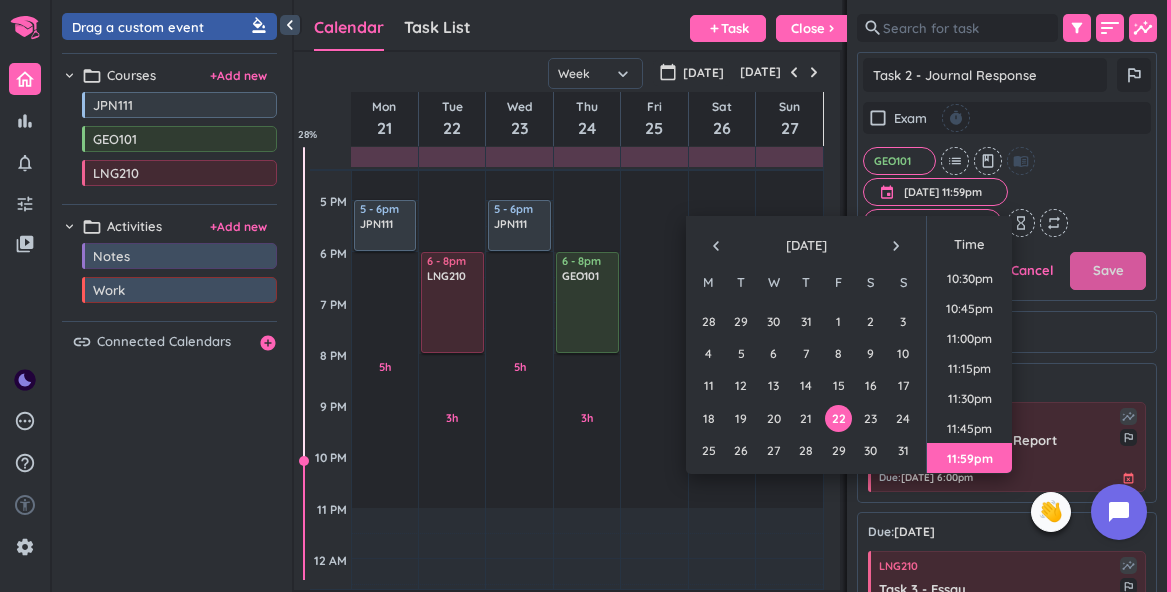 click on "Save" at bounding box center [1108, 271] 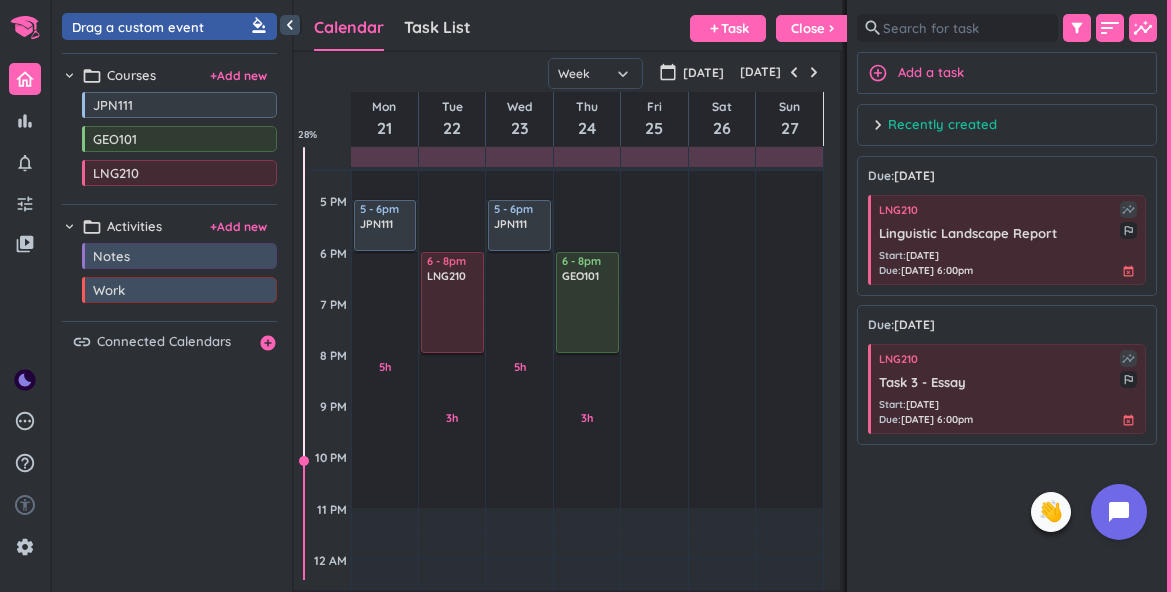 scroll, scrollTop: 1, scrollLeft: 1, axis: both 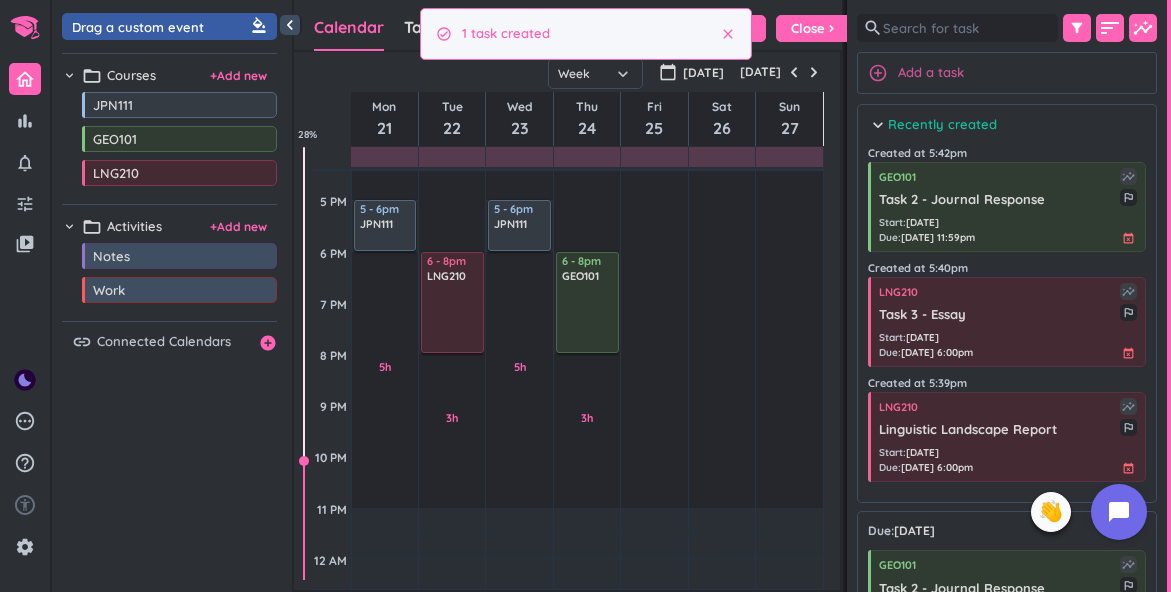 click on "add_circle_outline Add a task" at bounding box center [1007, 73] 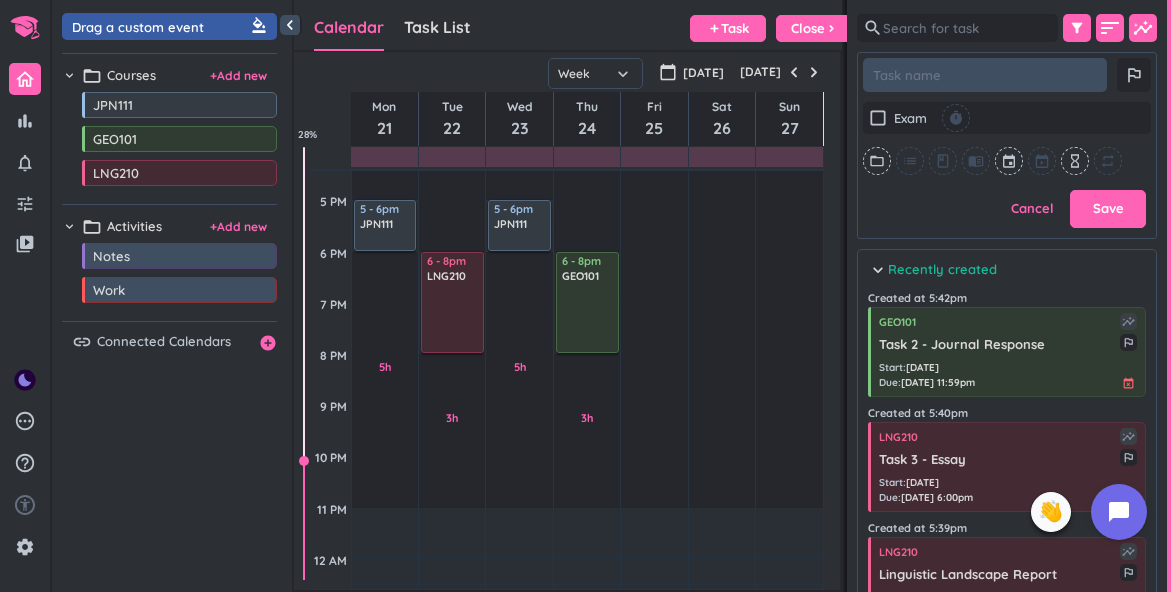 type on "x" 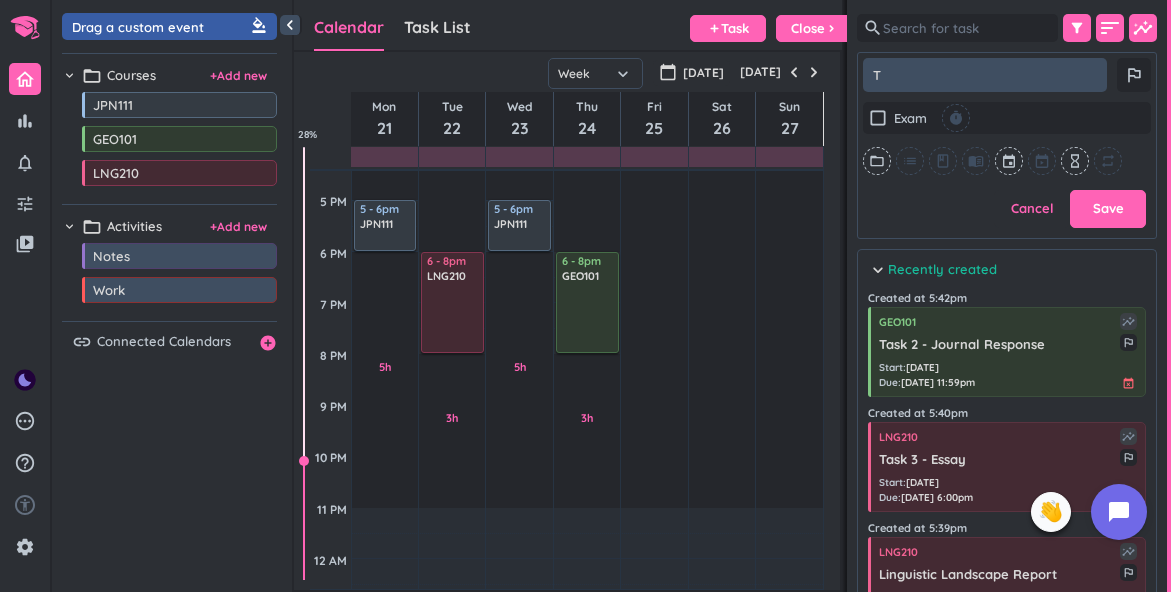 type on "x" 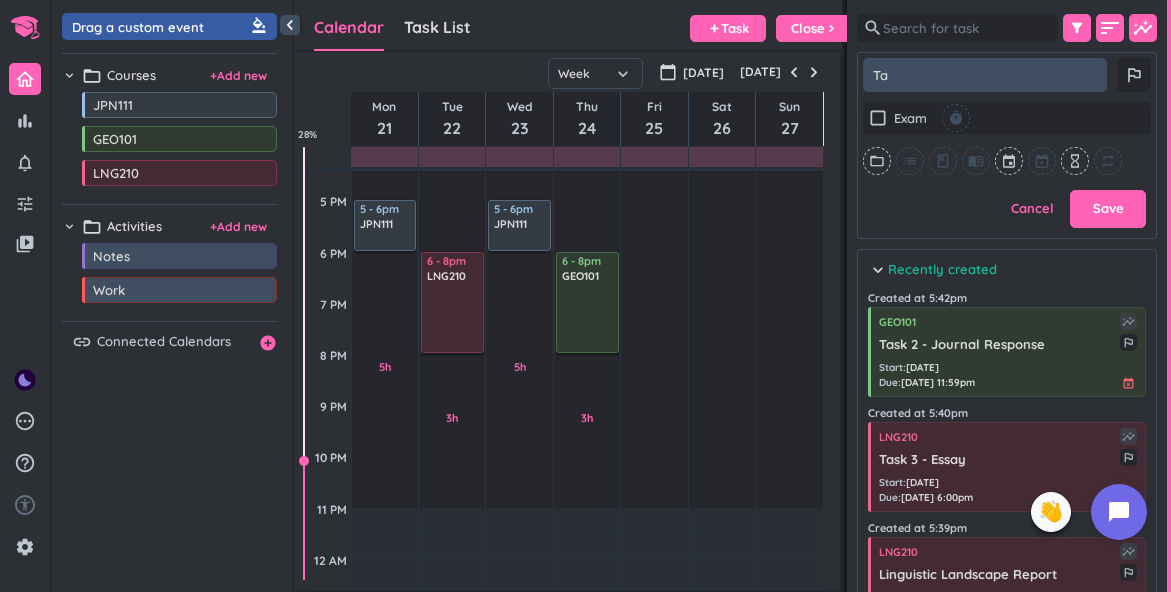 type on "x" 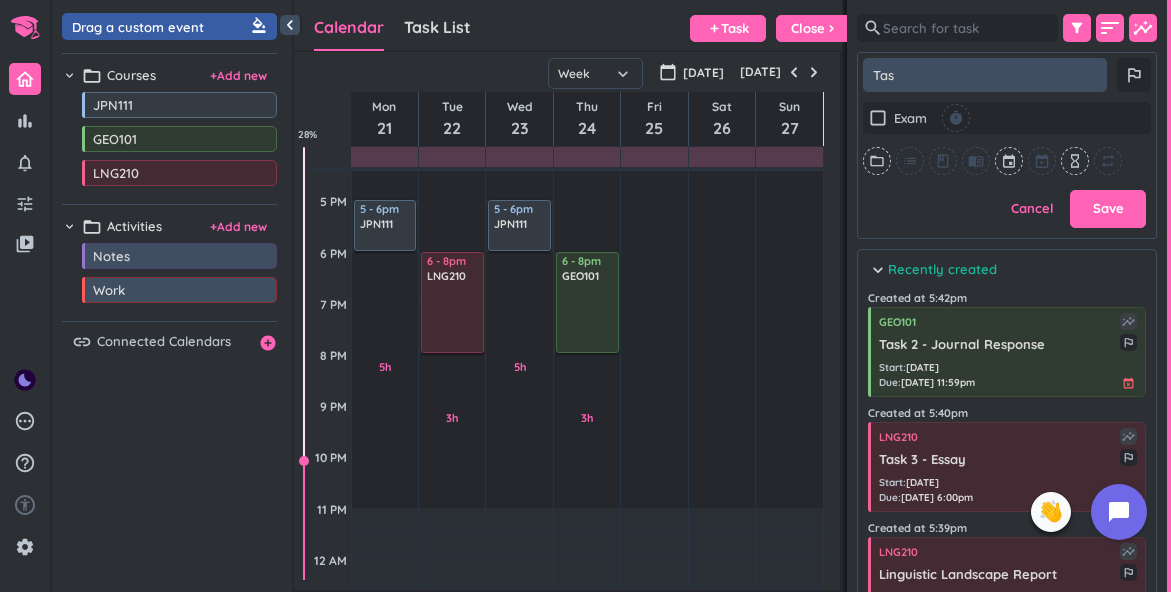 type on "x" 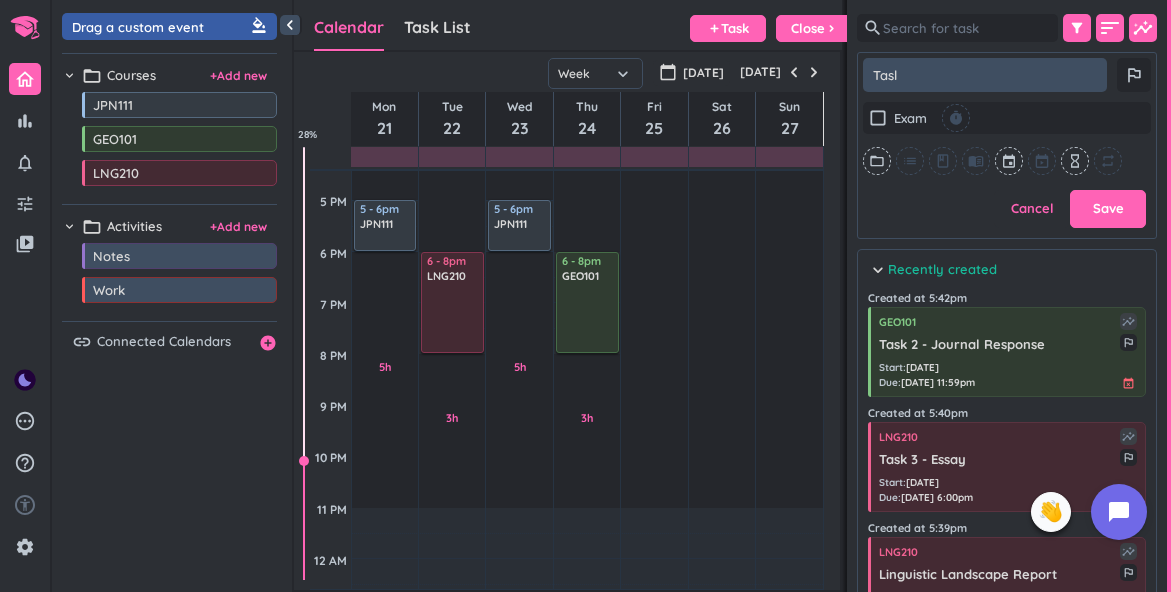 type on "x" 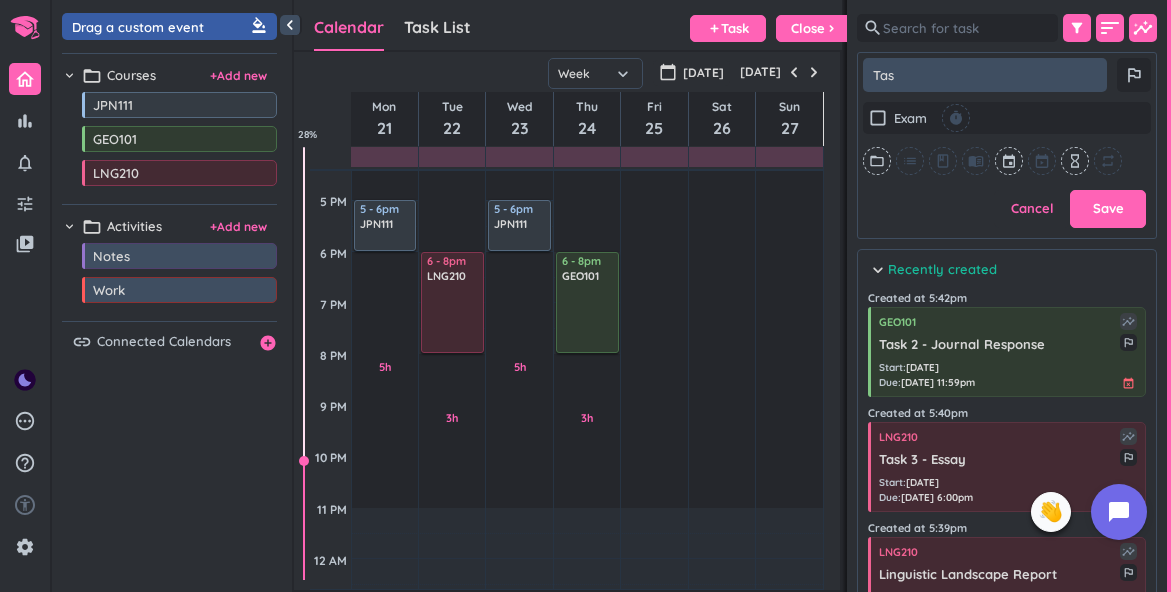 type on "x" 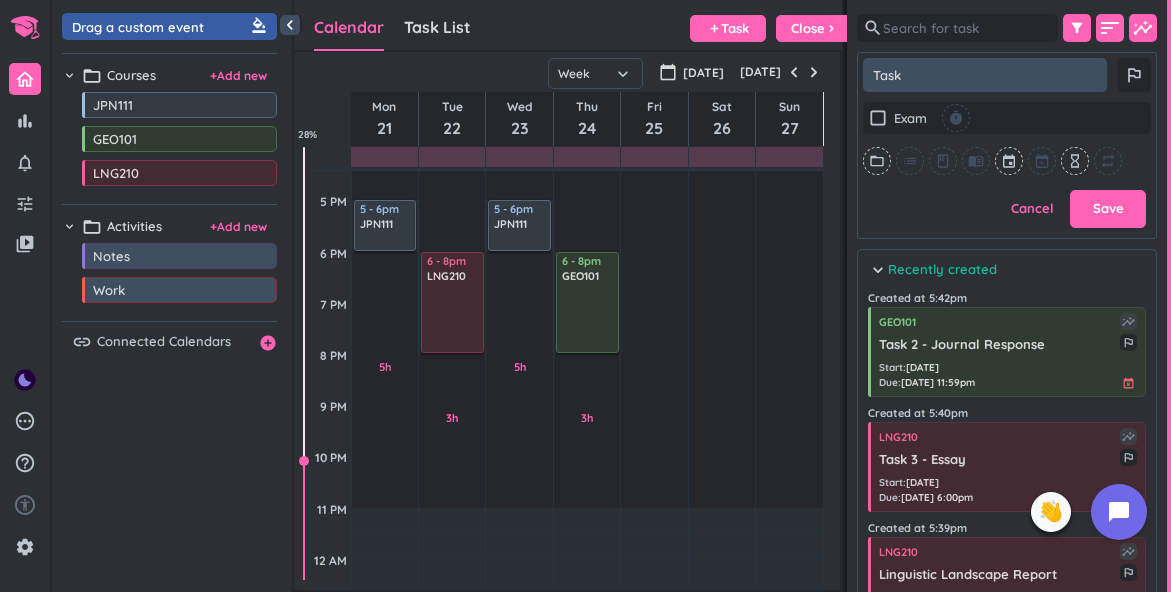 type on "x" 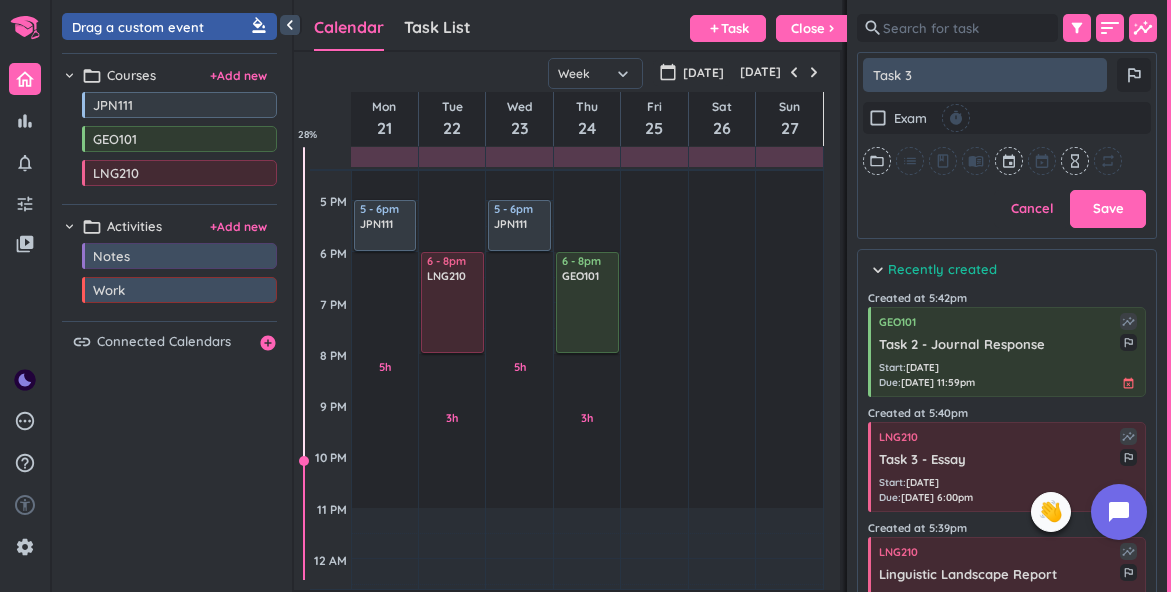type on "x" 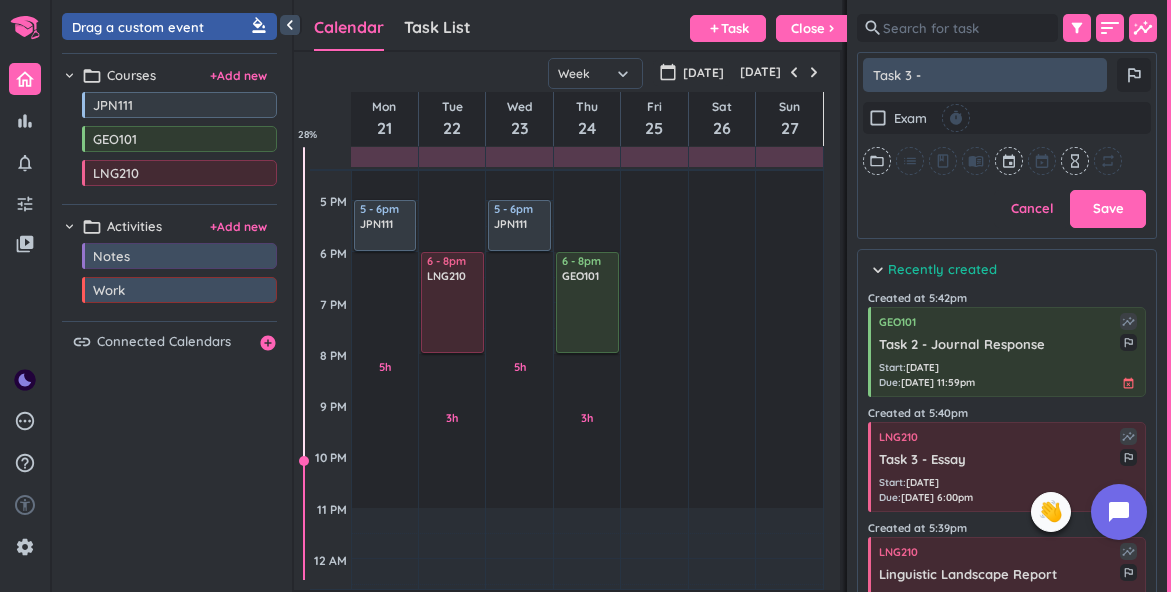 type on "x" 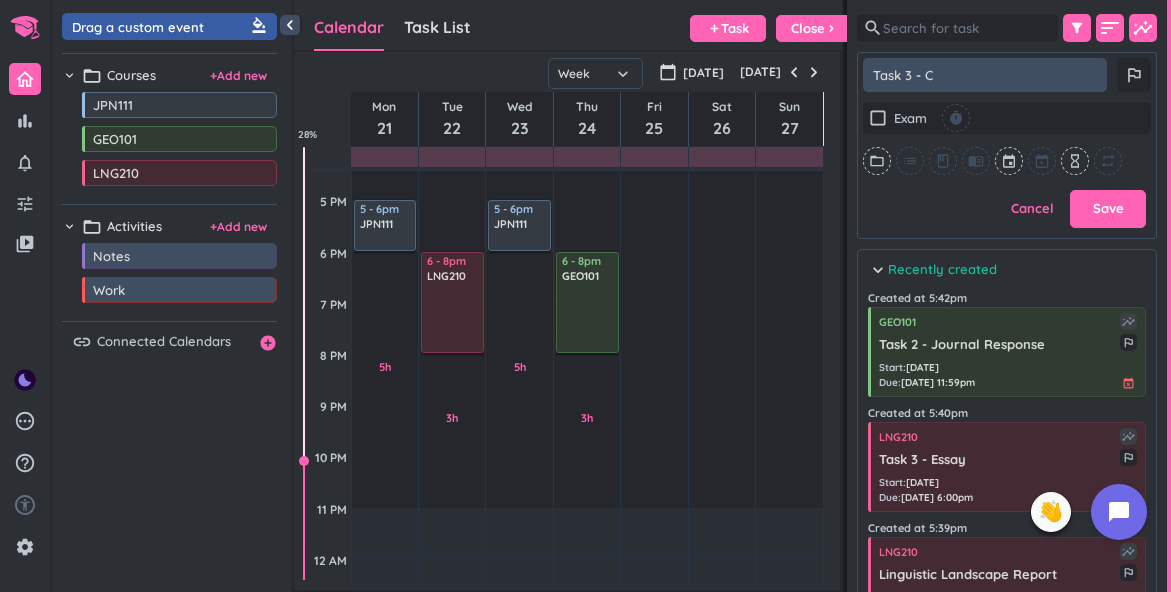type on "x" 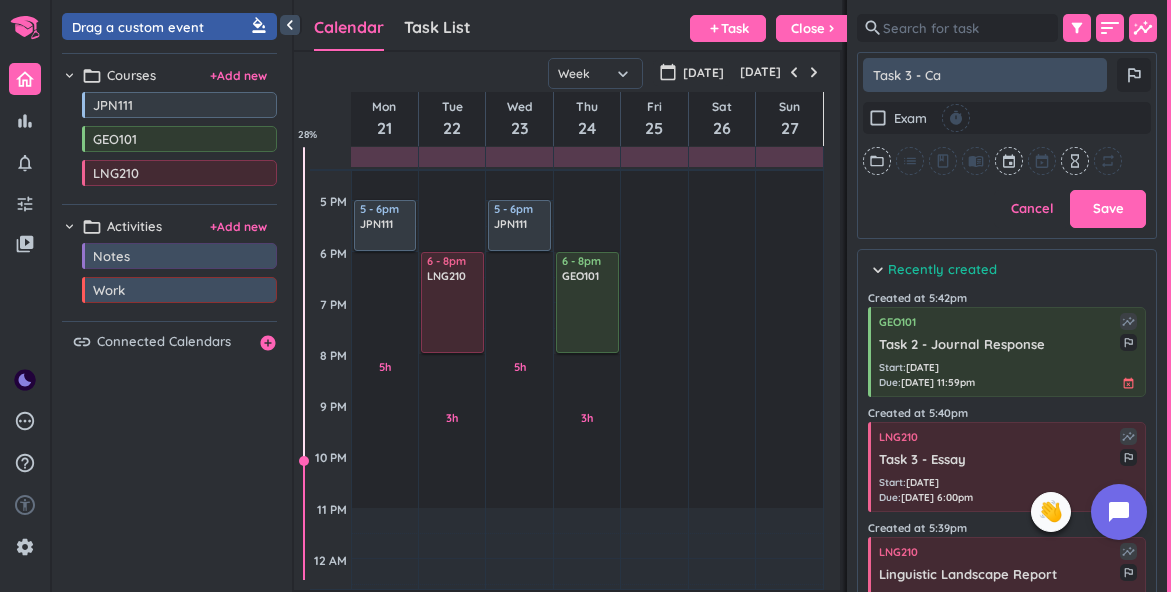 type 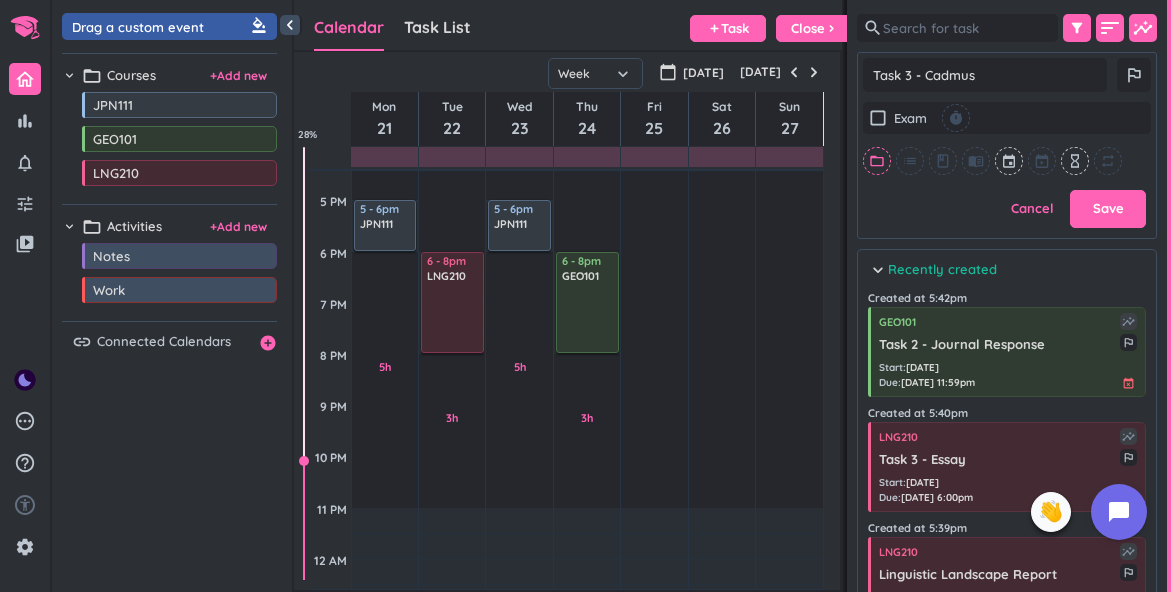 click on "folder_open" at bounding box center (877, 161) 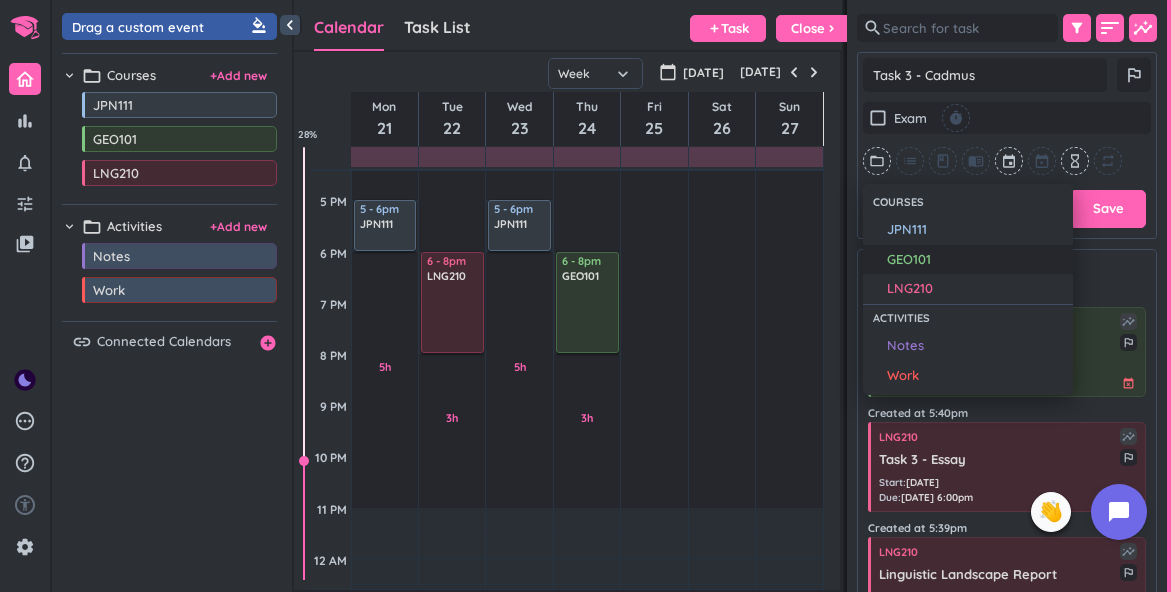 click on "GEO101" at bounding box center (968, 260) 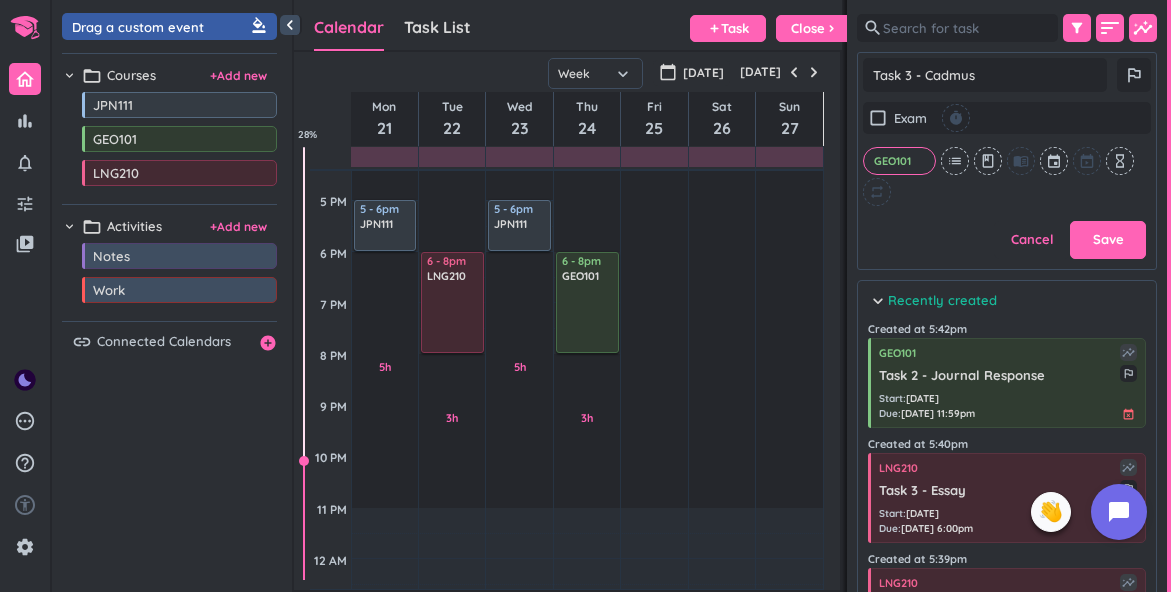 scroll, scrollTop: 312, scrollLeft: 300, axis: both 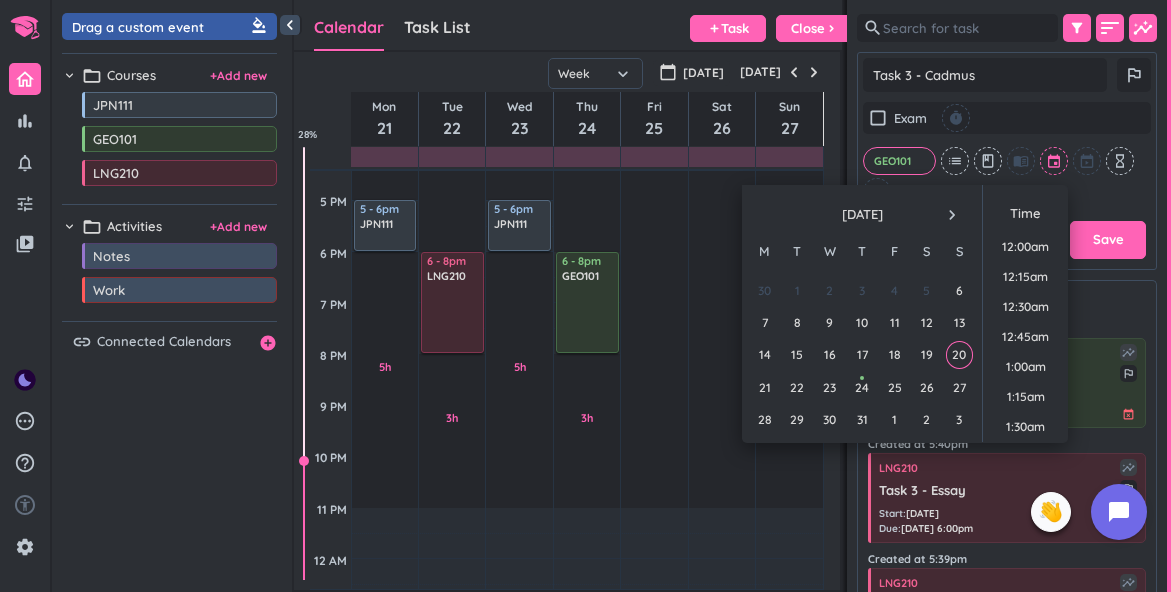 click at bounding box center [1055, 161] 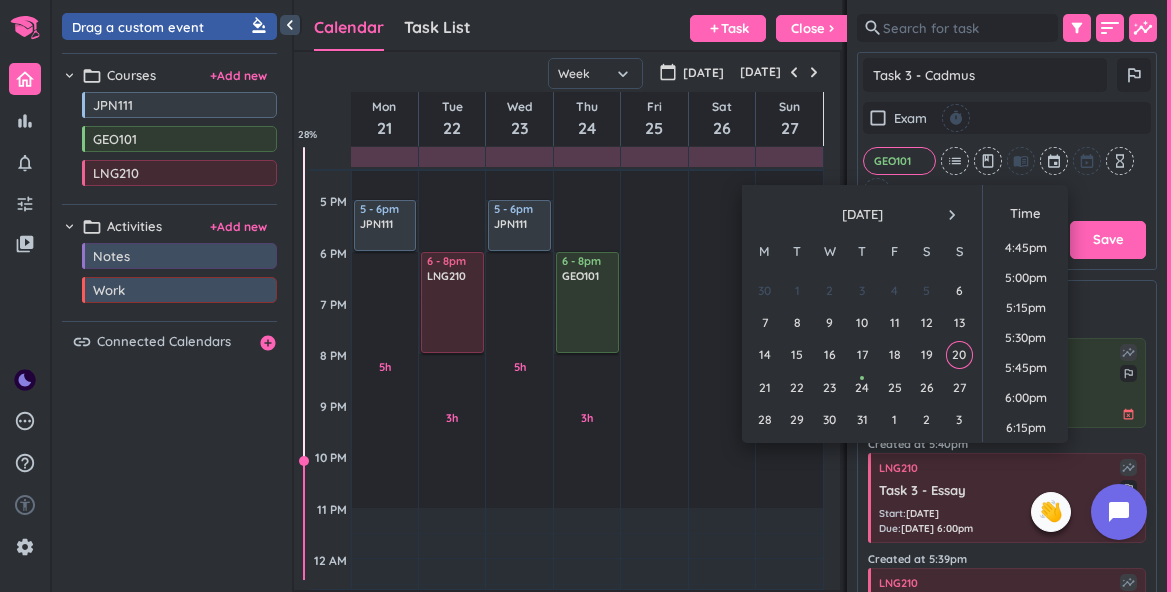 click on "navigate_next" at bounding box center (952, 215) 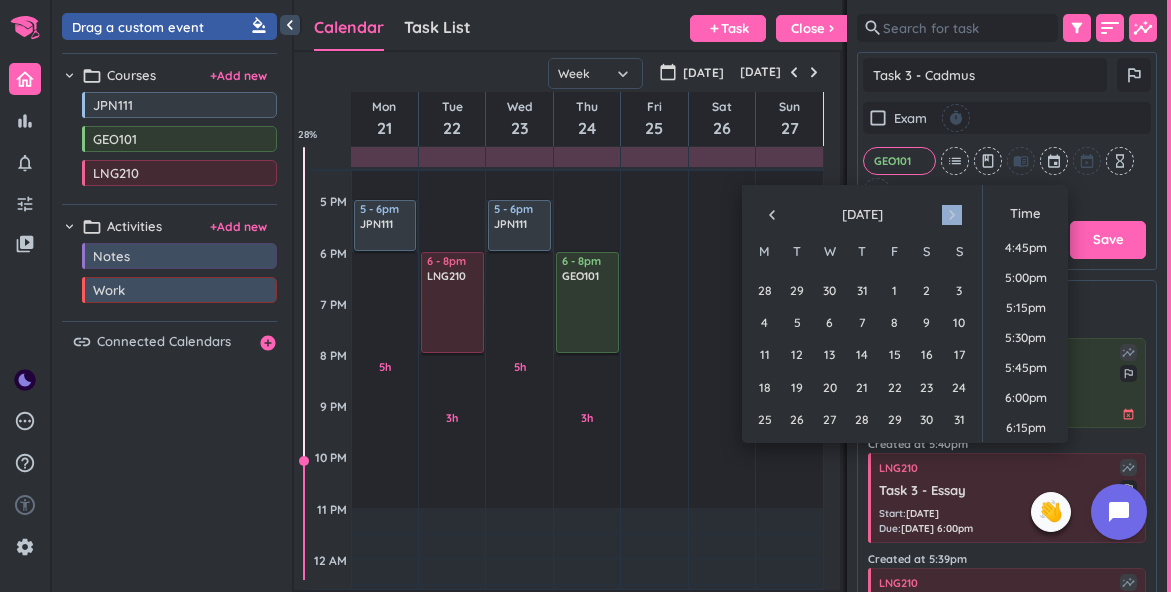 click on "navigate_next" at bounding box center [952, 215] 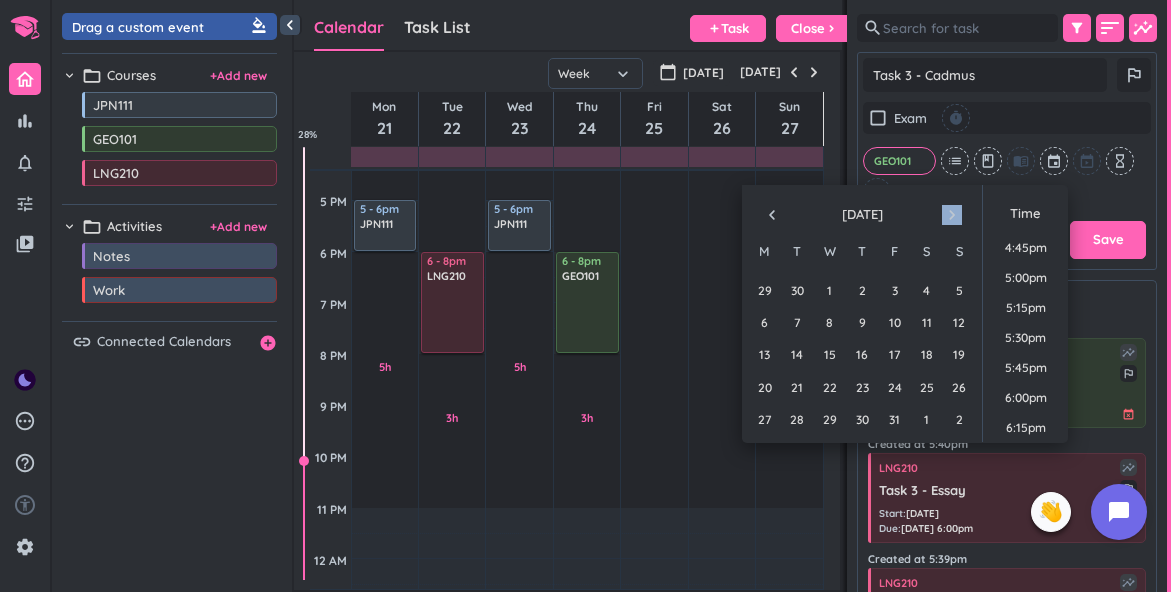 click on "navigate_next" at bounding box center [952, 215] 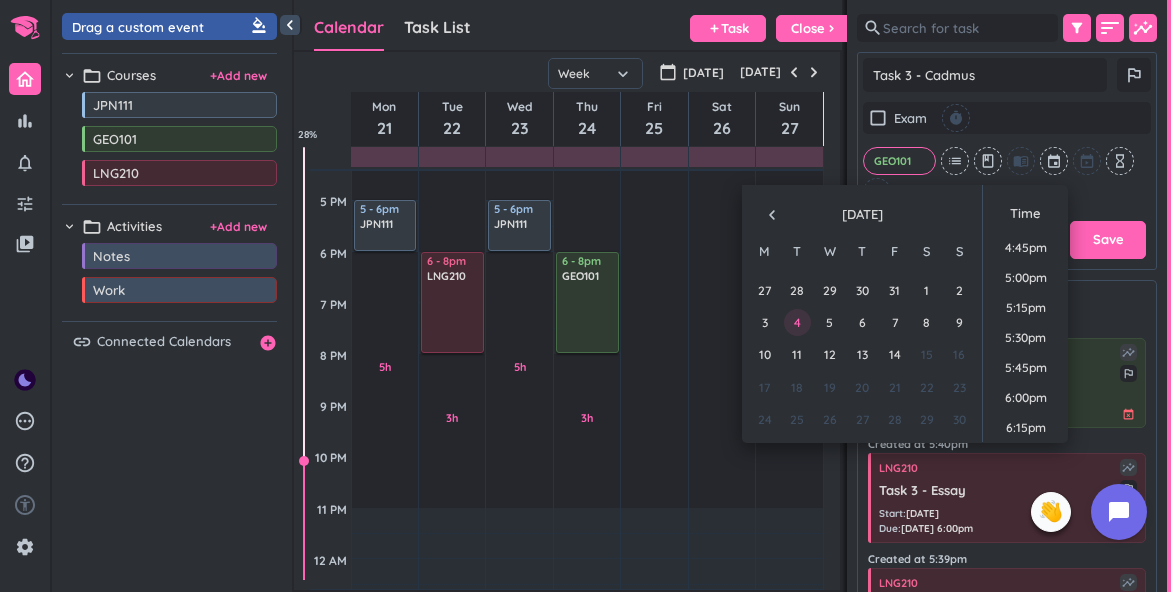 click on "4" at bounding box center [797, 322] 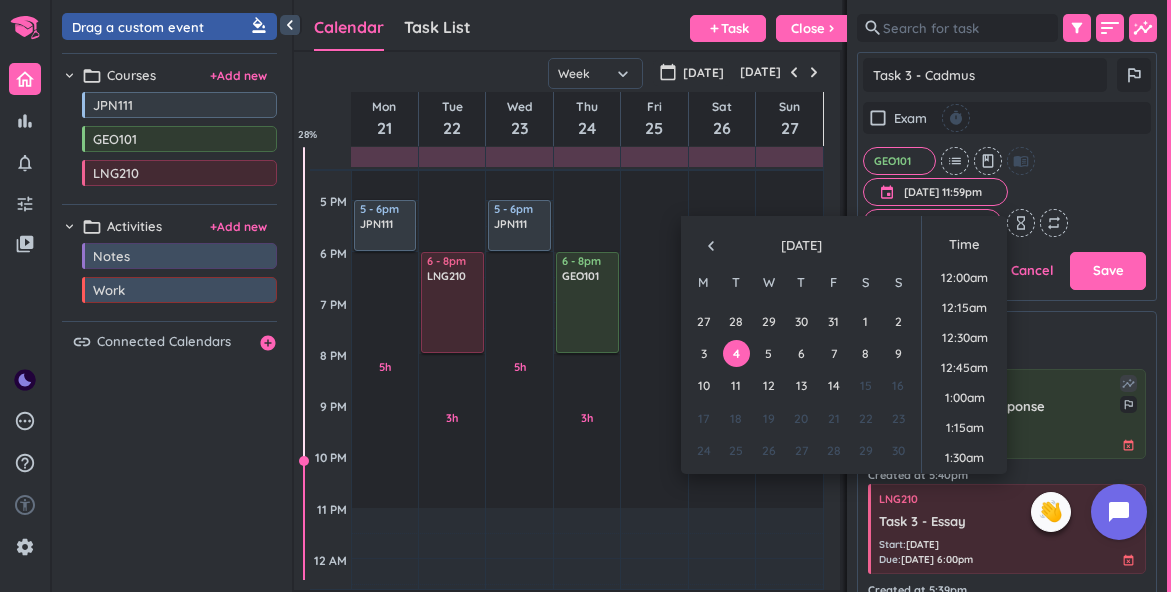 scroll, scrollTop: 281, scrollLeft: 300, axis: both 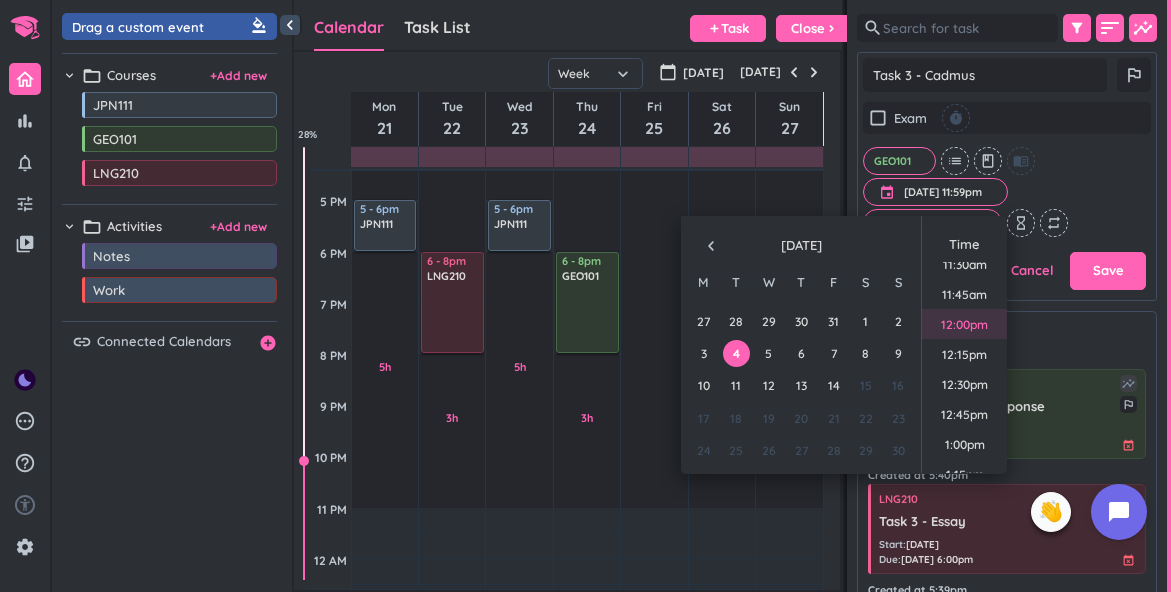 click on "12:00pm" at bounding box center [964, 324] 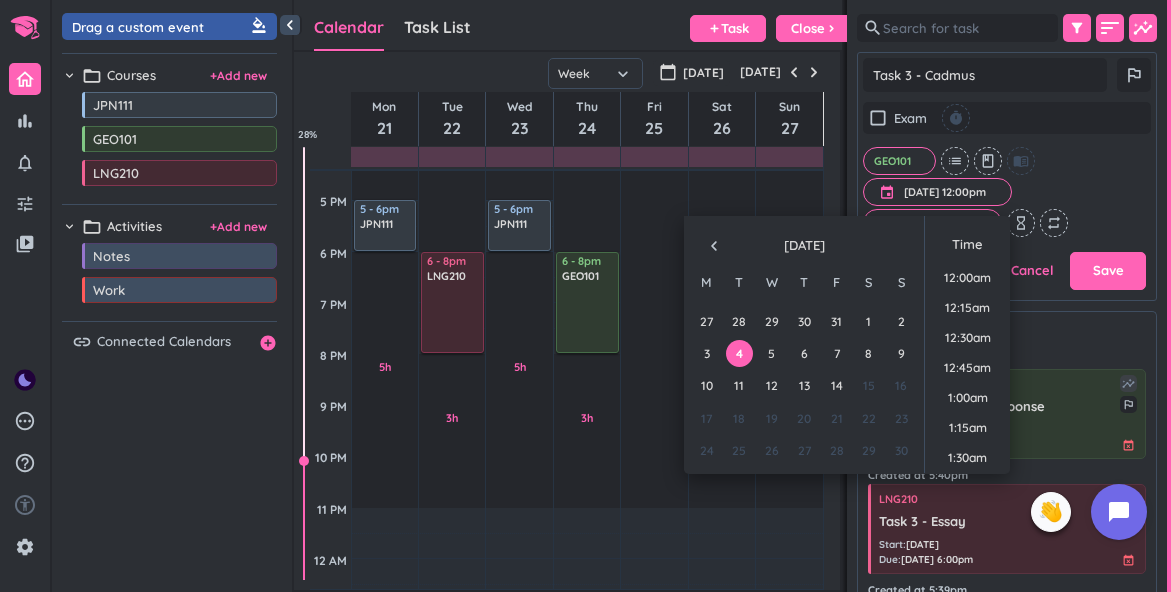 scroll, scrollTop: 1349, scrollLeft: 0, axis: vertical 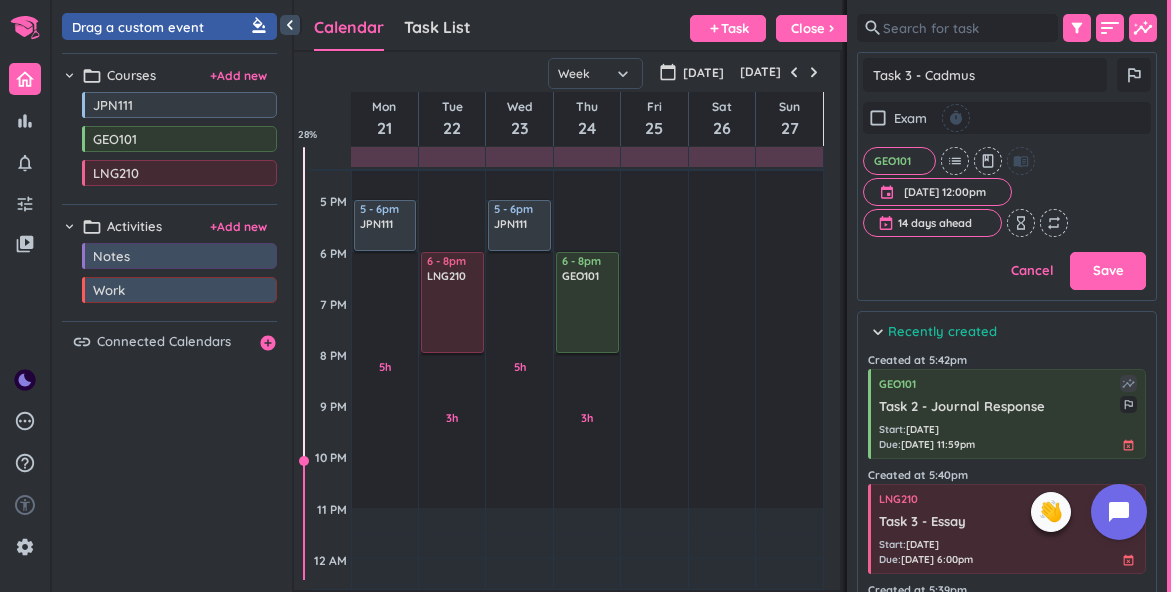 click on "check_box_outline_blank Exam timer GEO101 cancel list class menu_book event 4 Nov, 12:00pm 4 Nov, 12:00pm cancel 14 days ahead cancel hourglass_empty repeat" at bounding box center [1007, 169] 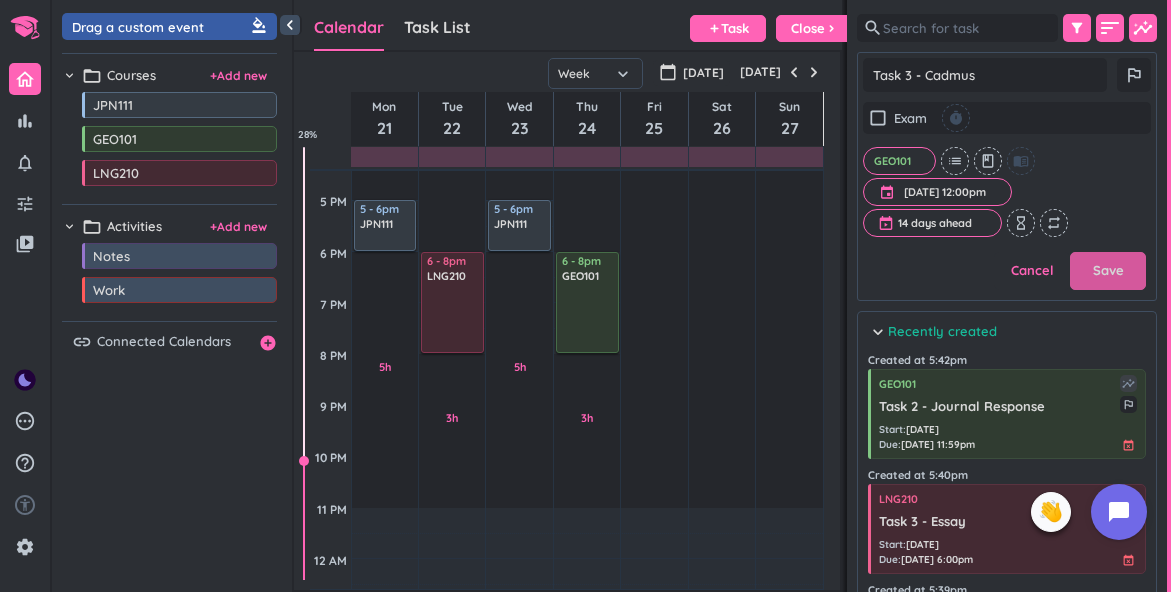 click on "Save" at bounding box center [1108, 271] 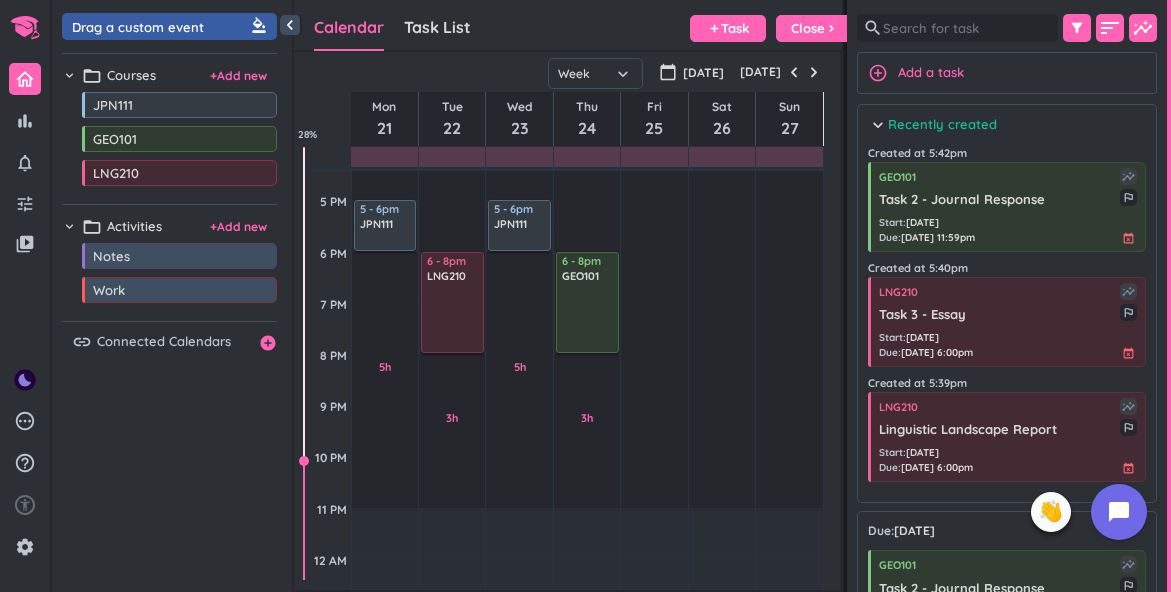 scroll, scrollTop: 1, scrollLeft: 1, axis: both 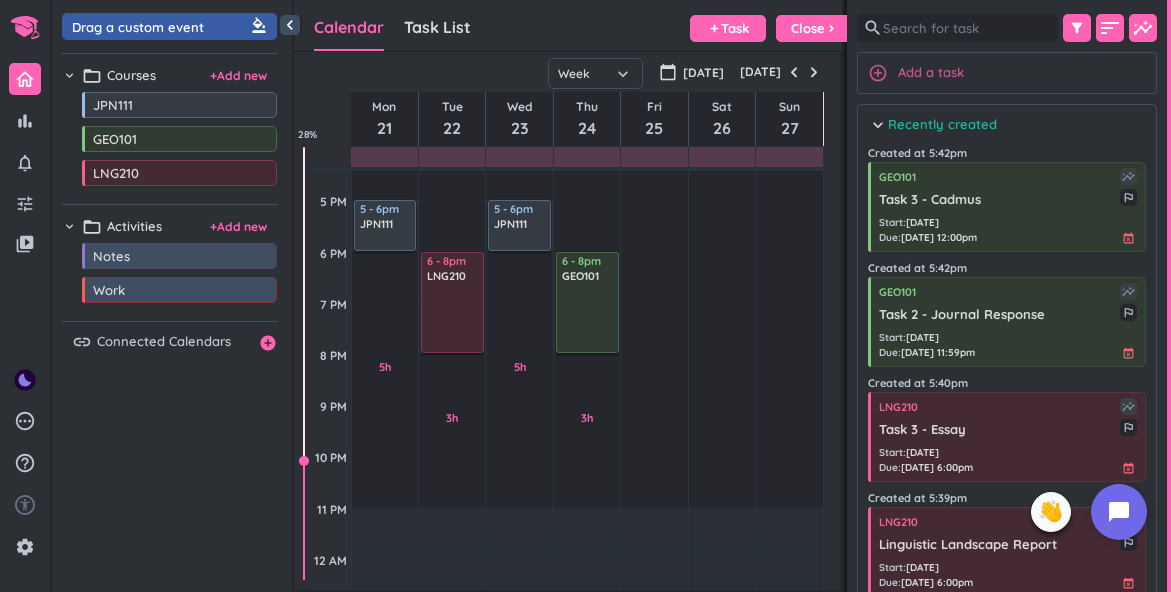 click on "add_circle_outline Add a task" at bounding box center [1007, 73] 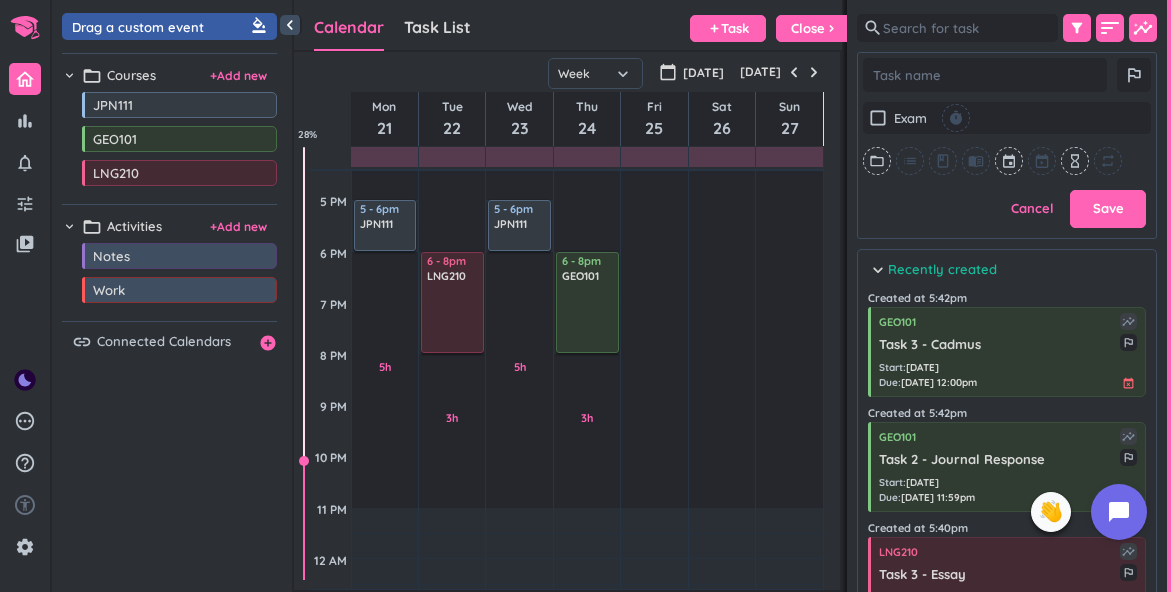 scroll, scrollTop: 1, scrollLeft: 1, axis: both 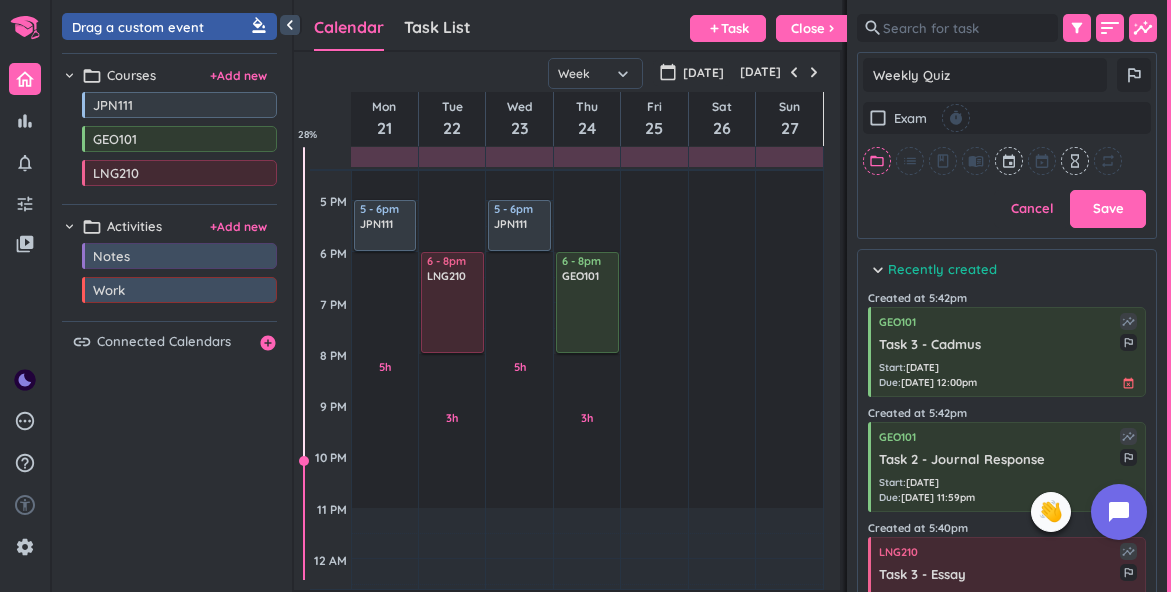 click on "folder_open" at bounding box center [877, 161] 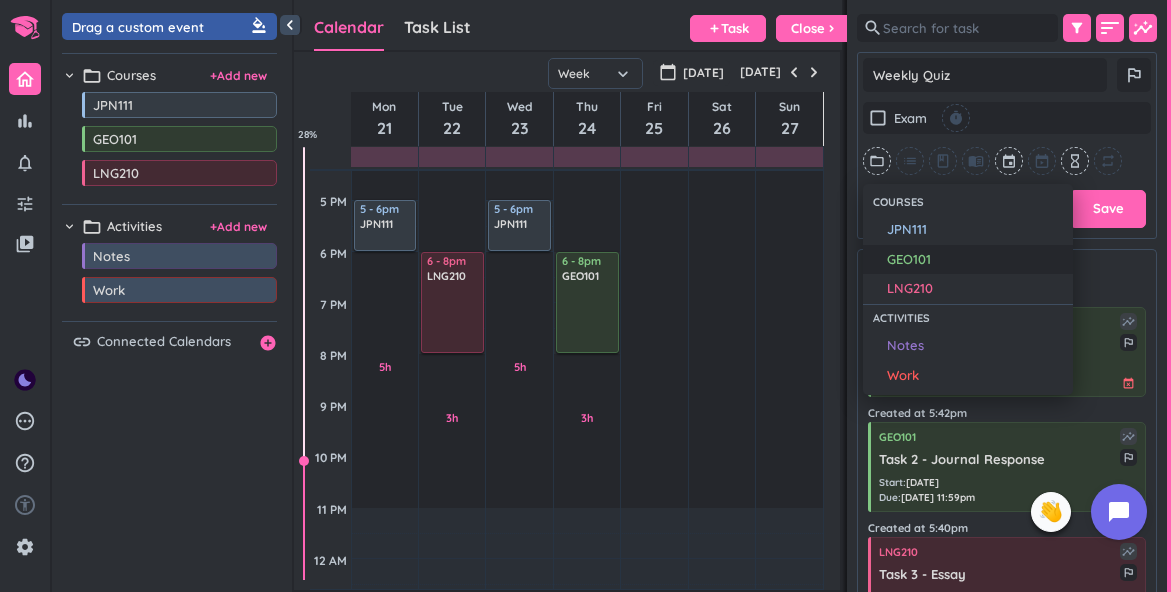 click on "GEO101" at bounding box center (975, 260) 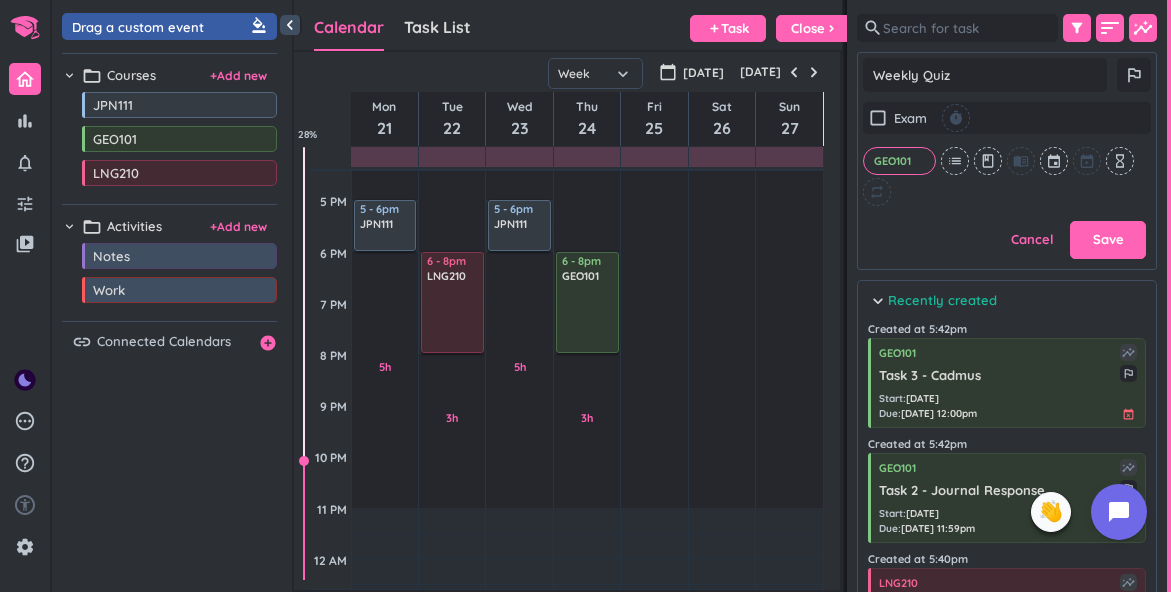 scroll, scrollTop: 312, scrollLeft: 300, axis: both 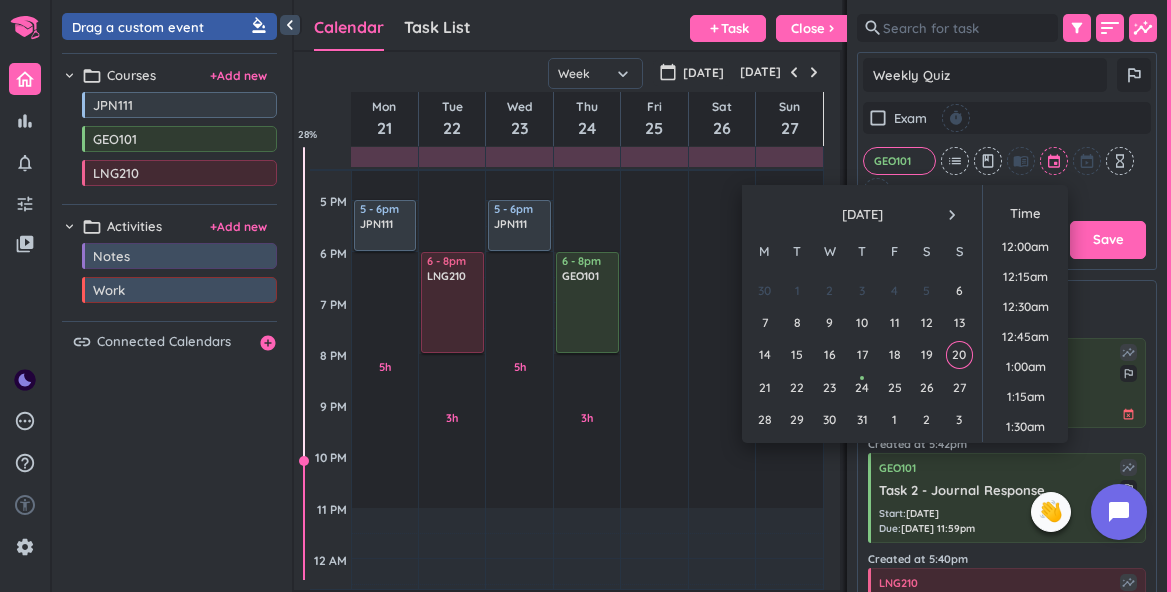 click at bounding box center [1055, 161] 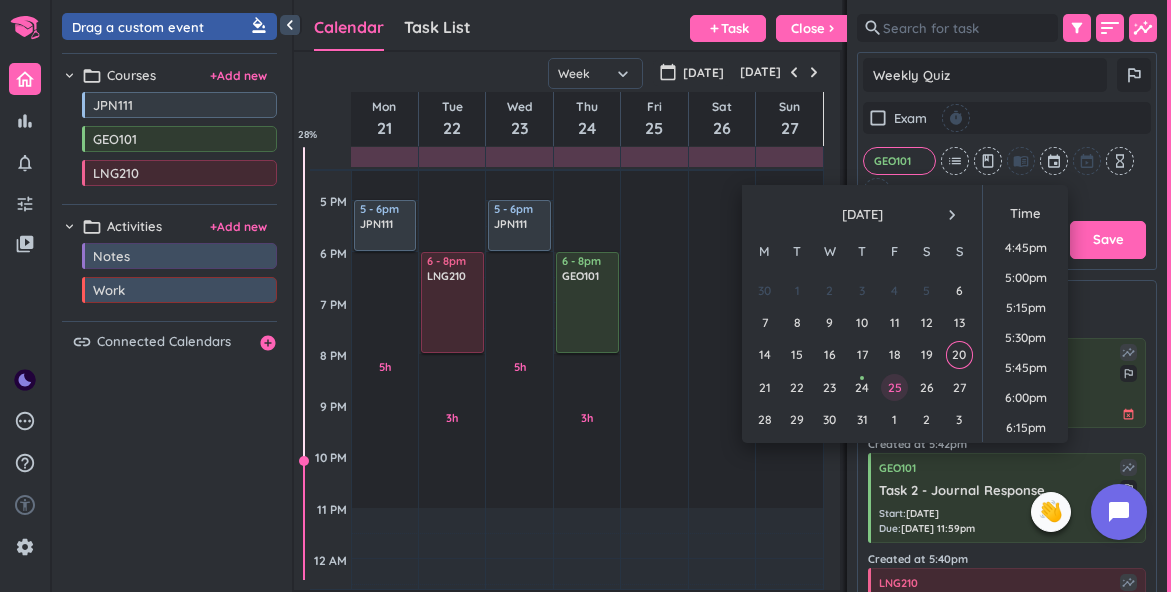 click on "25" at bounding box center (894, 387) 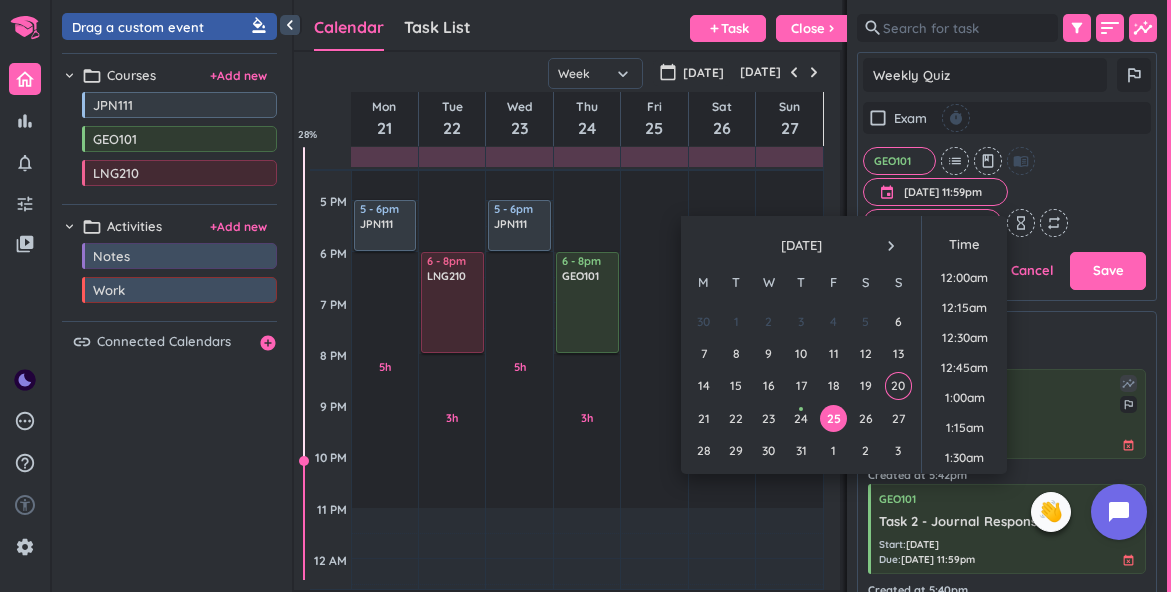 scroll, scrollTop: 281, scrollLeft: 300, axis: both 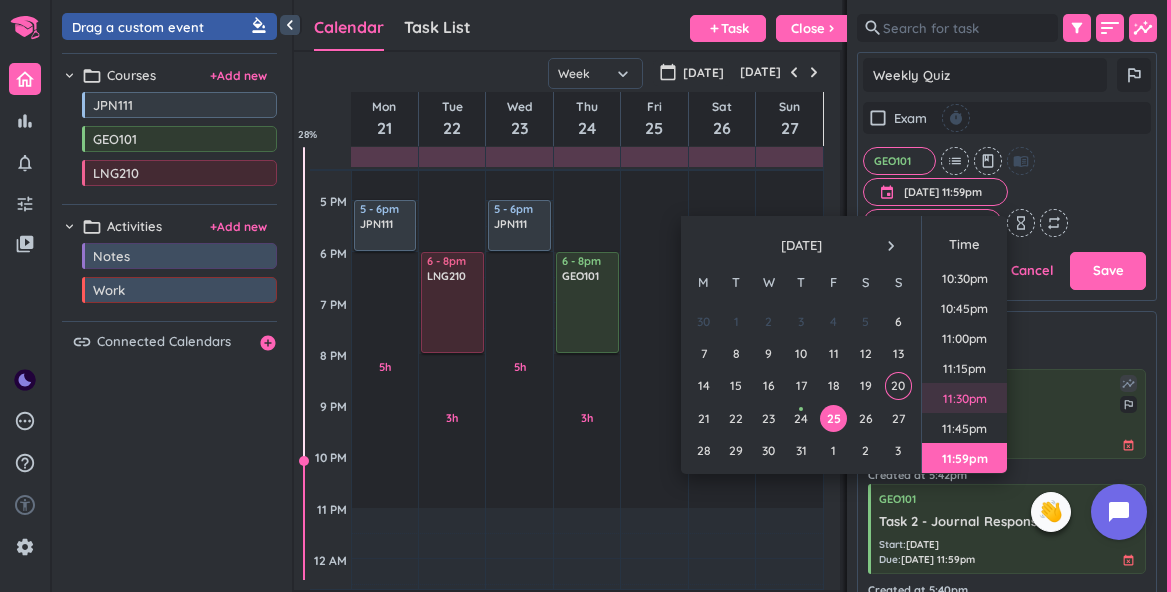 click on "11:30pm" at bounding box center (964, 398) 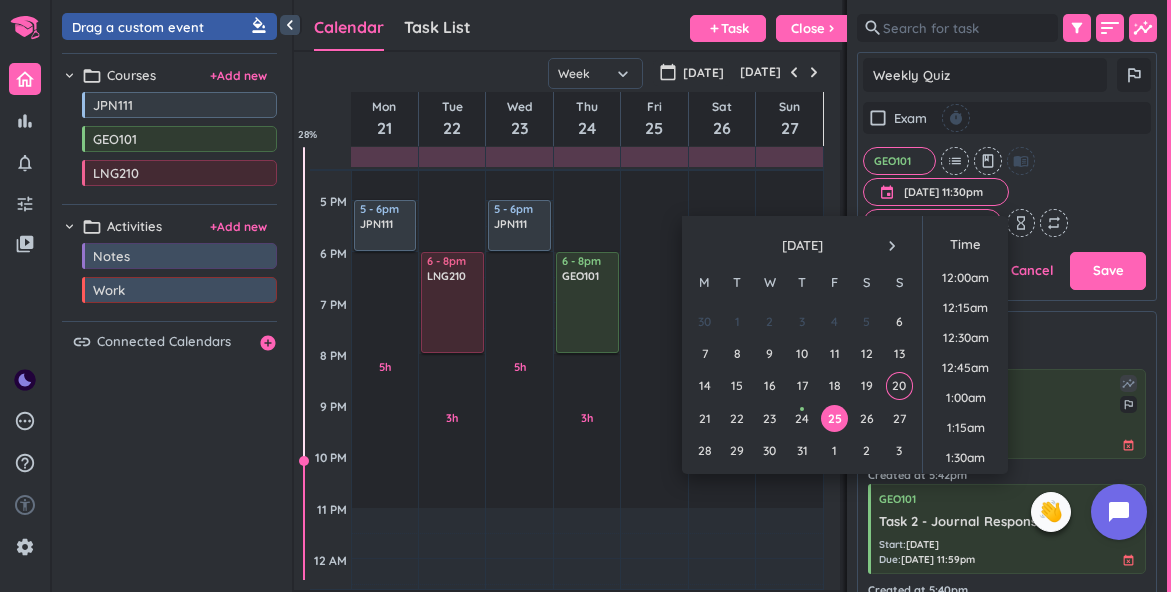 scroll, scrollTop: 2699, scrollLeft: 0, axis: vertical 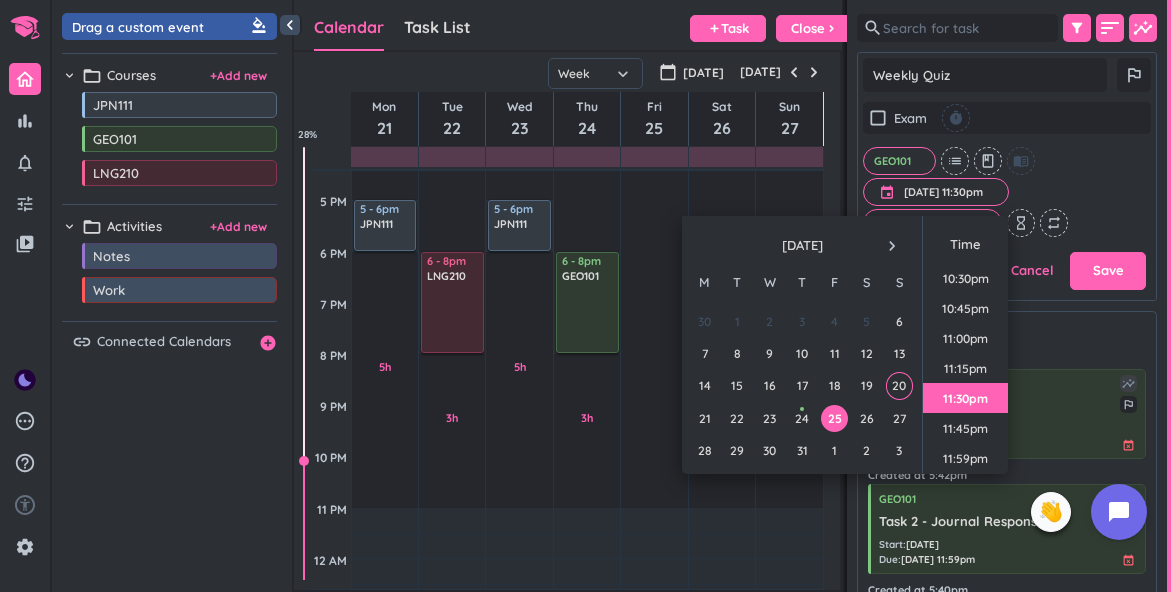 click on "check_box_outline_blank Exam timer GEO101 cancel list class menu_book event 25 Jul, 11:30pm 25 Jul, 11:30pm cancel 14 days ahead cancel hourglass_empty repeat" at bounding box center (1007, 169) 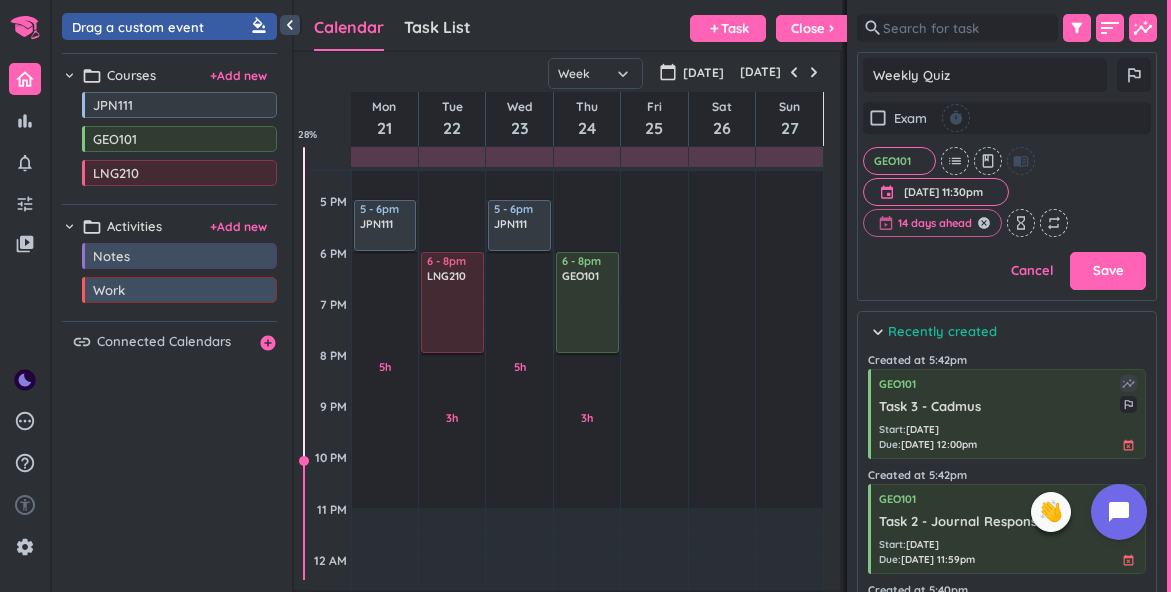 click at bounding box center (932, 223) 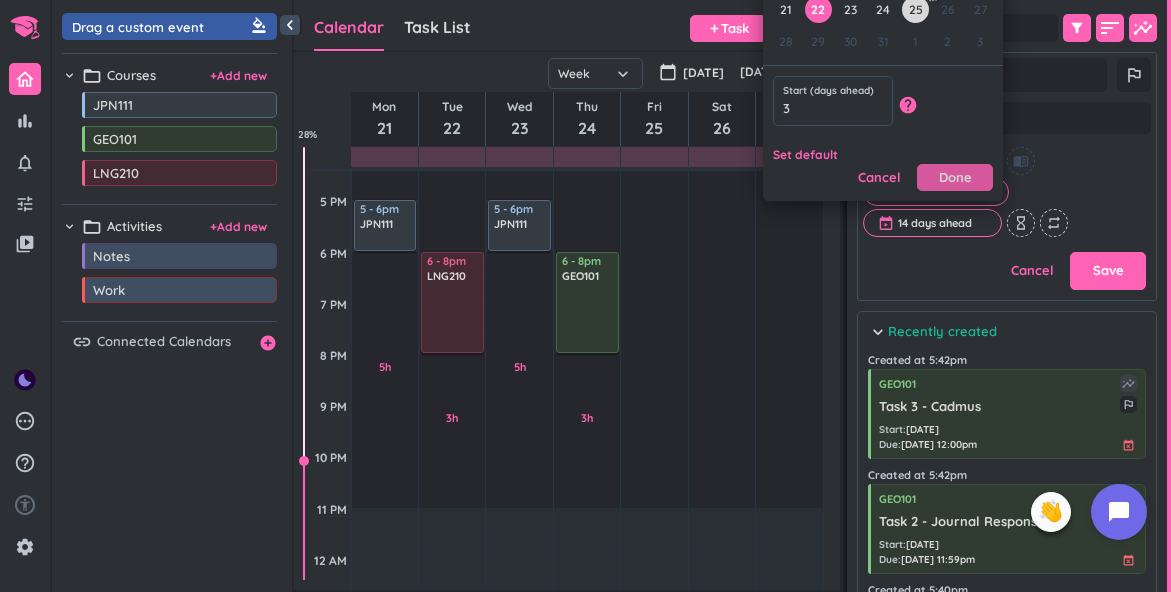 click on "Done" at bounding box center [955, 177] 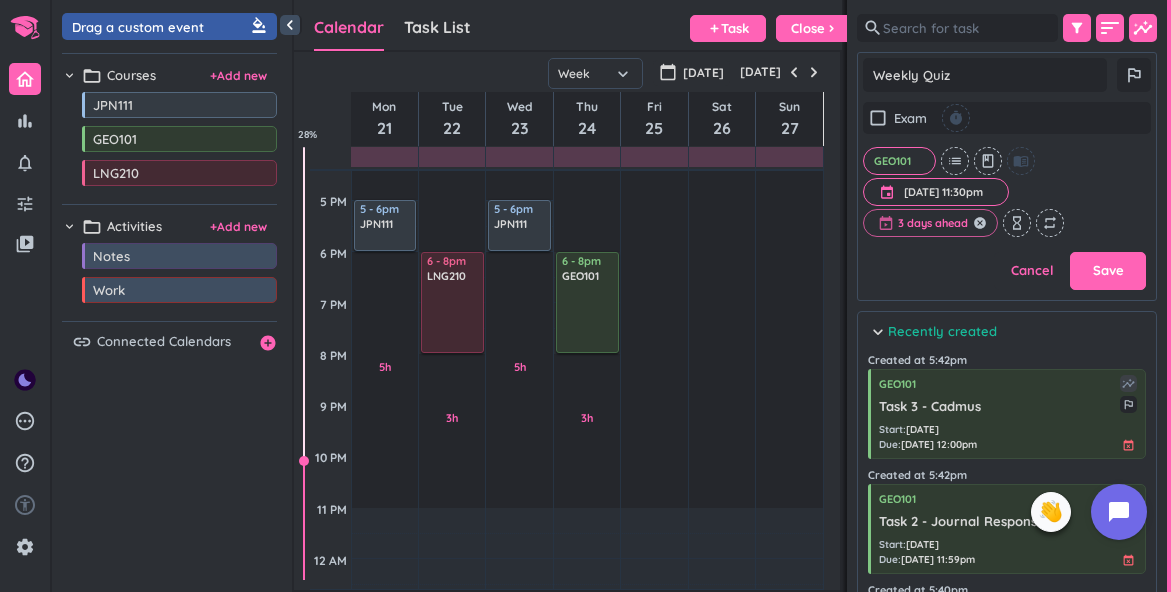 click at bounding box center [930, 223] 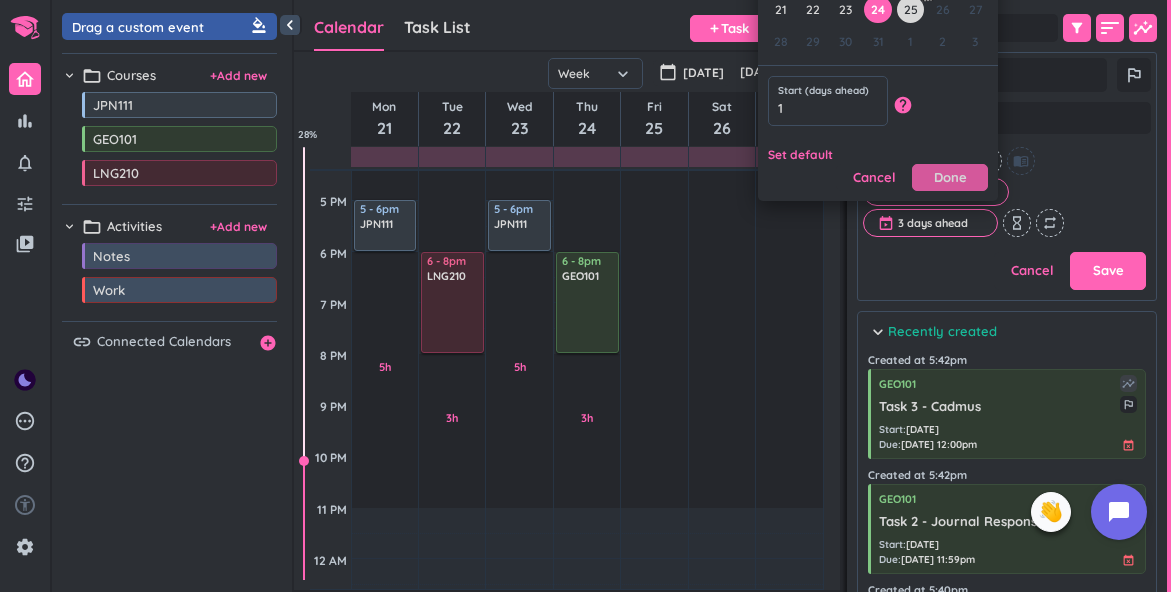 click on "Done" at bounding box center [950, 177] 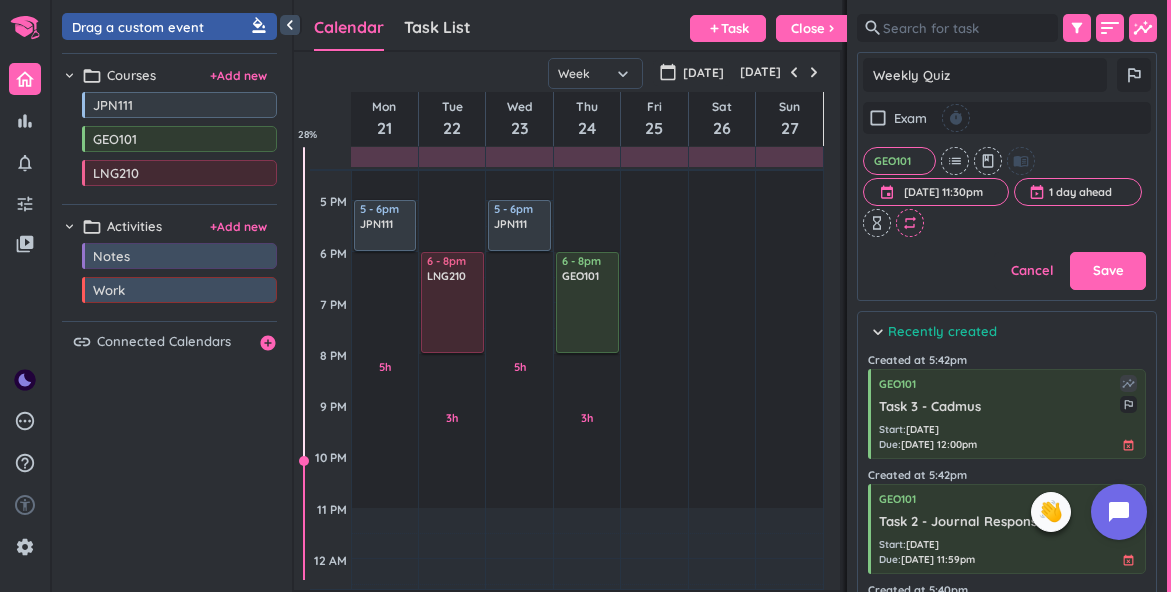 click on "repeat" at bounding box center (910, 223) 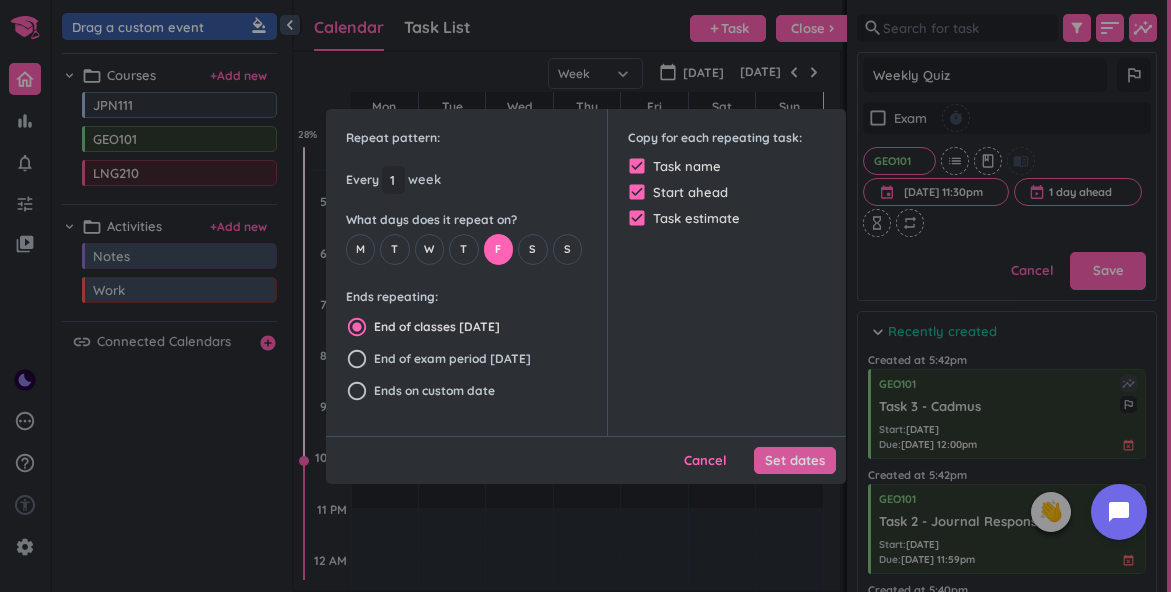 click on "Set dates" at bounding box center (795, 460) 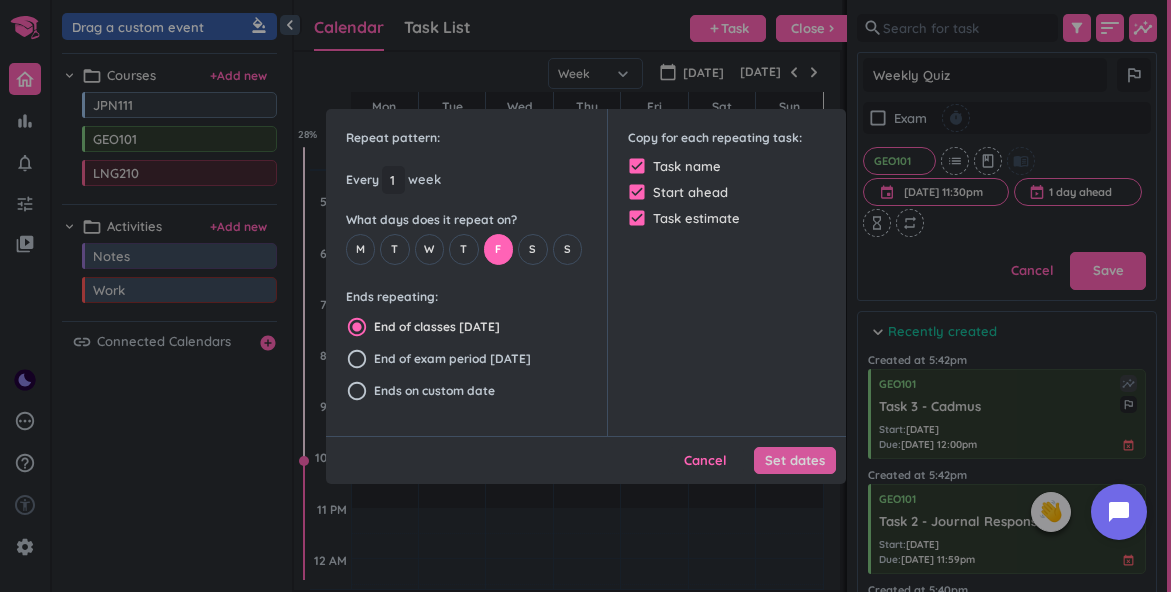 scroll, scrollTop: 280, scrollLeft: 300, axis: both 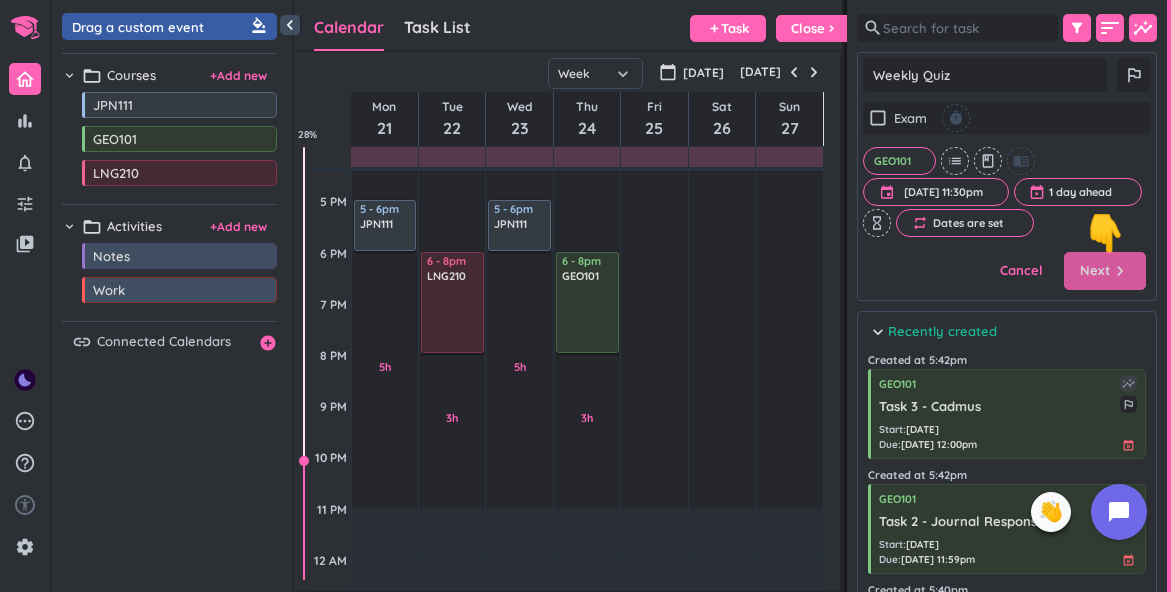 click on "Next" at bounding box center [1095, 271] 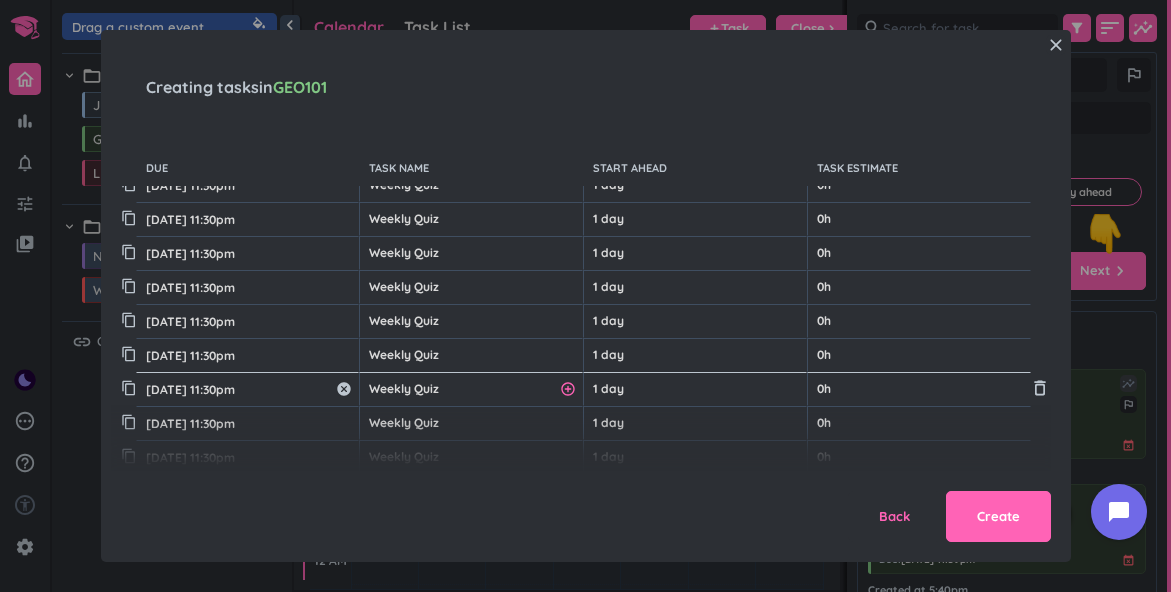 scroll, scrollTop: 55, scrollLeft: 0, axis: vertical 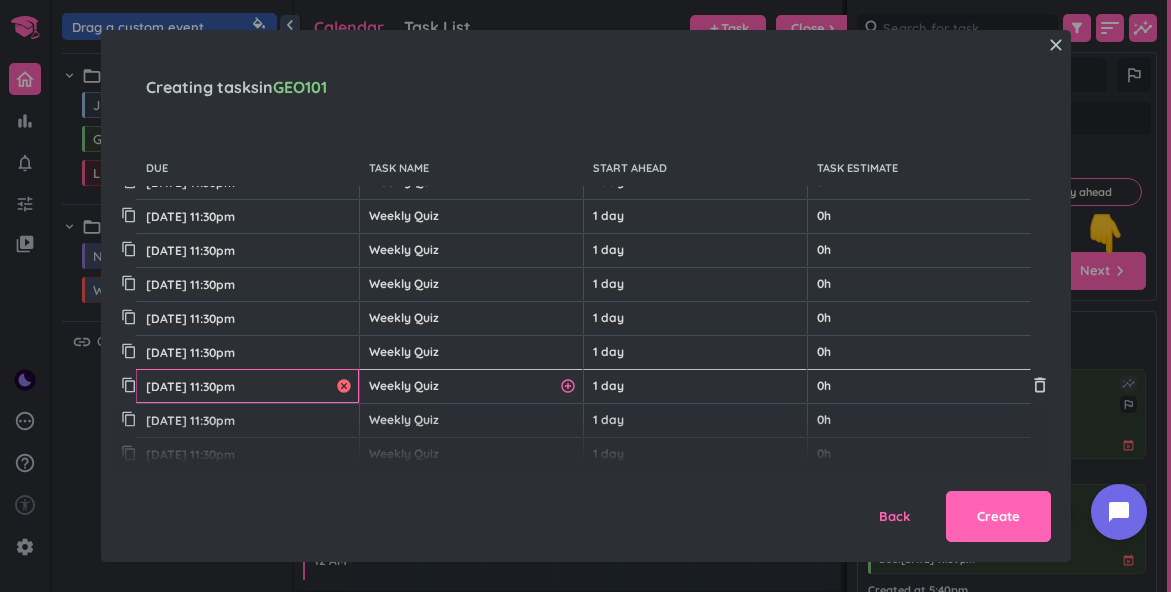 click at bounding box center (347, 386) 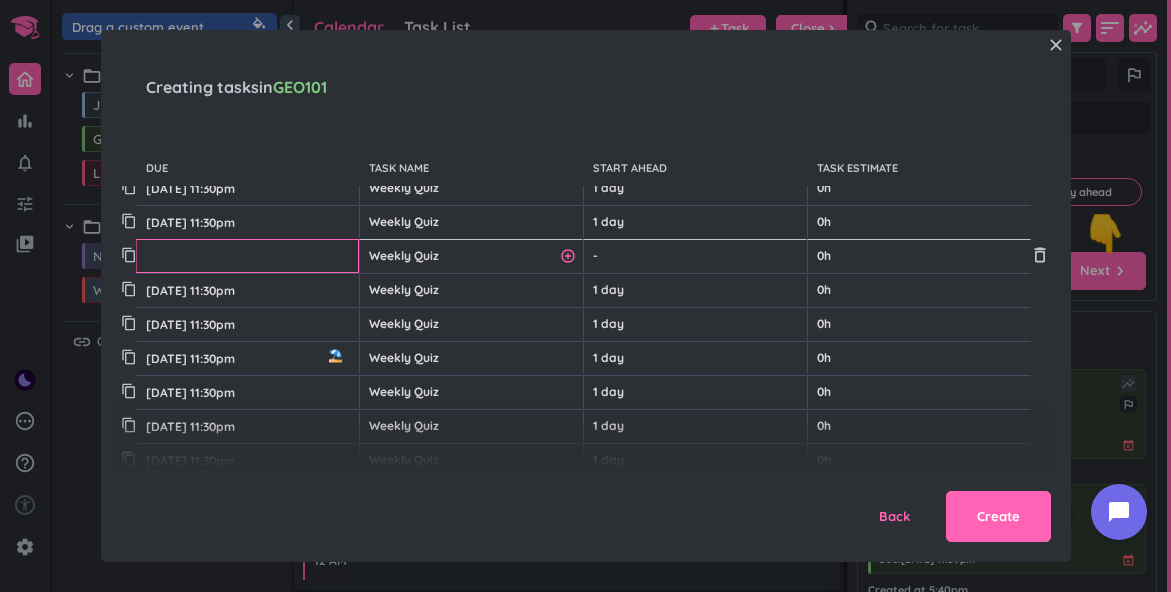 scroll, scrollTop: 191, scrollLeft: 0, axis: vertical 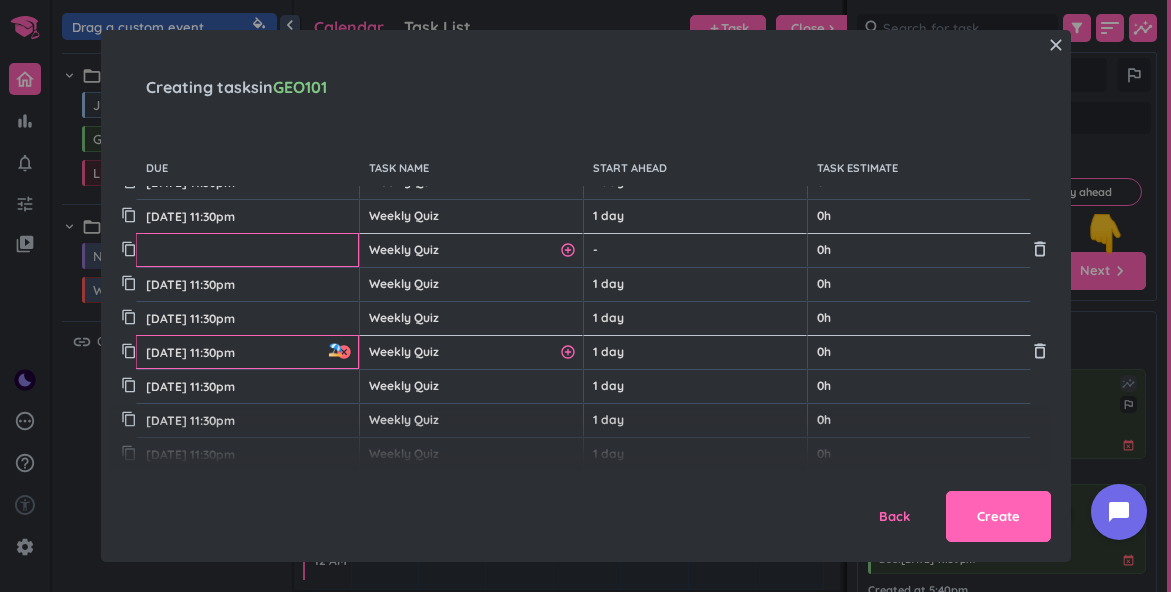 click at bounding box center [347, 352] 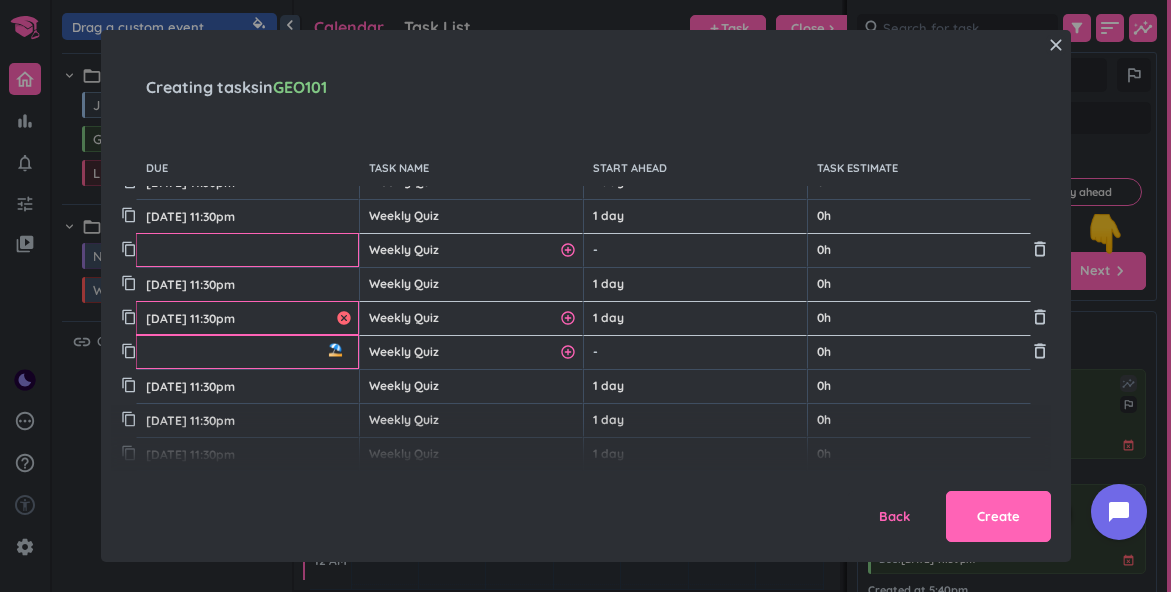 click at bounding box center (347, 318) 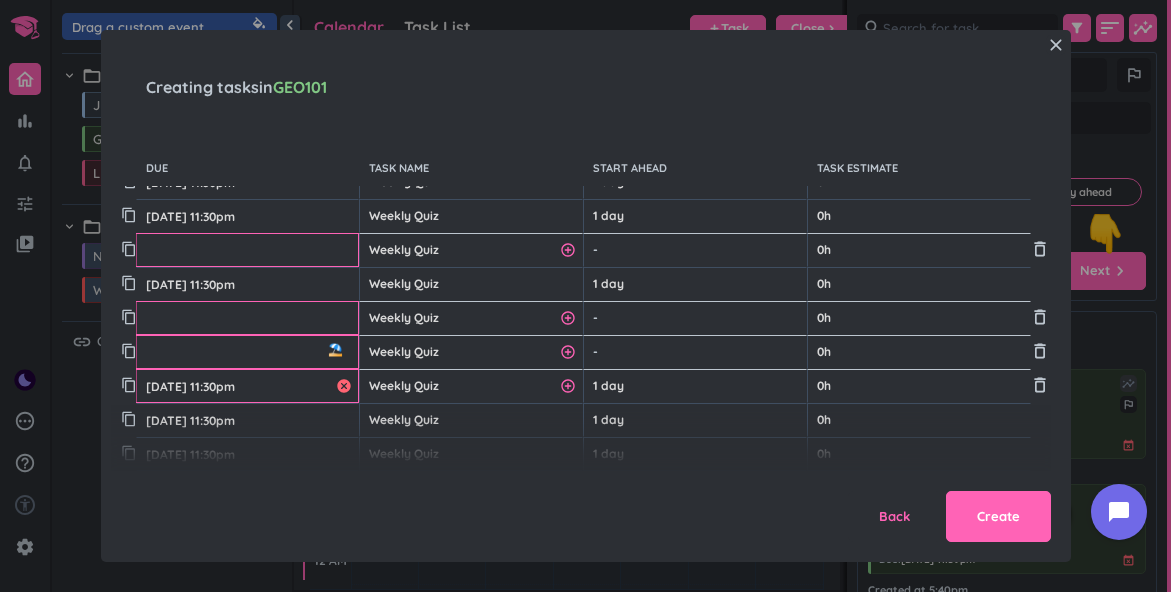 click at bounding box center (347, 386) 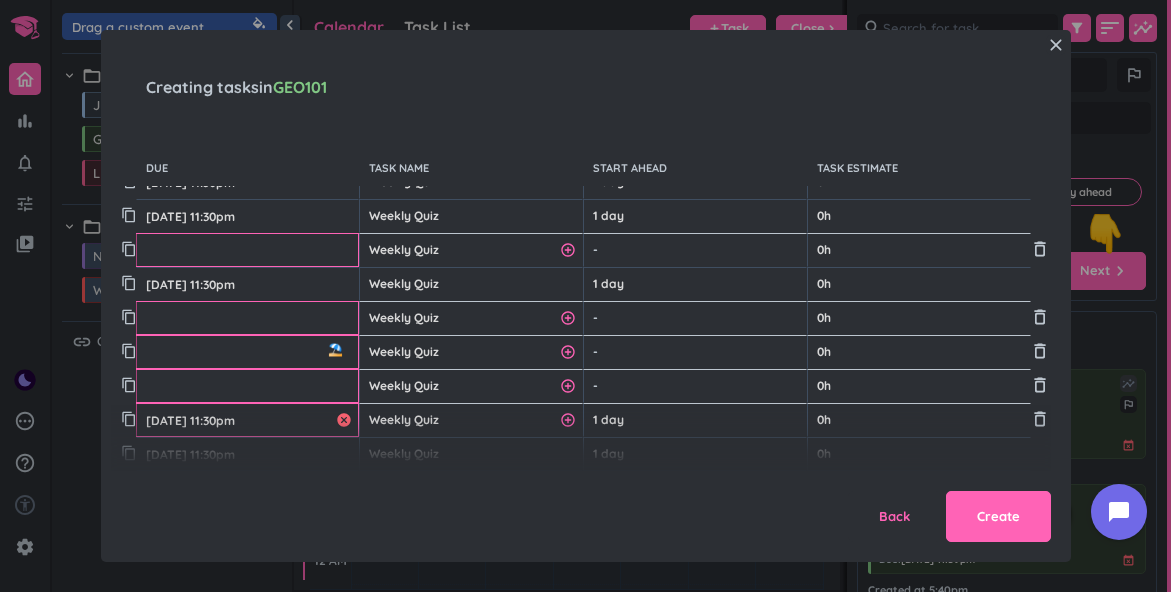 click at bounding box center [347, 420] 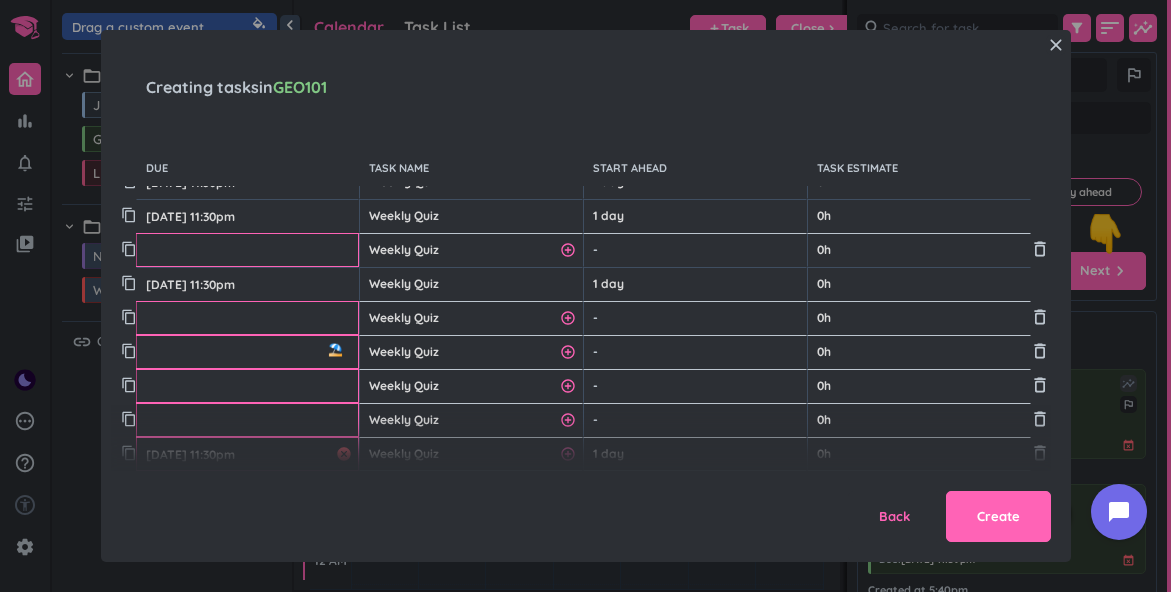 click at bounding box center [347, 454] 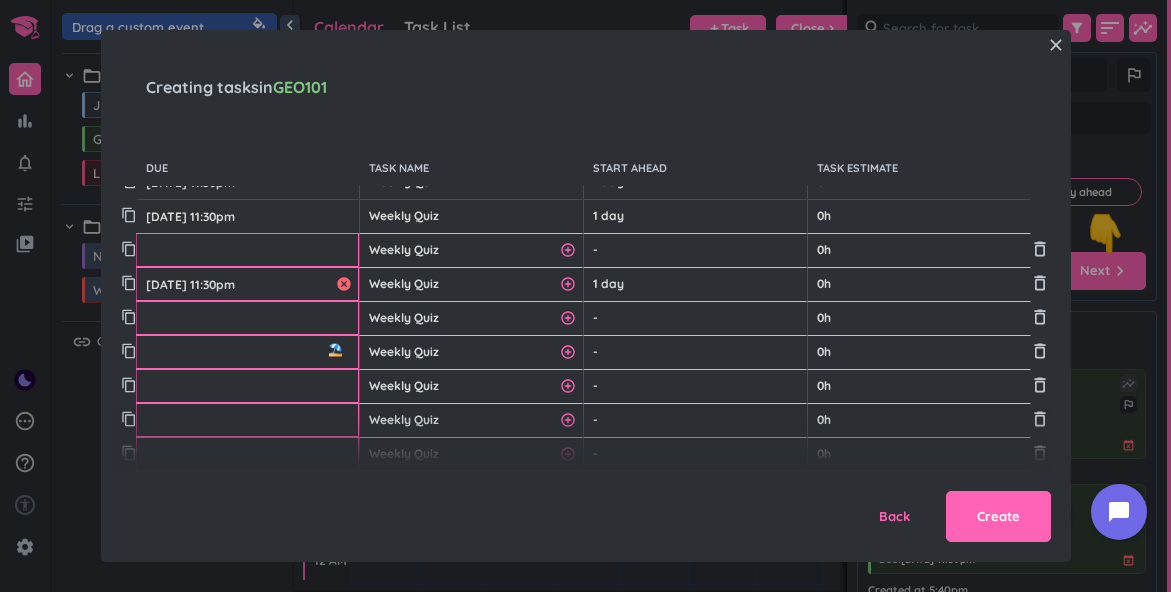 click at bounding box center (347, 284) 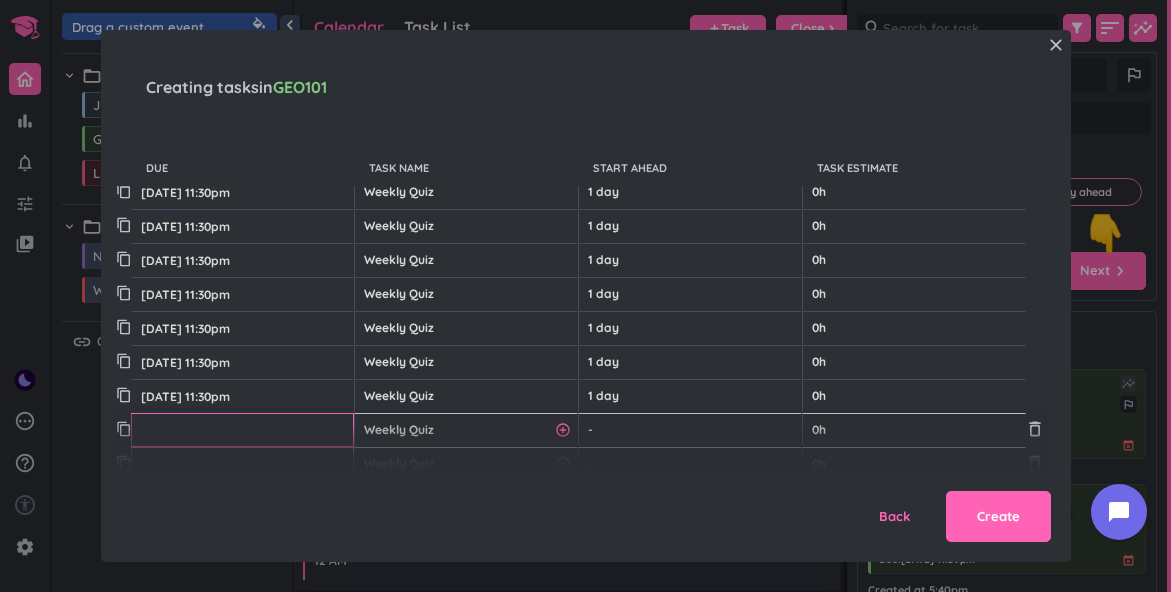 scroll, scrollTop: 0, scrollLeft: 5, axis: horizontal 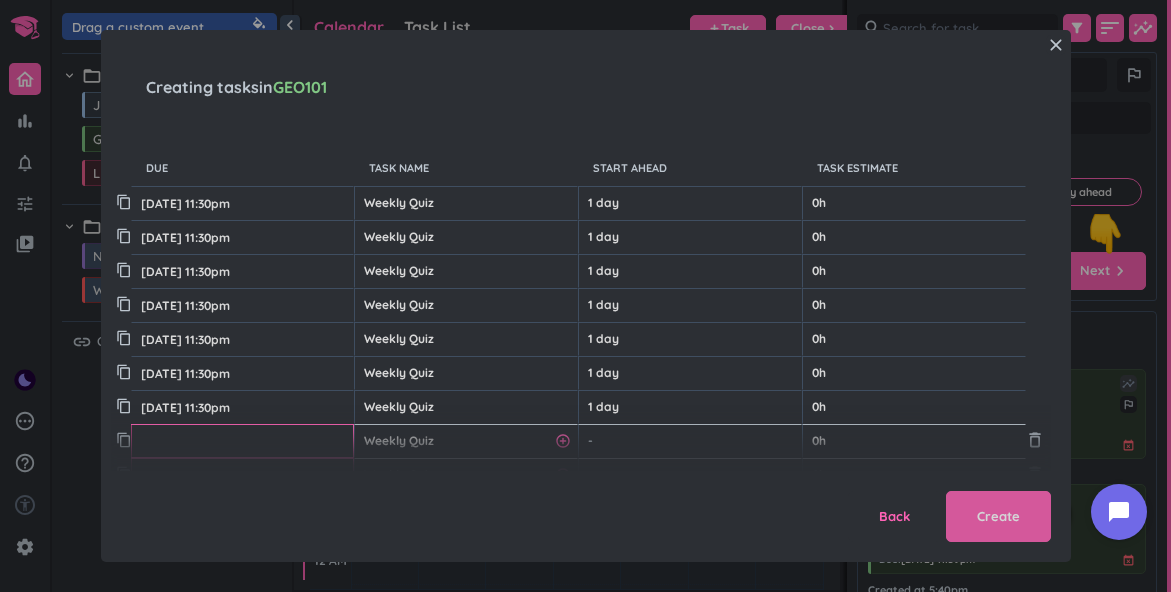 click on "Create" at bounding box center [998, 517] 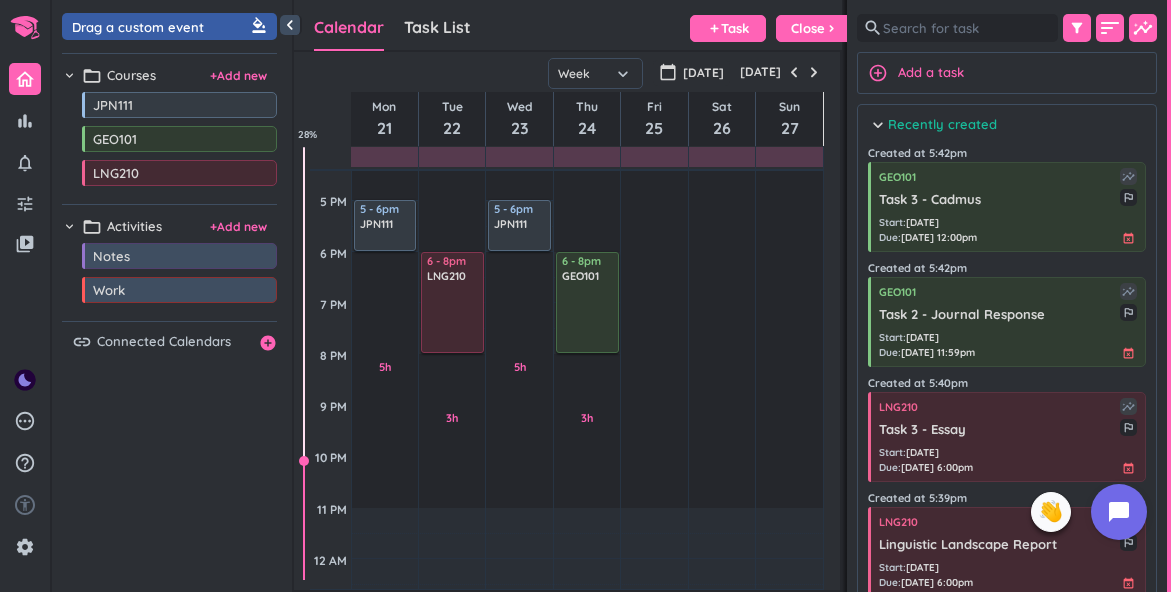 scroll, scrollTop: 1, scrollLeft: 1, axis: both 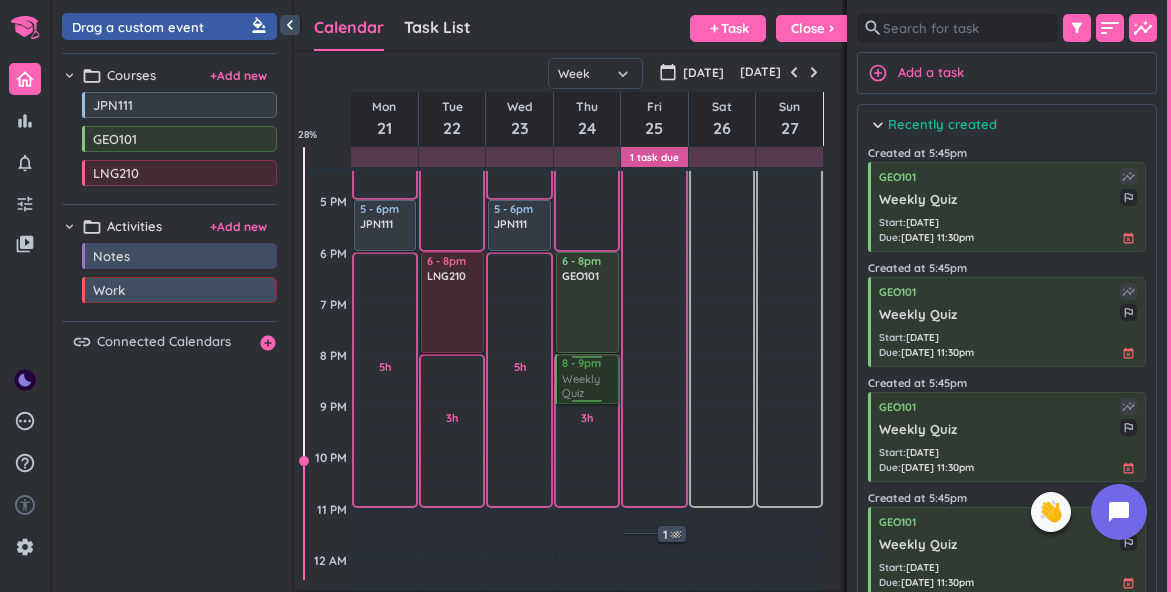 drag, startPoint x: 1009, startPoint y: 207, endPoint x: 600, endPoint y: 356, distance: 435.2953 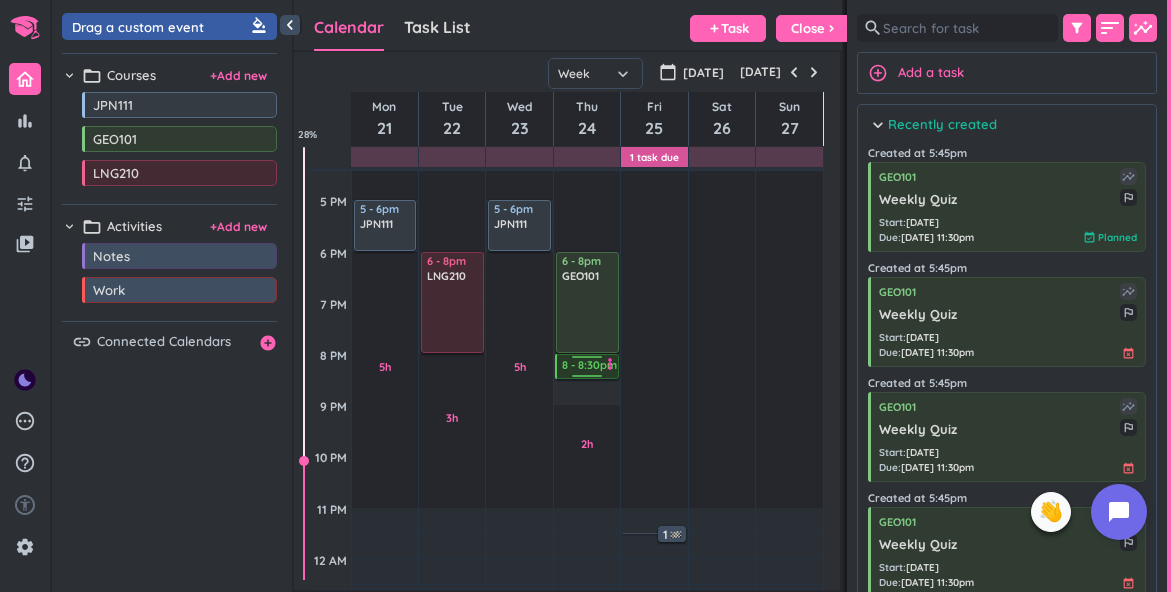 drag, startPoint x: 589, startPoint y: 401, endPoint x: 606, endPoint y: 378, distance: 28.600698 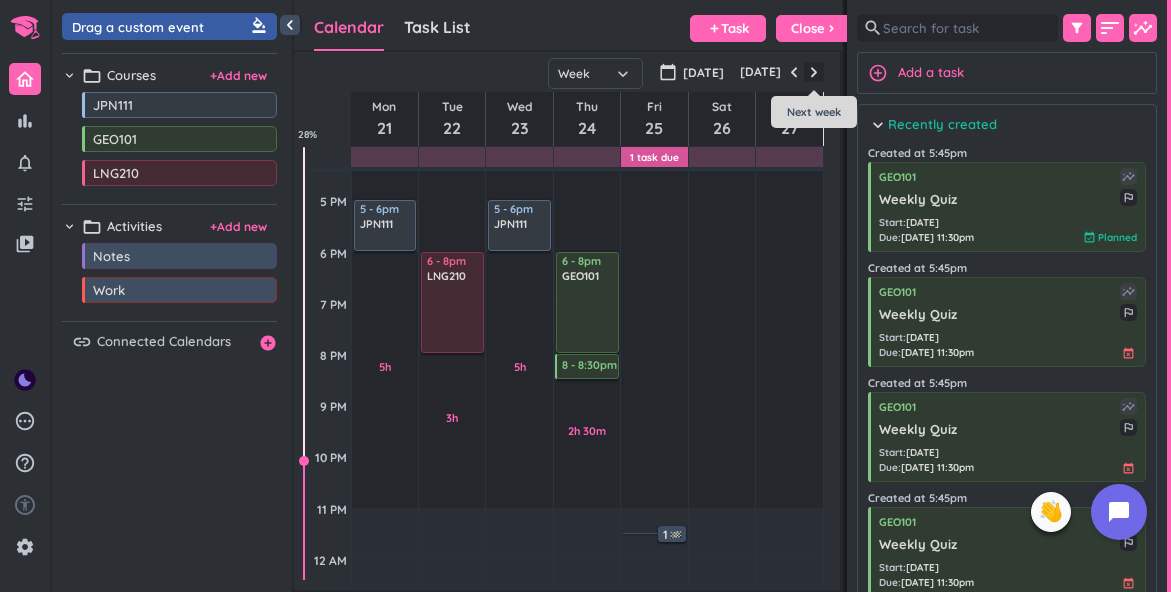 click at bounding box center [814, 72] 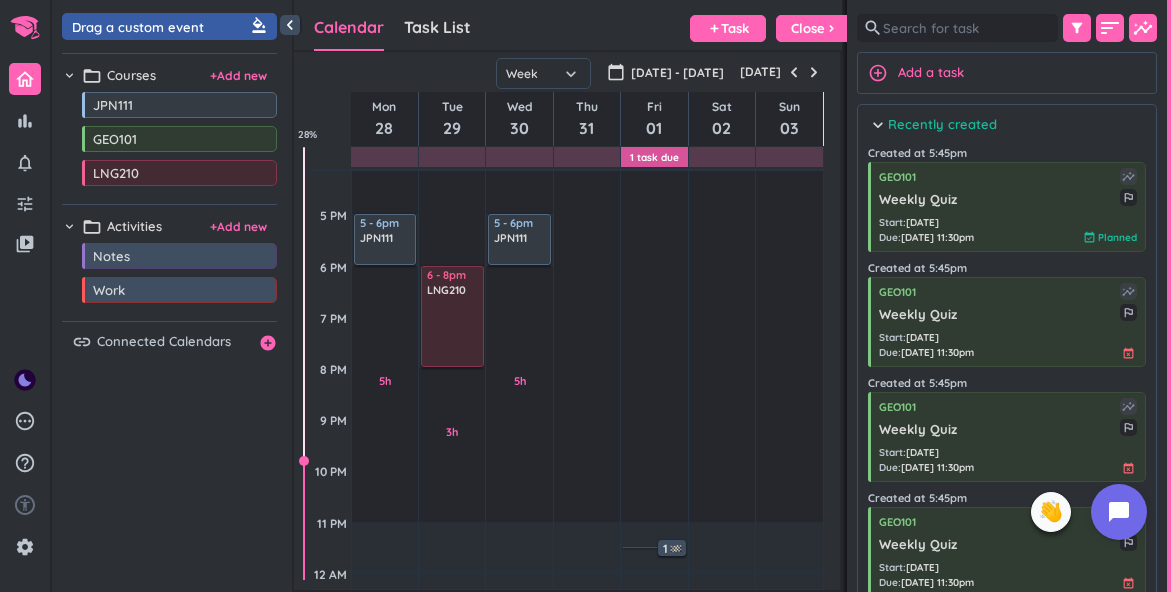 scroll, scrollTop: 630, scrollLeft: 0, axis: vertical 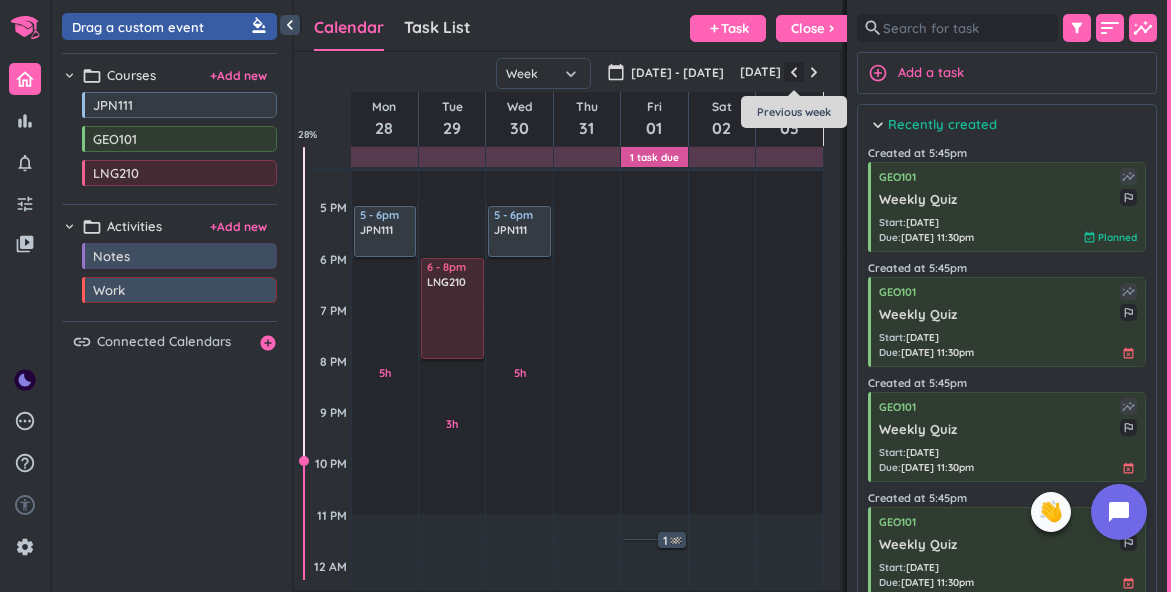 click at bounding box center (794, 72) 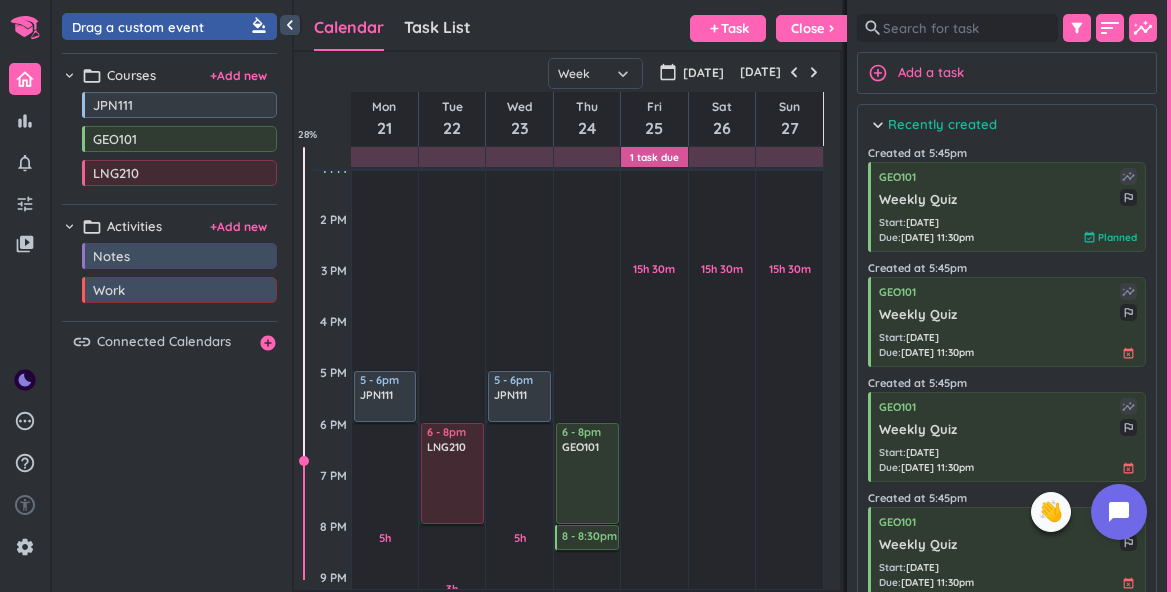 scroll, scrollTop: 521, scrollLeft: 0, axis: vertical 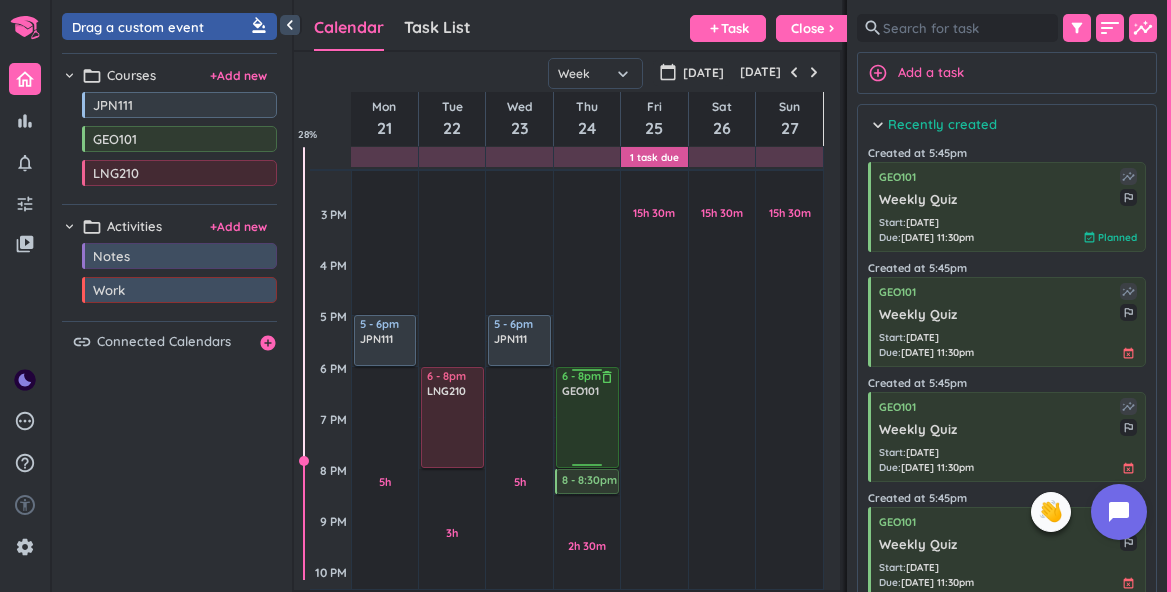 click at bounding box center [588, 432] 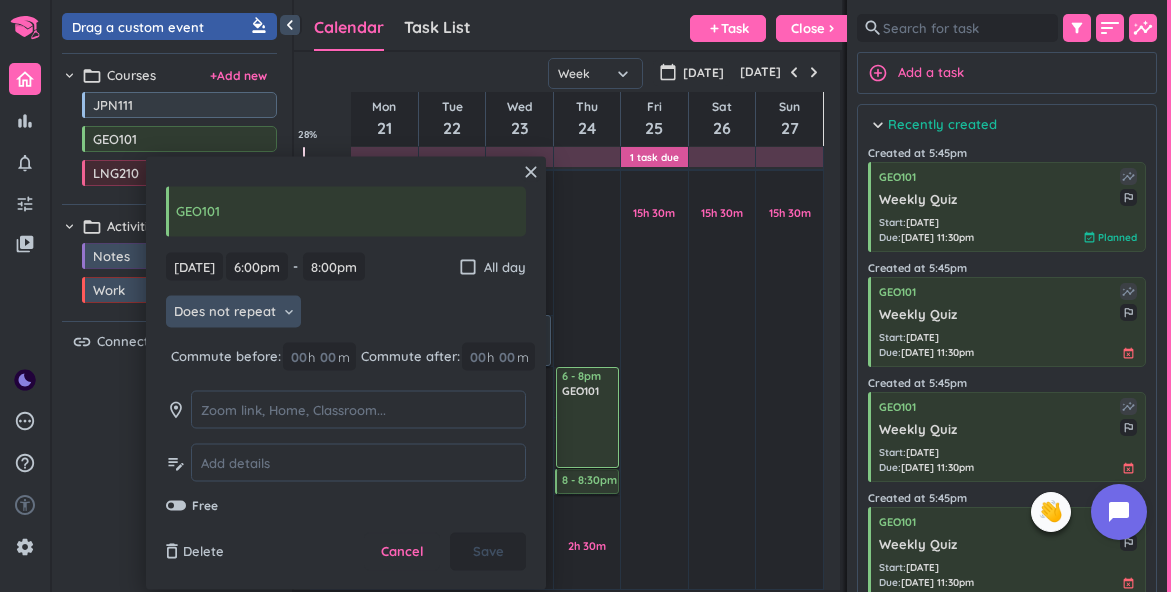 click on "Does not repeat" at bounding box center [225, 312] 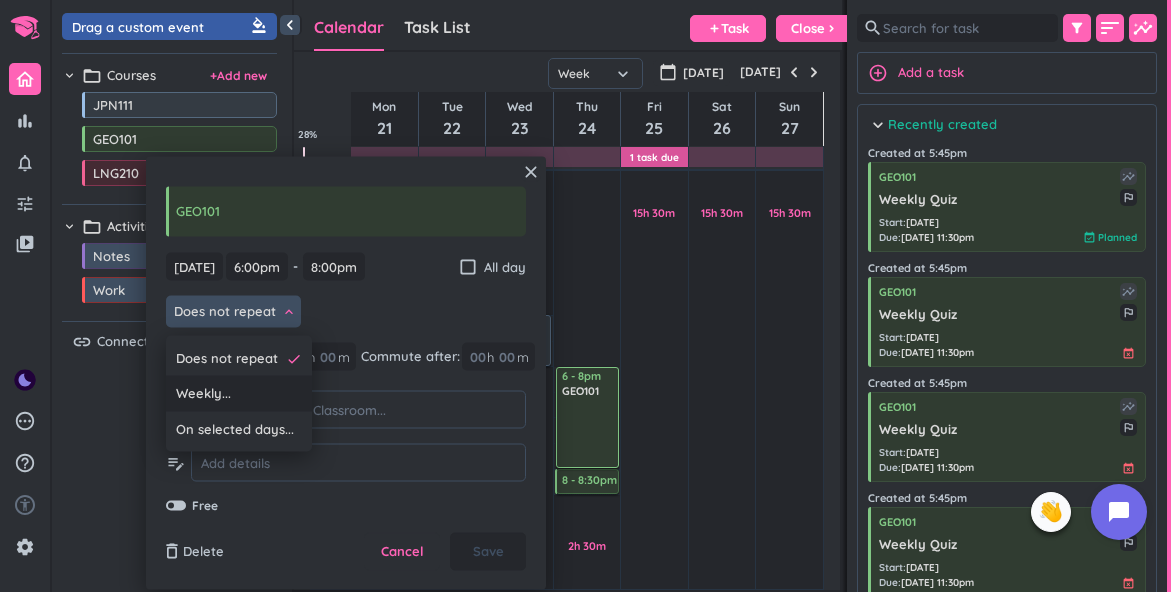 click on "Weekly..." at bounding box center [239, 394] 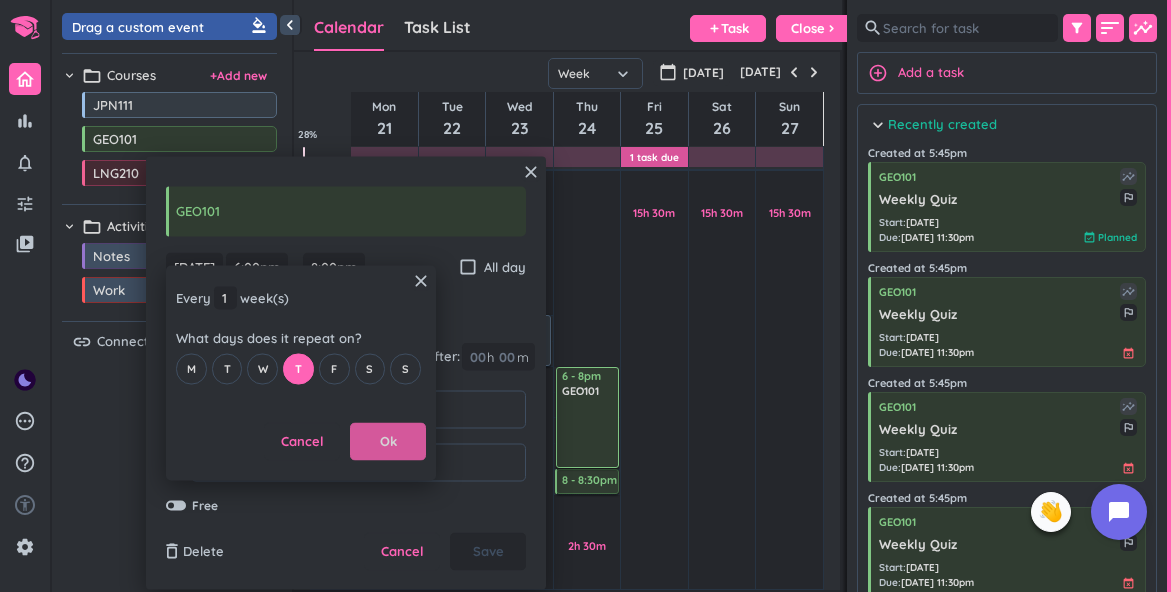click on "Ok" at bounding box center [388, 442] 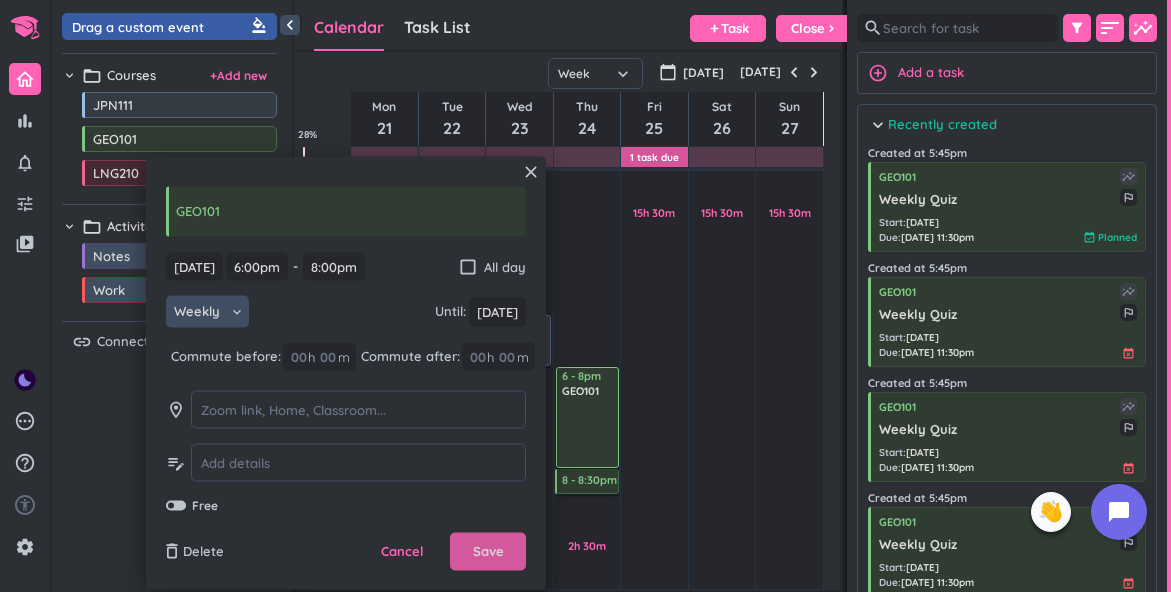 click on "Save" at bounding box center [488, 552] 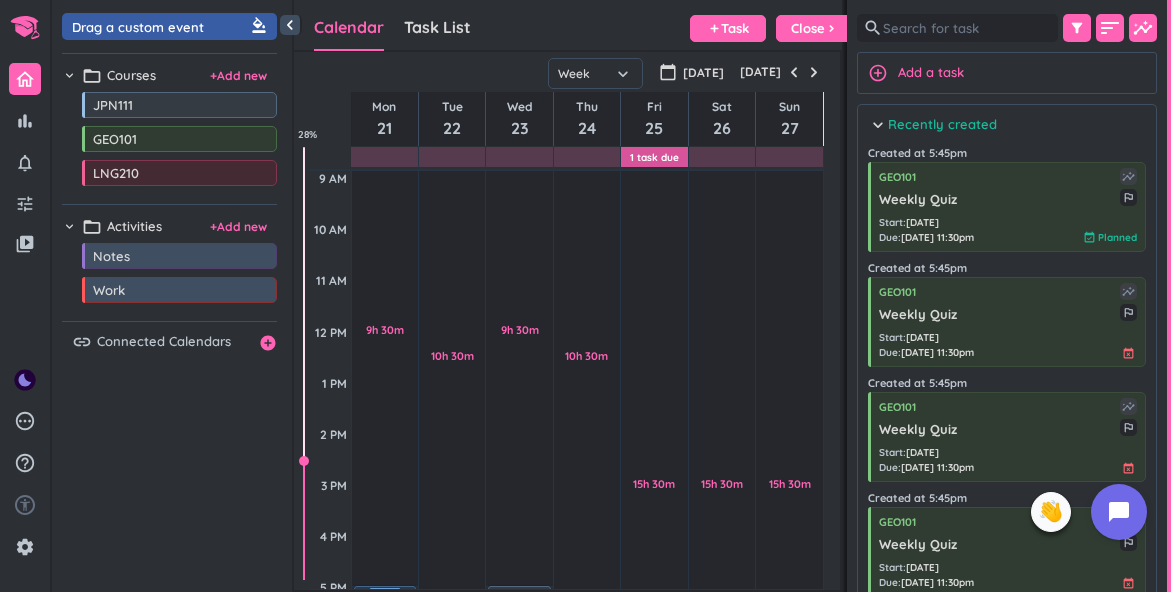 scroll, scrollTop: 249, scrollLeft: 0, axis: vertical 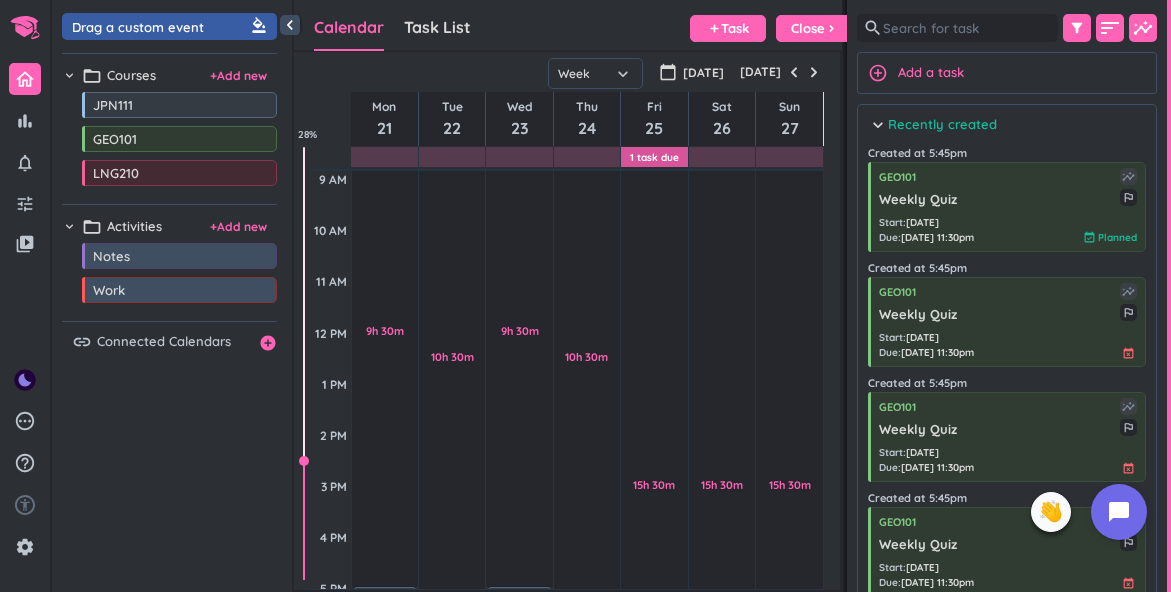 drag, startPoint x: 159, startPoint y: 306, endPoint x: 195, endPoint y: 309, distance: 36.124783 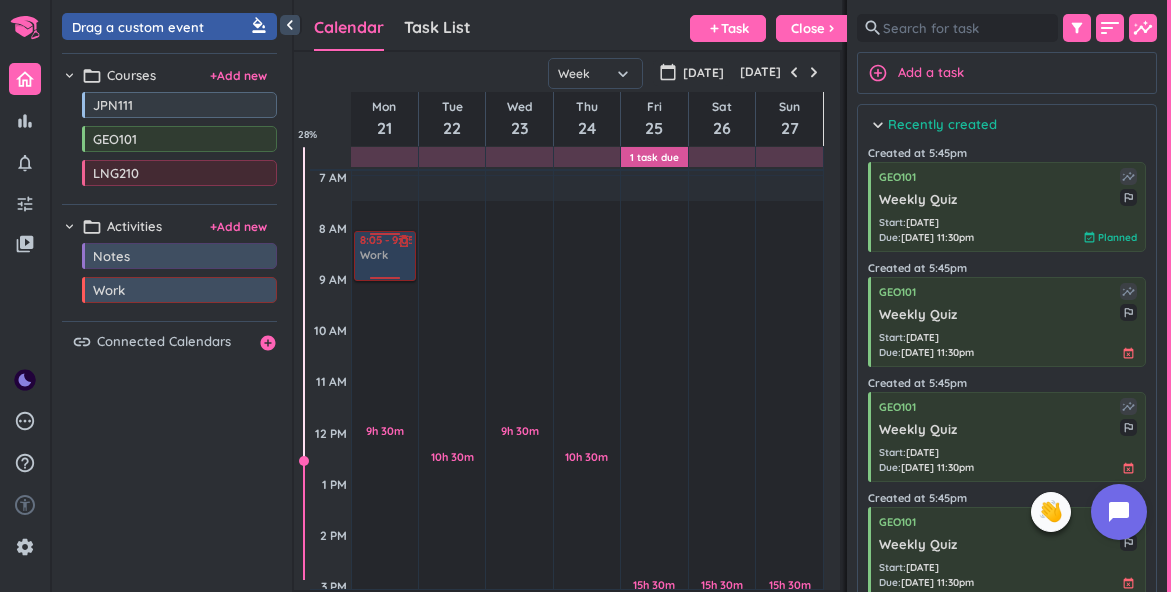 scroll, scrollTop: 121, scrollLeft: 0, axis: vertical 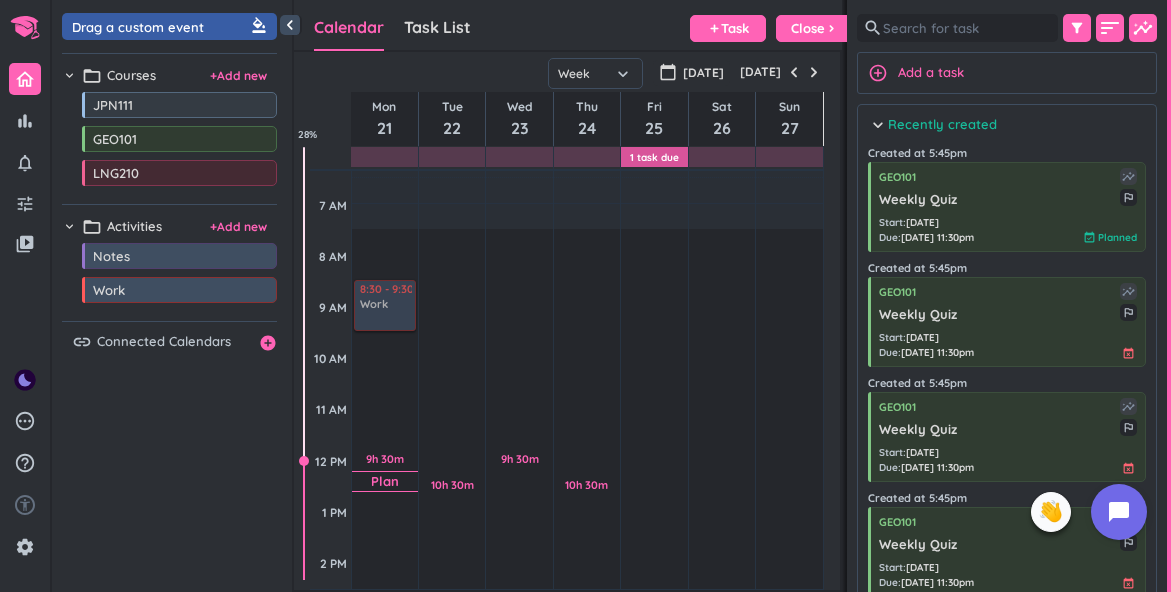 drag, startPoint x: 173, startPoint y: 297, endPoint x: 389, endPoint y: 283, distance: 216.45323 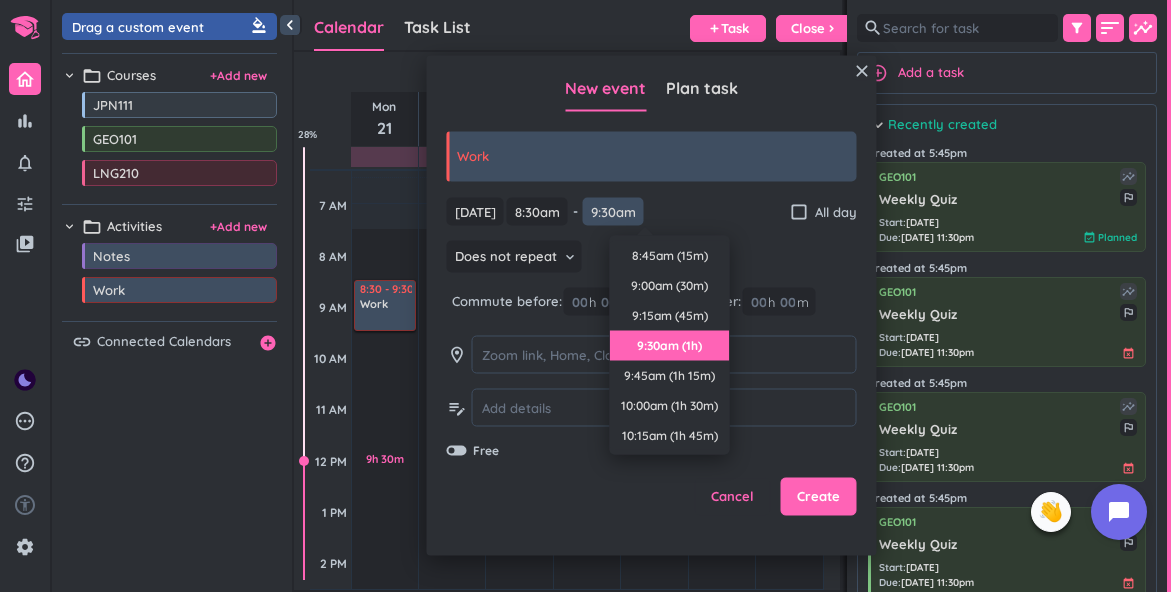 click on "9:30am" at bounding box center [613, 211] 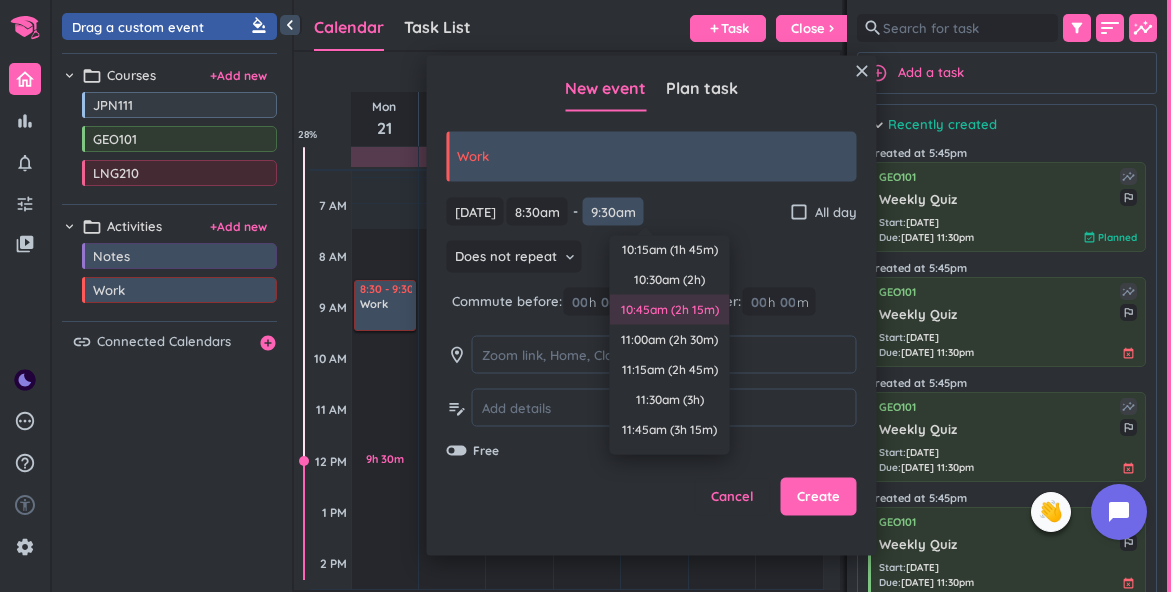 scroll, scrollTop: 185, scrollLeft: 0, axis: vertical 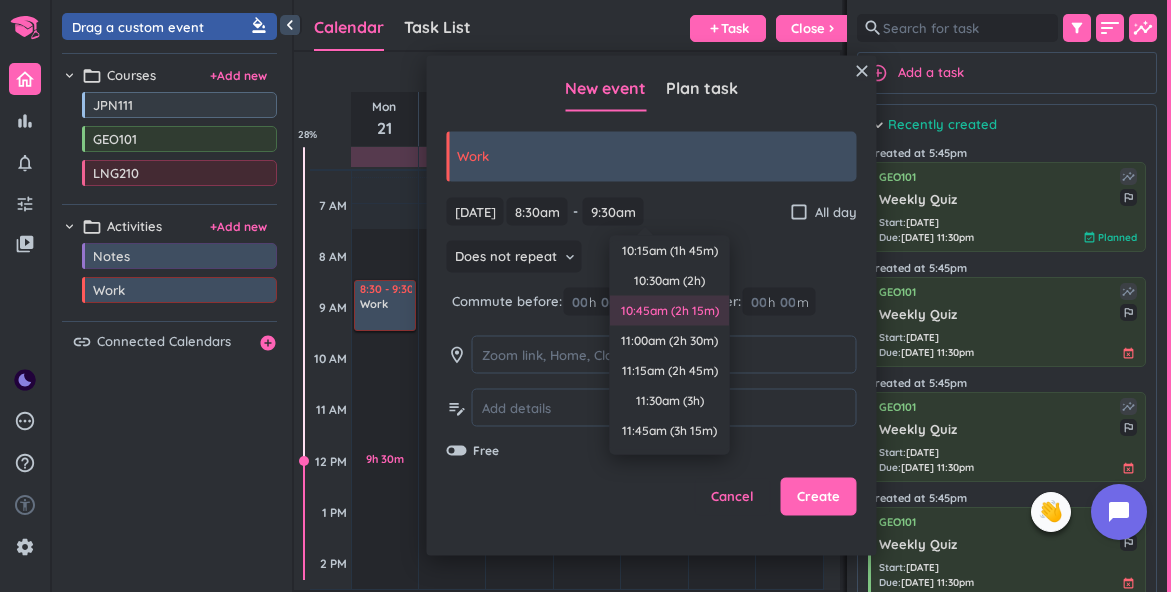 click on "11:30am (3h)" at bounding box center (670, 401) 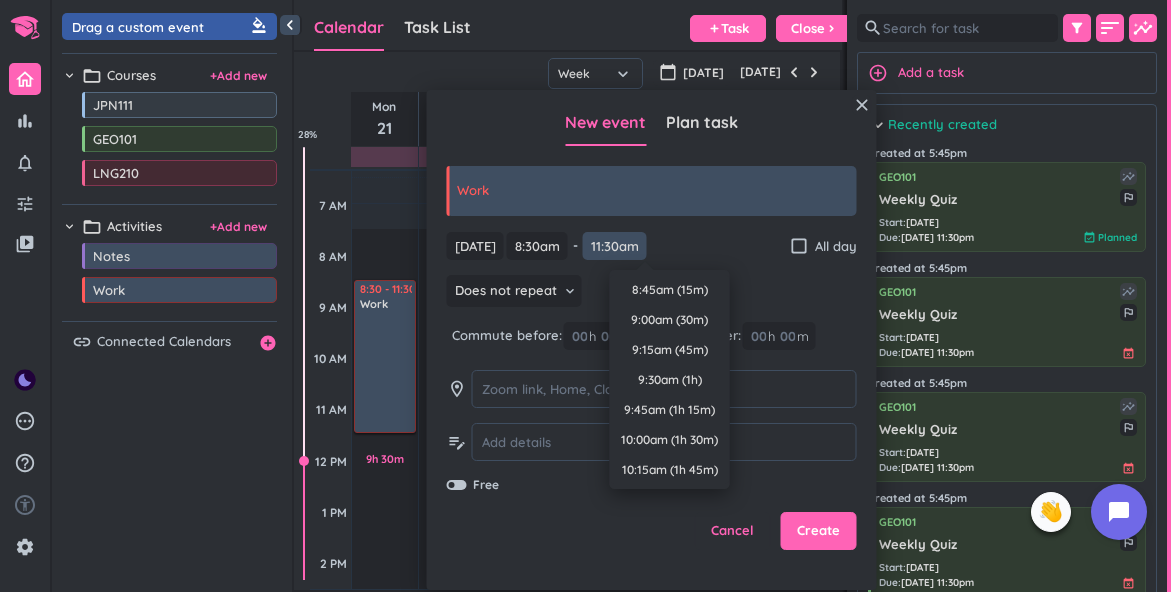 click on "11:30am" at bounding box center (615, 246) 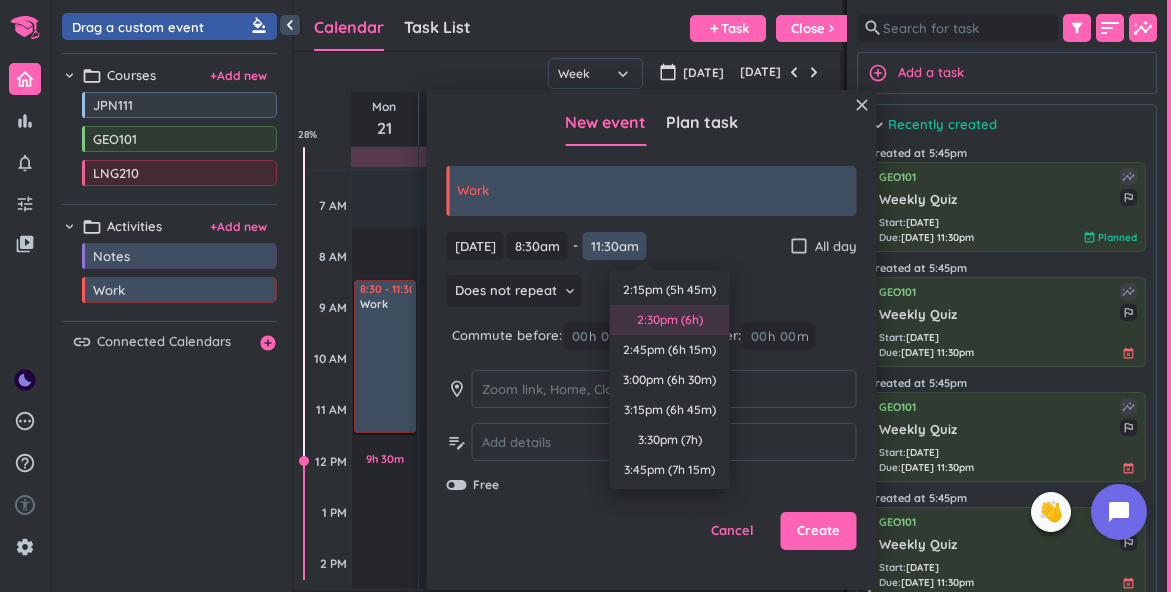 scroll, scrollTop: 667, scrollLeft: 0, axis: vertical 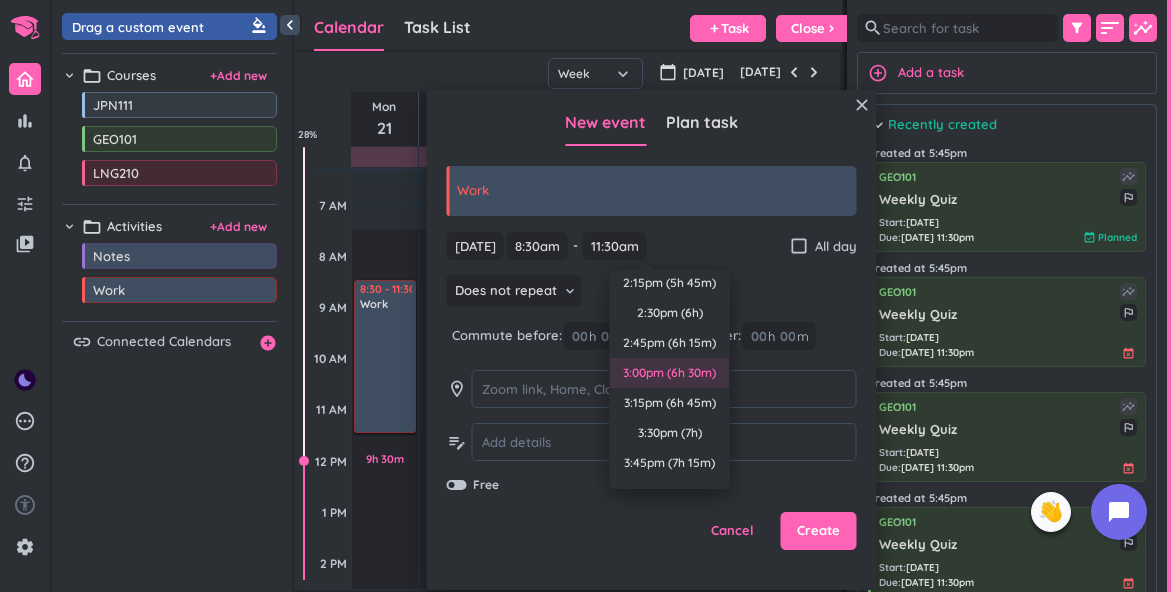 click on "3:00pm (6h 30m)" at bounding box center [670, 373] 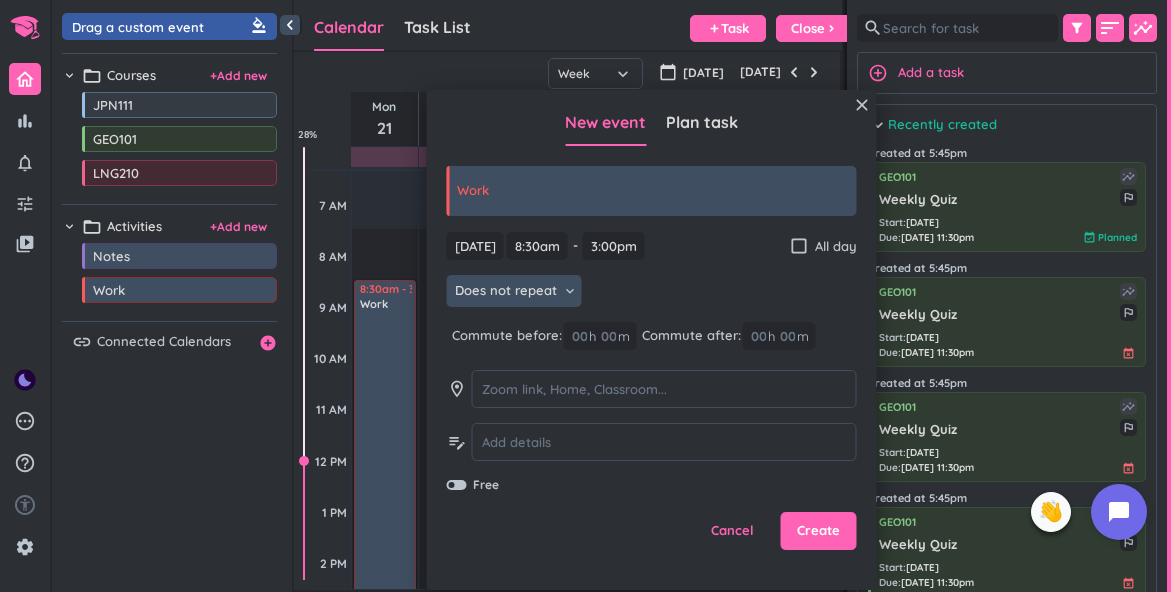 click on "keyboard_arrow_down" at bounding box center [570, 291] 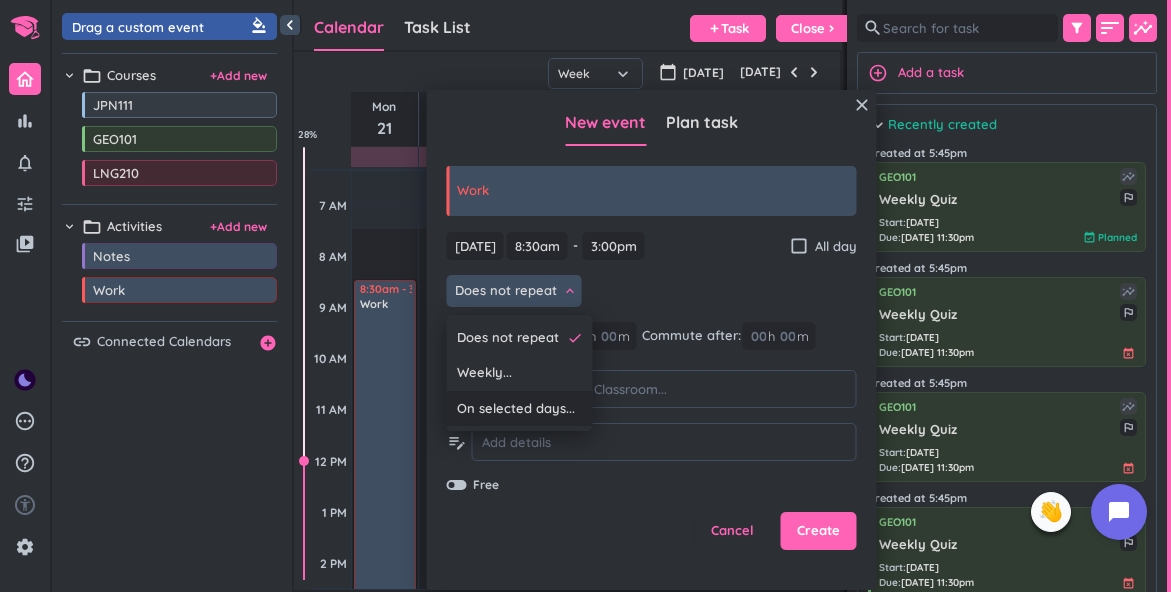 click on "On selected days..." at bounding box center (516, 409) 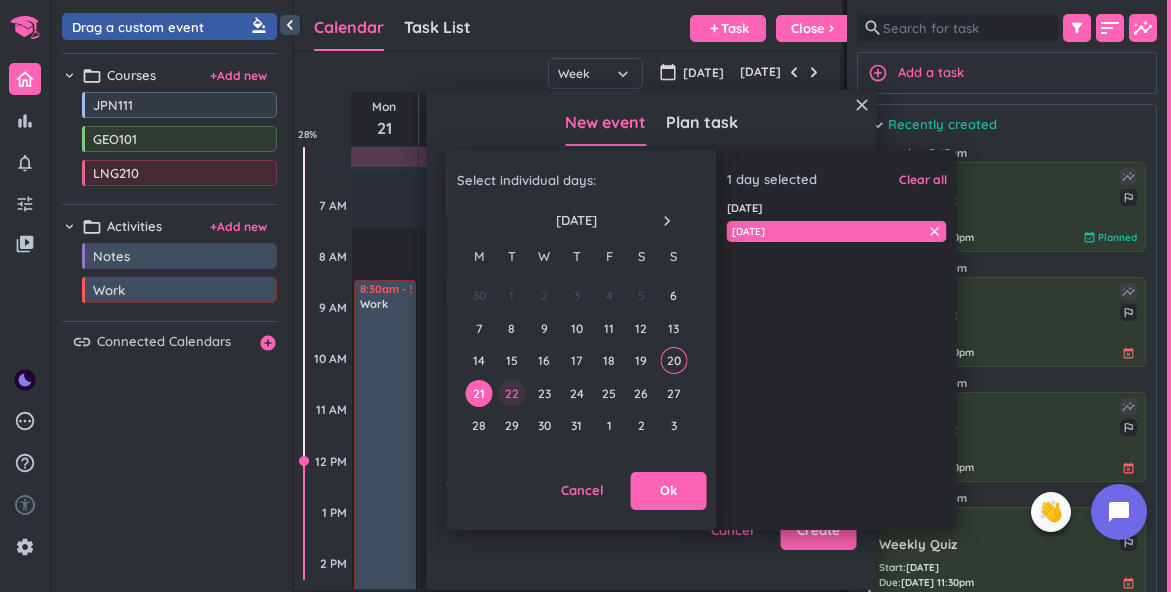 click on "22" at bounding box center [511, 393] 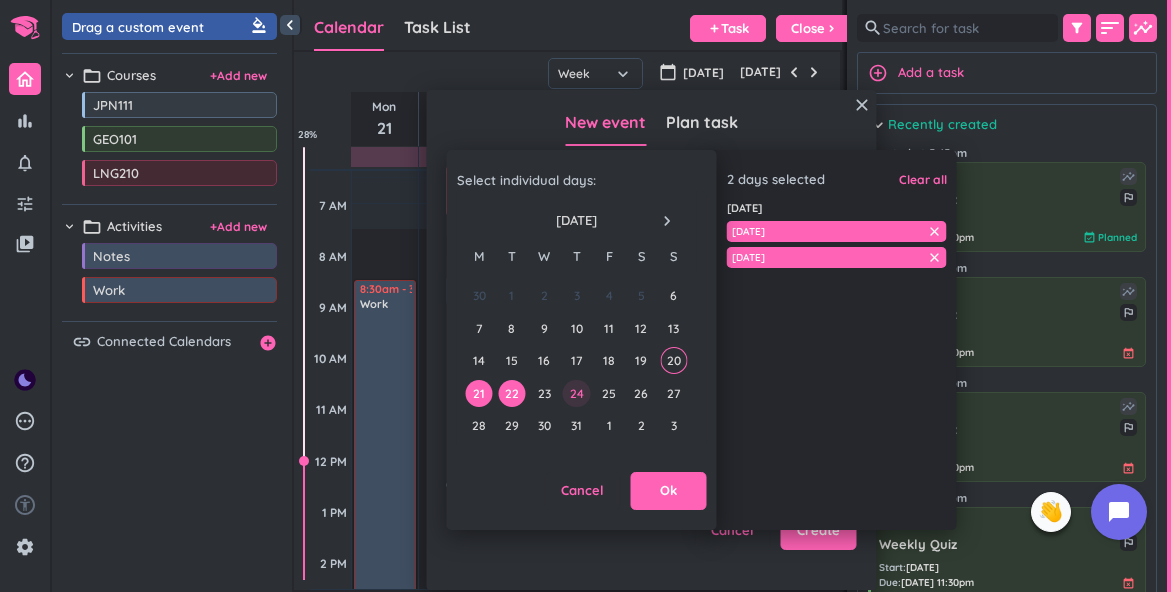 click on "24" at bounding box center (576, 393) 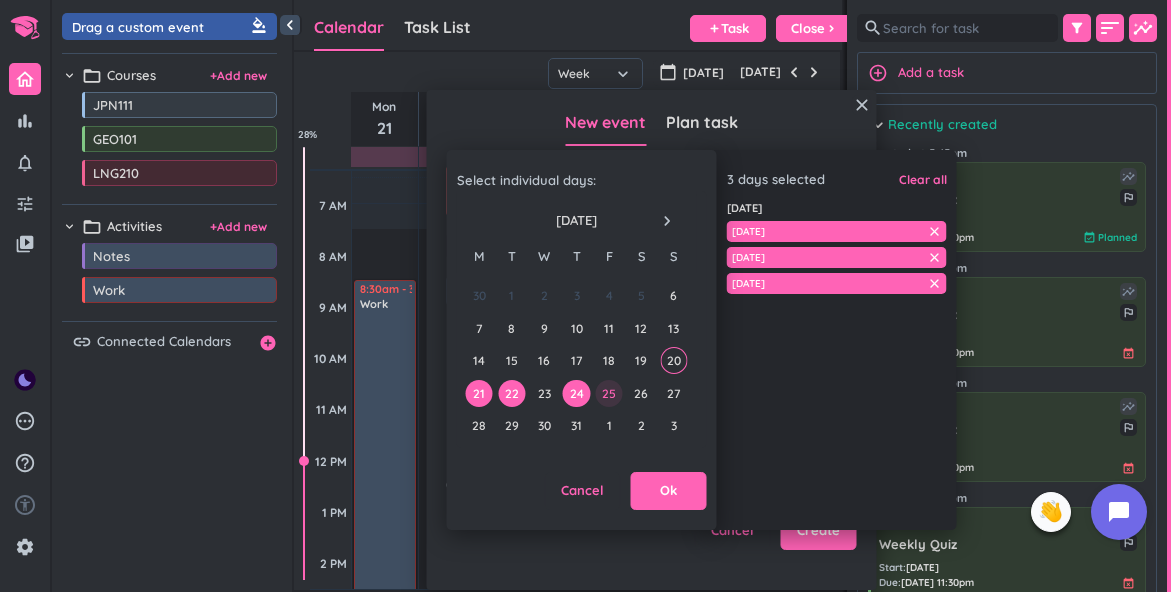 click on "25" at bounding box center [608, 393] 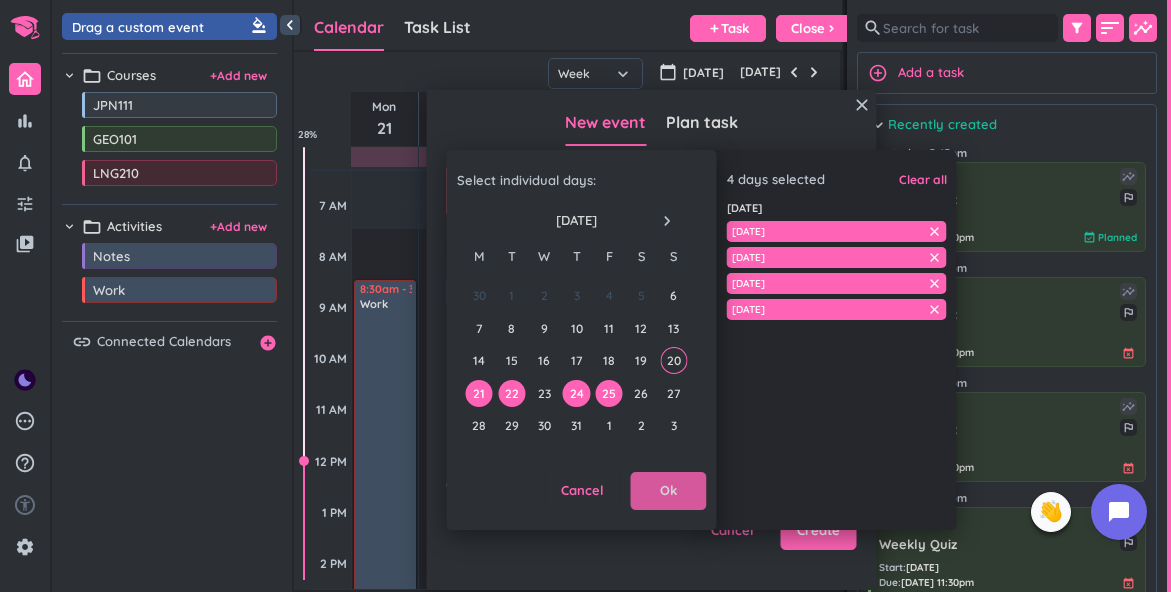 click on "Ok" at bounding box center (669, 491) 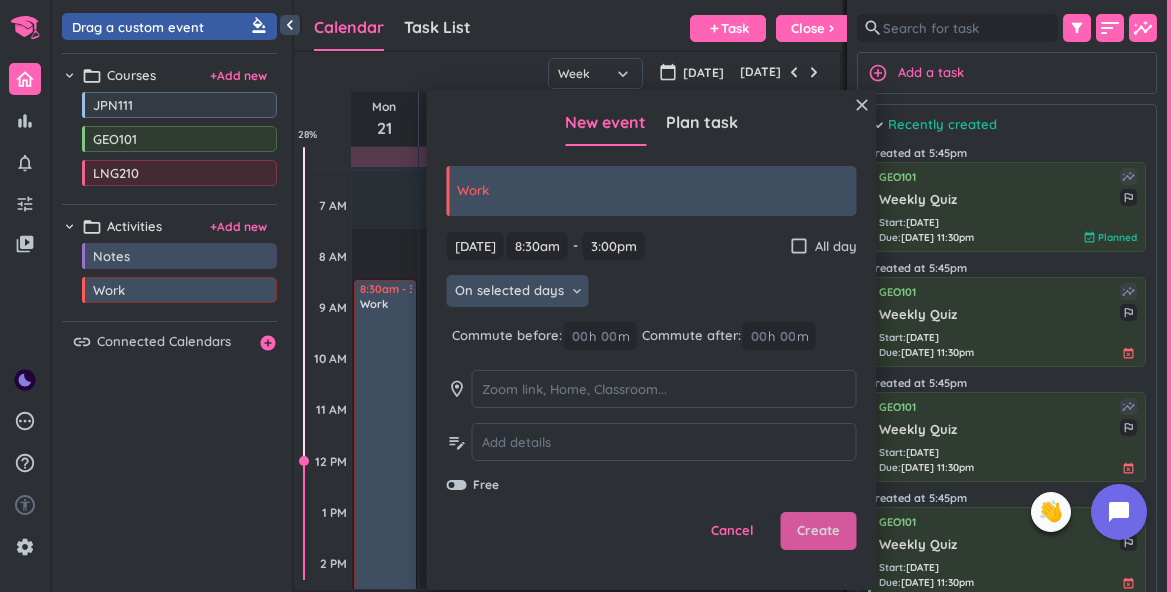 click on "Create" at bounding box center [819, 531] 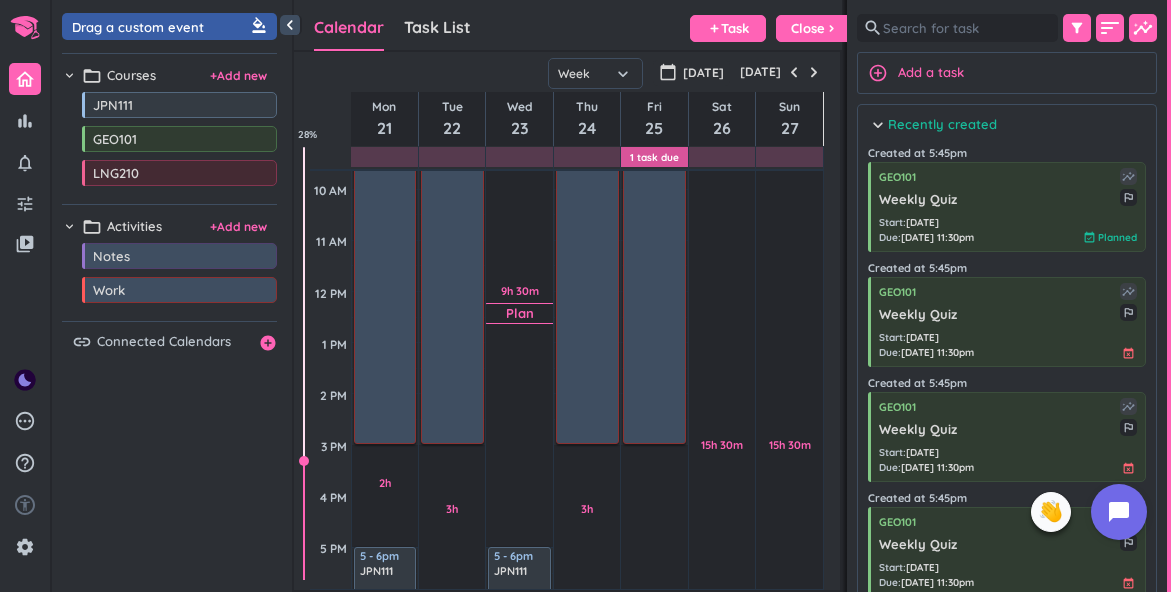 scroll, scrollTop: 298, scrollLeft: 0, axis: vertical 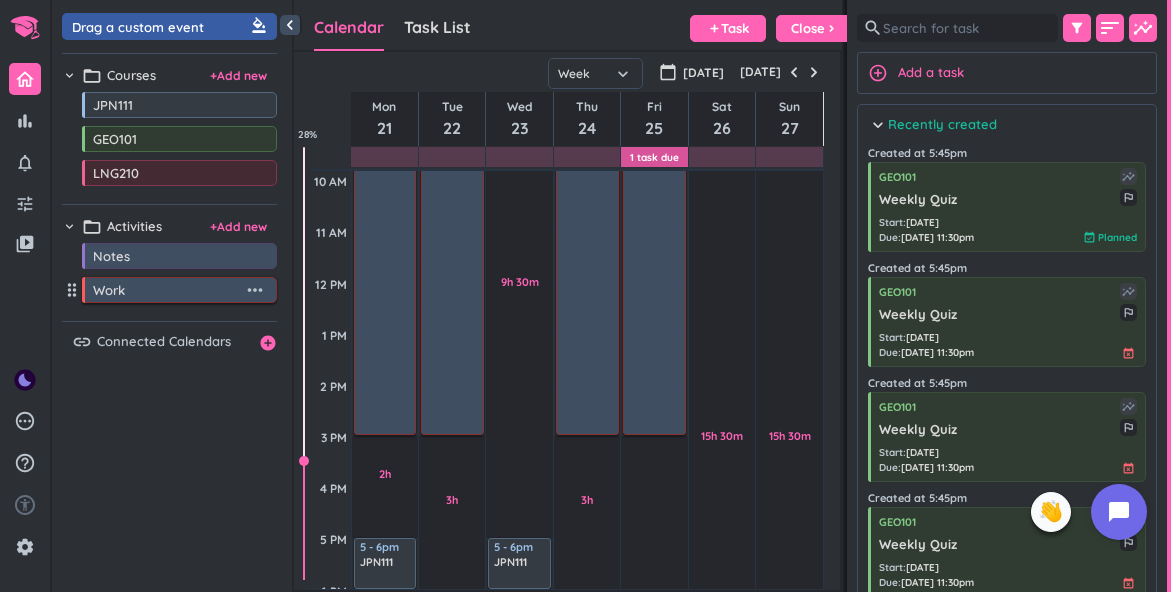 click on "more_horiz" at bounding box center (255, 290) 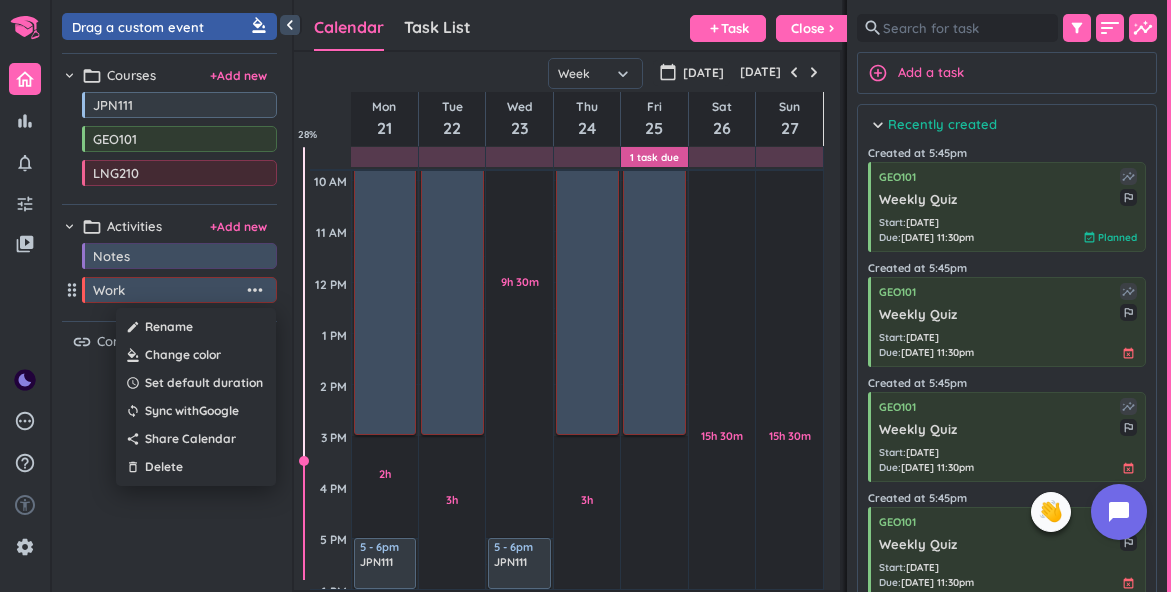 click at bounding box center [196, 355] 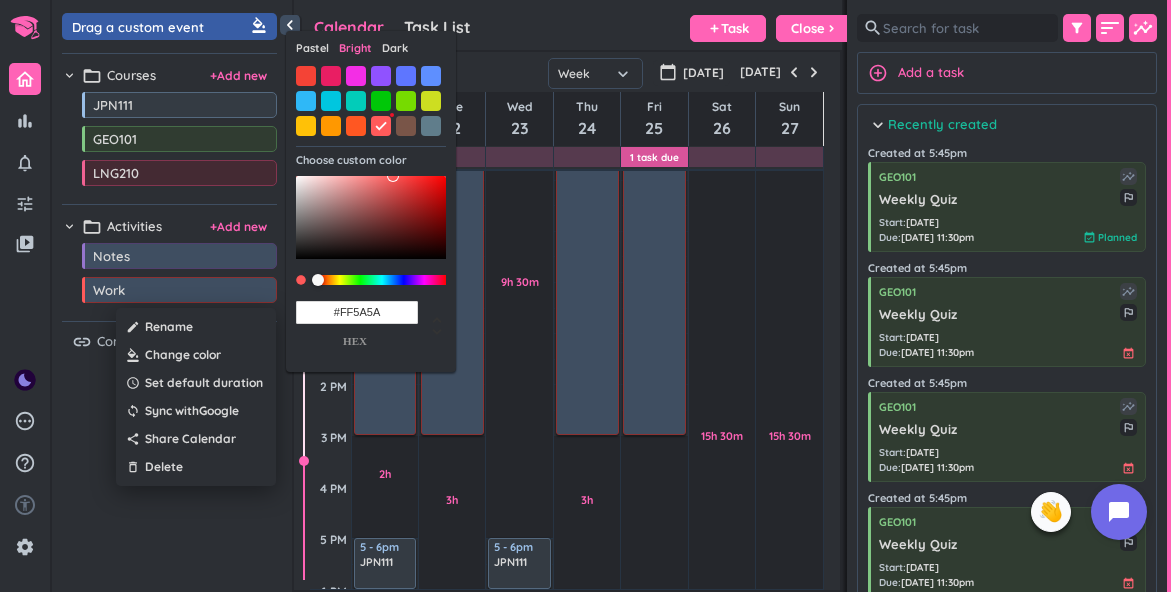 click on "Pastel" at bounding box center [312, 48] 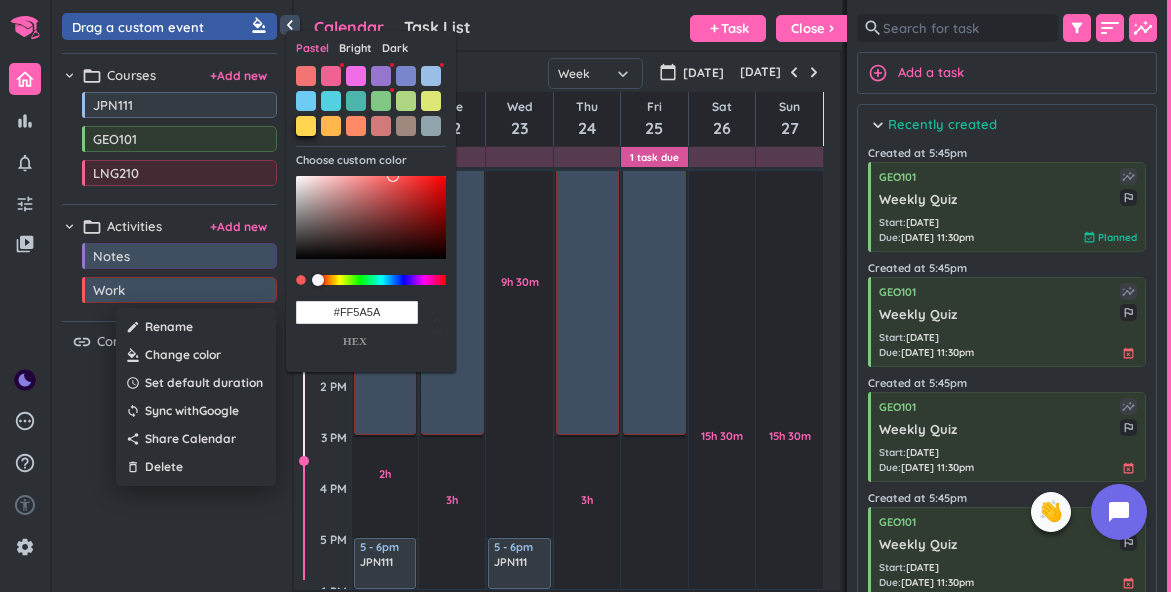 click at bounding box center [306, 126] 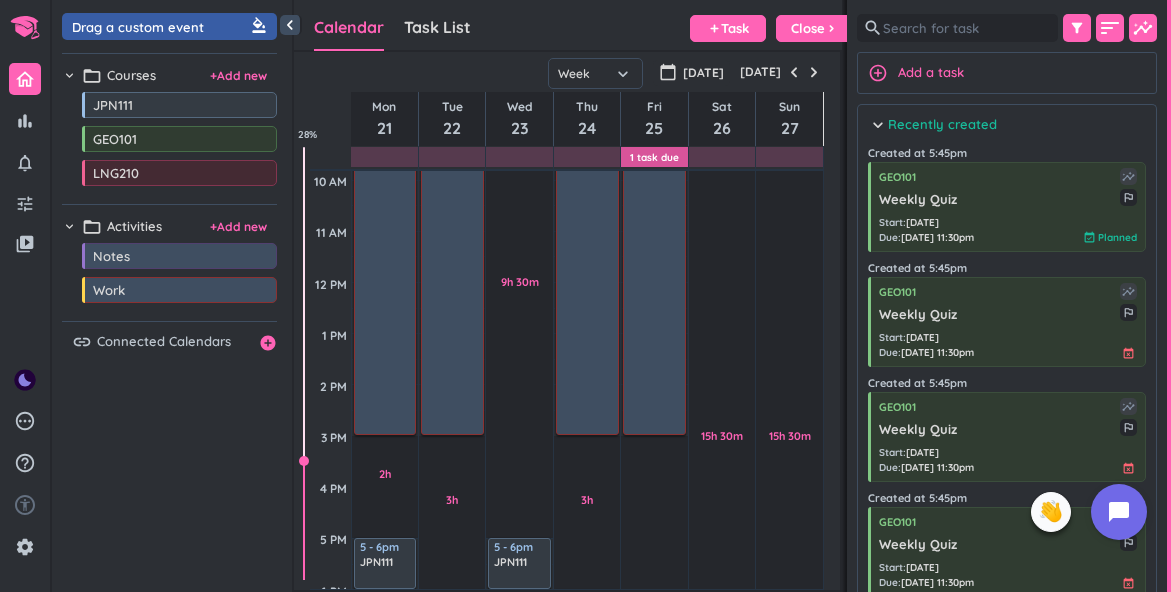 click on "Drag a custom event format_color_fill chevron_right folder_open Courses   +  Add new drag_indicator JPN111 more_horiz drag_indicator GEO101 more_horiz drag_indicator LNG210 more_horiz chevron_right folder_open Activities   +  Add new drag_indicator Notes more_horiz drag_indicator Work more_horiz link Connected Calendars add_circle" at bounding box center [172, 301] 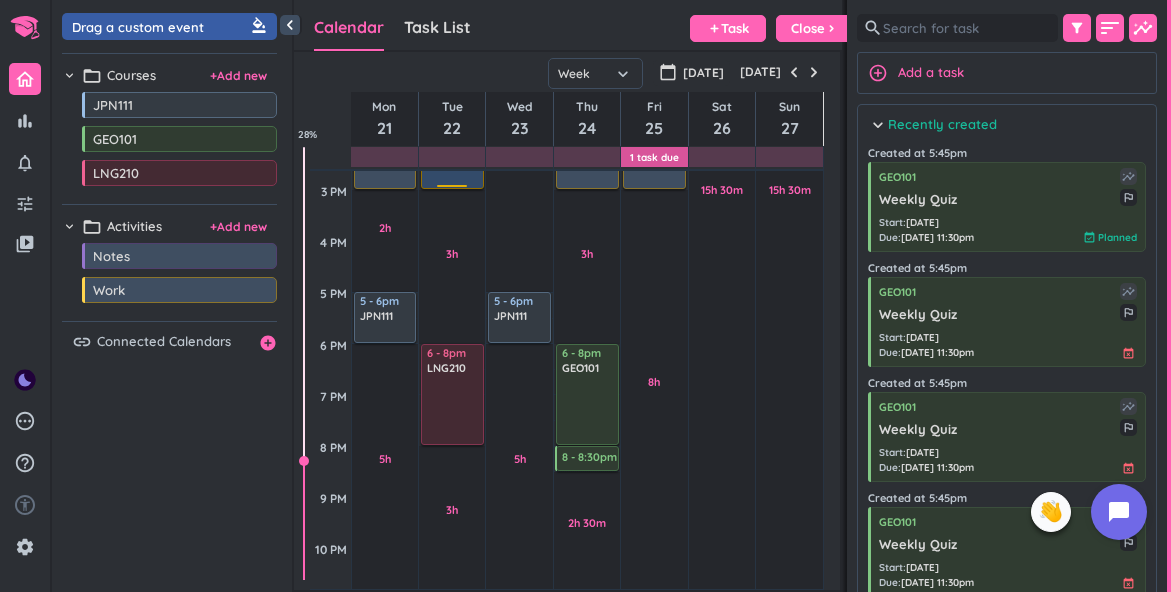 scroll, scrollTop: 548, scrollLeft: 0, axis: vertical 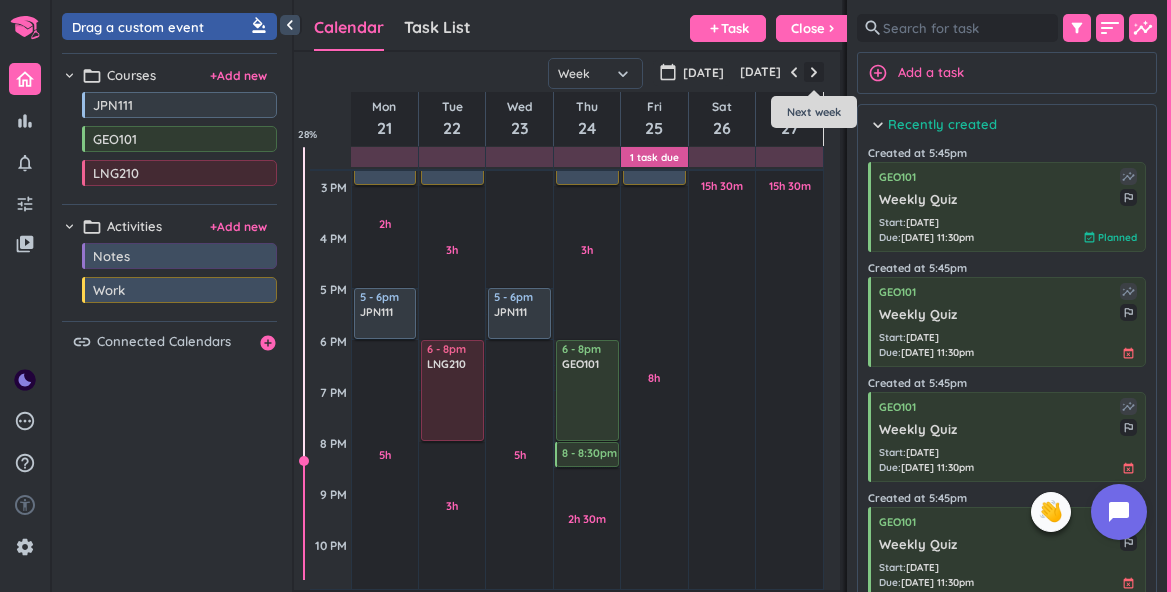 click at bounding box center (814, 72) 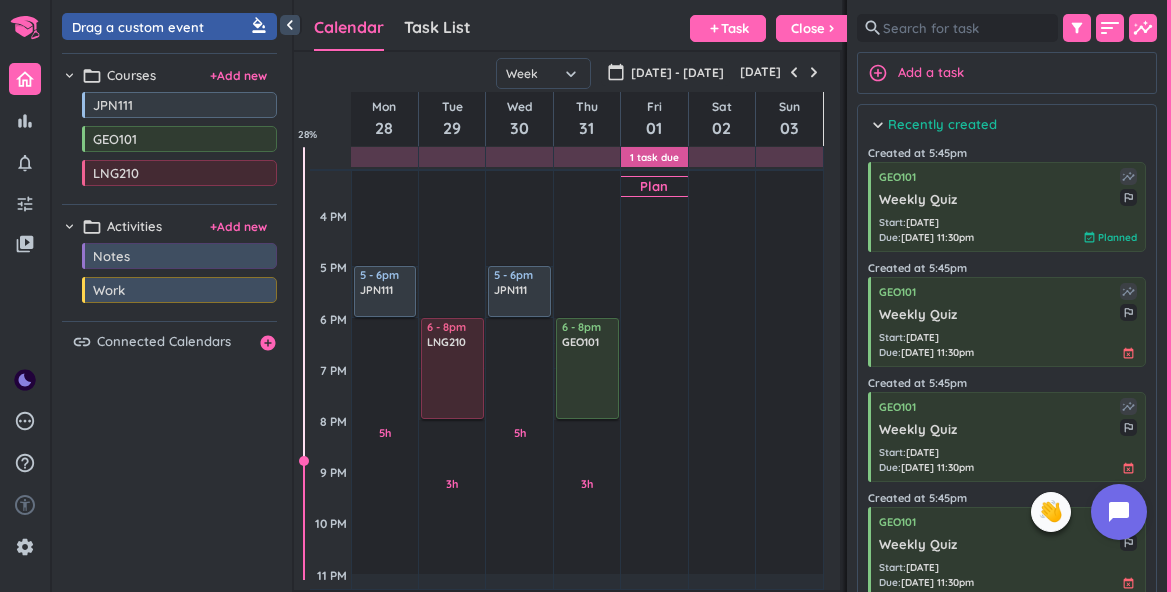 scroll, scrollTop: 572, scrollLeft: 0, axis: vertical 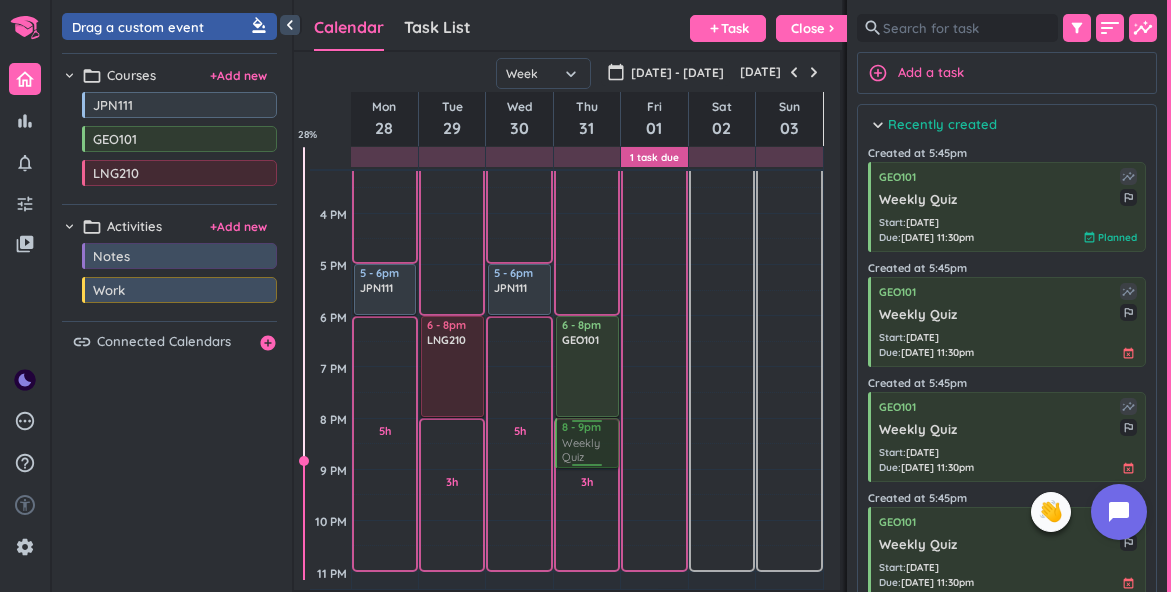 drag, startPoint x: 988, startPoint y: 344, endPoint x: 602, endPoint y: 421, distance: 393.60513 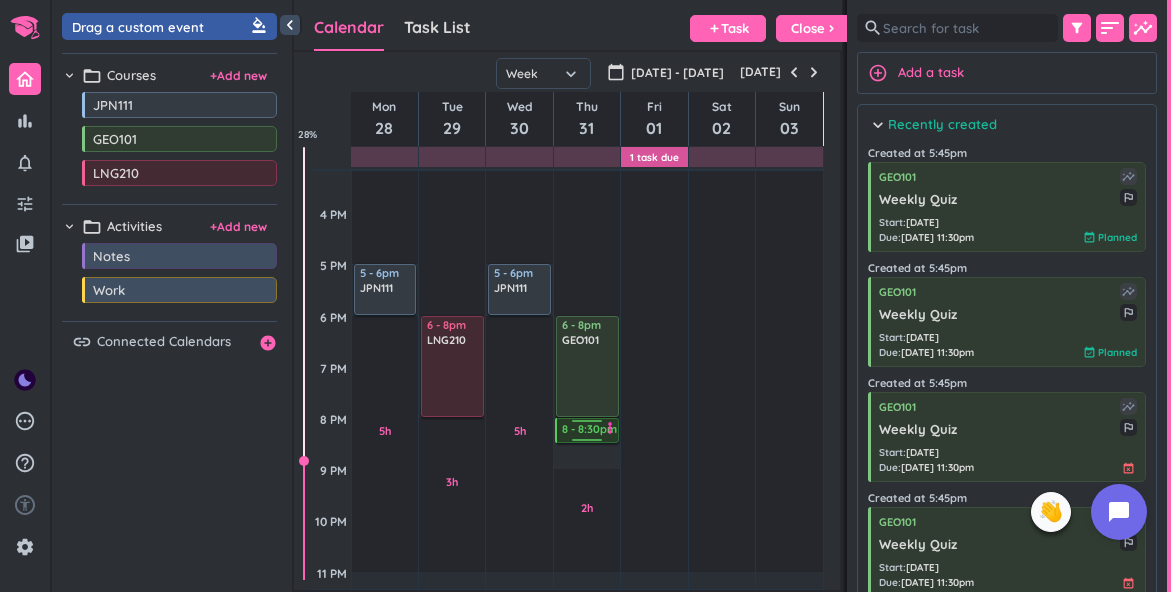 drag, startPoint x: 587, startPoint y: 465, endPoint x: 596, endPoint y: 441, distance: 25.632011 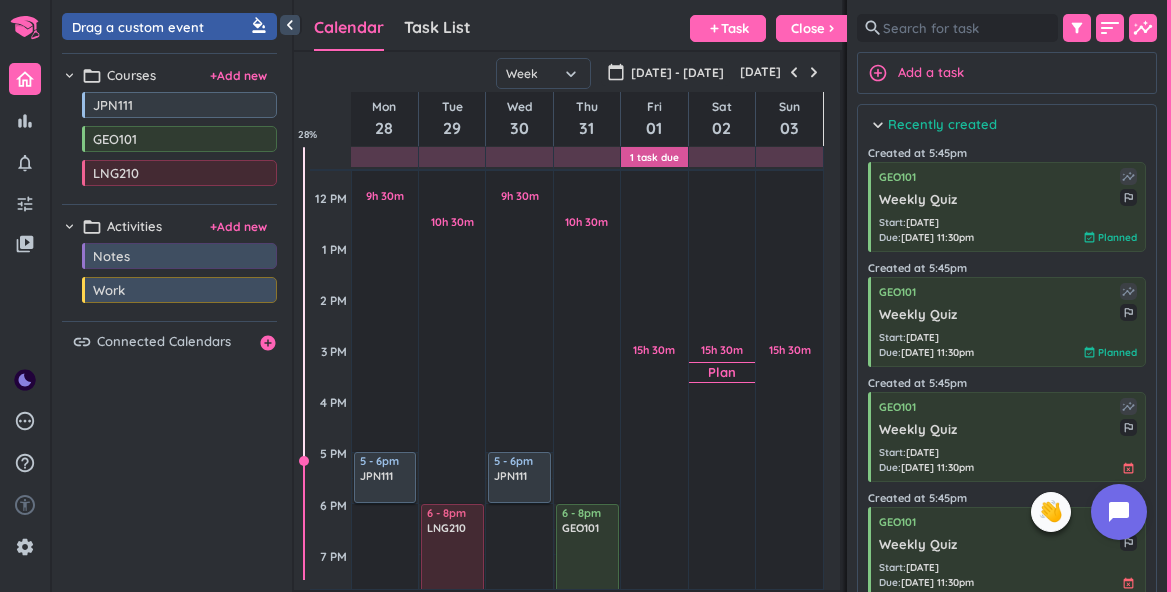 scroll, scrollTop: 41, scrollLeft: 0, axis: vertical 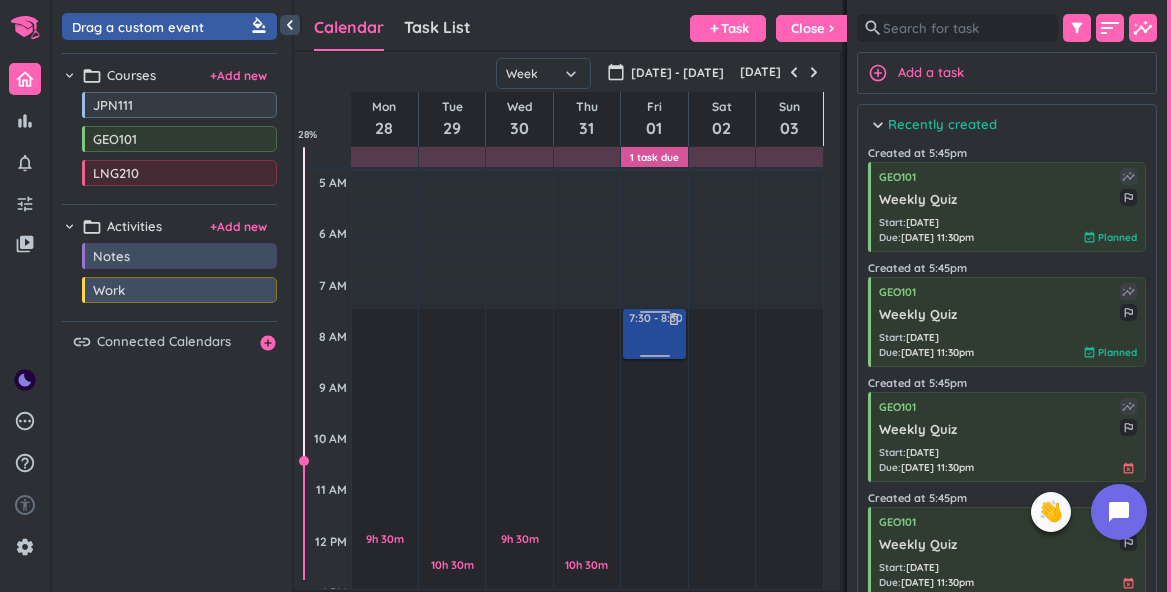 drag, startPoint x: 133, startPoint y: 28, endPoint x: 665, endPoint y: 311, distance: 602.58856 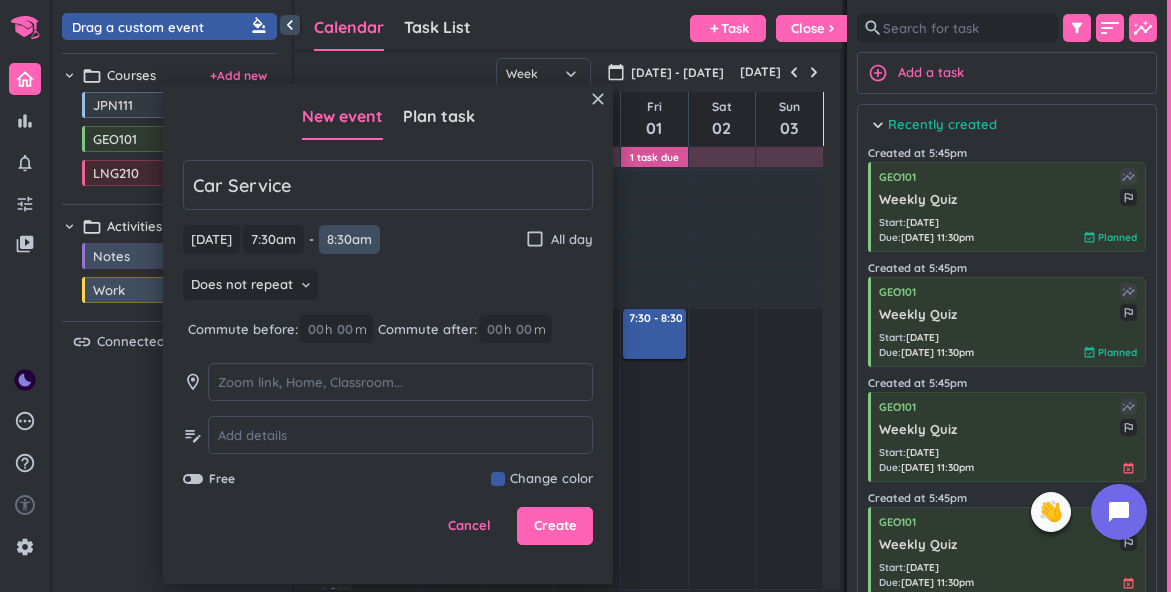 click on "8:30am" at bounding box center [349, 239] 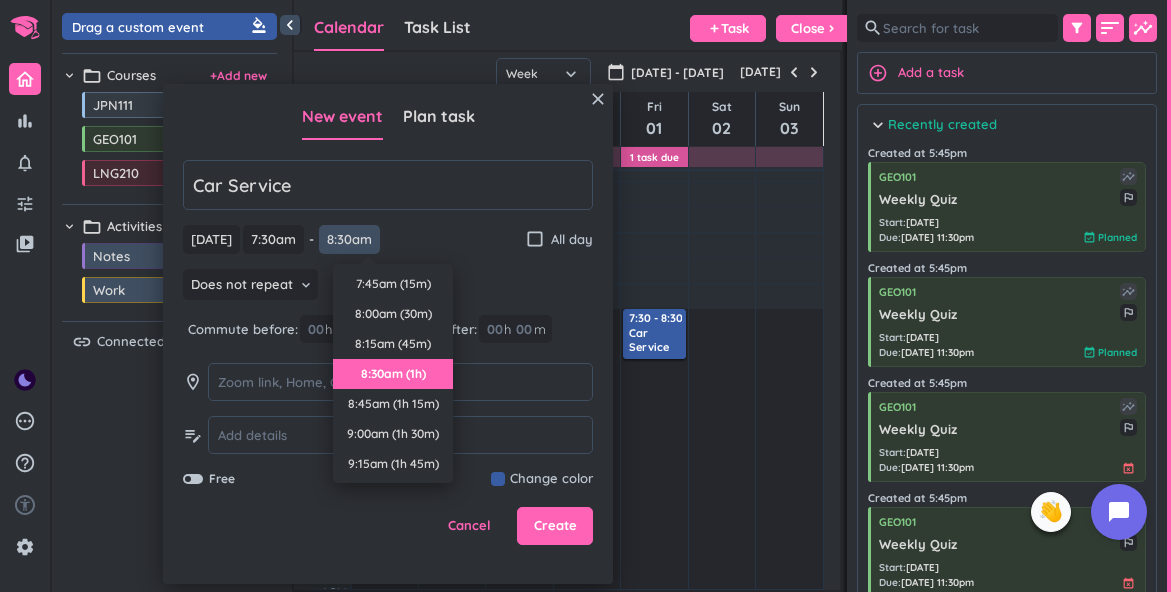 scroll, scrollTop: 90, scrollLeft: 0, axis: vertical 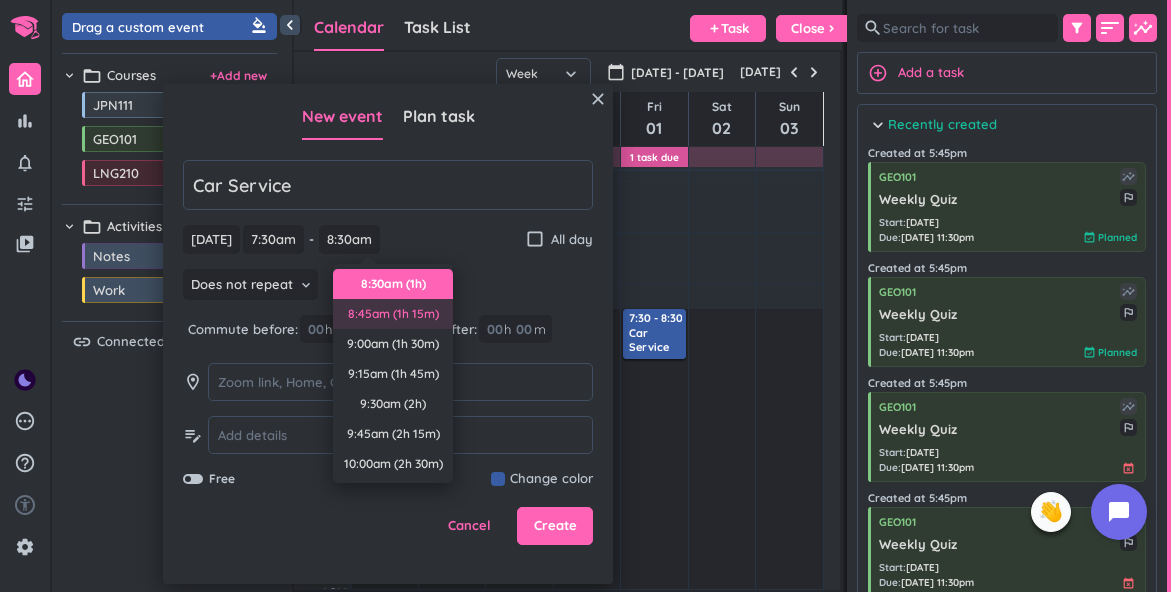 click on "8:45am (1h 15m)" at bounding box center (393, 314) 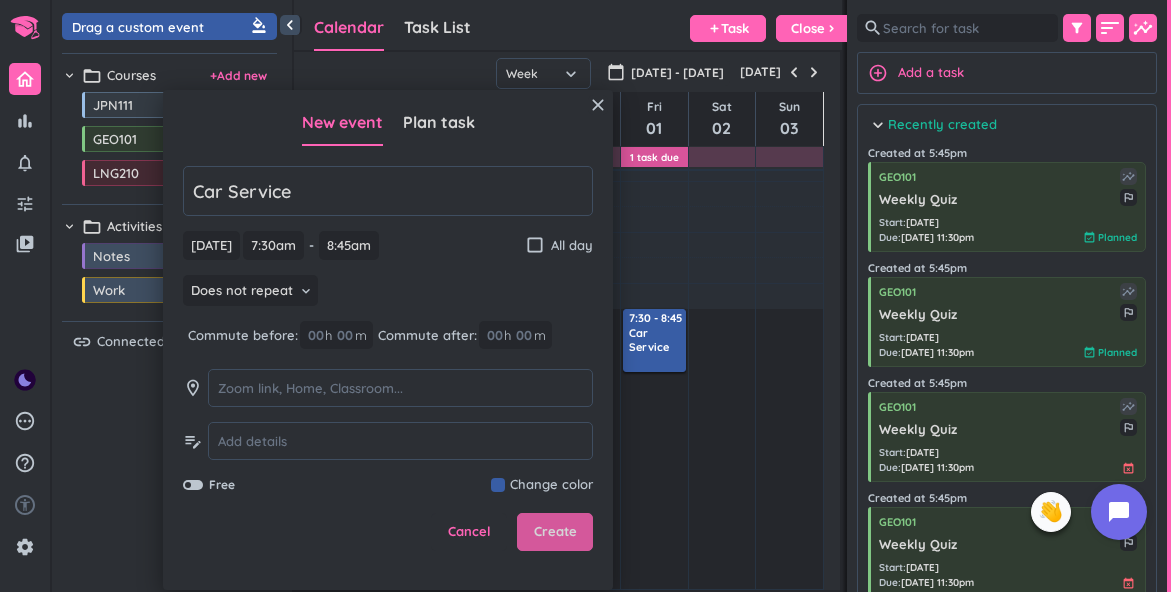 click on "Create" at bounding box center [555, 532] 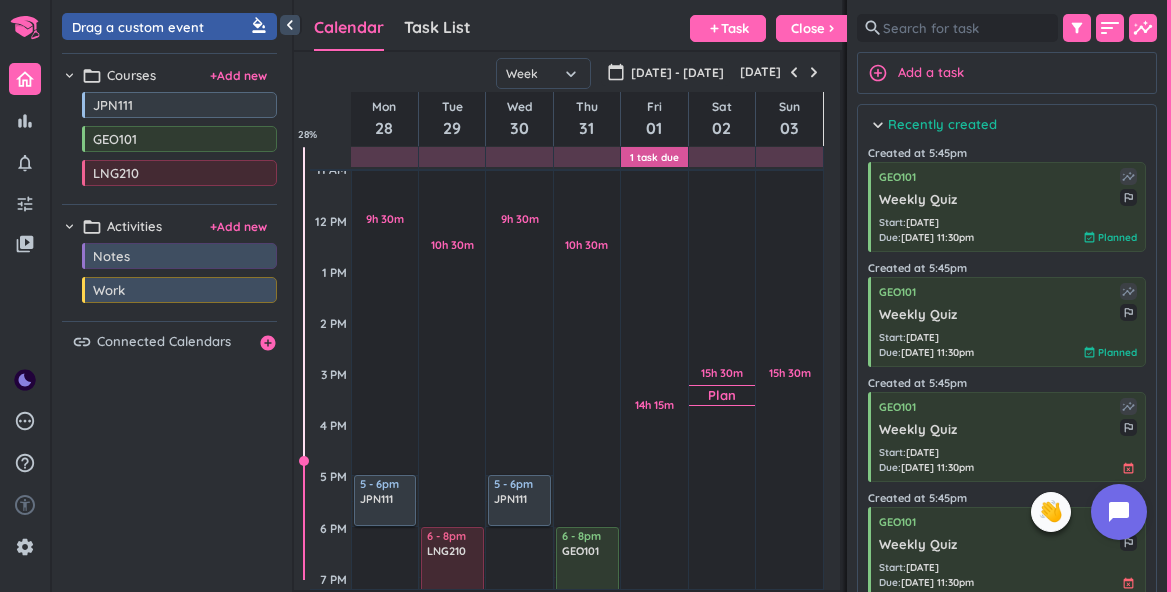scroll, scrollTop: 366, scrollLeft: 0, axis: vertical 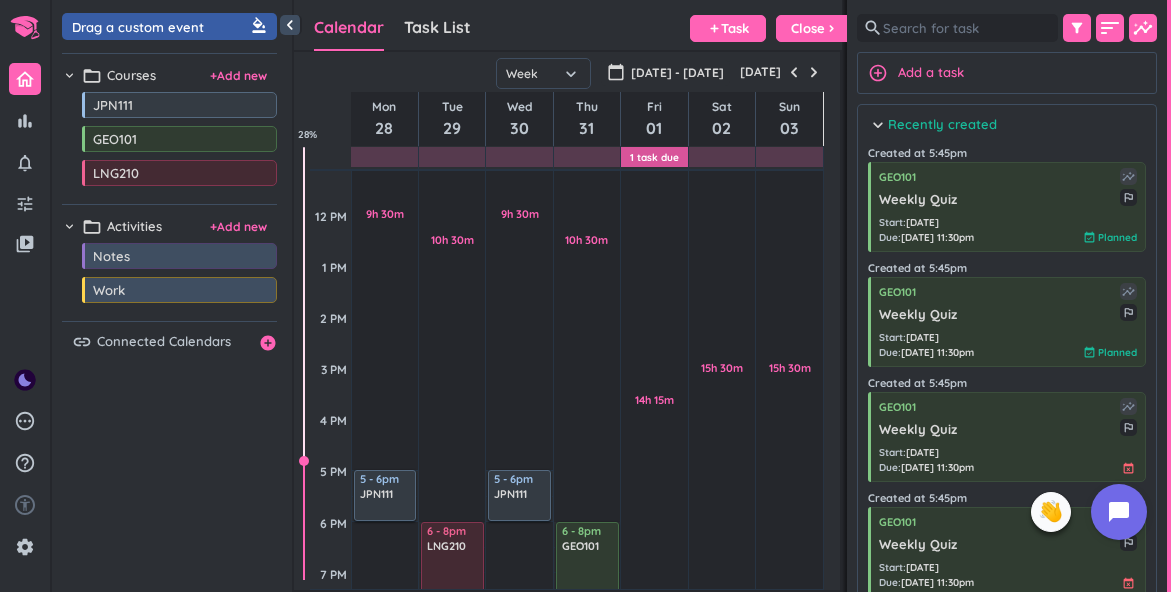 click on "[DATE]" at bounding box center [567, 72] 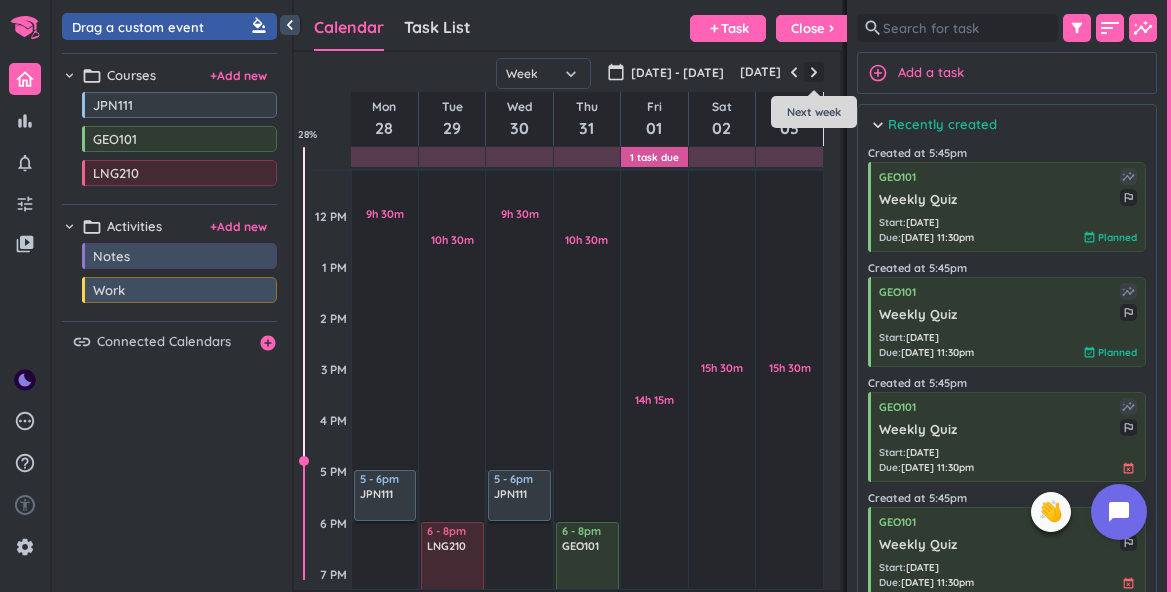 click at bounding box center (814, 72) 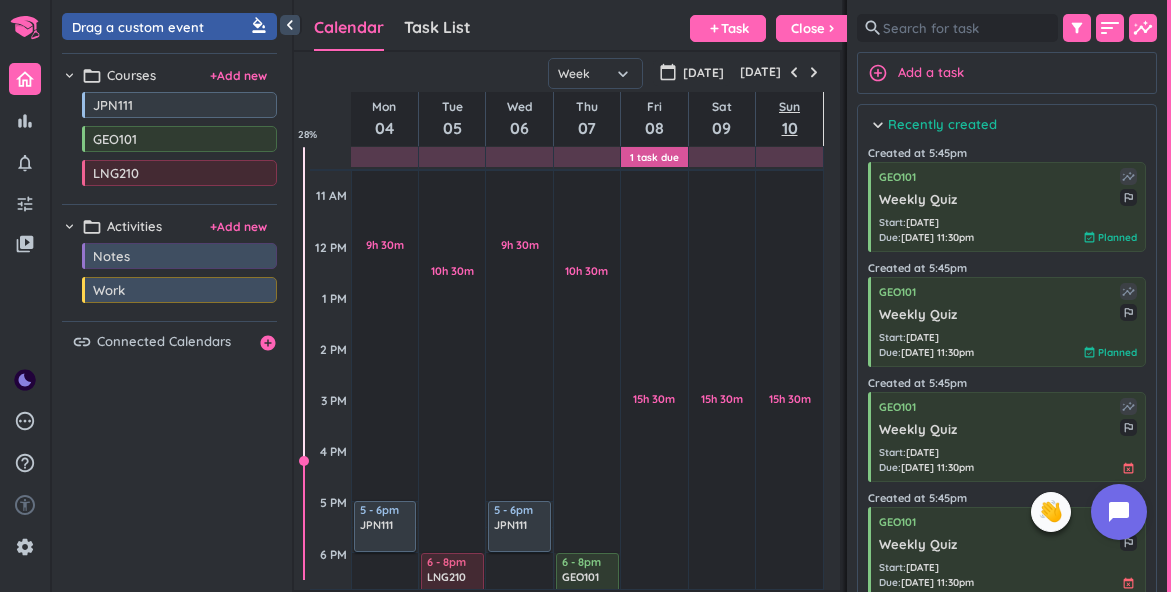 scroll, scrollTop: 320, scrollLeft: 0, axis: vertical 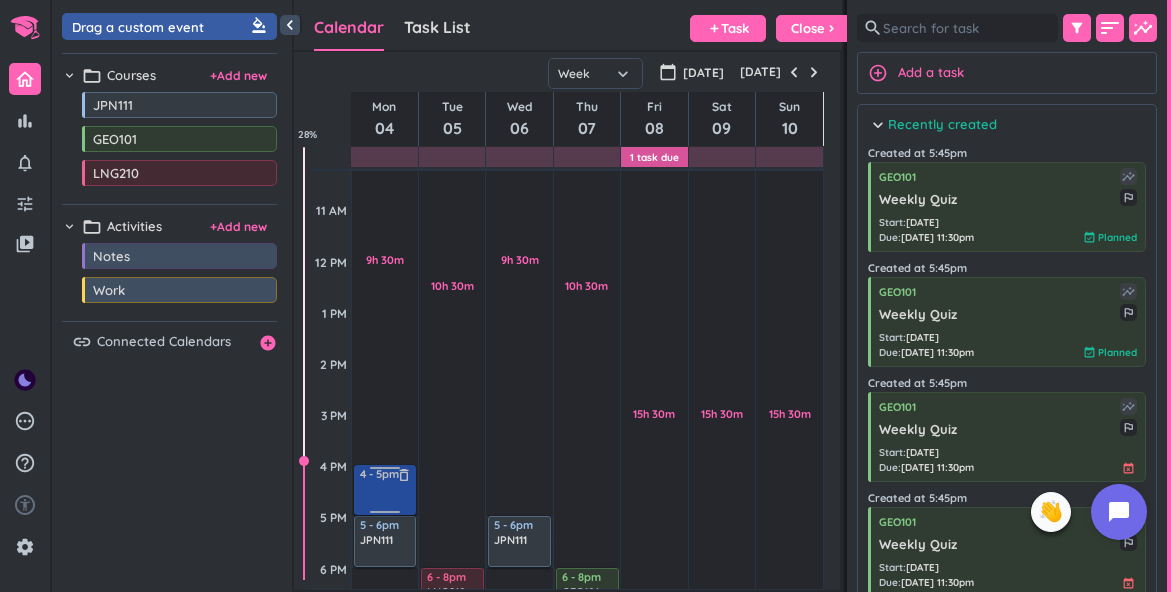 drag, startPoint x: 177, startPoint y: 32, endPoint x: 392, endPoint y: 468, distance: 486.12857 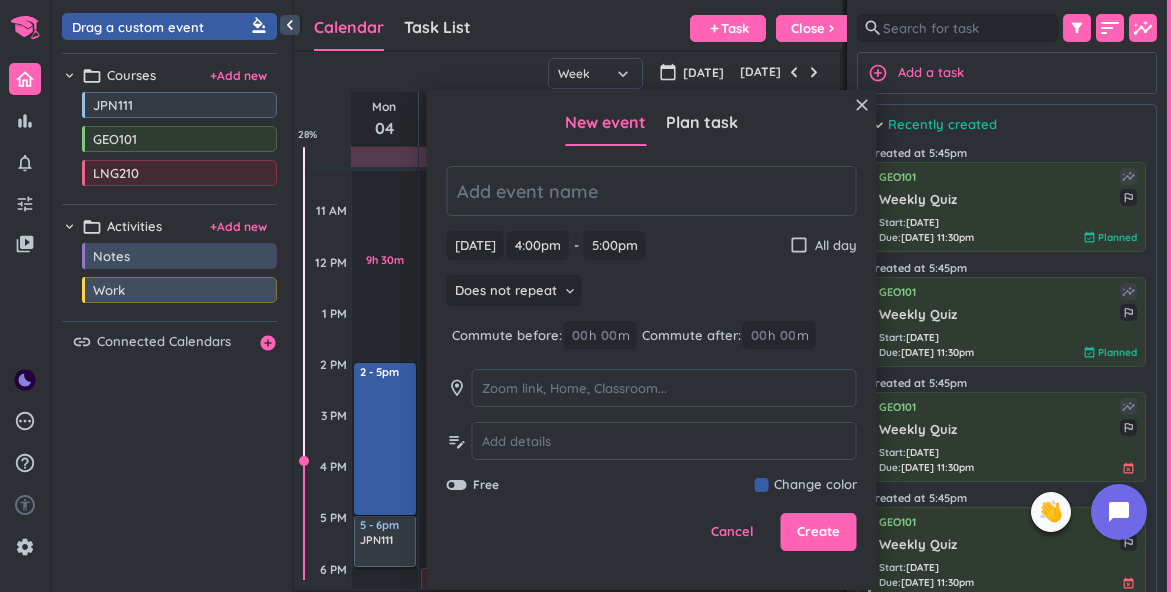 drag, startPoint x: 382, startPoint y: 467, endPoint x: 390, endPoint y: 456, distance: 13.601471 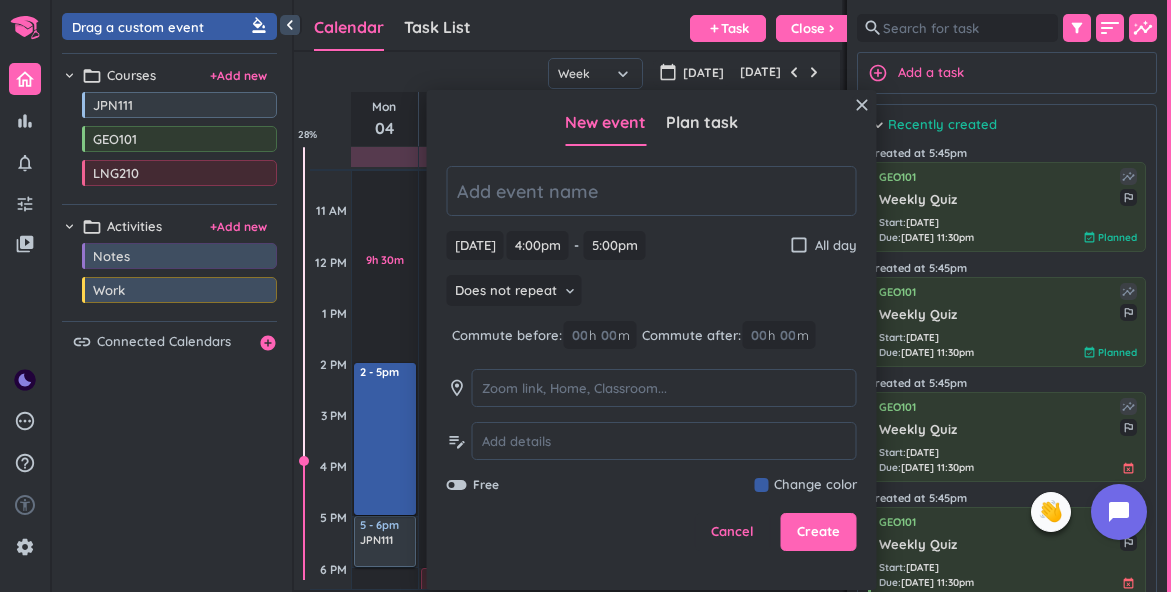 click on "9h 30m Past due Plan 5h  Past due Plan Adjust Awake Time Adjust Awake Time 4 - 5pm delete_outline 5 - 6pm JPN111 delete_outline 2 - 5pm delete_outline" at bounding box center (385, 465) 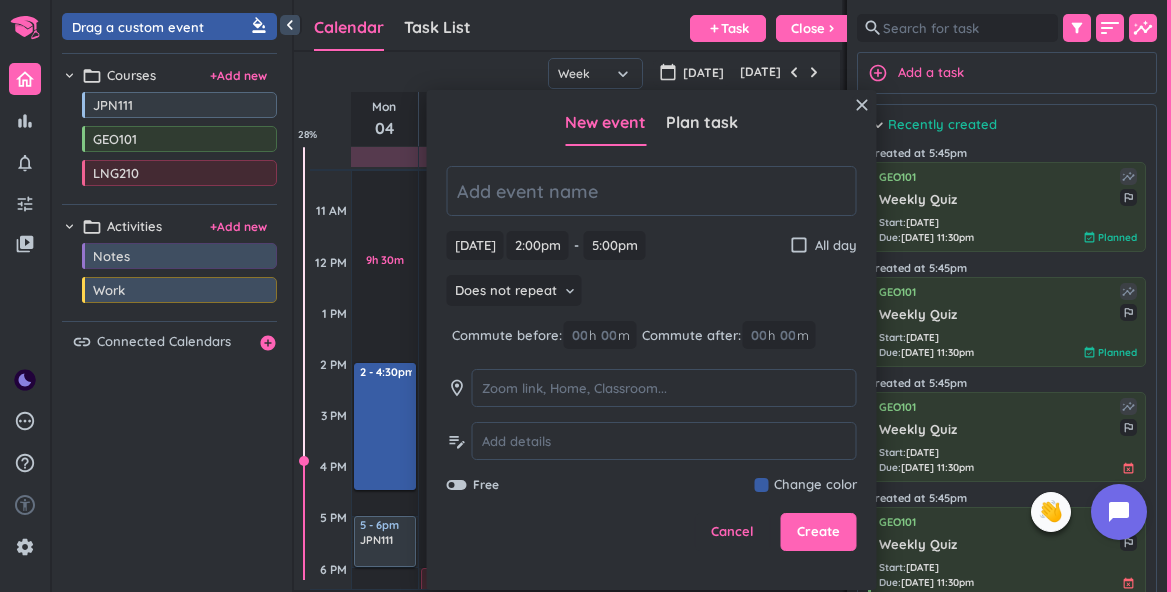 drag, startPoint x: 384, startPoint y: 511, endPoint x: 427, endPoint y: 346, distance: 170.511 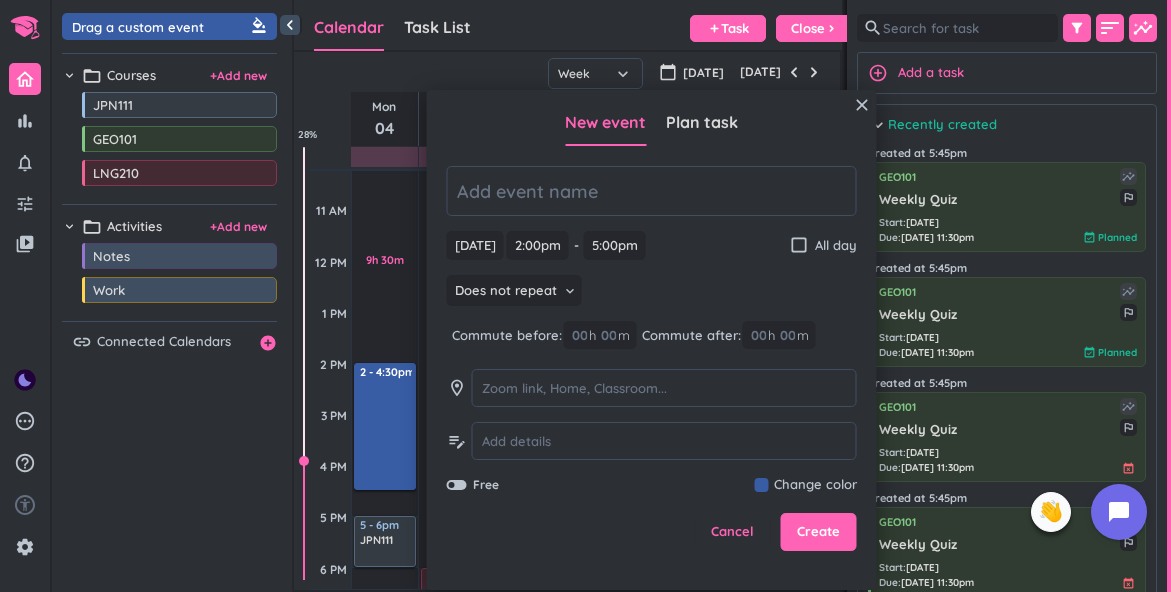 click on "9h 30m Past due Plan 5h  Past due Plan Adjust Awake Time Adjust Awake Time 2 - 5pm delete_outline 5 - 6pm JPN111 delete_outline 2 - 4:30pm delete_outline" at bounding box center [385, 465] 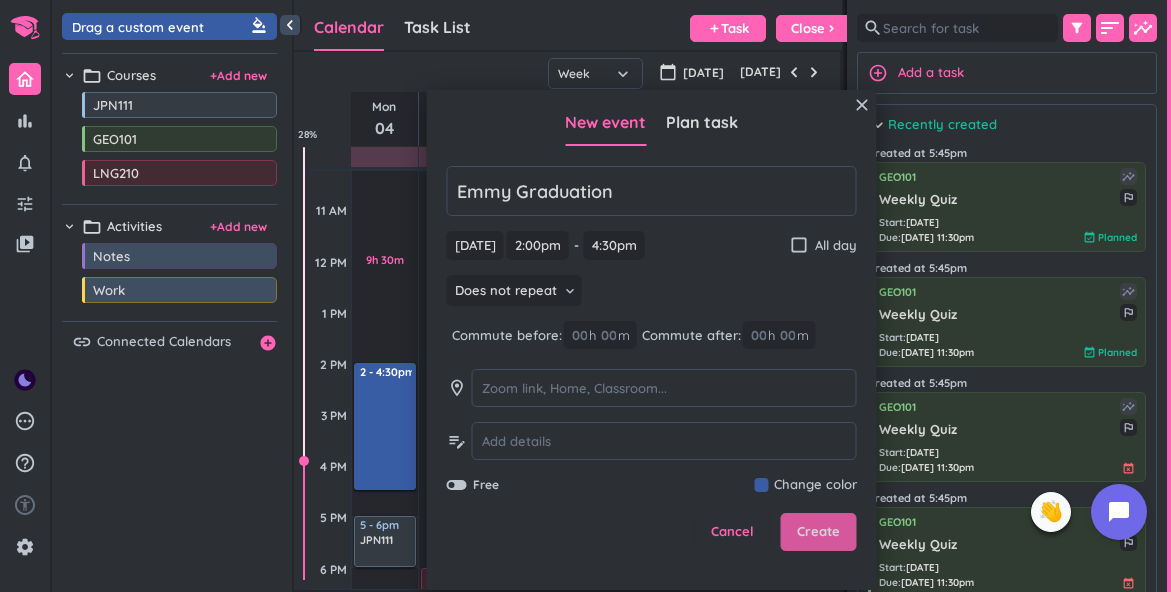 click on "Create" at bounding box center [819, 532] 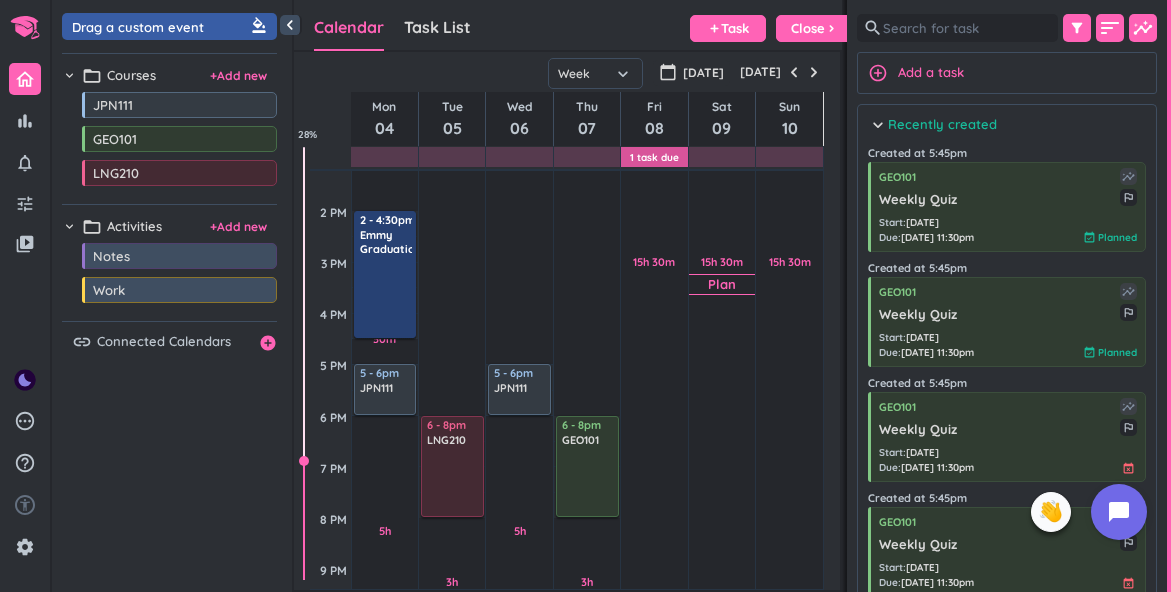 scroll, scrollTop: 474, scrollLeft: 0, axis: vertical 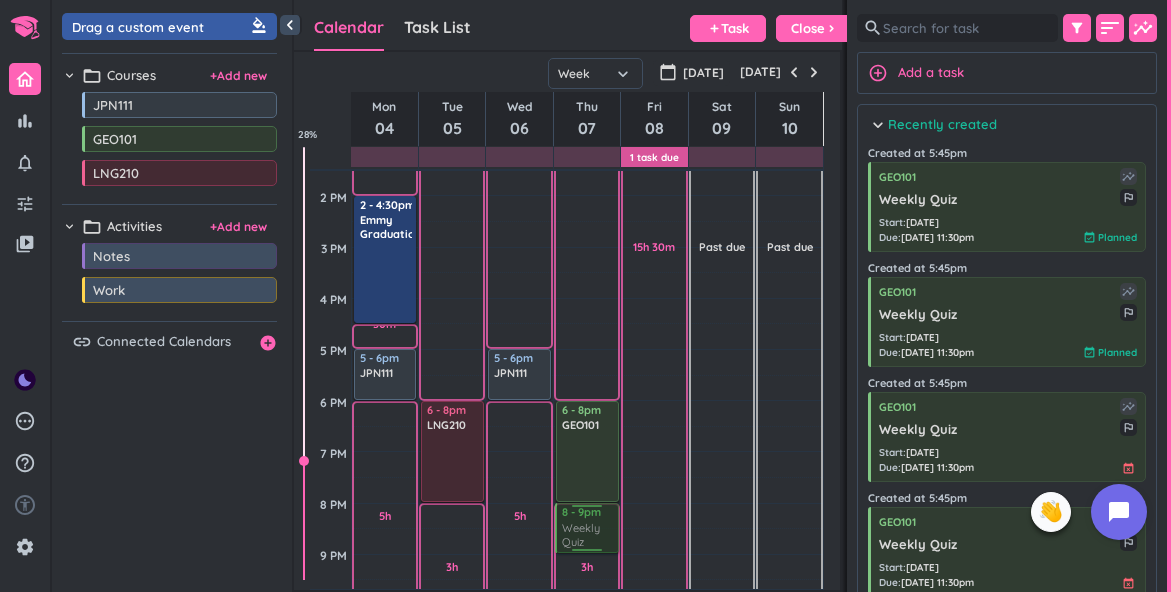 drag, startPoint x: 958, startPoint y: 451, endPoint x: 582, endPoint y: 506, distance: 380.0013 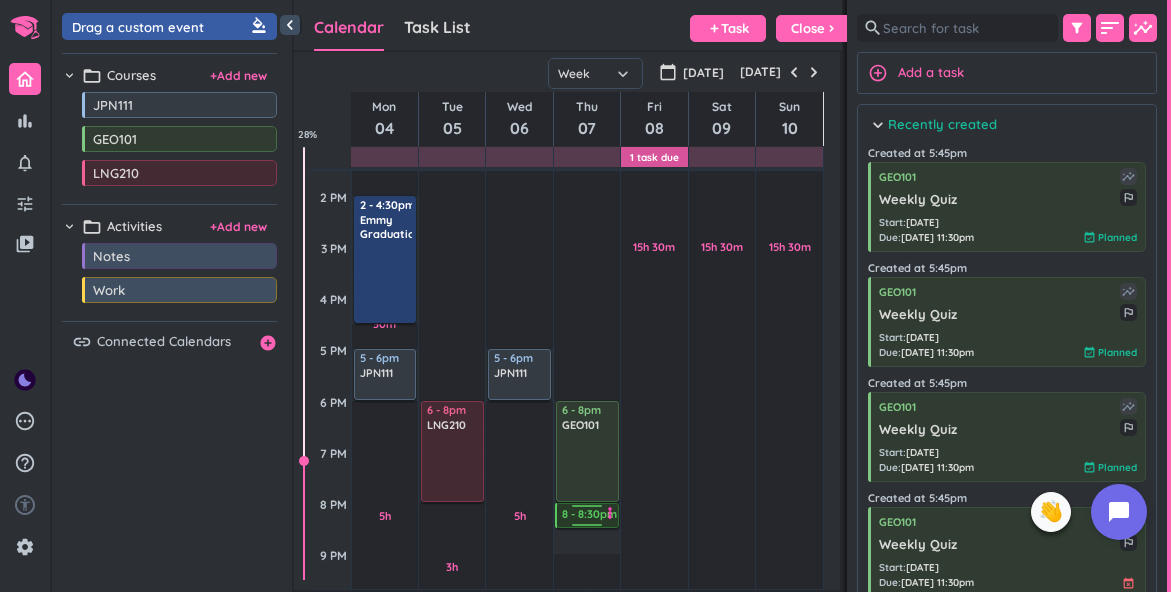 drag, startPoint x: 591, startPoint y: 544, endPoint x: 594, endPoint y: 526, distance: 18.248287 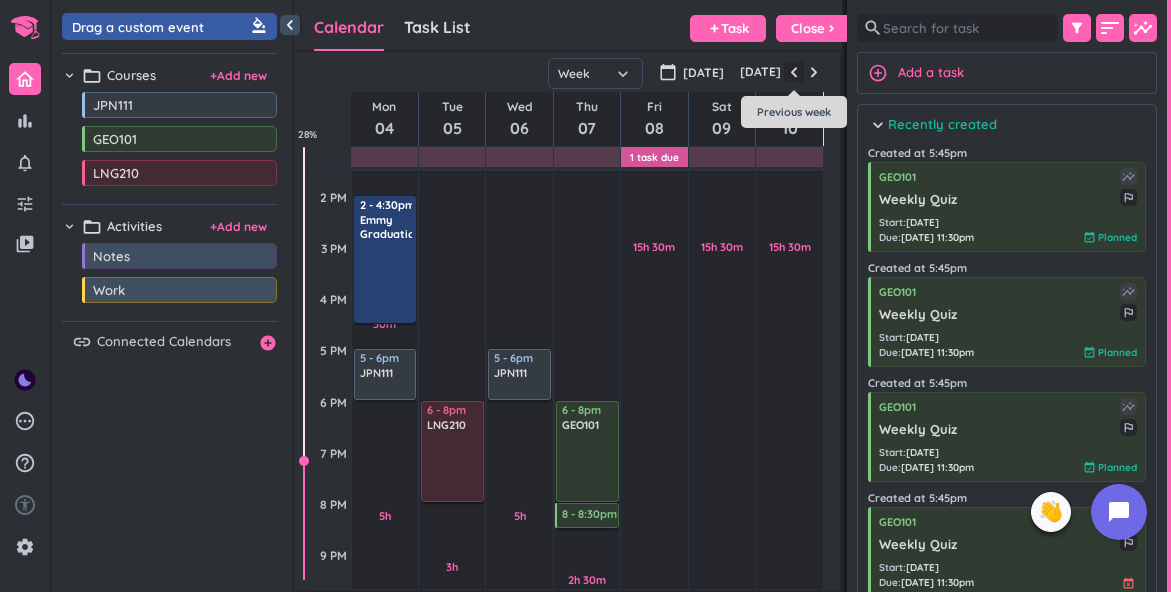 click at bounding box center (794, 72) 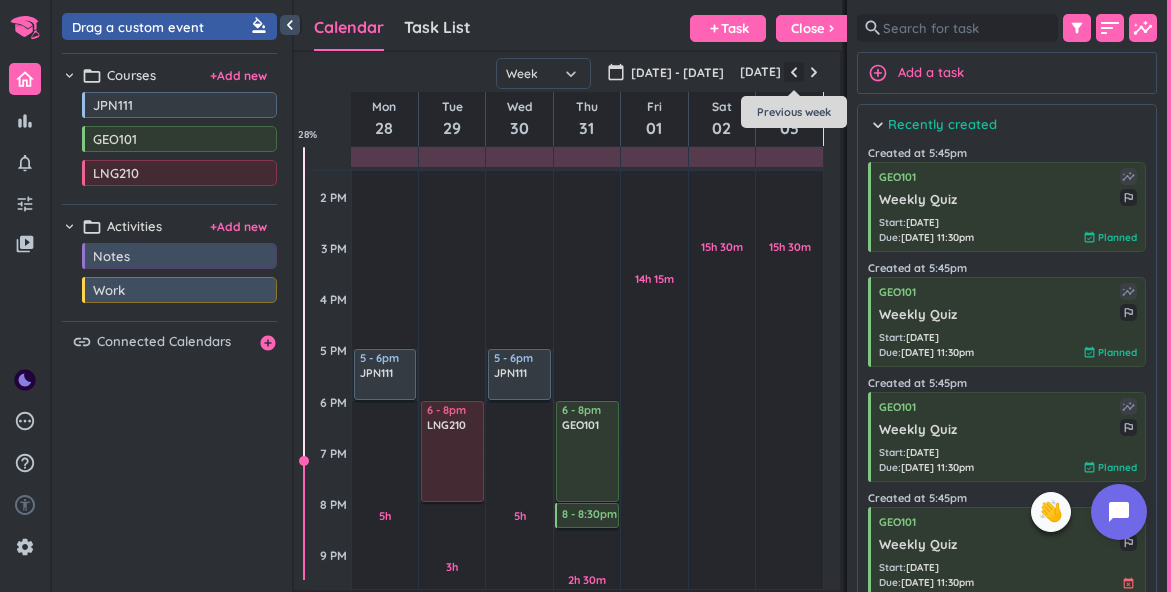 scroll, scrollTop: 155, scrollLeft: 0, axis: vertical 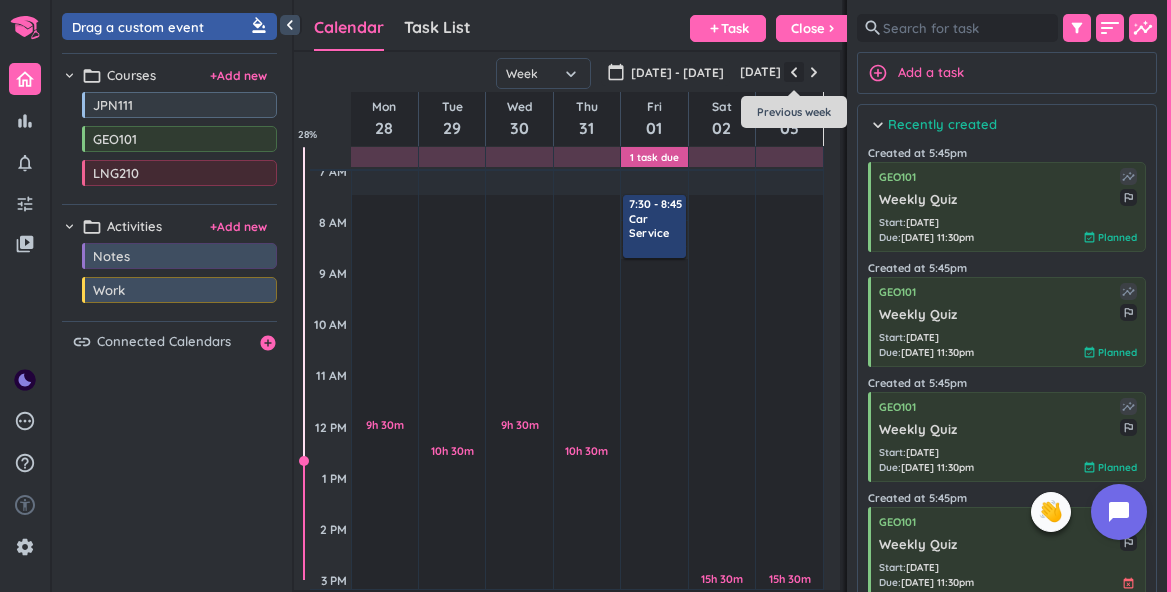 click at bounding box center [794, 72] 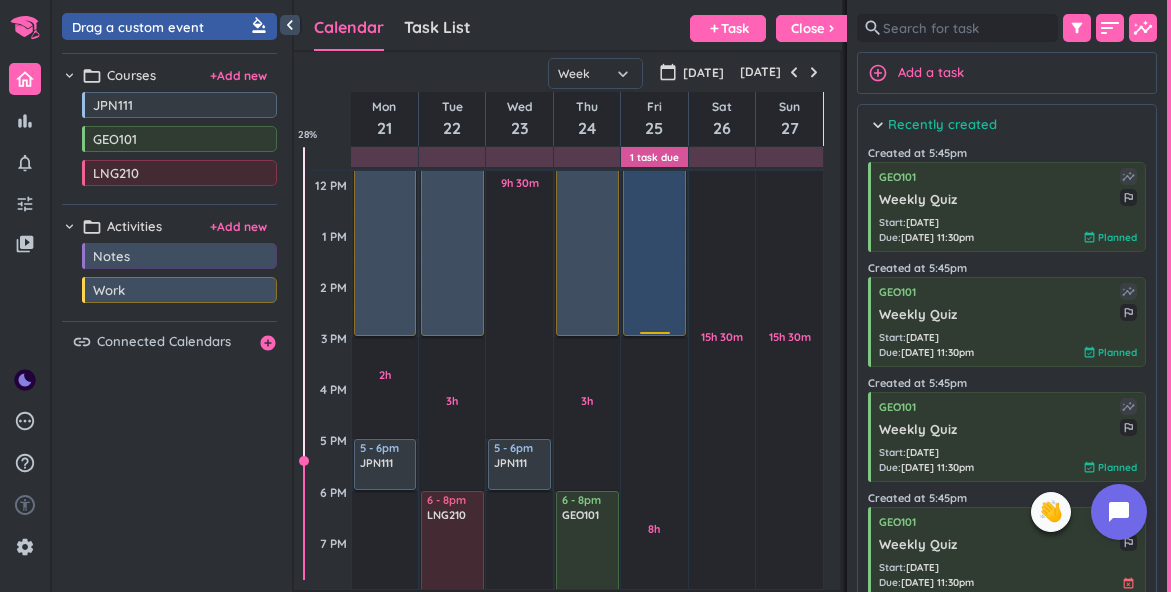 scroll, scrollTop: 395, scrollLeft: 0, axis: vertical 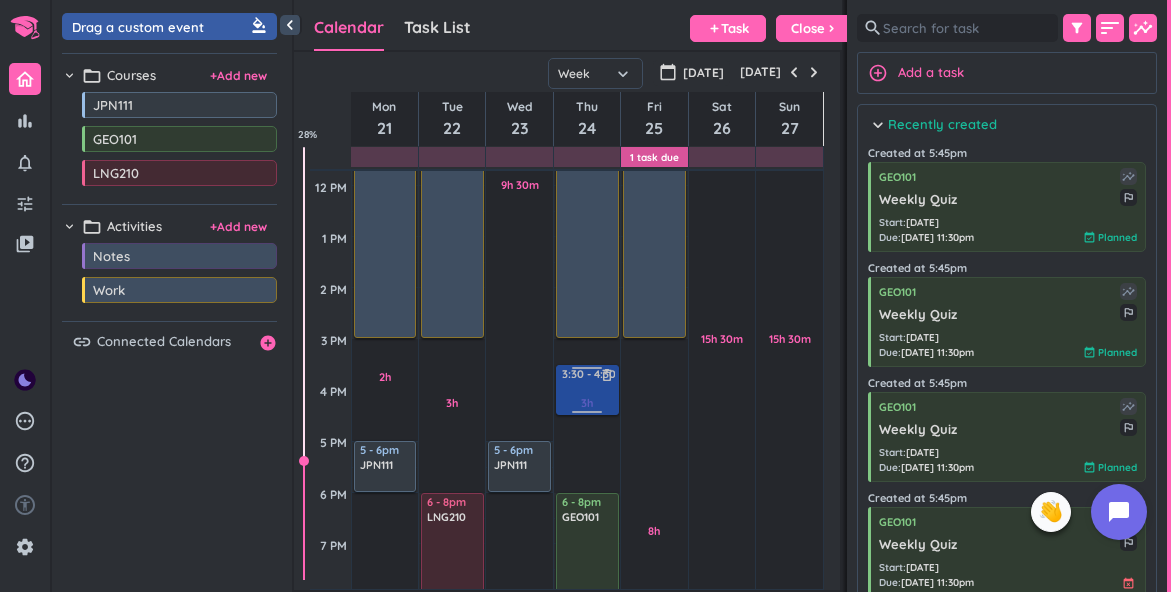 drag, startPoint x: 149, startPoint y: 29, endPoint x: 593, endPoint y: 367, distance: 558.01434 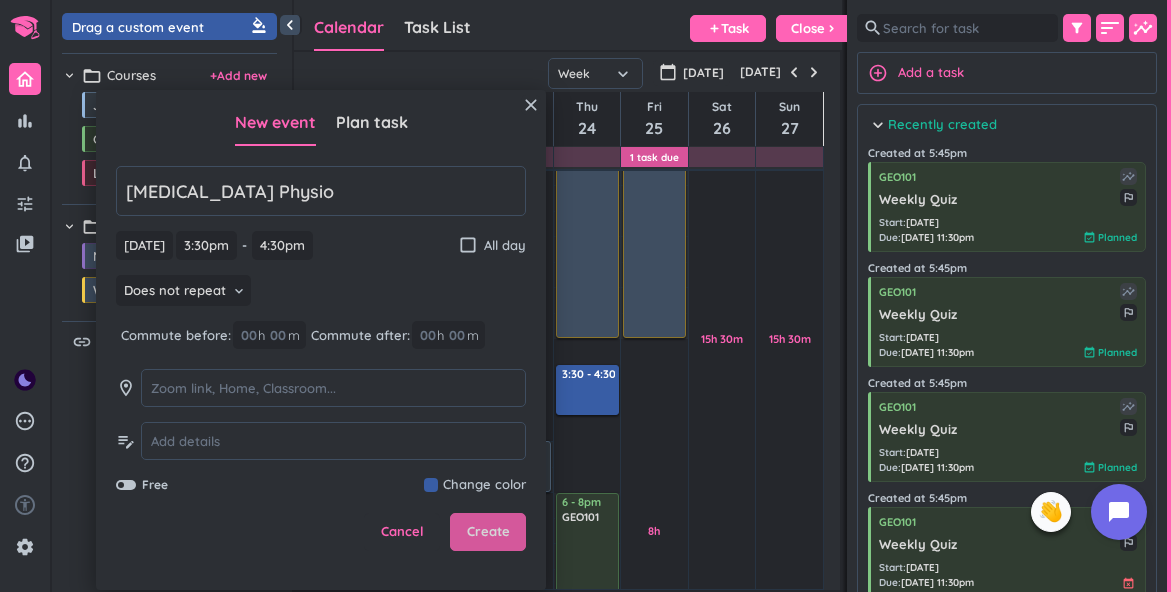 click on "Create" at bounding box center [488, 532] 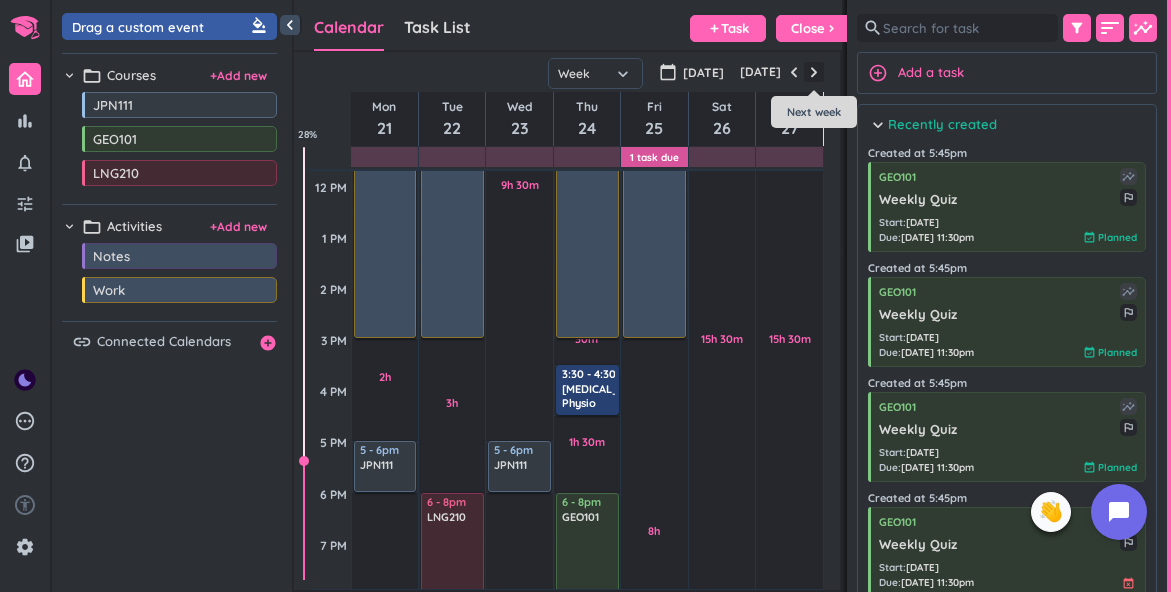 click at bounding box center [814, 72] 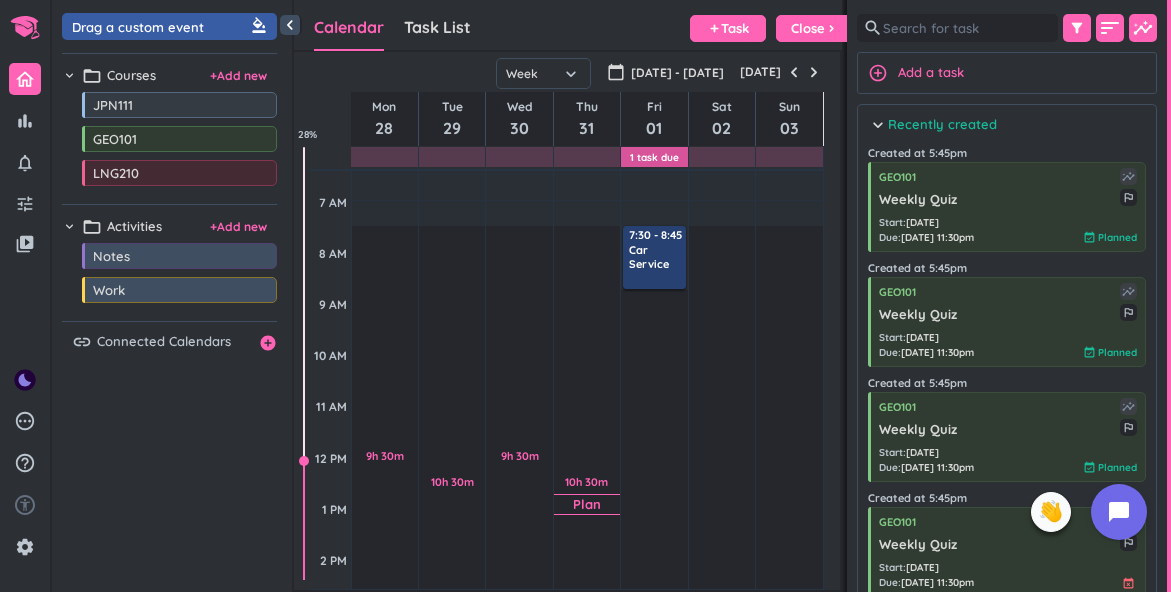 scroll, scrollTop: 122, scrollLeft: 0, axis: vertical 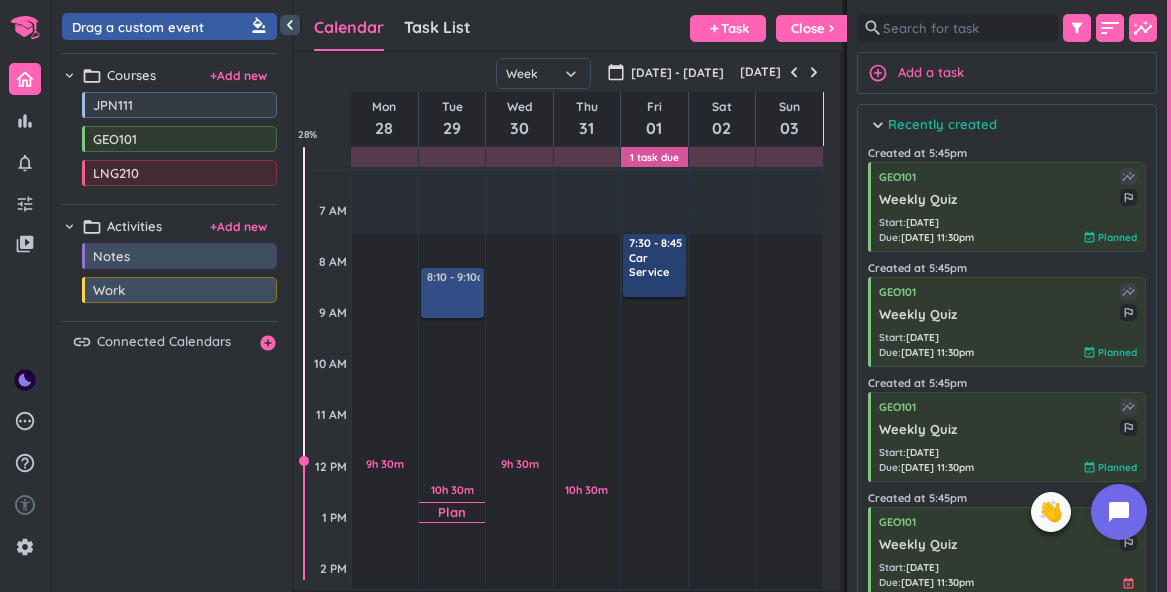drag, startPoint x: 194, startPoint y: 21, endPoint x: 429, endPoint y: 271, distance: 343.11078 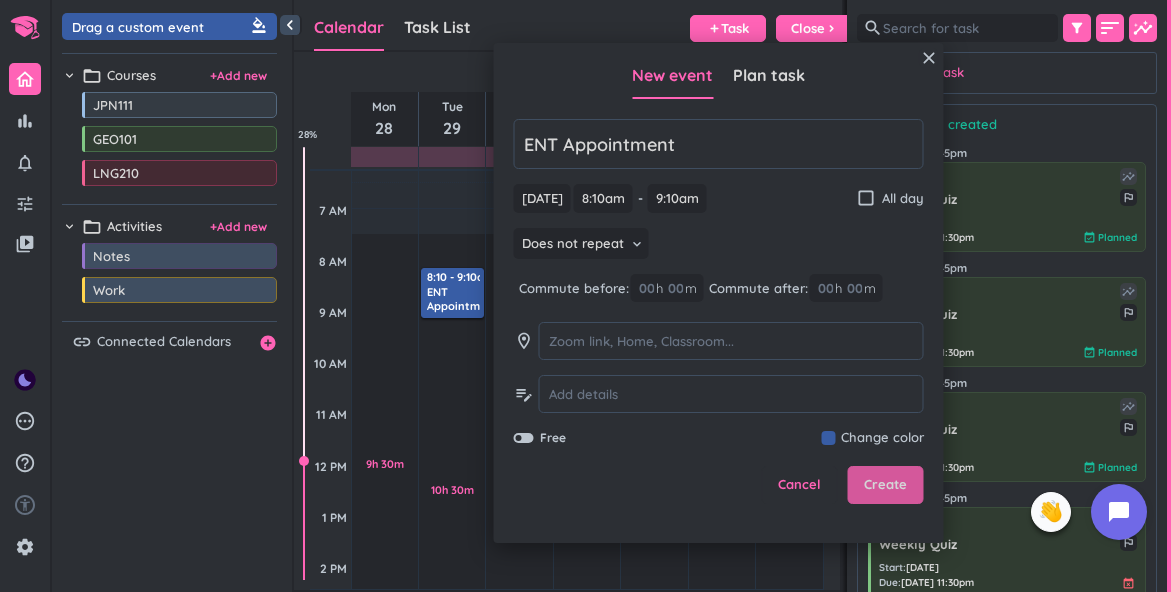 click on "Create" at bounding box center [885, 485] 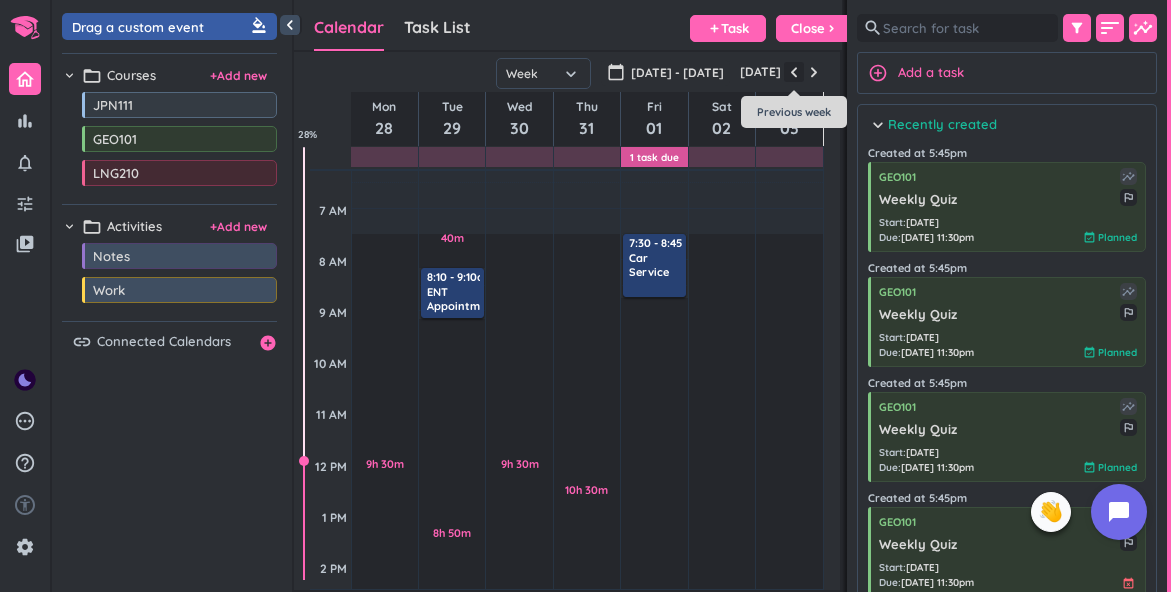 click at bounding box center [794, 72] 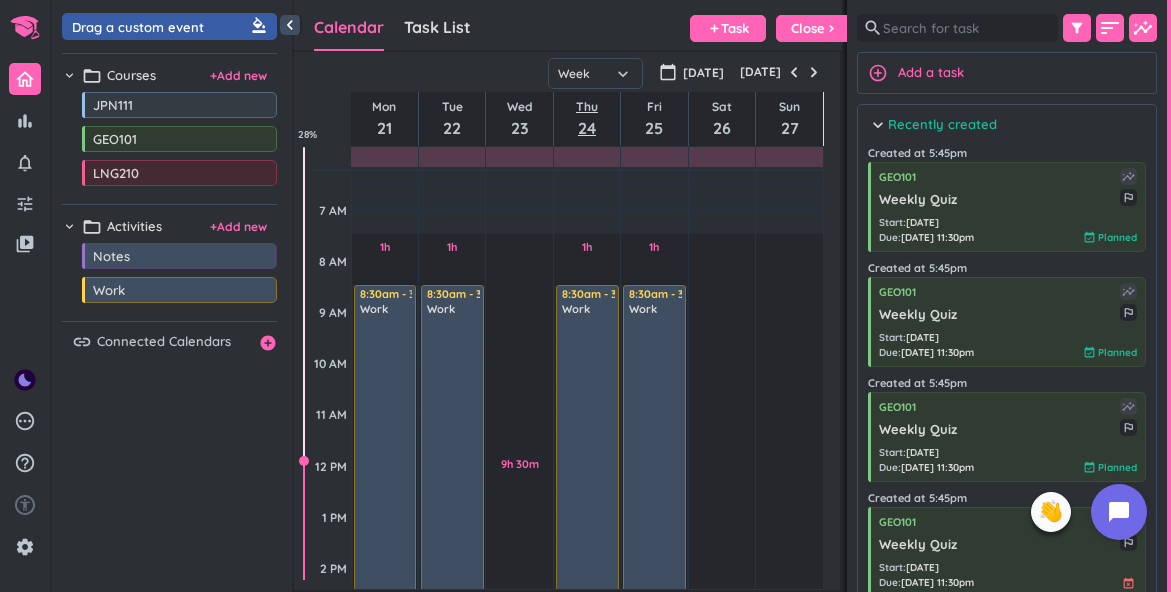 scroll, scrollTop: 155, scrollLeft: 0, axis: vertical 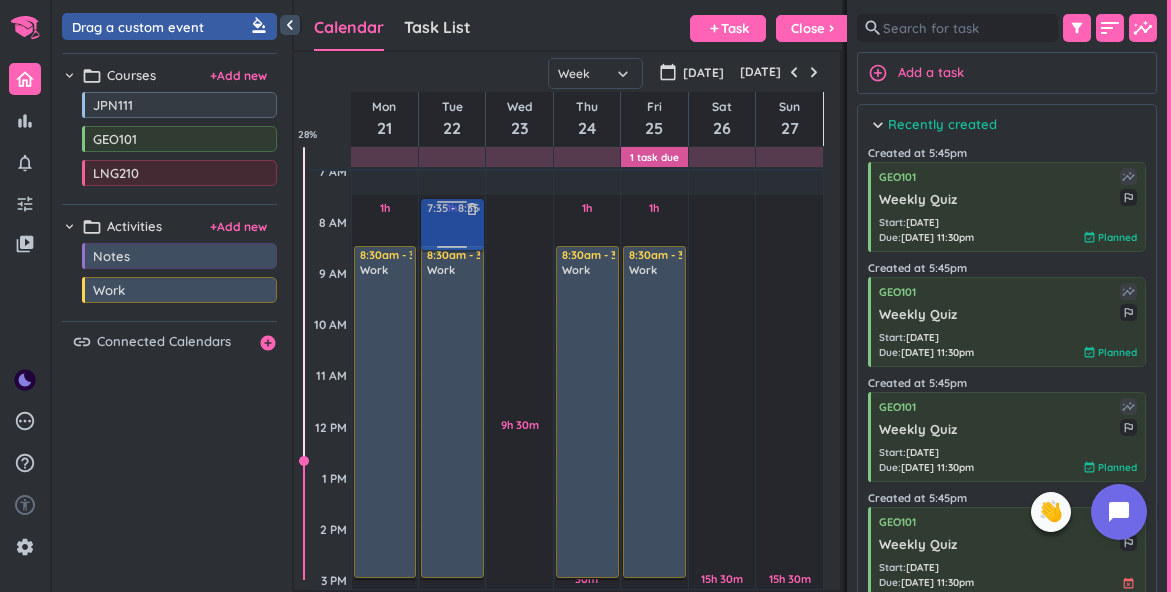 drag, startPoint x: 151, startPoint y: 34, endPoint x: 456, endPoint y: 200, distance: 347.24774 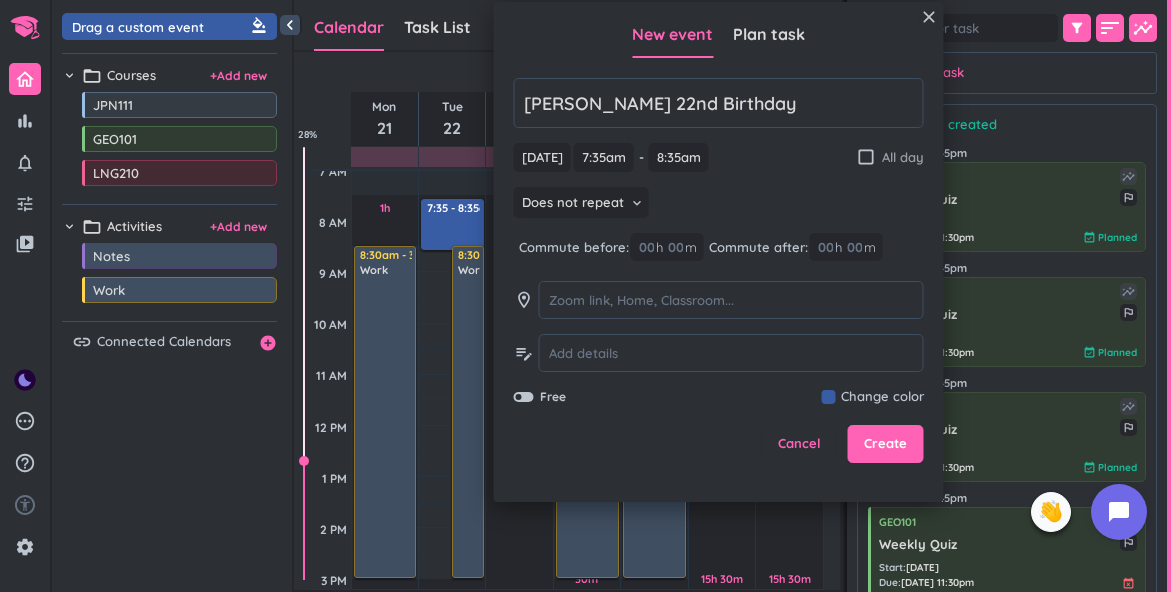 click on "check_box_outline_blank" at bounding box center (866, 157) 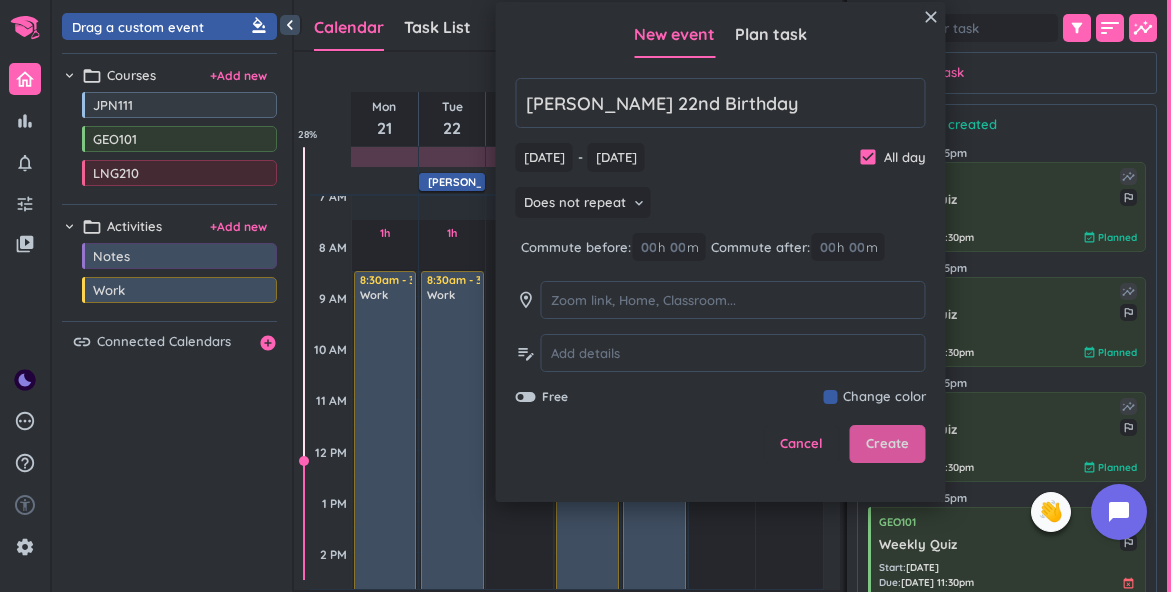 click on "Create" at bounding box center [887, 444] 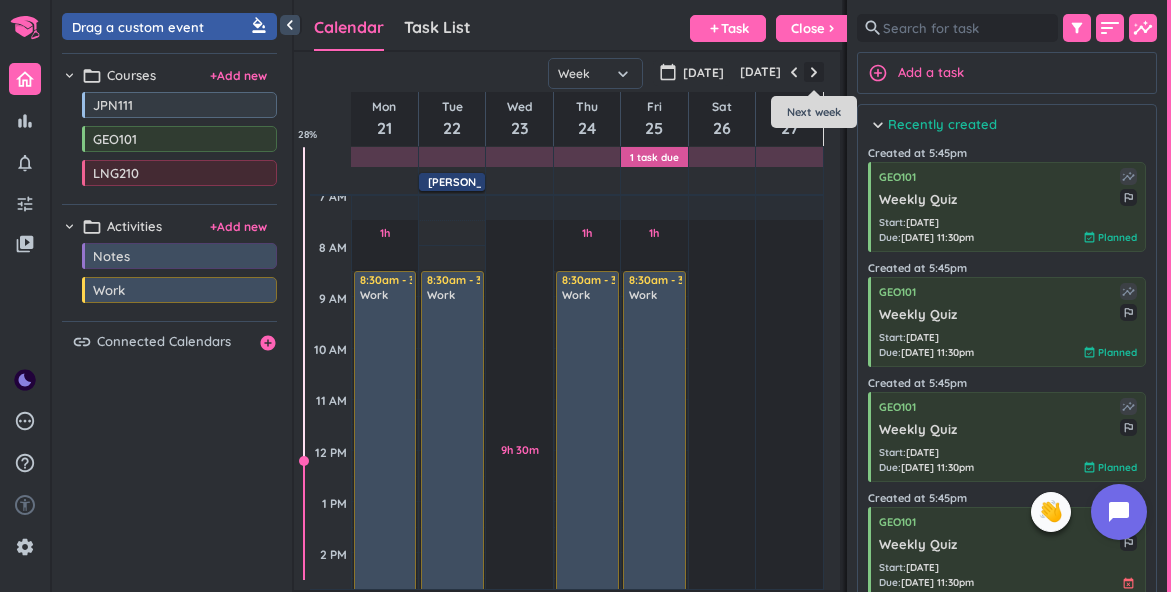 click at bounding box center (814, 72) 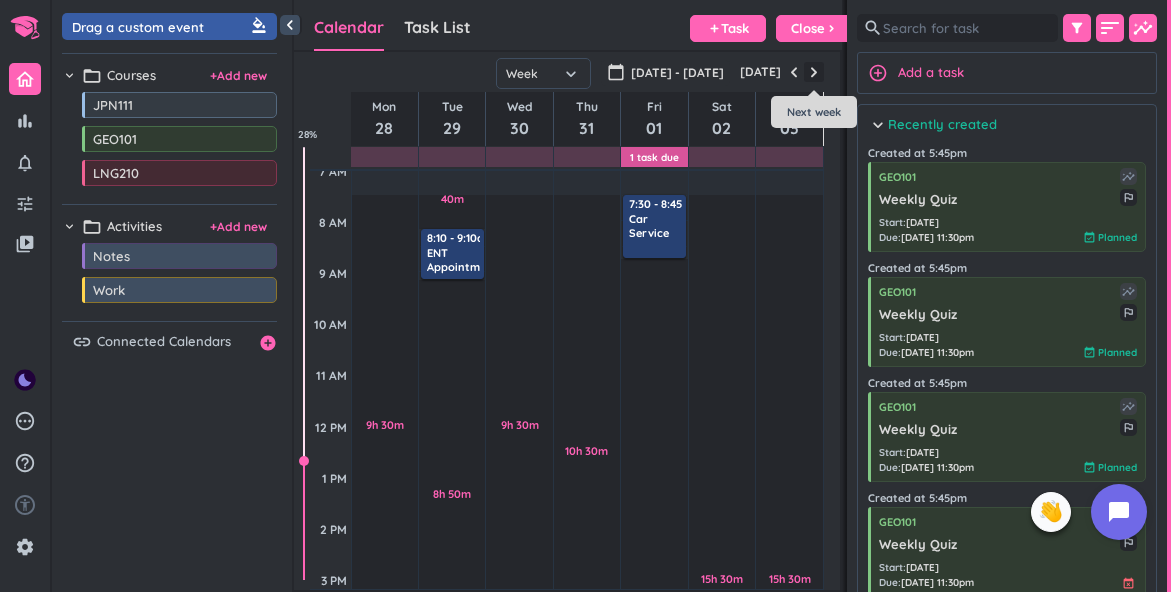 click at bounding box center (814, 72) 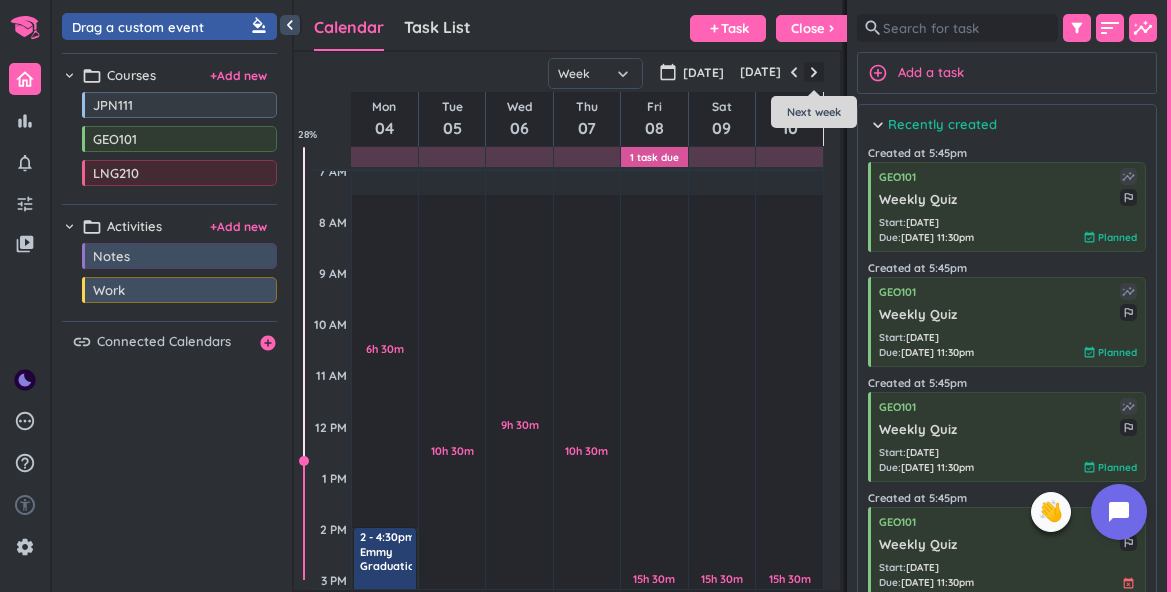 click at bounding box center [814, 72] 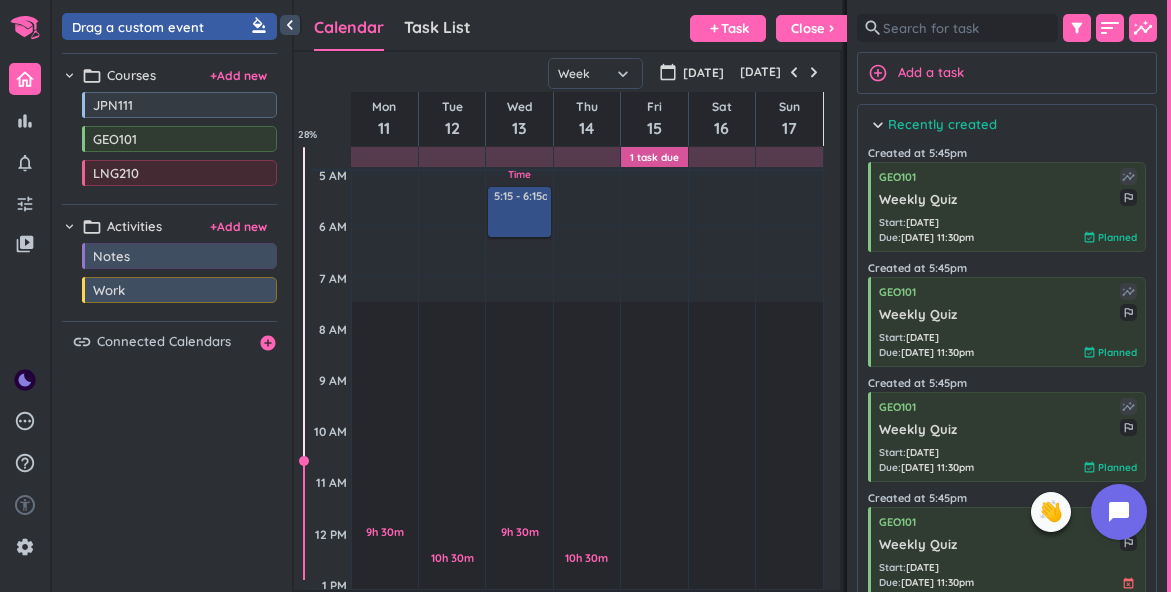 scroll, scrollTop: 0, scrollLeft: 0, axis: both 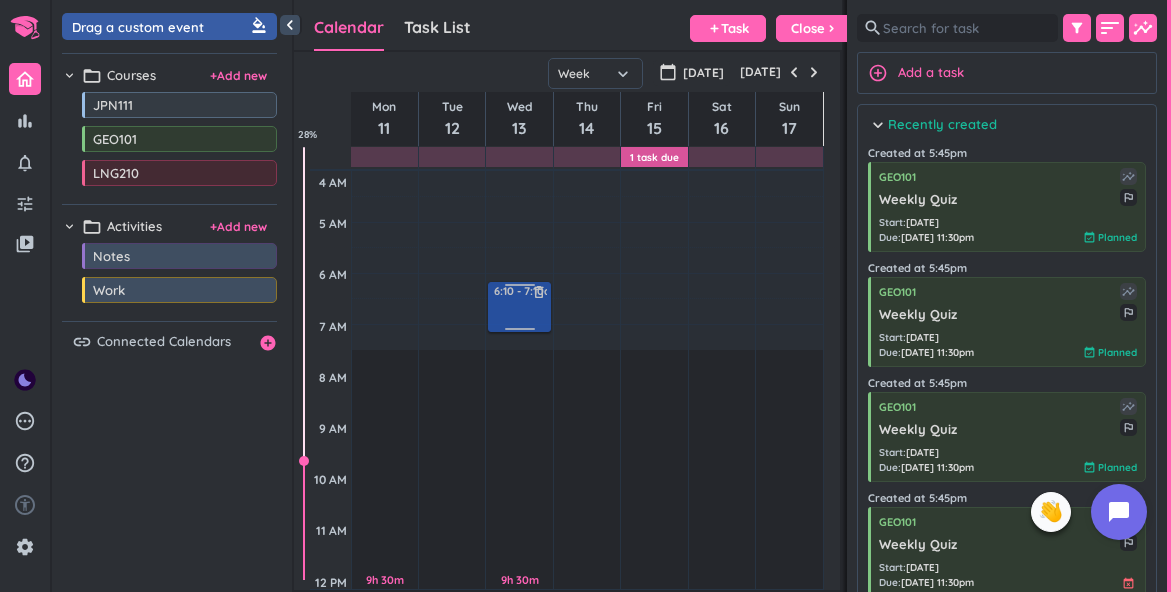 drag, startPoint x: 153, startPoint y: 26, endPoint x: 509, endPoint y: 285, distance: 440.24652 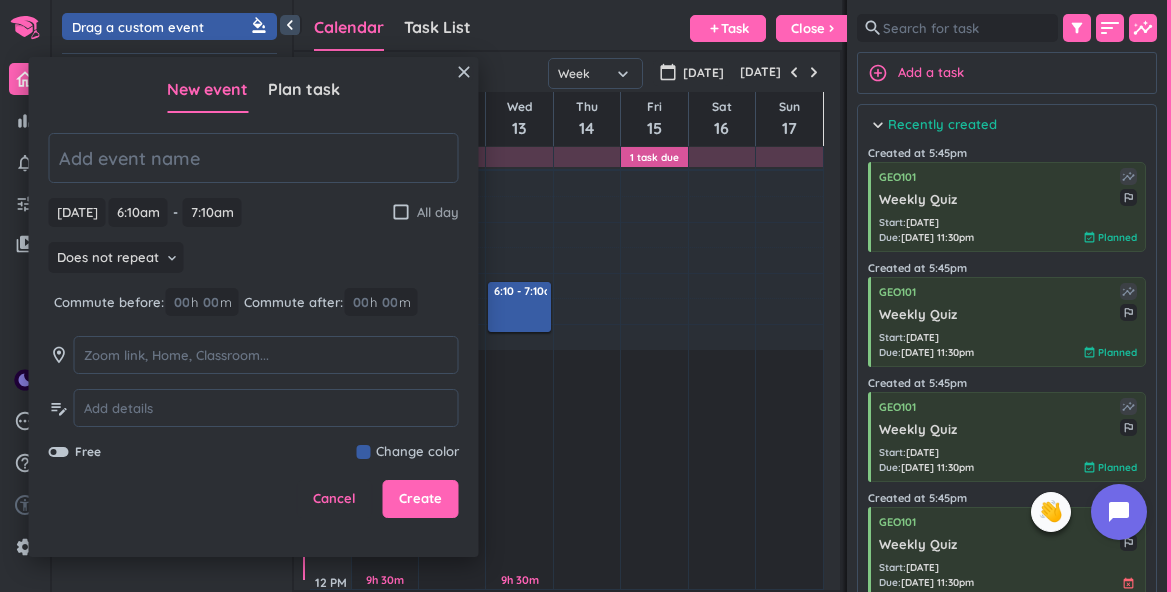 click on "check_box_outline_blank" at bounding box center (401, 212) 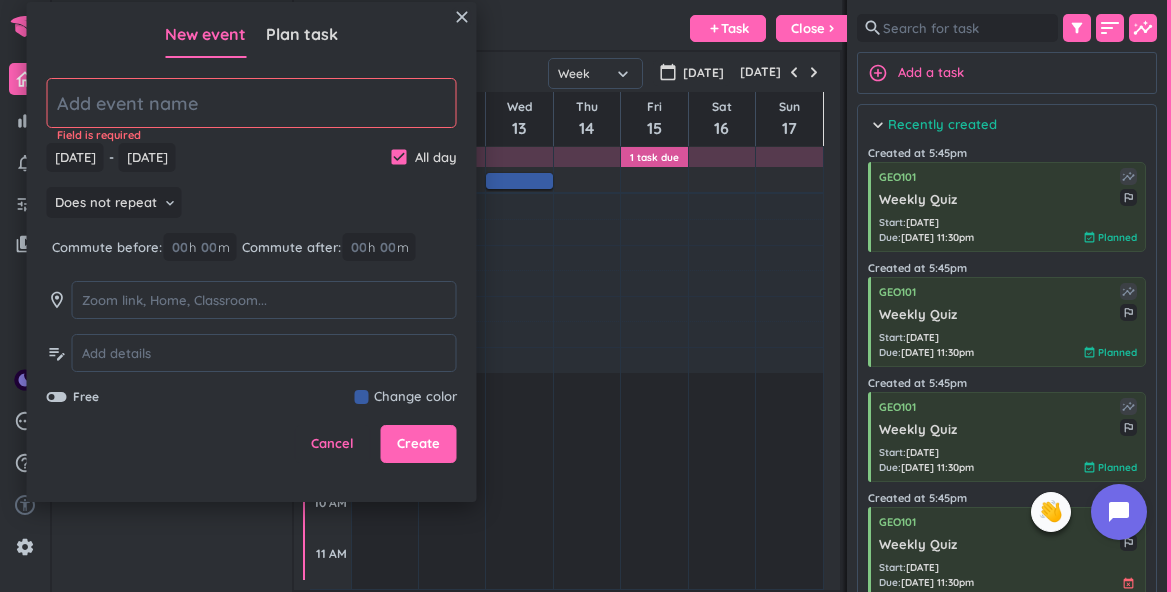click 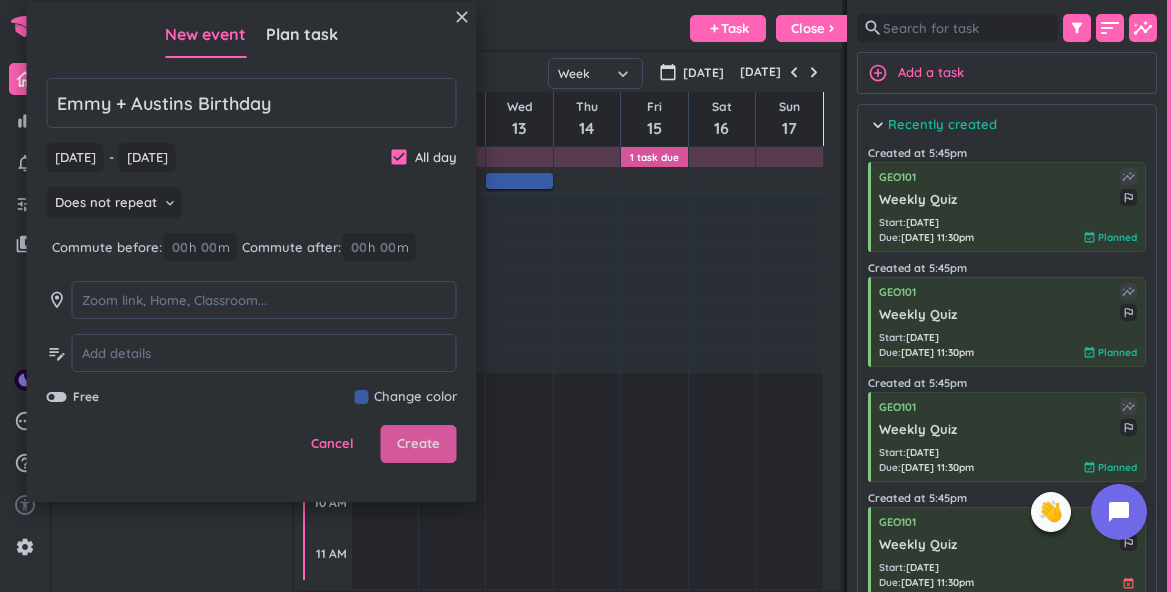 click on "Create" at bounding box center (418, 444) 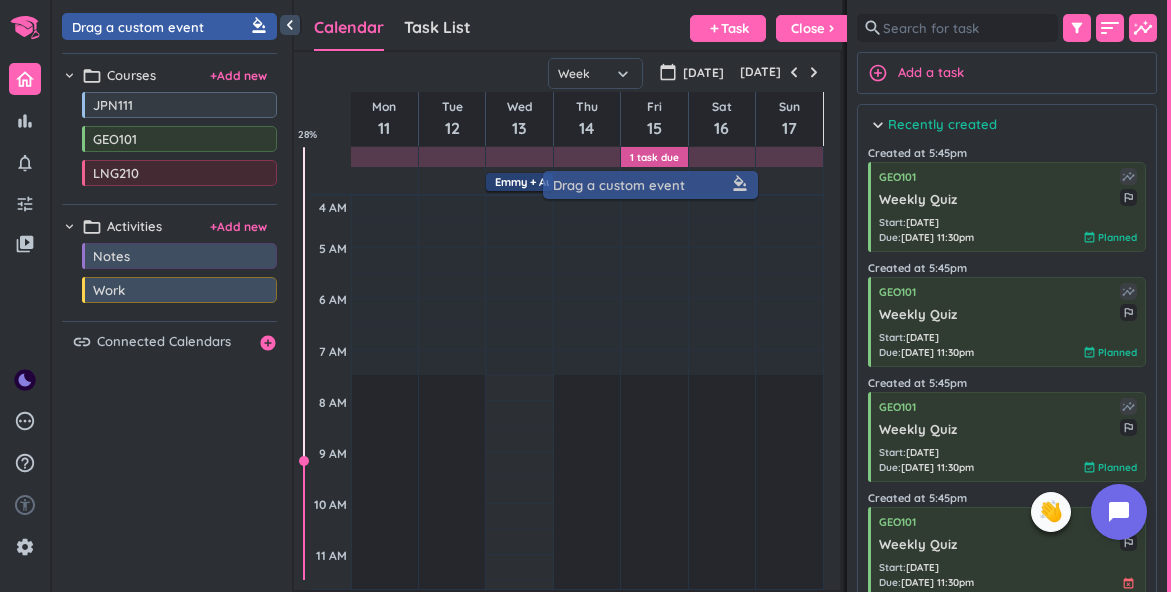 drag, startPoint x: 189, startPoint y: 27, endPoint x: 670, endPoint y: 185, distance: 506.2855 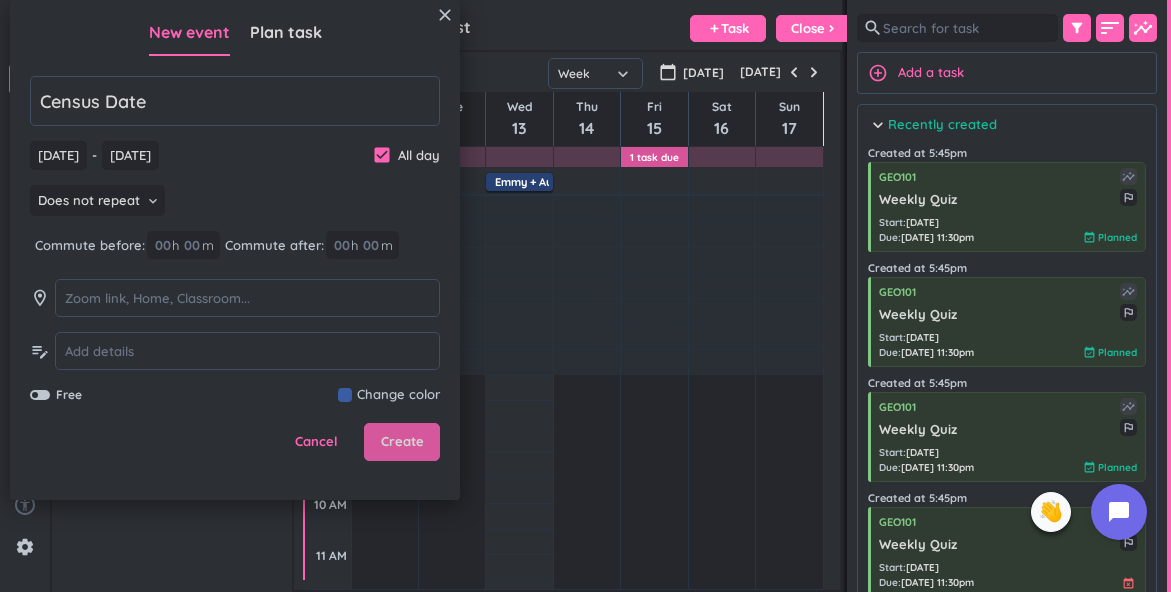 click on "Create" at bounding box center [402, 442] 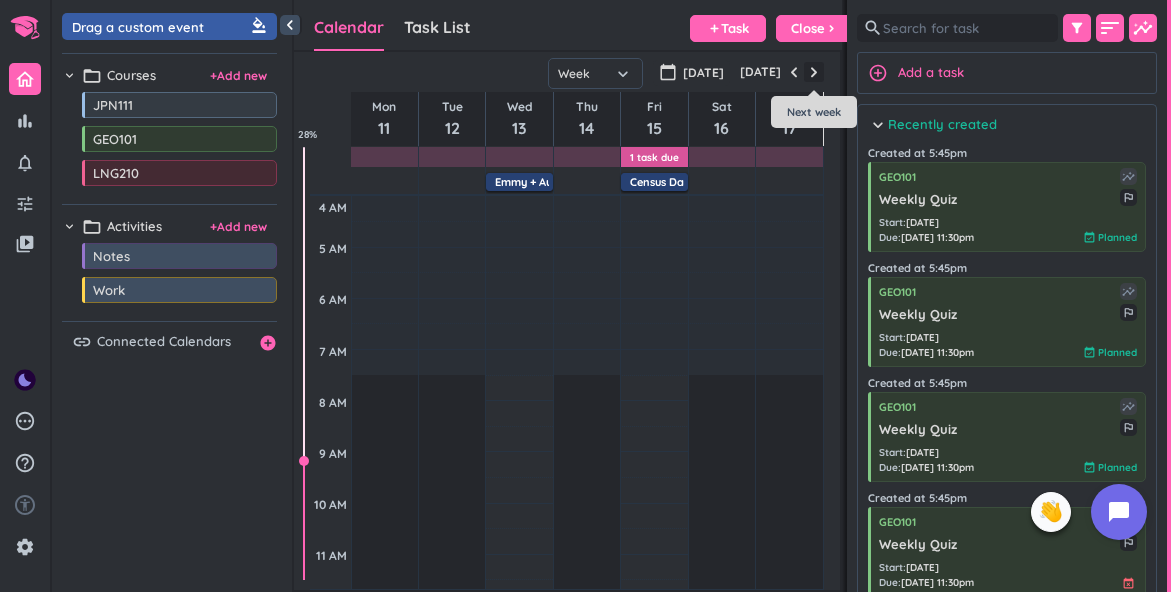 click at bounding box center [814, 72] 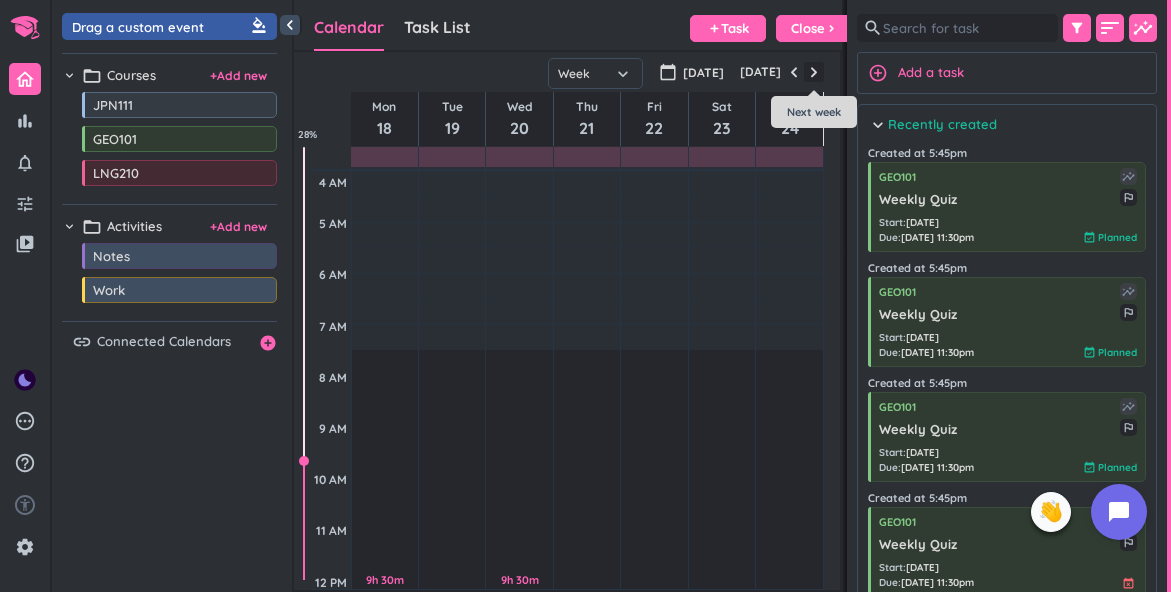 scroll, scrollTop: 155, scrollLeft: 0, axis: vertical 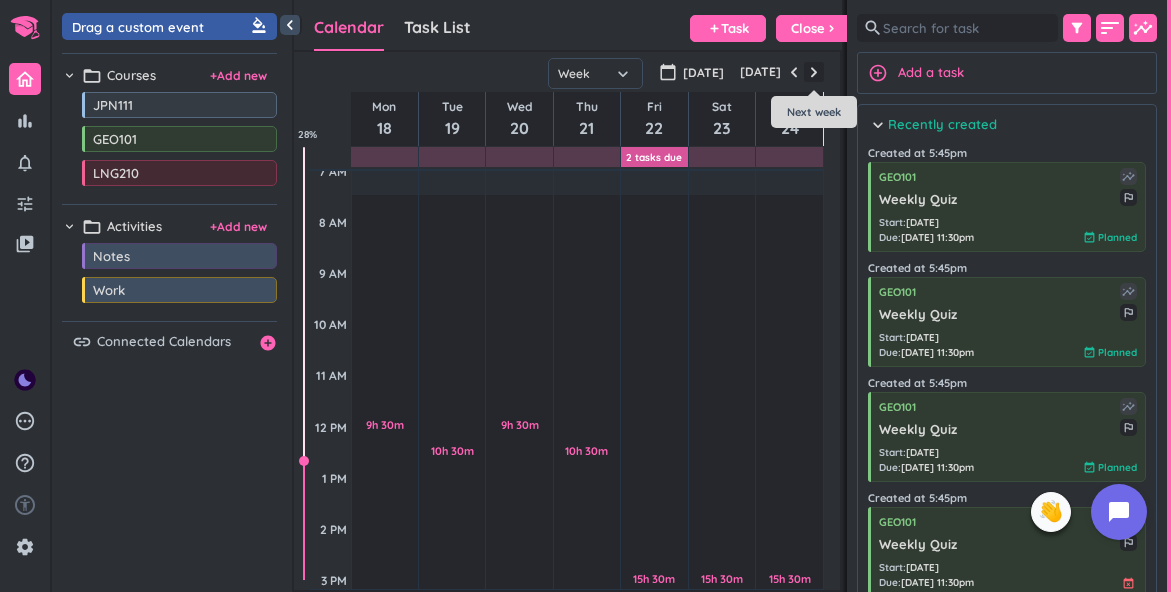 click at bounding box center (814, 72) 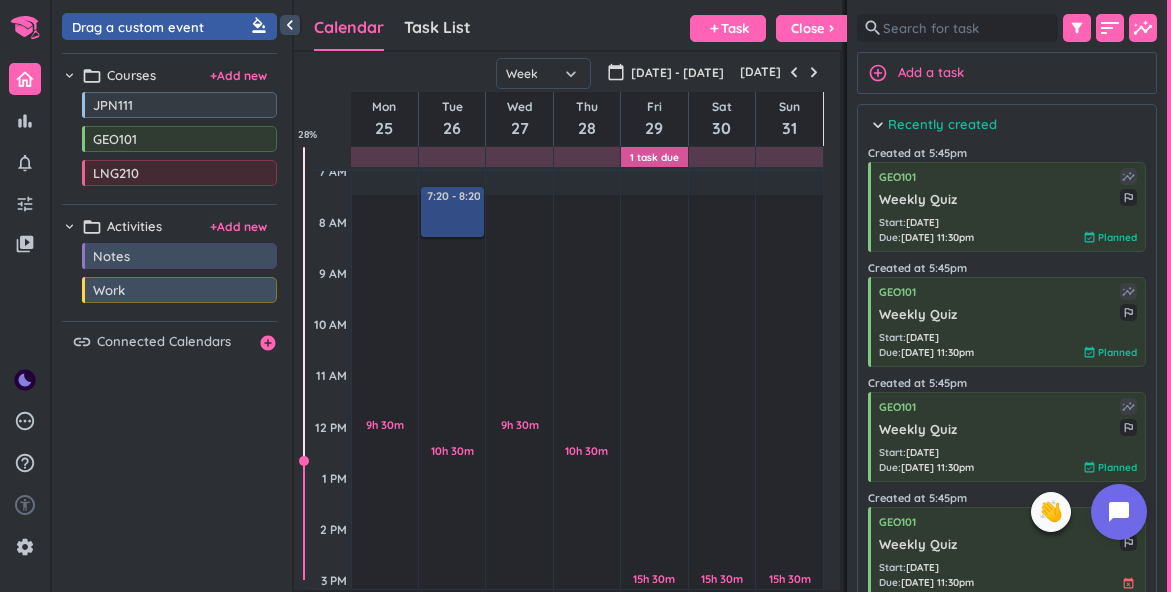 scroll, scrollTop: 0, scrollLeft: 0, axis: both 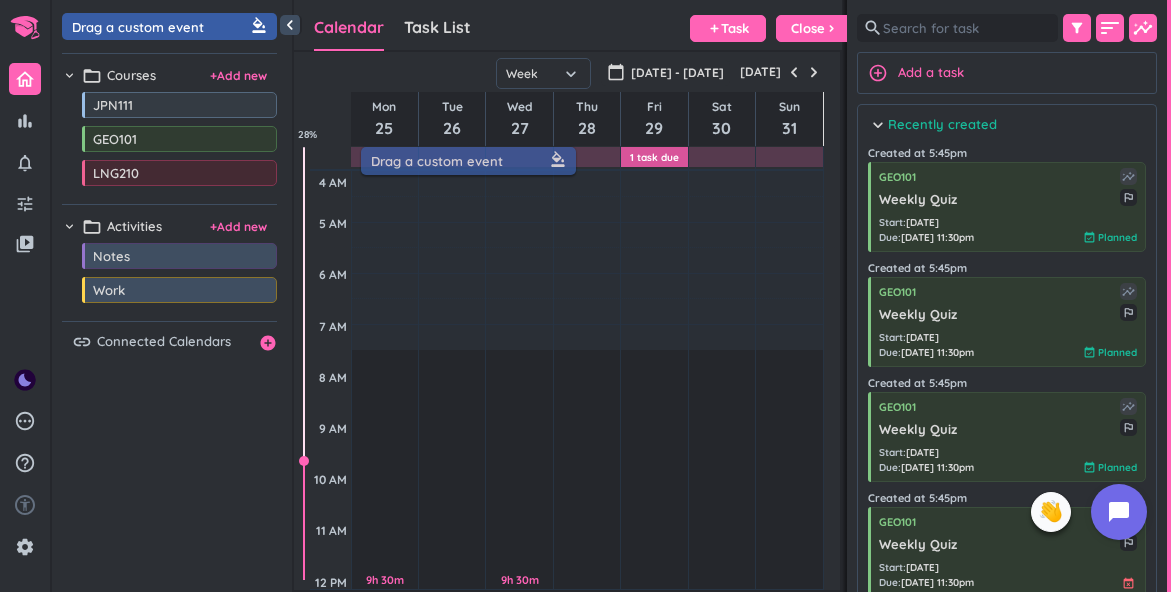 drag, startPoint x: 170, startPoint y: 21, endPoint x: 469, endPoint y: 155, distance: 327.65378 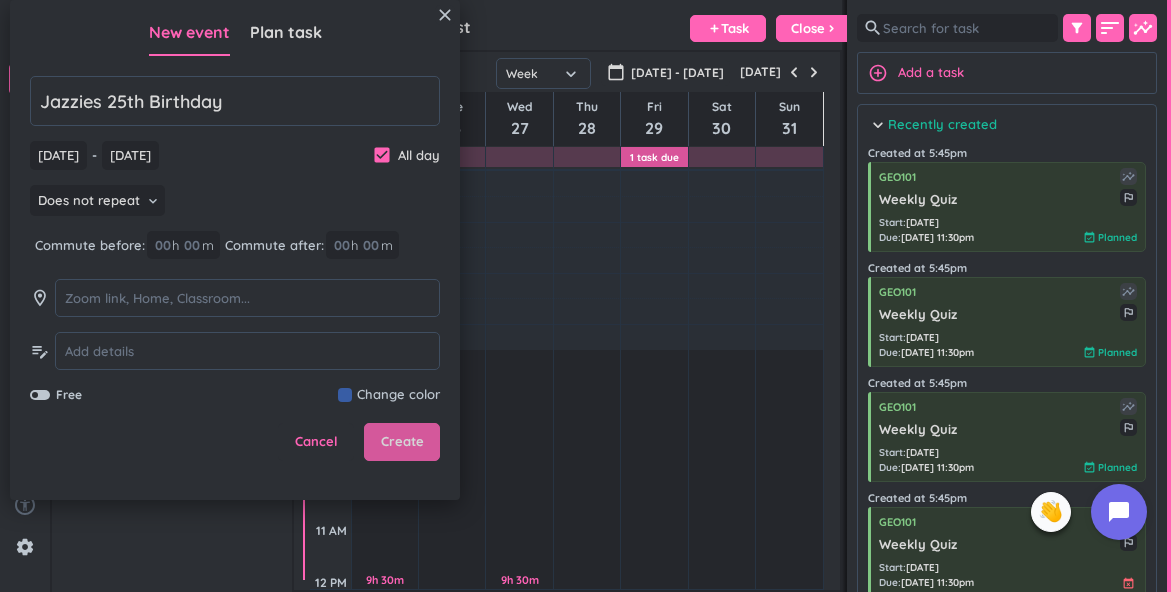 click on "Create" at bounding box center (402, 442) 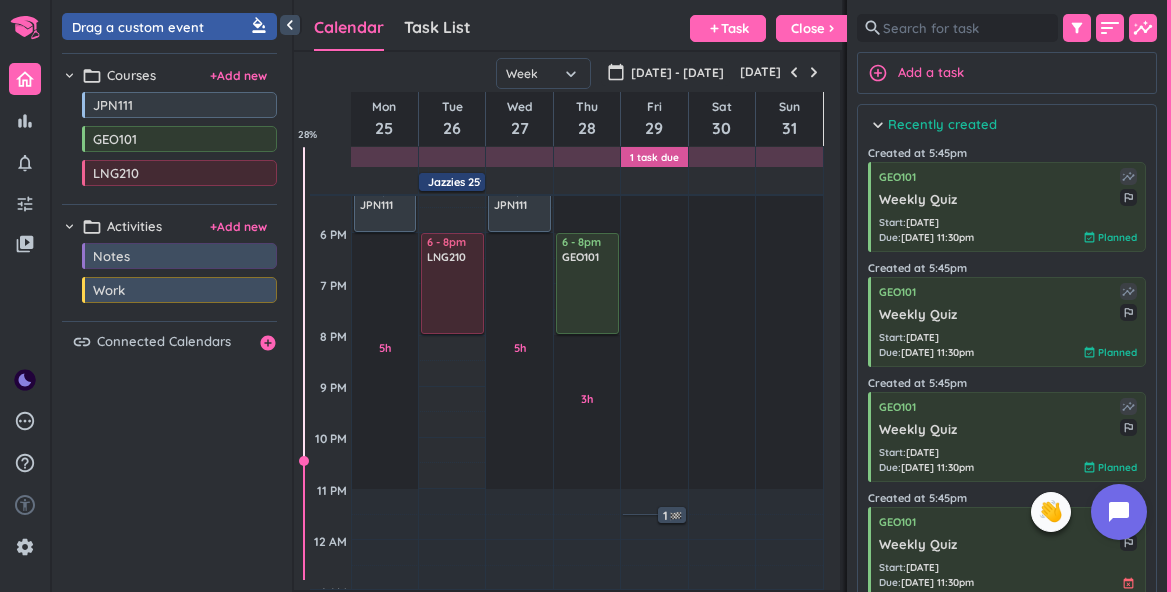 scroll, scrollTop: 682, scrollLeft: 0, axis: vertical 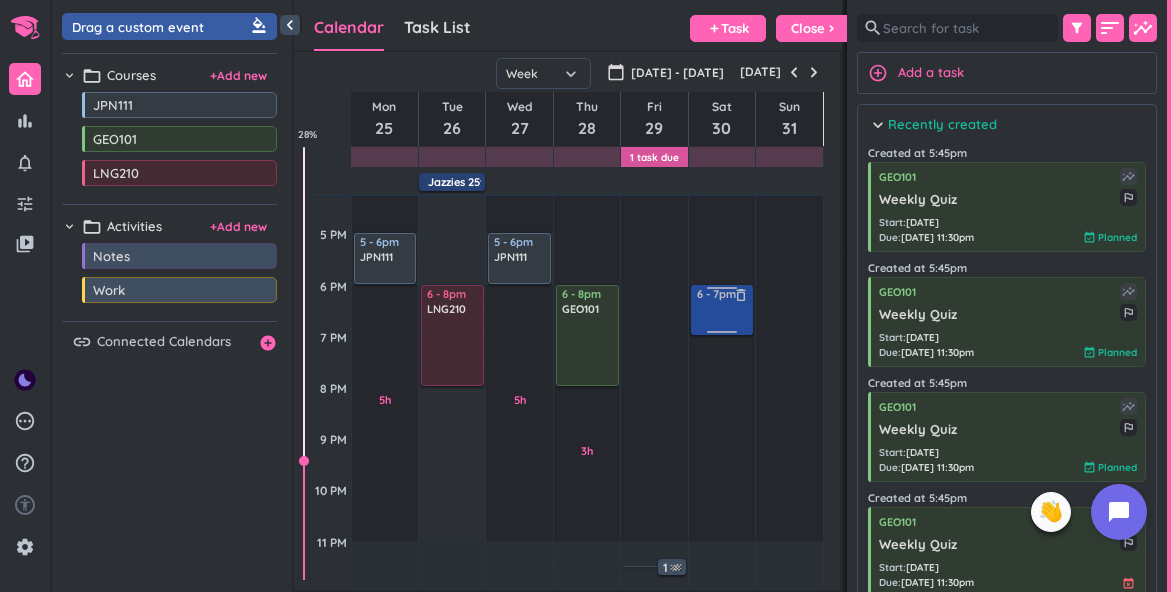 drag, startPoint x: 191, startPoint y: 27, endPoint x: 738, endPoint y: 288, distance: 606.0776 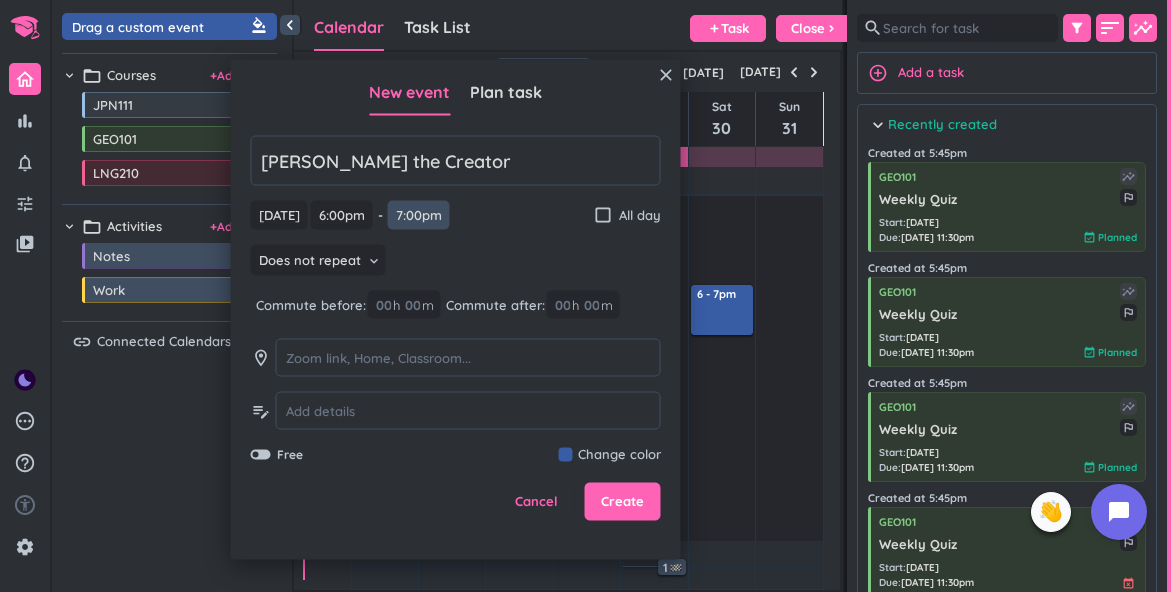 click on "7:00pm" at bounding box center (419, 215) 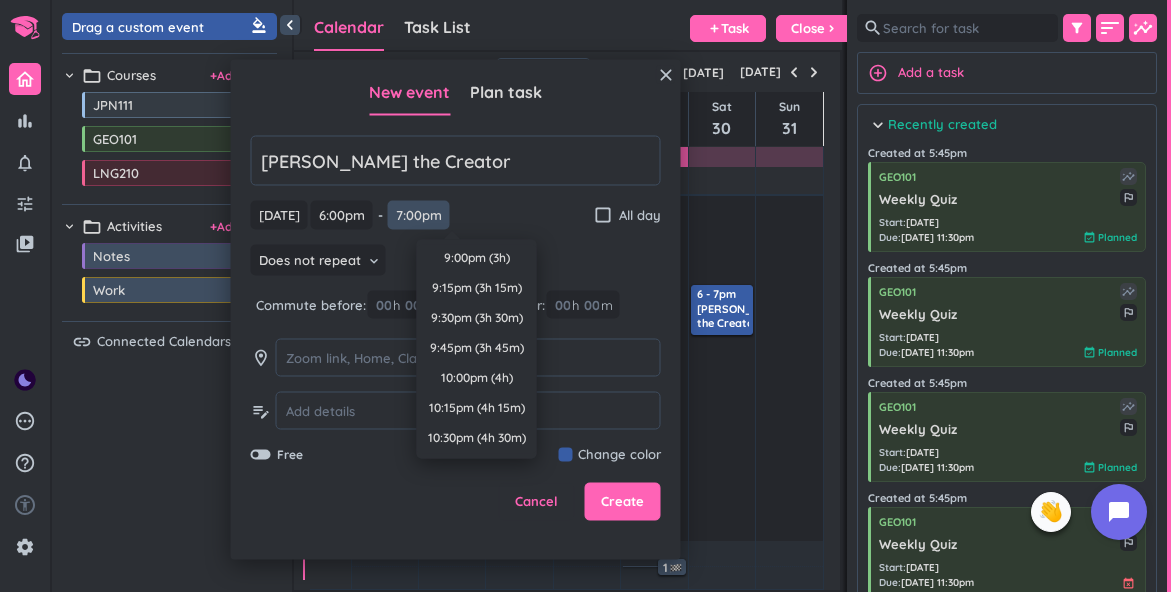 scroll, scrollTop: 337, scrollLeft: 0, axis: vertical 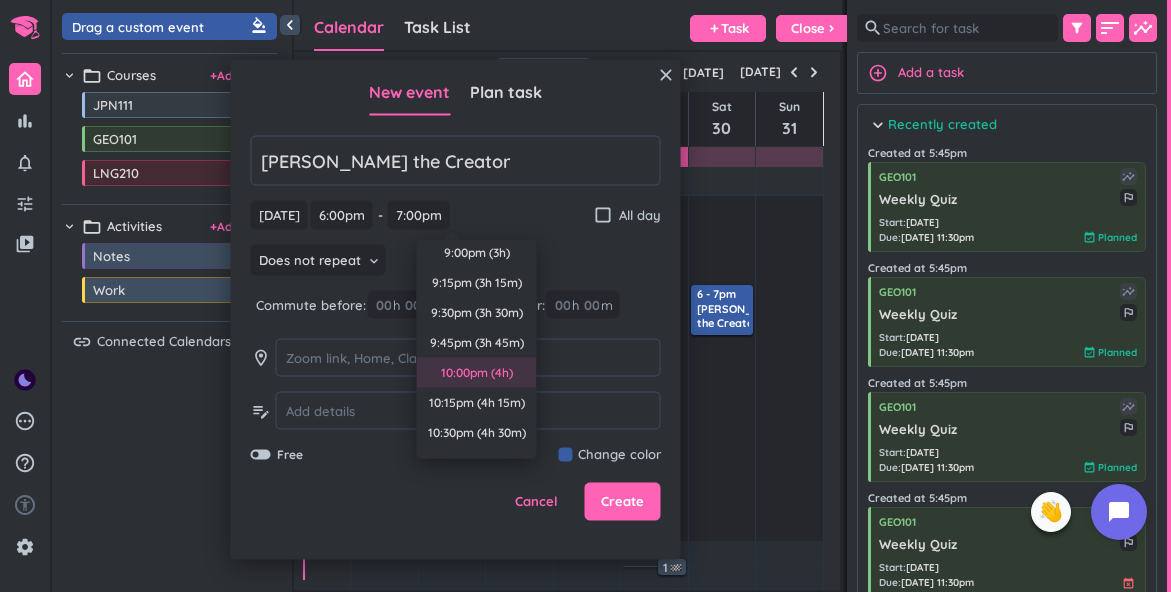 click on "10:00pm (4h)" at bounding box center [477, 373] 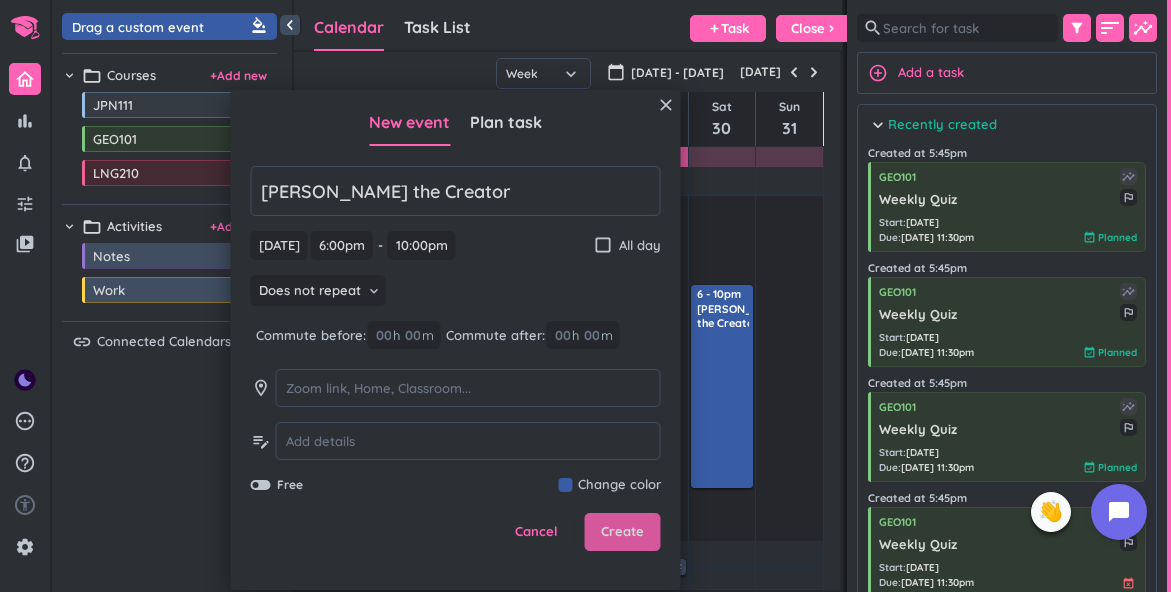 click on "Create" at bounding box center (623, 532) 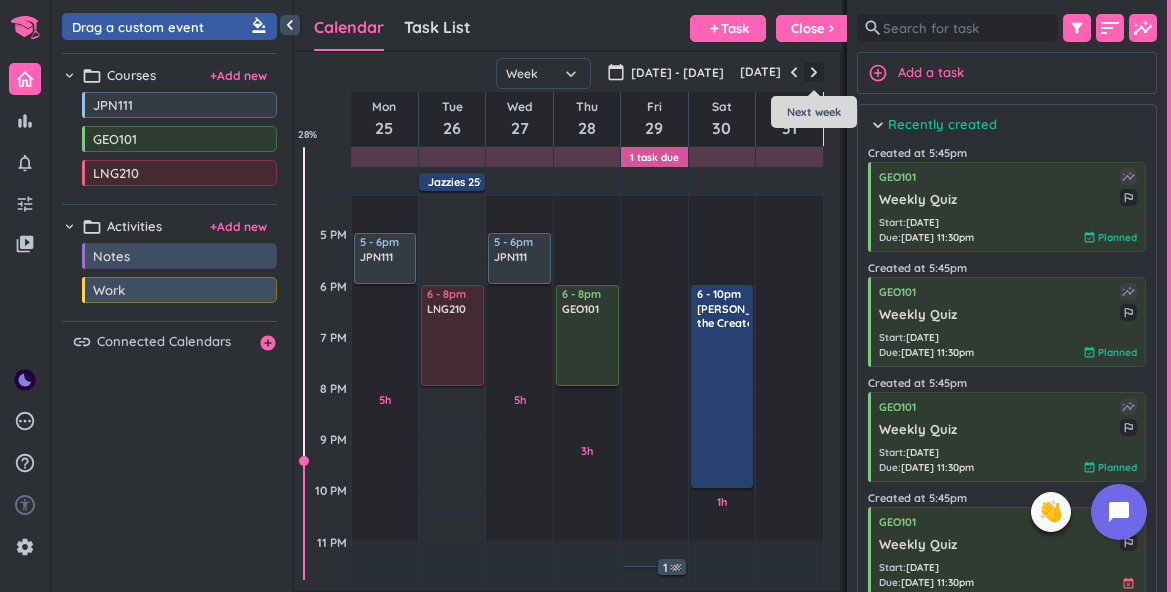 click at bounding box center (814, 72) 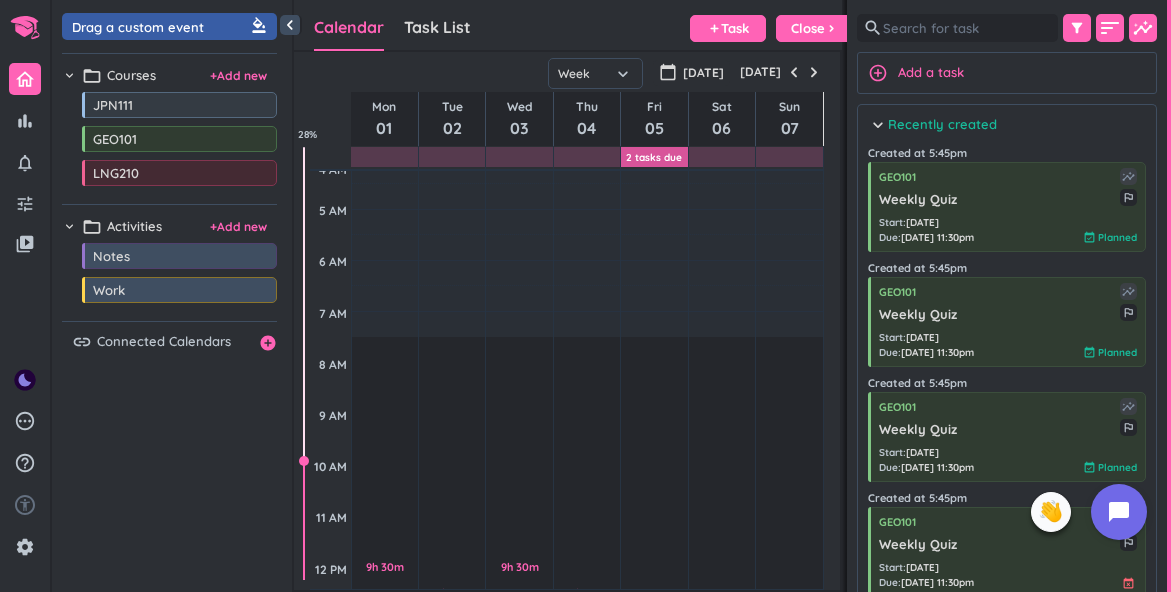 scroll, scrollTop: 0, scrollLeft: 0, axis: both 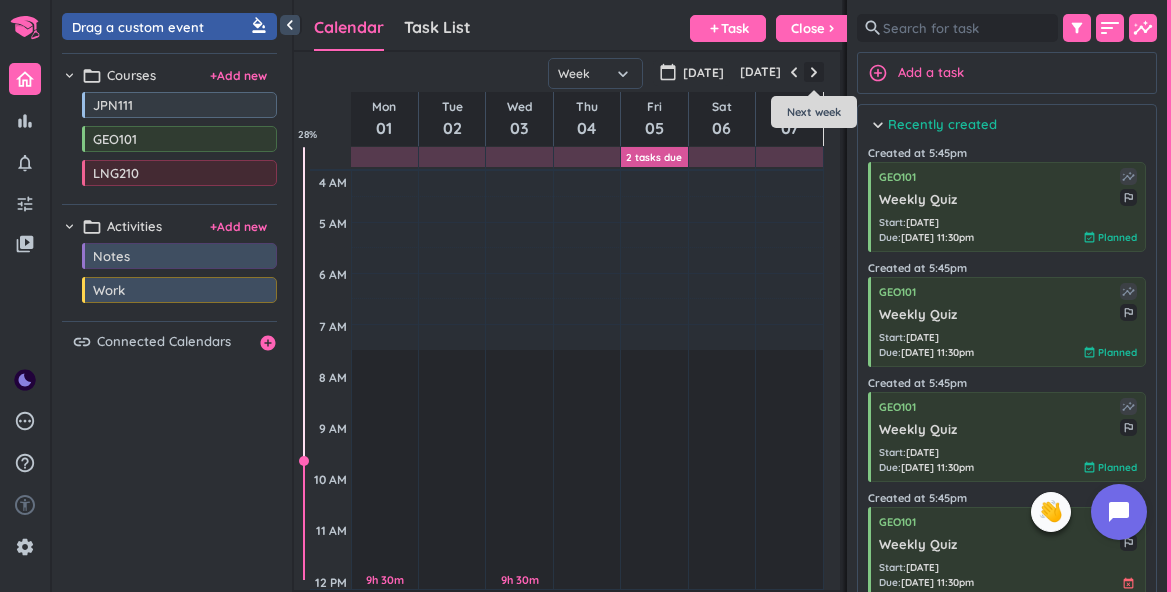 click at bounding box center [814, 72] 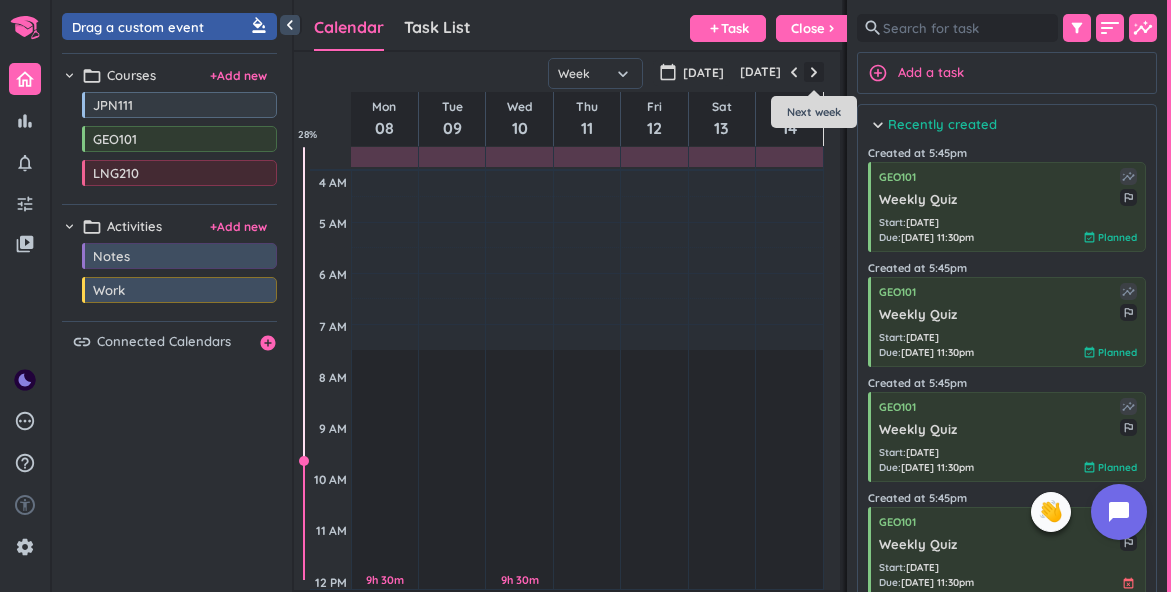 scroll, scrollTop: 155, scrollLeft: 0, axis: vertical 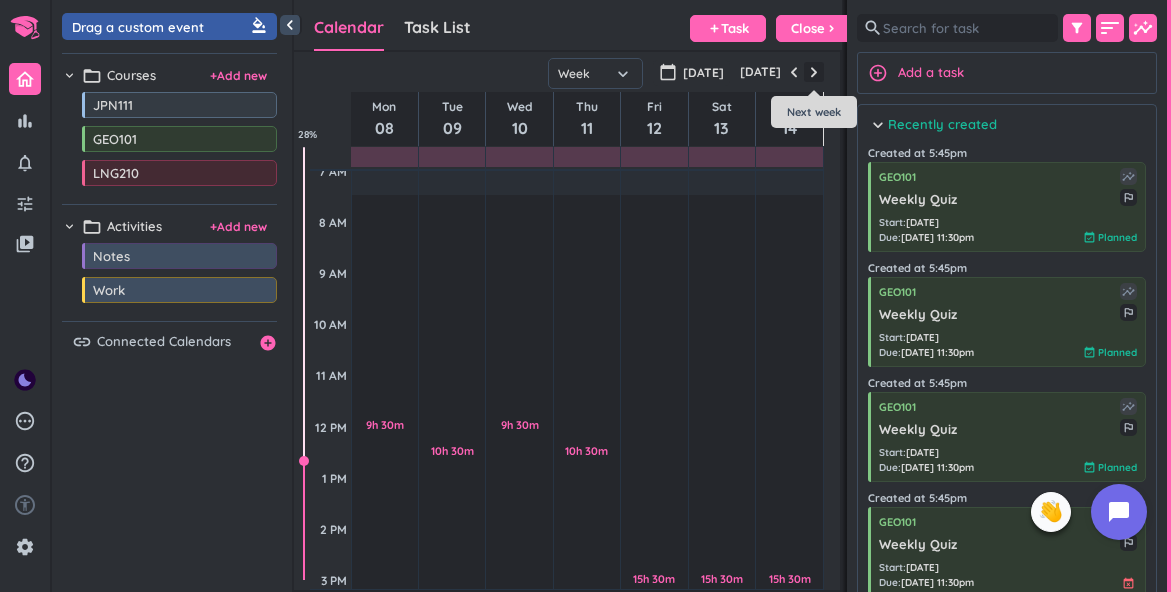 click at bounding box center (814, 72) 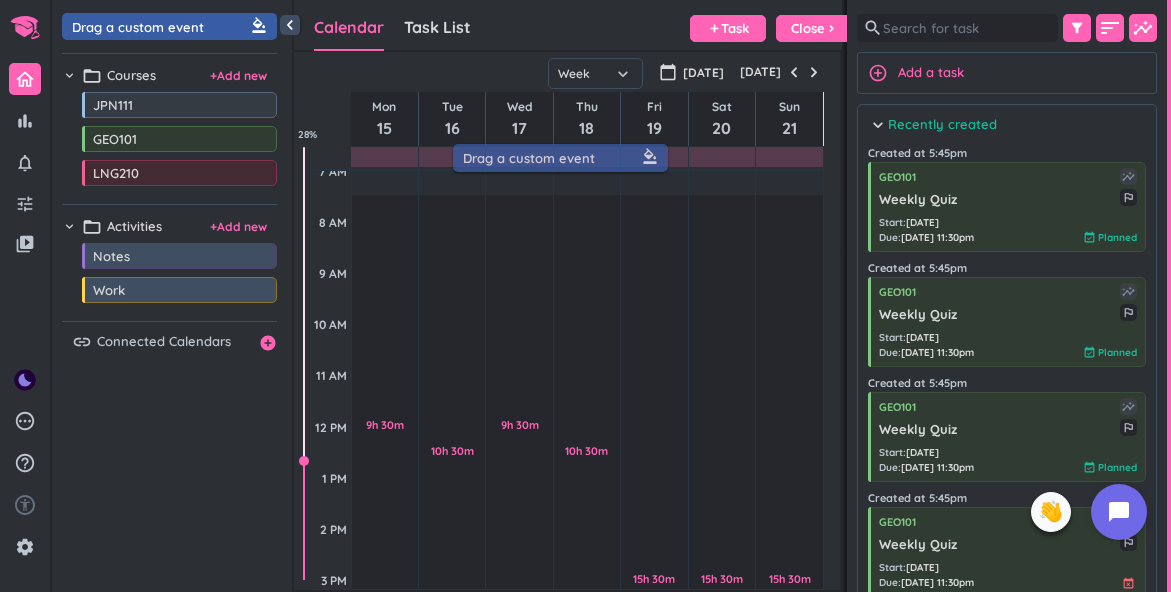 drag, startPoint x: 183, startPoint y: 26, endPoint x: 575, endPoint y: 156, distance: 412.99396 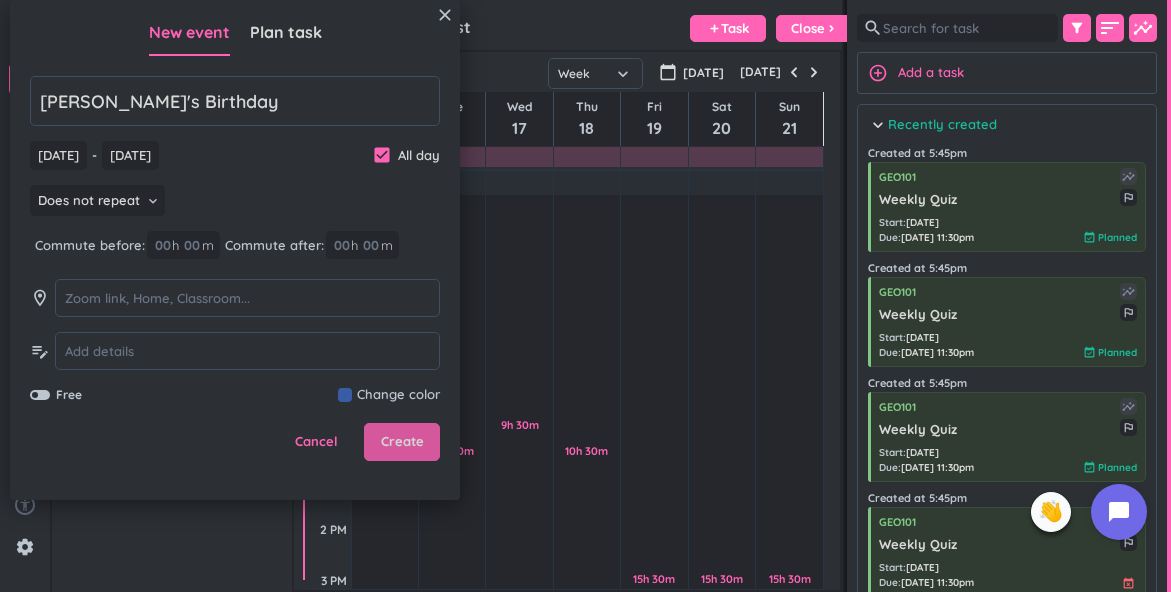 click on "Create" at bounding box center (402, 442) 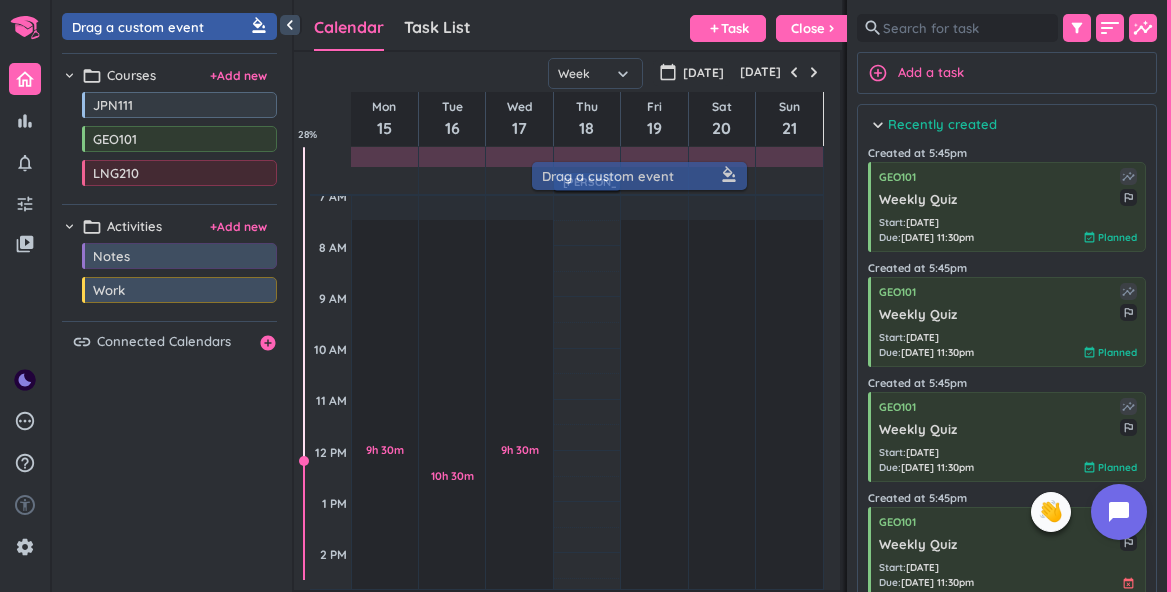drag, startPoint x: 190, startPoint y: 25, endPoint x: 660, endPoint y: 174, distance: 493.05273 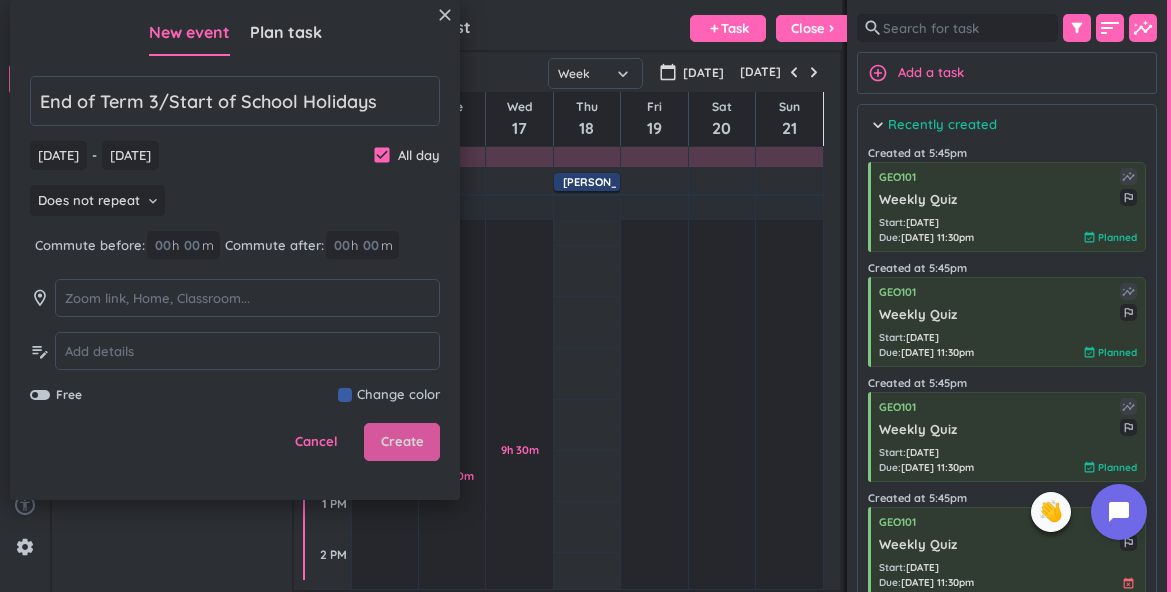 click on "Create" at bounding box center [402, 442] 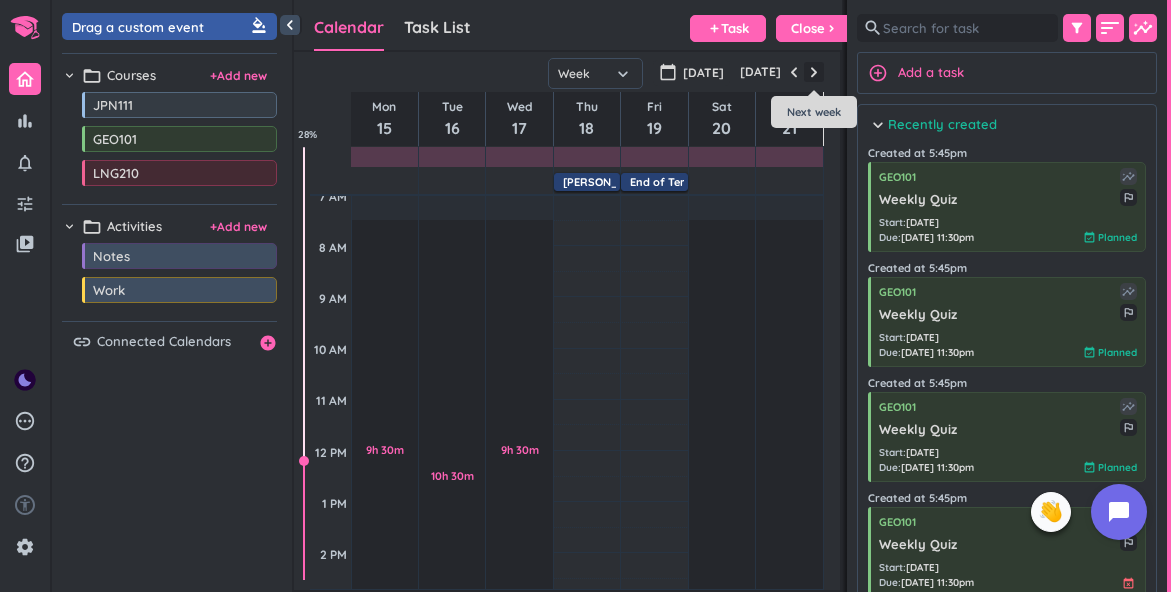 click at bounding box center (814, 72) 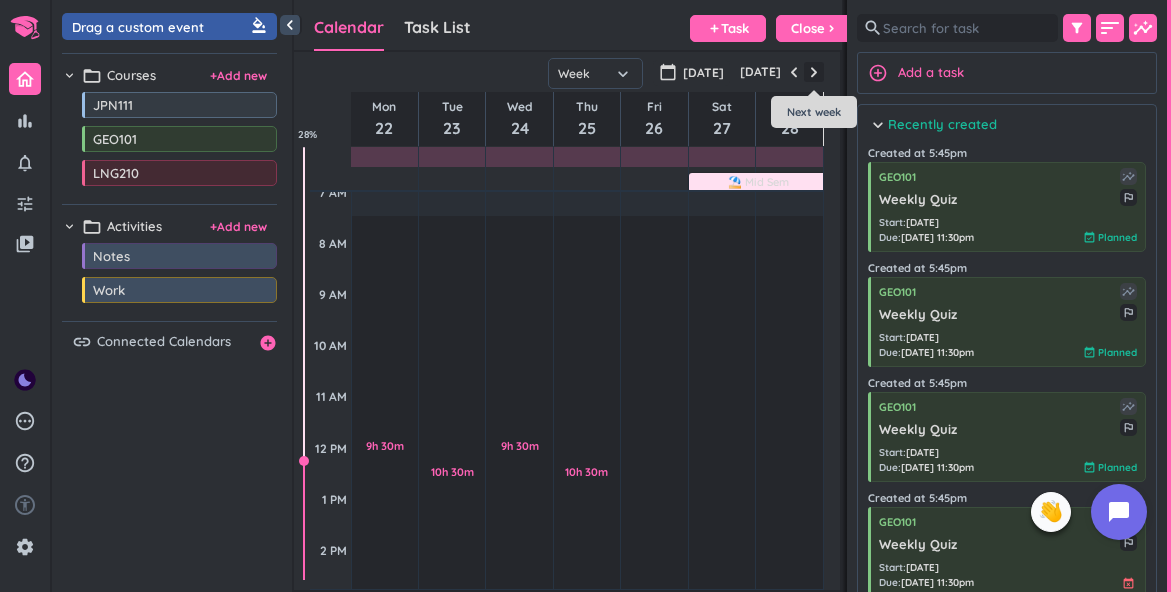 click at bounding box center [814, 72] 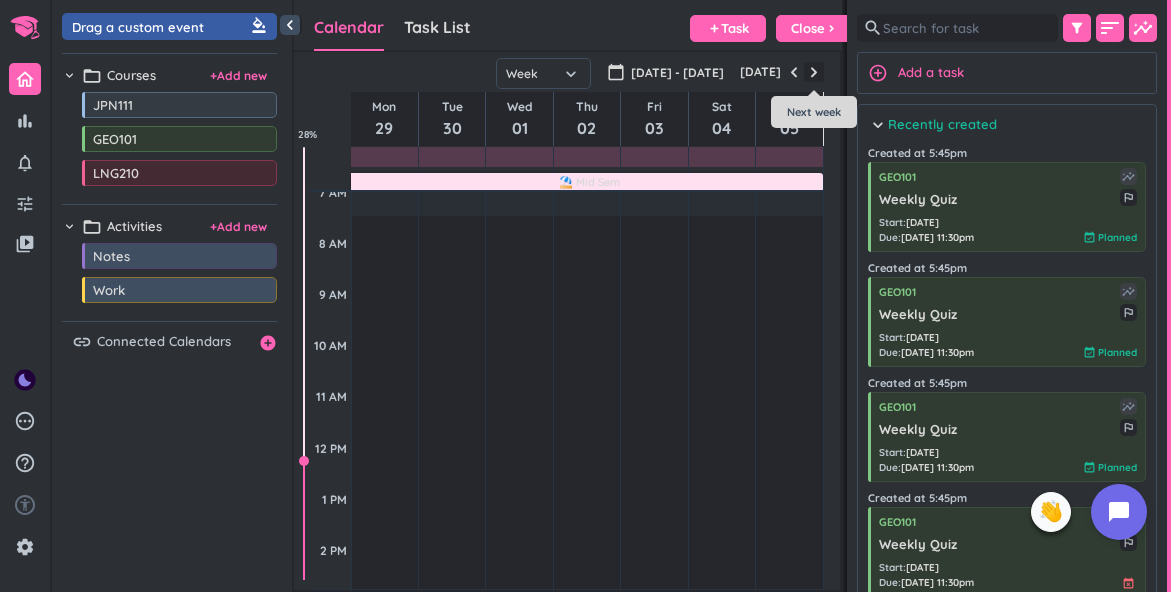 click at bounding box center (814, 72) 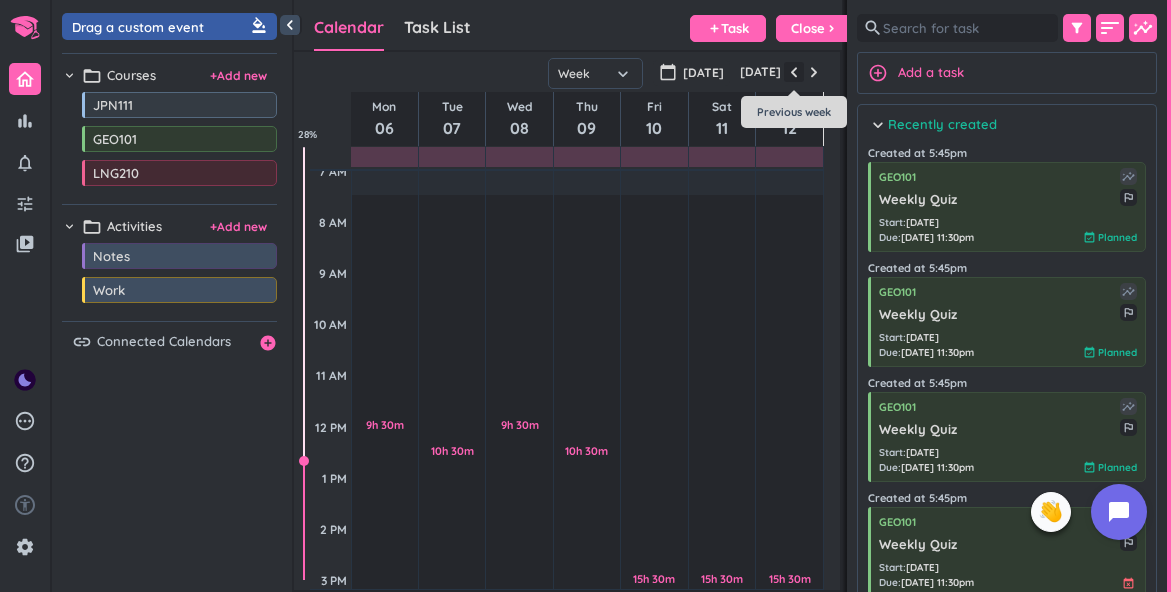 click at bounding box center (794, 72) 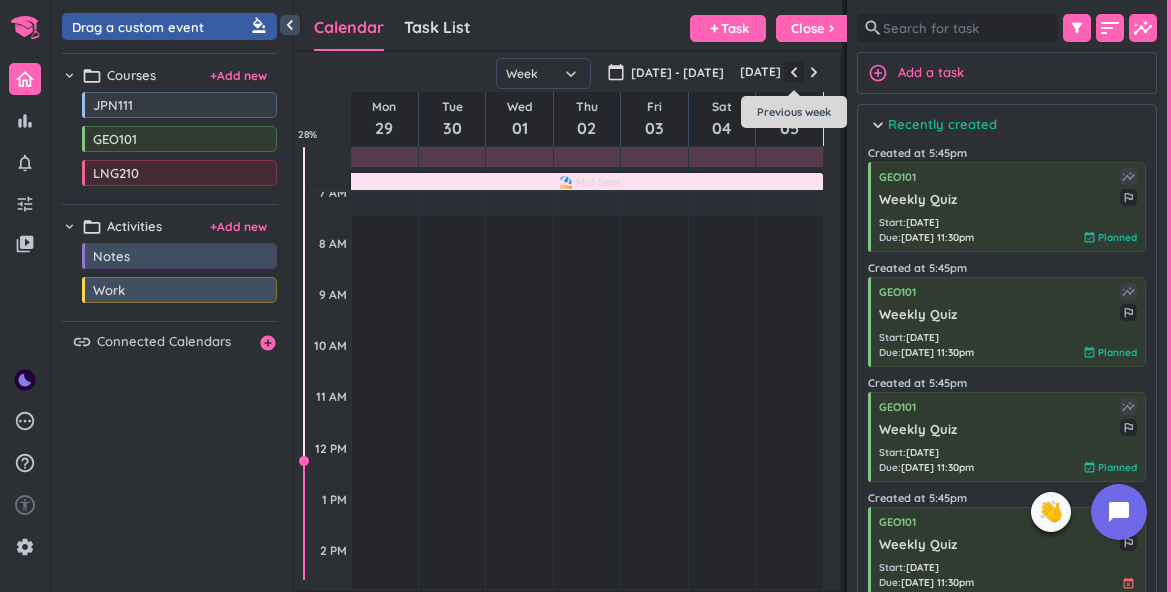 click at bounding box center (794, 72) 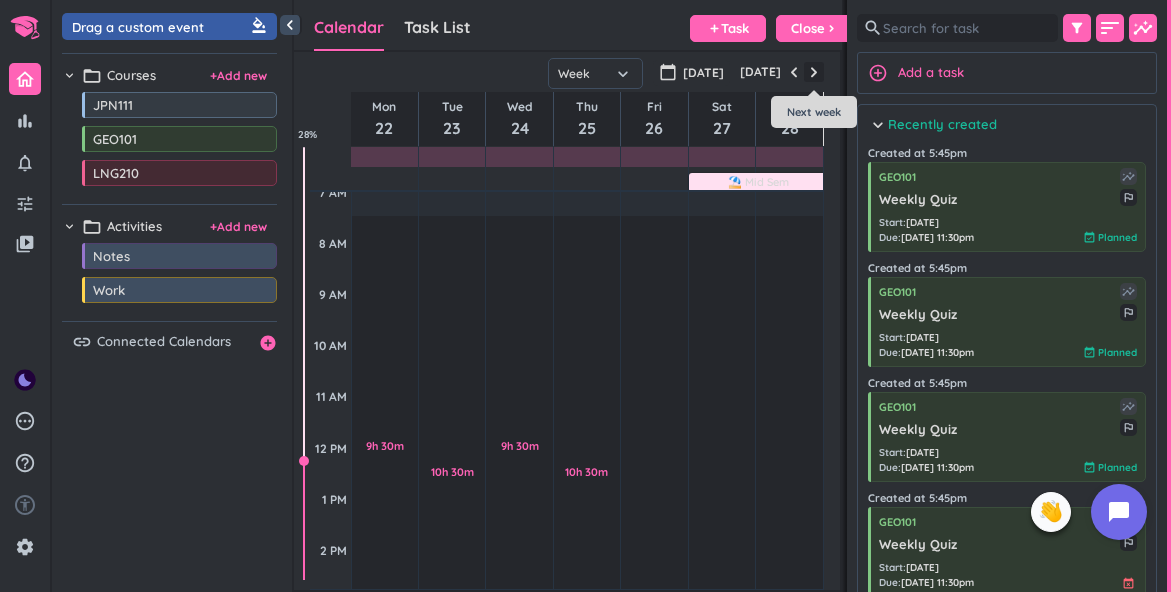 click at bounding box center [814, 72] 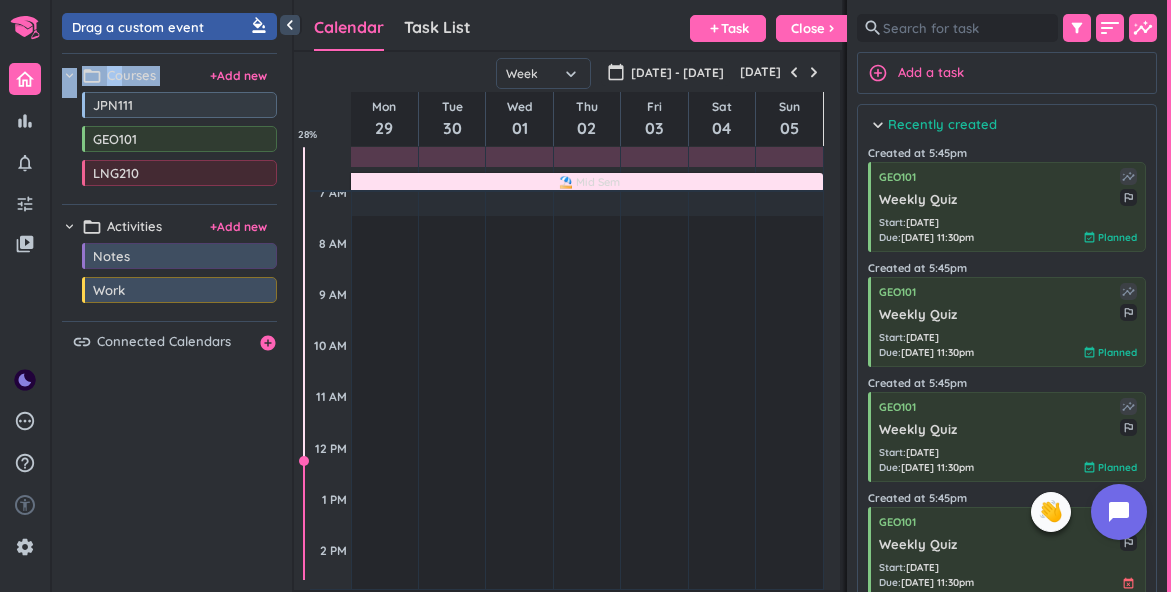 drag, startPoint x: 178, startPoint y: 44, endPoint x: 204, endPoint y: 5, distance: 46.872166 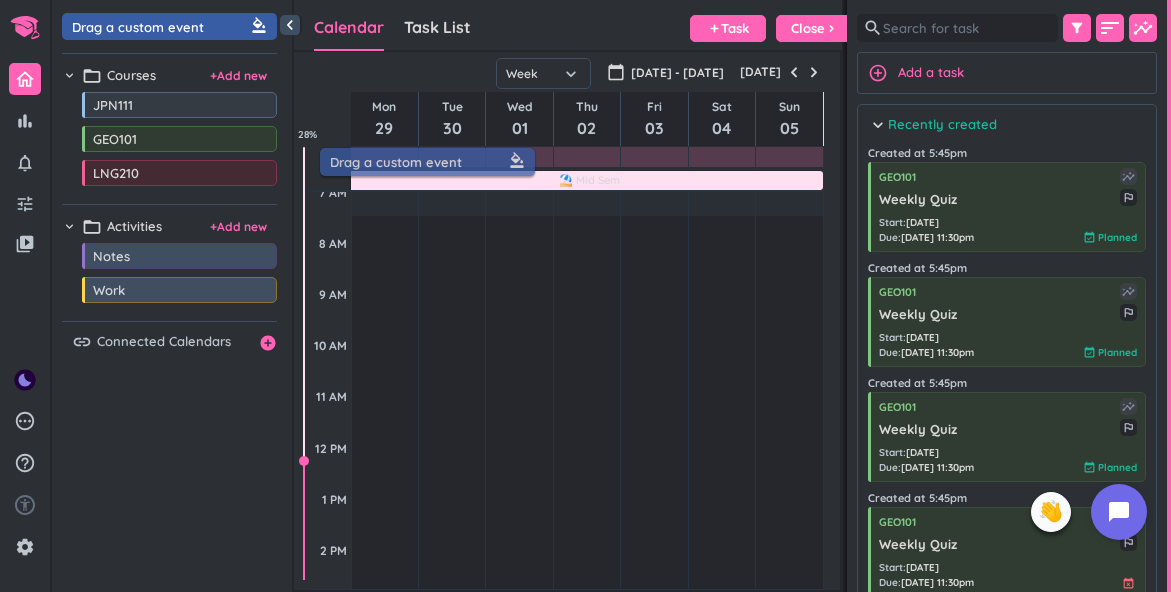 drag, startPoint x: 188, startPoint y: 25, endPoint x: 447, endPoint y: 159, distance: 291.61105 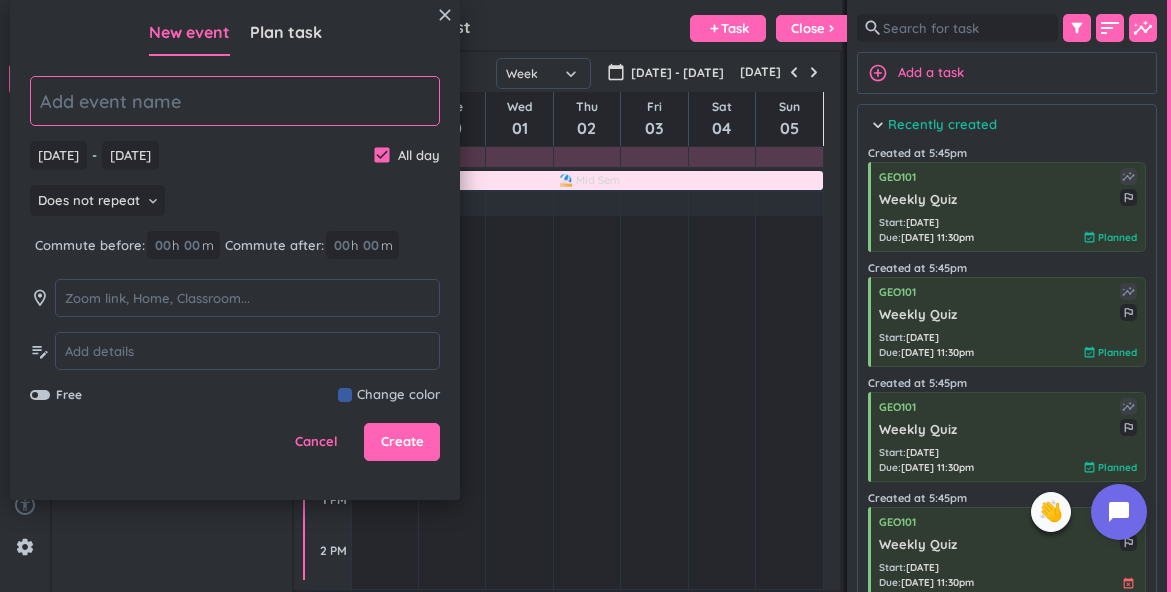 scroll, scrollTop: 1, scrollLeft: 0, axis: vertical 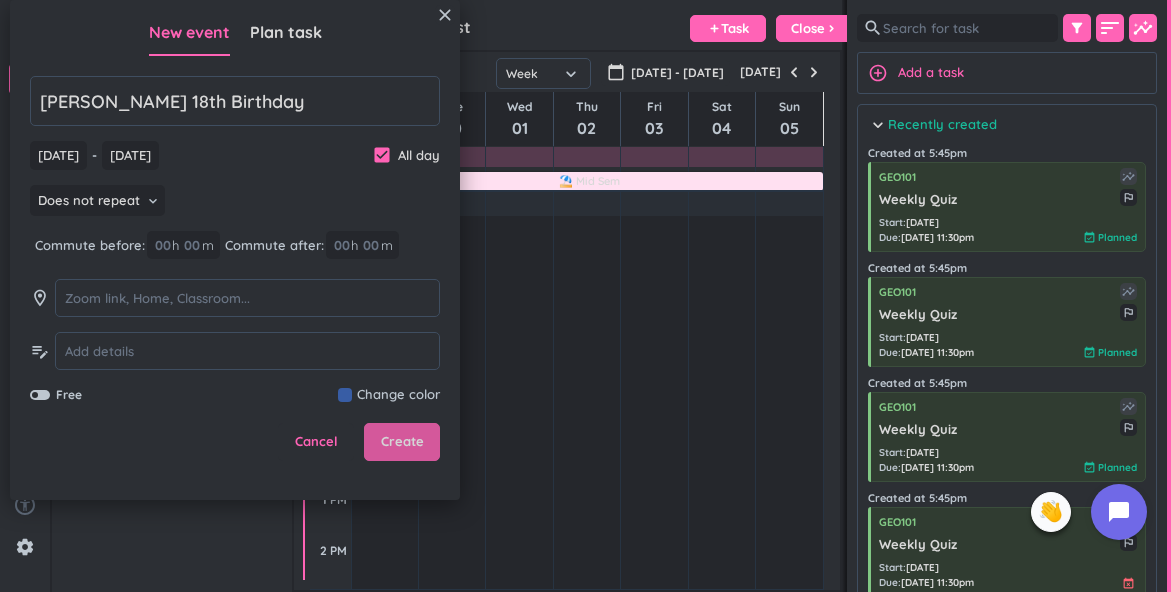 click on "Create" at bounding box center (402, 442) 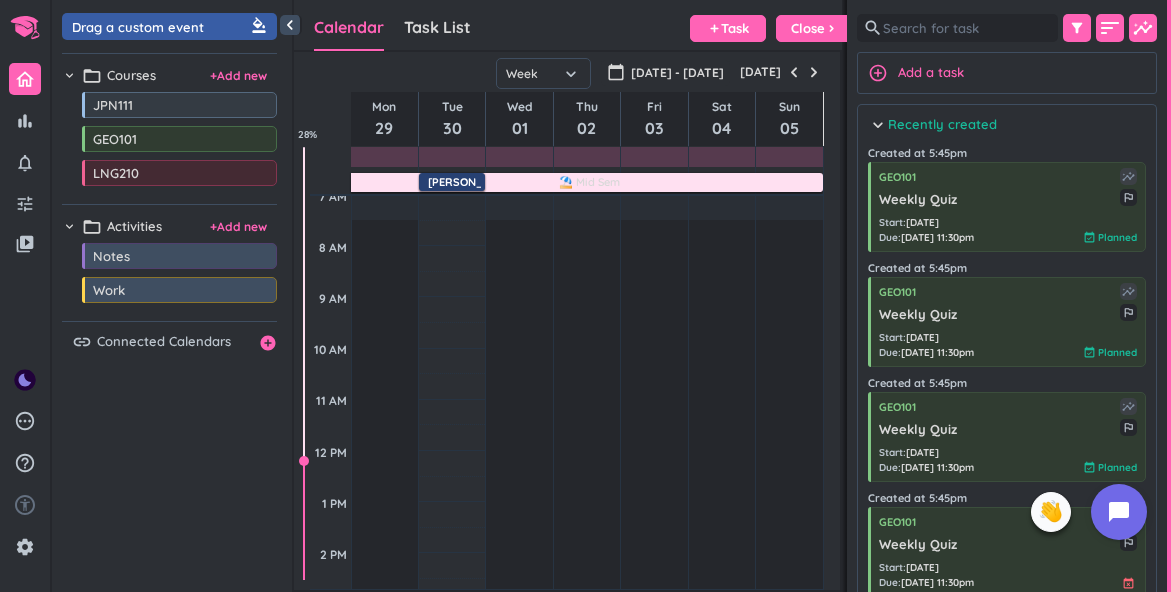 scroll, scrollTop: 0, scrollLeft: 0, axis: both 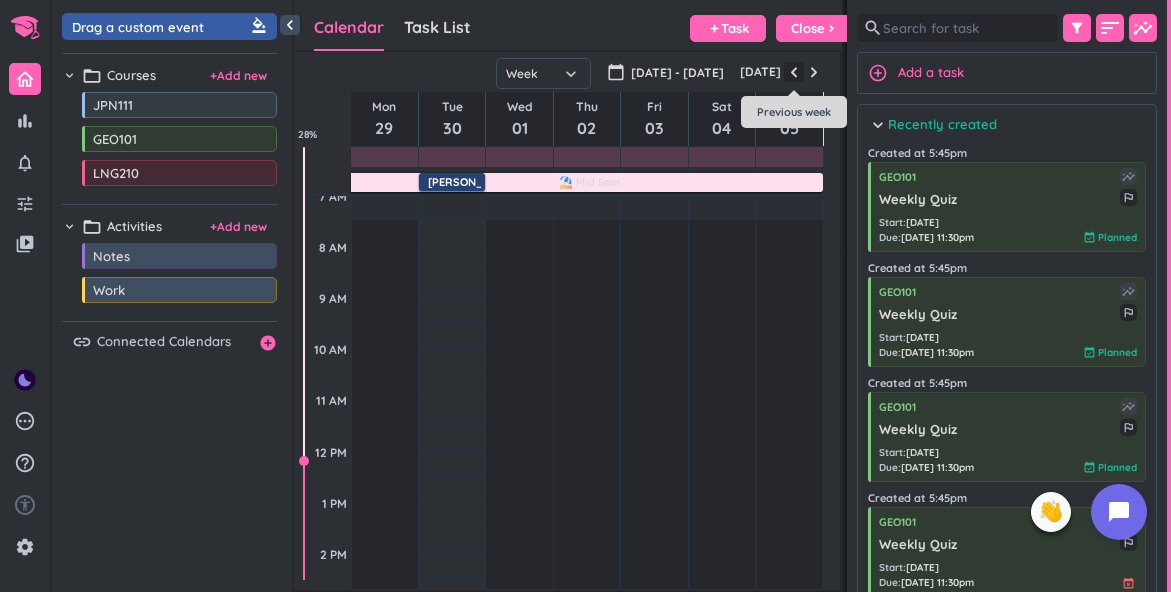 click at bounding box center (794, 72) 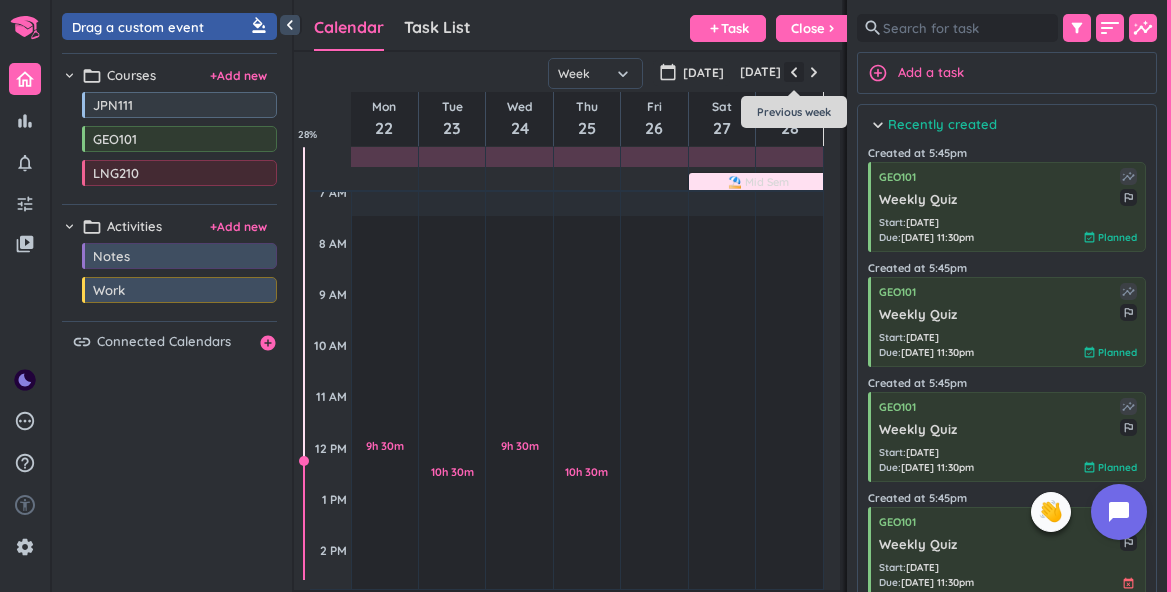 click at bounding box center (794, 72) 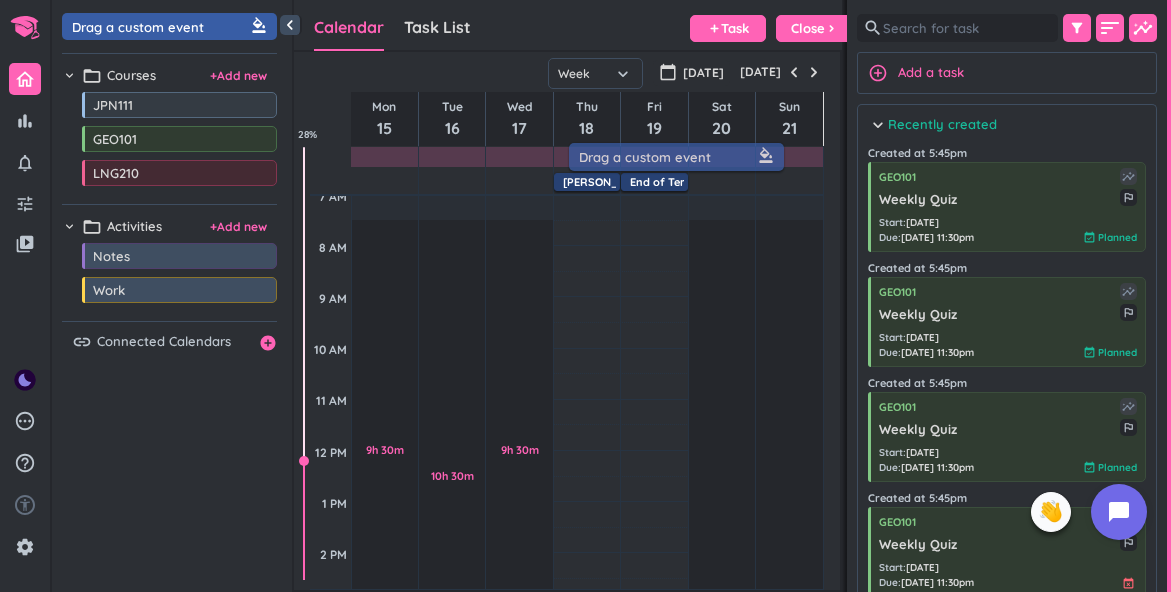 drag, startPoint x: 151, startPoint y: 32, endPoint x: 658, endPoint y: 162, distance: 523.40137 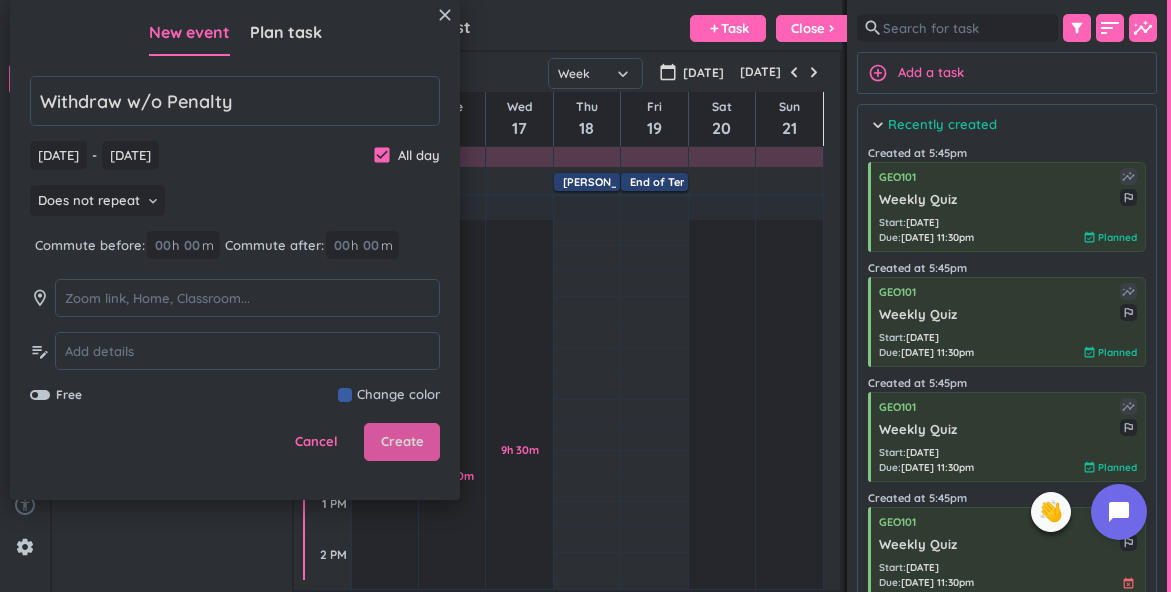 click on "Create" at bounding box center (402, 442) 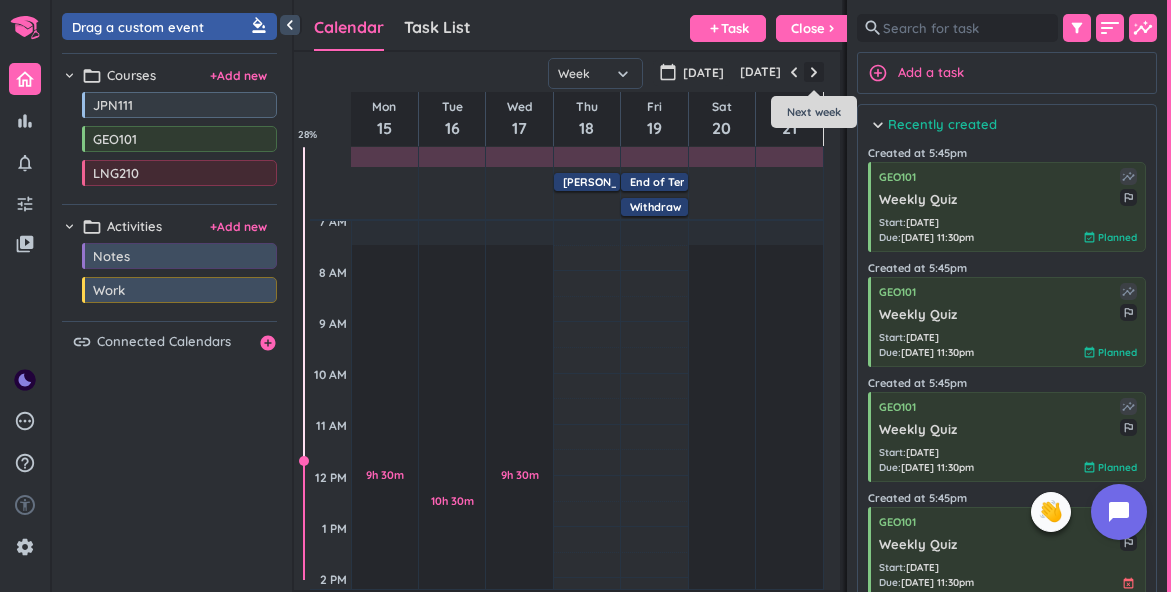 click at bounding box center [814, 72] 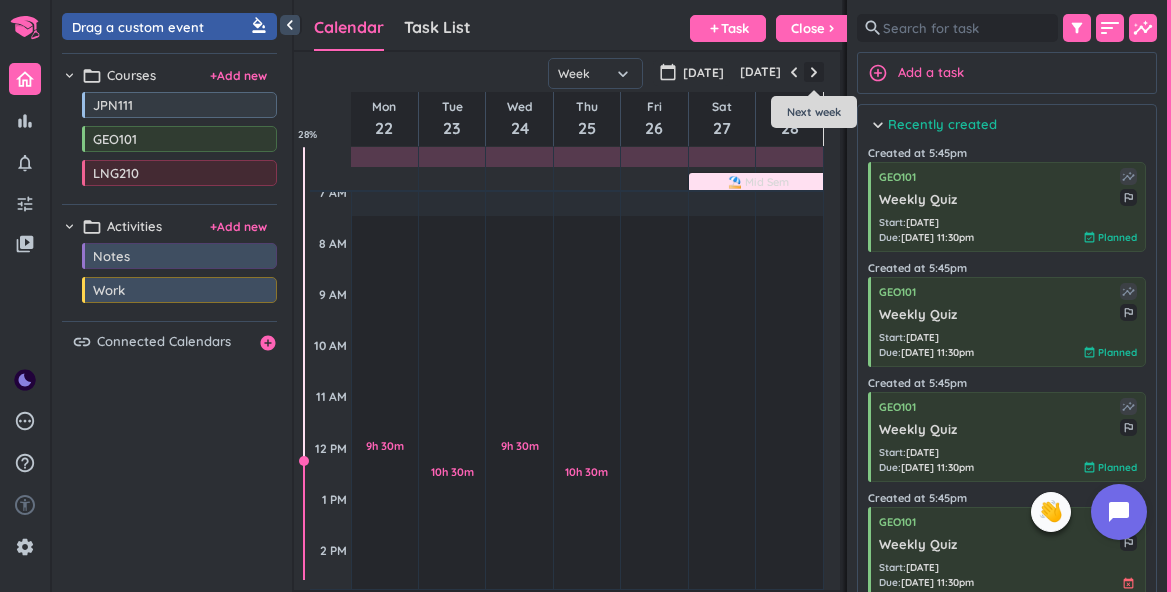 click at bounding box center (814, 72) 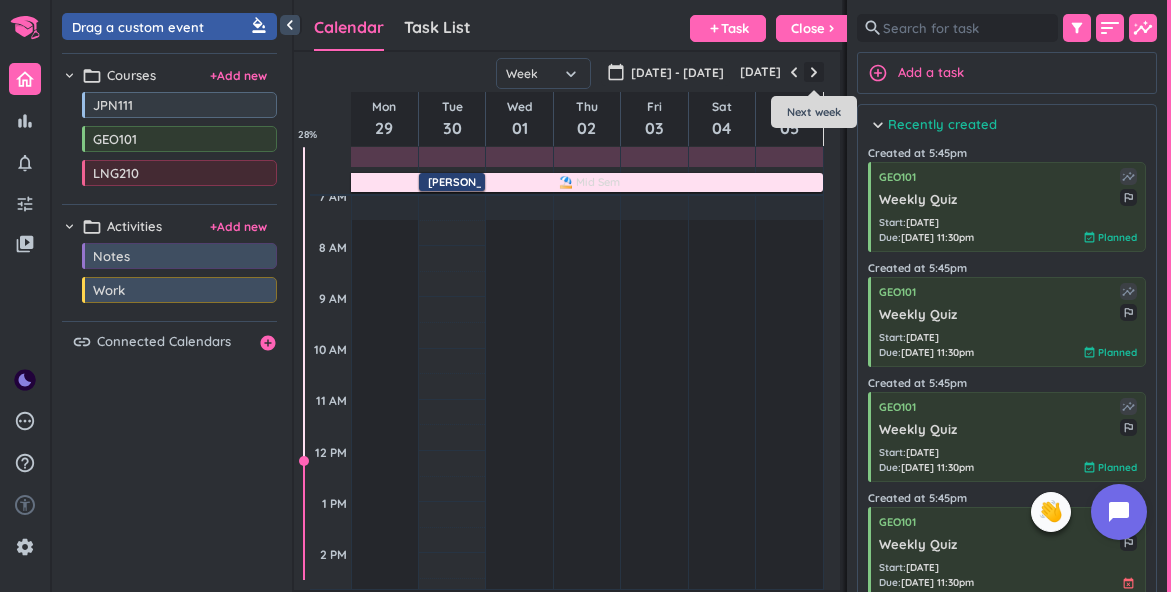 click at bounding box center (814, 72) 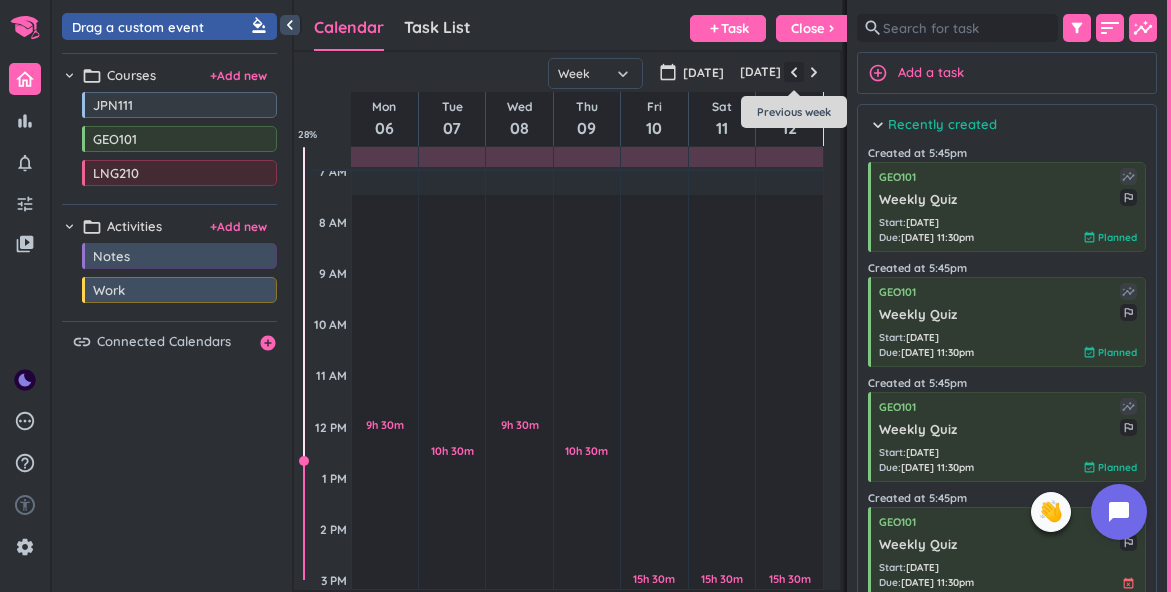 click at bounding box center [794, 72] 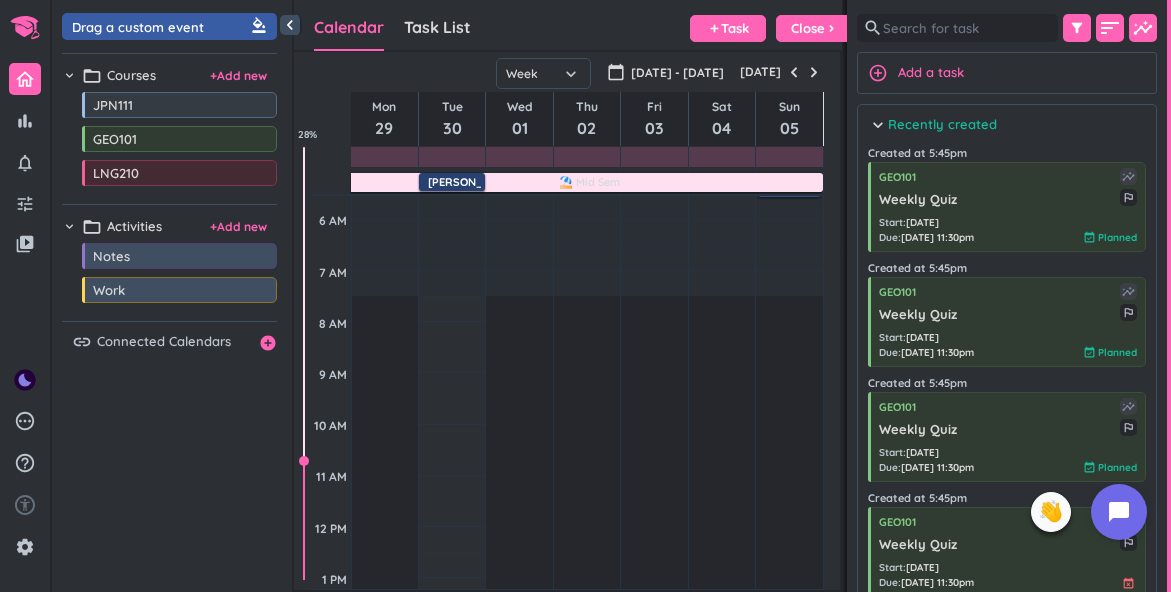 scroll, scrollTop: 0, scrollLeft: 0, axis: both 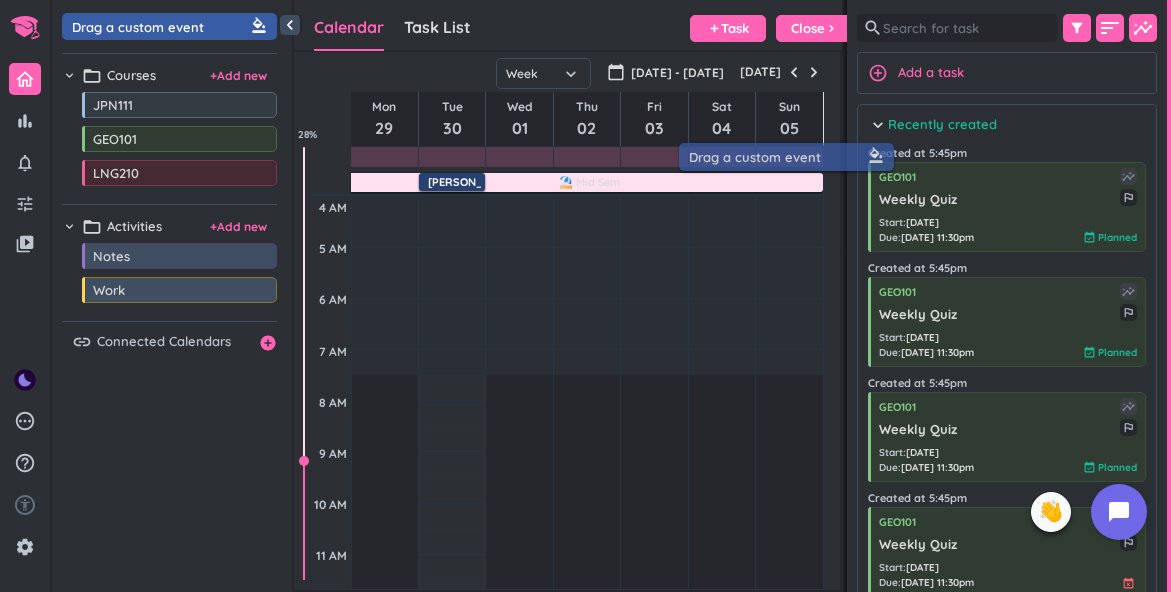 drag, startPoint x: 173, startPoint y: 28, endPoint x: 790, endPoint y: 158, distance: 630.5466 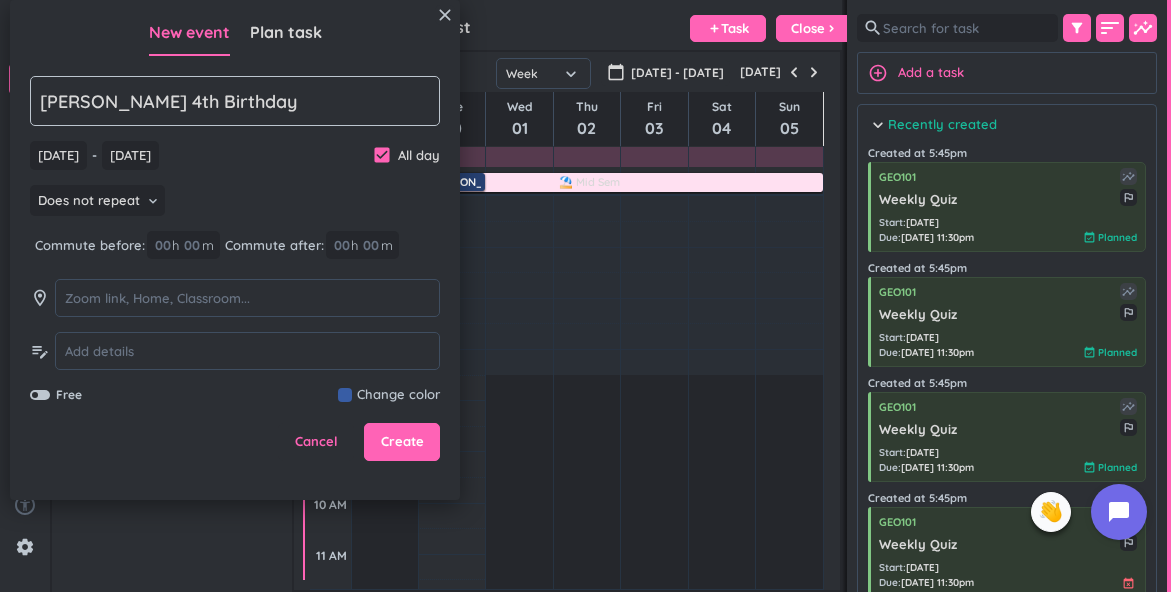 click on "Haileys 4th Birthday" 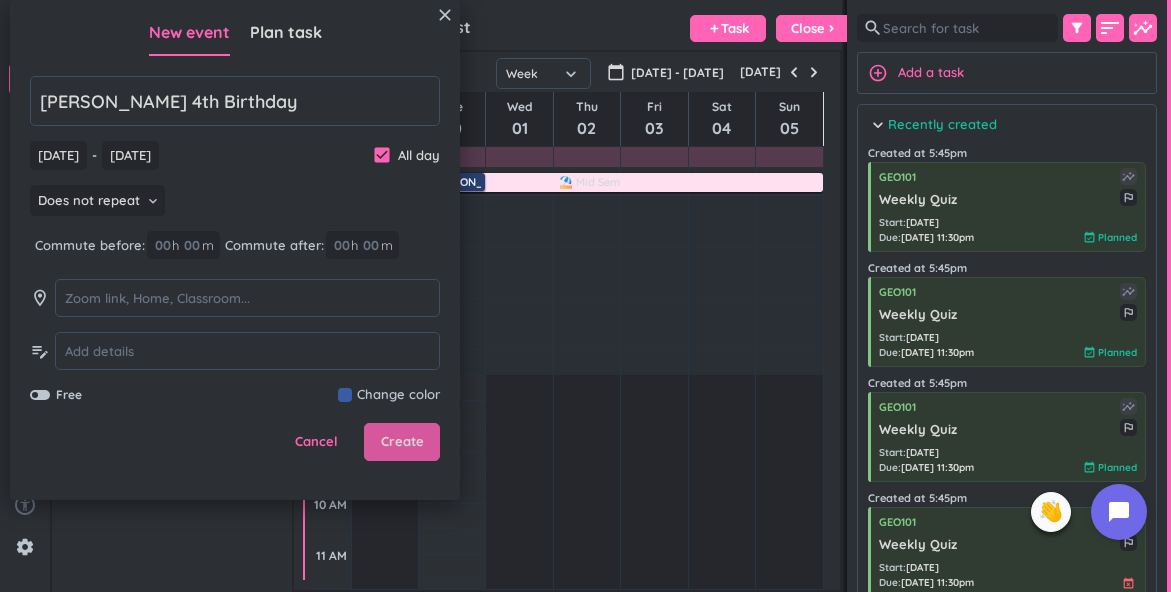 click on "Create" at bounding box center [402, 442] 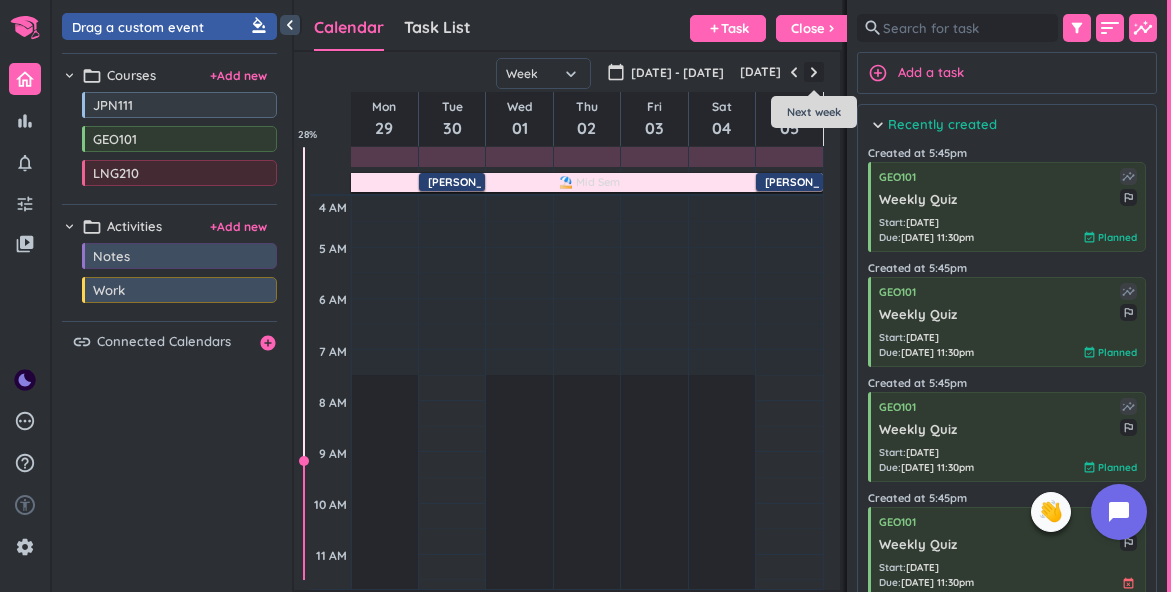 click at bounding box center [814, 72] 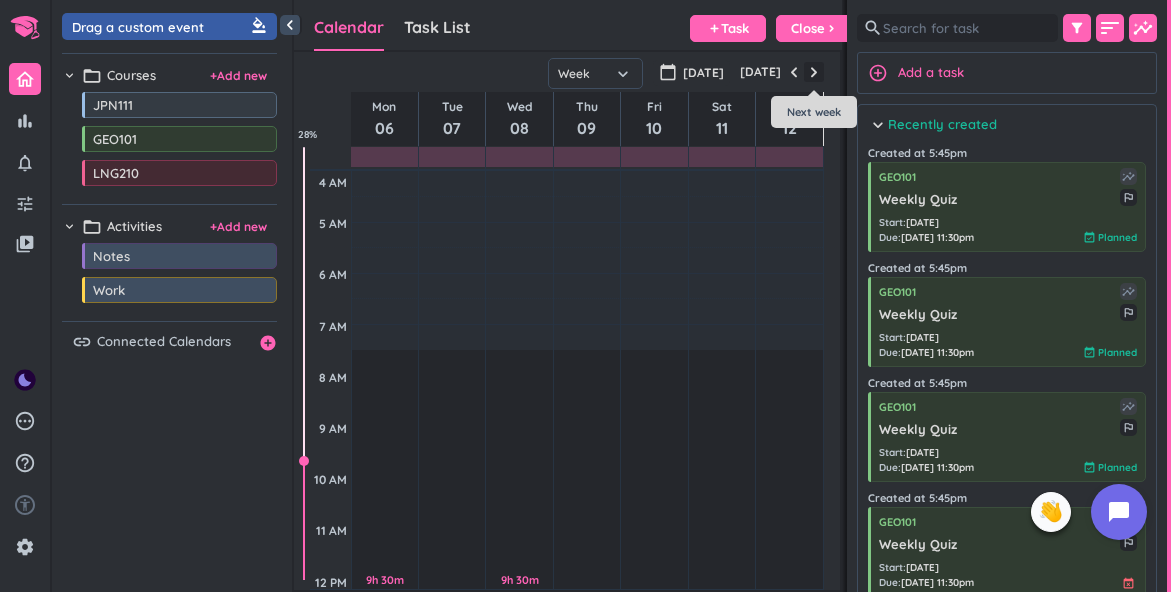 scroll, scrollTop: 155, scrollLeft: 0, axis: vertical 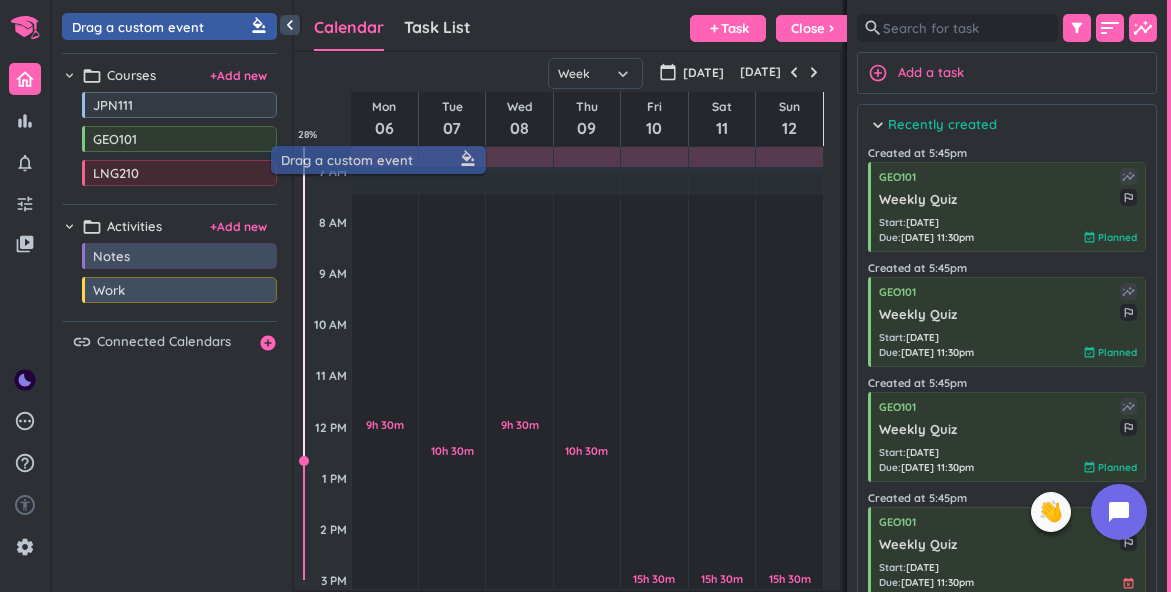 drag, startPoint x: 172, startPoint y: 30, endPoint x: 381, endPoint y: 163, distance: 247.72969 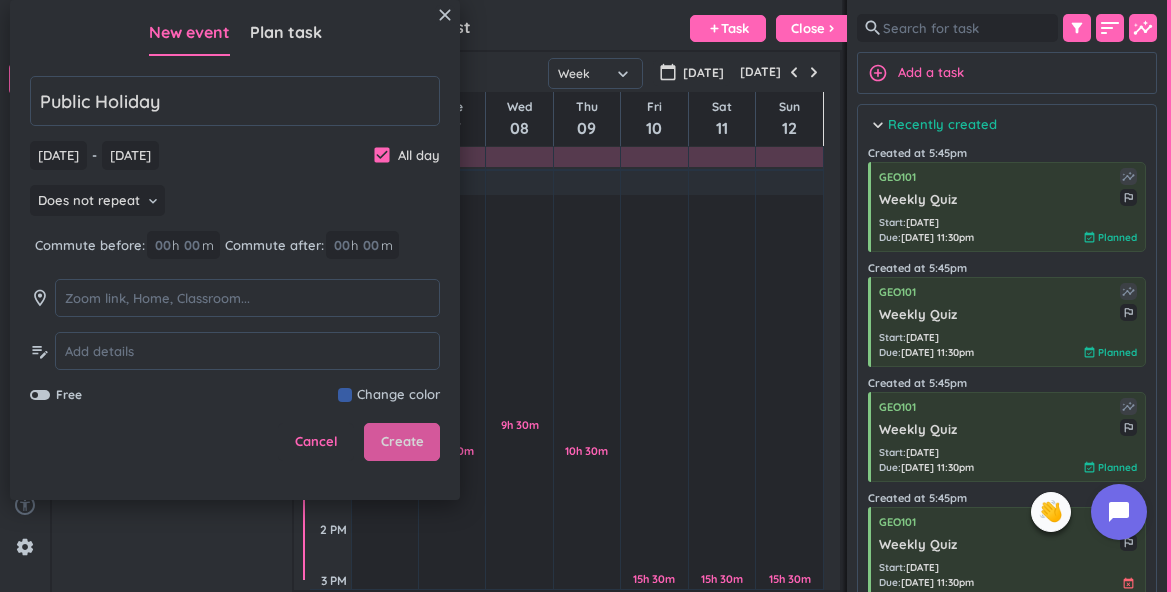 click on "Create" at bounding box center (402, 442) 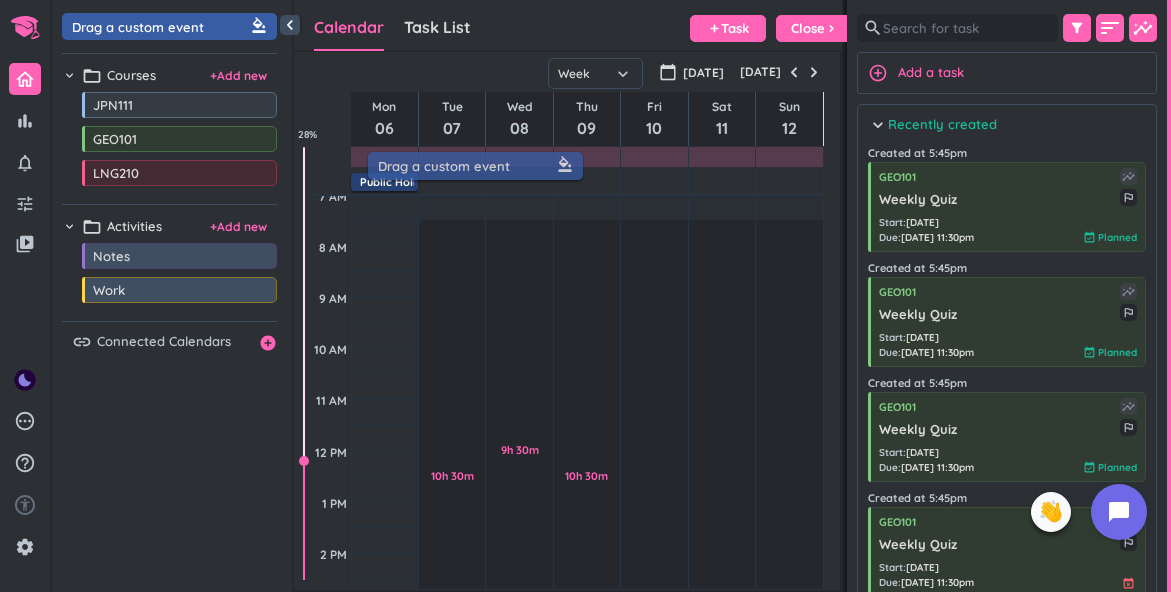 drag, startPoint x: 146, startPoint y: 23, endPoint x: 452, endPoint y: 162, distance: 336.09076 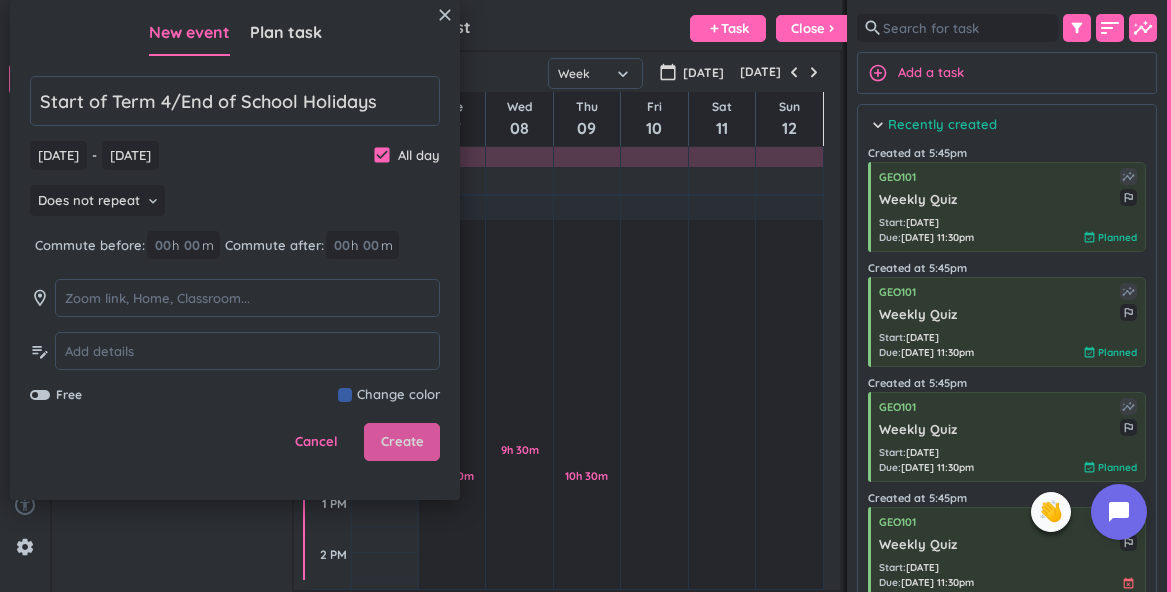 click on "Create" at bounding box center (402, 442) 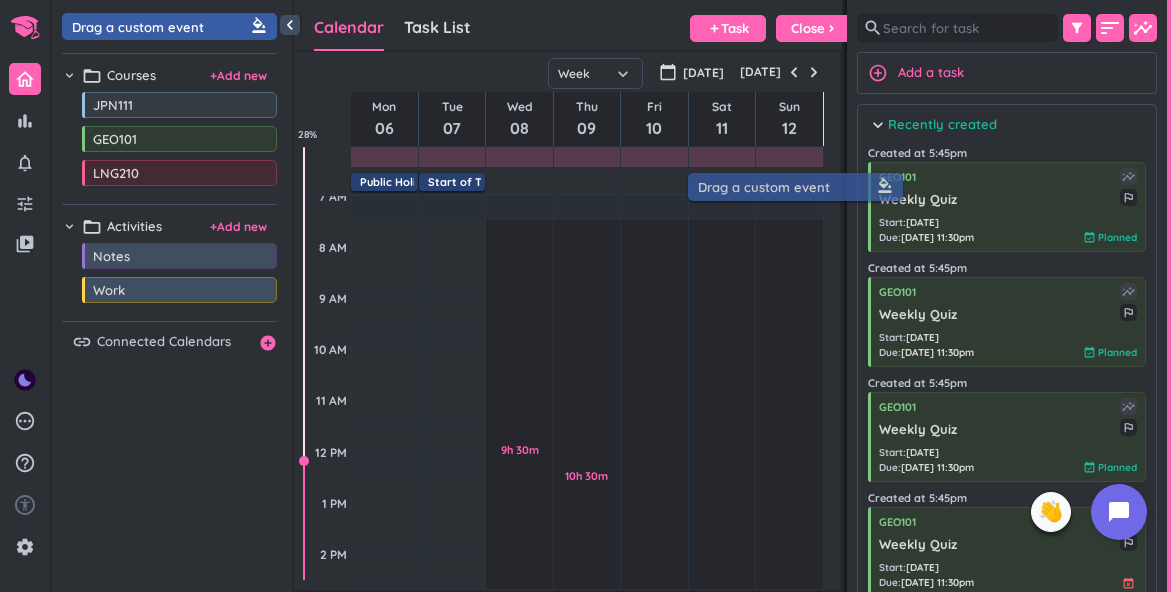 scroll, scrollTop: 129, scrollLeft: 0, axis: vertical 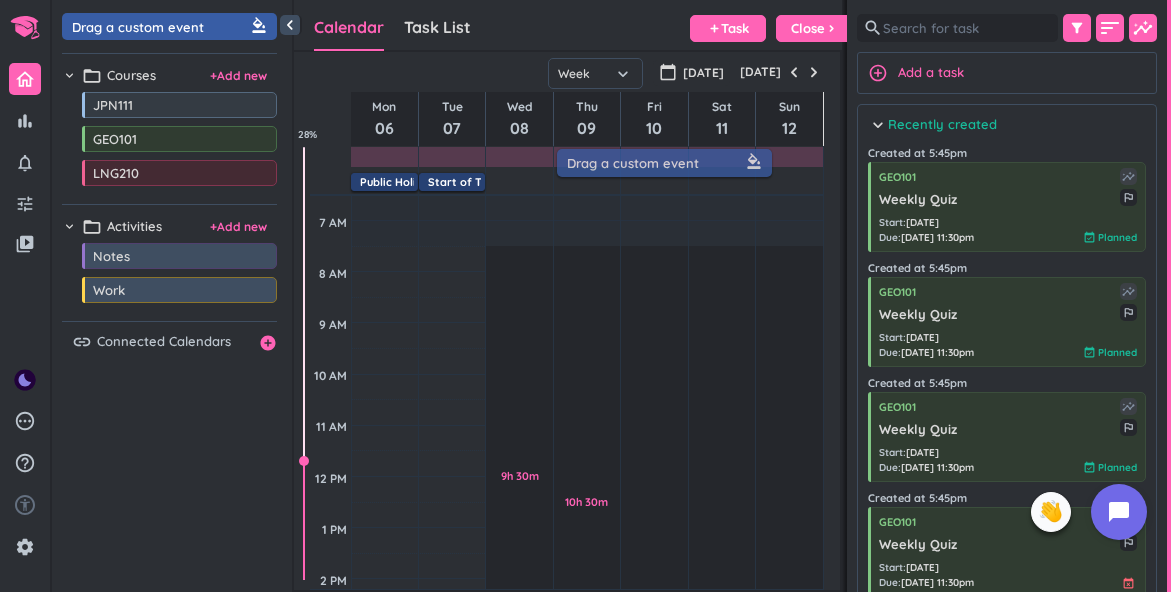 drag, startPoint x: 160, startPoint y: 30, endPoint x: 655, endPoint y: 166, distance: 513.34296 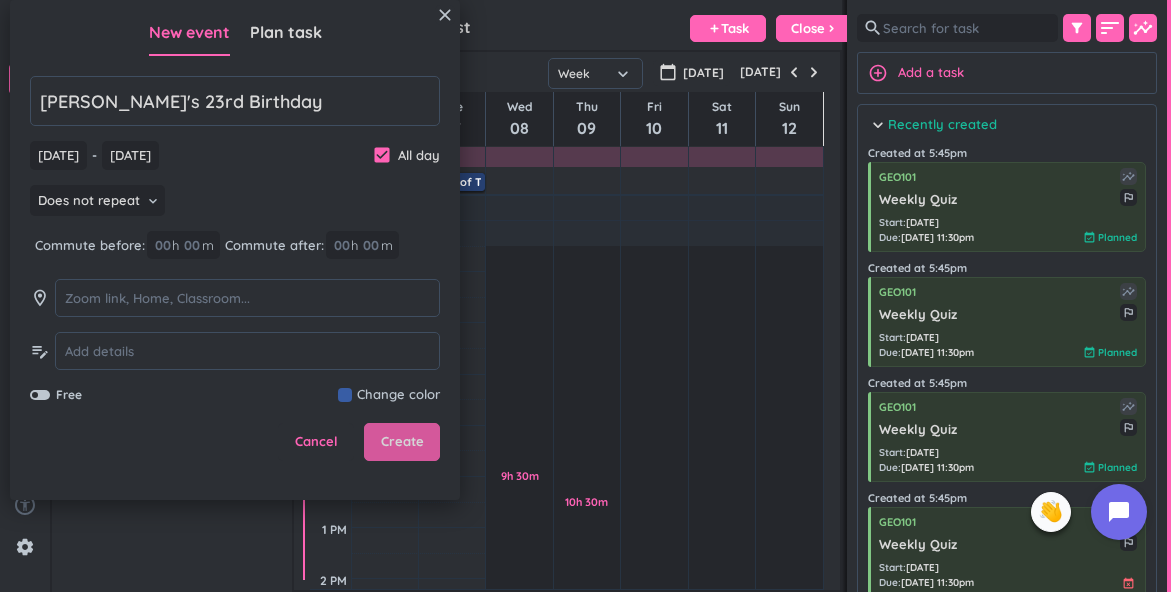 click on "Create" at bounding box center [402, 442] 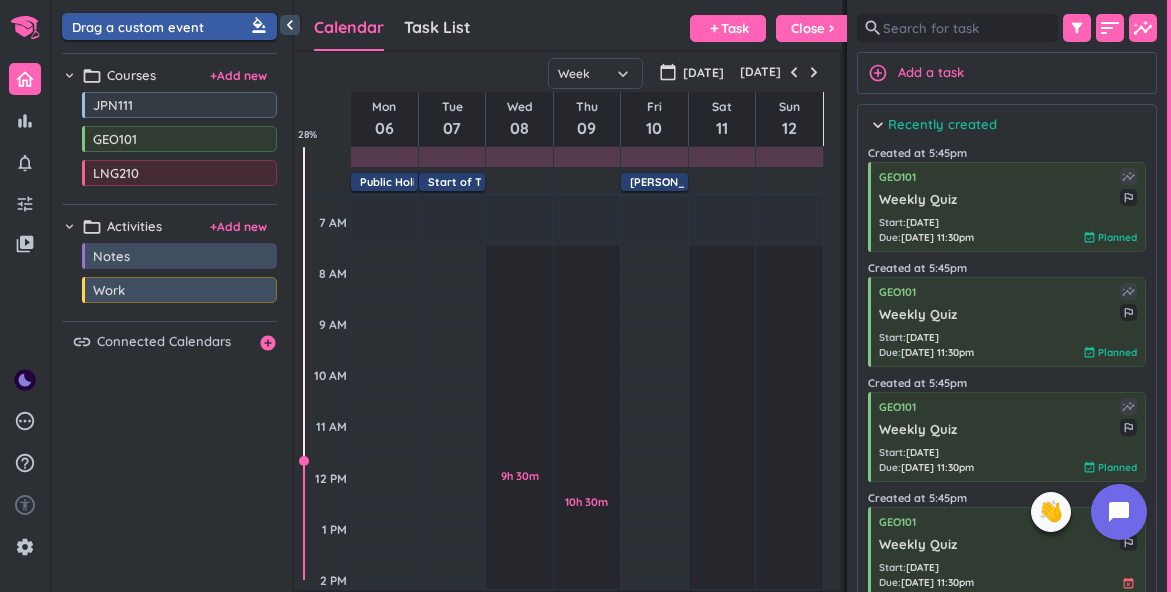 click on "Drag a custom event format_color_fill" at bounding box center (172, 26) 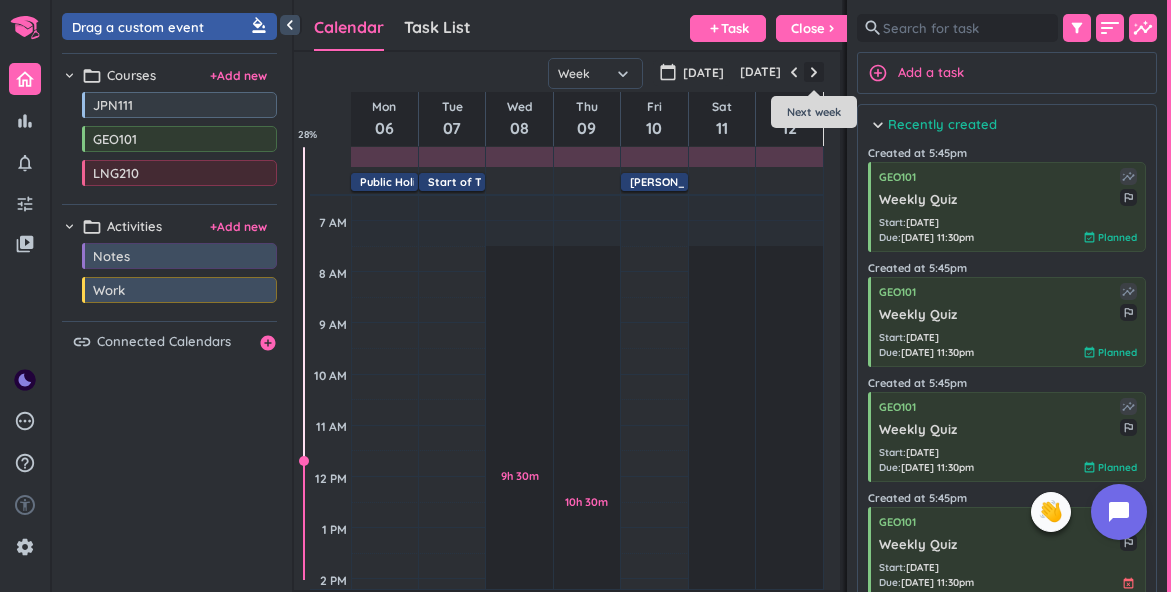 click at bounding box center (814, 72) 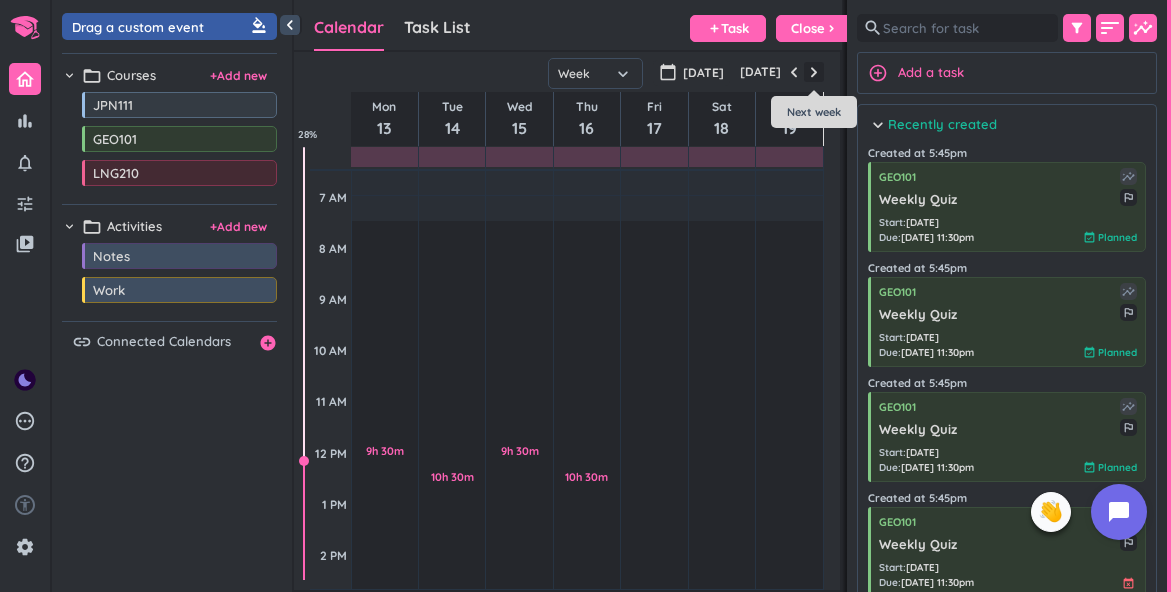 scroll, scrollTop: 155, scrollLeft: 0, axis: vertical 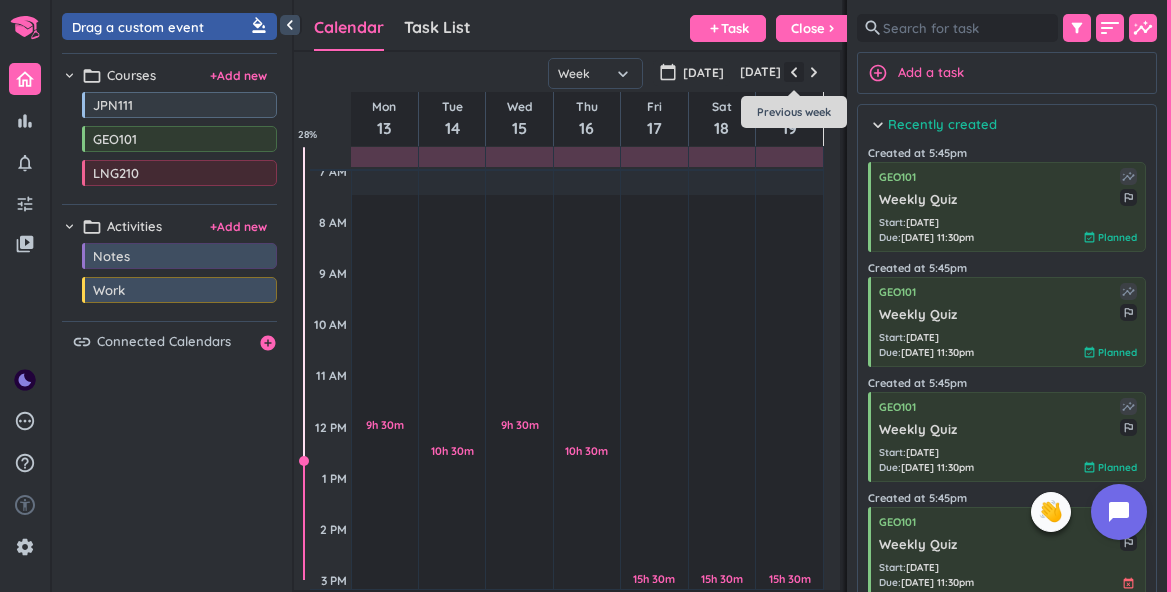 click at bounding box center (794, 72) 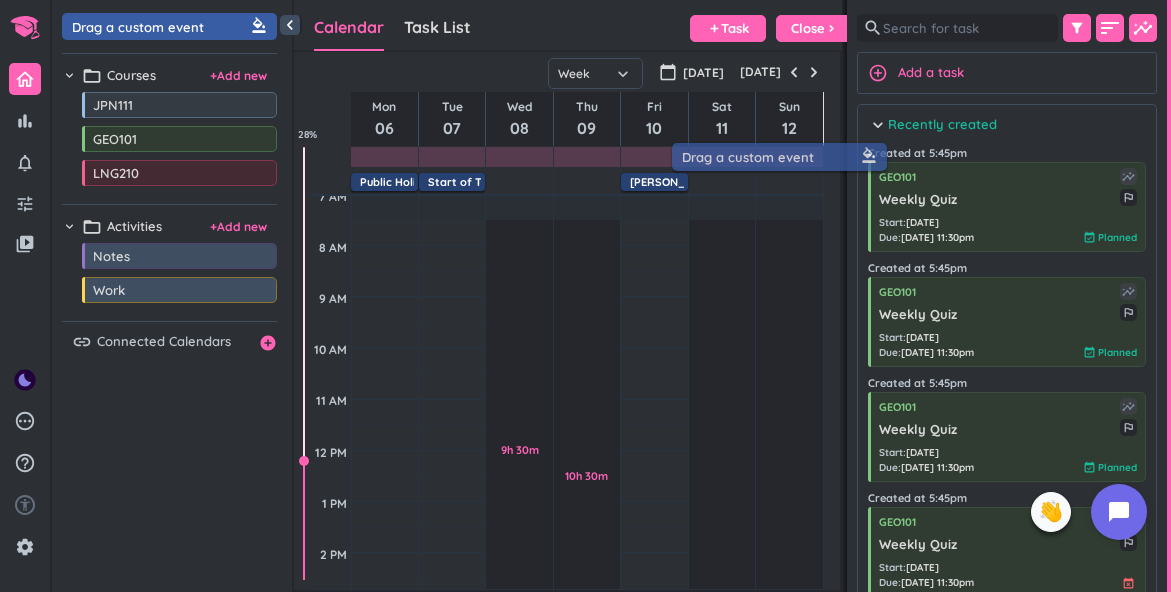 drag, startPoint x: 195, startPoint y: 32, endPoint x: 805, endPoint y: 161, distance: 623.49097 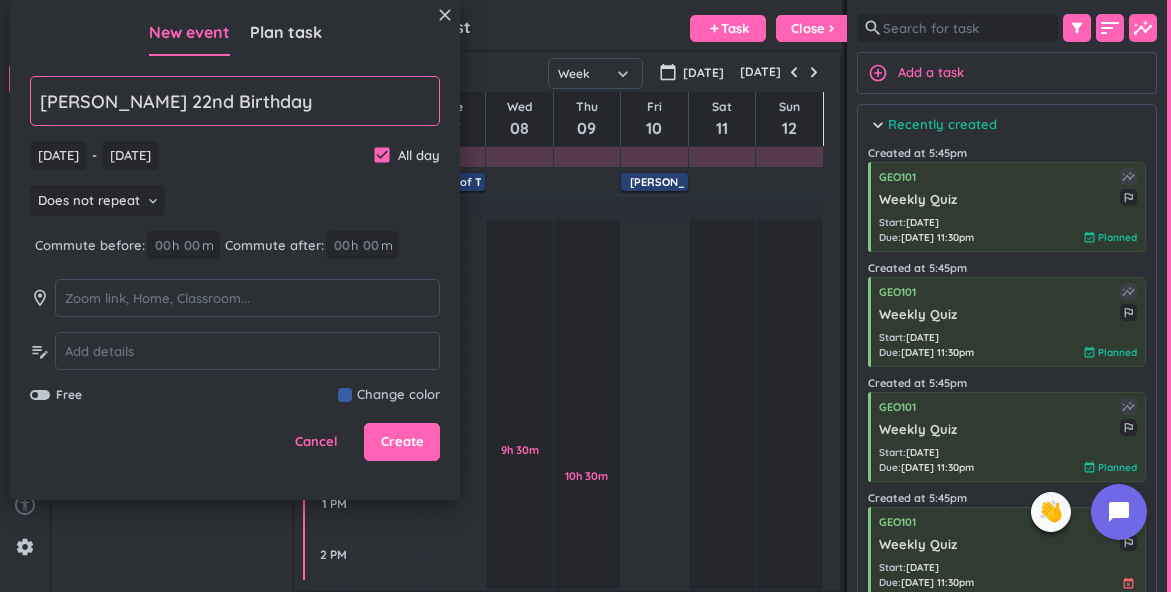click on "Janes 22nd Birthday" 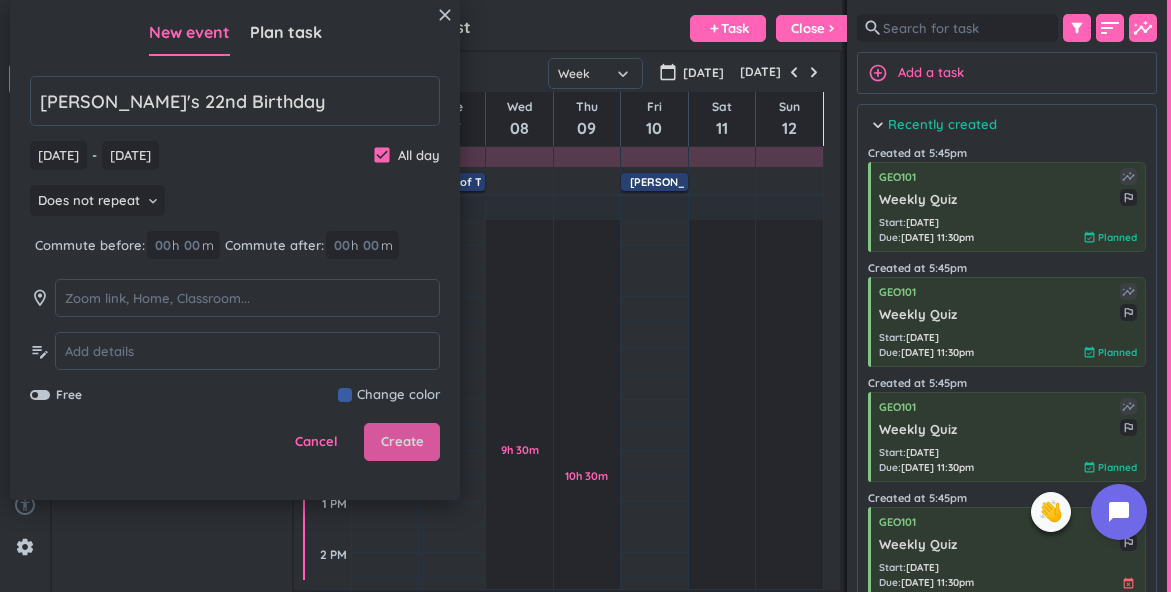 click on "Create" at bounding box center [402, 442] 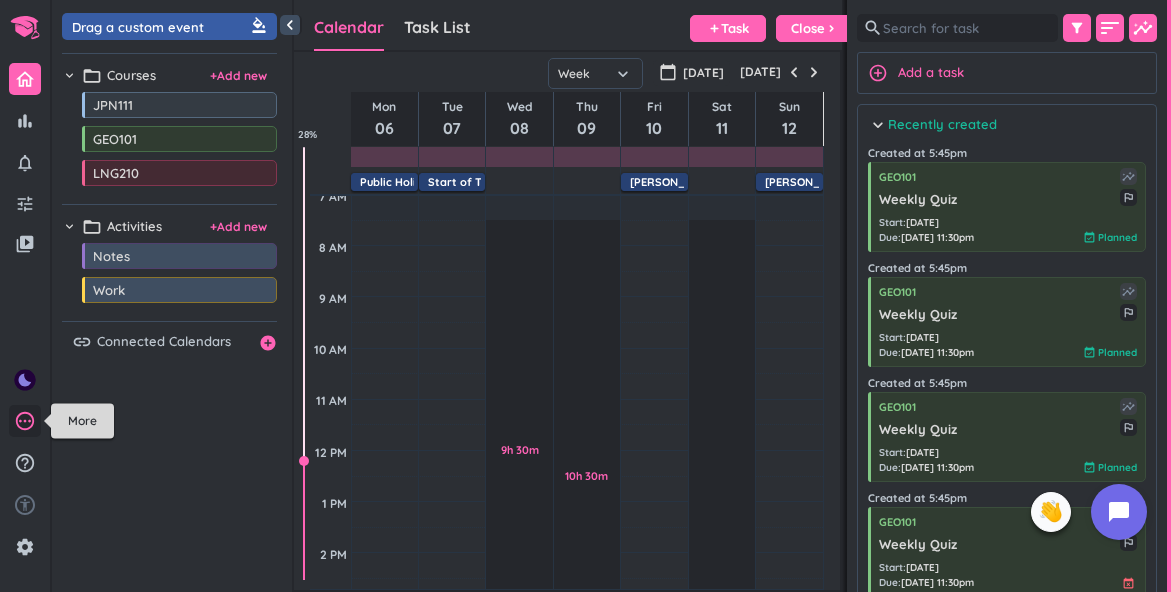 click on "pending" at bounding box center [25, 421] 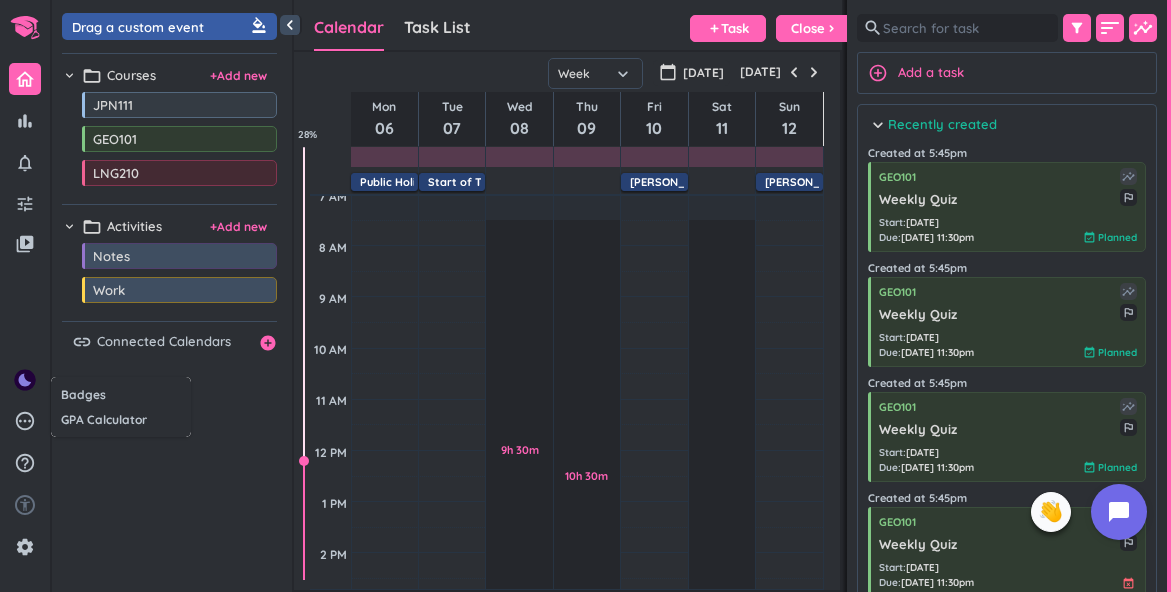 click at bounding box center (585, 296) 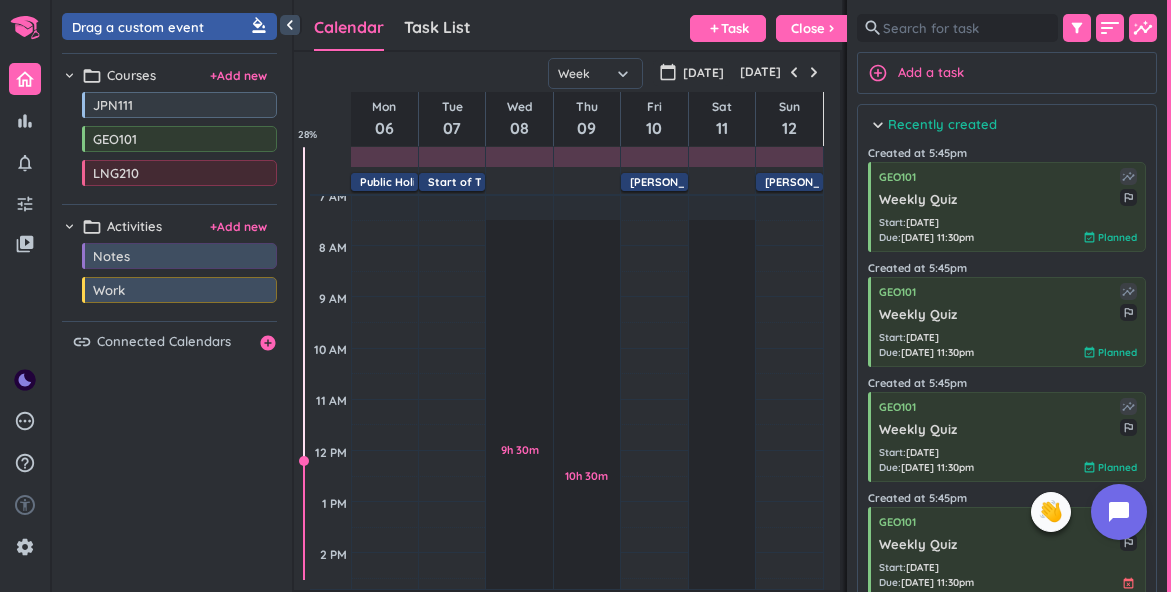 click on "settings" at bounding box center [25, 547] 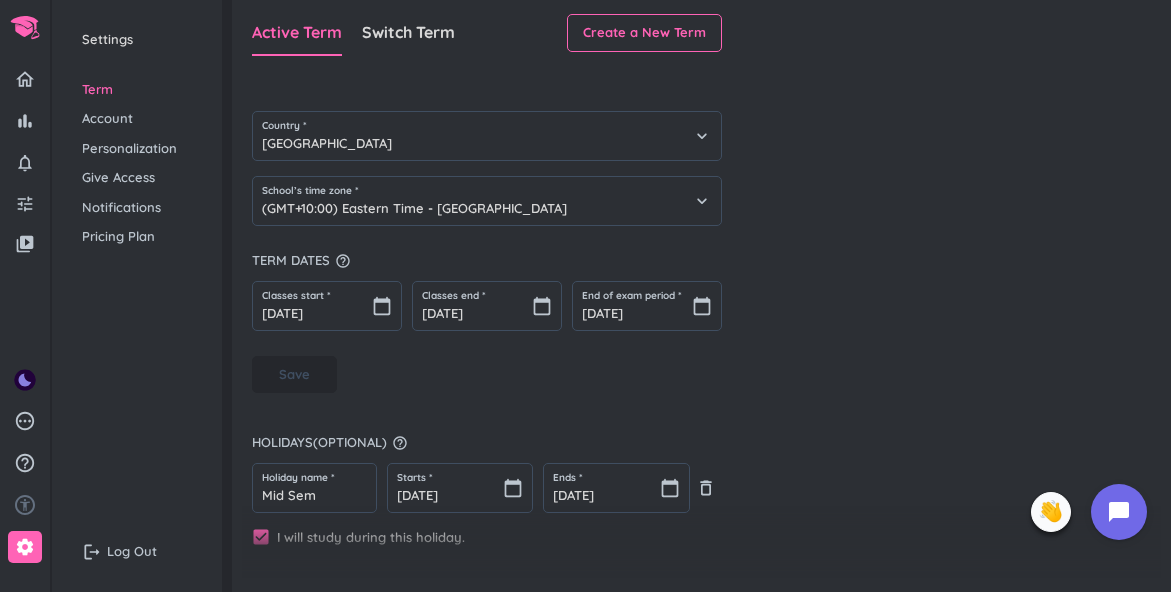 scroll, scrollTop: 91, scrollLeft: 0, axis: vertical 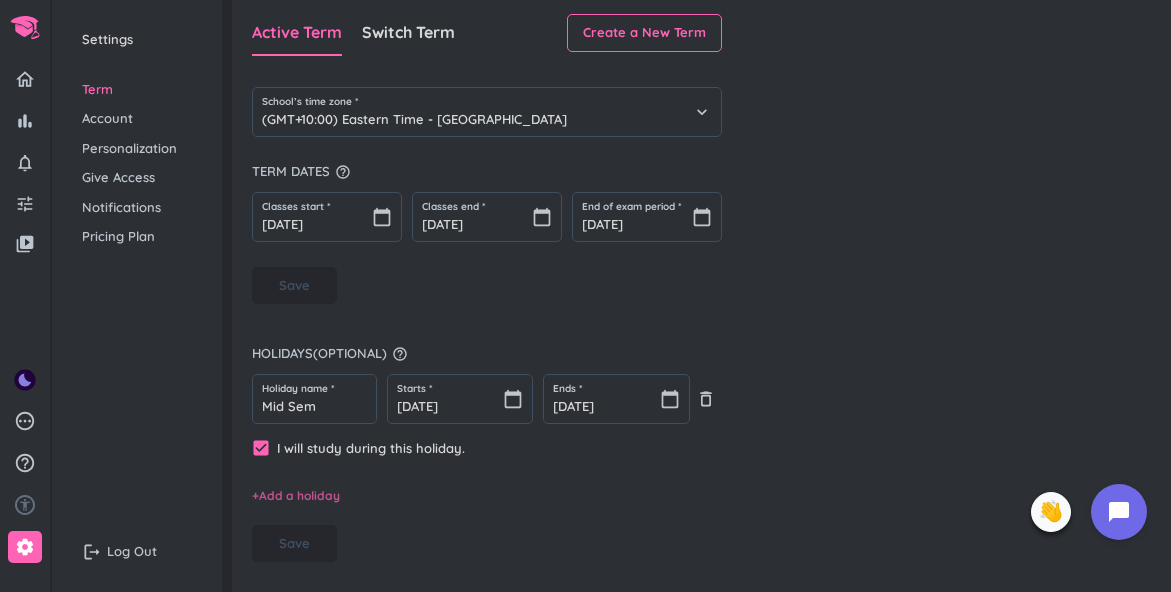click on "+  Add a holiday" at bounding box center (296, 496) 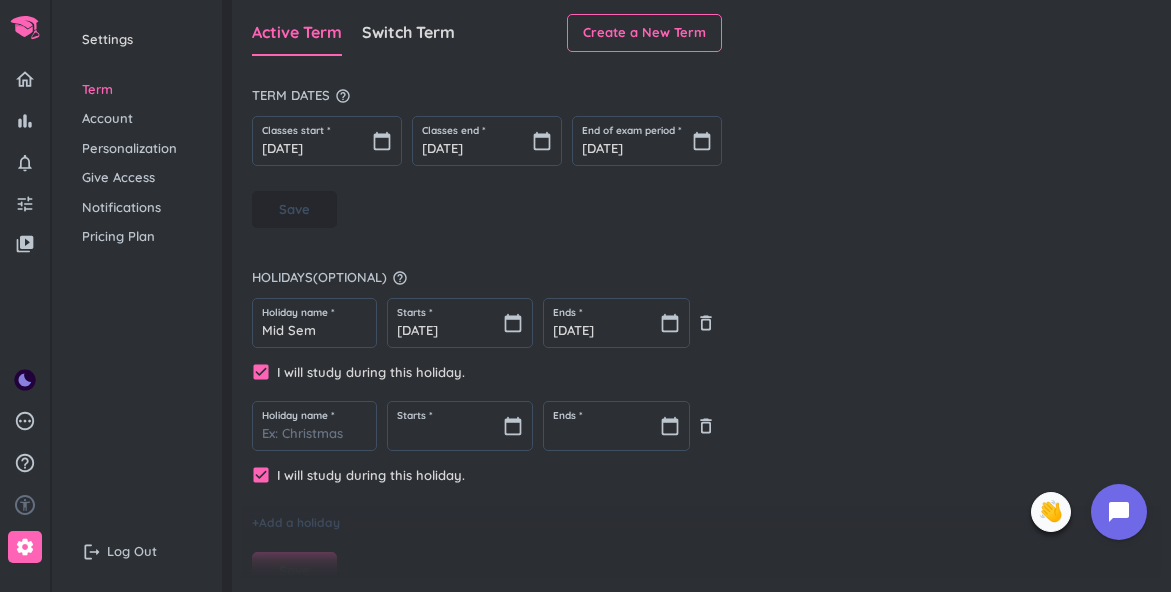 scroll, scrollTop: 174, scrollLeft: 0, axis: vertical 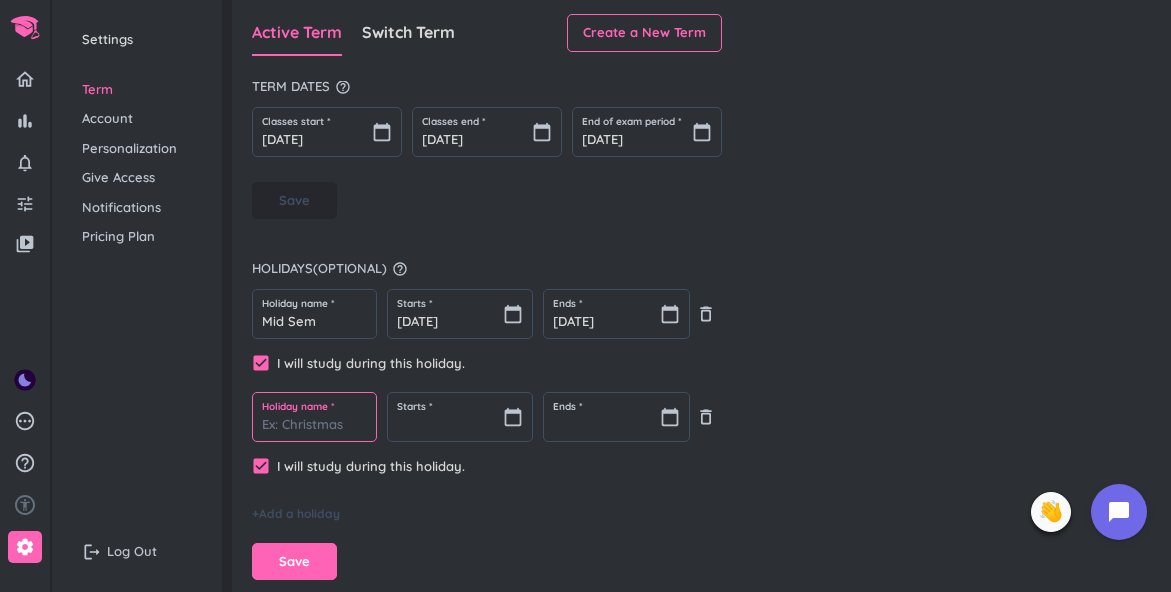 click at bounding box center (314, 417) 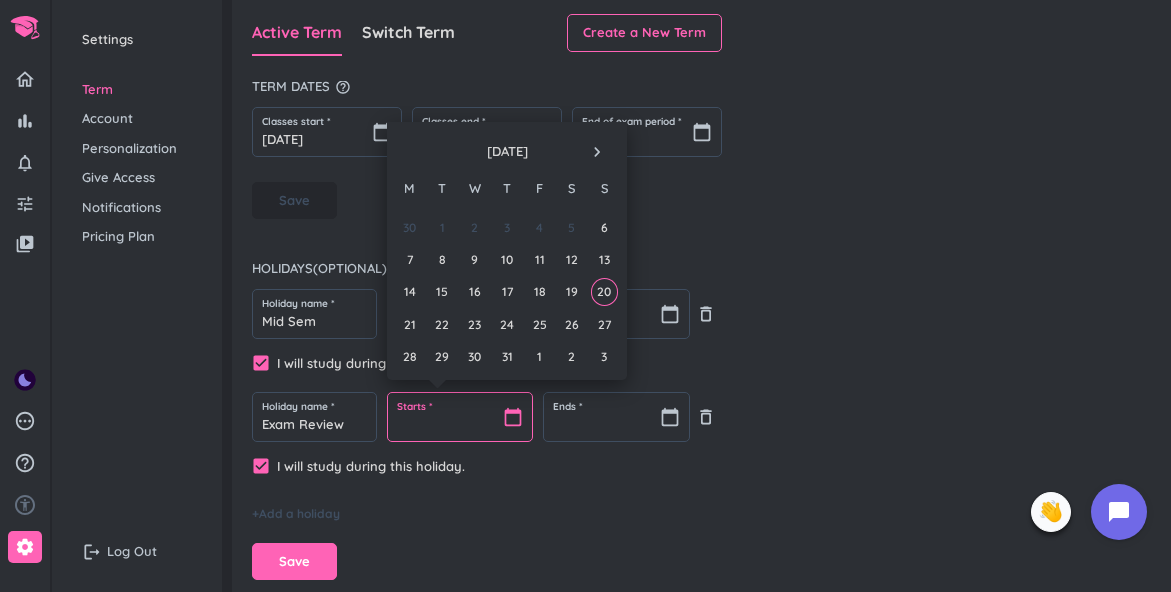 click at bounding box center (460, 417) 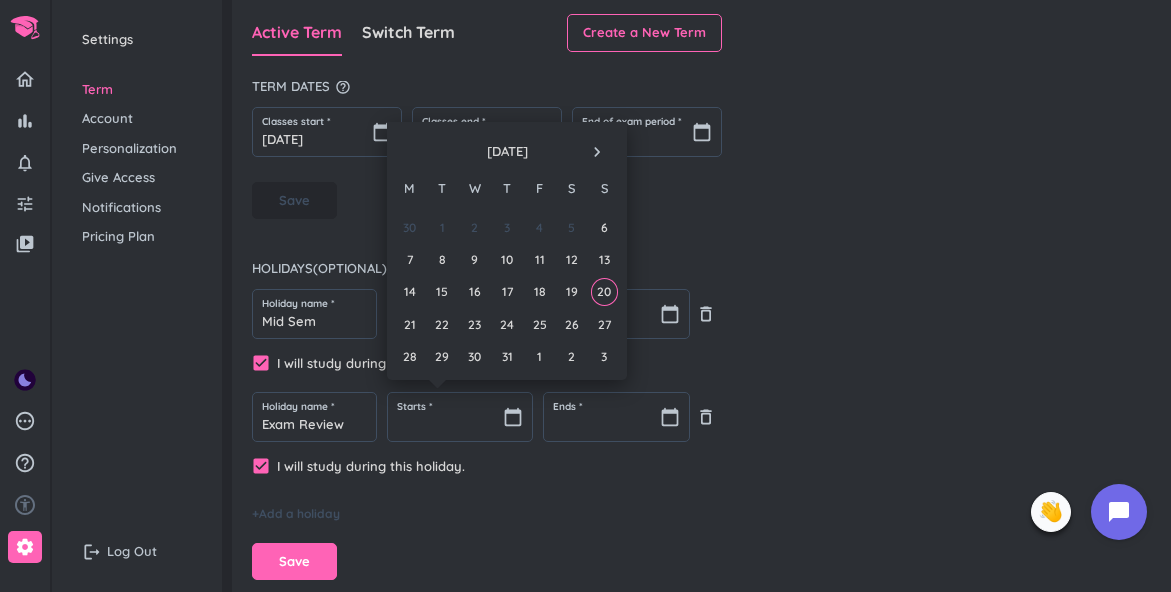 click on "navigate_next" at bounding box center (597, 152) 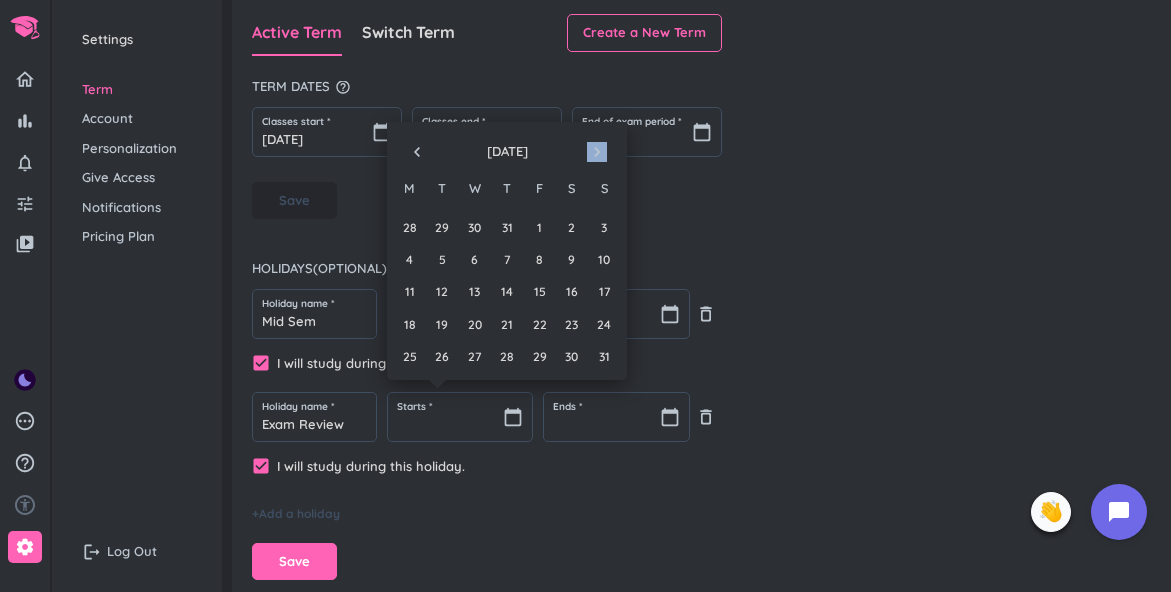 click on "navigate_next" at bounding box center (597, 152) 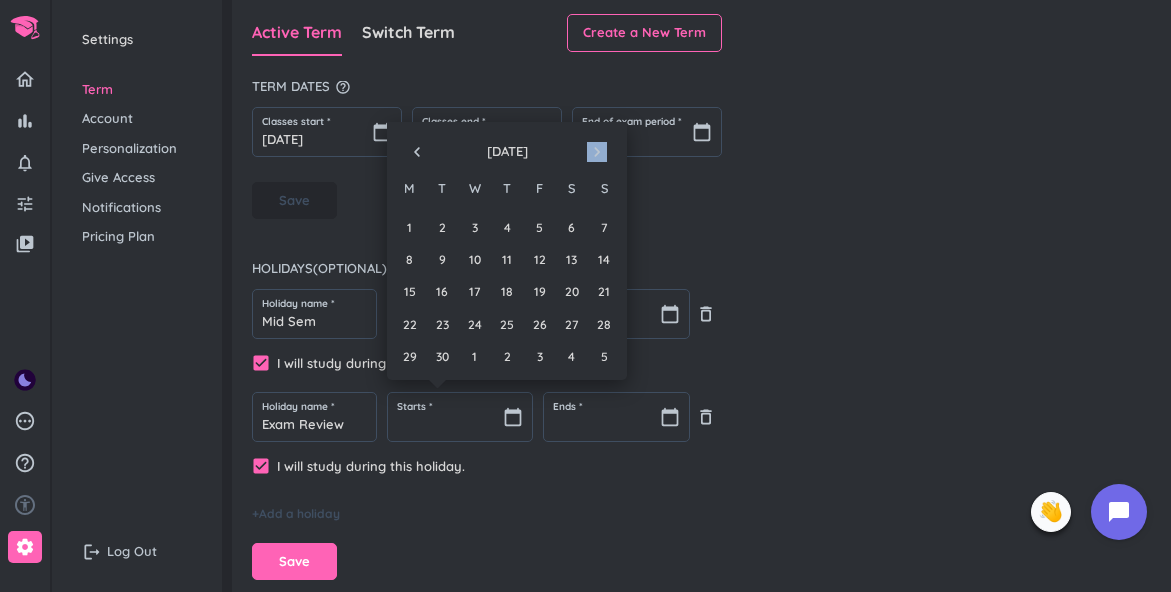 click on "navigate_next" at bounding box center [597, 152] 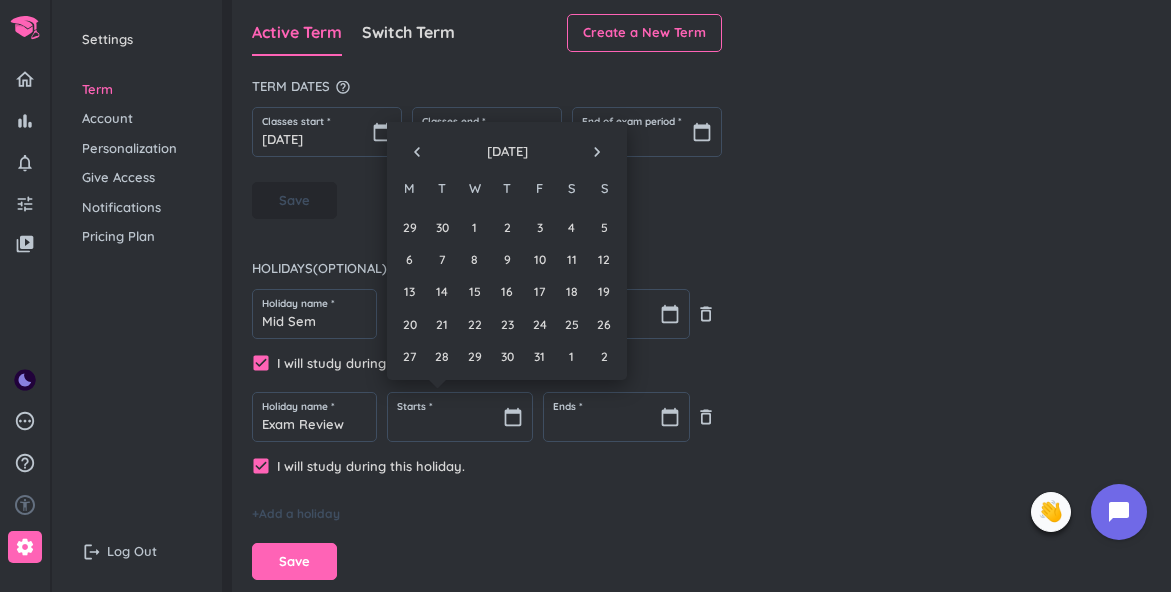 click on "navigate_next" at bounding box center [597, 152] 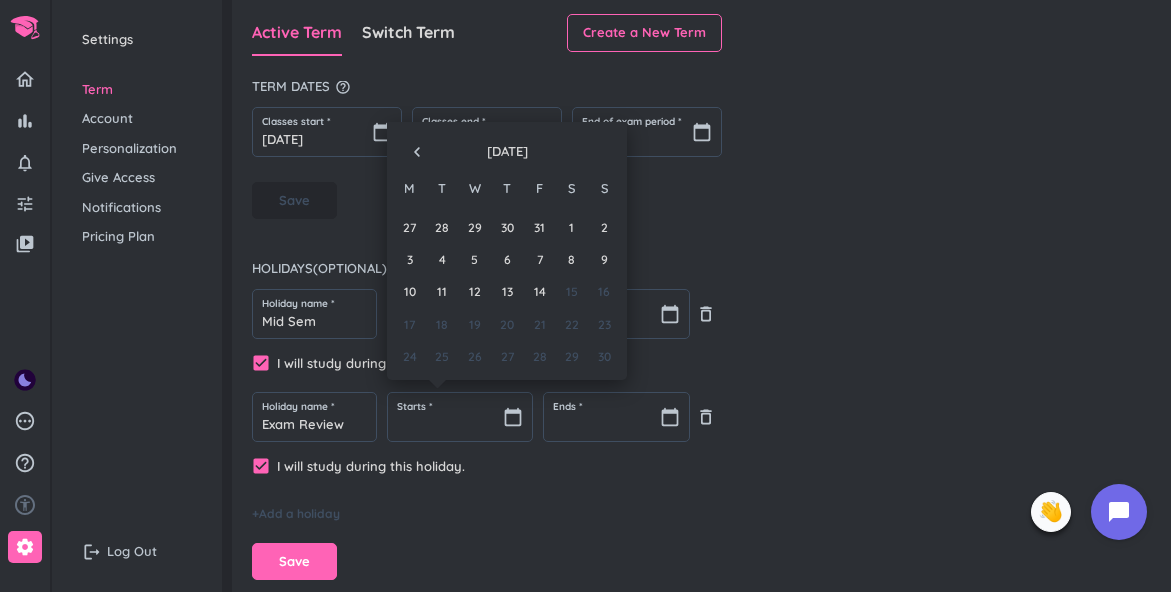 click on "navigate_before" at bounding box center (417, 152) 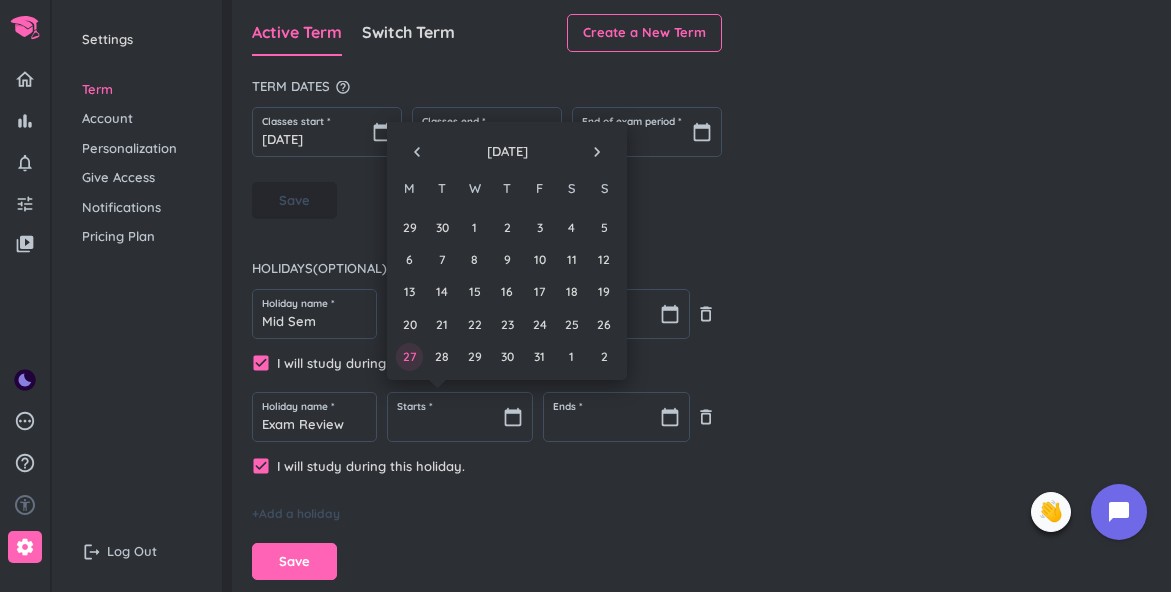 click on "27" at bounding box center [409, 356] 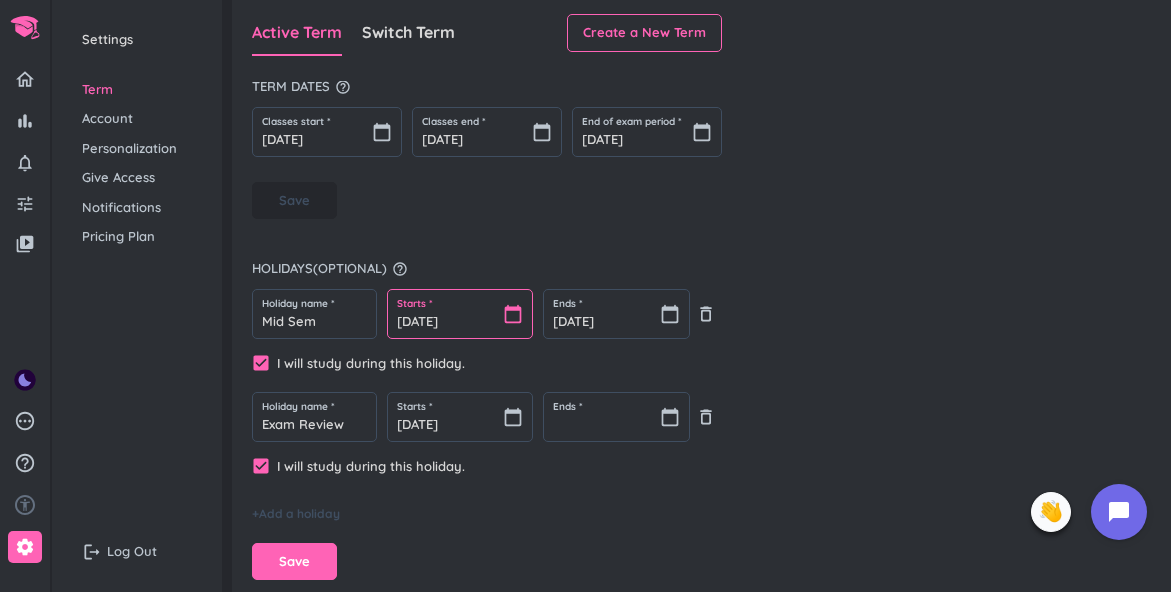 click on "[DATE]" at bounding box center [460, 314] 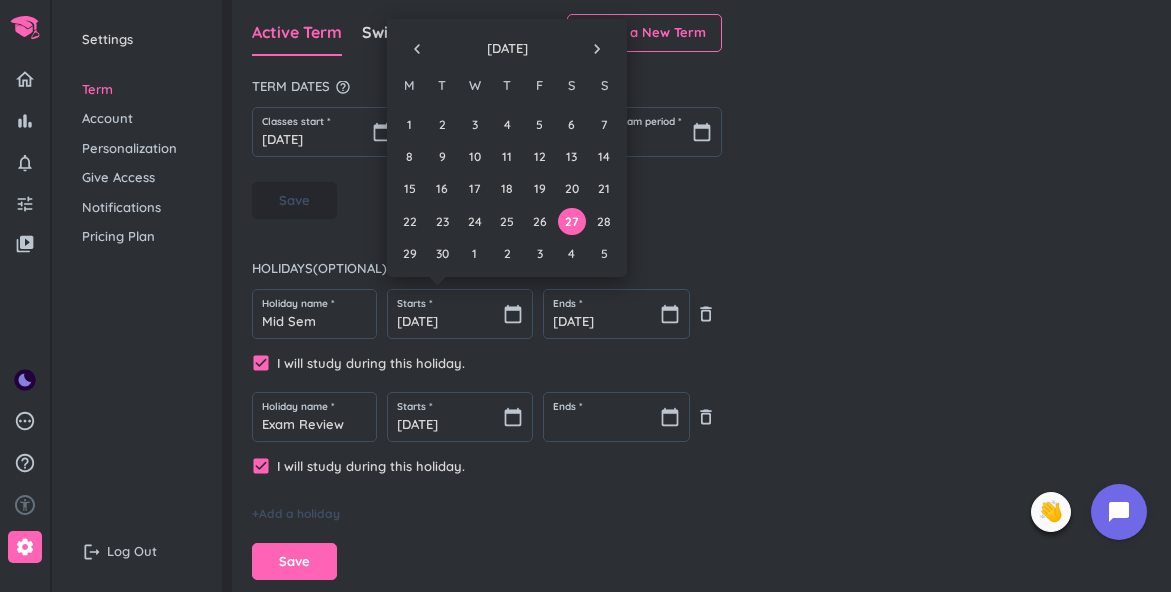 click on "Holiday name * Exam Review Starts * 27 Oct 2025 calendar_today Ends * calendar_today delete_outline" at bounding box center (487, 424) 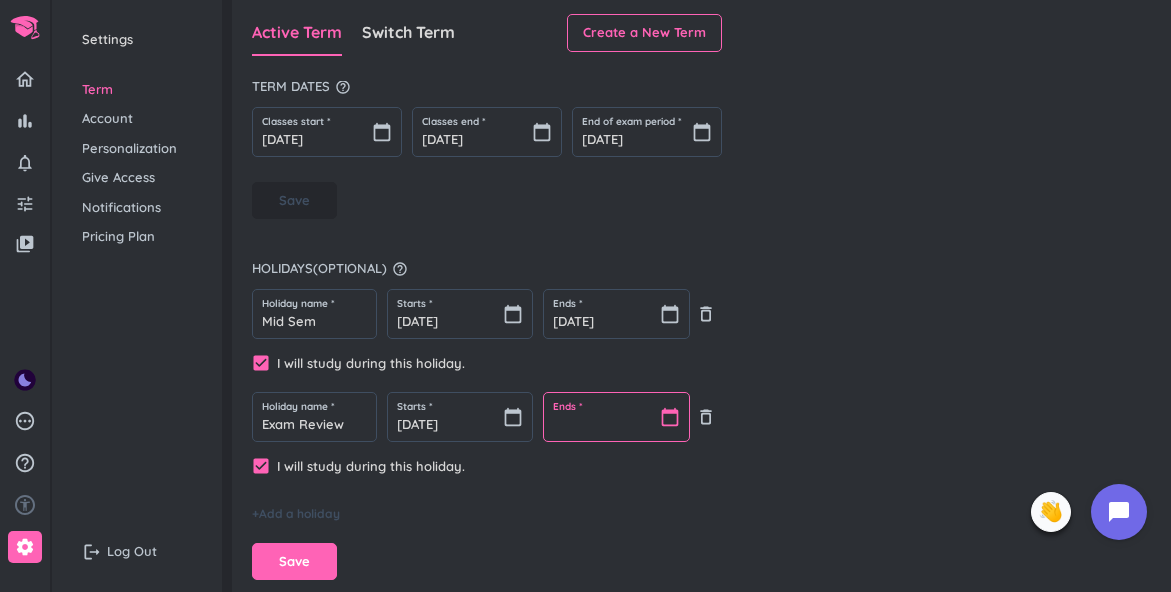 click at bounding box center [616, 417] 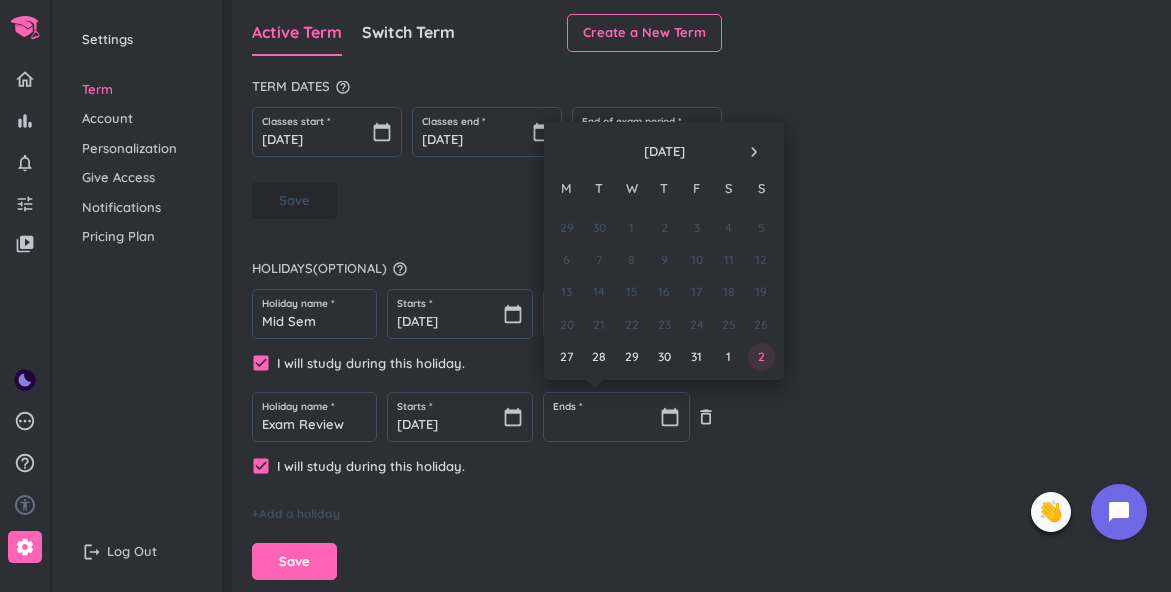 click on "2" at bounding box center (761, 356) 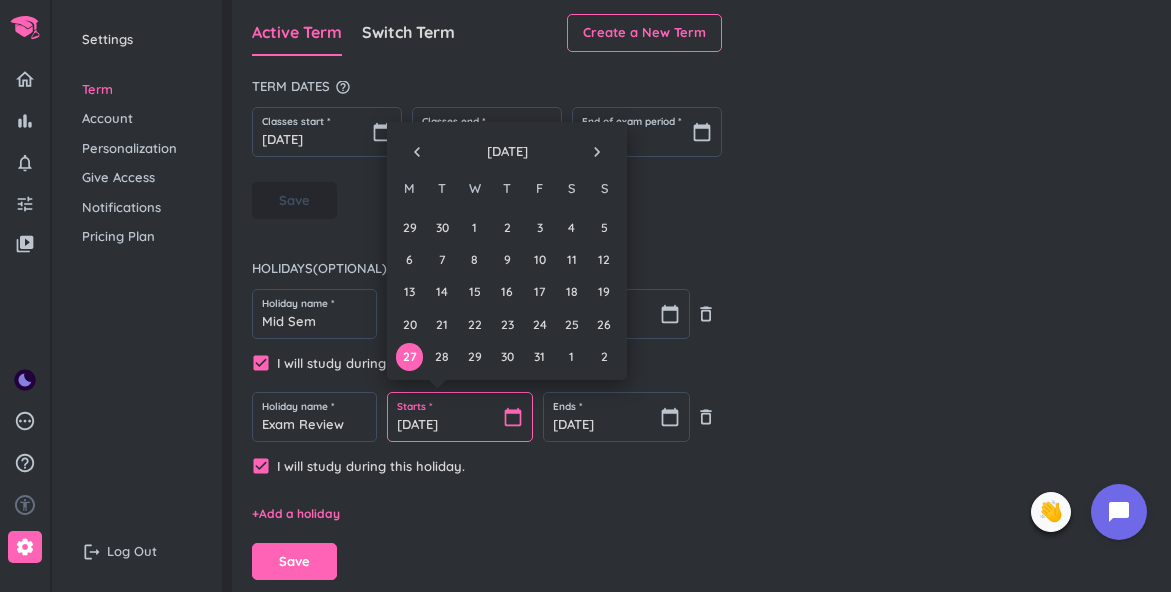 click on "27 Oct 2025" at bounding box center [460, 417] 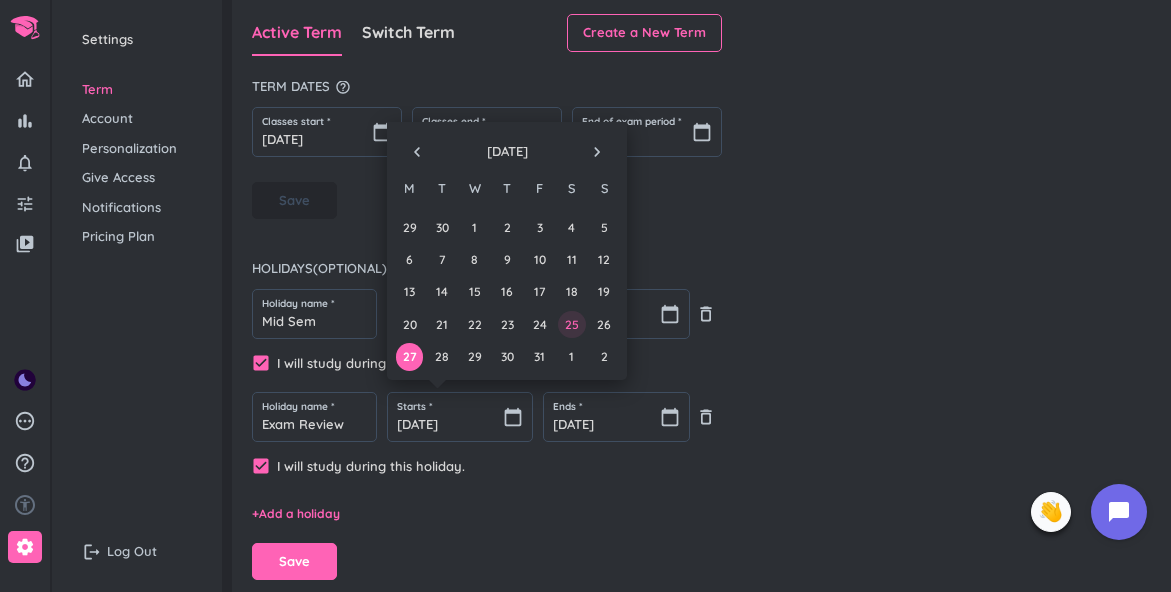 click on "25" at bounding box center (571, 324) 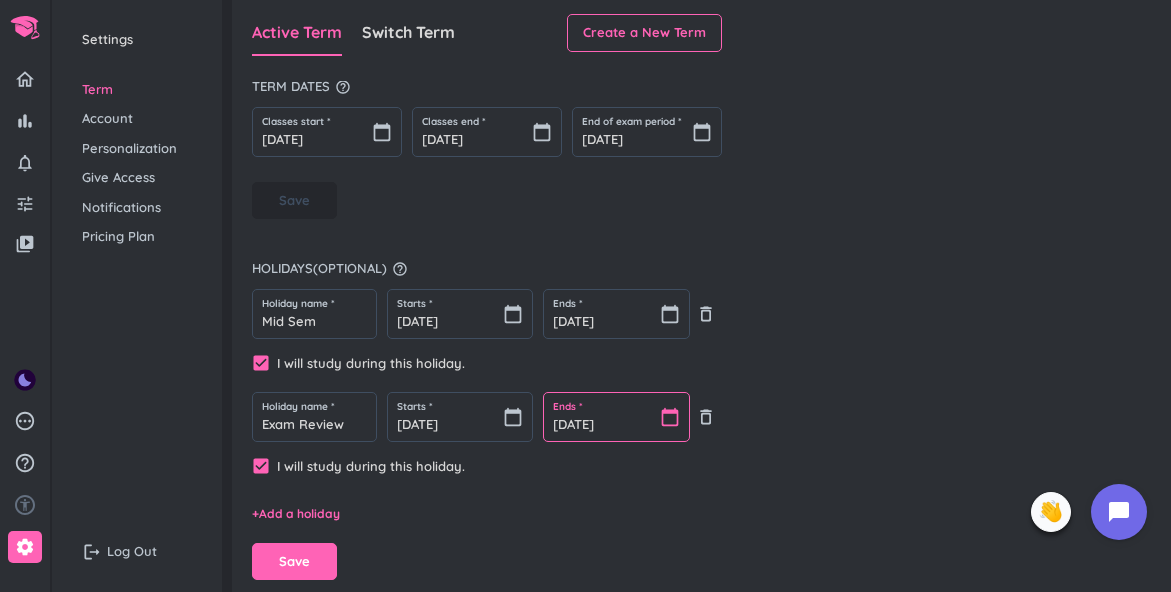 click on "[DATE]" at bounding box center (616, 417) 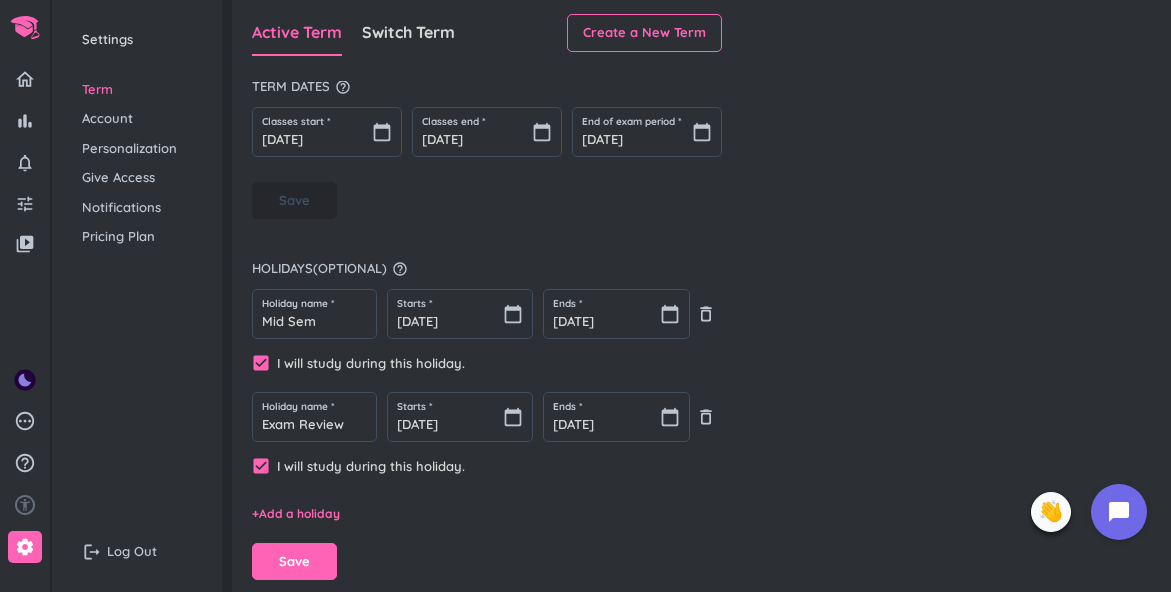 click on "Country * Australia keyboard_arrow_down School’s time zone * (GMT+10:00) Eastern Time - Brisbane keyboard_arrow_down Term dates help_outline Classes start * 6 Jul 2025 calendar_today Classes end * 24 Oct 2025 calendar_today End of exam period * 14 Nov 2025 calendar_today Save Holidays  ( optional ) help_outline Holiday name * Mid Sem Starts * 27 Sep 2025 calendar_today Ends * 5 Oct 2025 calendar_today delete_outline check_box I will study during this holiday. Holiday name * Exam Review Starts * 25 Oct 2025 calendar_today Ends * 2 Nov 2025 calendar_today delete_outline check_box I will study during this holiday. +  Add a holiday Save" at bounding box center (701, 331) 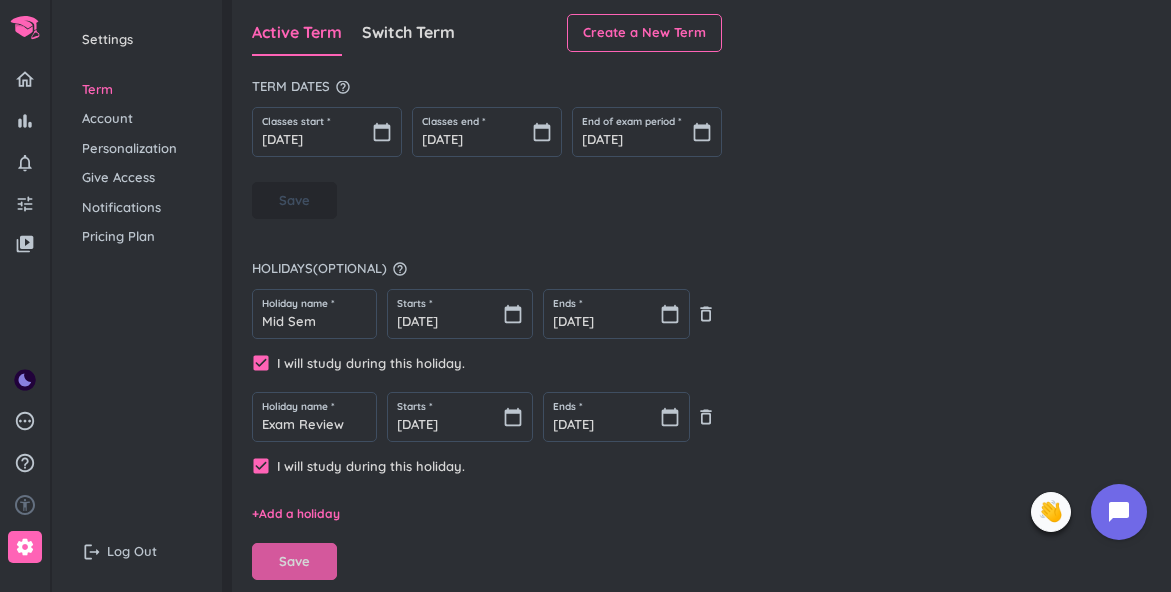 click on "Save" at bounding box center (294, 562) 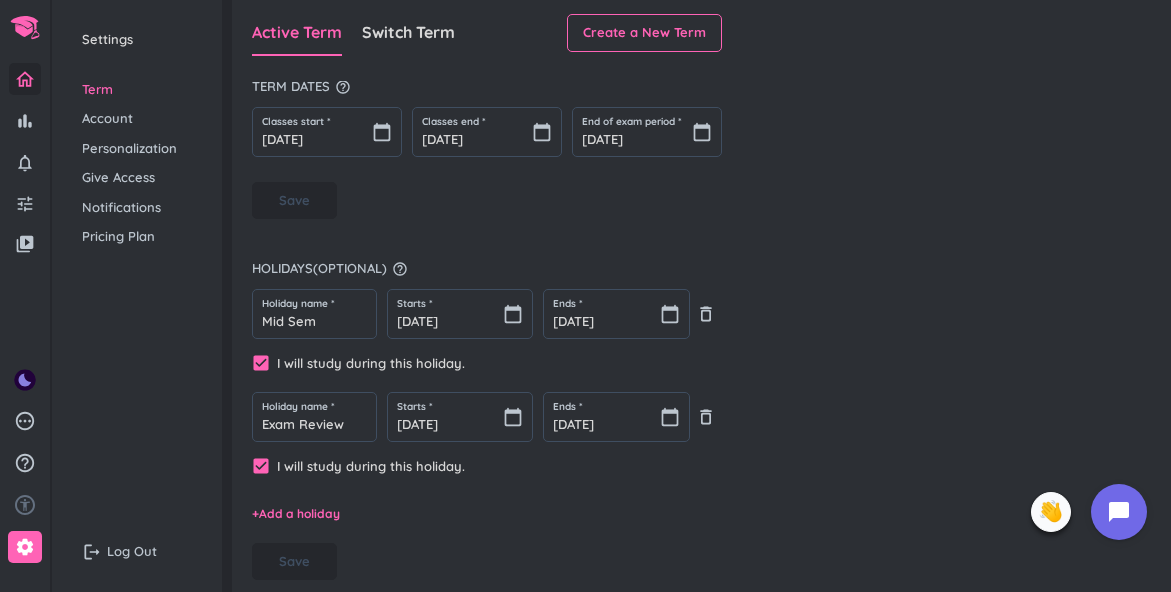 click 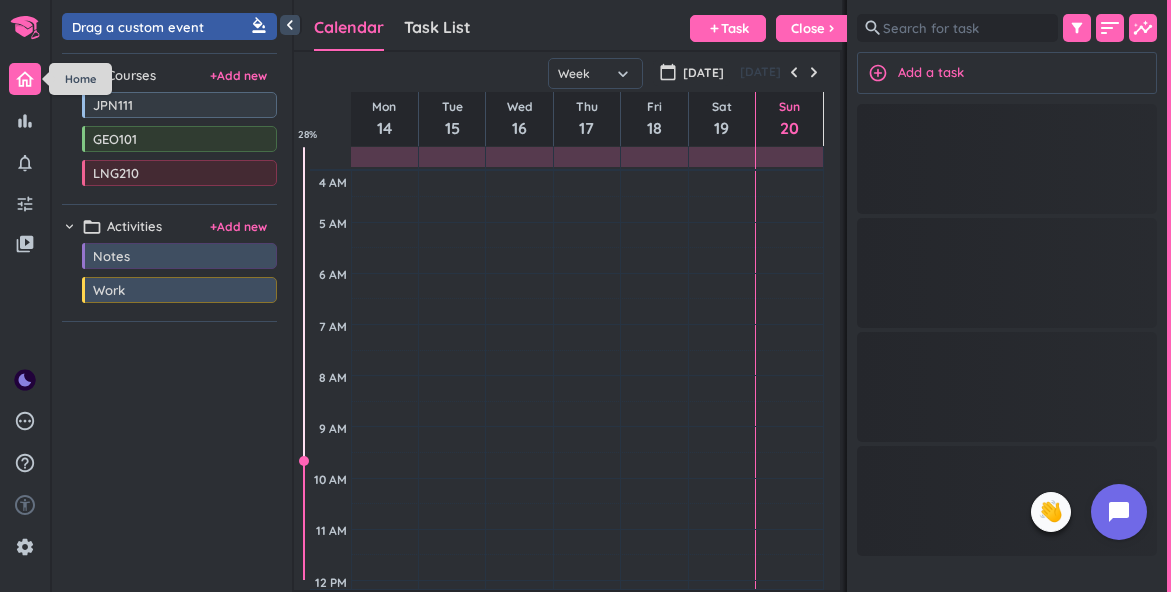 scroll, scrollTop: 1, scrollLeft: 1, axis: both 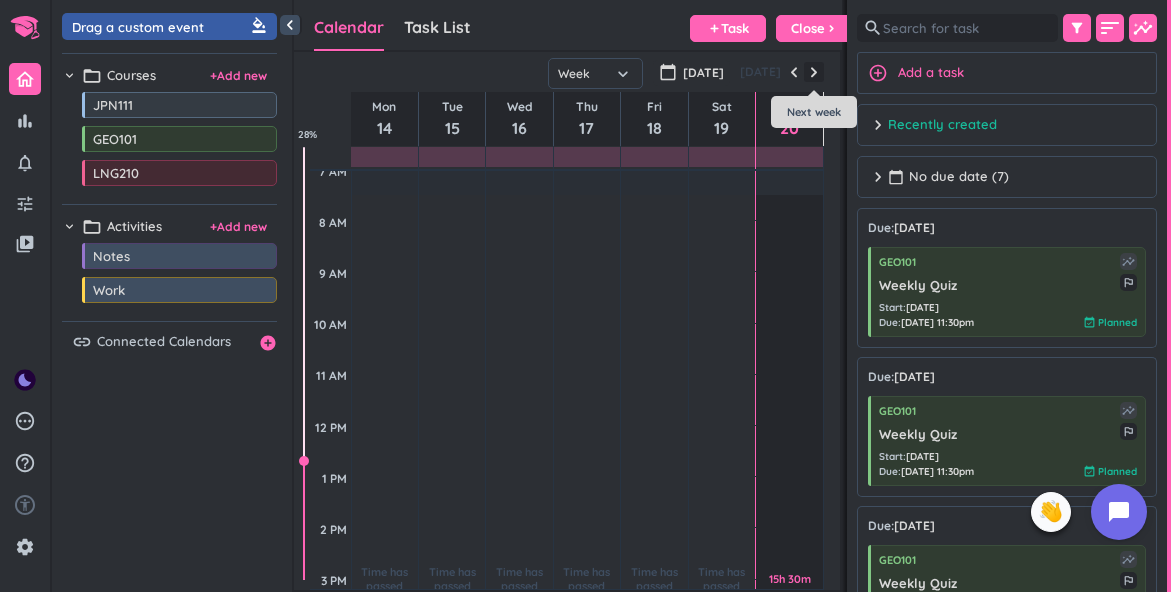 click at bounding box center (814, 72) 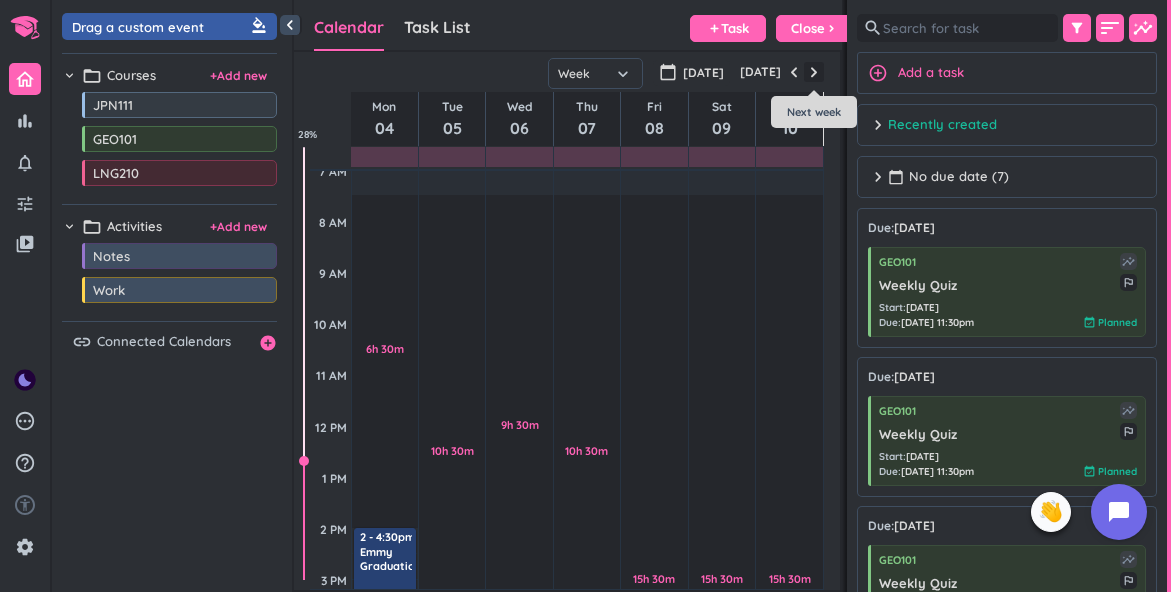click at bounding box center [814, 72] 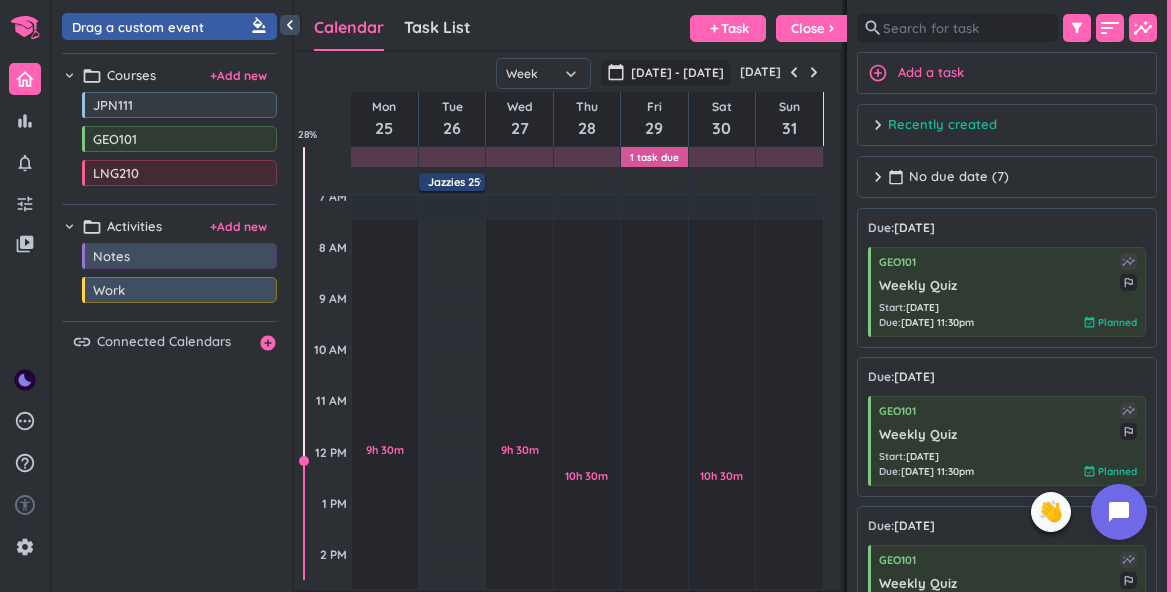 click on "[DATE] - [DATE]" at bounding box center (677, 73) 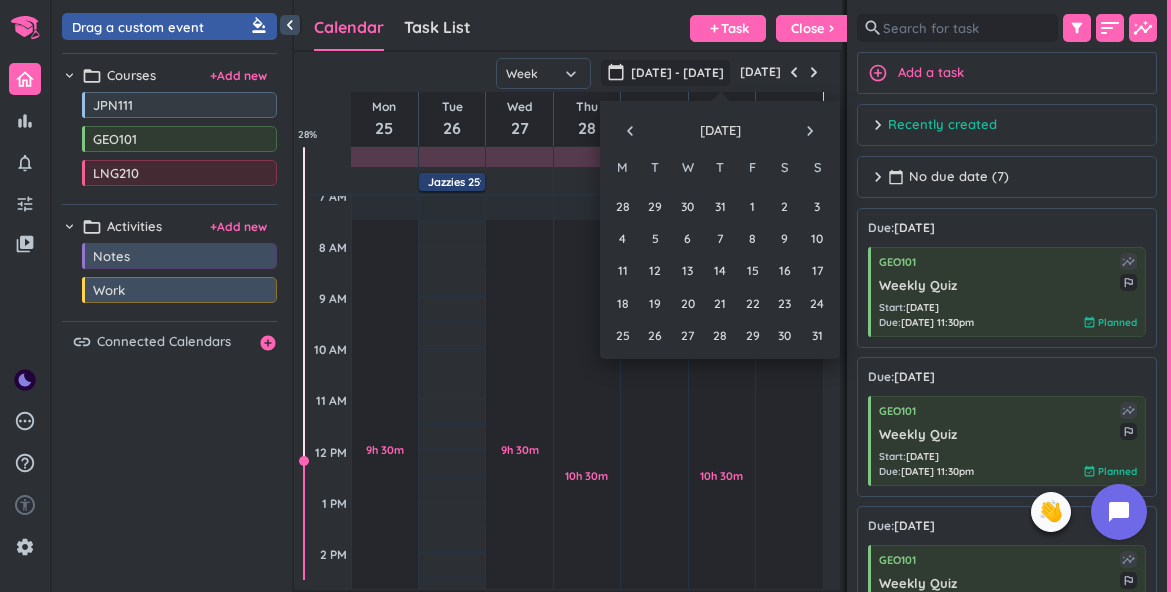 click on "navigate_before August 2025 navigate_next" at bounding box center (720, 126) 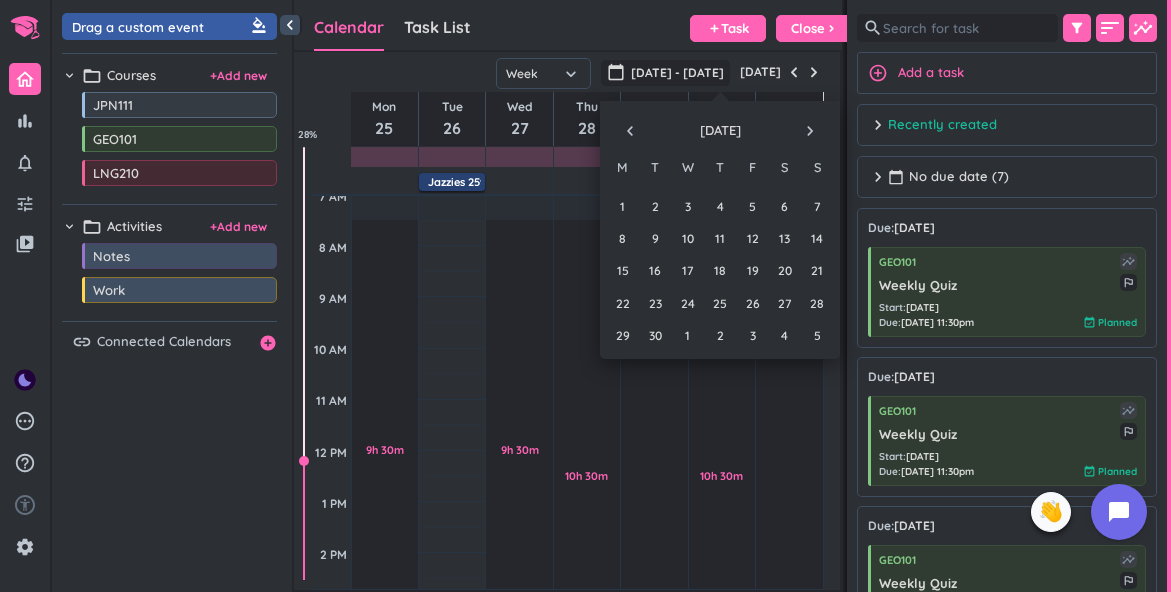 click on "navigate_next" at bounding box center [810, 131] 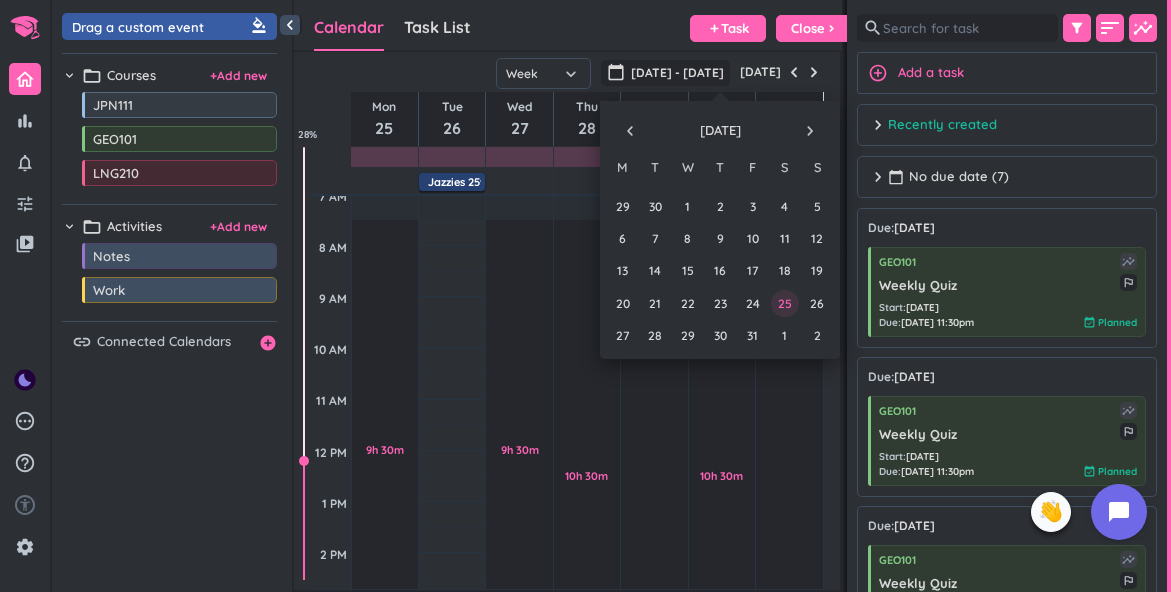 click on "25" at bounding box center (784, 303) 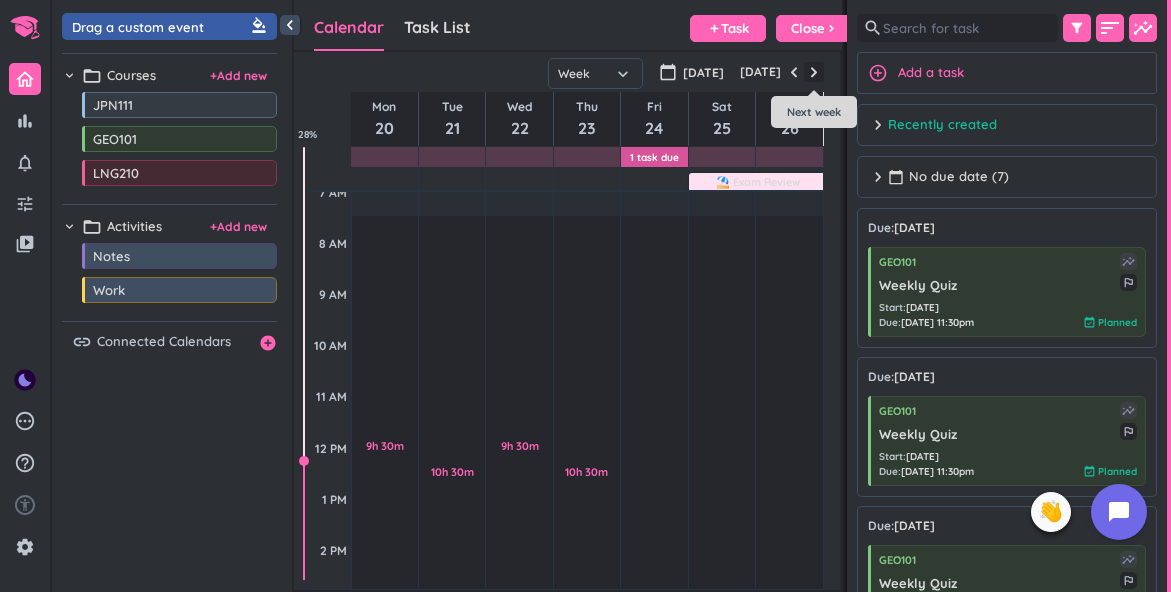 click at bounding box center [814, 72] 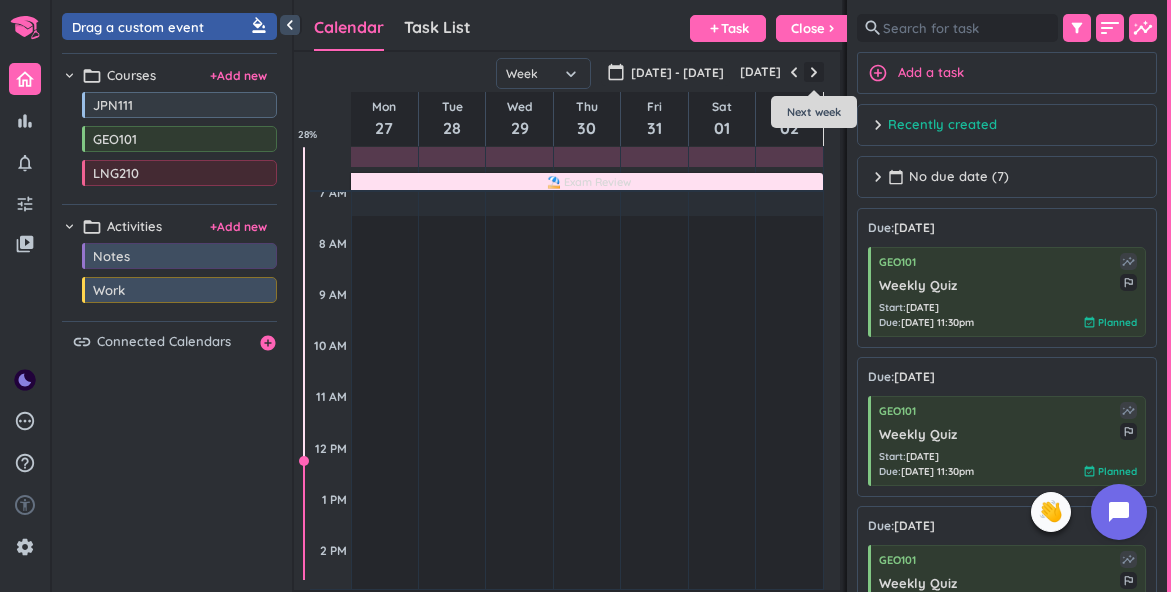 click at bounding box center [814, 72] 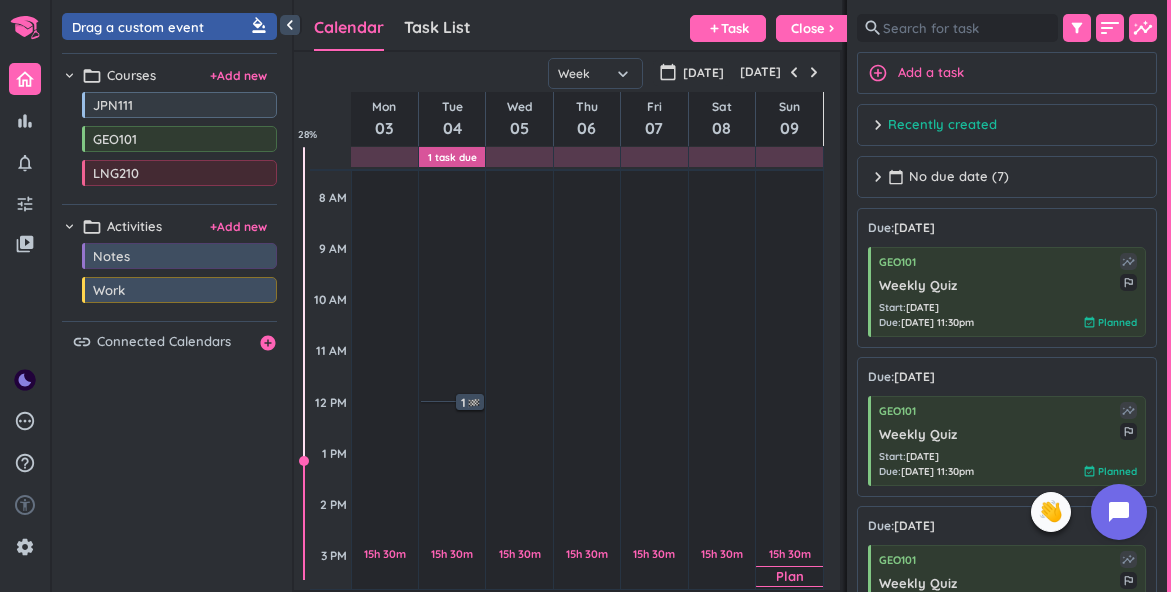 scroll, scrollTop: 184, scrollLeft: 0, axis: vertical 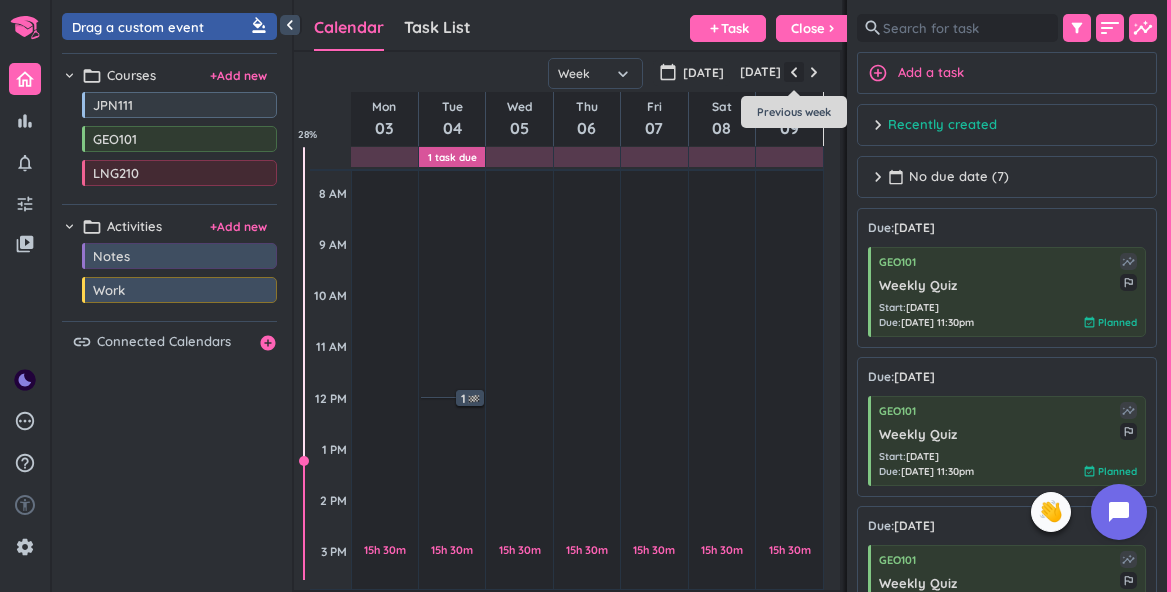 click at bounding box center (794, 72) 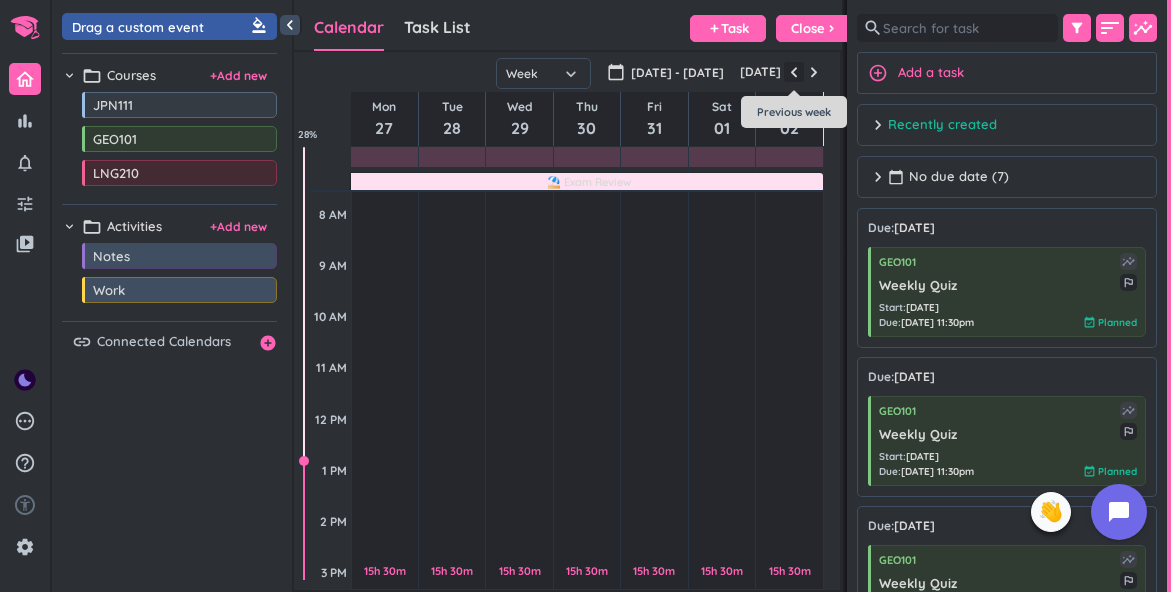 scroll, scrollTop: 155, scrollLeft: 0, axis: vertical 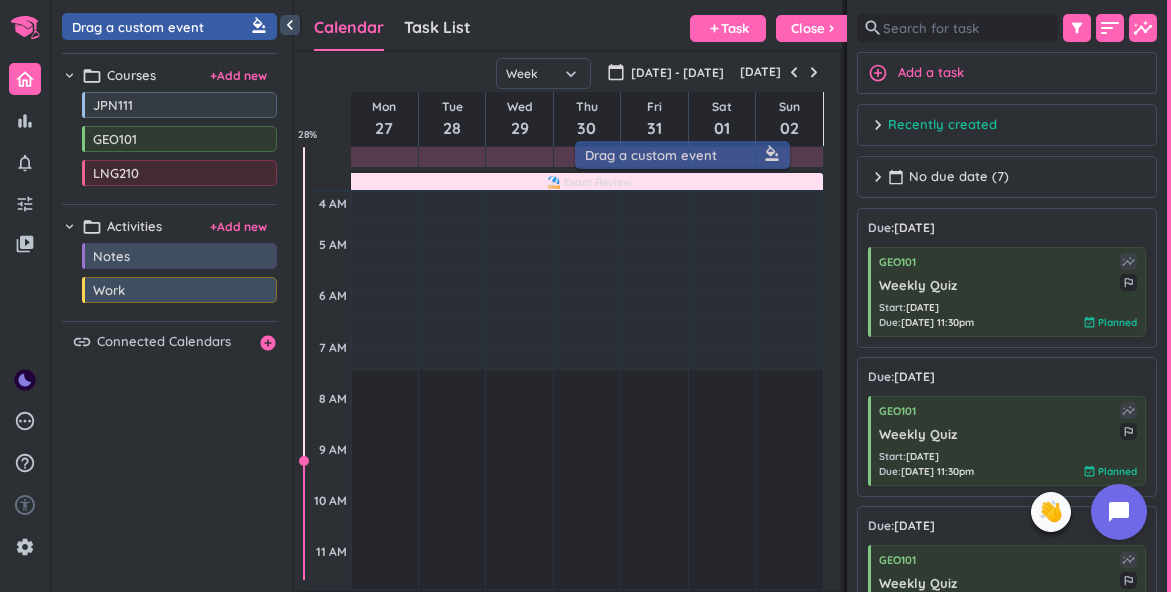 drag, startPoint x: 139, startPoint y: 34, endPoint x: 652, endPoint y: 162, distance: 528.7277 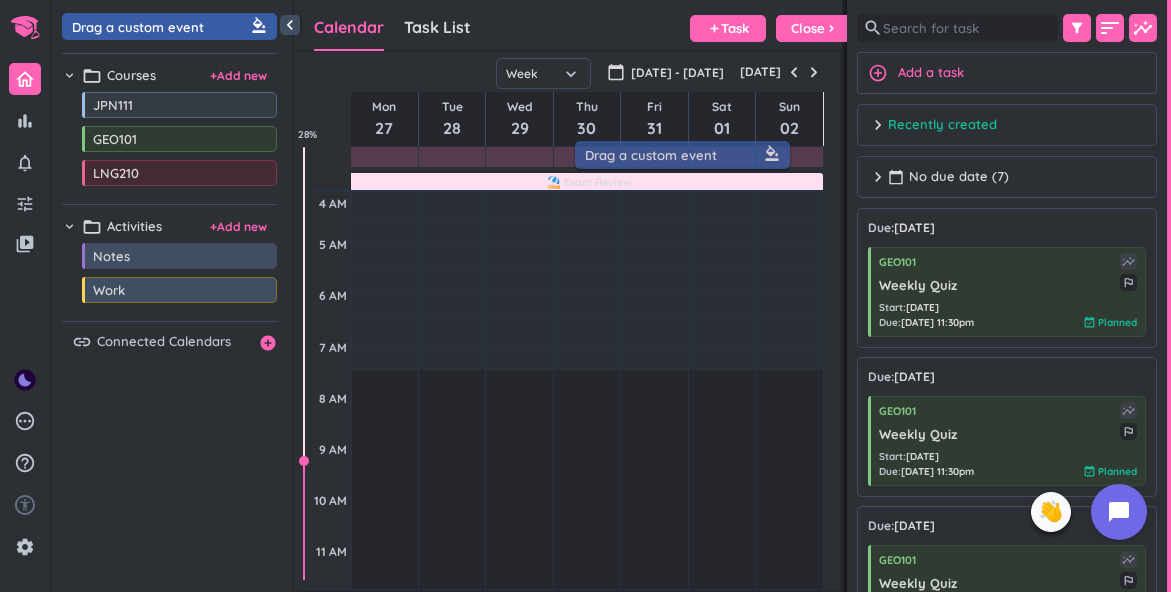 click on "bar_chart notifications_none tune video_library pending help_outline settings 8 / 9 check_circle_outline check_circle_outline check_circle_outline check_circle_outline check_circle_outline check_circle_outline check_circle_outline check_circle_outline 🤘 ✨ ⚔️ 🎓 ♠️ 🦄 close 👋 chevron_left Drag a custom event format_color_fill chevron_right folder_open Courses   +  Add new drag_indicator JPN111 more_horiz drag_indicator GEO101 more_horiz drag_indicator LNG210 more_horiz chevron_right folder_open Activities   +  Add new drag_indicator Notes more_horiz drag_indicator Work more_horiz link Connected Calendars add_circle Calendar Task List Calendar keyboard_arrow_down add Task Close chevron_right SHOVEL 27 Oct - 2 Nov 2025 Week Month Next 7 days keyboard_arrow_down Week keyboard_arrow_down calendar_today Oct - Nov 2025 Today Mon 27 Tue 28 Wed 29 Thu 30 Fri 31 Sat 01 Sun 02 ⛱️ Exam Review 4 AM 5 AM 6 AM 7 AM 8 AM 9 AM 10 AM 11 AM 12 PM 1 PM 2 PM 3 PM 4 PM 5 PM 6 PM 7 PM 8 PM 9 PM 10 PM 11 PM %" at bounding box center (585, 296) 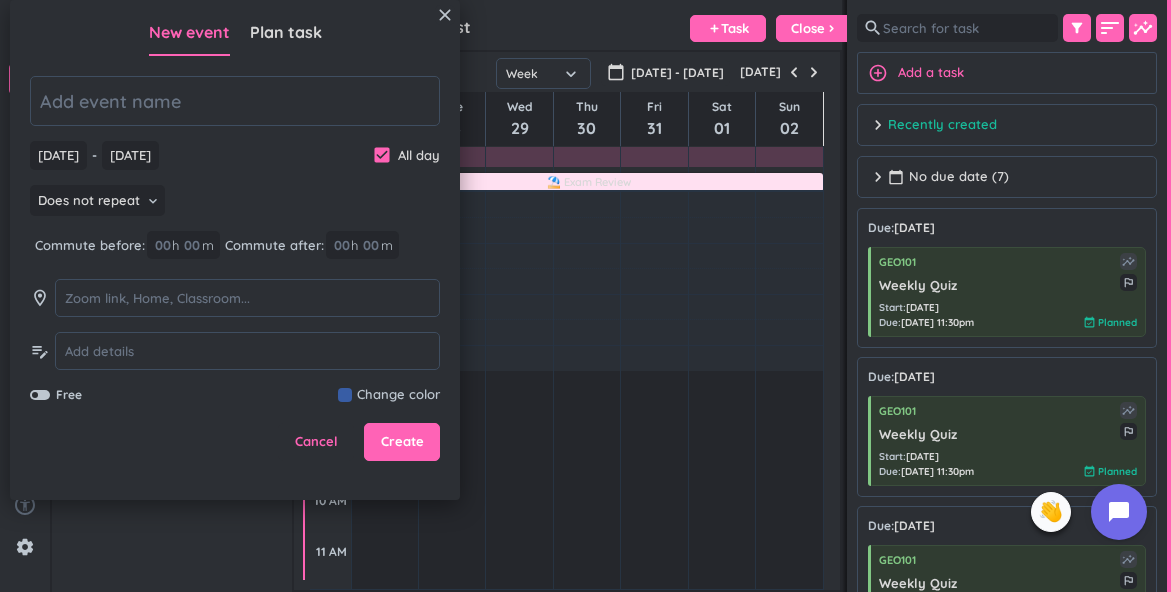 scroll, scrollTop: 0, scrollLeft: 0, axis: both 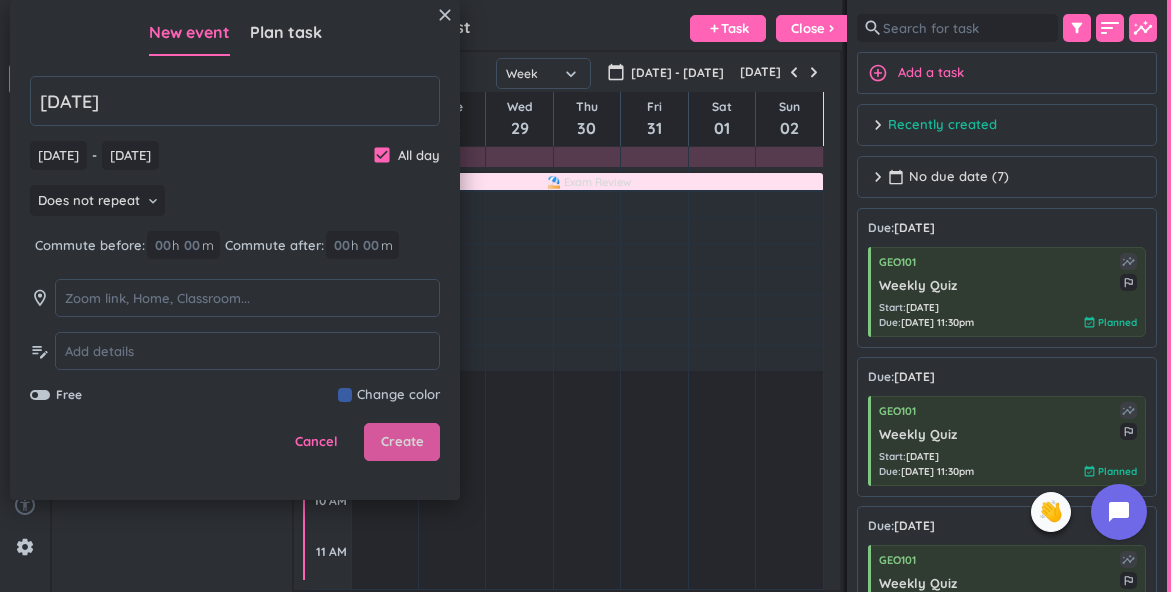 click on "Create" at bounding box center (402, 442) 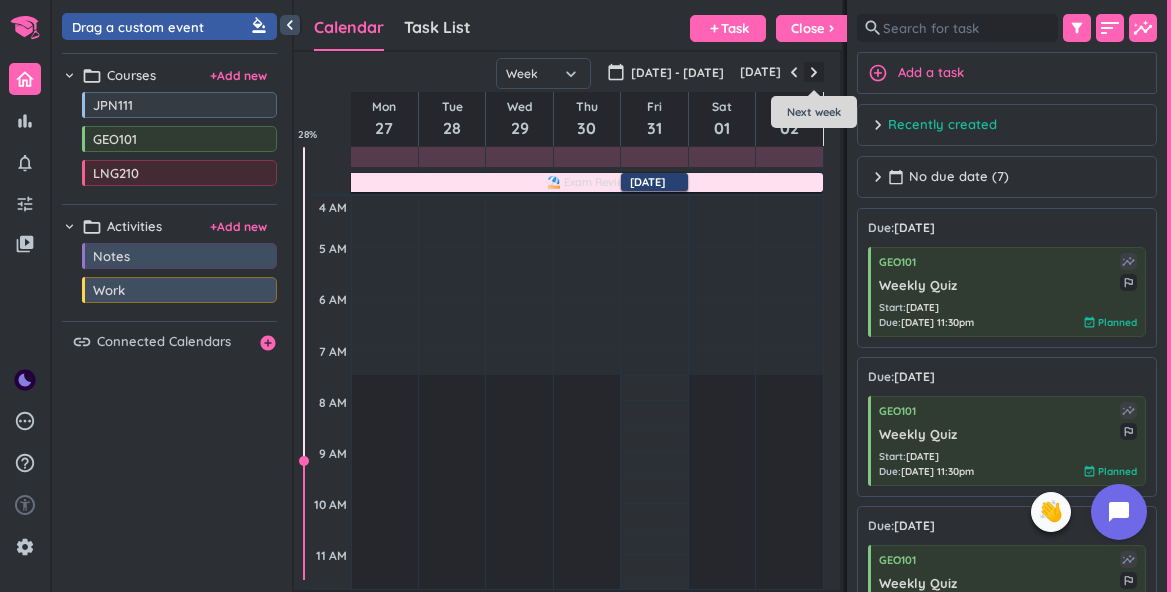 click at bounding box center (814, 72) 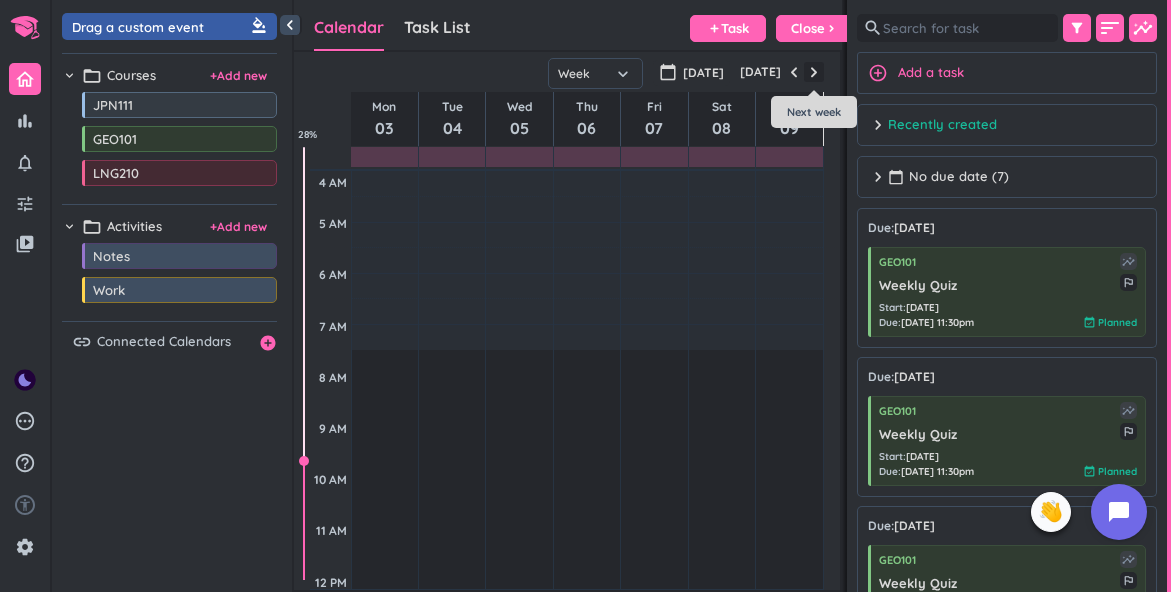 scroll, scrollTop: 155, scrollLeft: 0, axis: vertical 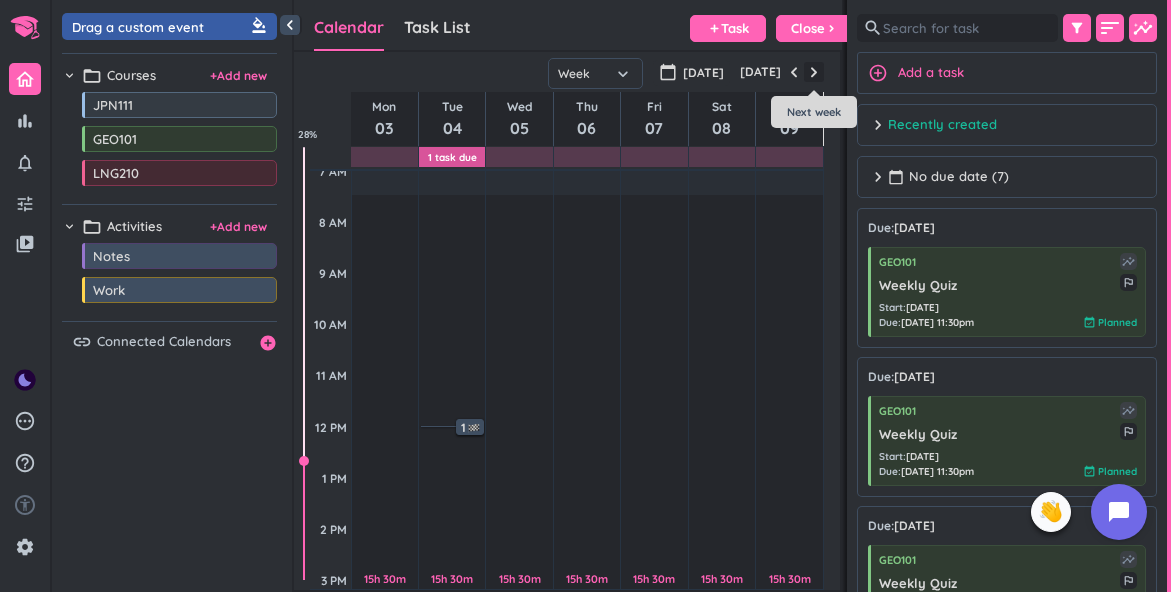 click at bounding box center (814, 72) 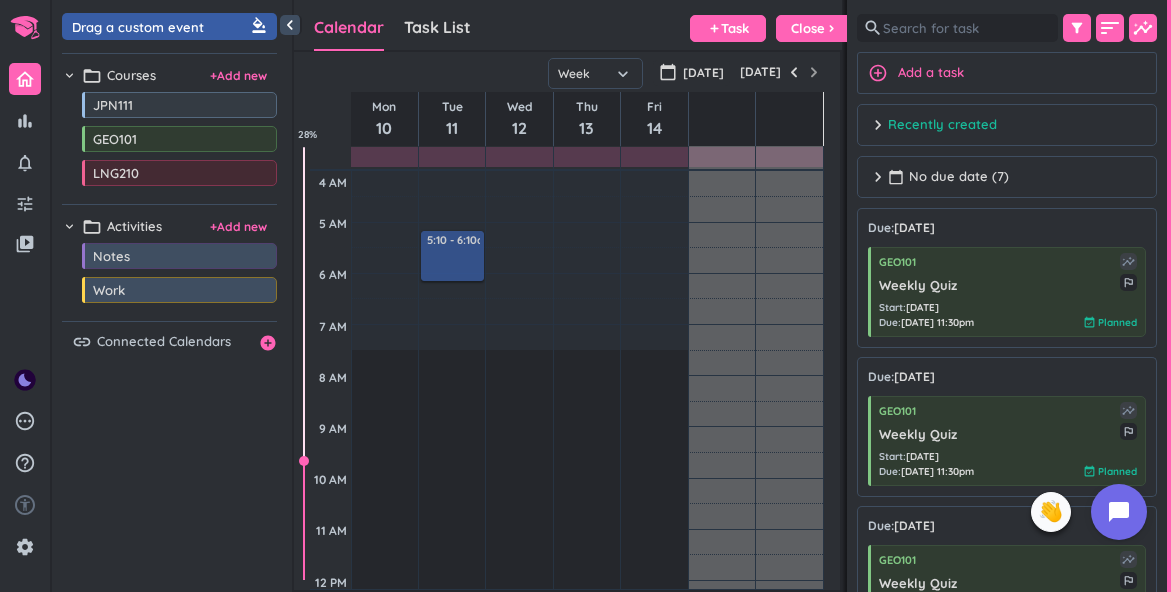 scroll, scrollTop: 0, scrollLeft: 0, axis: both 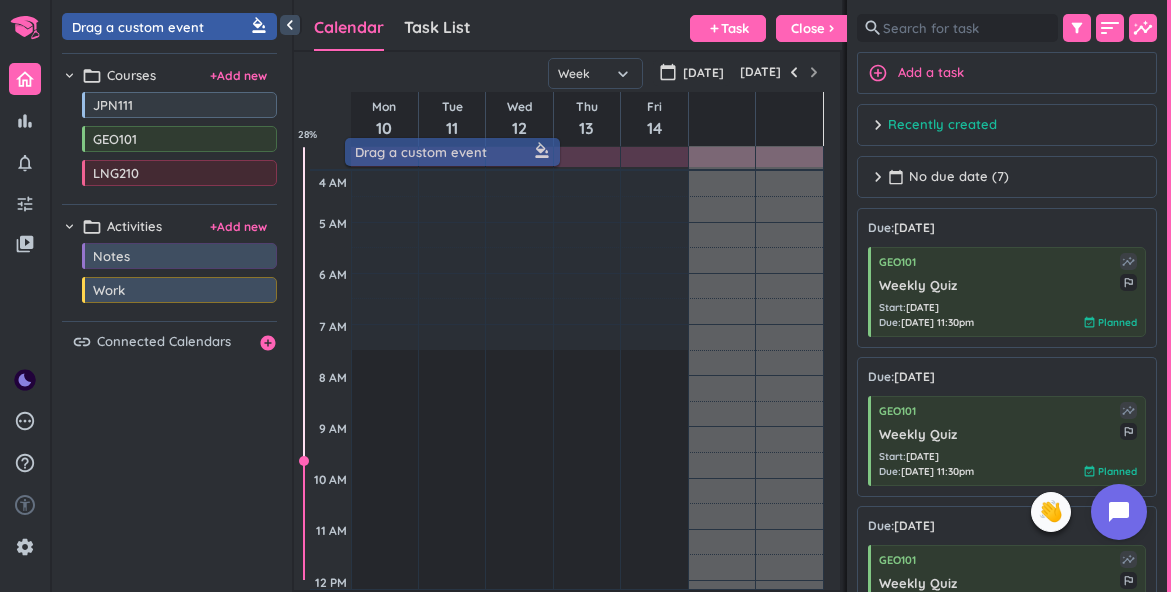 drag, startPoint x: 170, startPoint y: 34, endPoint x: 453, endPoint y: 159, distance: 309.3768 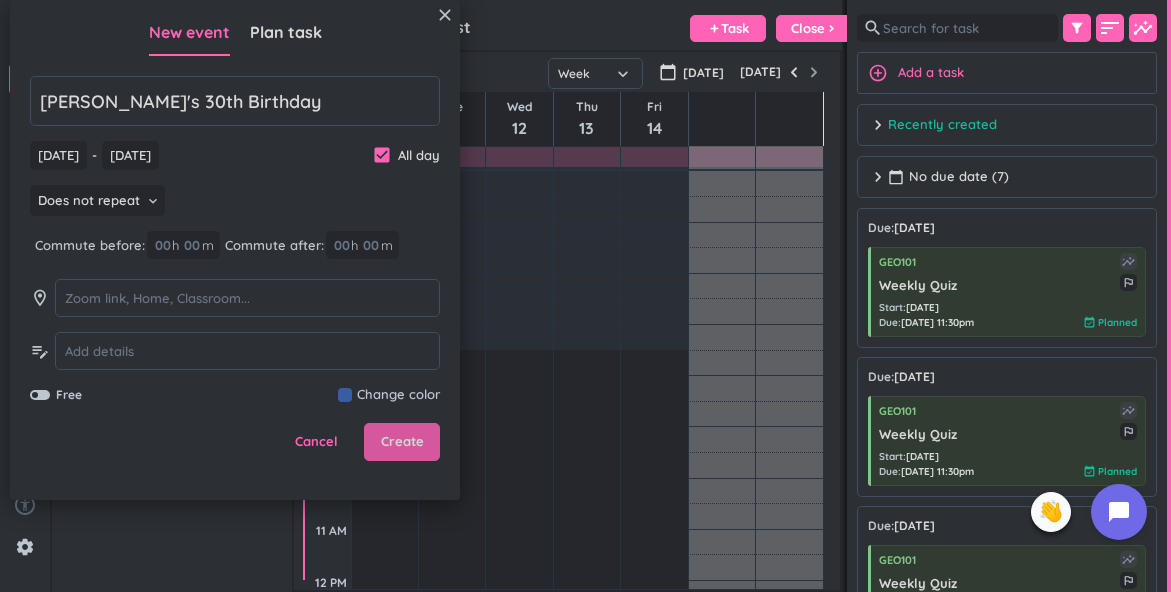 click on "Create" at bounding box center (402, 442) 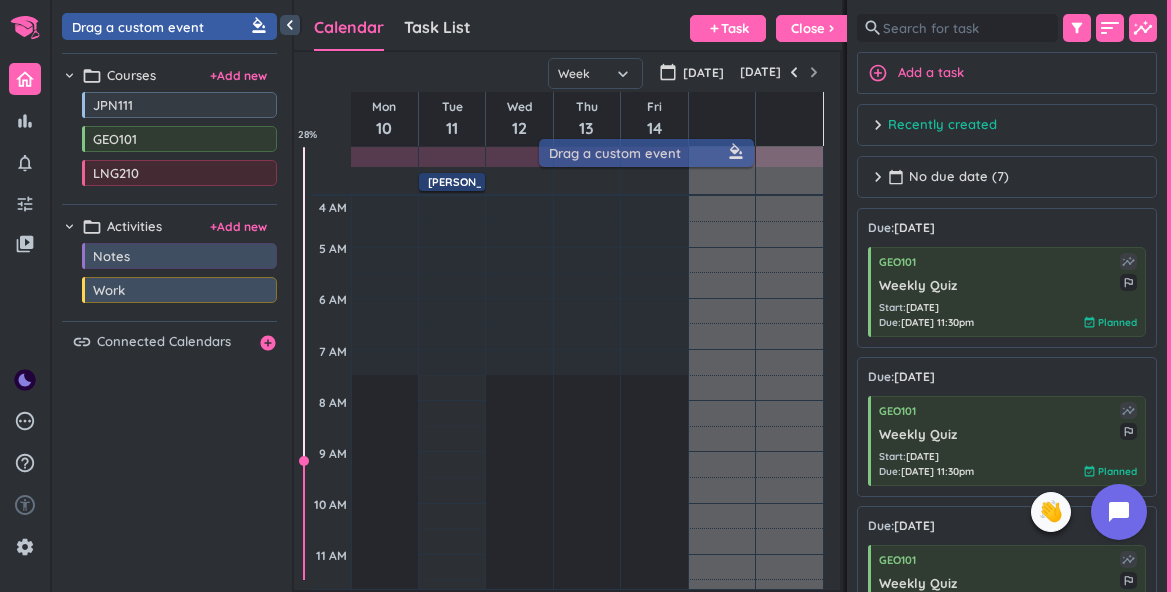 drag, startPoint x: 193, startPoint y: 33, endPoint x: 669, endPoint y: 160, distance: 492.651 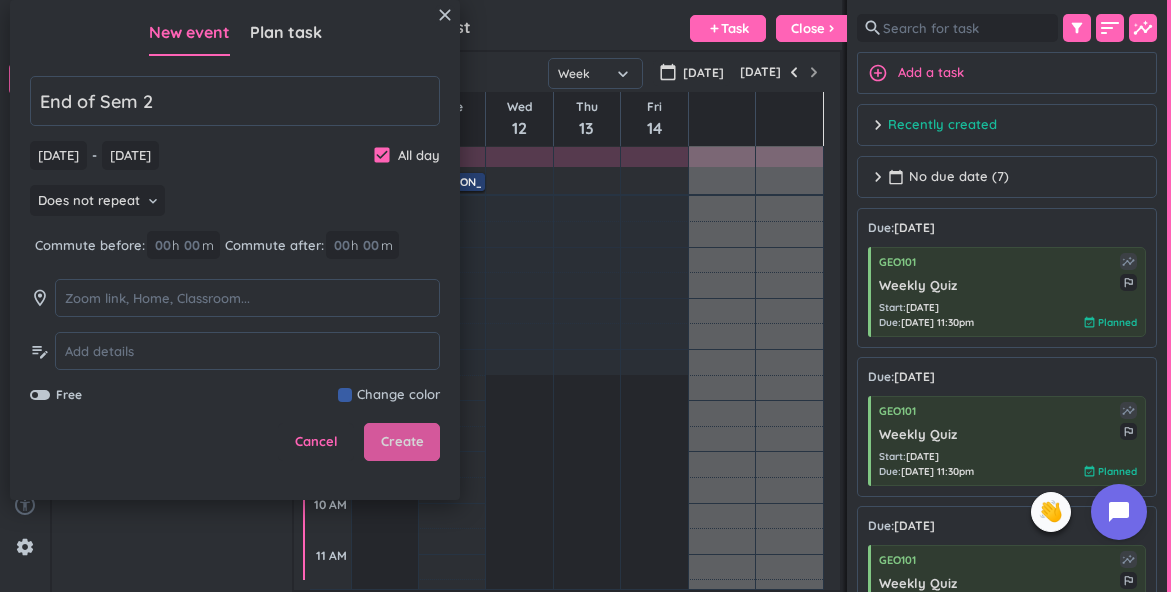 click on "Create" at bounding box center (402, 442) 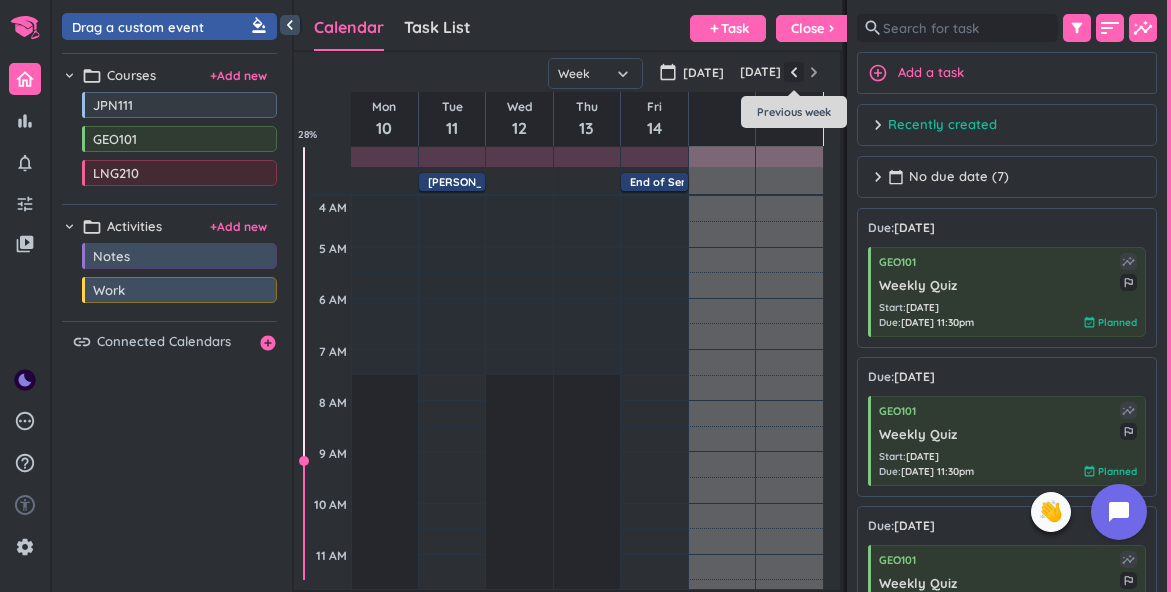 click at bounding box center [794, 72] 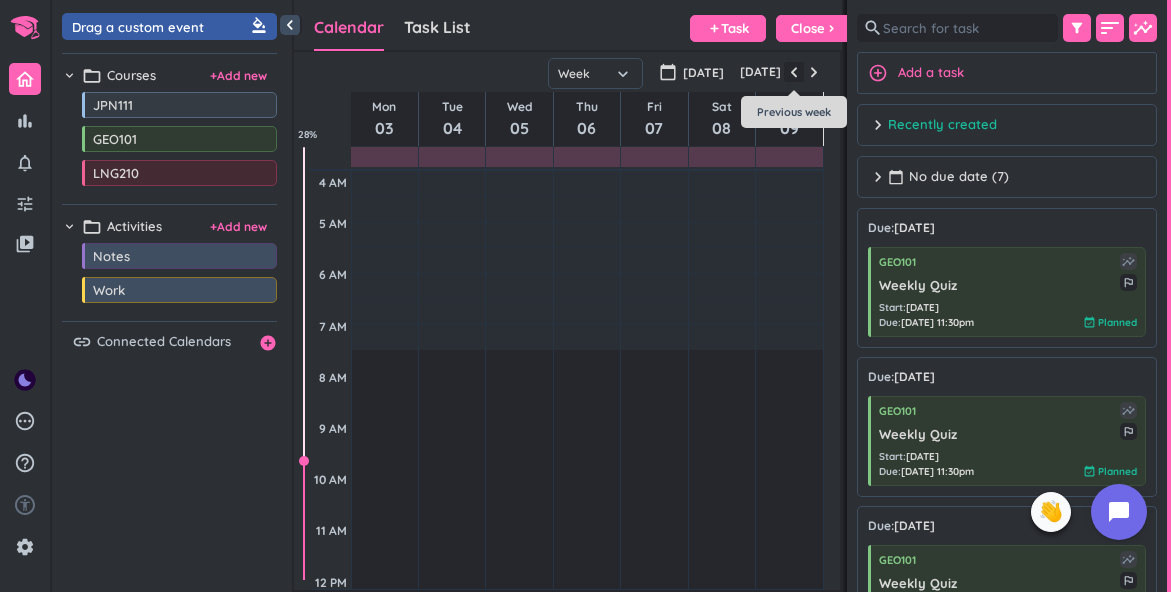 scroll, scrollTop: 155, scrollLeft: 0, axis: vertical 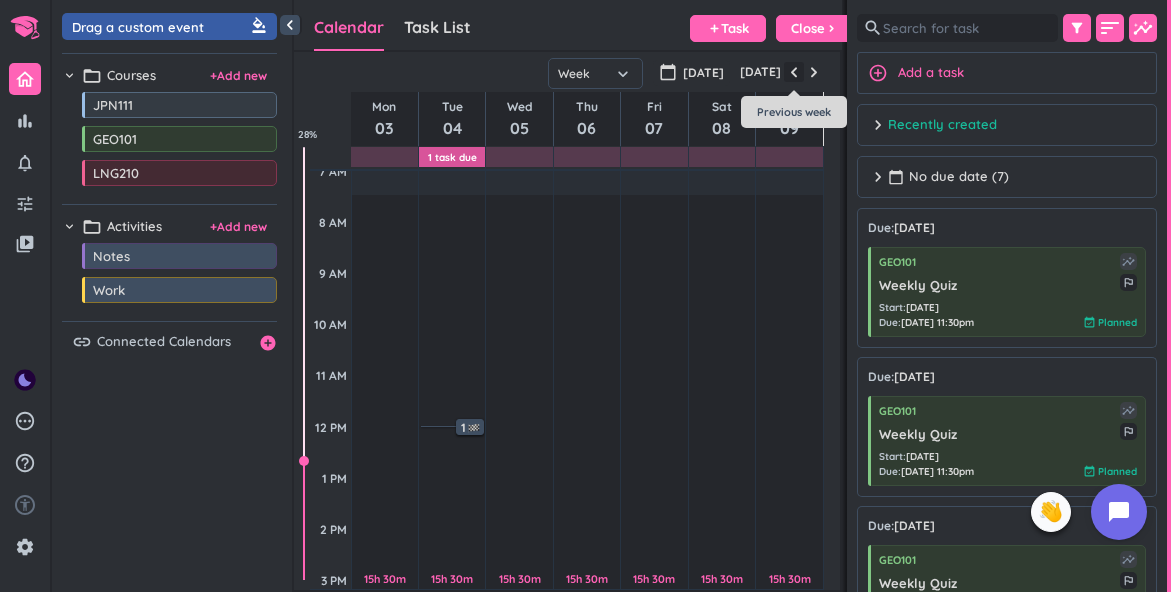 click at bounding box center (794, 72) 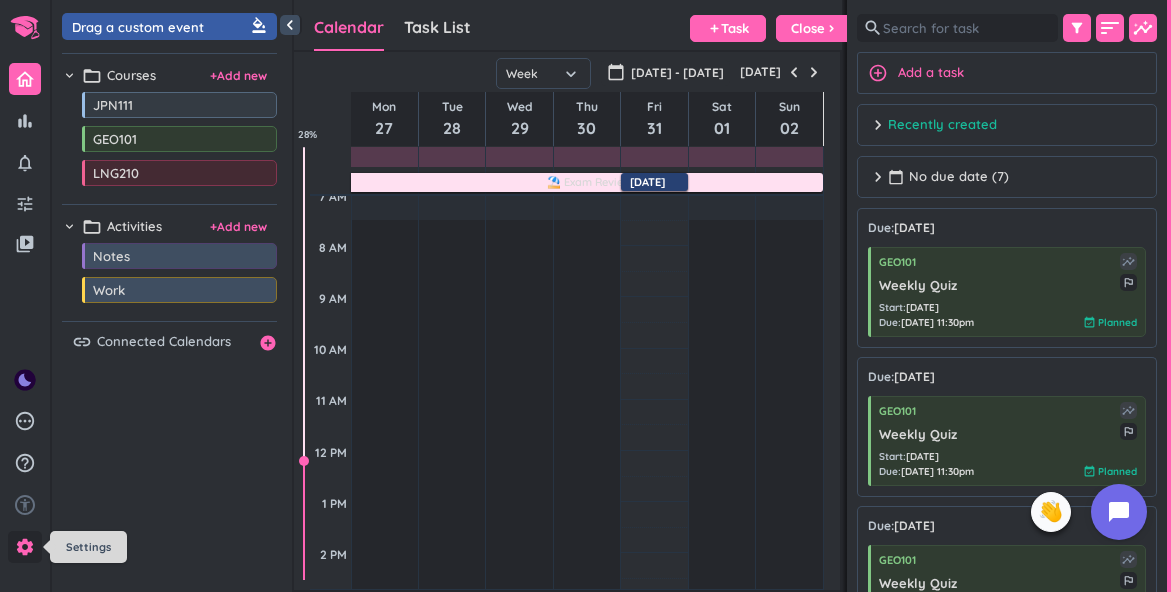 click on "settings" at bounding box center (25, 547) 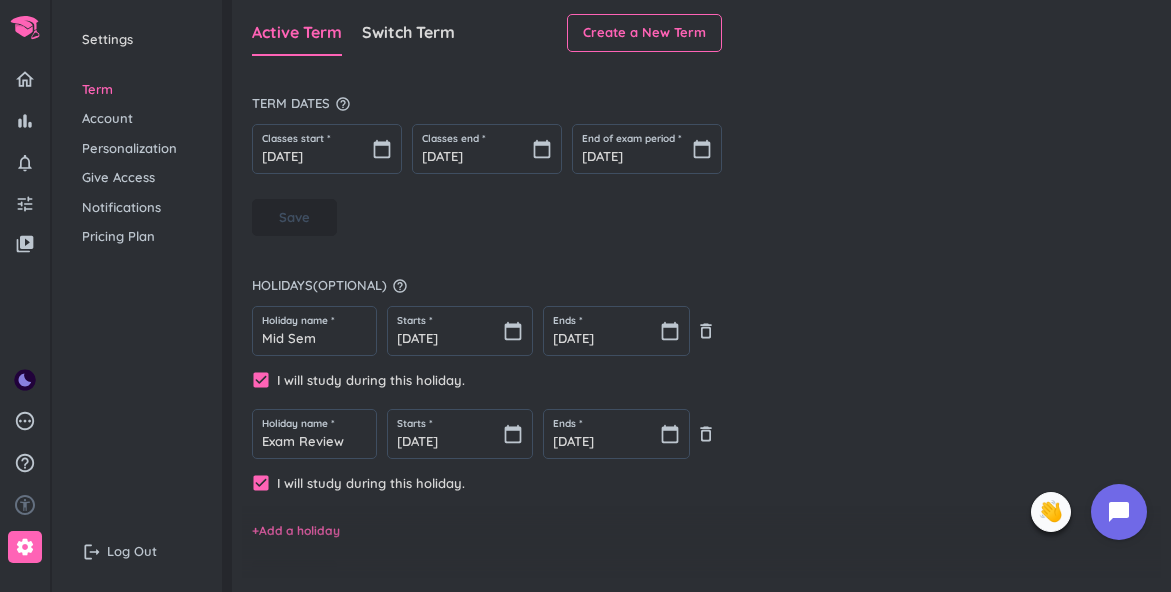 scroll, scrollTop: 159, scrollLeft: 0, axis: vertical 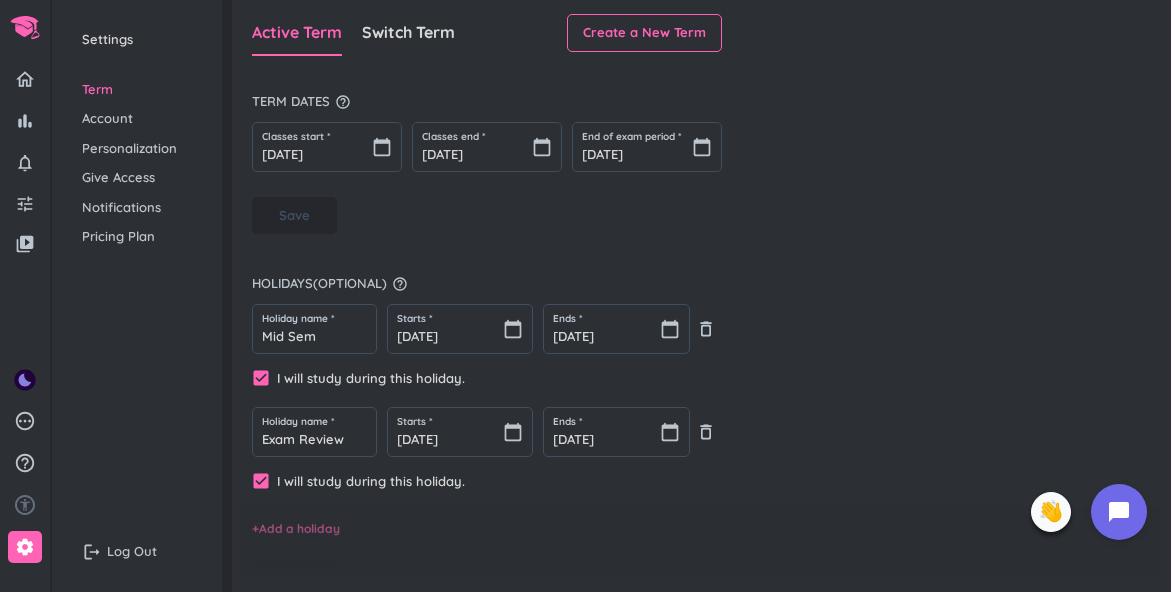 click on "+  Add a holiday" at bounding box center (296, 529) 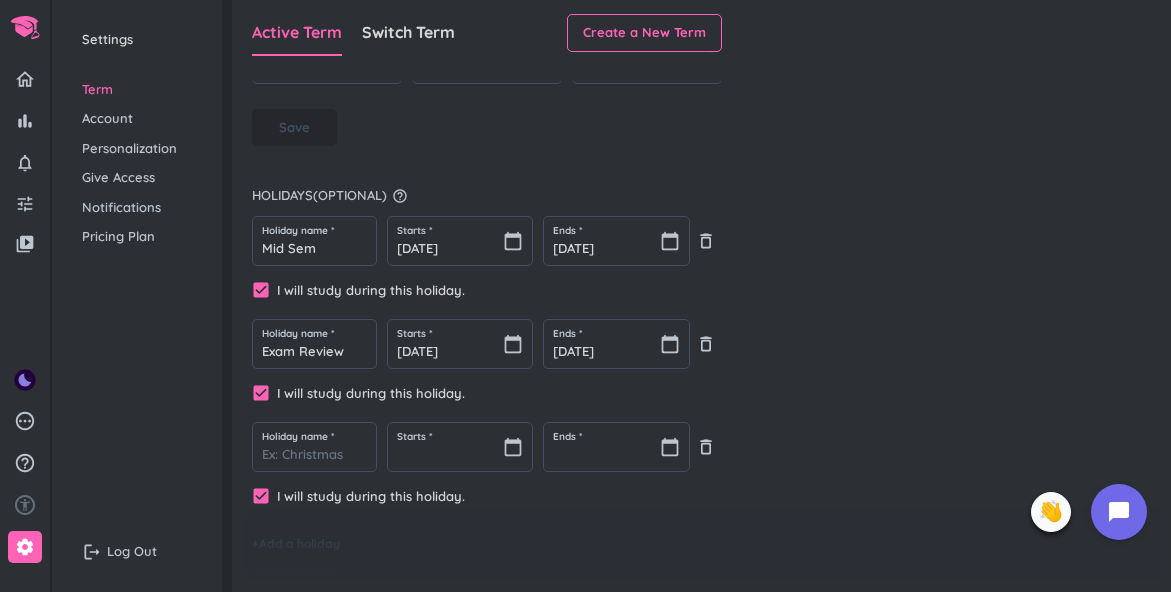 scroll, scrollTop: 278, scrollLeft: 0, axis: vertical 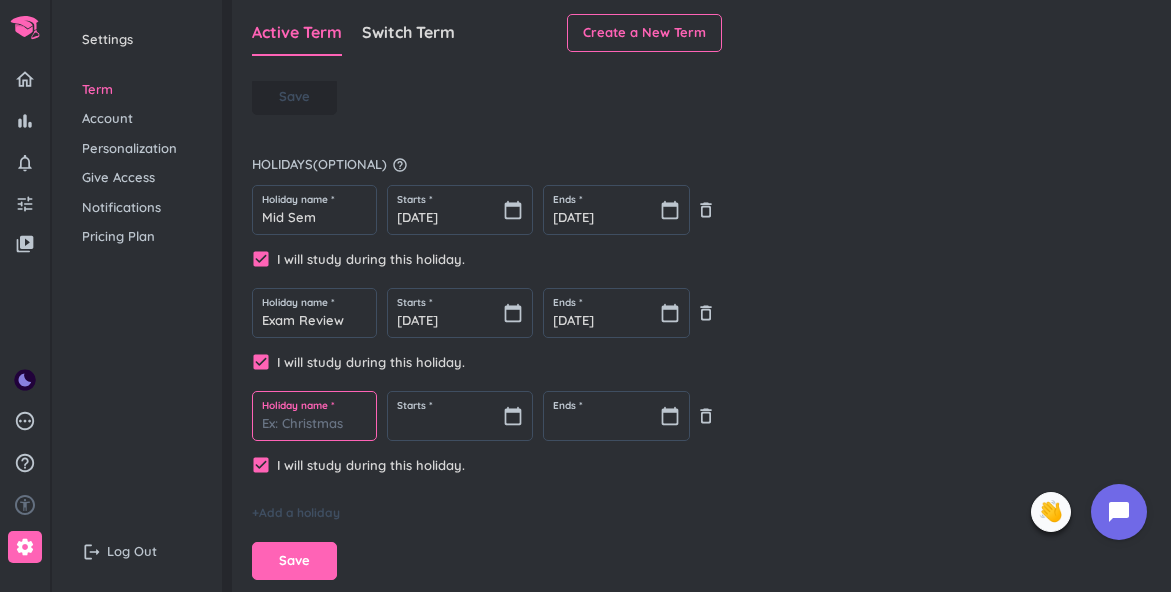 click at bounding box center (314, 416) 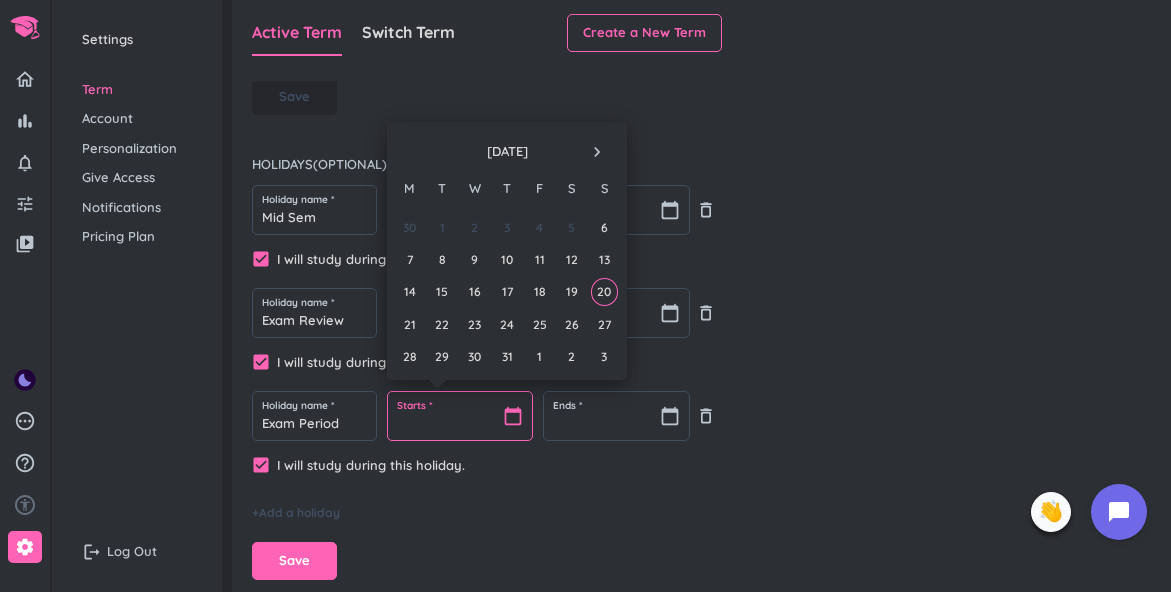 click at bounding box center (460, 416) 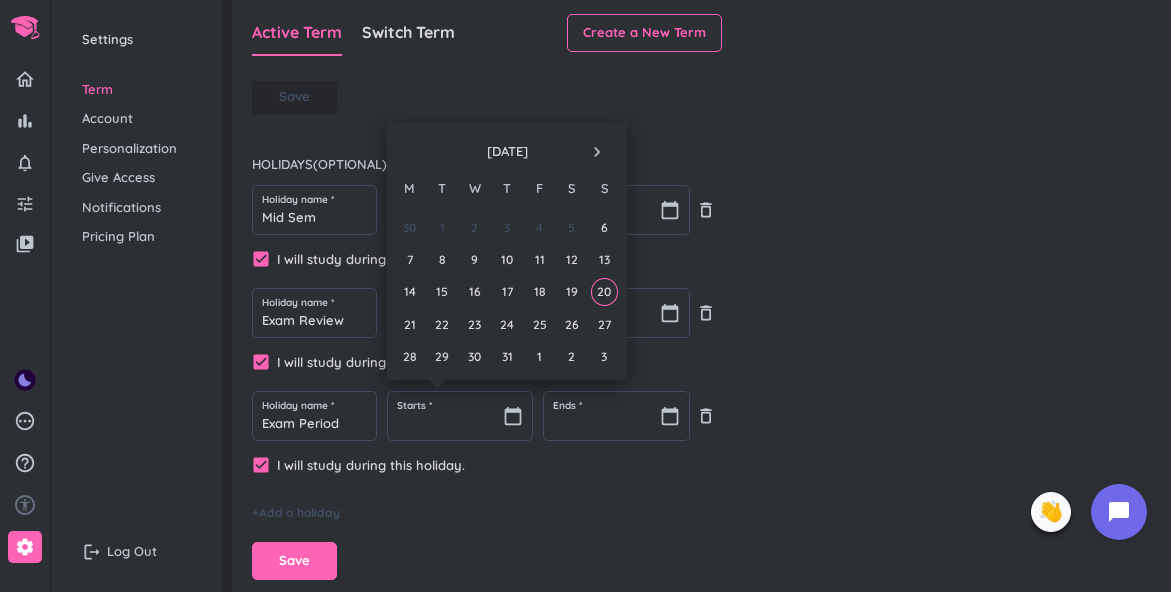 click on "navigate_next" at bounding box center [597, 152] 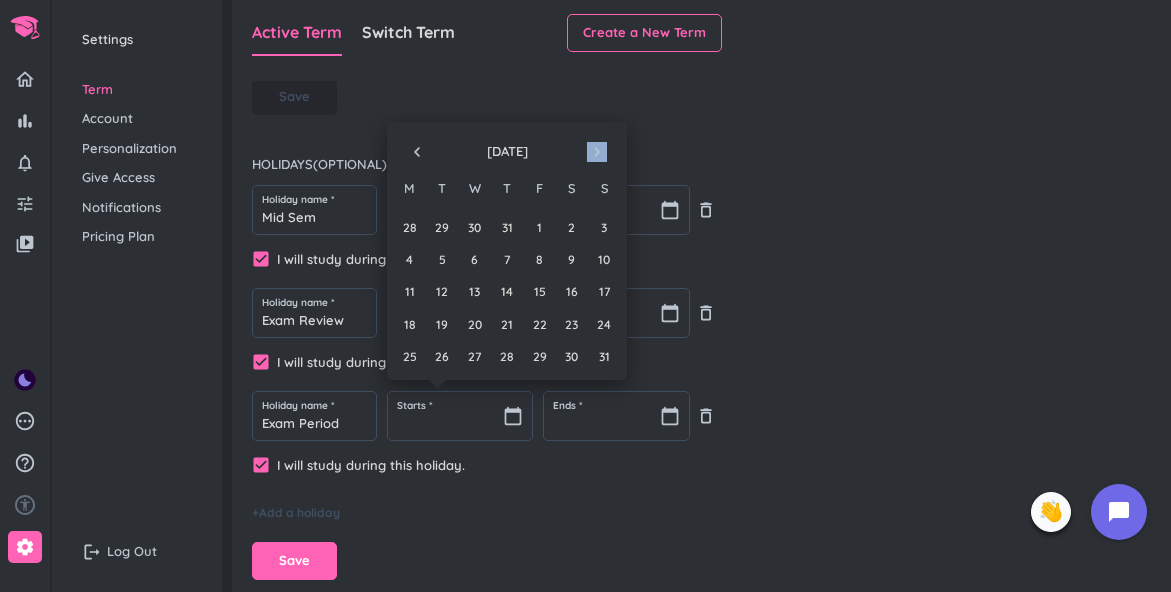 click on "navigate_next" at bounding box center [597, 152] 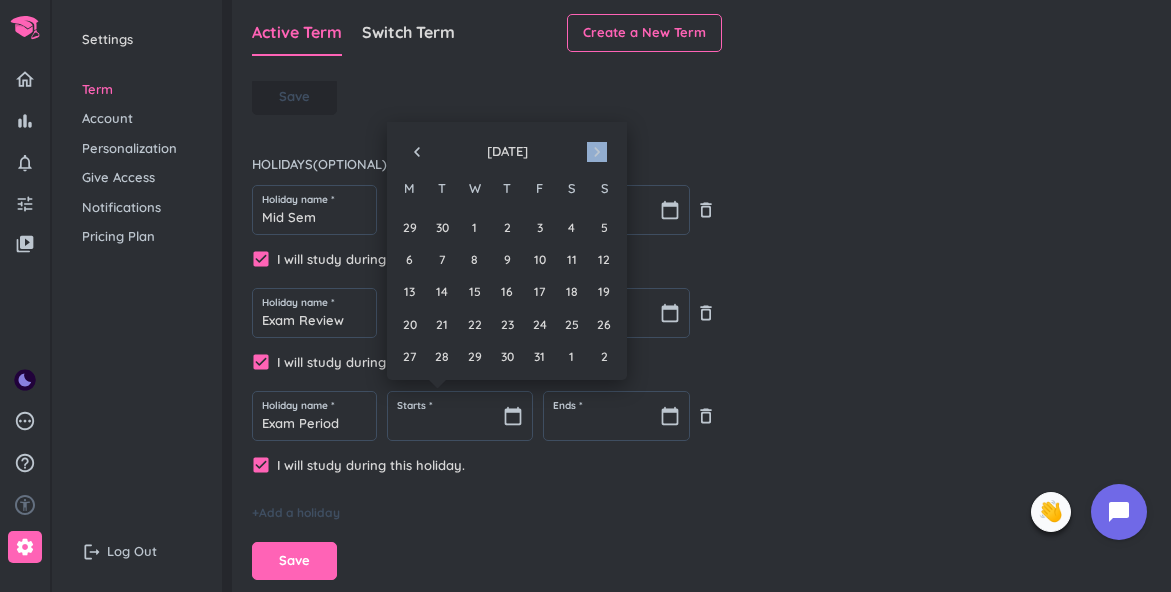 click on "navigate_next" at bounding box center [597, 152] 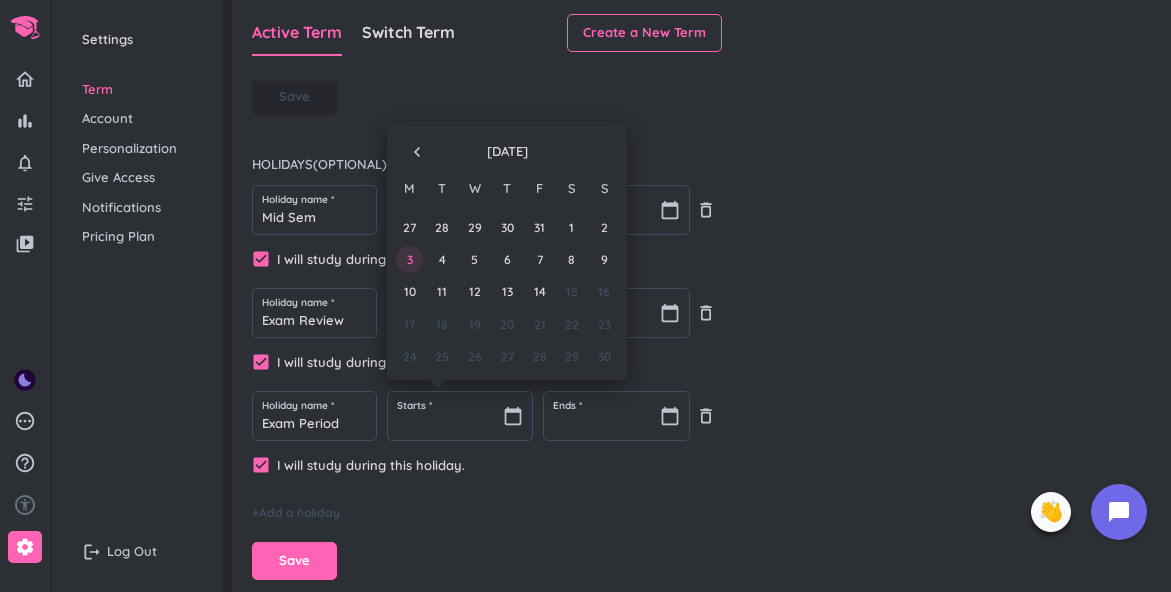 click on "3" at bounding box center (409, 259) 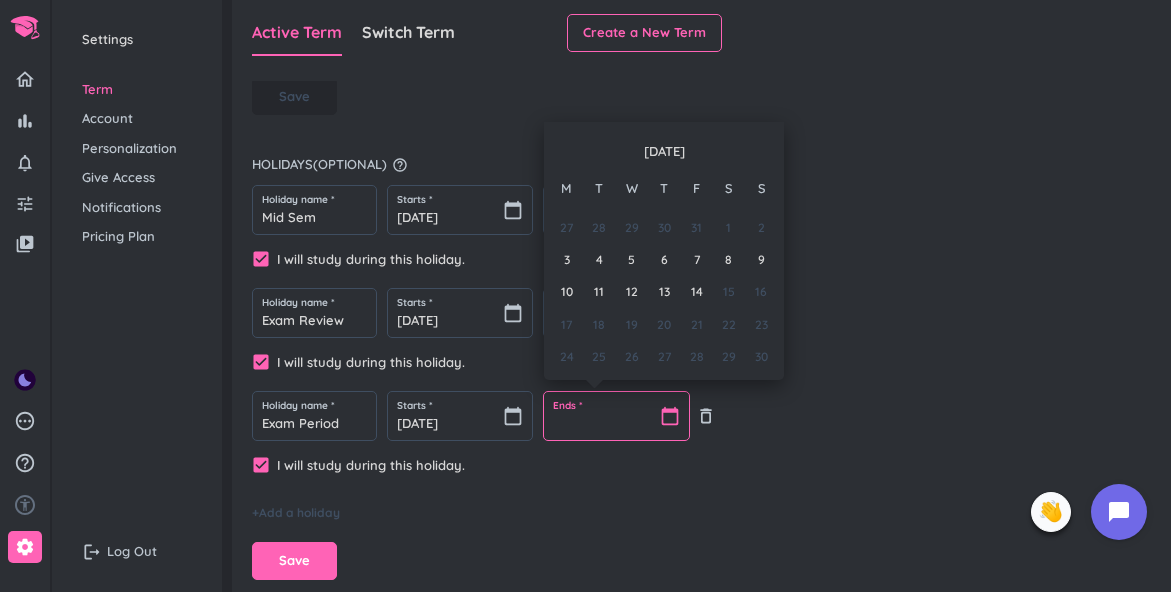 click at bounding box center (616, 416) 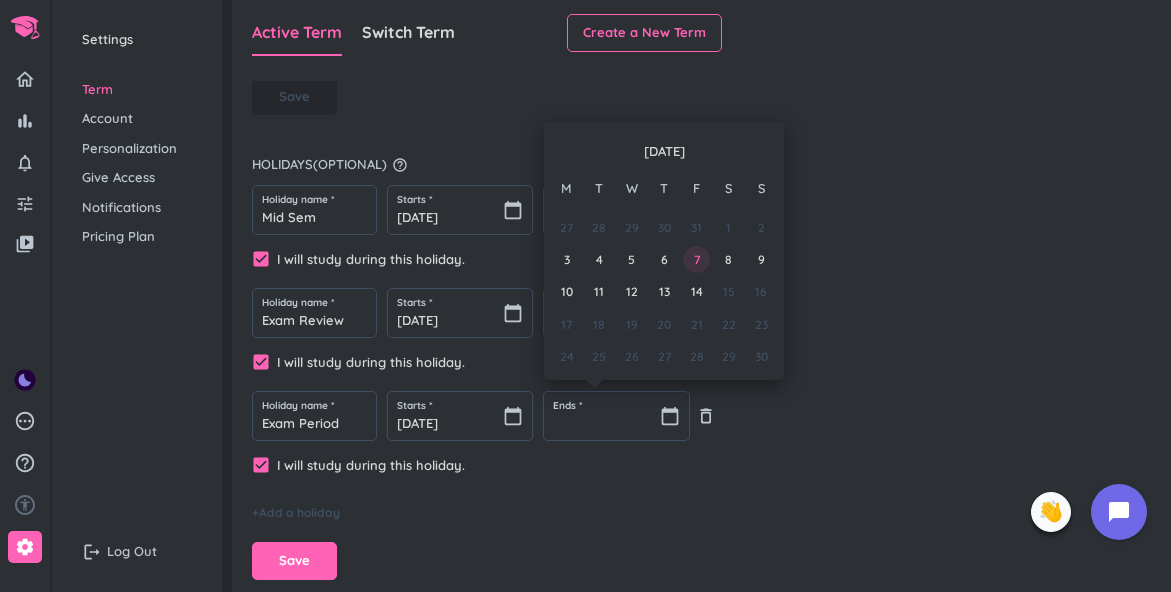 click on "7" at bounding box center [696, 259] 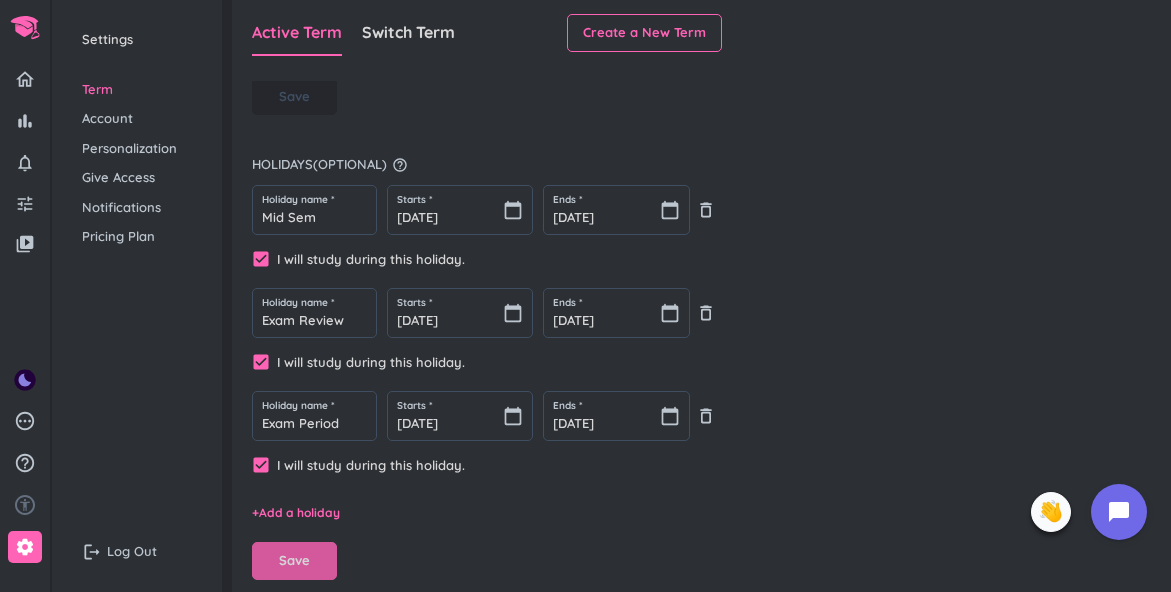 click on "Save" at bounding box center [294, 561] 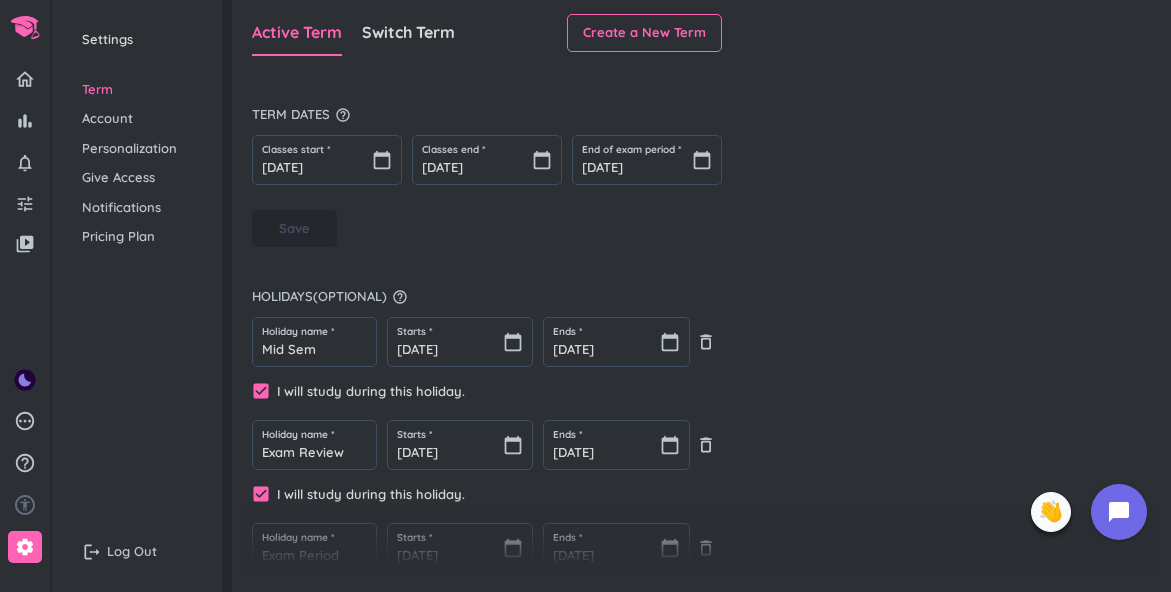scroll, scrollTop: 298, scrollLeft: 0, axis: vertical 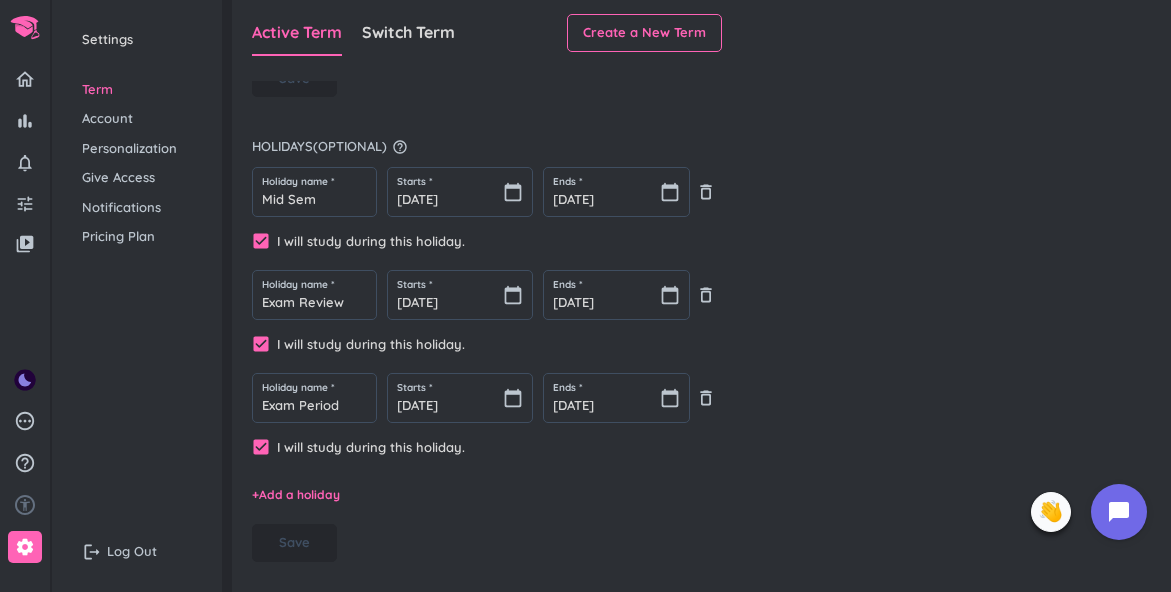 click on "Personalization" at bounding box center (137, 149) 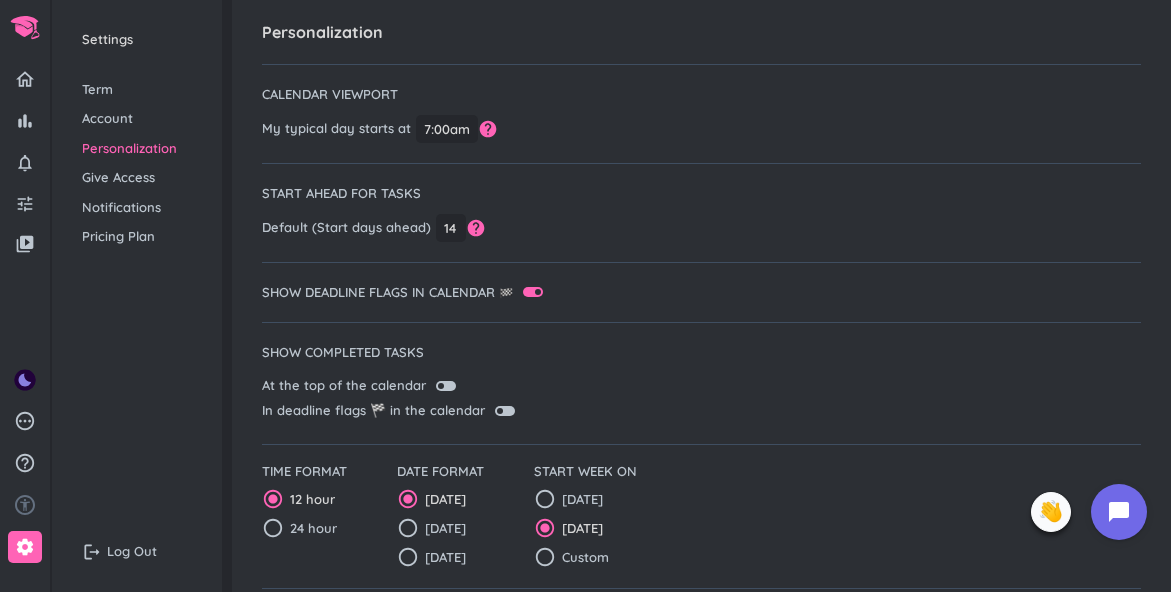 click on "Term" at bounding box center [137, 90] 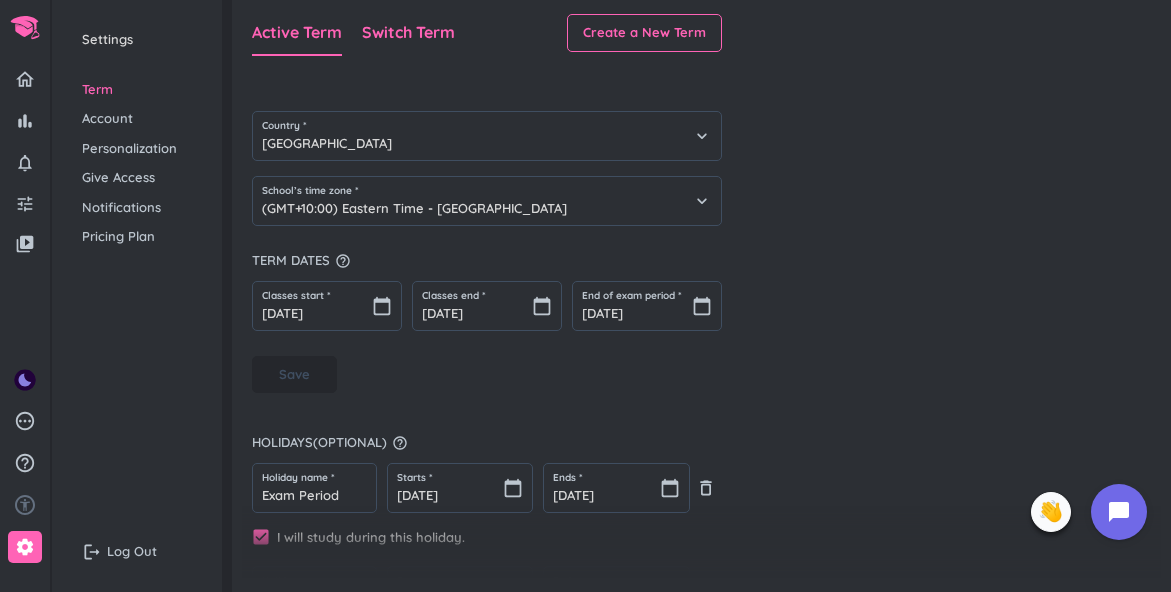 click on "Switch Term" at bounding box center (408, 33) 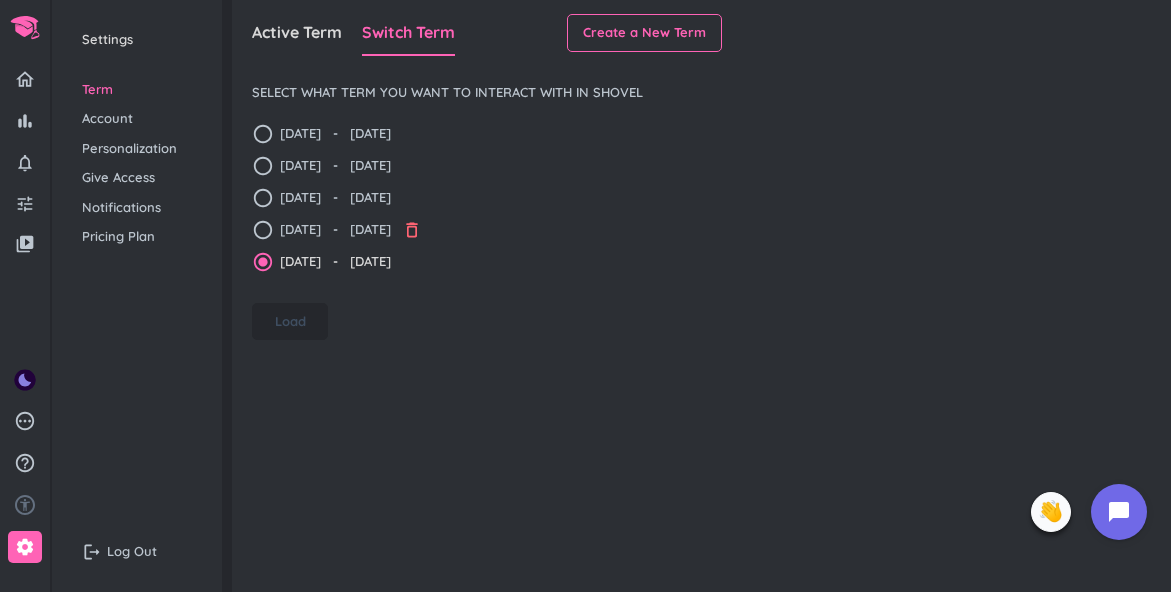 click on "delete_outline" at bounding box center (412, 230) 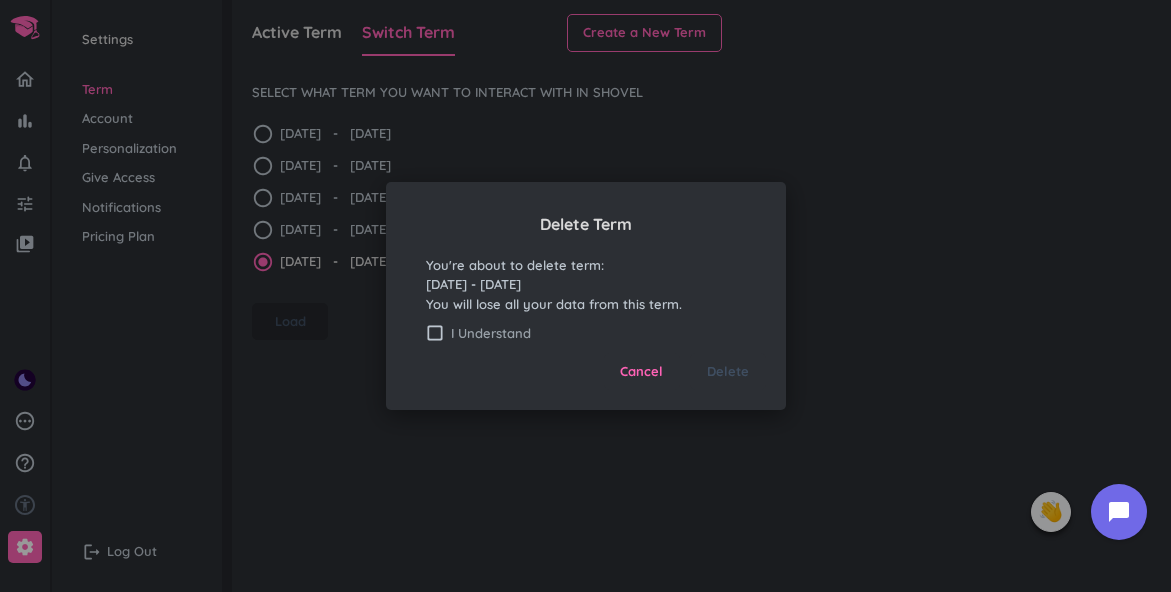 click on "check_box_outline_blank I Understand" at bounding box center [586, 333] 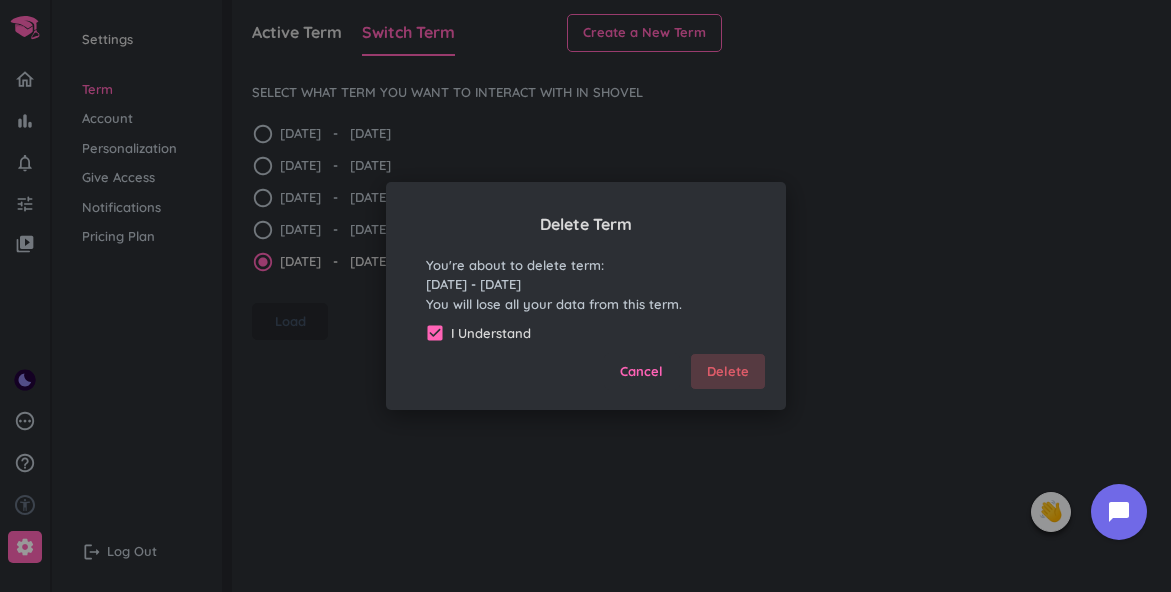 click on "Delete" at bounding box center [728, 372] 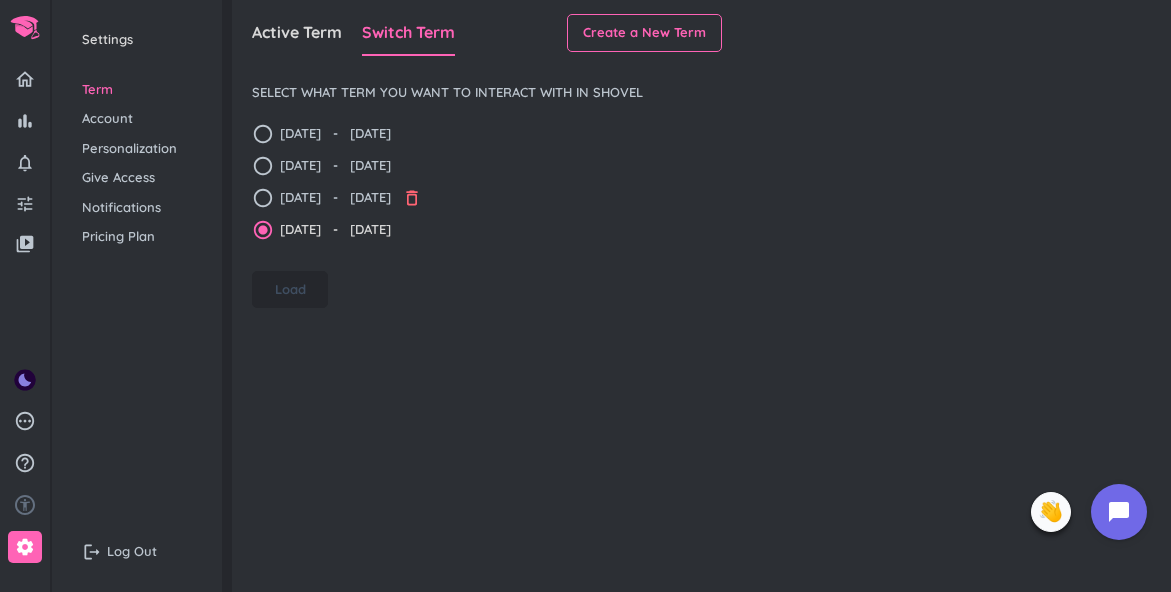click on "delete_outline" at bounding box center [412, 198] 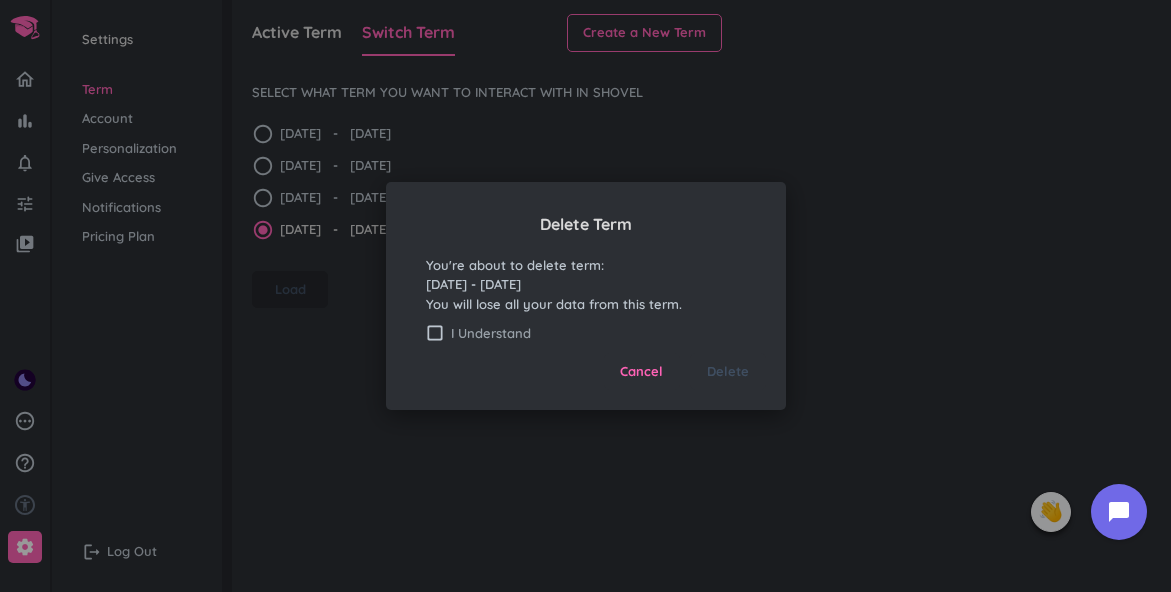 click on "check_box_outline_blank" at bounding box center [435, 333] 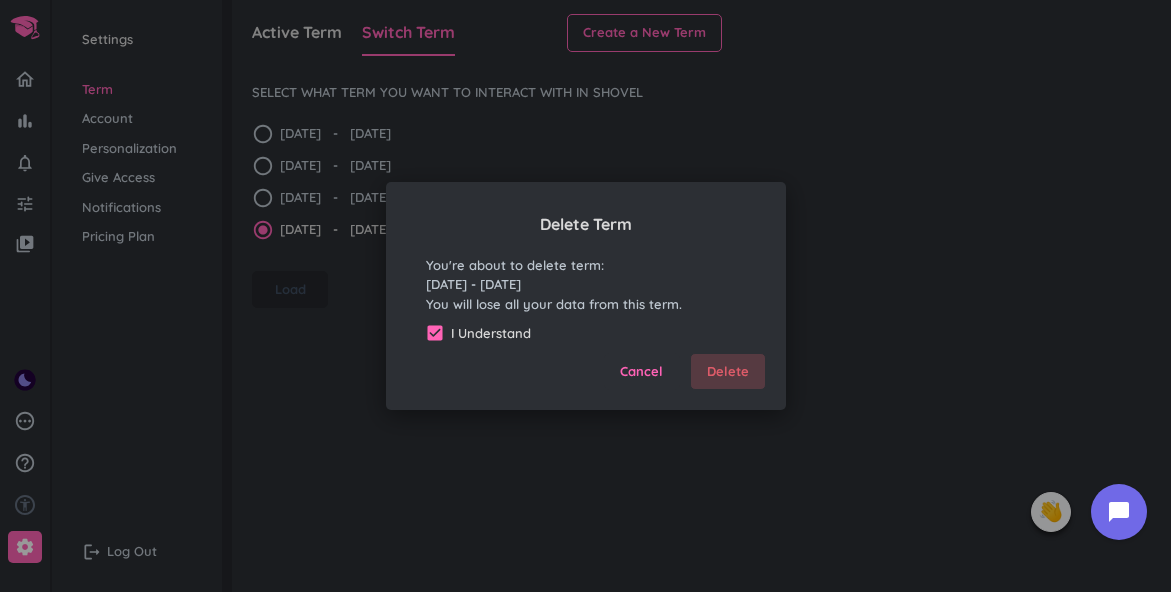click on "Delete" at bounding box center [728, 372] 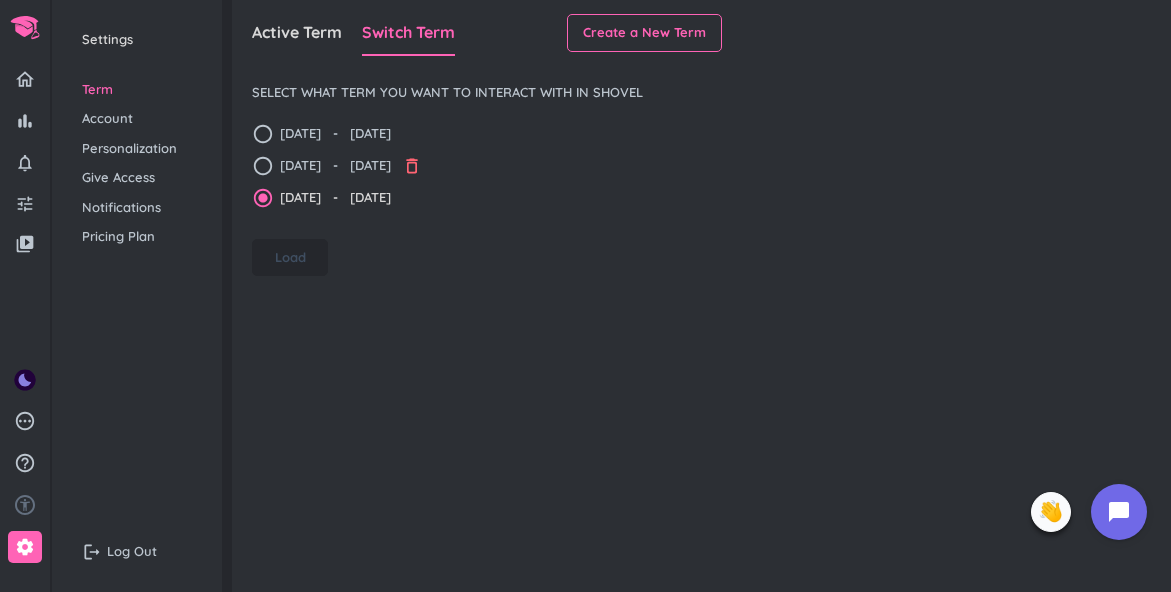 click on "delete_outline" at bounding box center (412, 166) 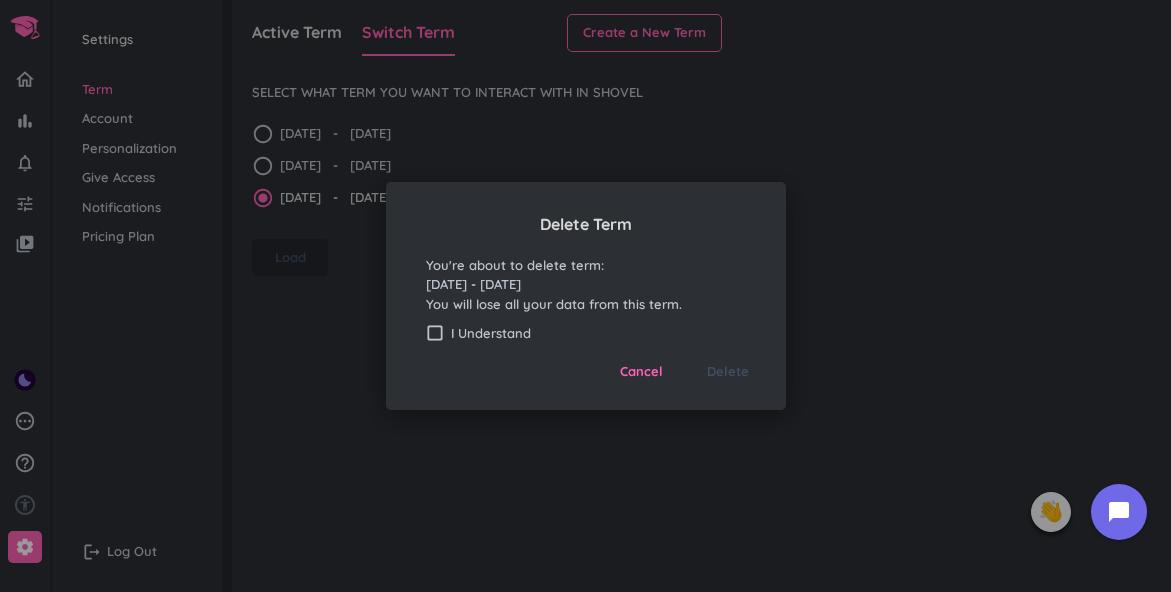 click on "Delete Term You're about to delete term: 1 Jun 2024   -   16 Nov 2024 You will lose all your data from this term. check_box_outline_blank I Understand" at bounding box center [586, 277] 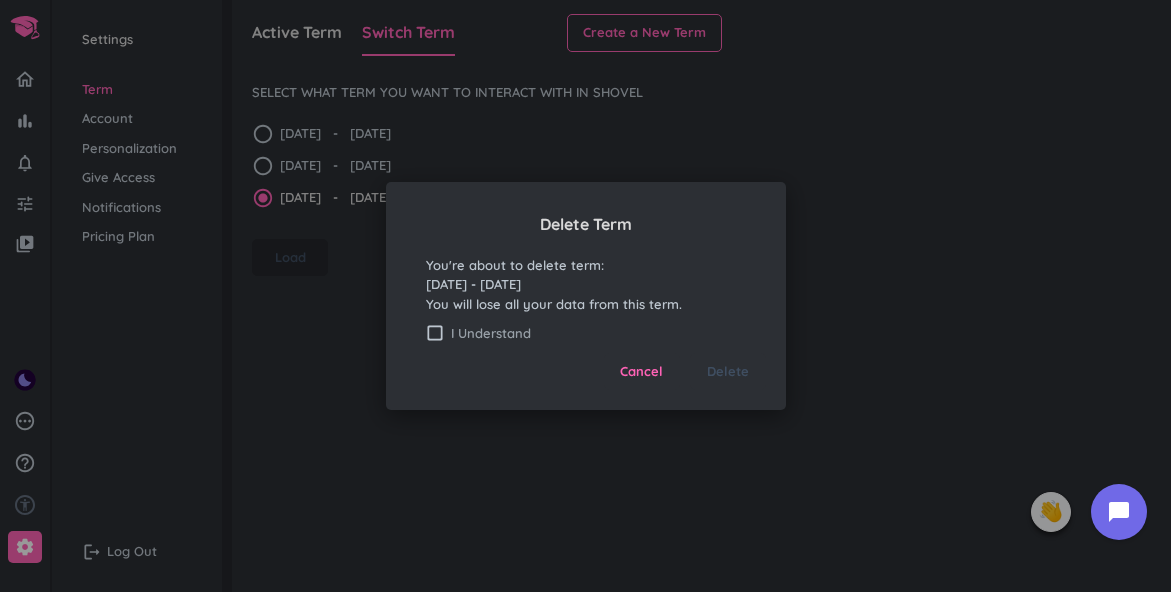 click on "check_box_outline_blank" at bounding box center [435, 333] 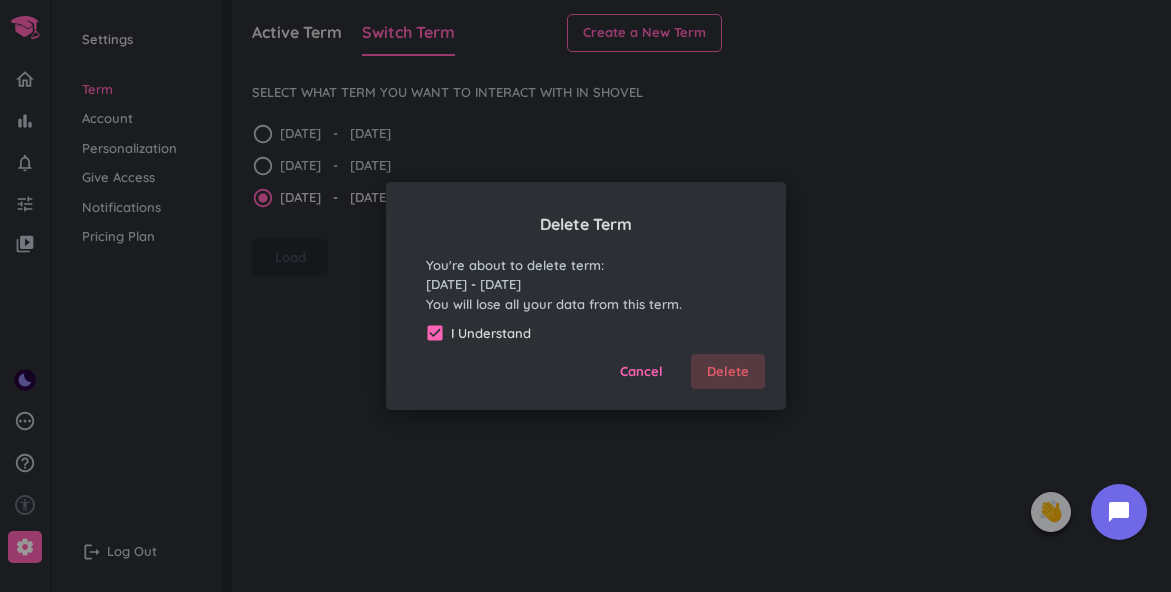 click on "Delete" at bounding box center [728, 372] 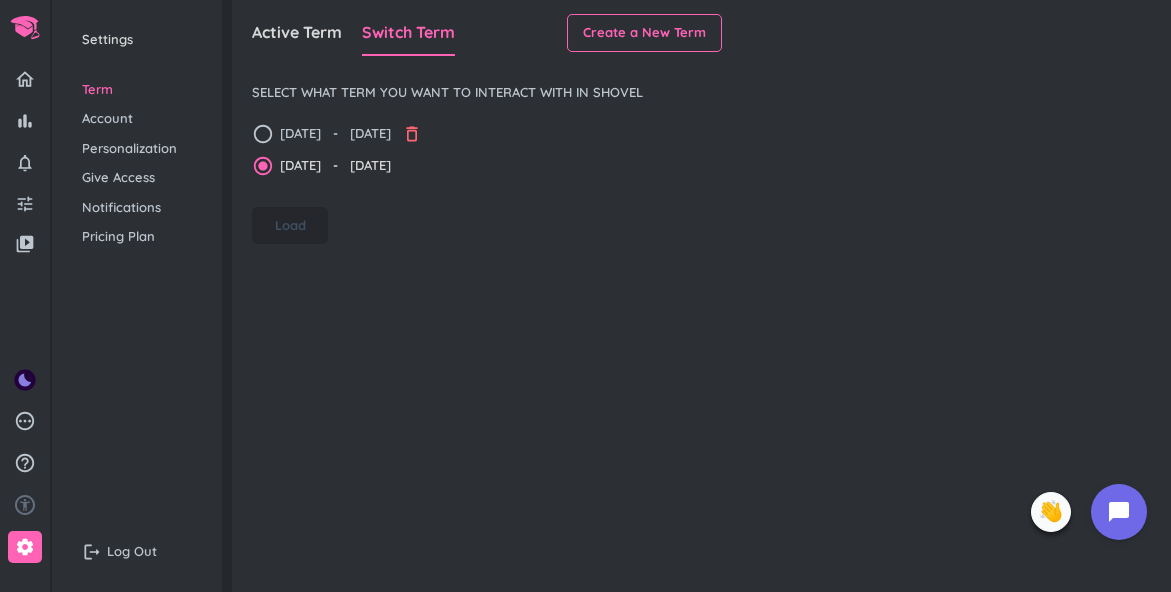 click on "delete_outline" at bounding box center (412, 134) 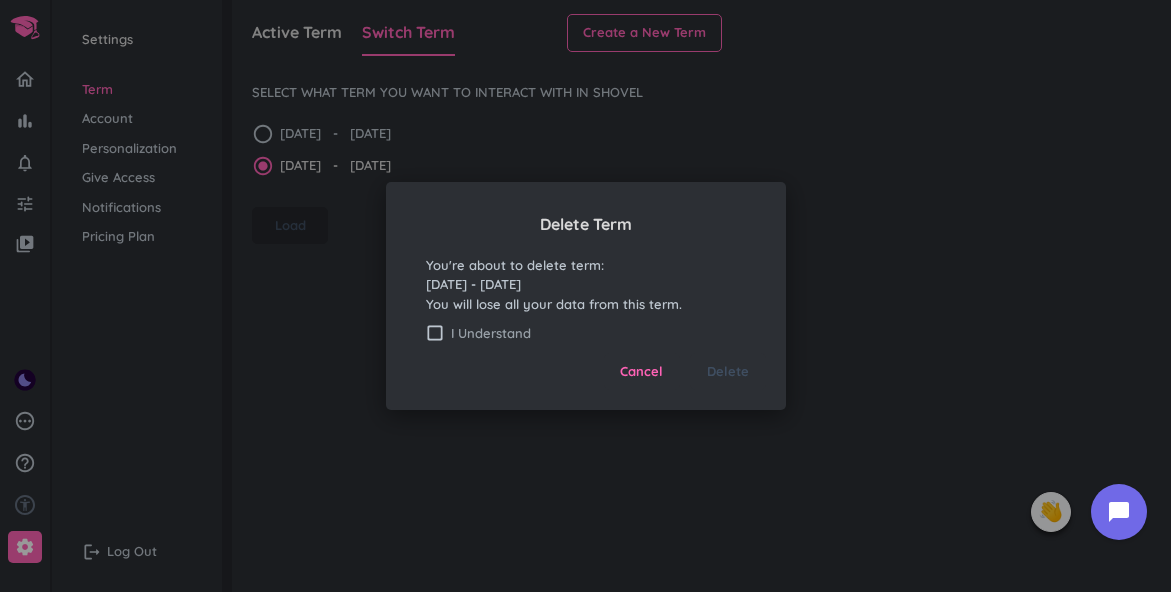 click on "I Understand" at bounding box center (598, 333) 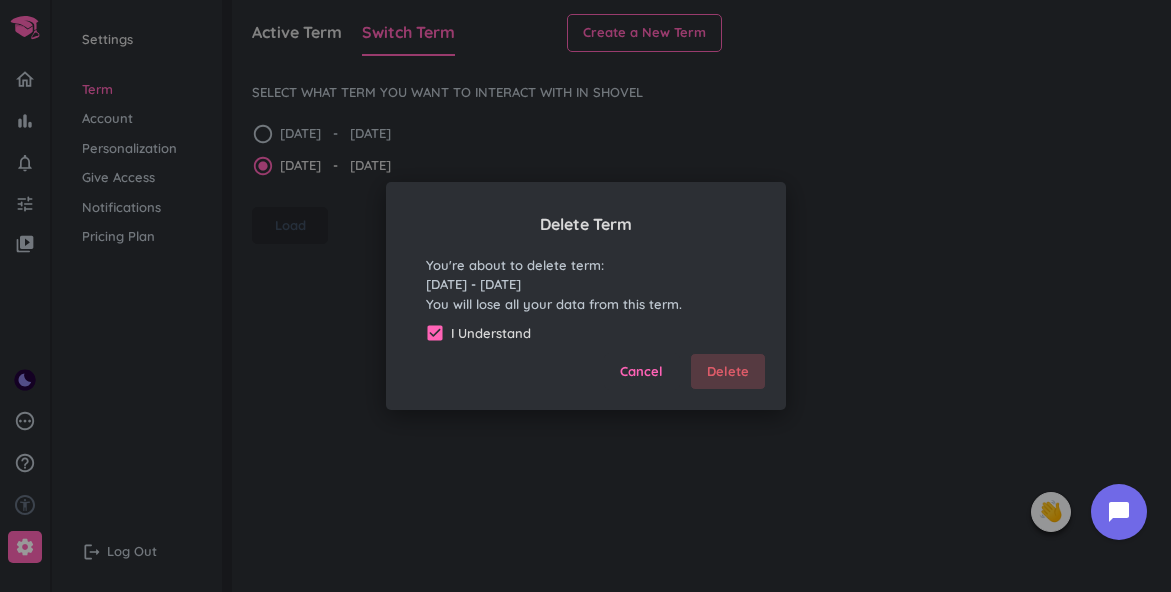 click on "Delete" at bounding box center (728, 372) 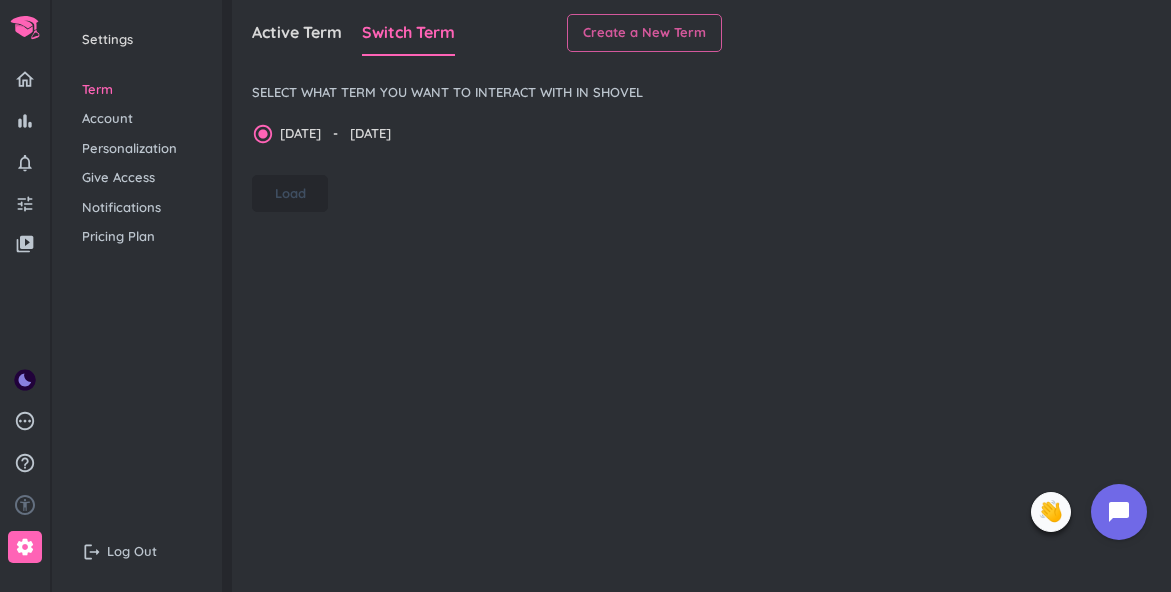 click on "Create a New Term" at bounding box center [644, 33] 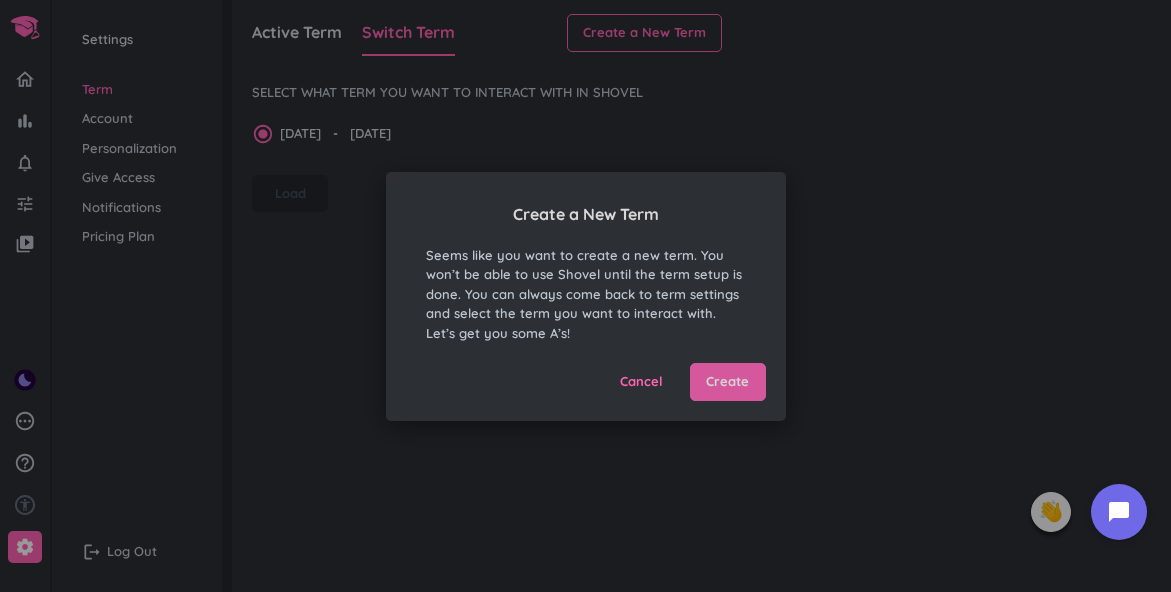 click on "Create" at bounding box center (727, 382) 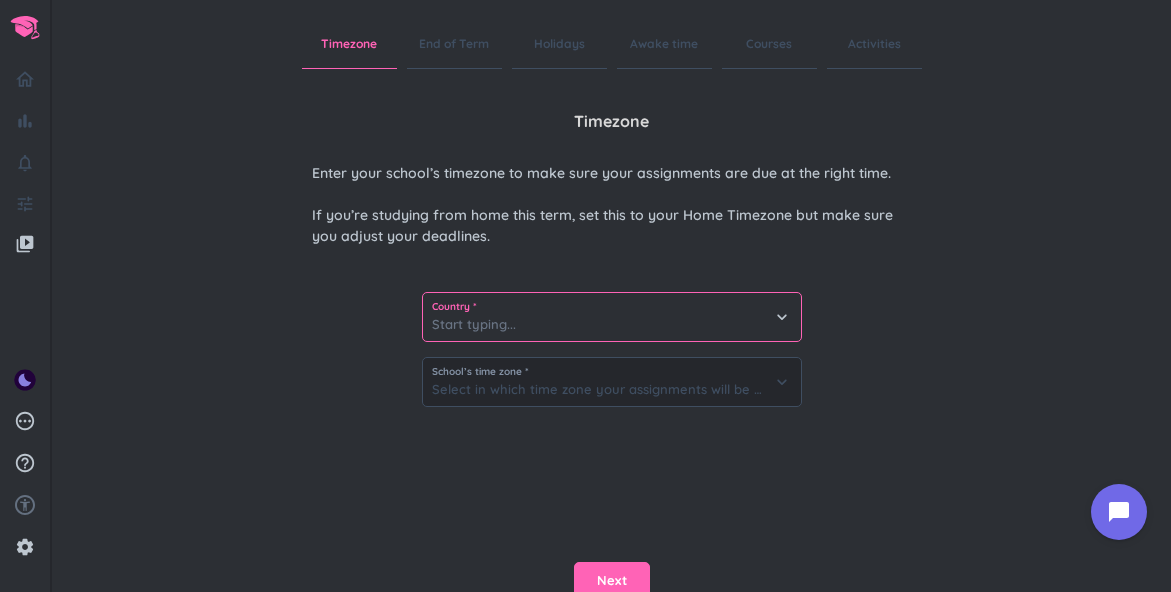 click at bounding box center [612, 317] 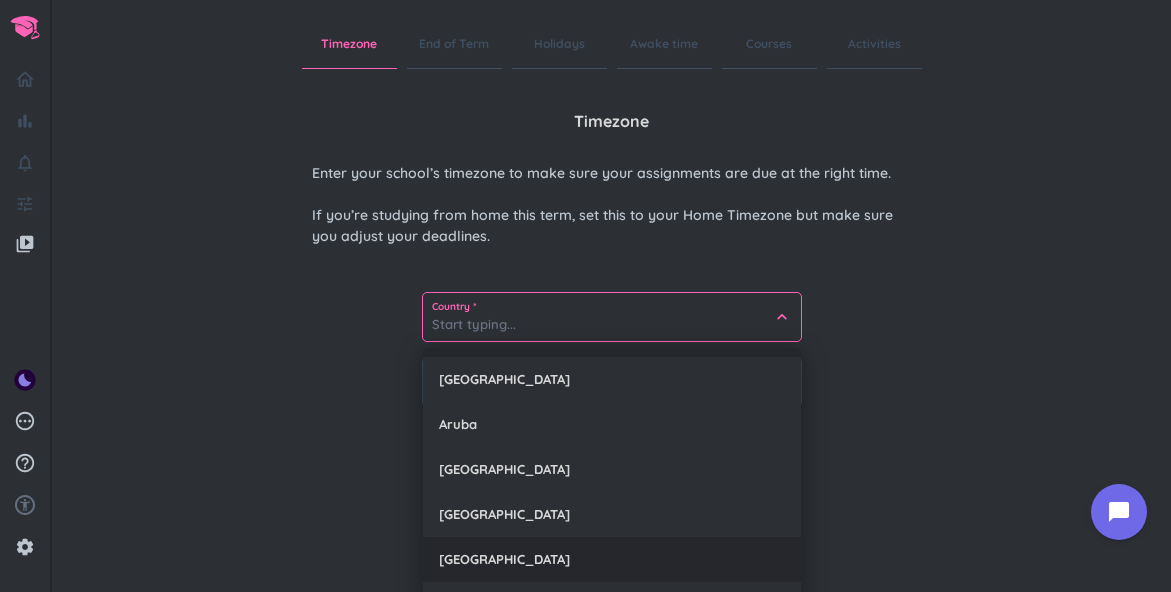 scroll, scrollTop: 556, scrollLeft: 0, axis: vertical 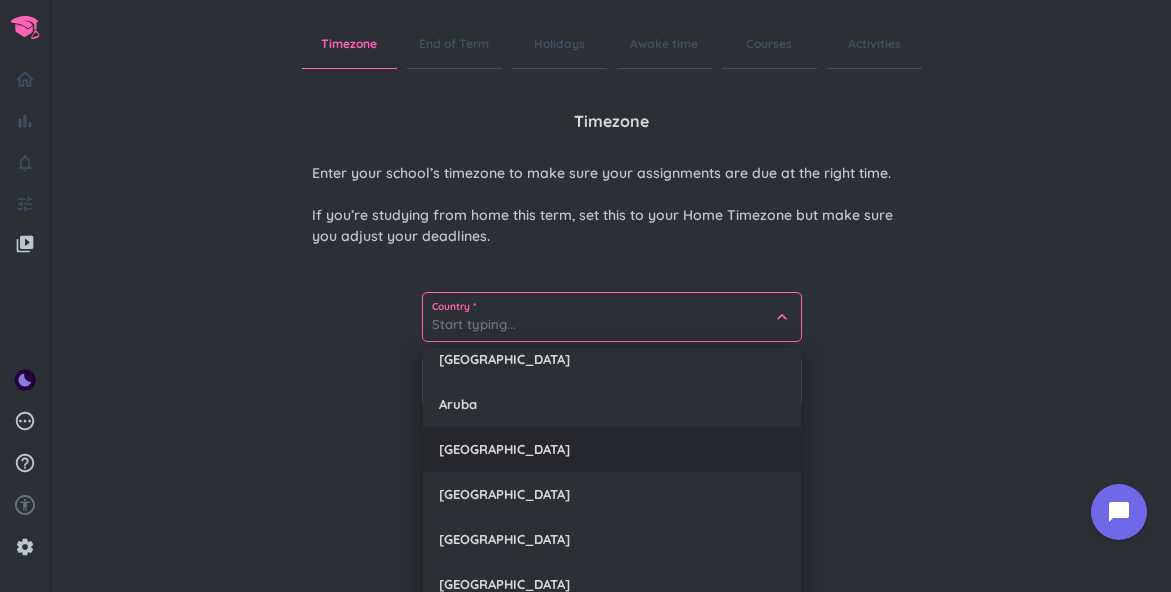 click on "[GEOGRAPHIC_DATA]" at bounding box center (612, 449) 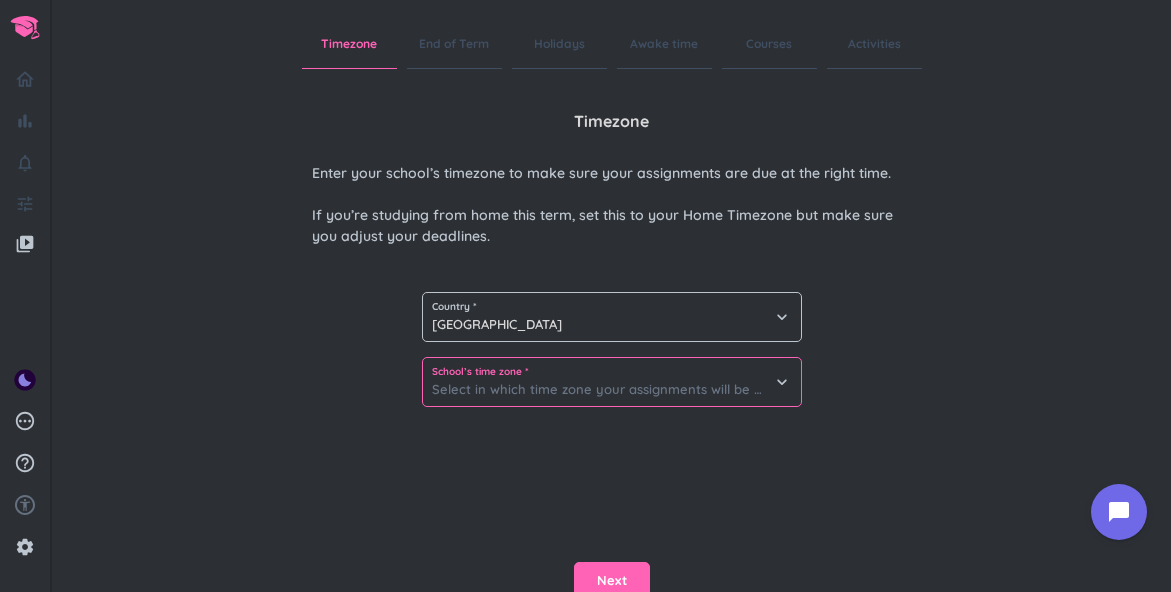 click at bounding box center (612, 382) 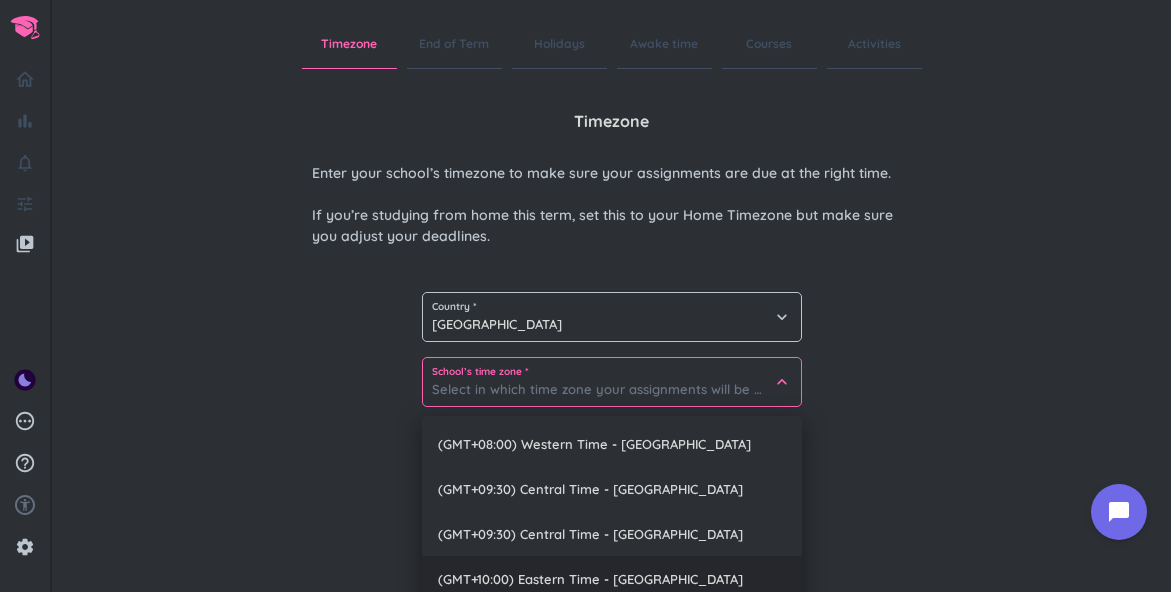 click on "(GMT+10:00) Eastern Time - [GEOGRAPHIC_DATA]" at bounding box center [612, 578] 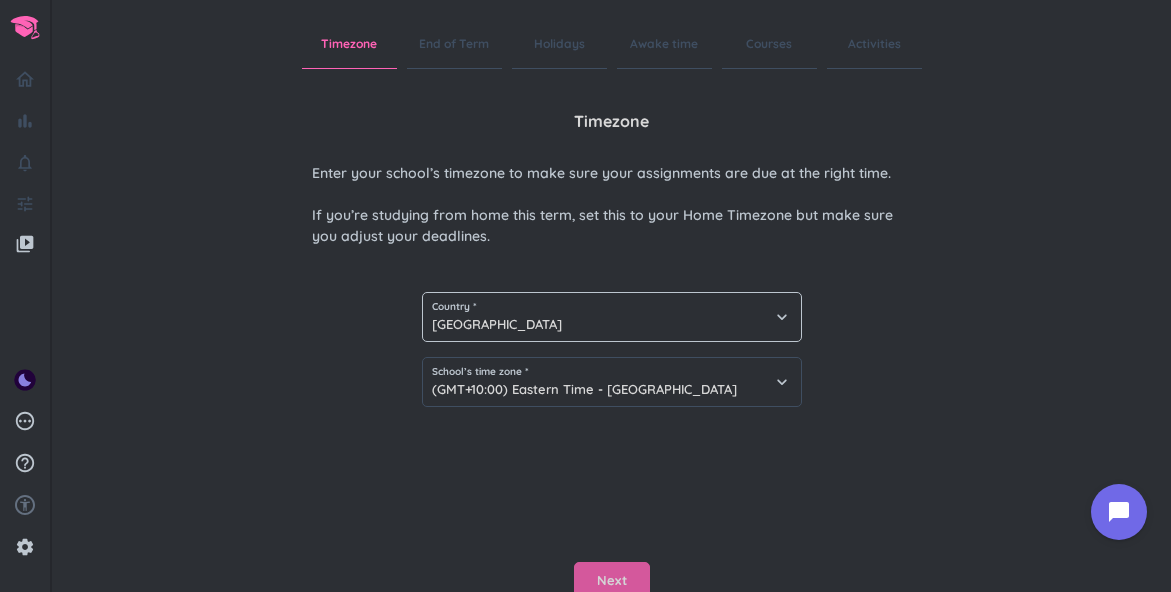 click on "Next" at bounding box center (612, 581) 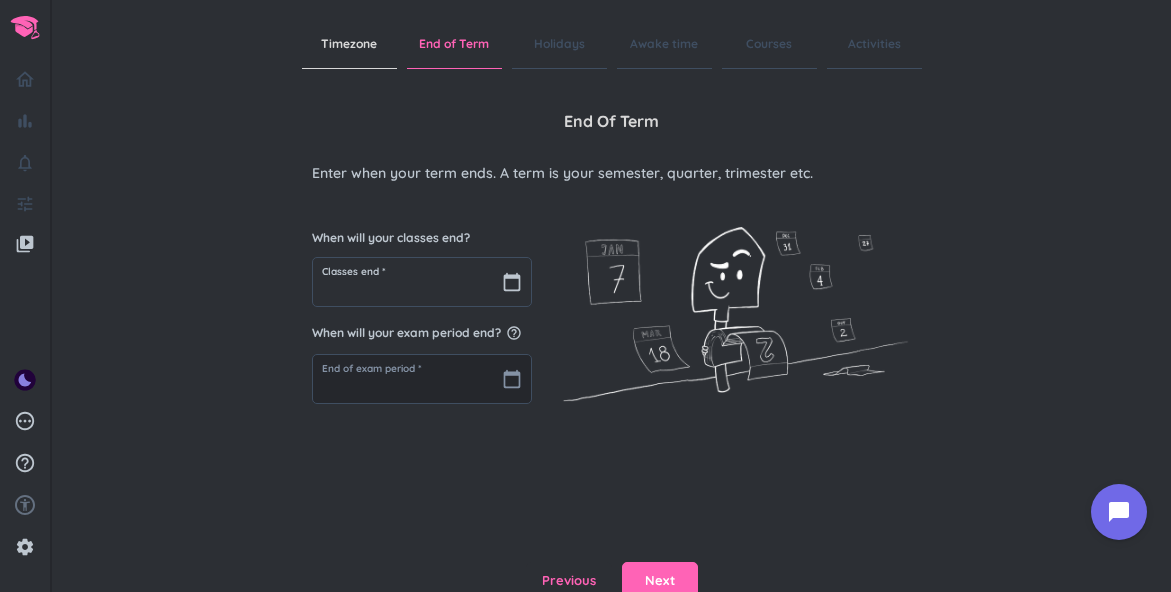 click on "Timezone" at bounding box center [349, 44] 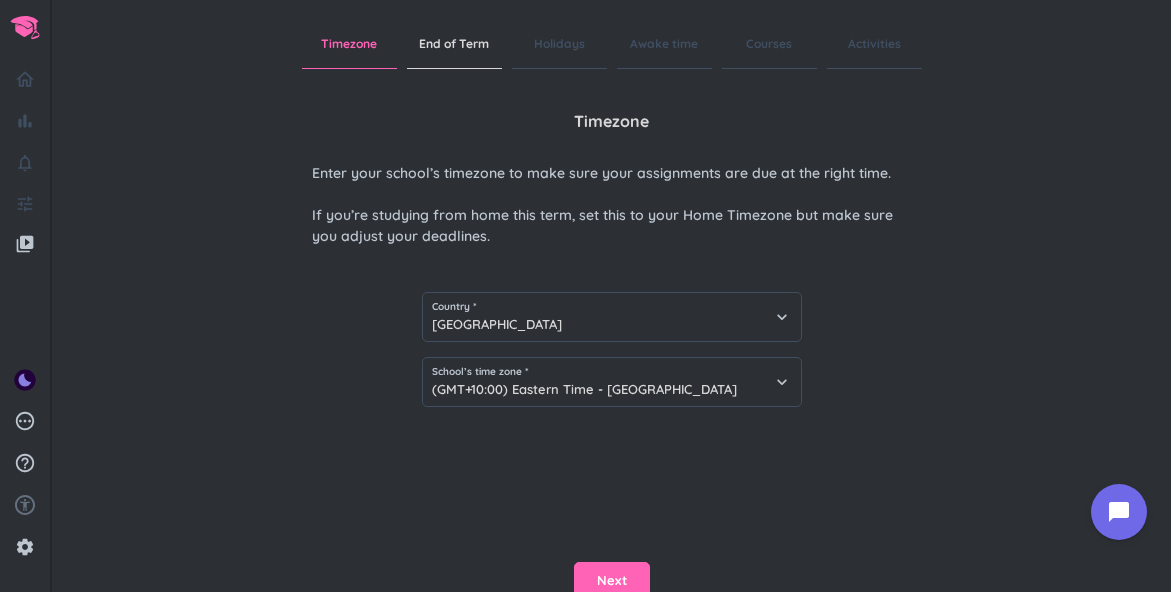 click on "Timezone" at bounding box center [349, 44] 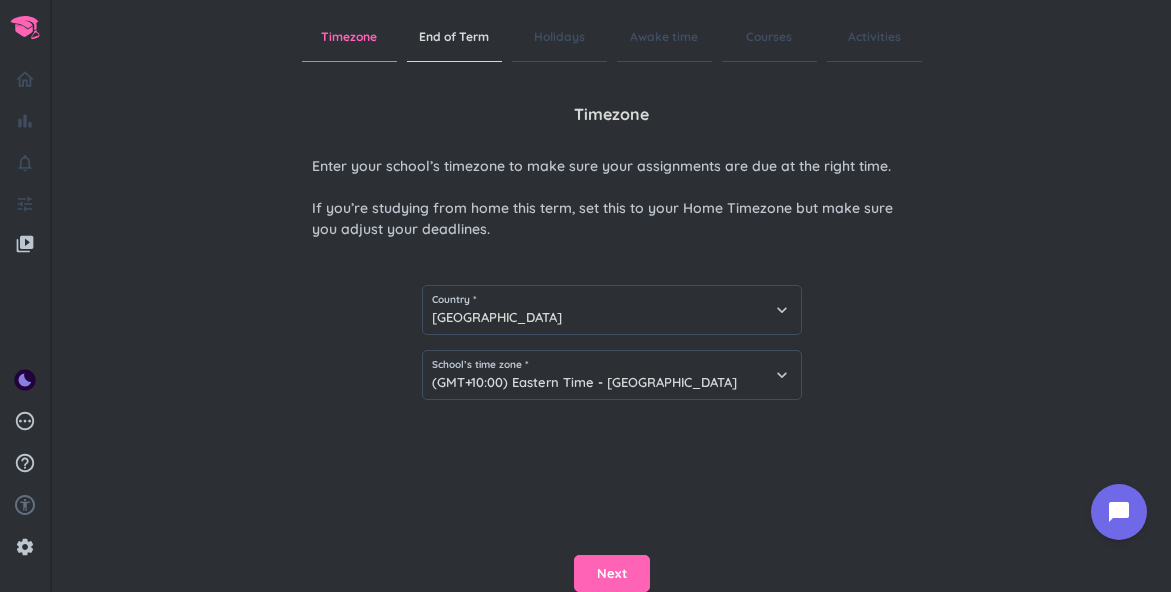 click on "bar_chart notifications_none tune" at bounding box center (25, 136) 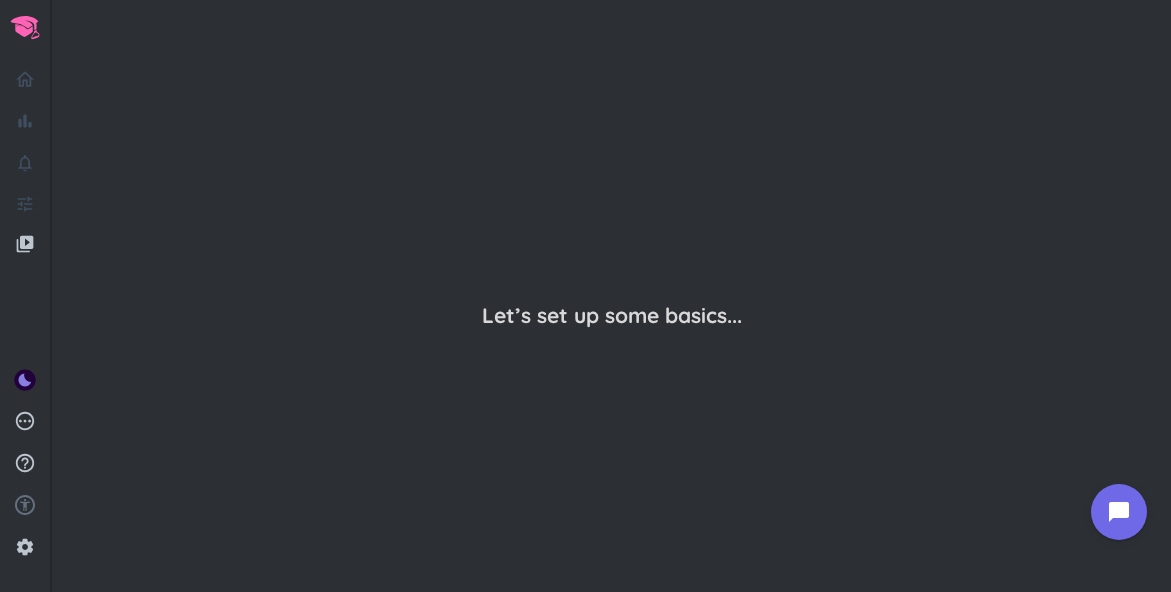 scroll, scrollTop: 0, scrollLeft: 0, axis: both 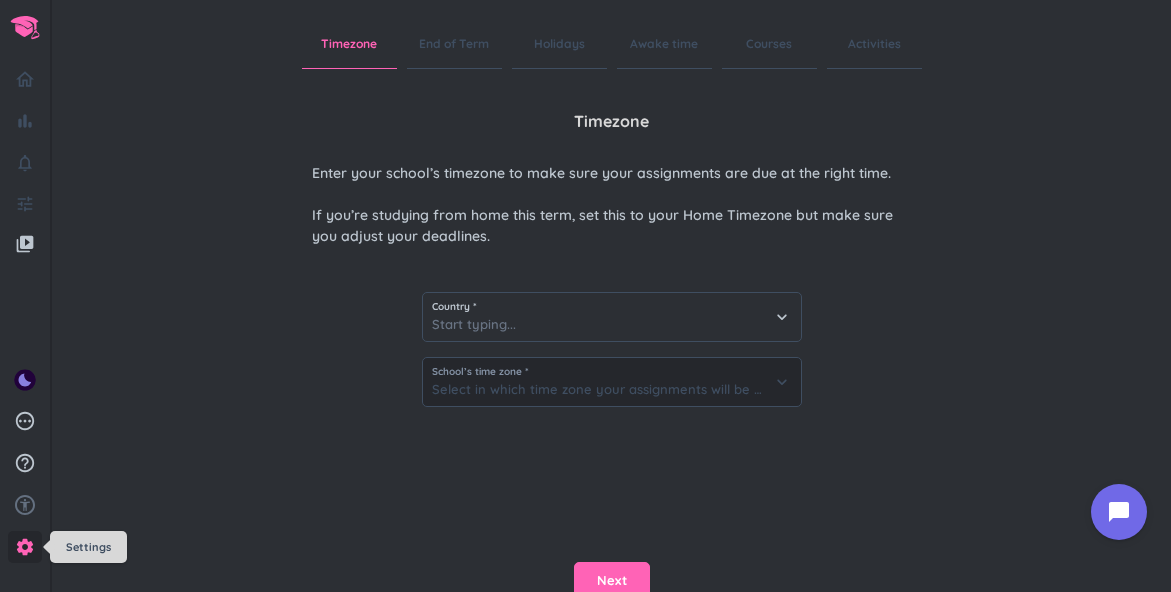 click on "settings" at bounding box center [25, 547] 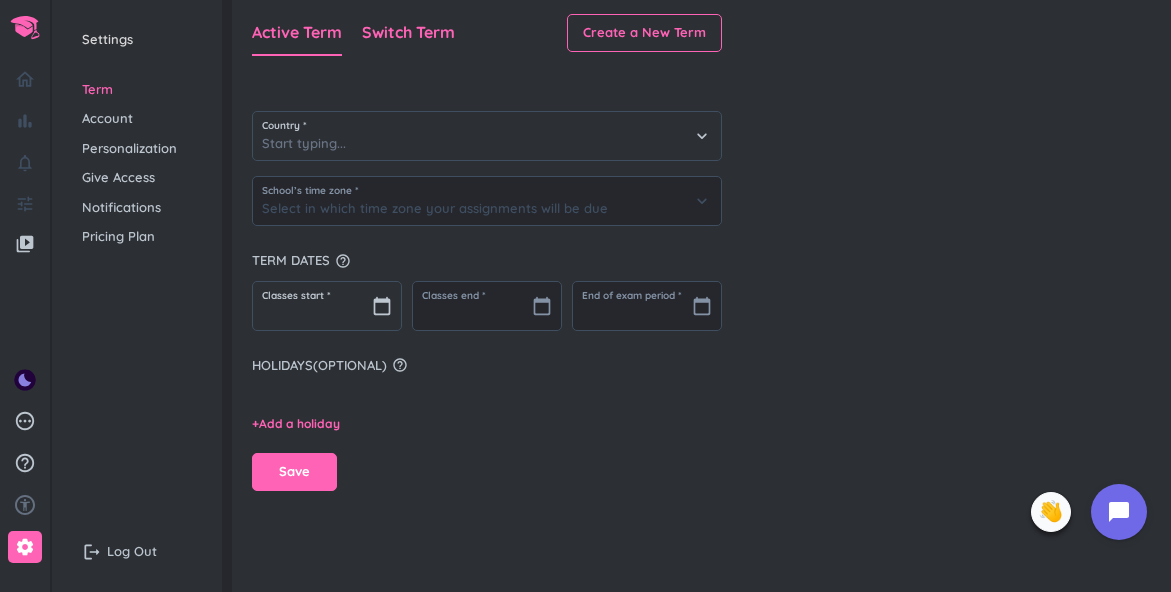 click on "Switch Term" at bounding box center (408, 32) 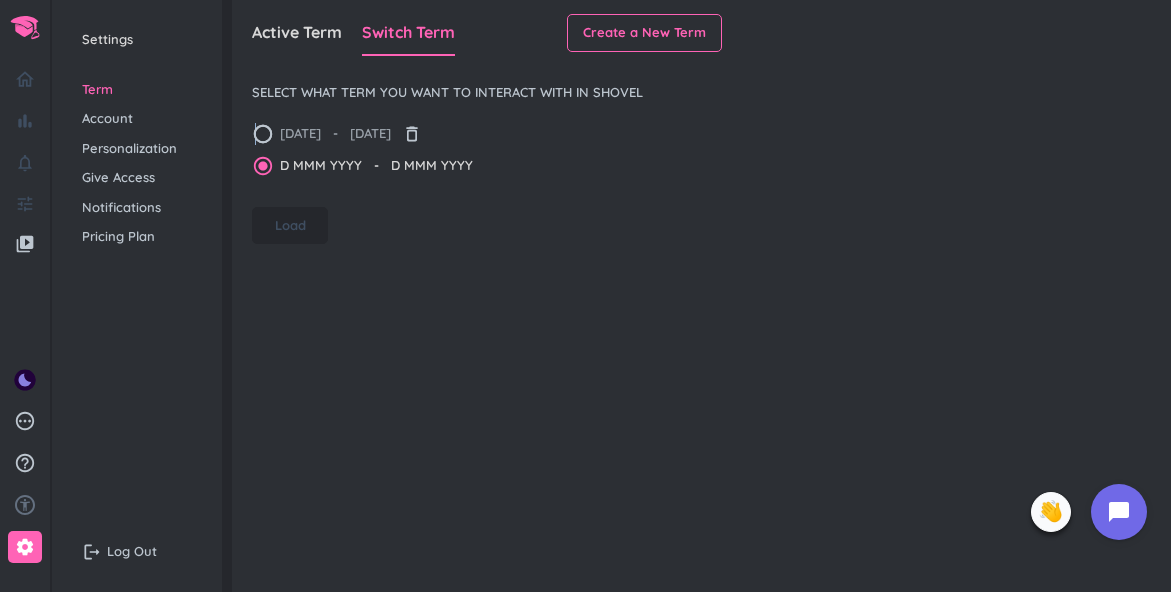 click on "radio_button_unchecked" at bounding box center (263, 134) 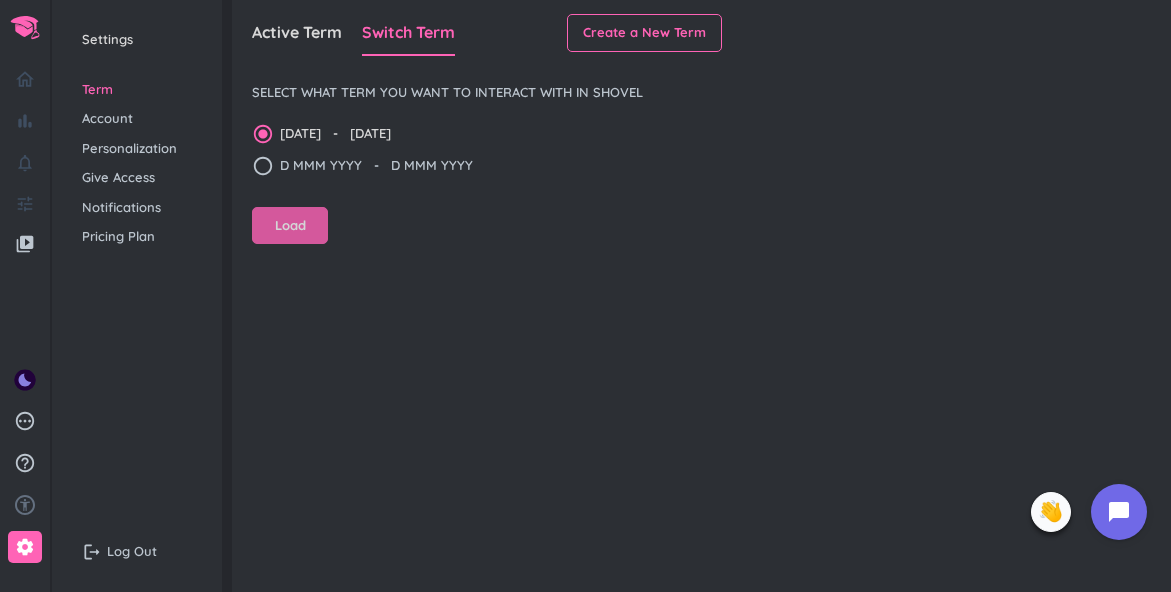 click on "Load" at bounding box center [290, 226] 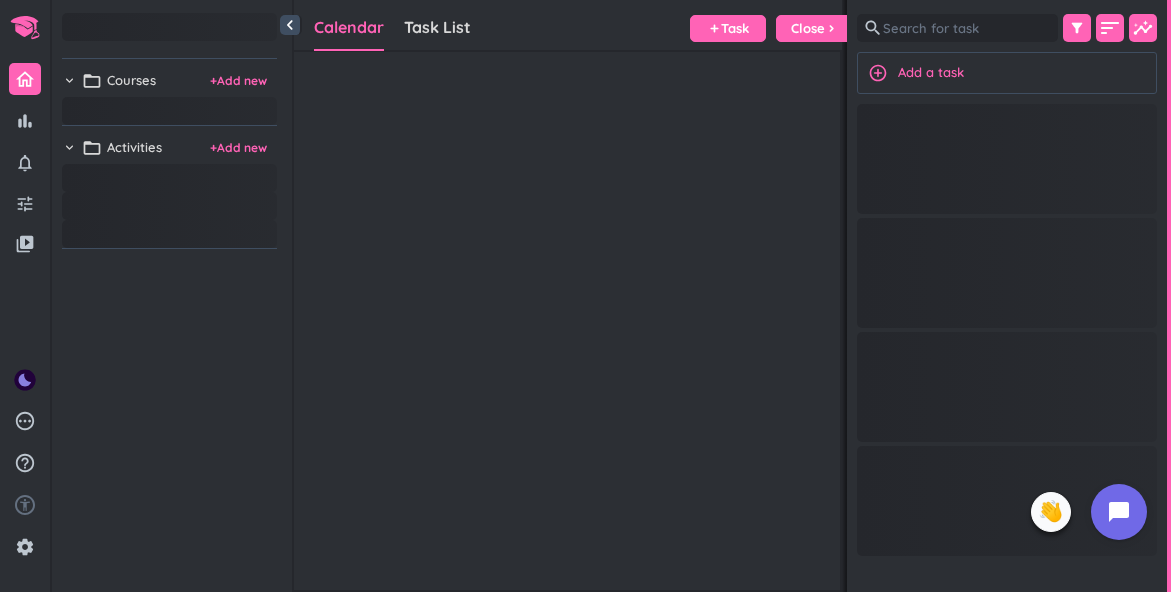 scroll, scrollTop: 1, scrollLeft: 1, axis: both 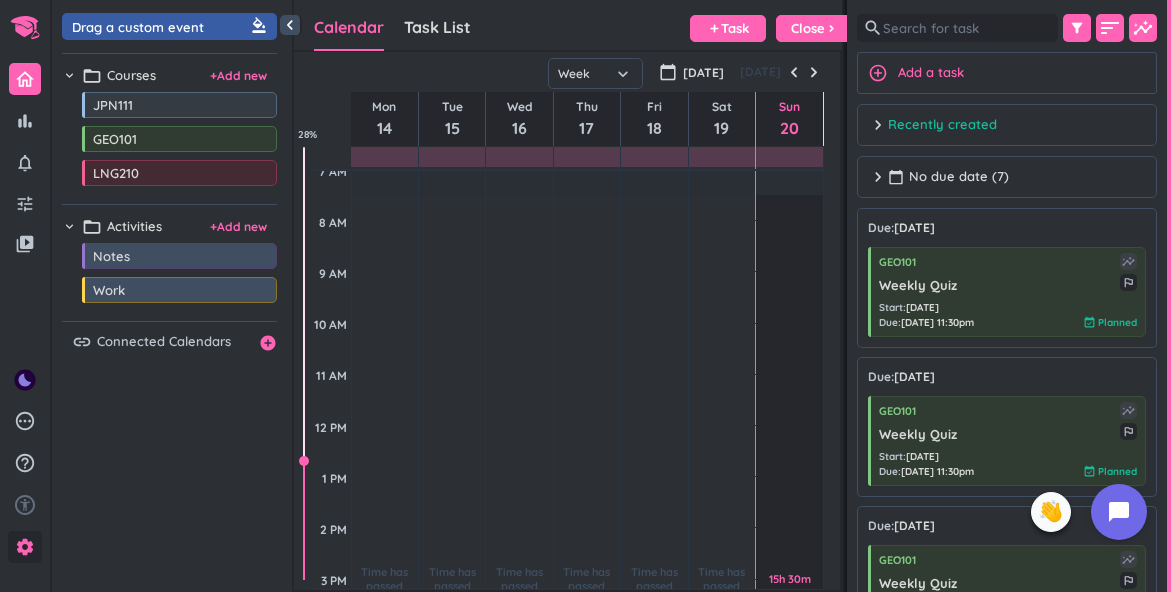 click on "settings" at bounding box center (25, 547) 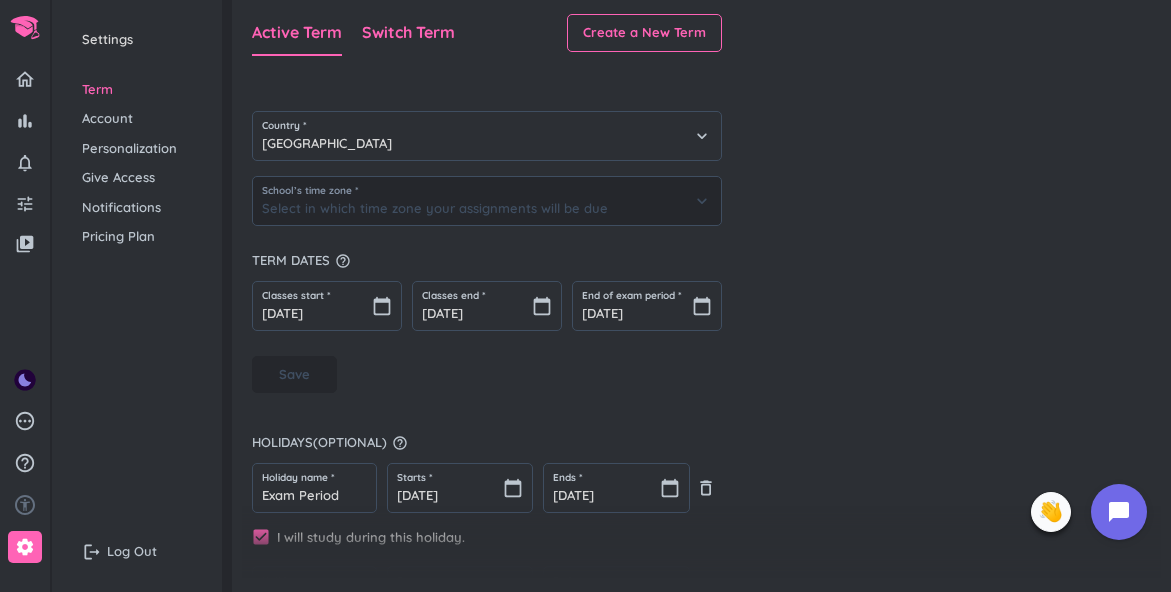 type on "(GMT+10:00) Eastern Time - [GEOGRAPHIC_DATA]" 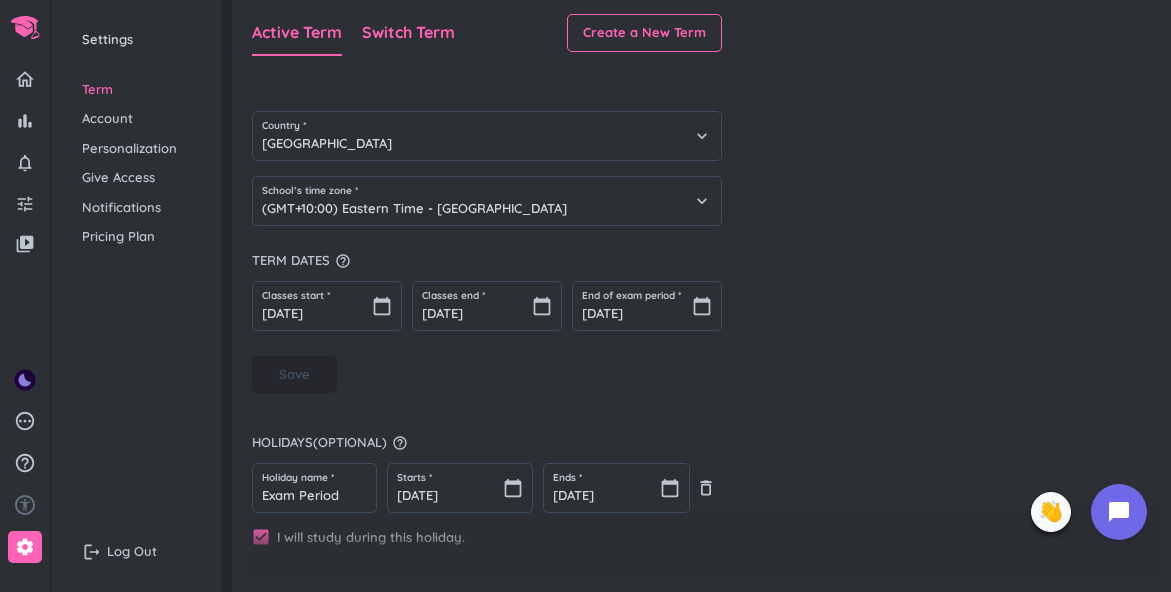 click on "Switch Term" at bounding box center [408, 33] 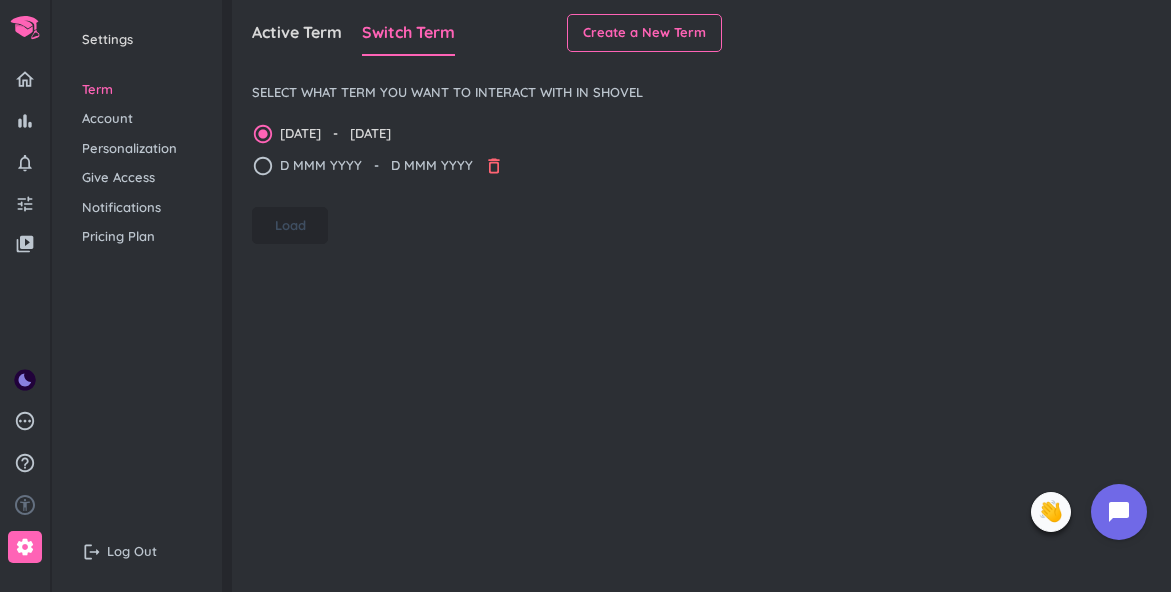 click on "delete_outline" at bounding box center [494, 166] 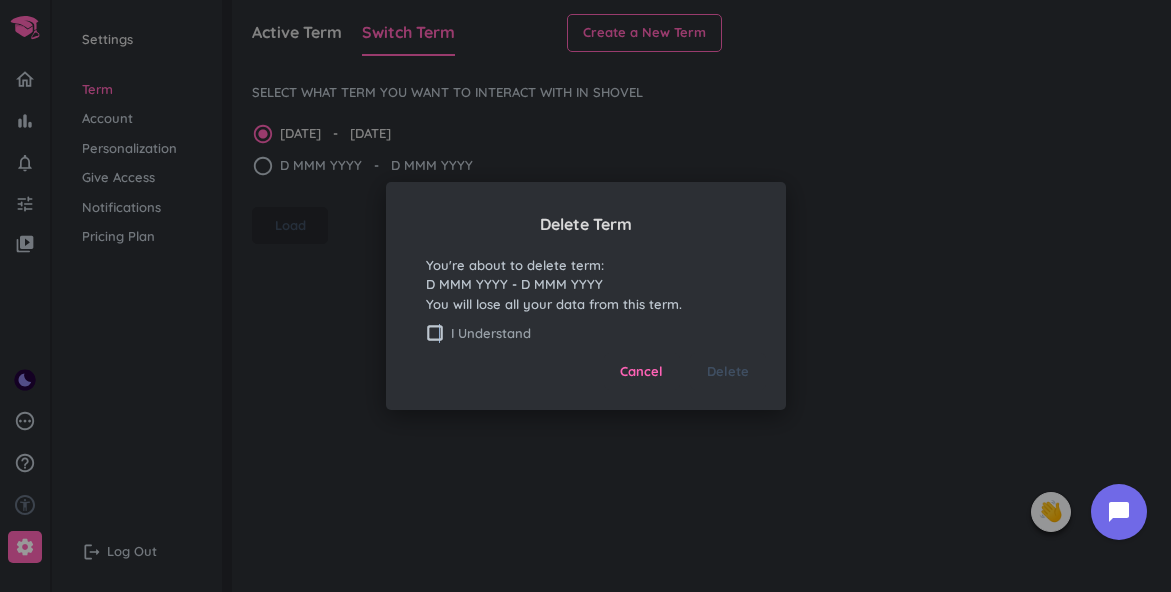 click on "check_box_outline_blank" at bounding box center [435, 333] 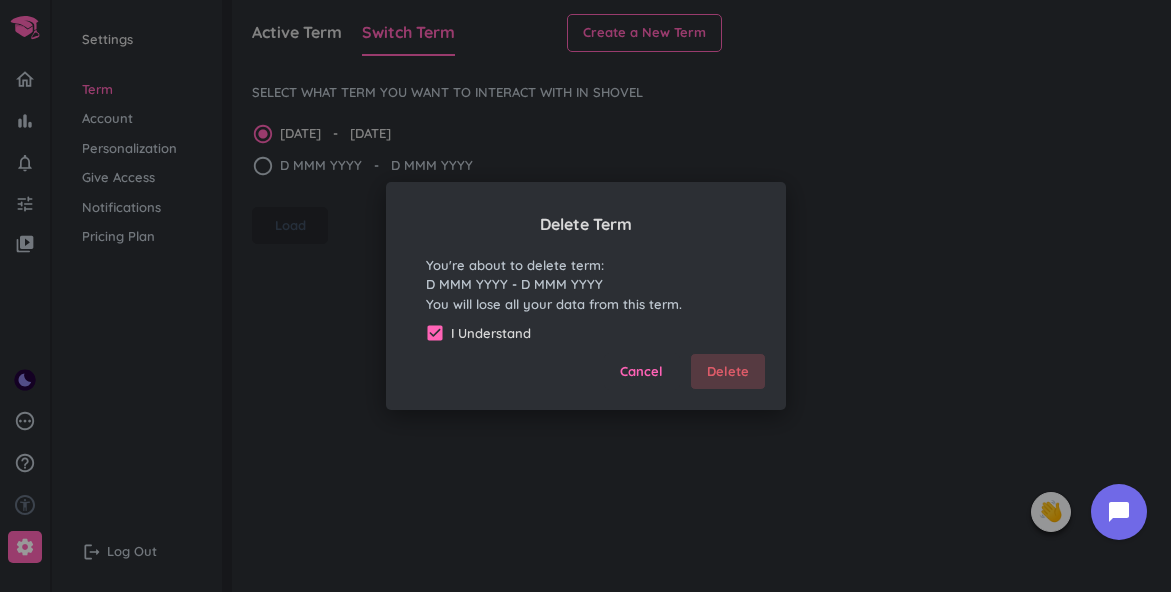 click on "Delete" at bounding box center [728, 372] 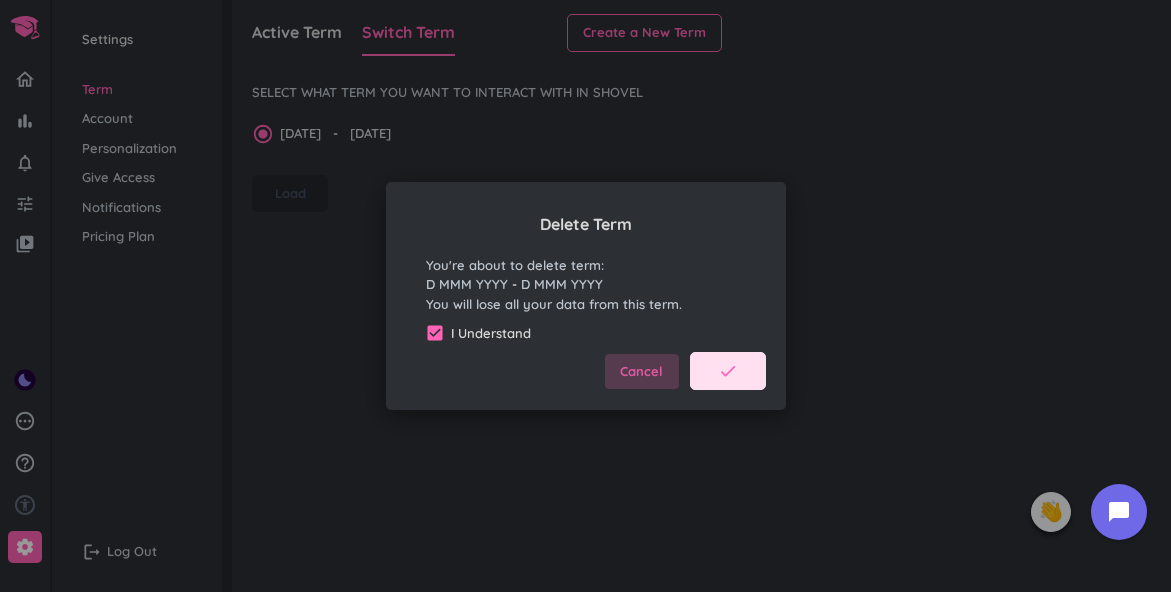click on "Active Term Switch Term Create a New Term SELECT WHAT TERM YOU WANT TO INTERACT WITH IN SHOVEL radio_button_checked [DATE]   -   [DATE] Load" at bounding box center [701, 296] 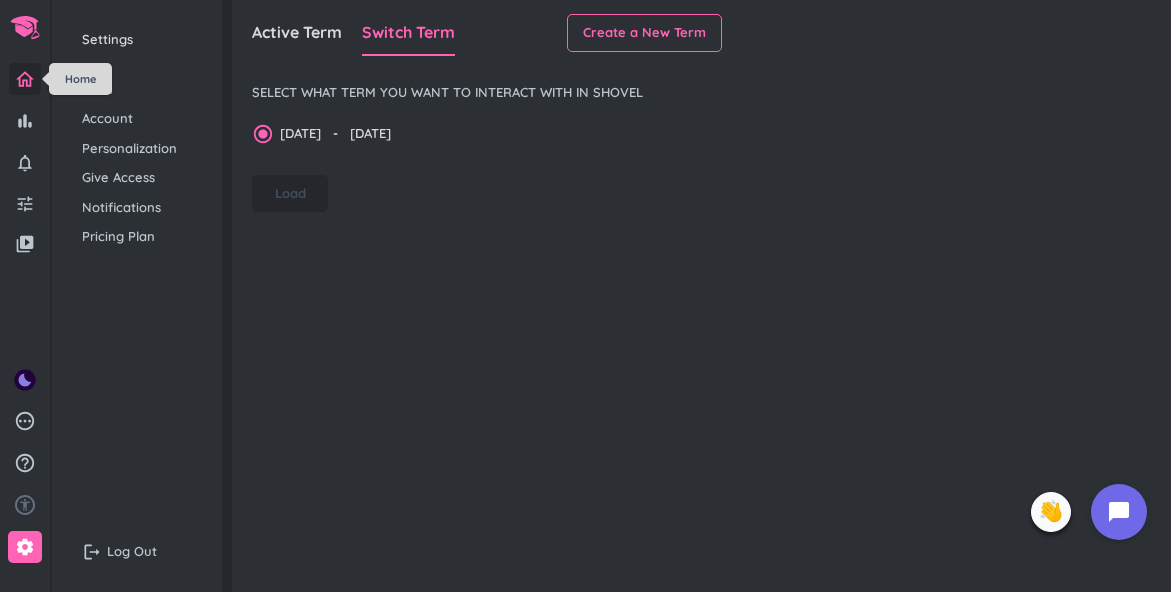 click 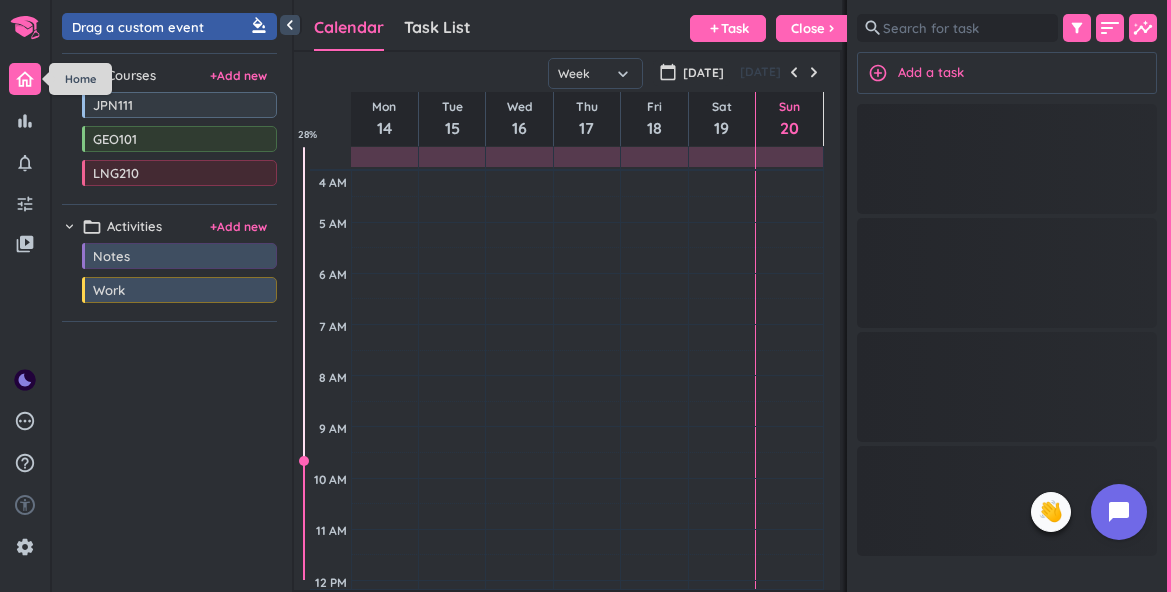 scroll, scrollTop: 1, scrollLeft: 1, axis: both 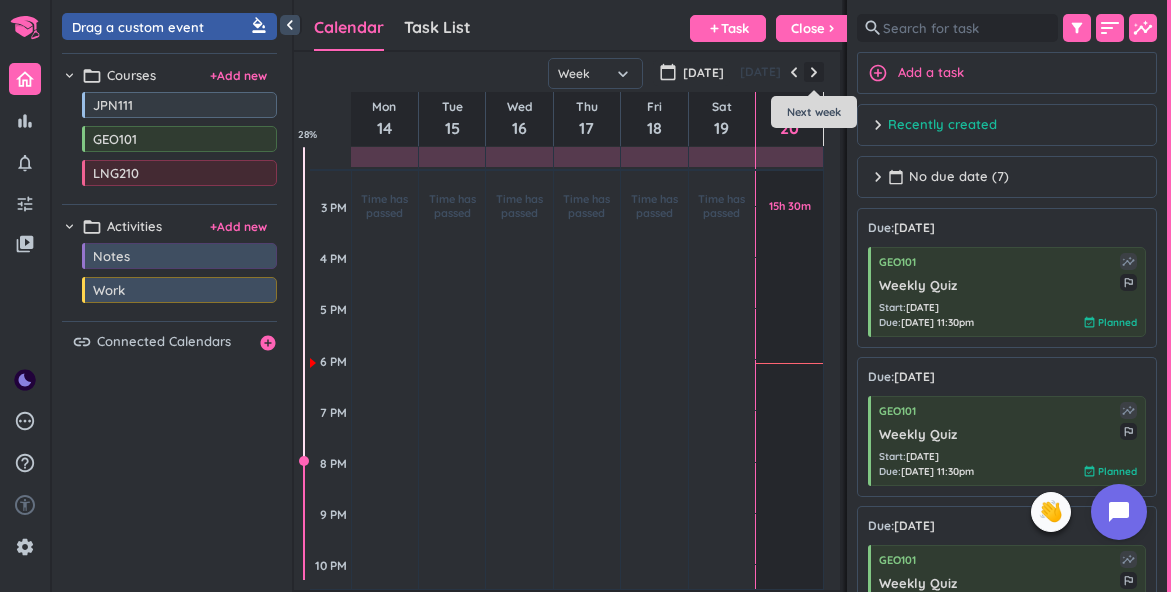 click at bounding box center (814, 72) 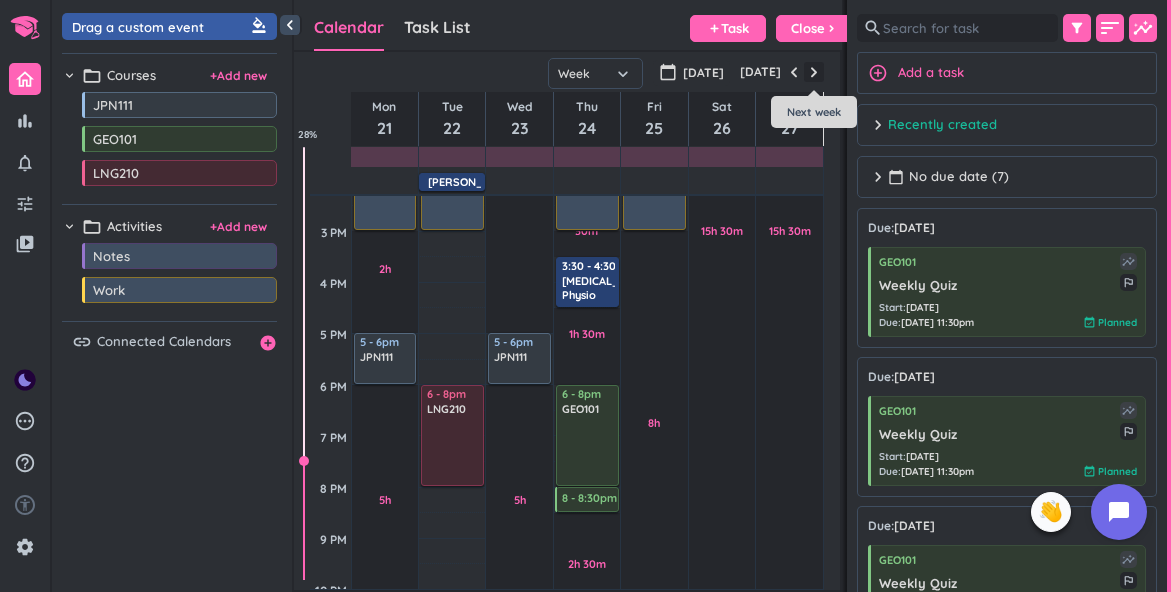 scroll, scrollTop: 155, scrollLeft: 0, axis: vertical 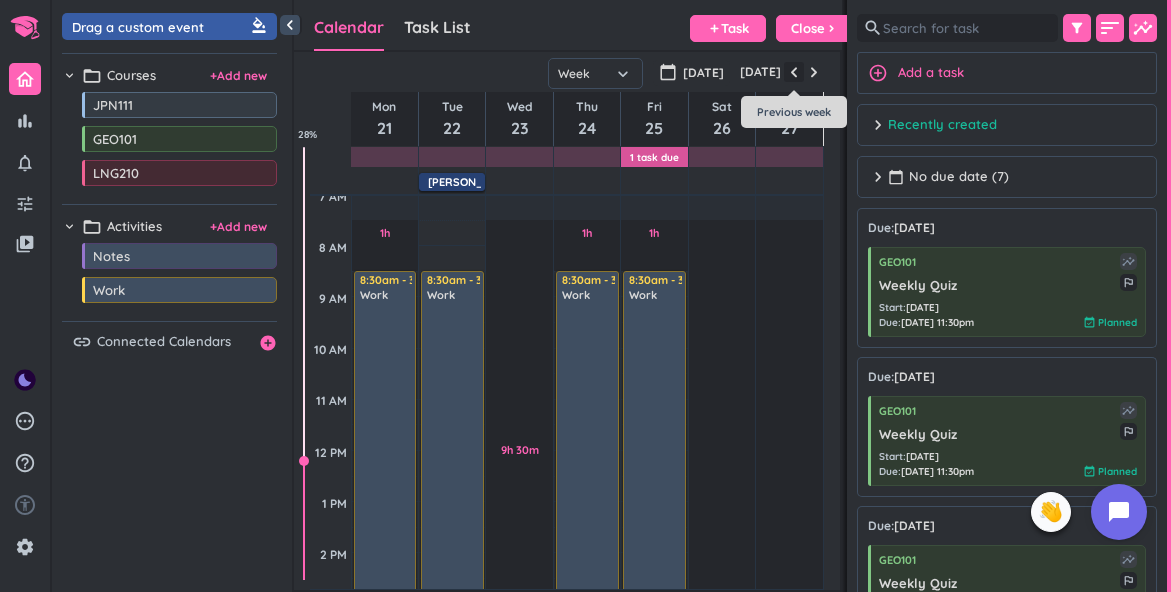 click at bounding box center [794, 72] 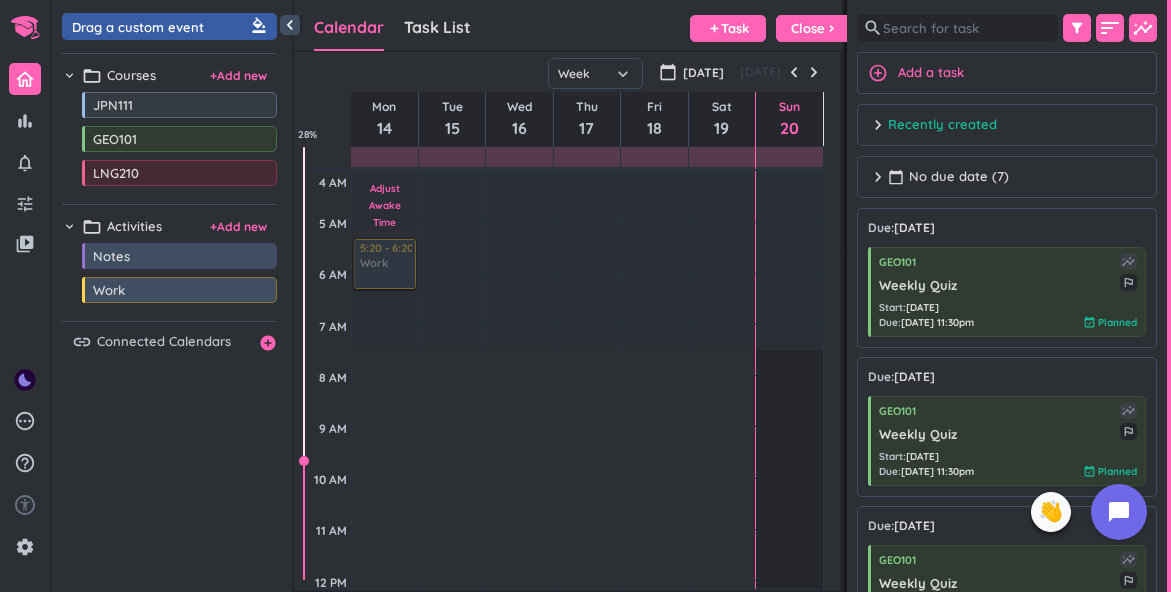 scroll, scrollTop: 0, scrollLeft: 0, axis: both 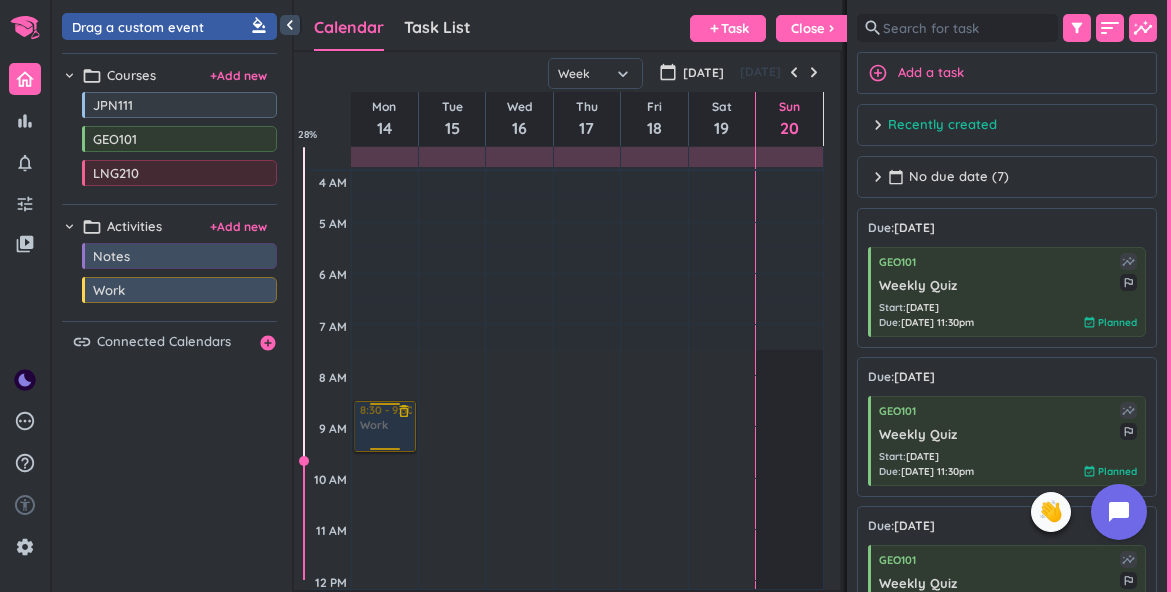 drag, startPoint x: 171, startPoint y: 300, endPoint x: 401, endPoint y: 403, distance: 252.00992 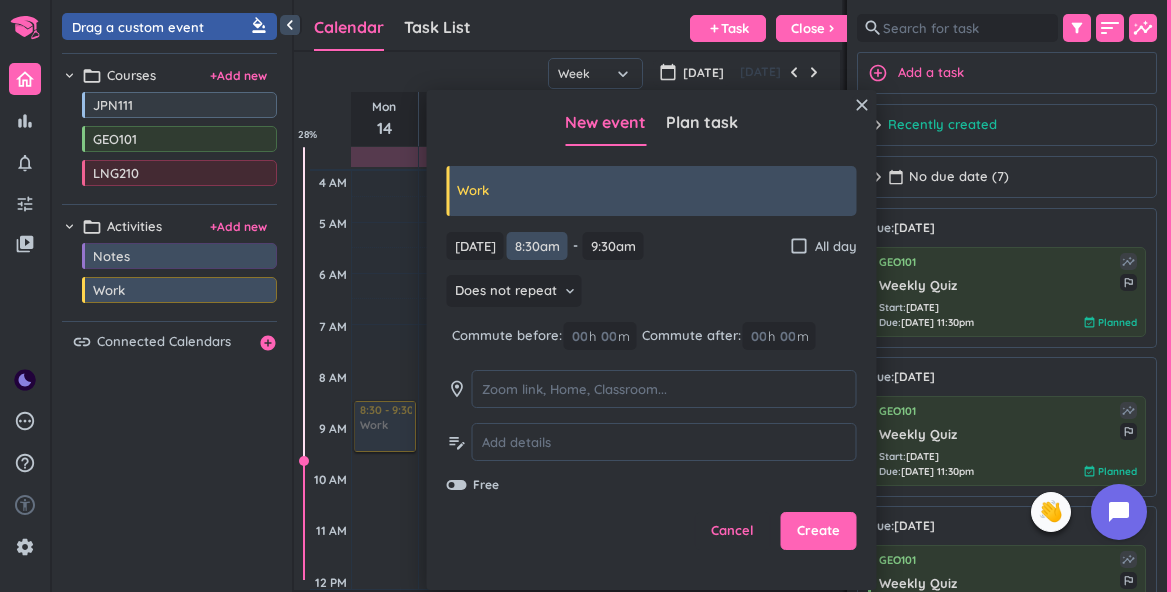 click on "8:30am" at bounding box center (537, 246) 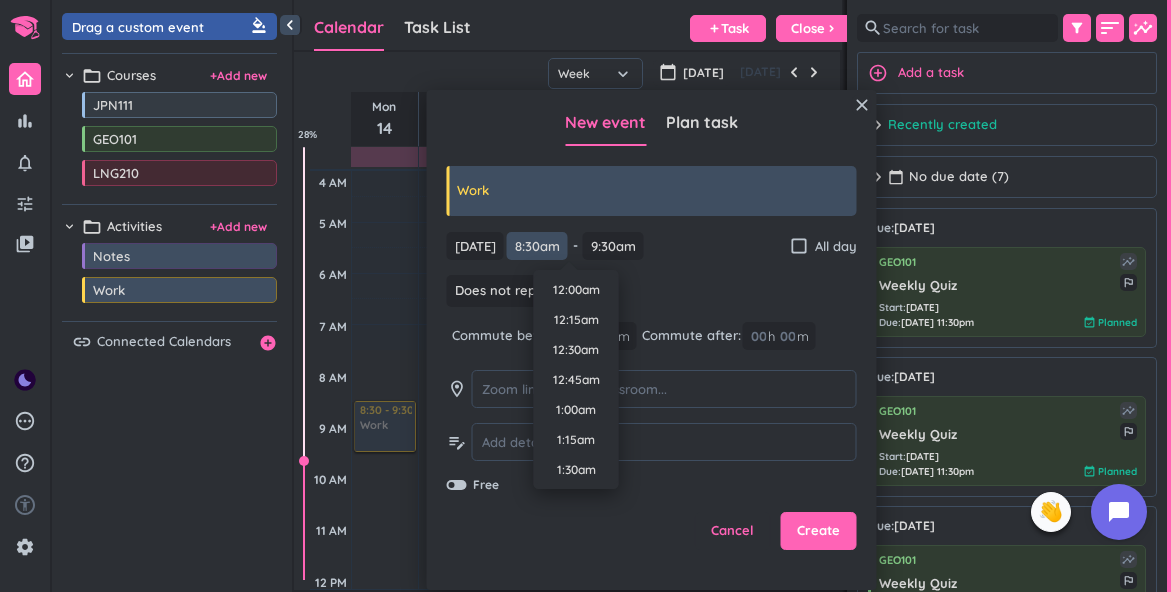 scroll, scrollTop: 930, scrollLeft: 0, axis: vertical 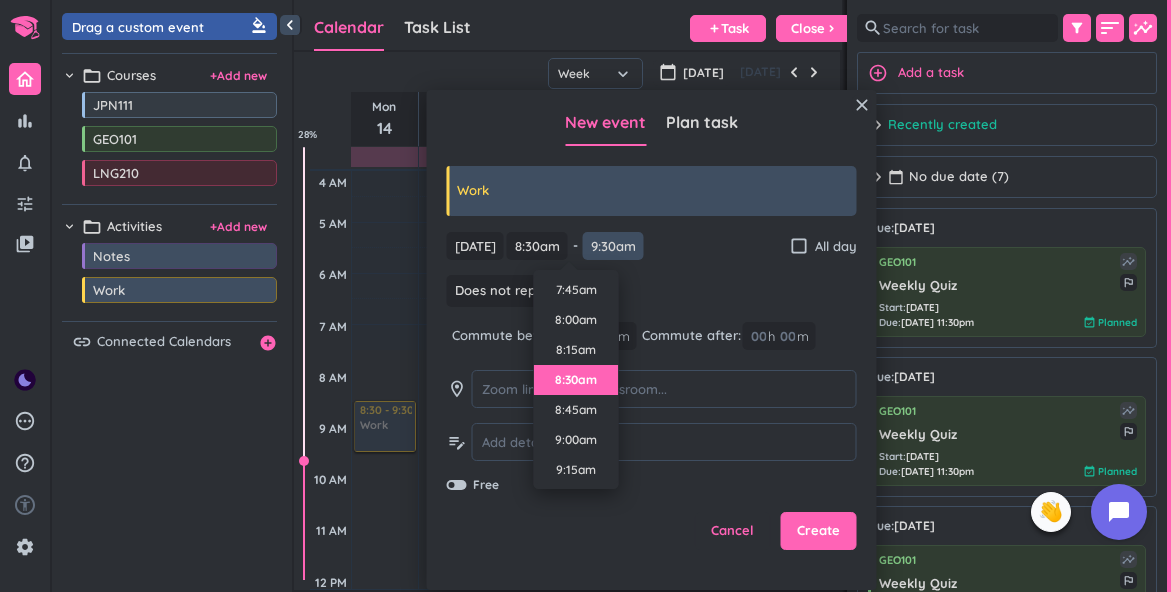 click on "9:30am" at bounding box center [613, 246] 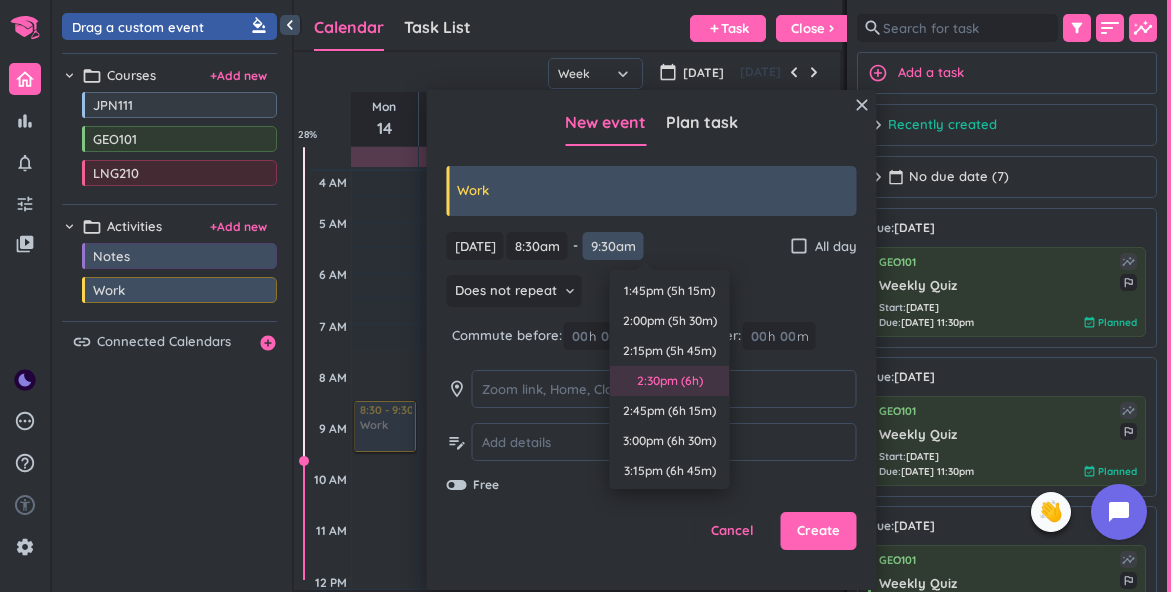 scroll, scrollTop: 607, scrollLeft: 0, axis: vertical 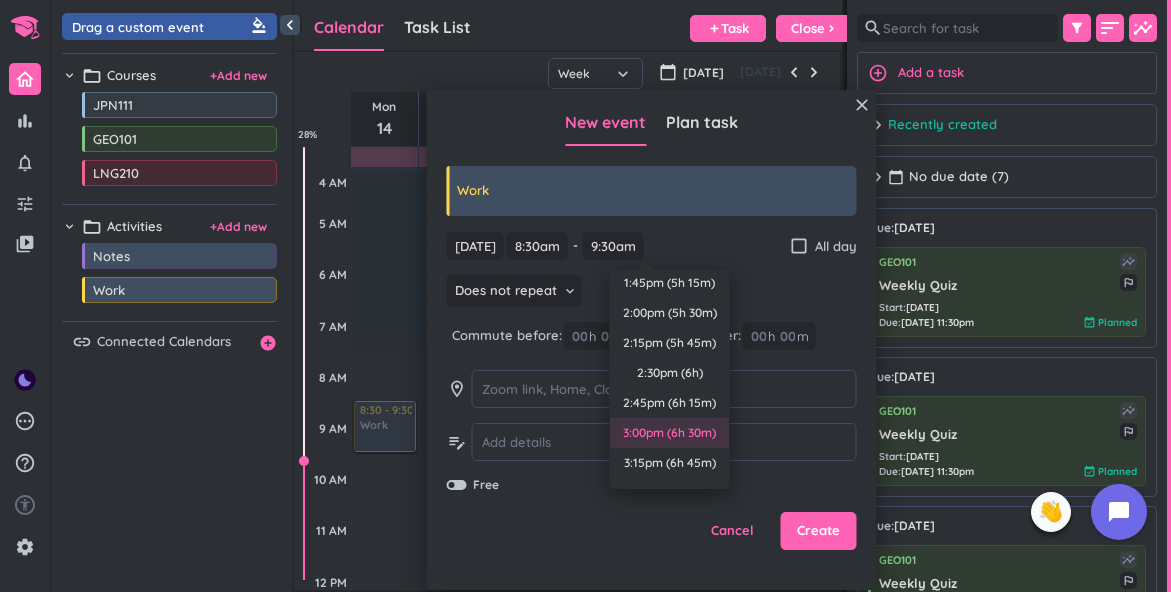 click on "3:00pm (6h 30m)" at bounding box center [670, 433] 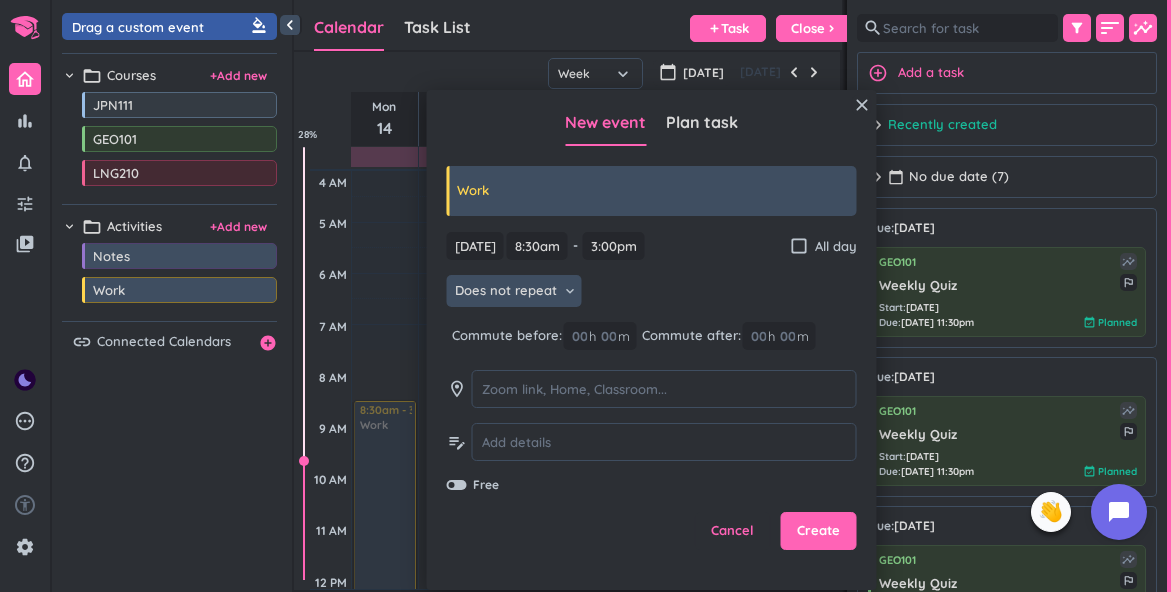 click on "Does not repeat" at bounding box center [506, 291] 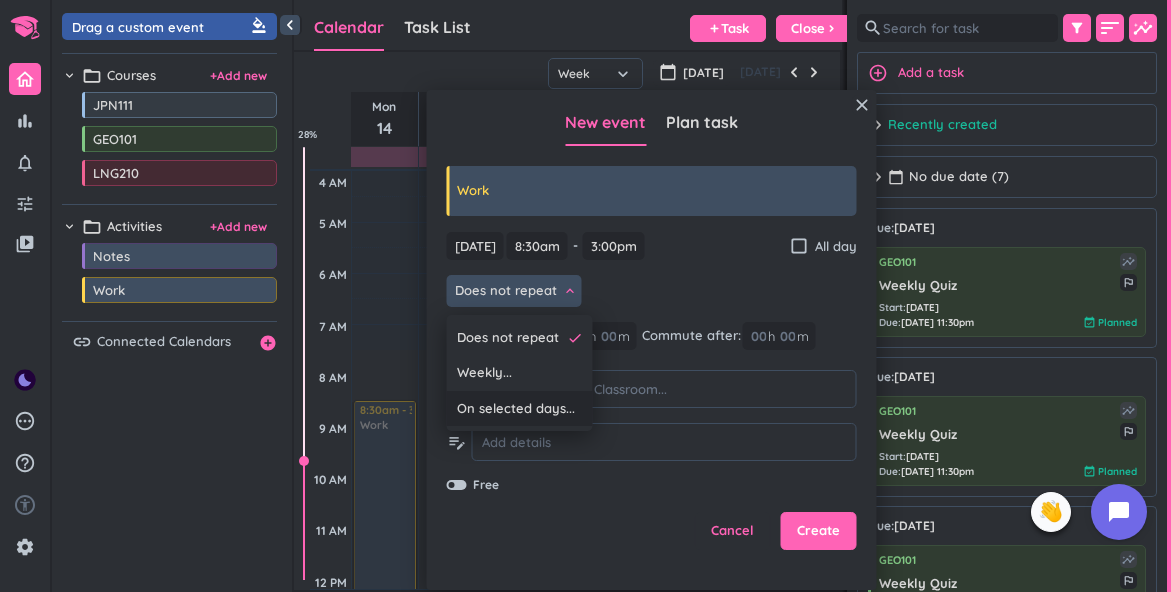 click on "On selected days..." at bounding box center (516, 409) 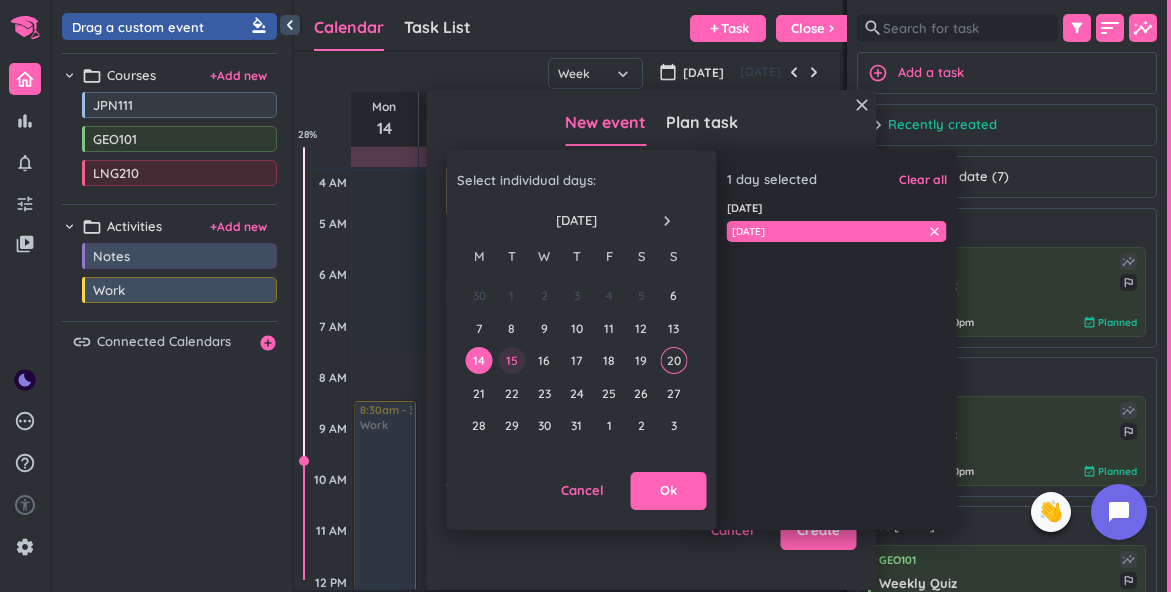 click on "15" at bounding box center (511, 360) 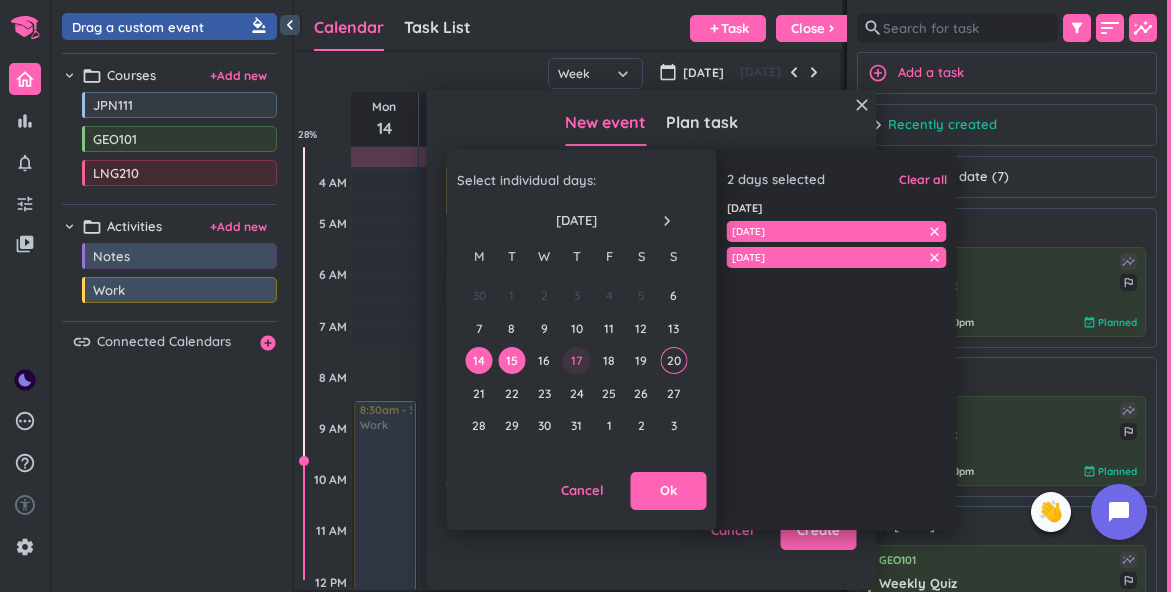 click on "17" at bounding box center [576, 360] 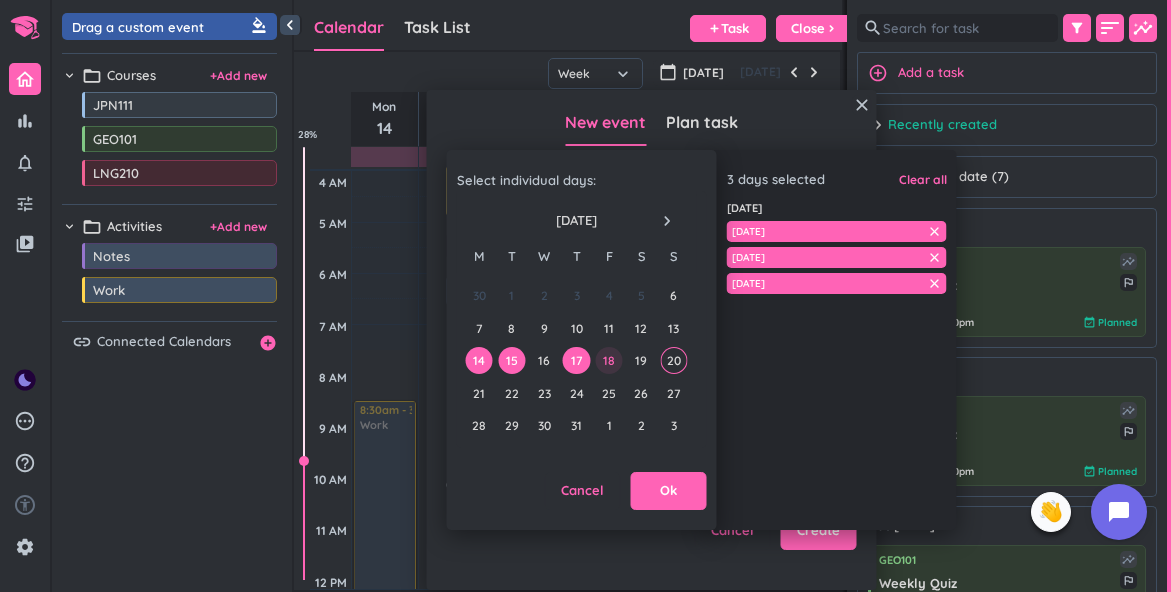 click on "18" at bounding box center (608, 360) 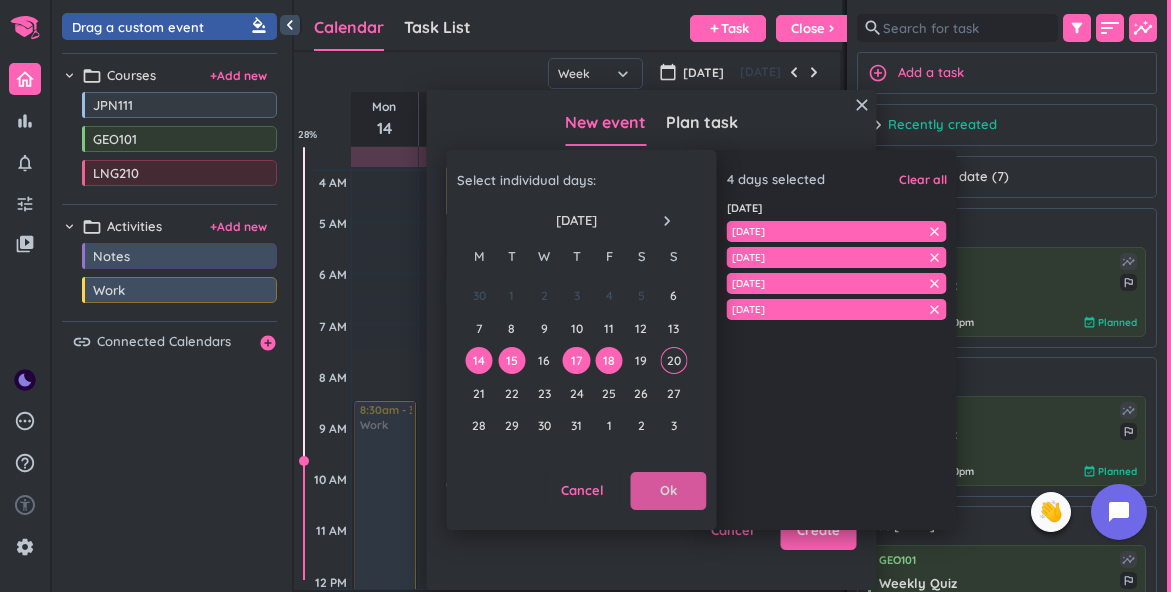 click on "Ok" at bounding box center [668, 491] 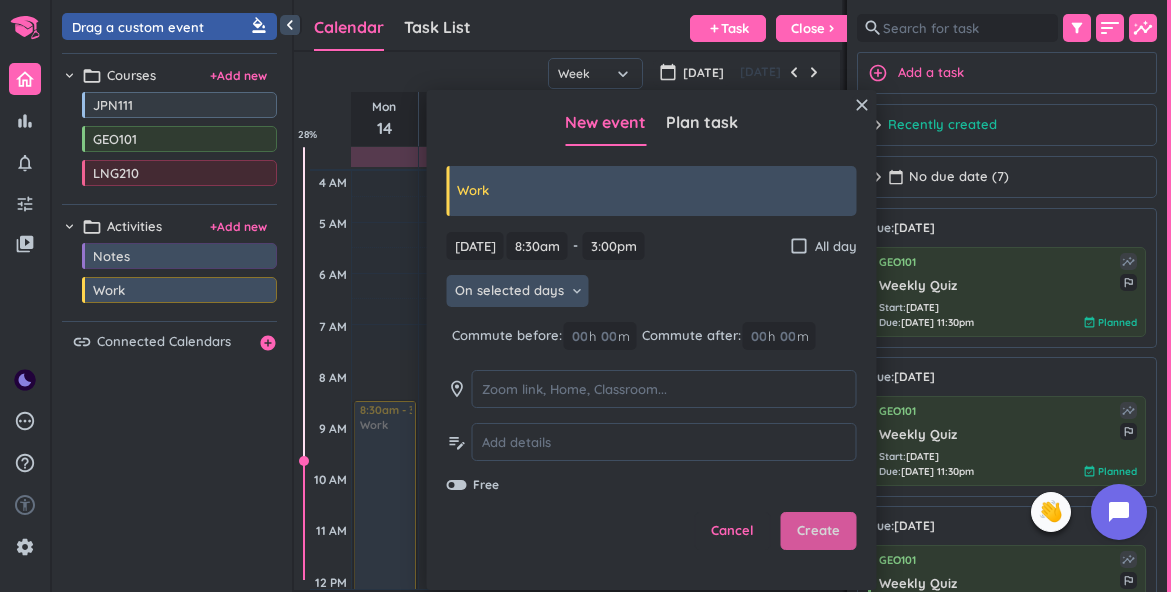 click on "Create" at bounding box center (818, 531) 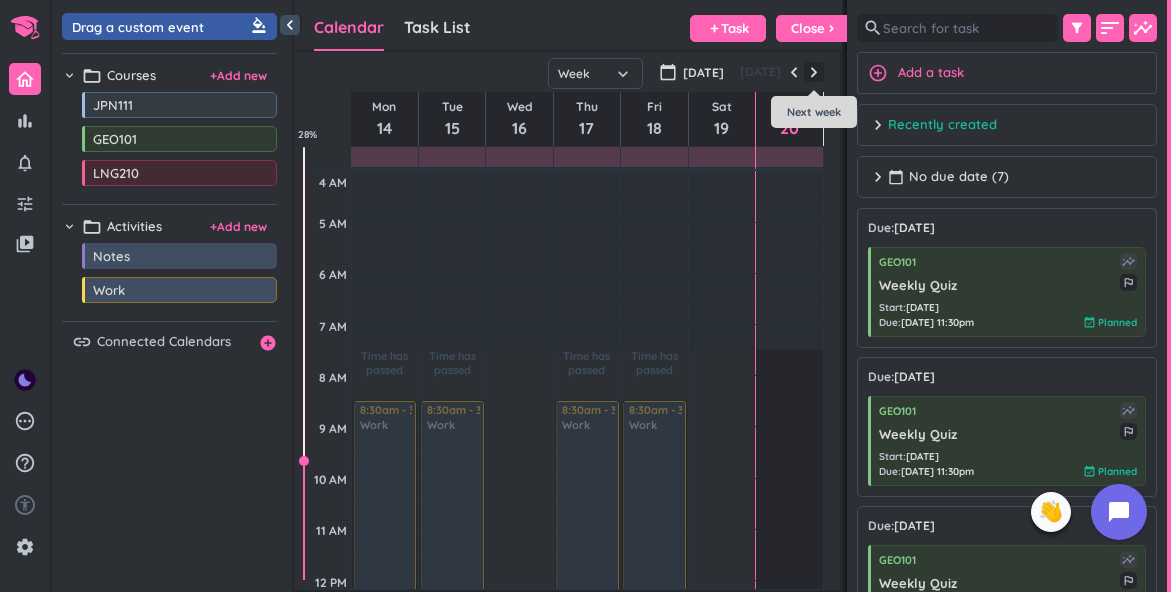click at bounding box center [814, 72] 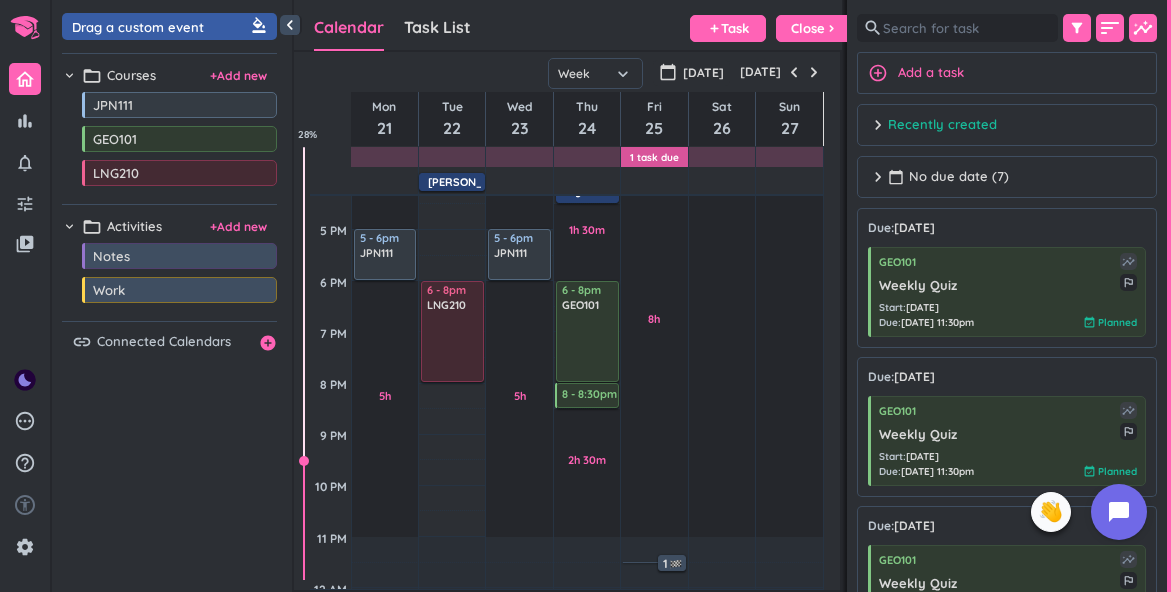 scroll, scrollTop: 667, scrollLeft: 0, axis: vertical 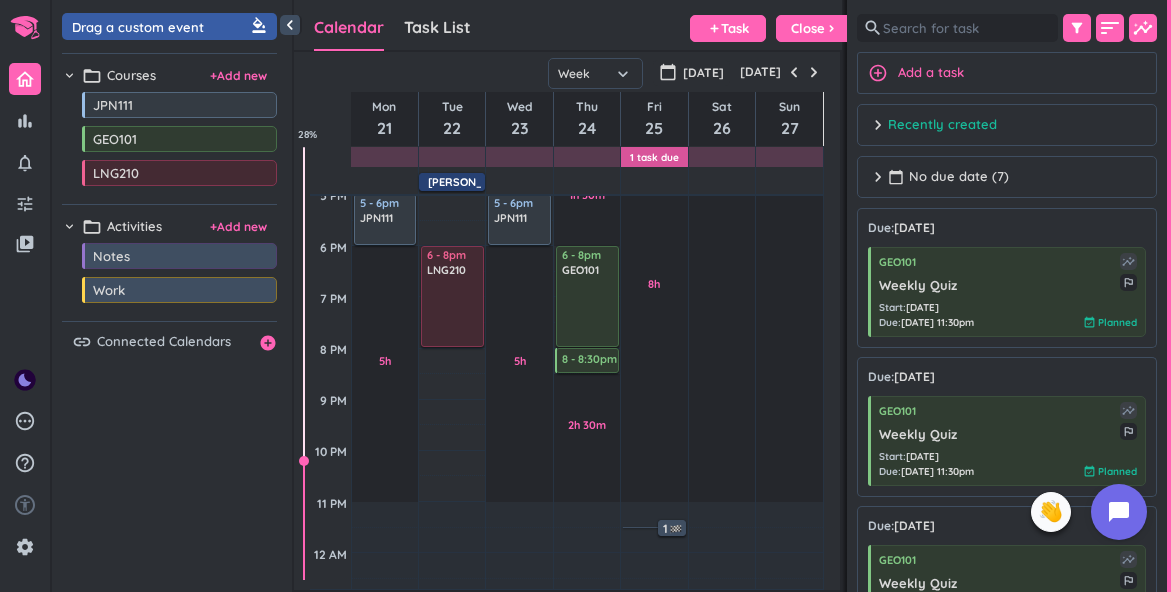 click on "[DATE]" at bounding box center (780, 72) 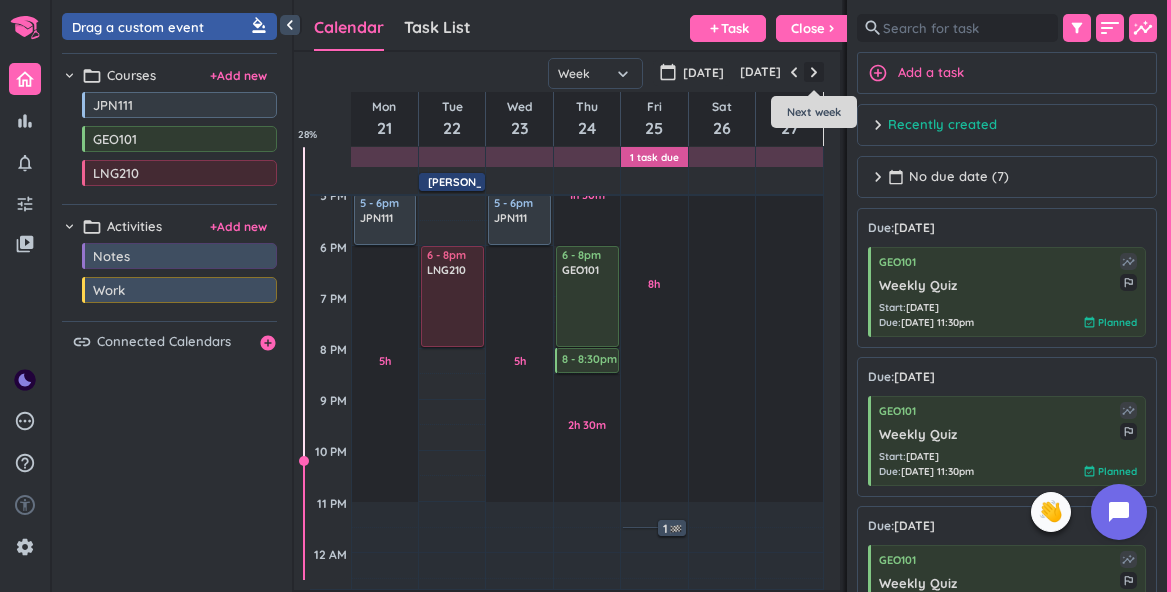 click at bounding box center (814, 72) 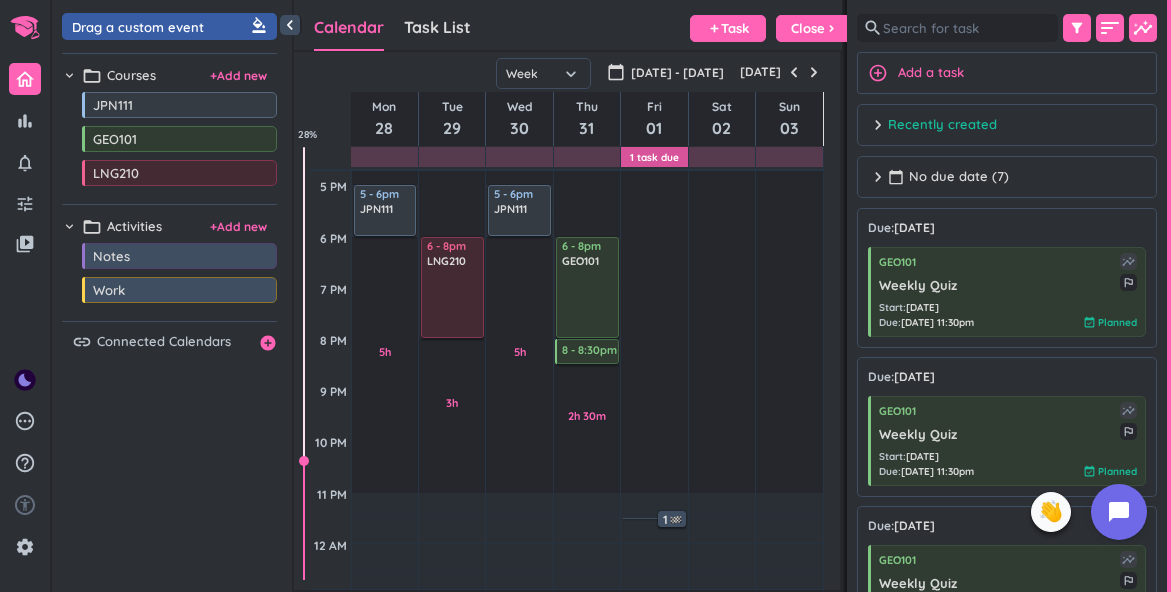 scroll, scrollTop: 728, scrollLeft: 0, axis: vertical 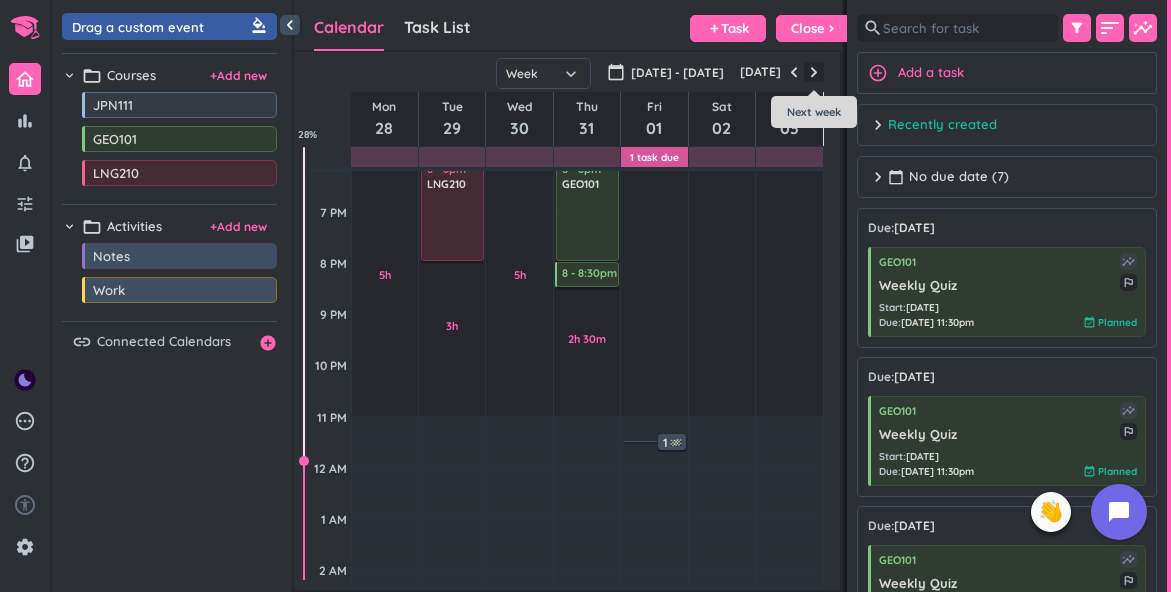click at bounding box center [814, 72] 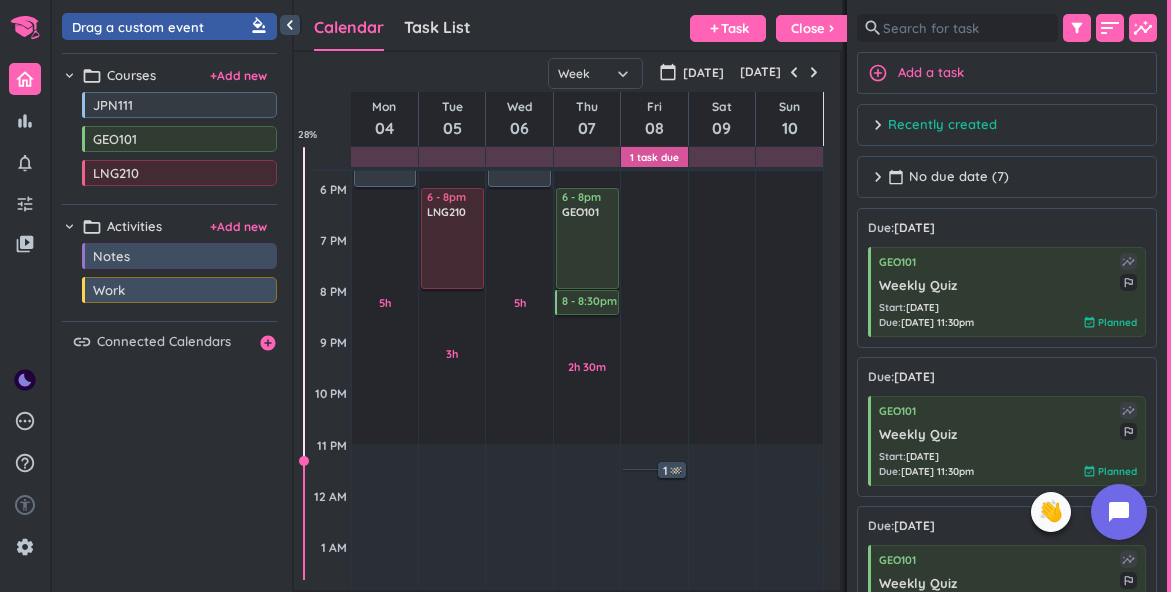 scroll, scrollTop: 727, scrollLeft: 0, axis: vertical 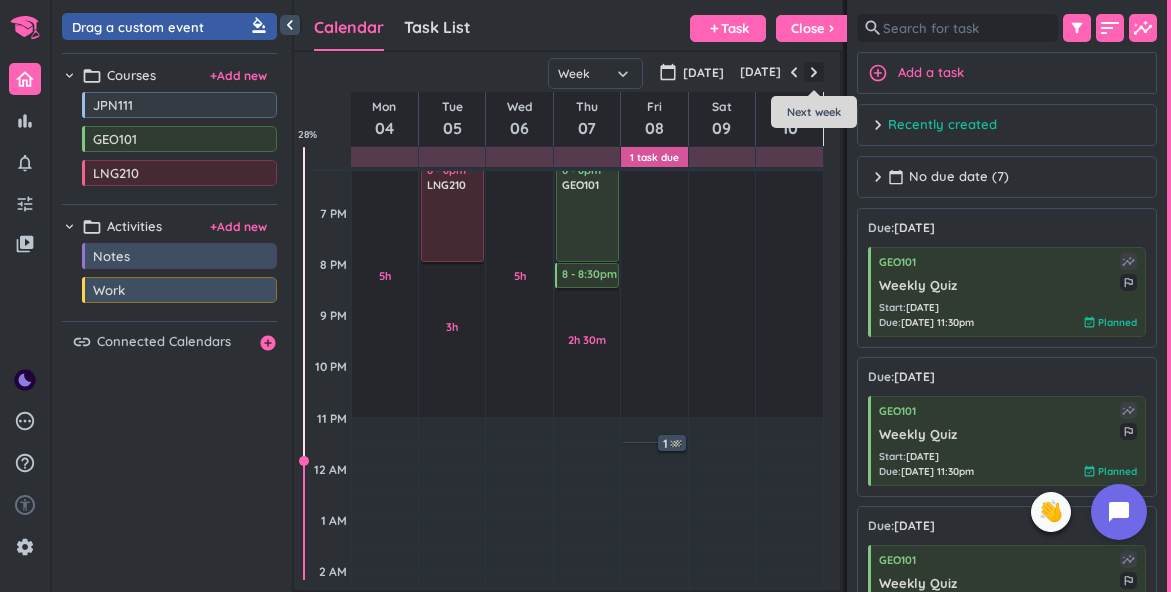 click at bounding box center (814, 72) 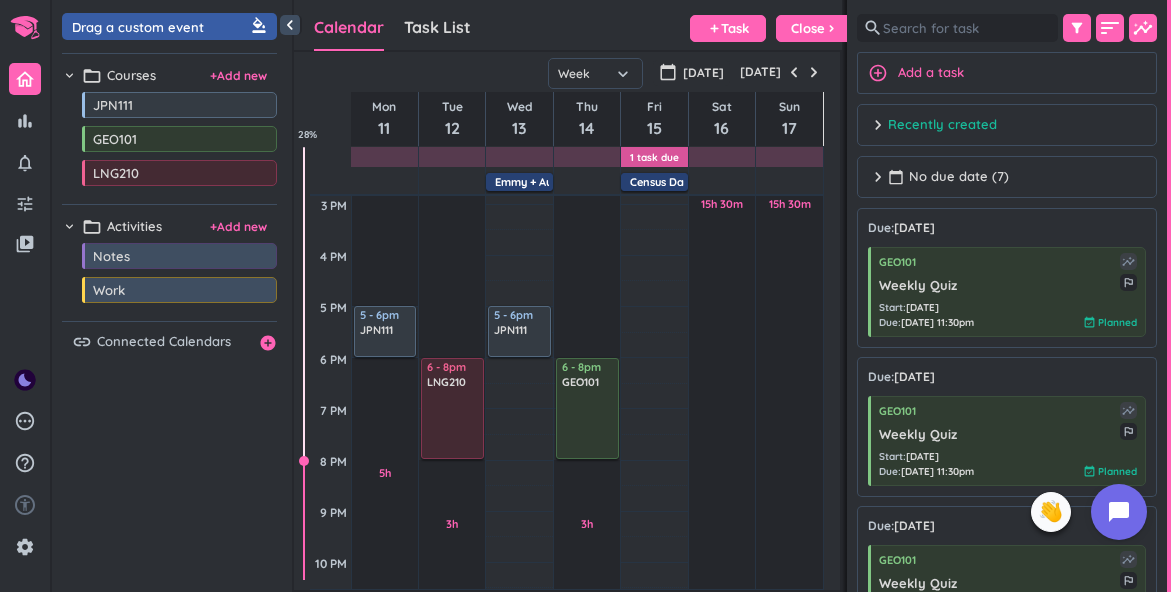 scroll, scrollTop: 646, scrollLeft: 0, axis: vertical 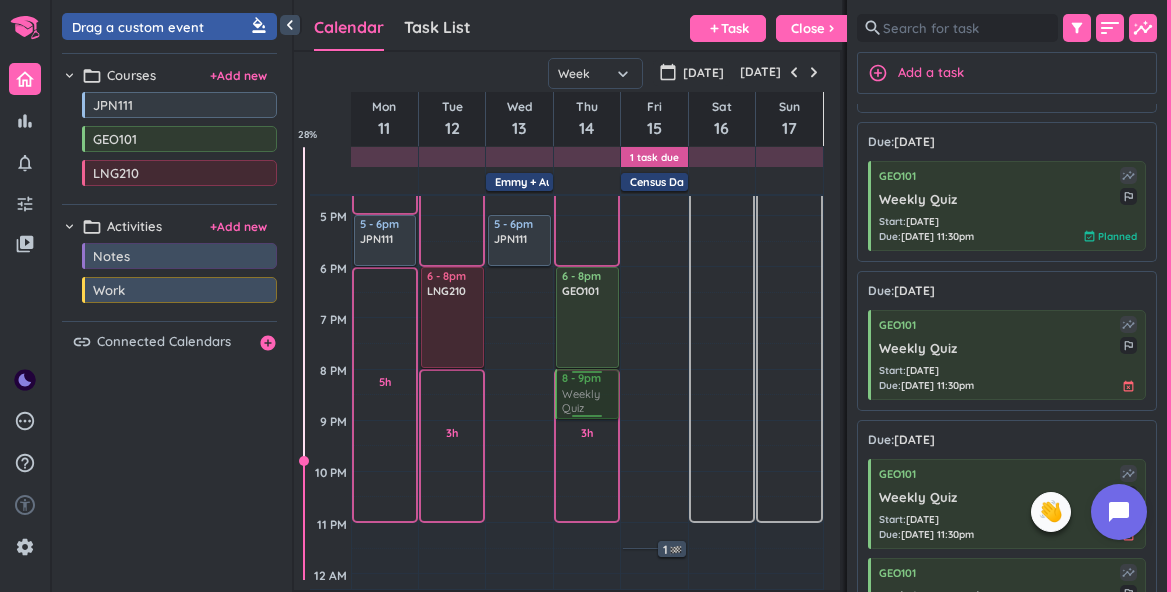 drag, startPoint x: 935, startPoint y: 351, endPoint x: 592, endPoint y: 373, distance: 343.7048 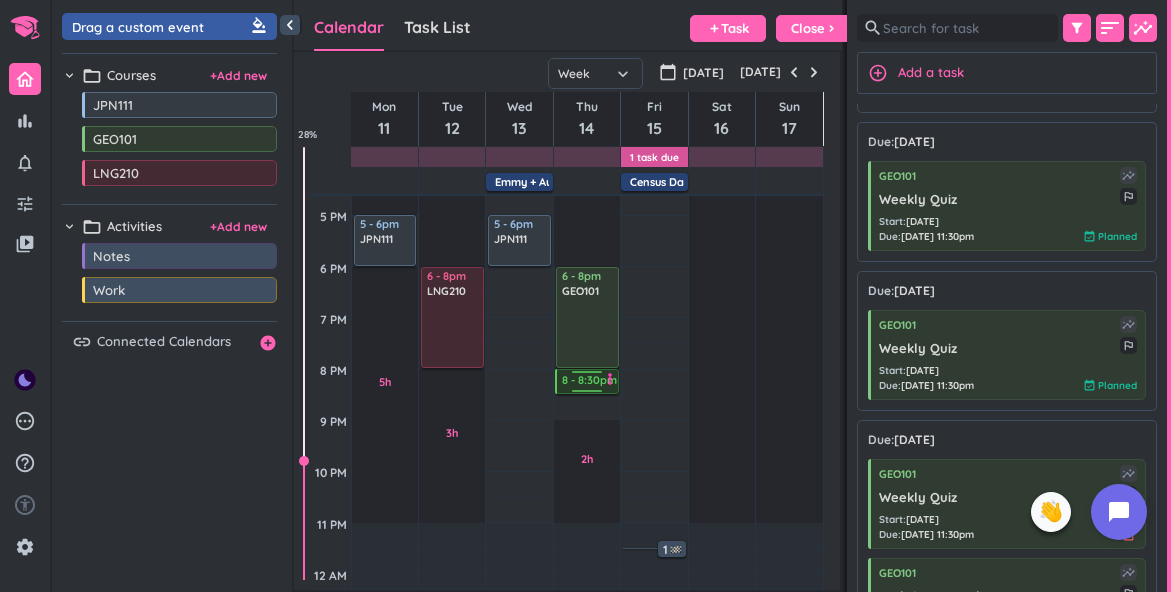 drag, startPoint x: 588, startPoint y: 412, endPoint x: 595, endPoint y: 391, distance: 22.135944 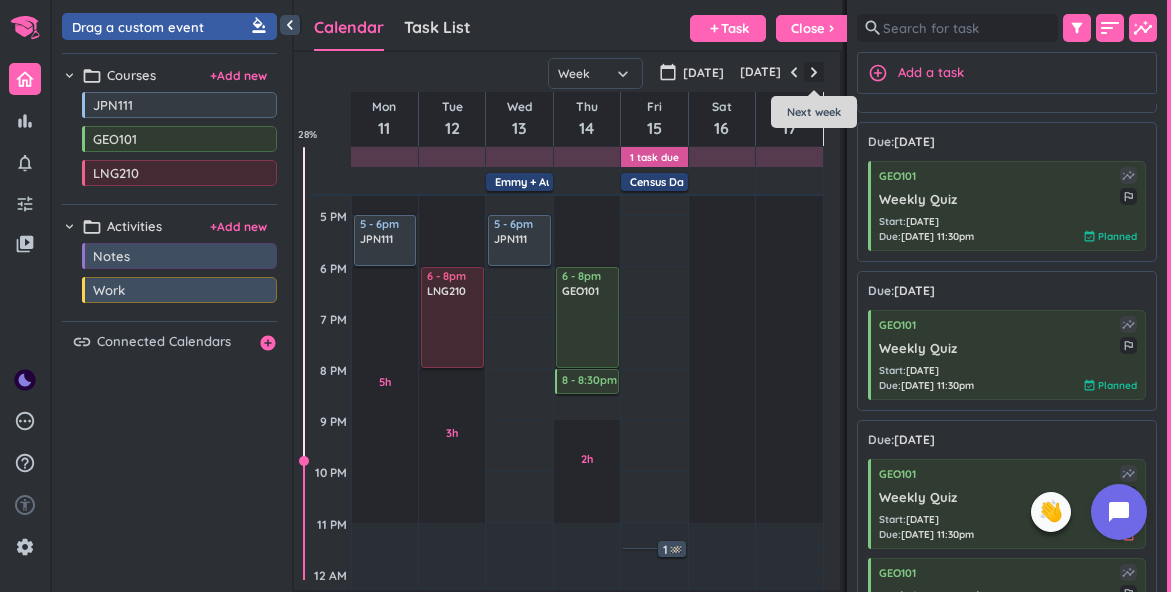 click at bounding box center [814, 72] 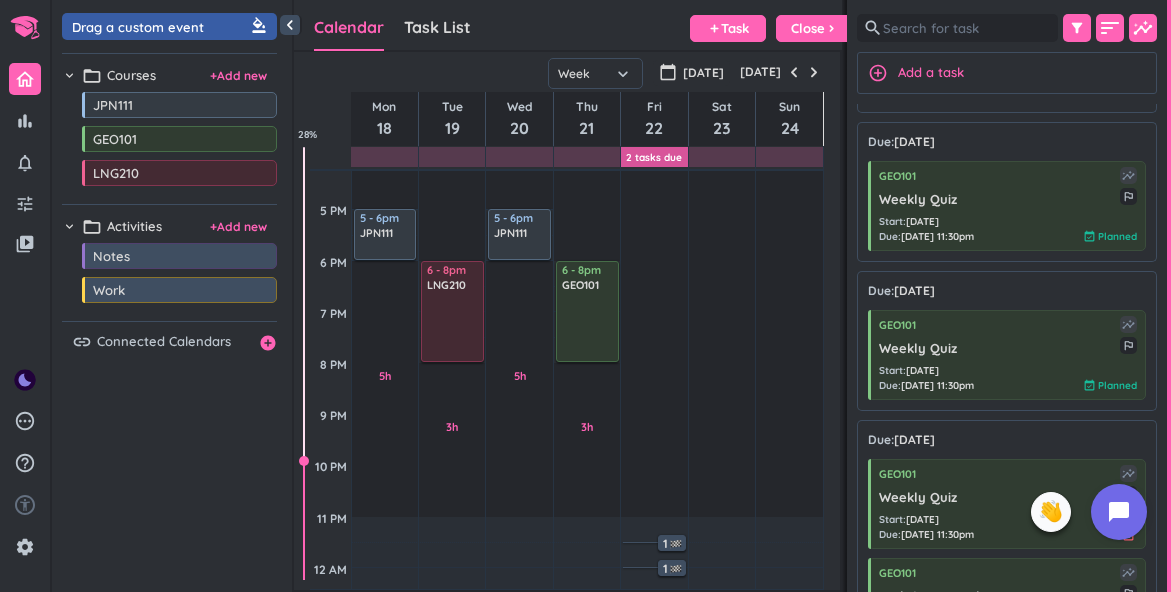 scroll, scrollTop: 657, scrollLeft: 0, axis: vertical 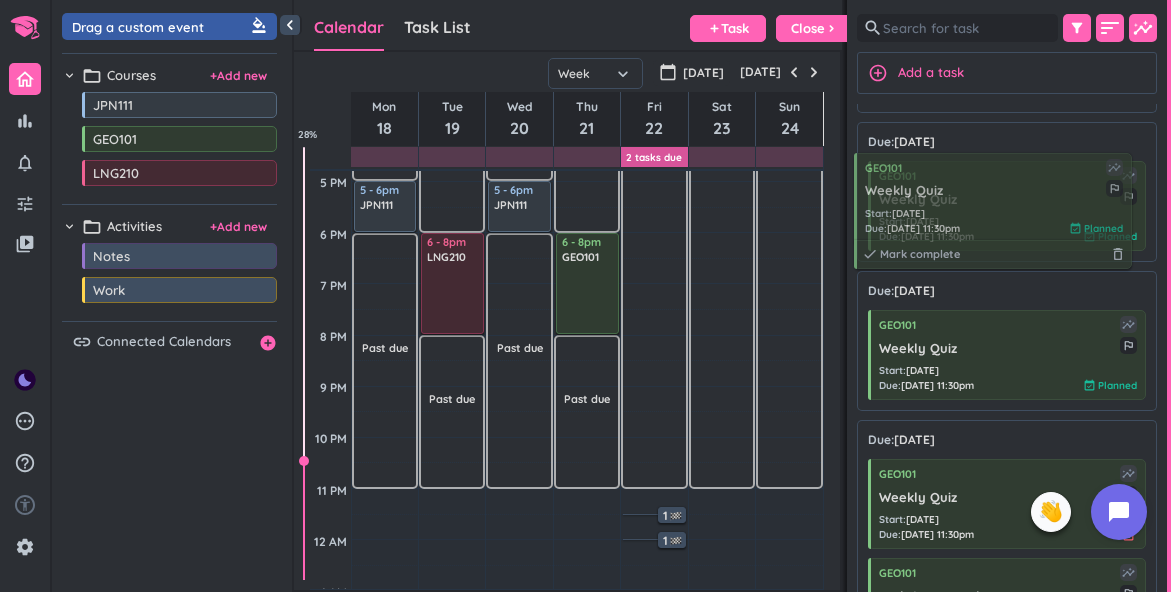 drag, startPoint x: 992, startPoint y: 211, endPoint x: 977, endPoint y: 202, distance: 17.492855 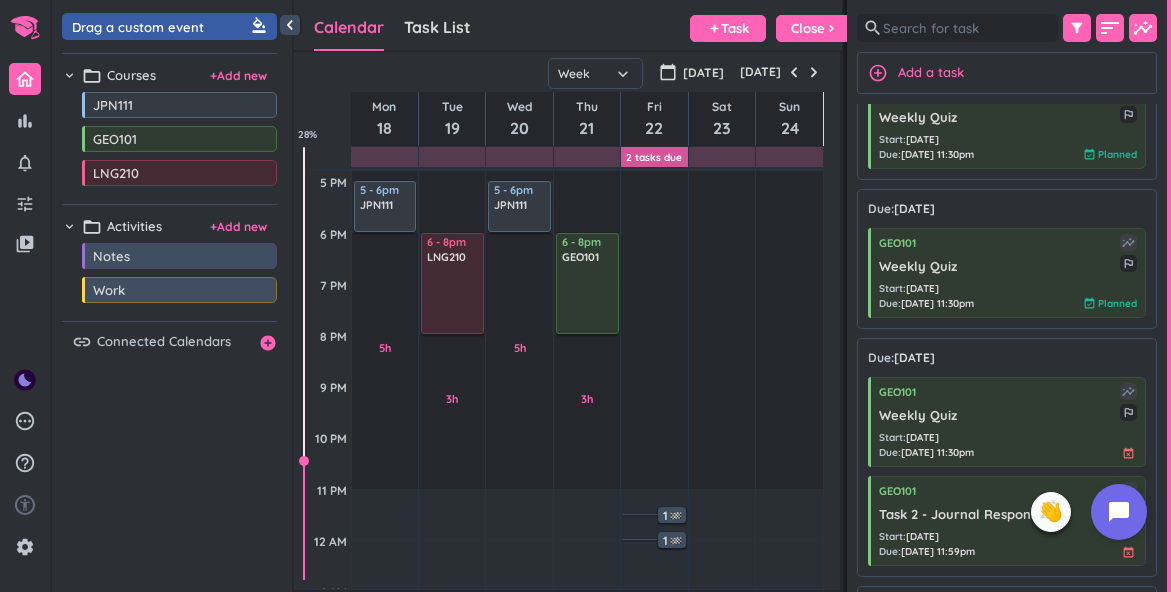scroll, scrollTop: 471, scrollLeft: 0, axis: vertical 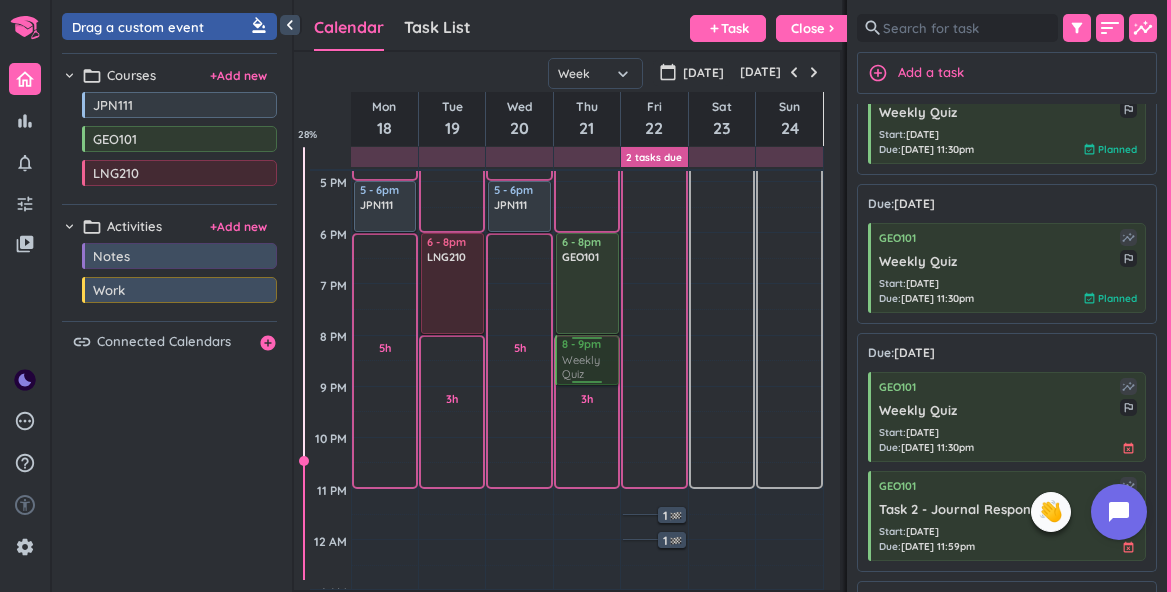 drag, startPoint x: 952, startPoint y: 437, endPoint x: 590, endPoint y: 339, distance: 375.03067 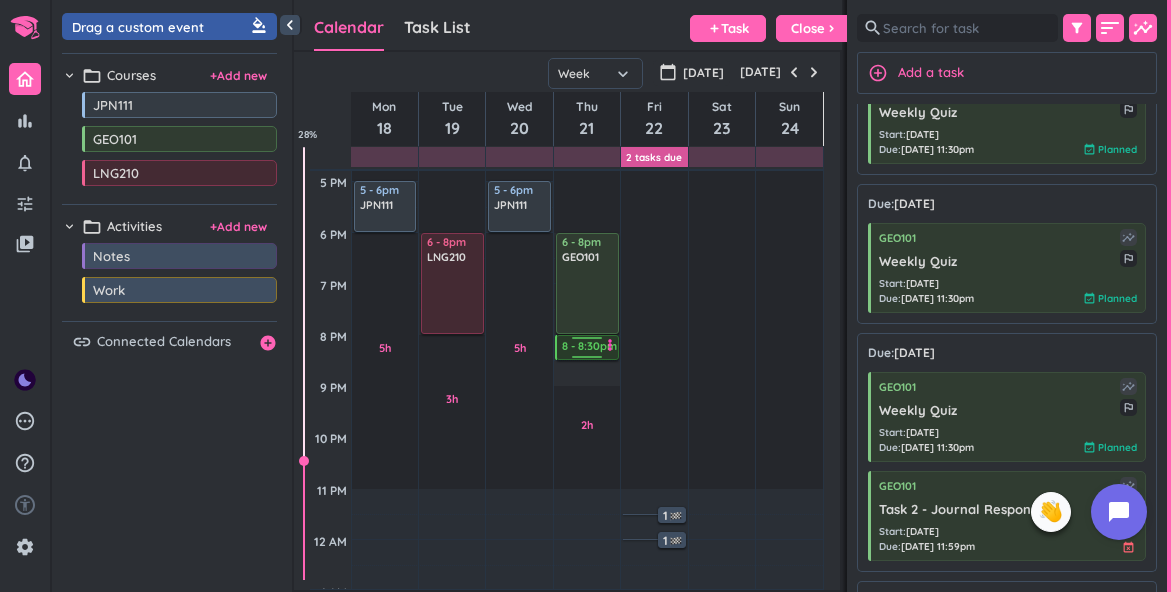 drag, startPoint x: 590, startPoint y: 384, endPoint x: 595, endPoint y: 360, distance: 24.5153 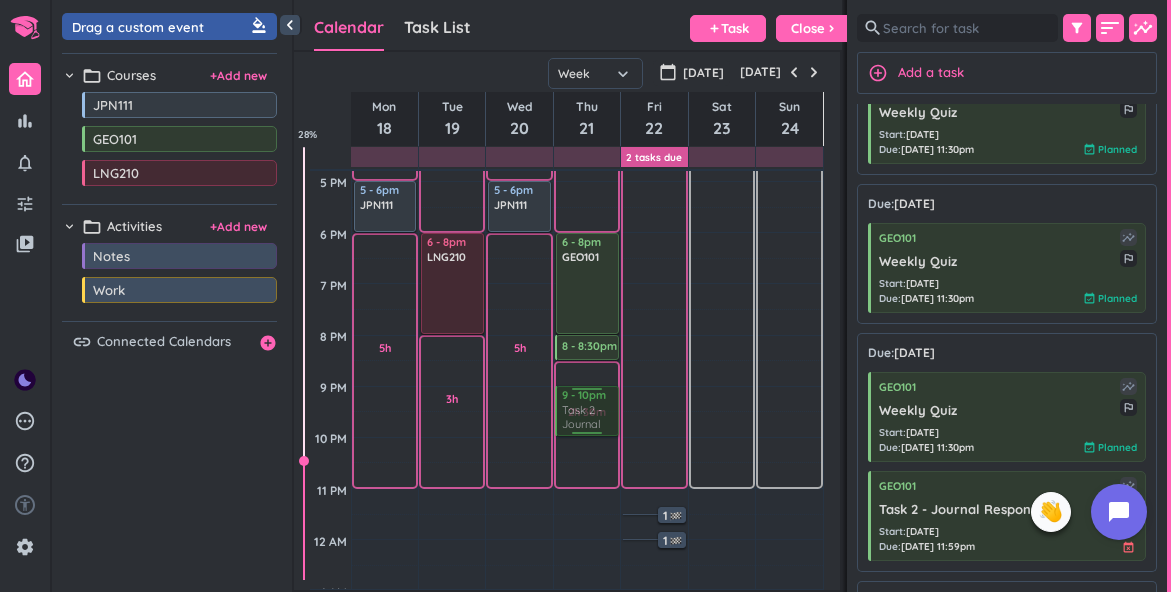 drag, startPoint x: 917, startPoint y: 519, endPoint x: 577, endPoint y: 387, distance: 364.72455 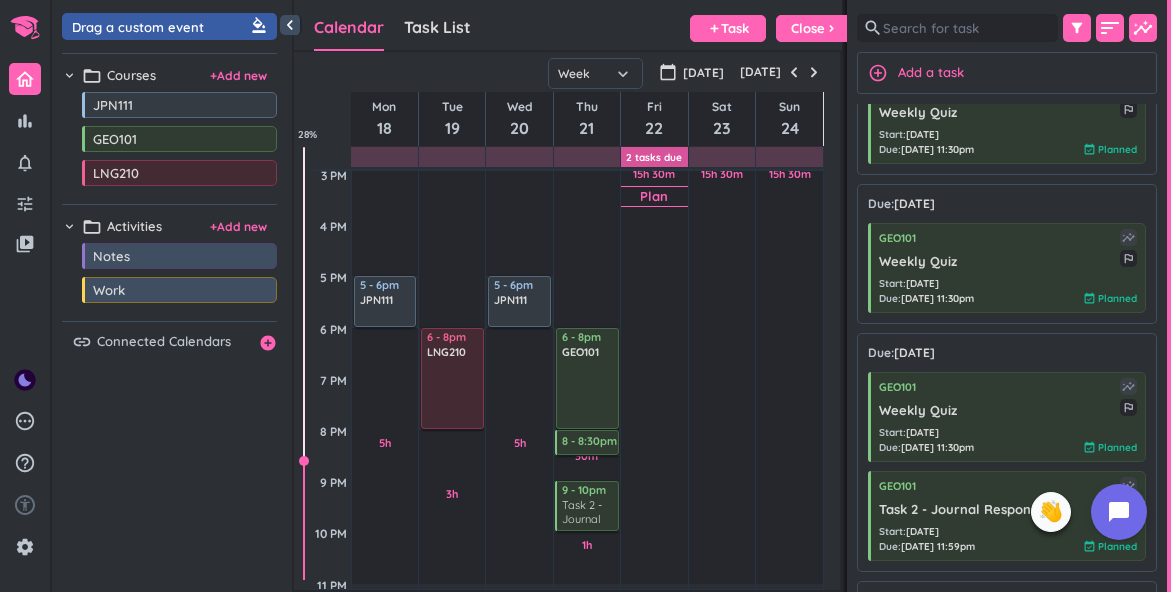 scroll, scrollTop: 653, scrollLeft: 0, axis: vertical 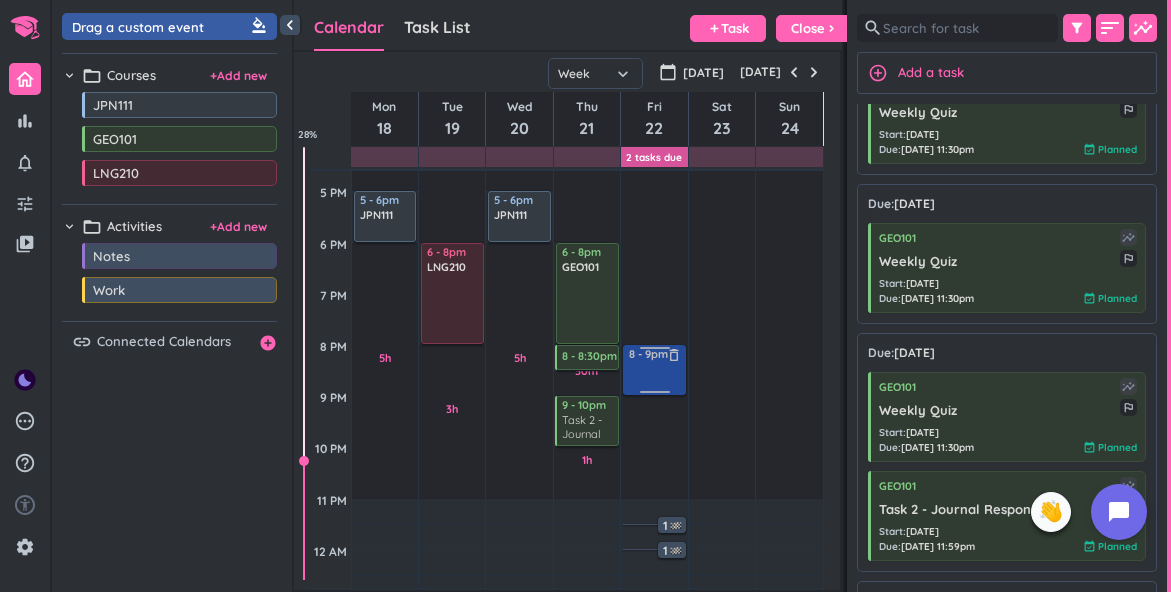 drag, startPoint x: 177, startPoint y: 35, endPoint x: 672, endPoint y: 345, distance: 584.0591 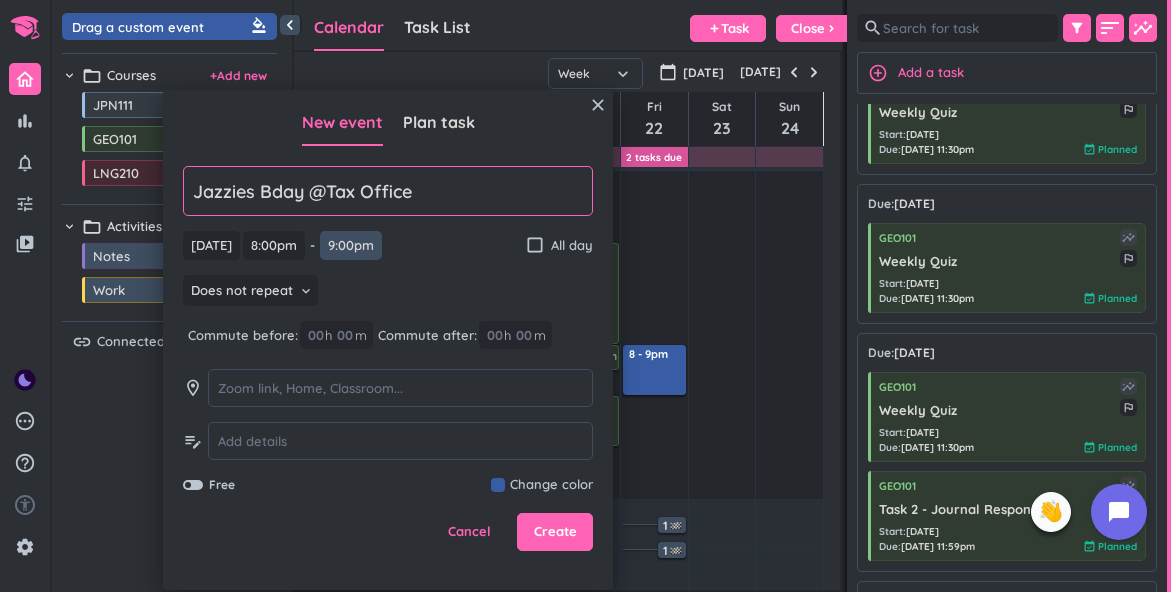 type on "Jazzies Bday @Tax Office" 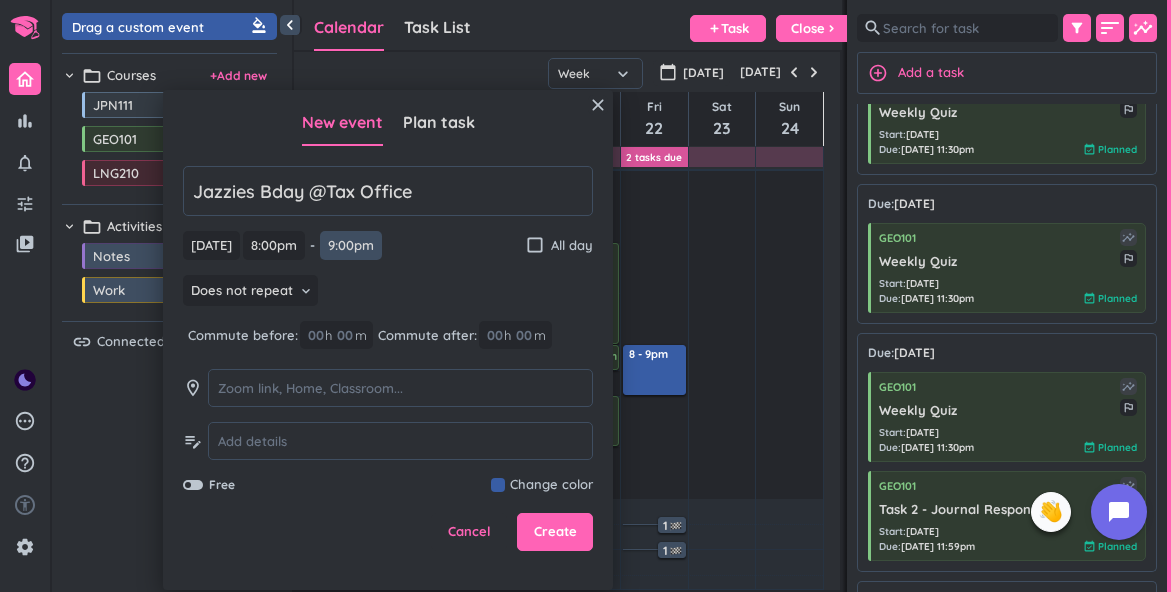 click on "9:00pm" at bounding box center [351, 245] 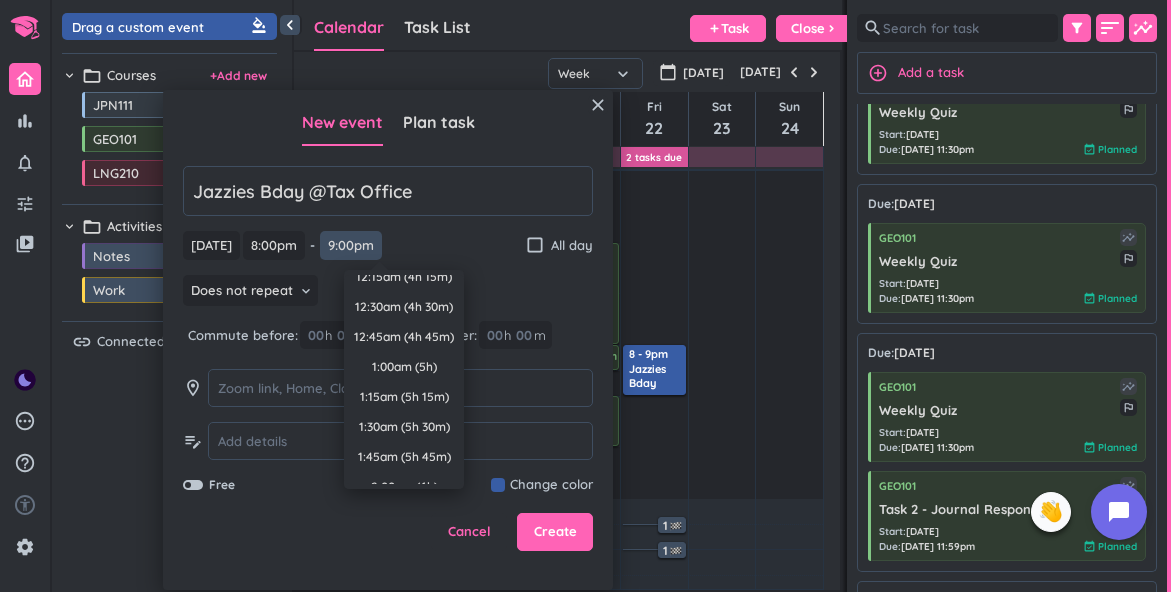 scroll, scrollTop: 492, scrollLeft: 0, axis: vertical 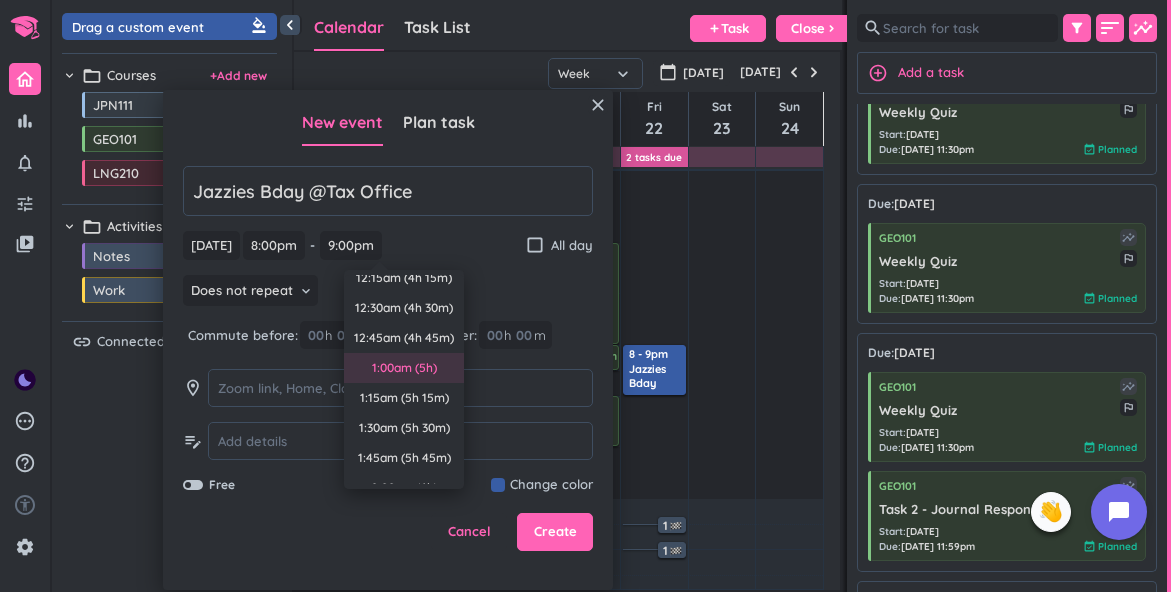 click on "1:00am (5h)" at bounding box center (404, 368) 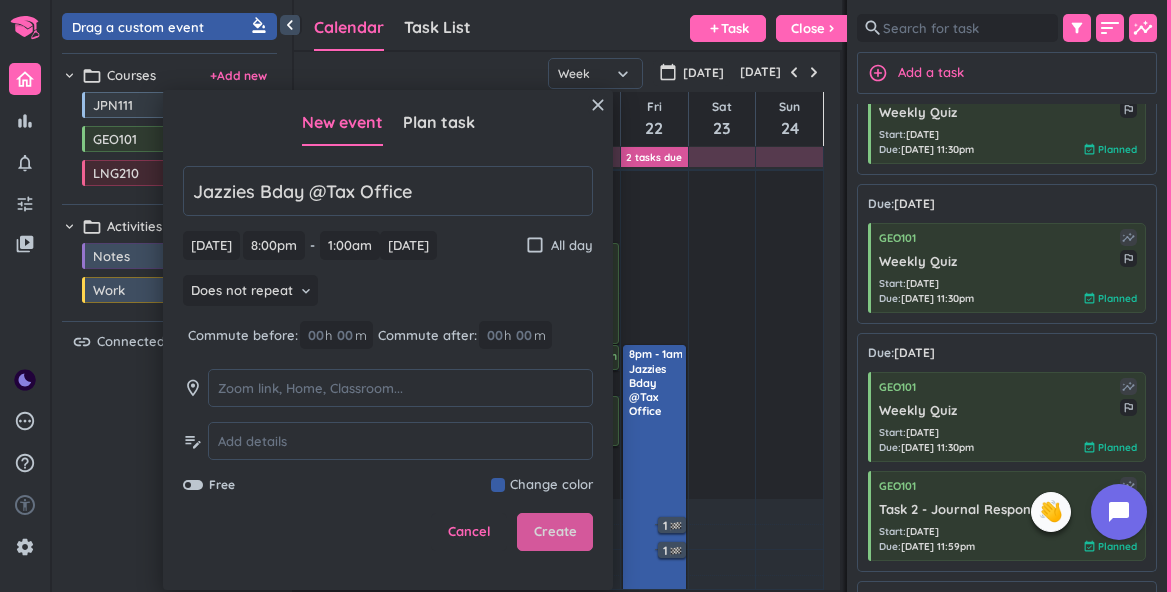 click on "Create" at bounding box center (555, 532) 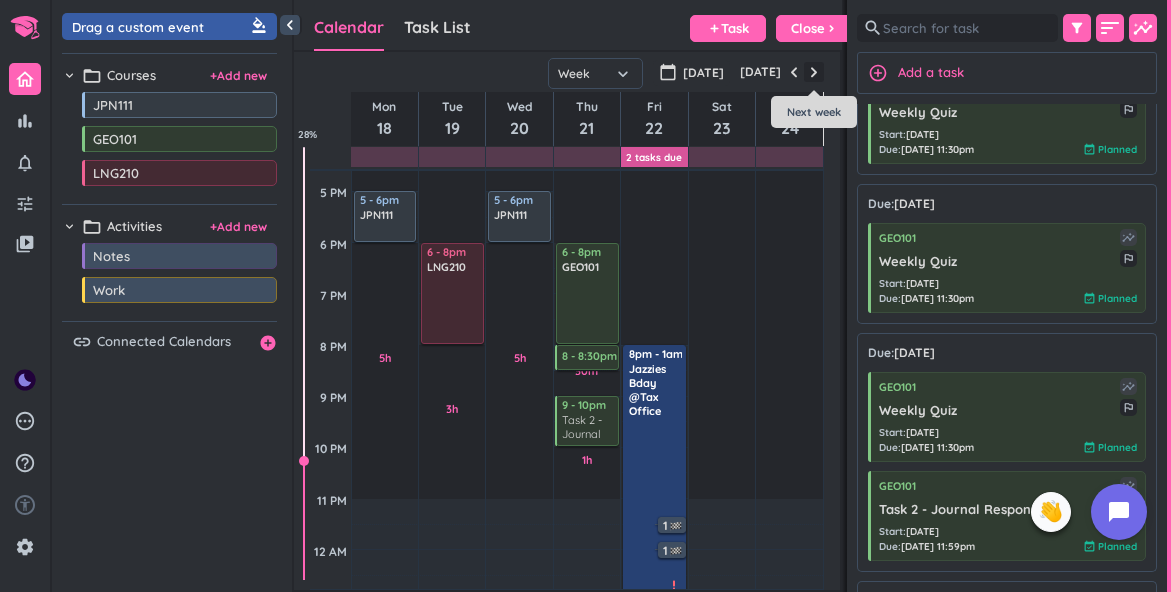 click at bounding box center (814, 72) 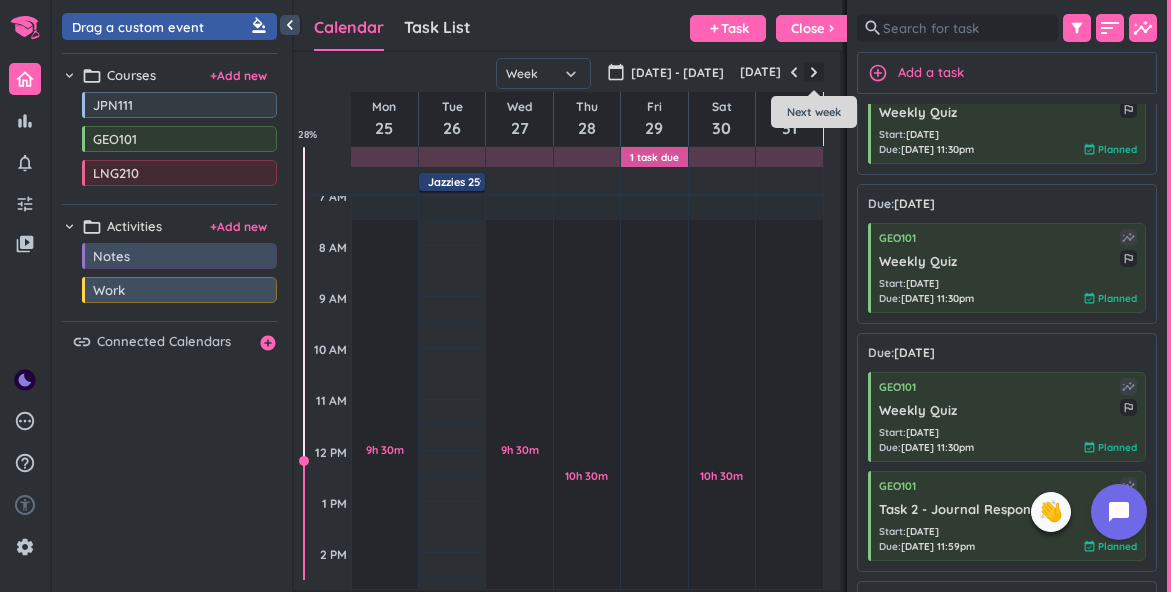 click at bounding box center [814, 72] 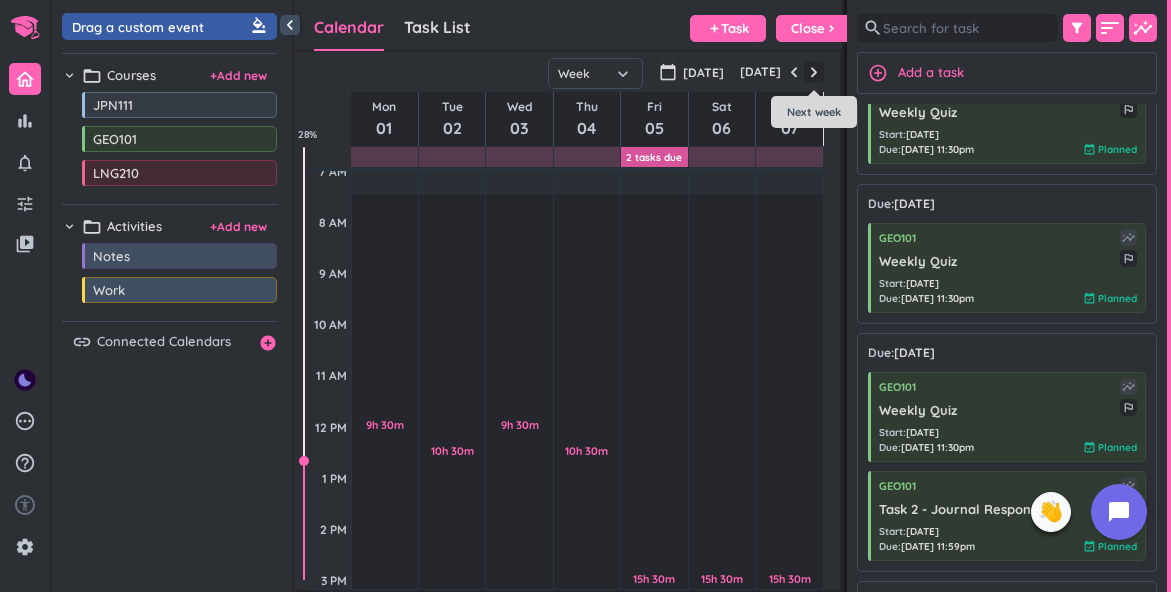 click at bounding box center [814, 72] 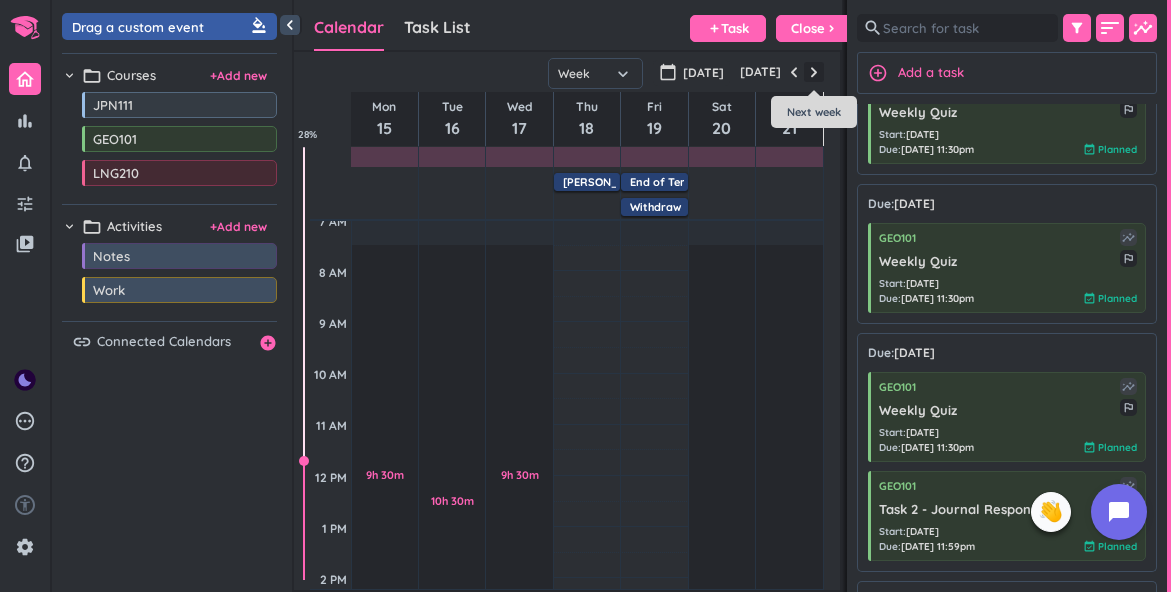 click at bounding box center [814, 72] 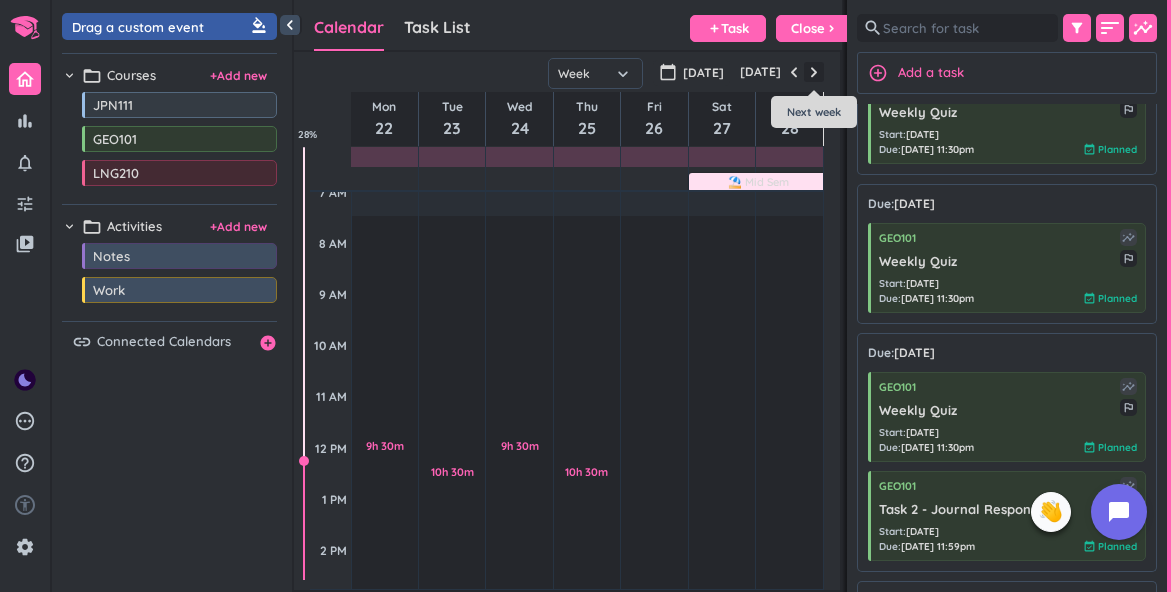 click at bounding box center (814, 72) 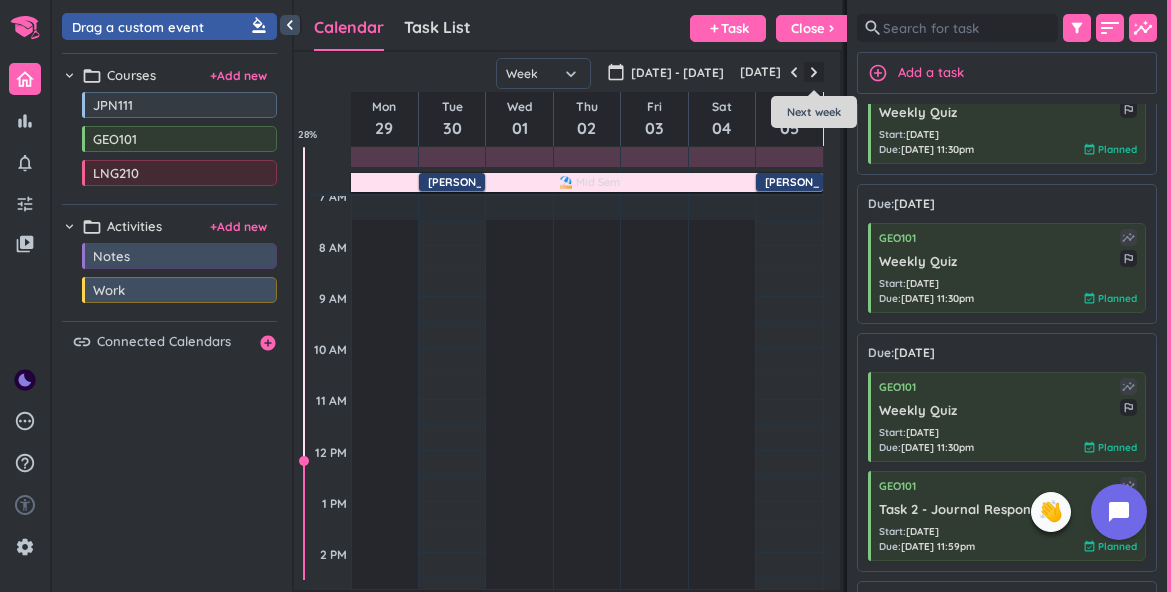 click at bounding box center (814, 72) 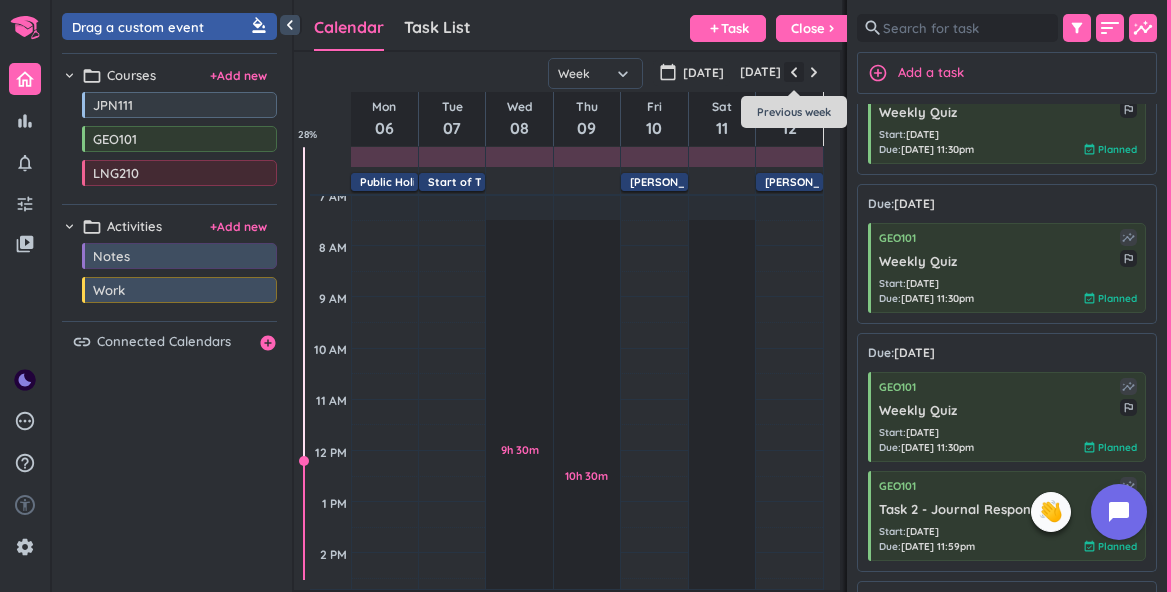 click at bounding box center (794, 72) 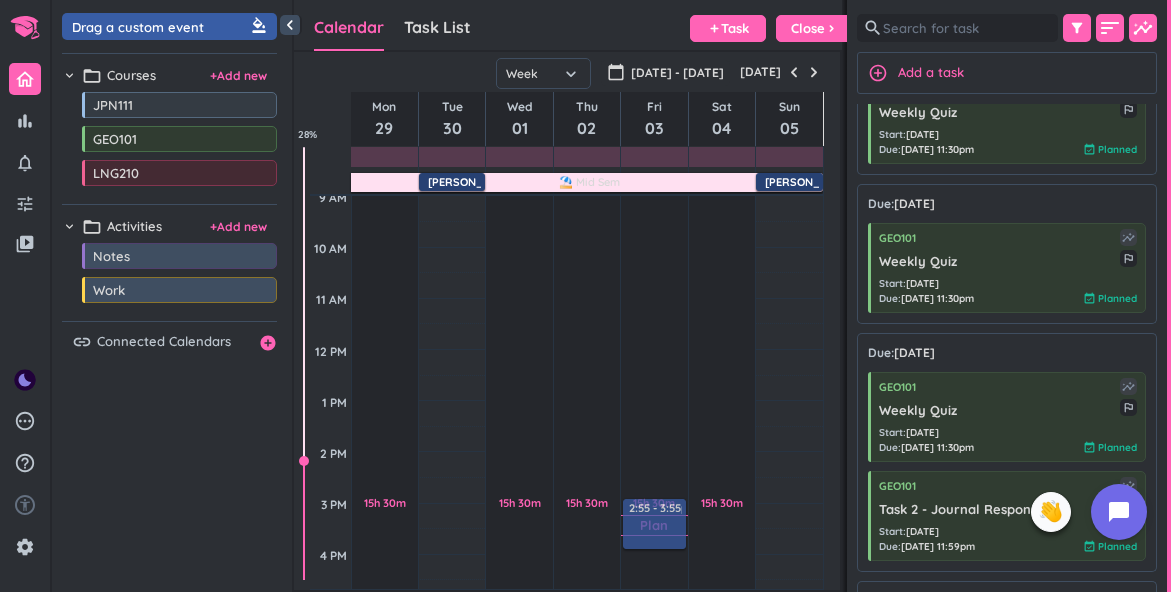 scroll, scrollTop: 258, scrollLeft: 0, axis: vertical 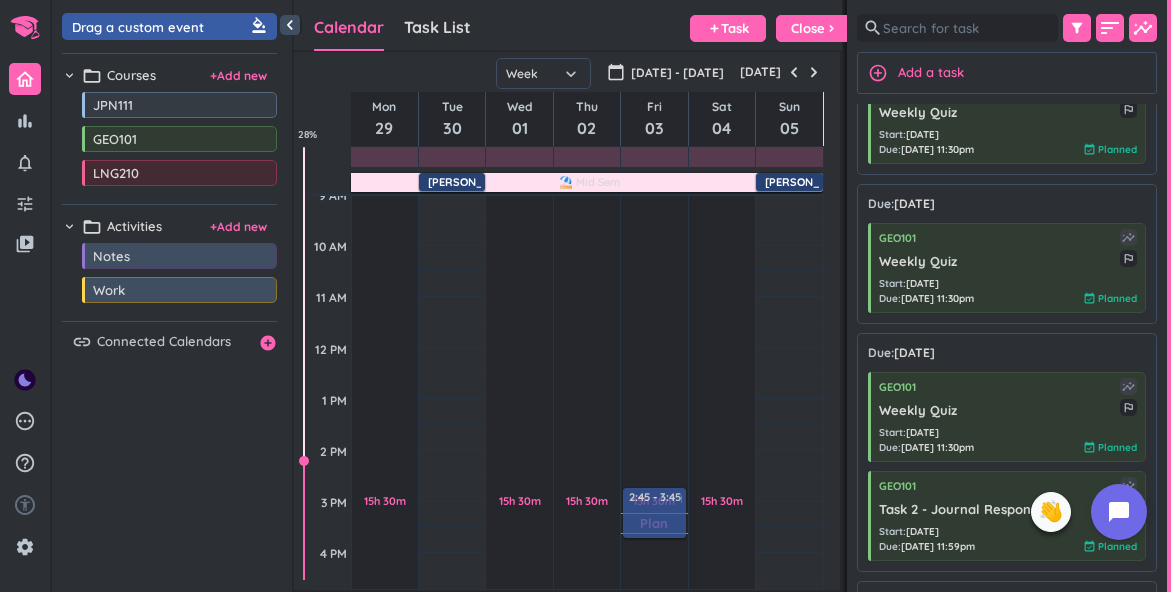 drag, startPoint x: 180, startPoint y: 26, endPoint x: 645, endPoint y: 491, distance: 657.6093 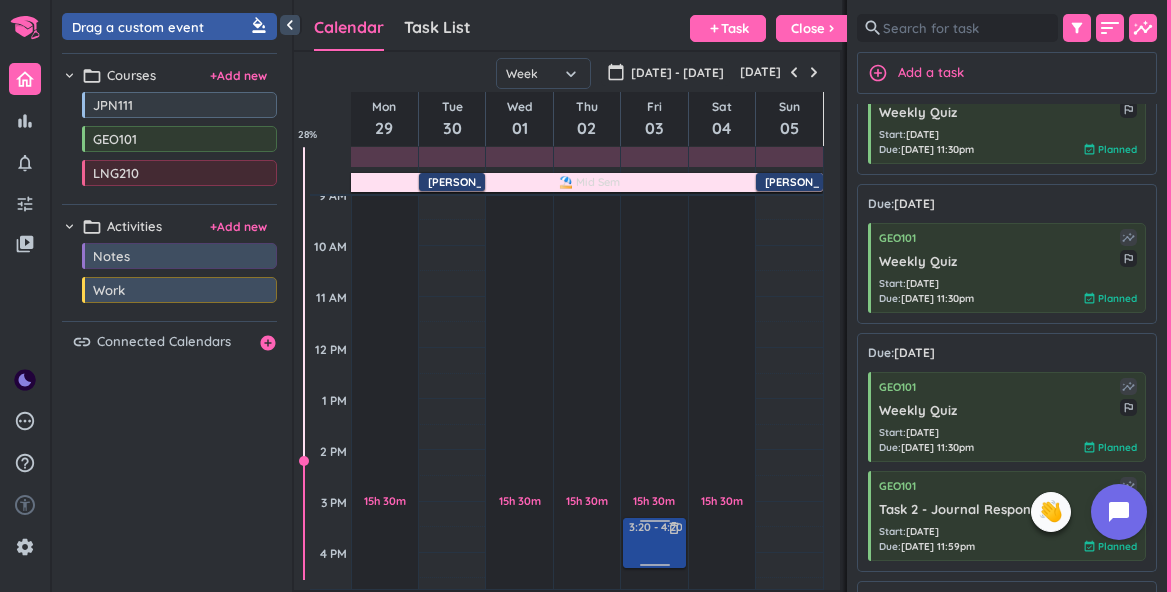 scroll, scrollTop: 487, scrollLeft: 300, axis: both 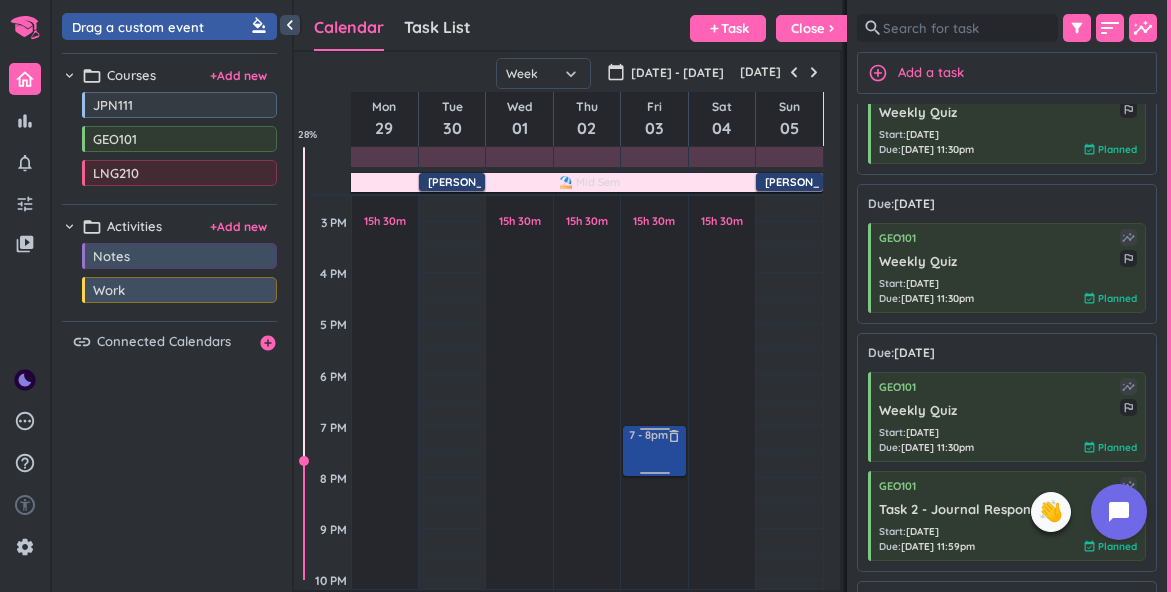 drag, startPoint x: 658, startPoint y: 513, endPoint x: 667, endPoint y: 447, distance: 66.61081 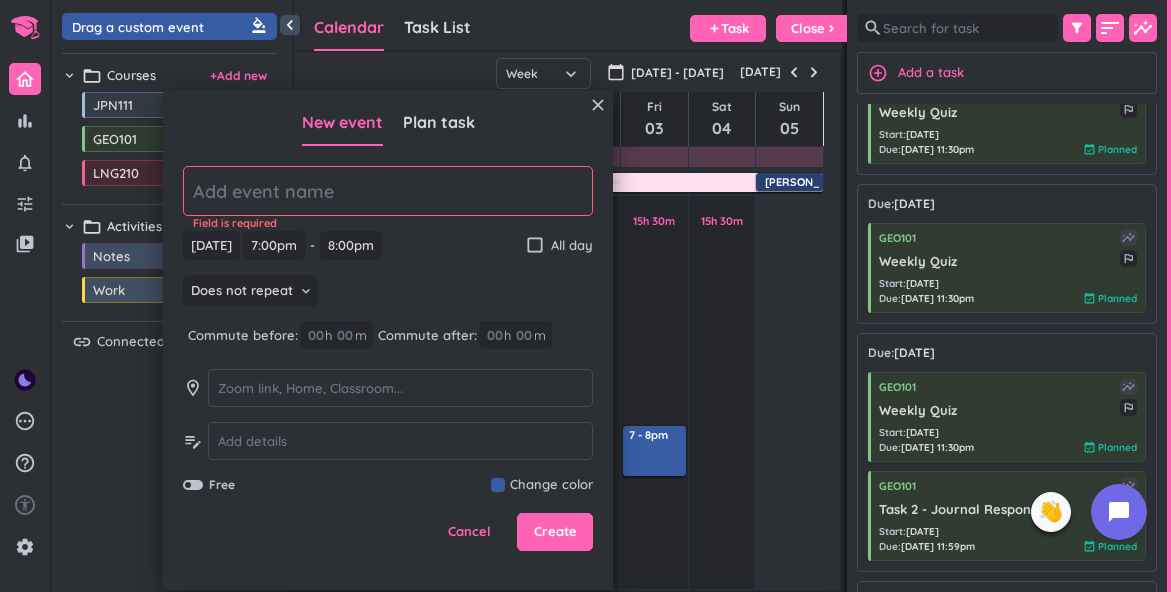 click 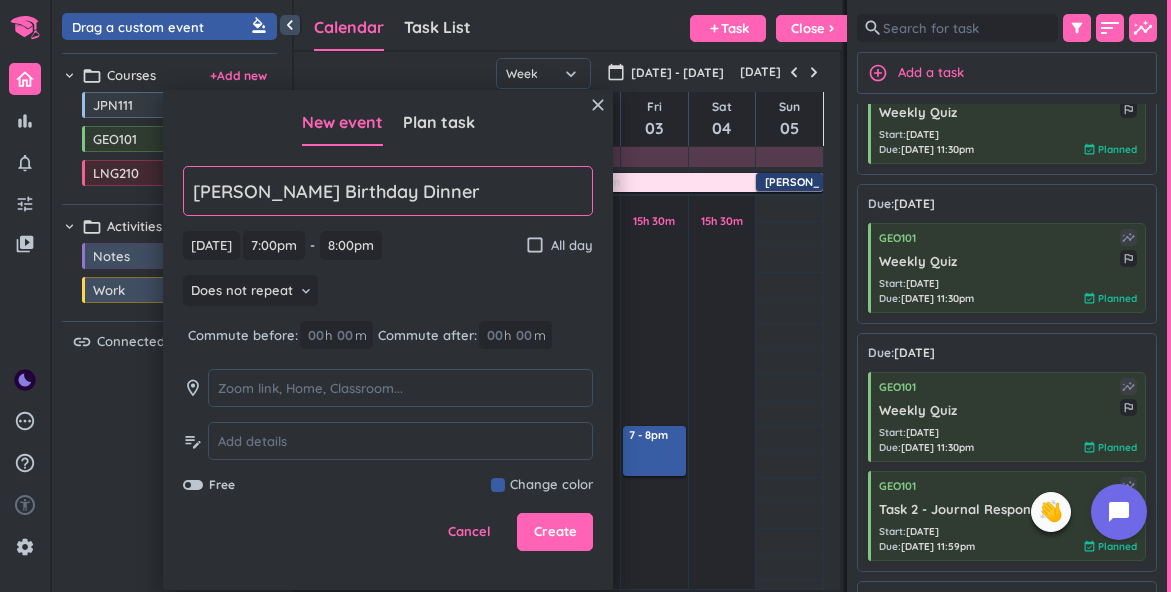click on "[PERSON_NAME] Birthday Dinner" 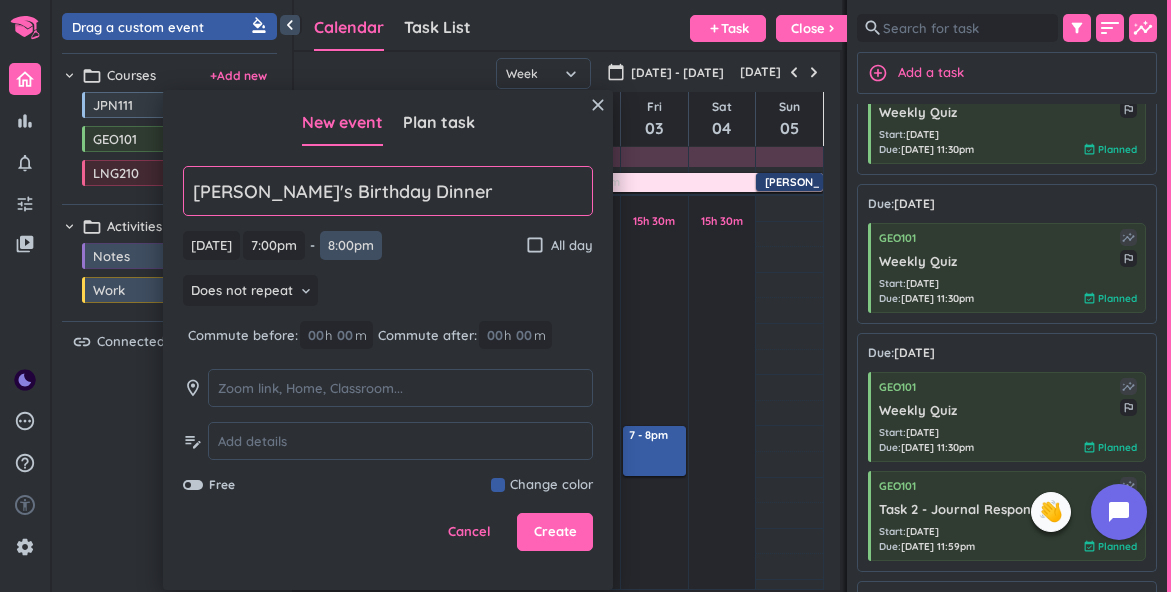 type on "[PERSON_NAME]'s Birthday Dinner" 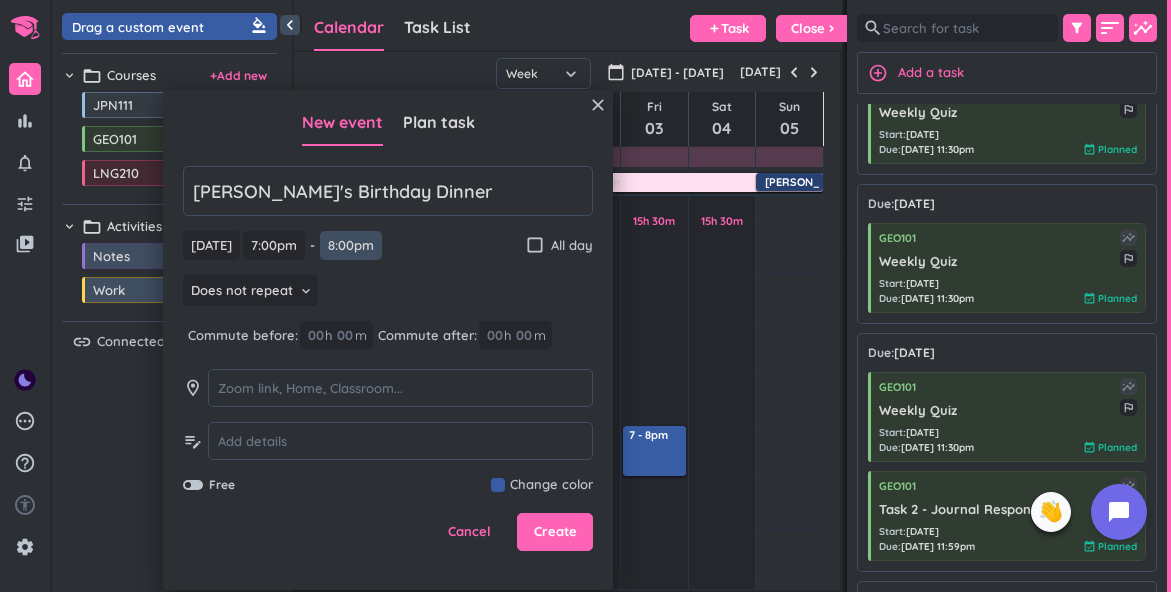 click on "8:00pm" at bounding box center (351, 245) 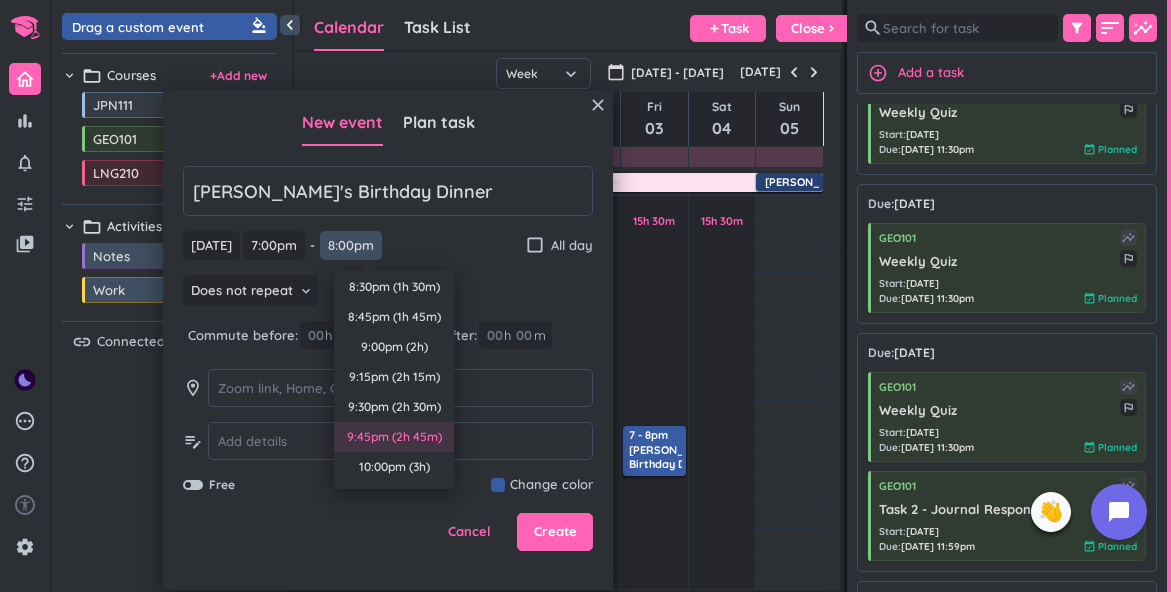 scroll, scrollTop: 154, scrollLeft: 0, axis: vertical 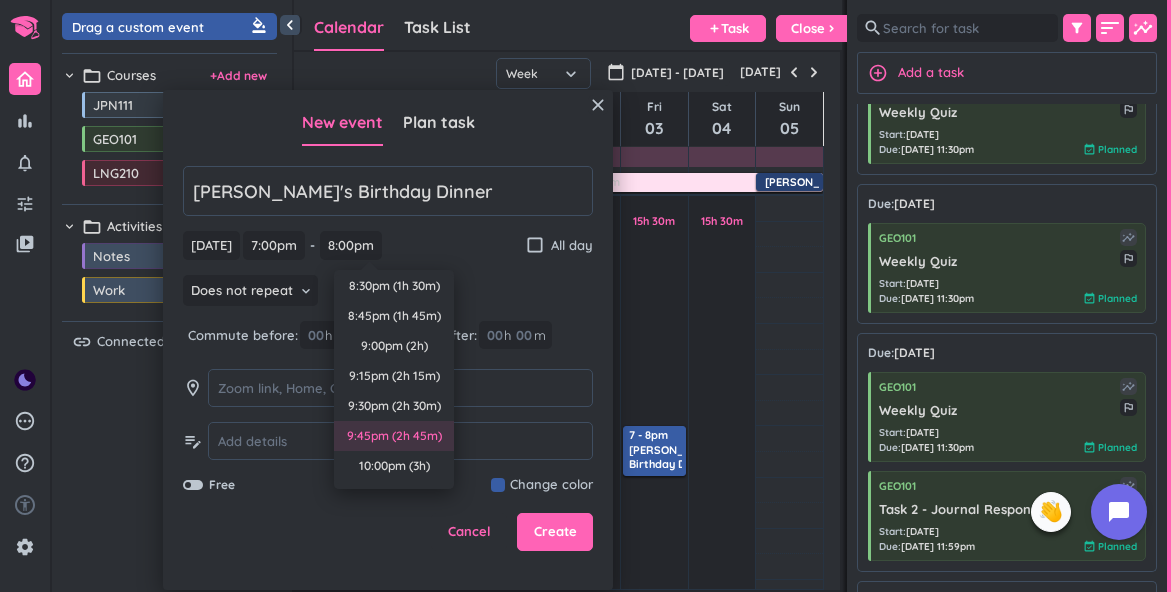 click on "10:00pm (3h)" at bounding box center [394, 466] 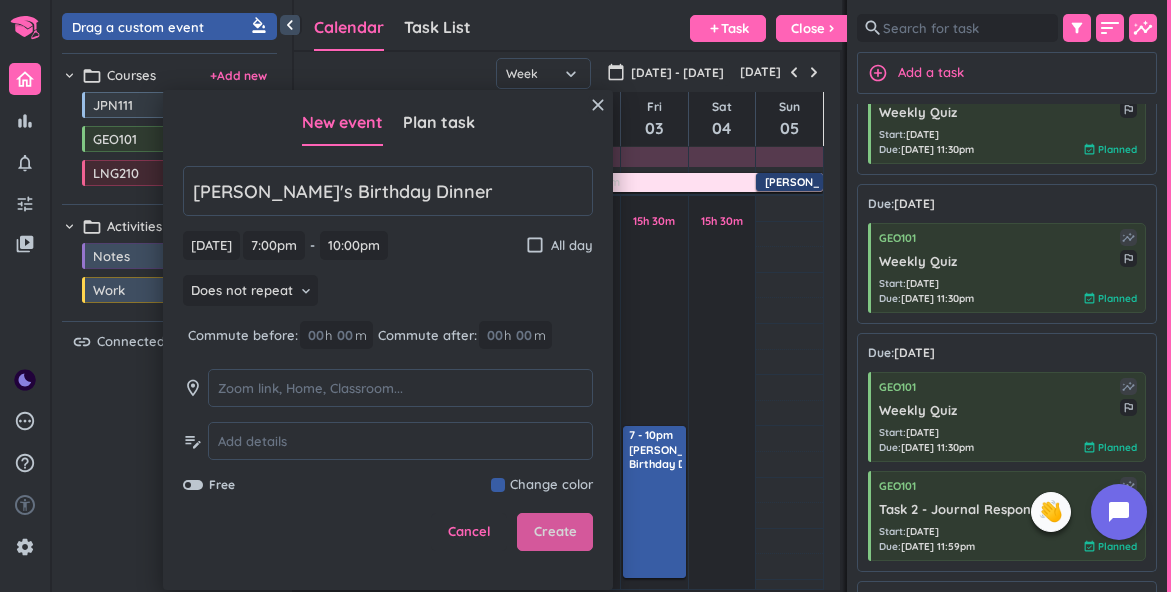 click on "Create" at bounding box center [555, 532] 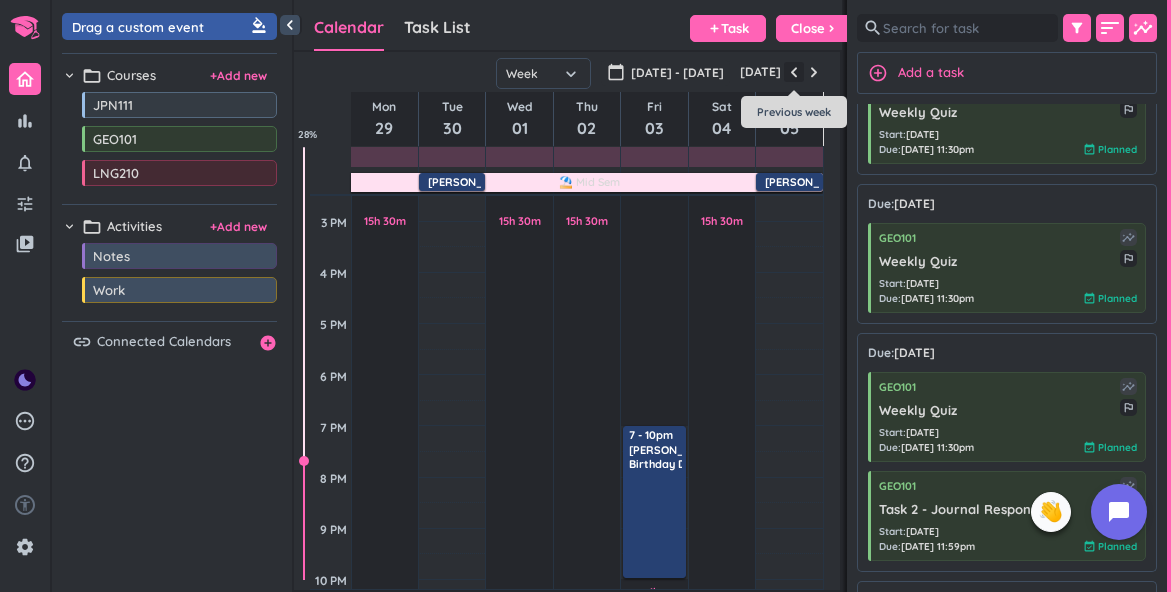 click at bounding box center [794, 72] 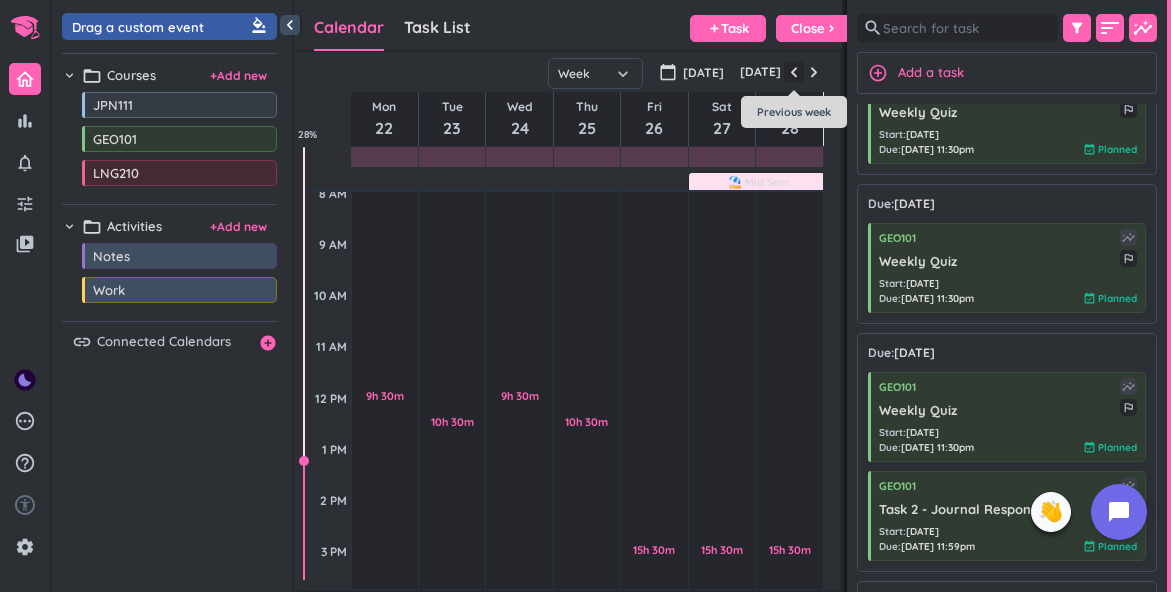 scroll, scrollTop: 240, scrollLeft: 0, axis: vertical 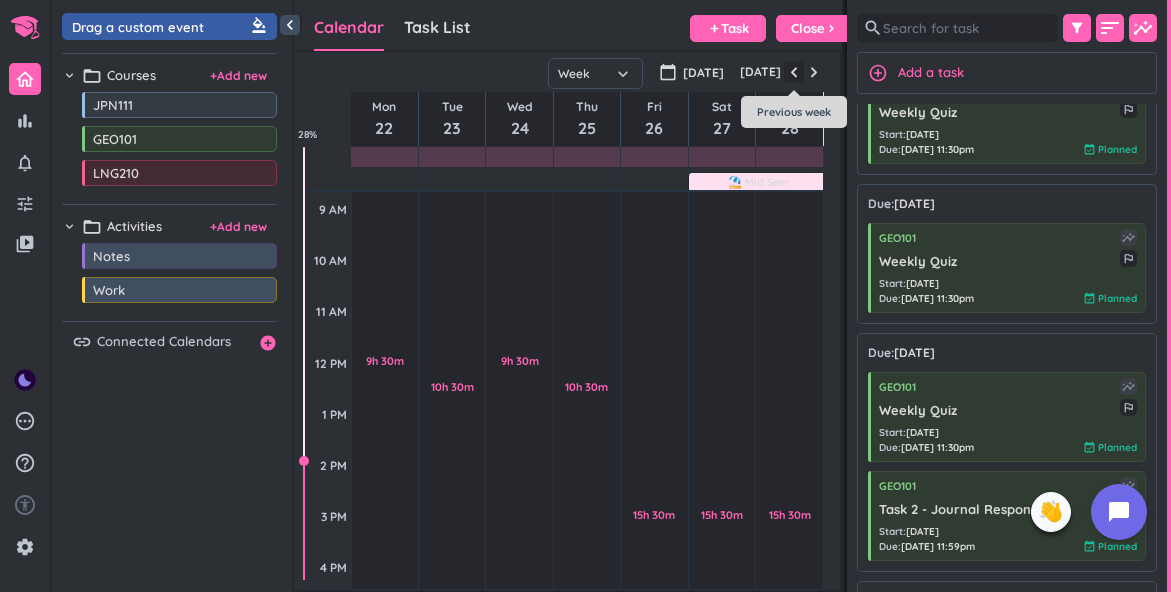 click at bounding box center [794, 72] 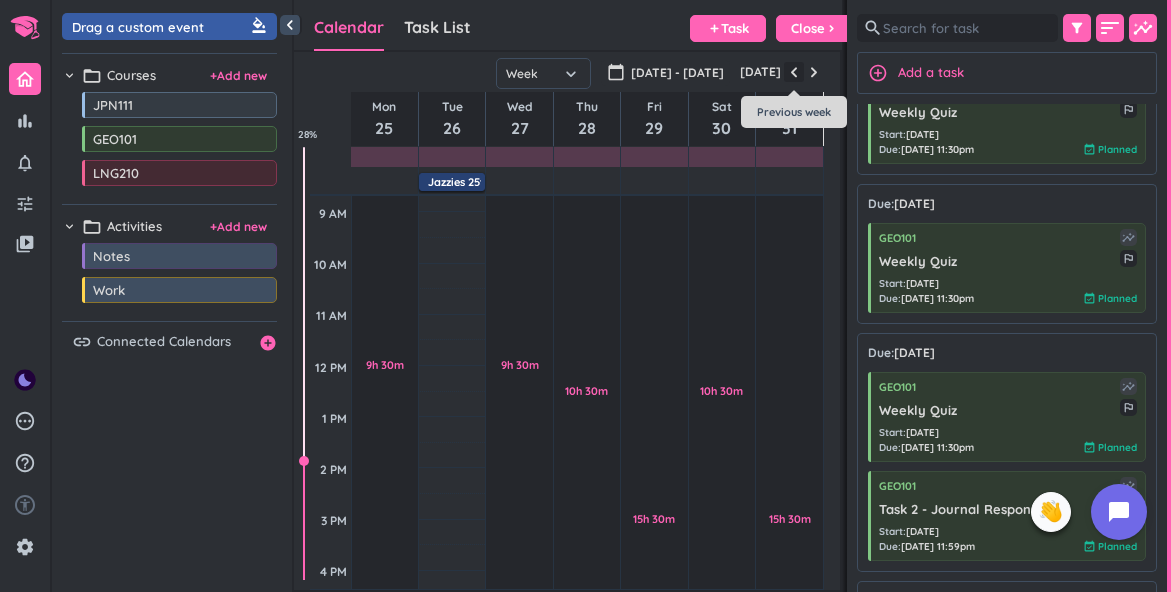 scroll, scrollTop: 155, scrollLeft: 0, axis: vertical 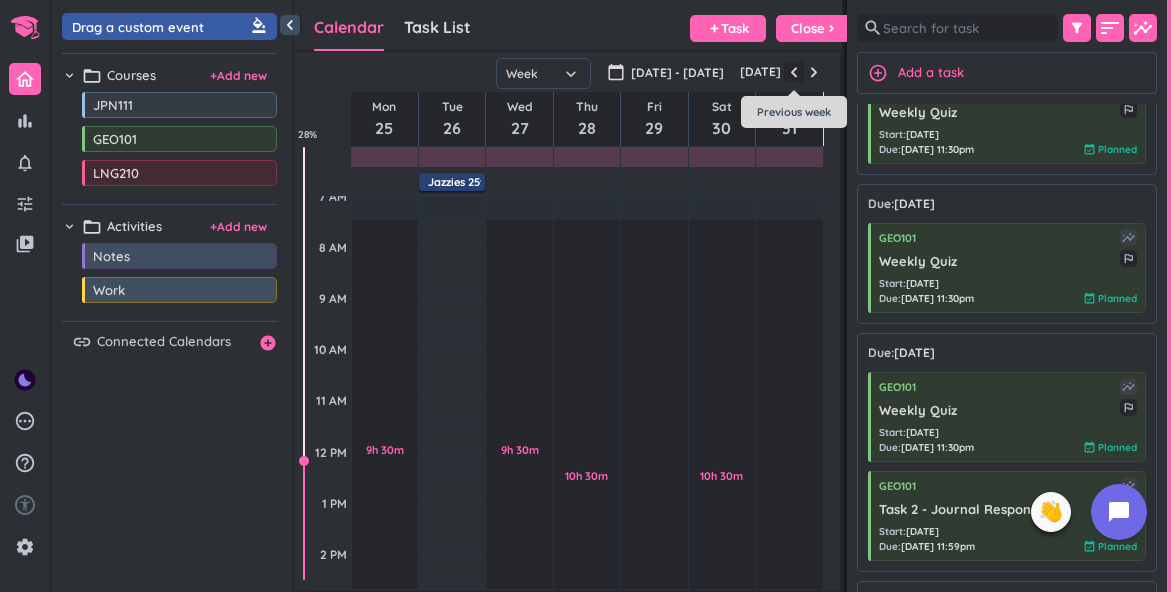 click at bounding box center (794, 72) 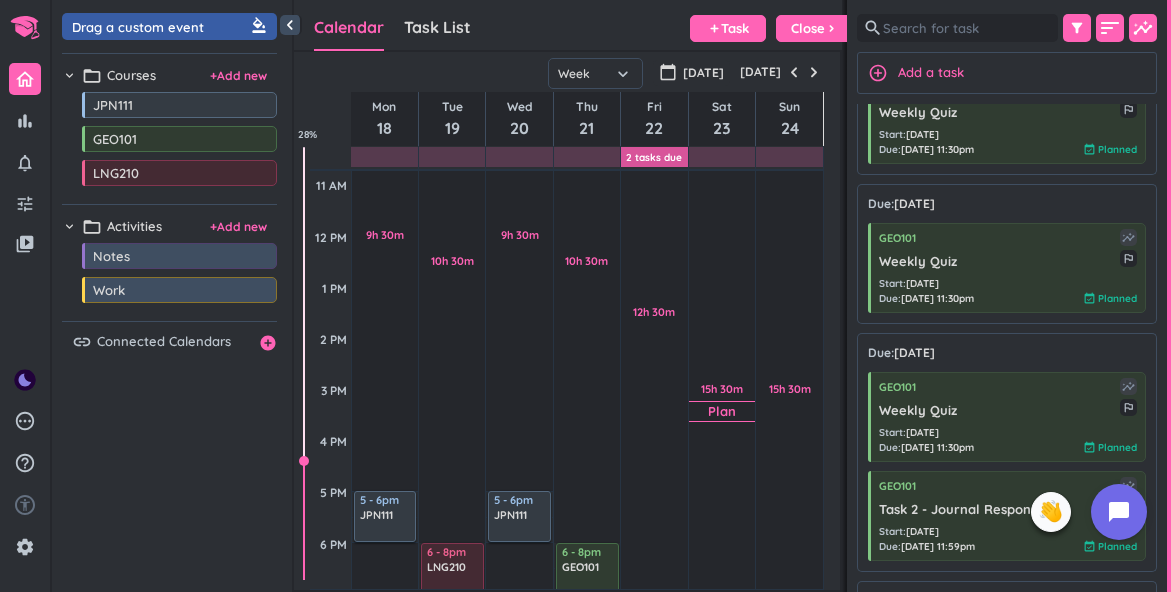 scroll, scrollTop: 668, scrollLeft: 0, axis: vertical 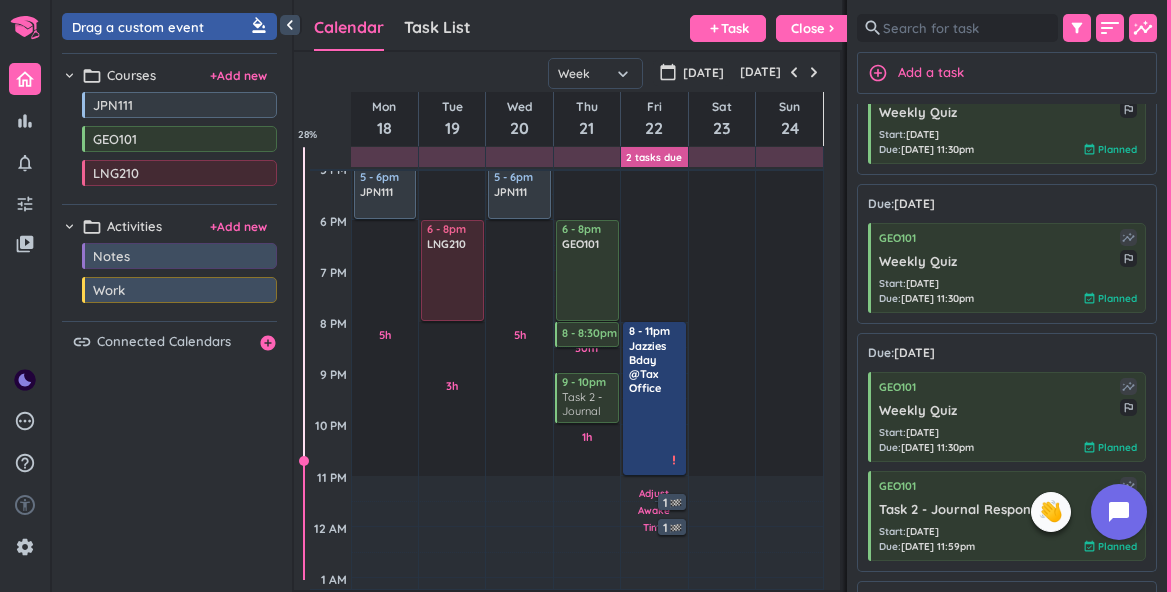 drag, startPoint x: 656, startPoint y: 578, endPoint x: 667, endPoint y: 477, distance: 101.597244 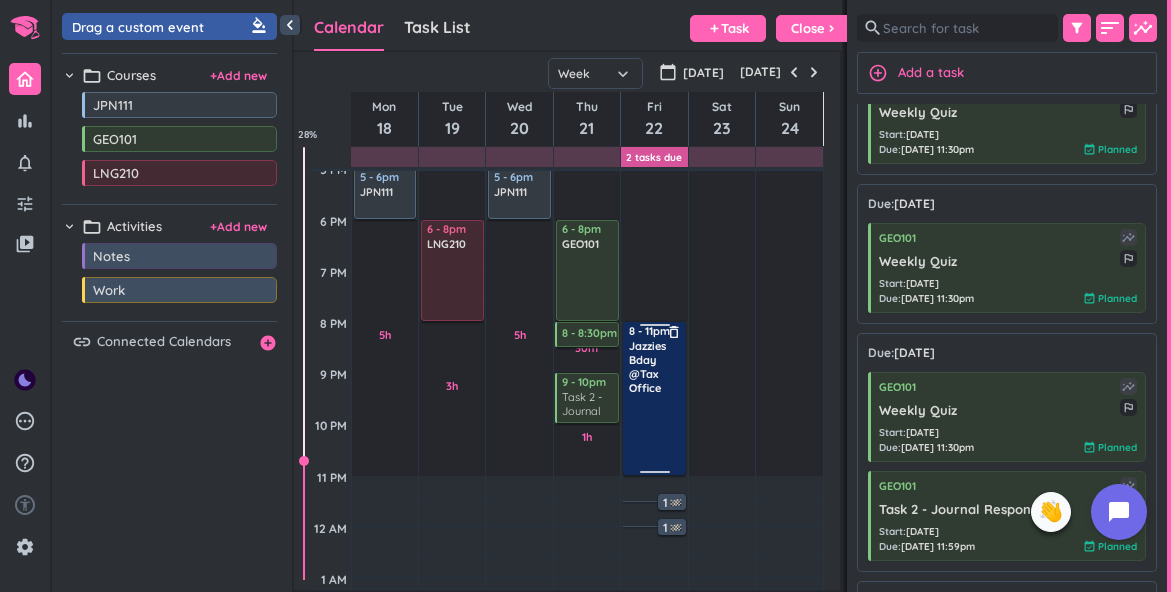 click on "Jazzies Bday @Tax Office" at bounding box center (655, 367) 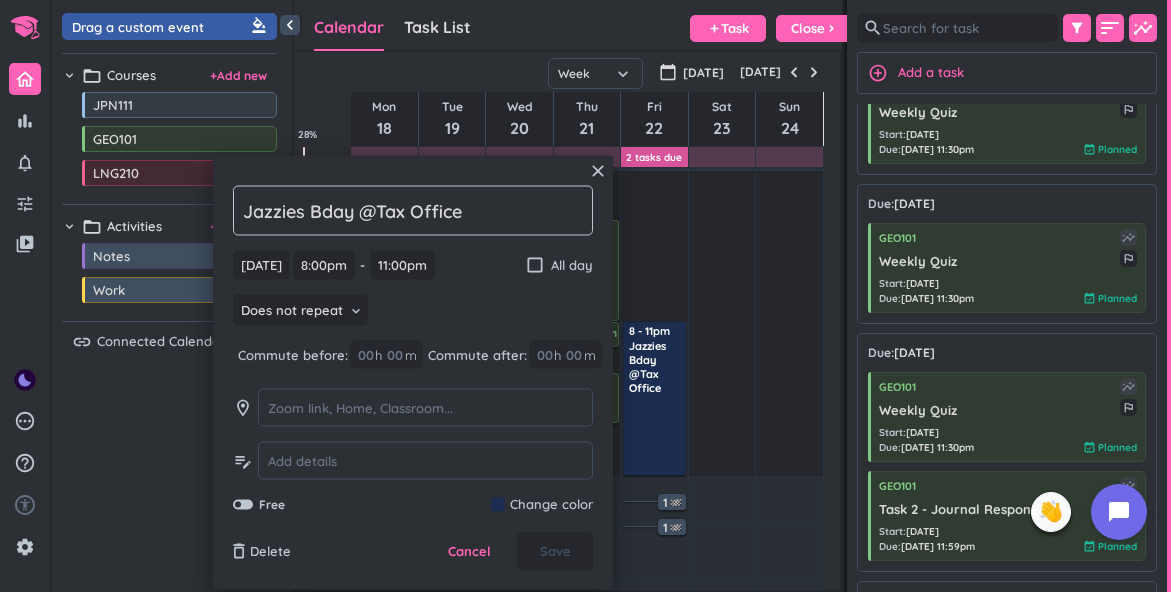 drag, startPoint x: 355, startPoint y: 213, endPoint x: 308, endPoint y: 218, distance: 47.26521 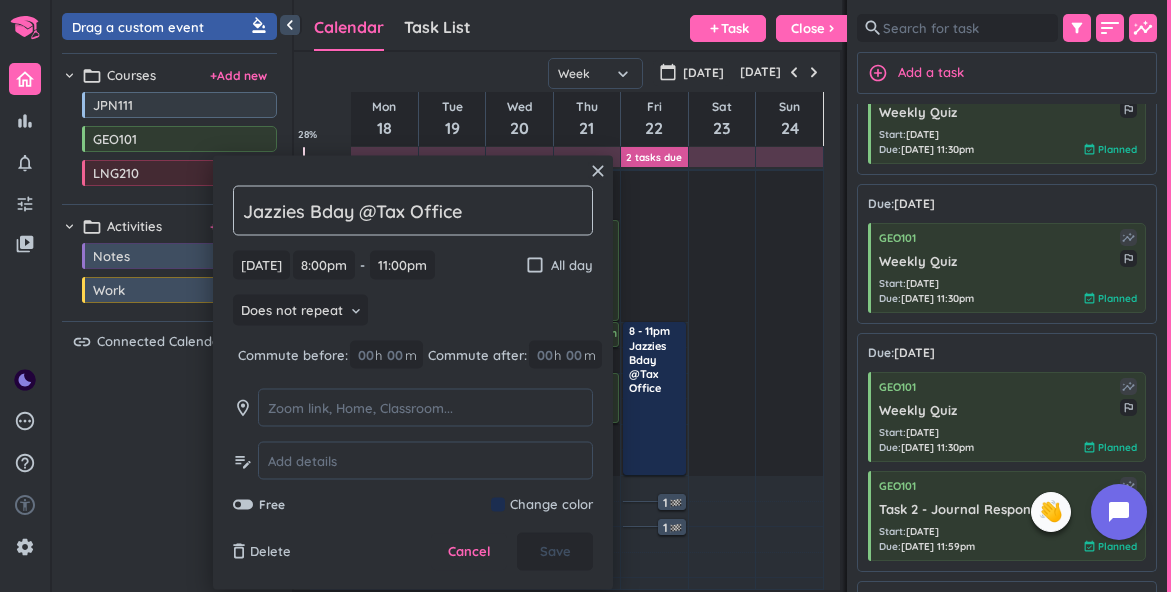 click on "Jazzies Bday @Tax Office" 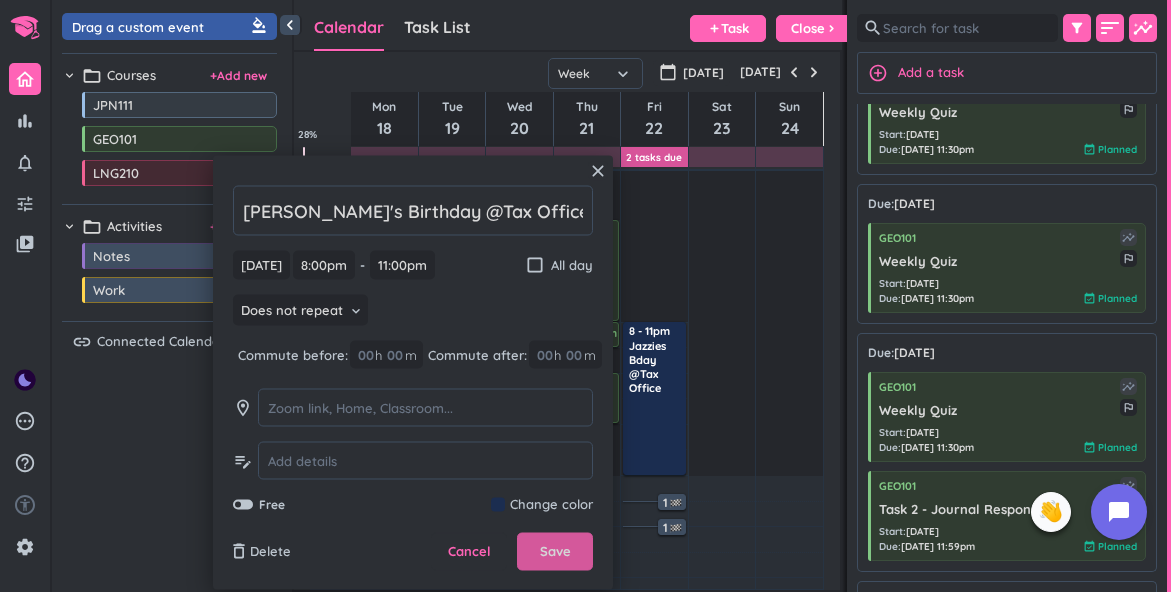 type on "[PERSON_NAME]'s Birthday @Tax Office" 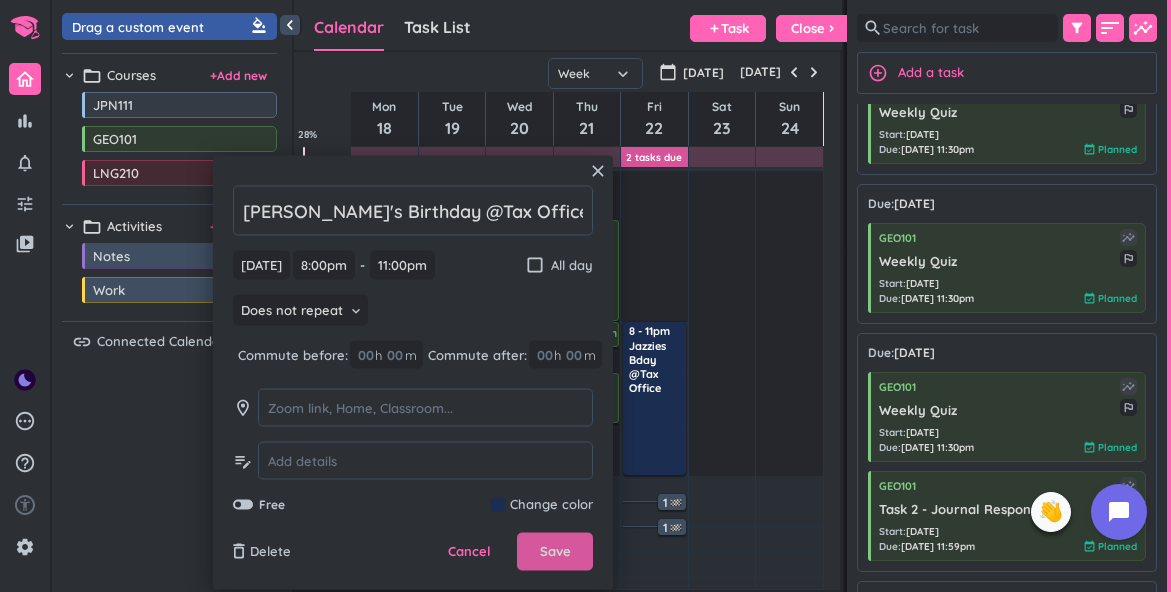 click on "Save" at bounding box center (555, 552) 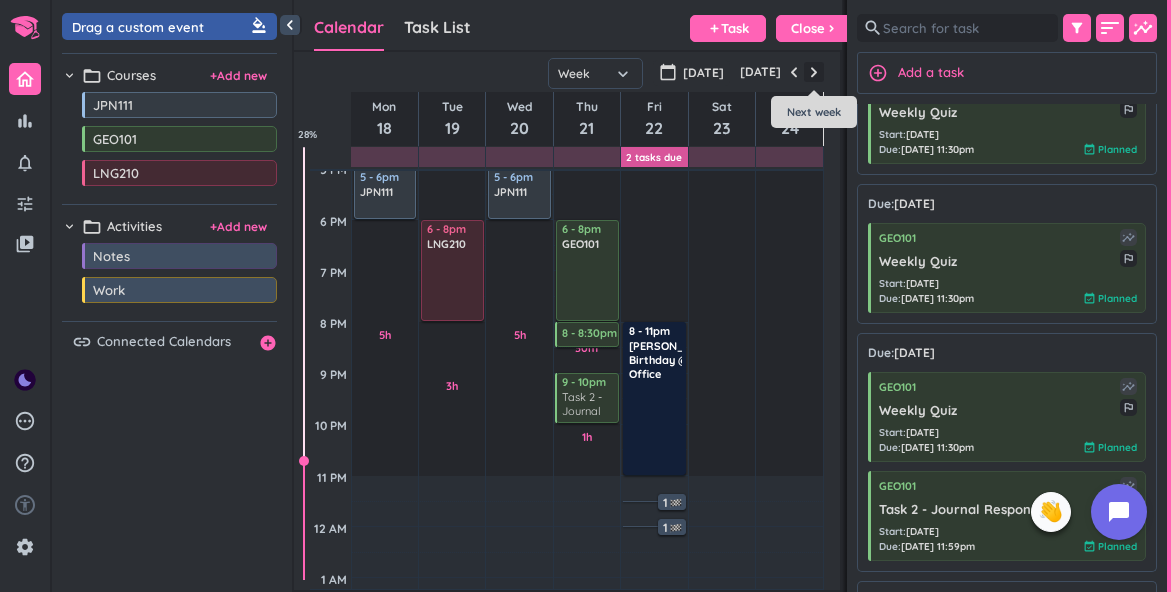 click at bounding box center [814, 72] 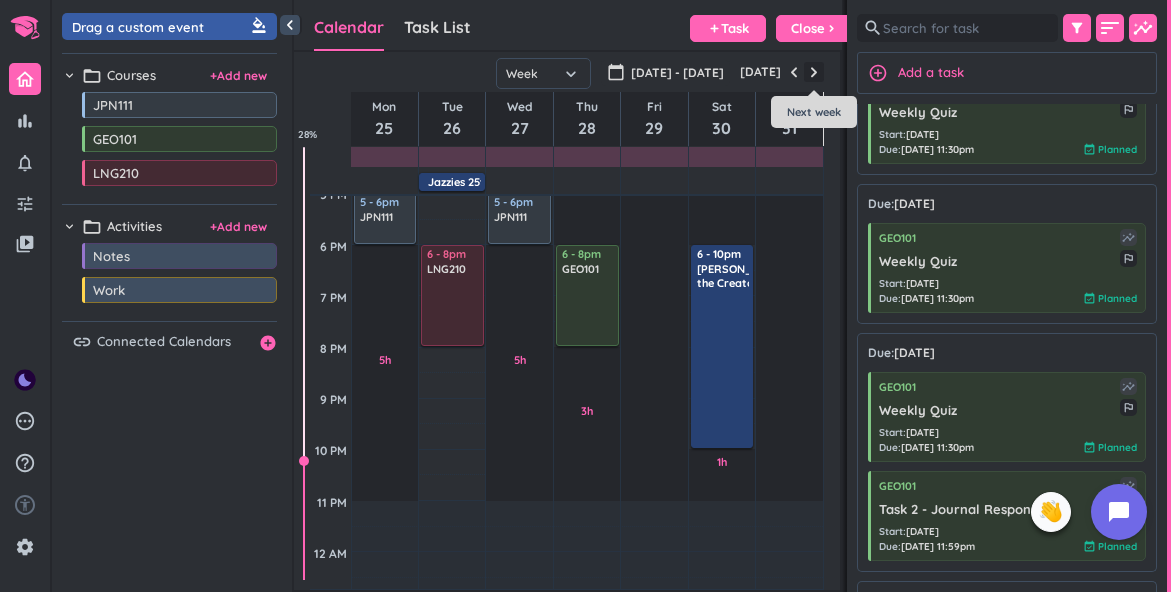 scroll, scrollTop: 155, scrollLeft: 0, axis: vertical 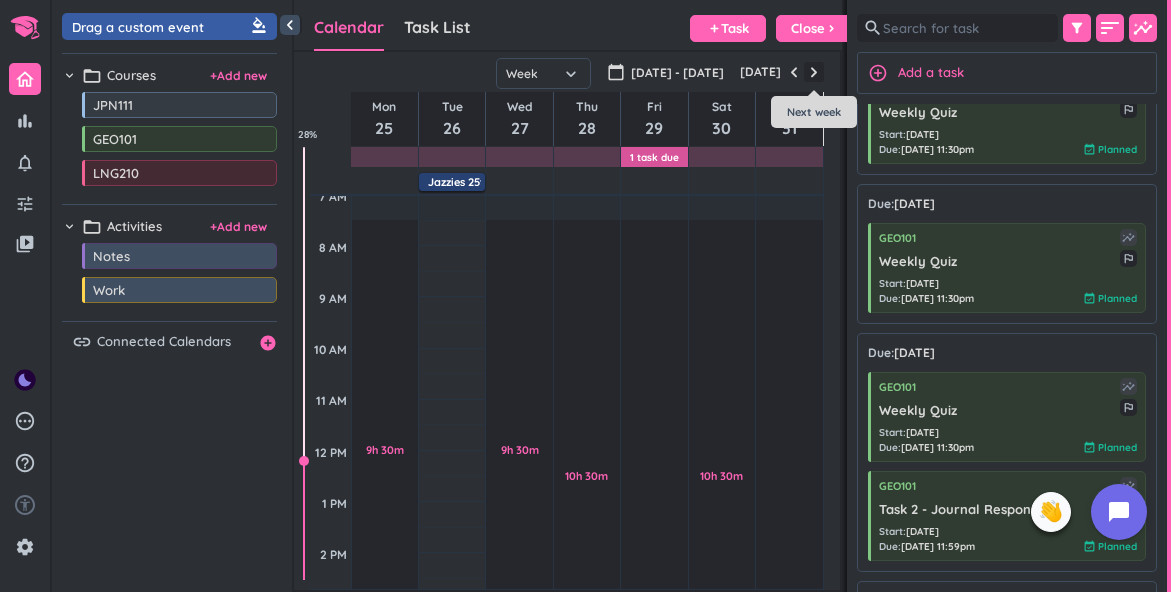 click at bounding box center [814, 72] 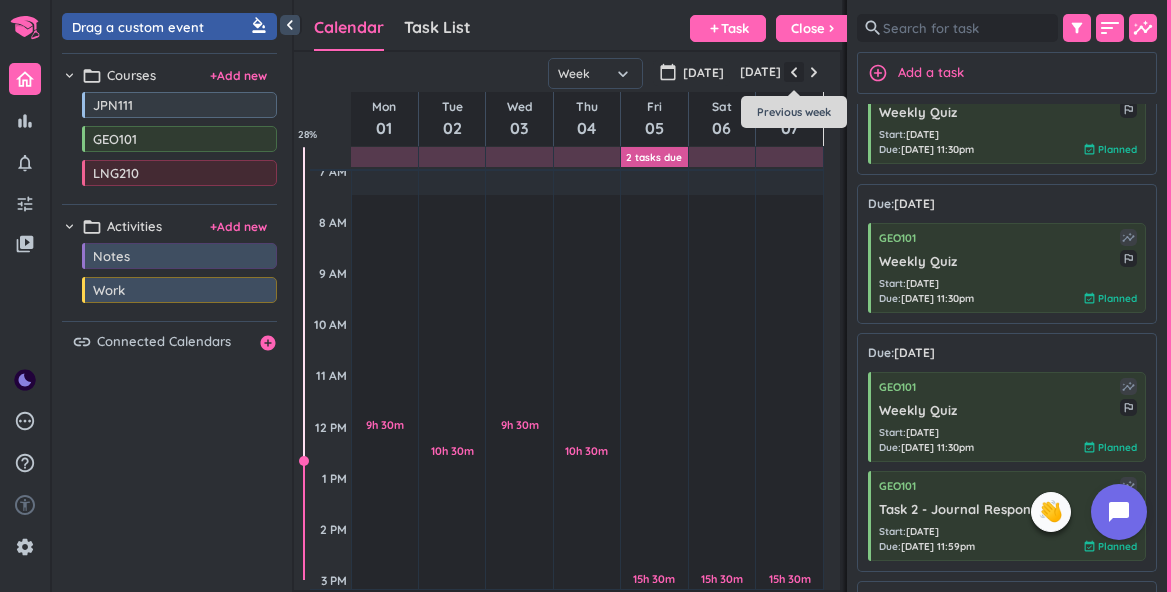 click at bounding box center [794, 72] 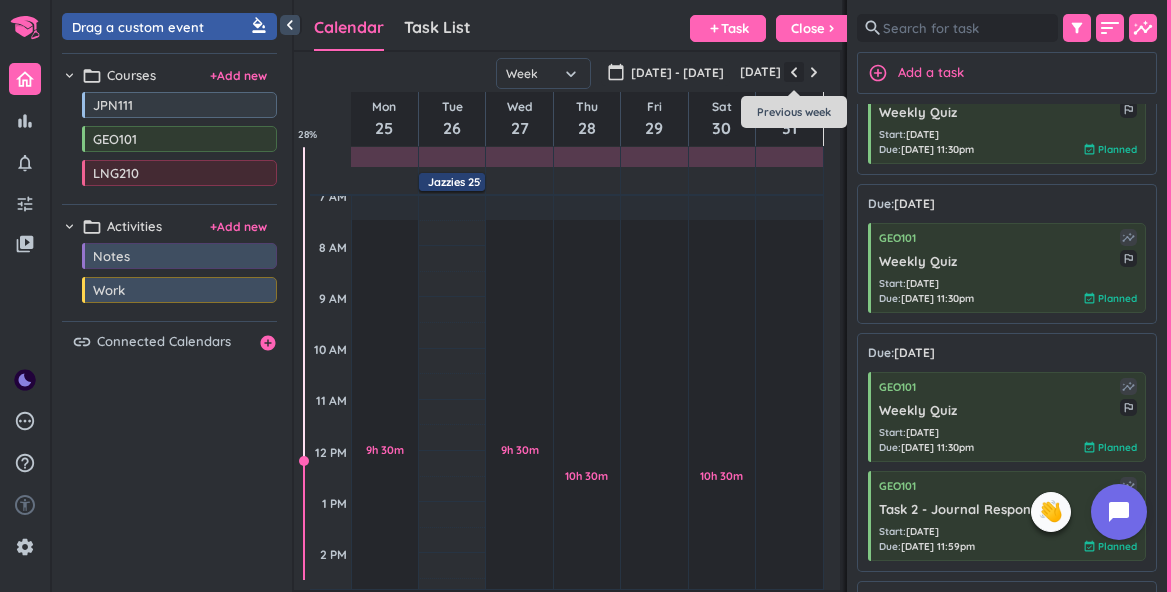 click at bounding box center (794, 72) 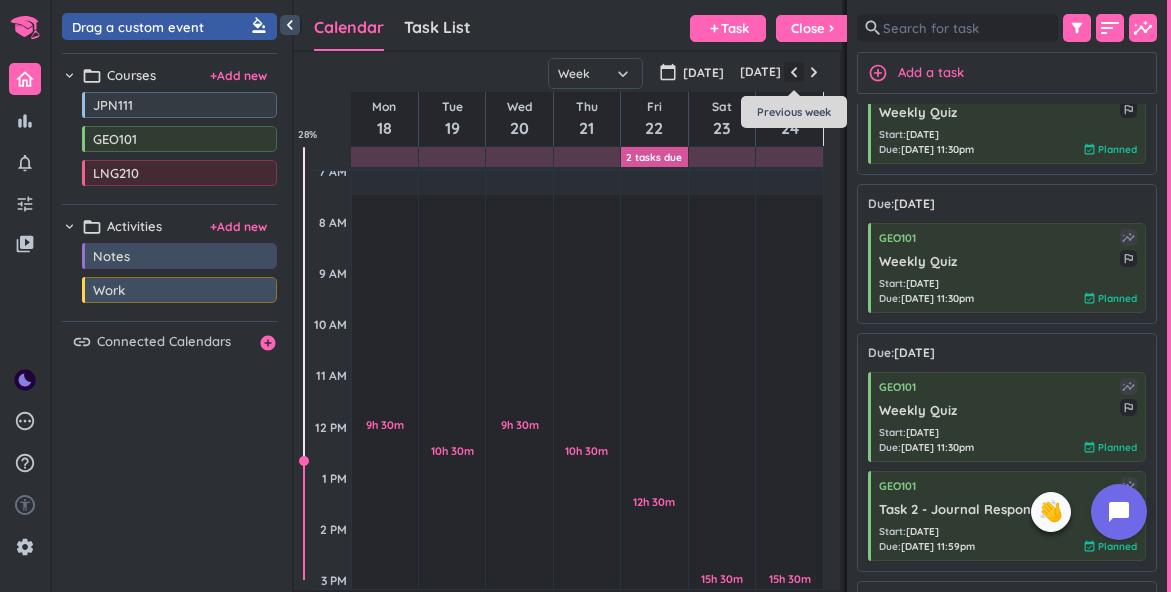 click at bounding box center [794, 72] 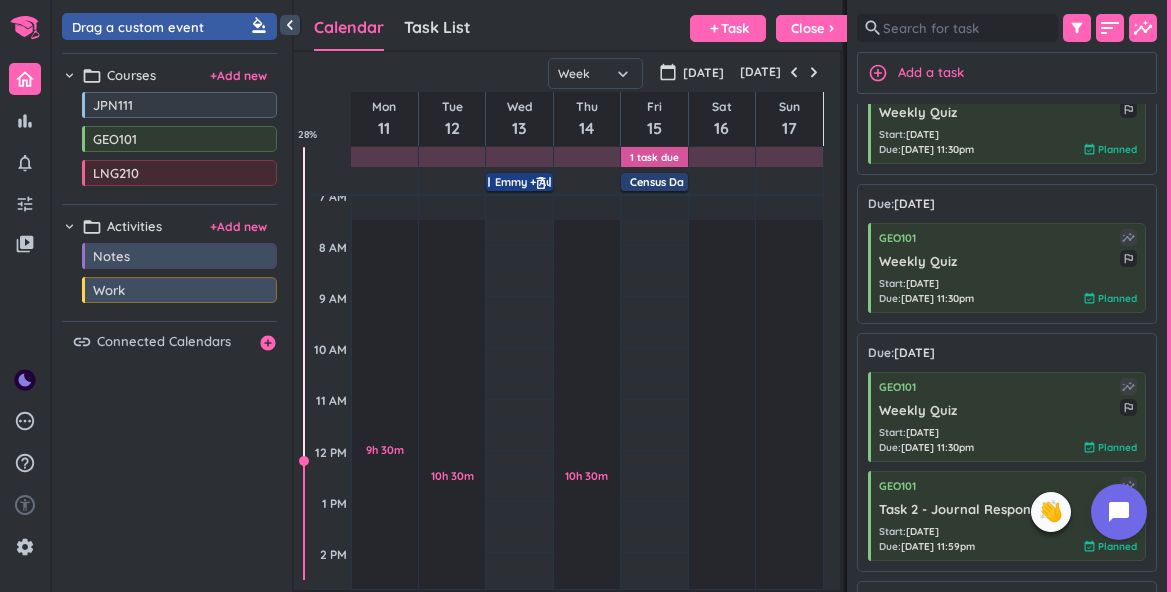 click on "Emmy + Austins Birthday" at bounding box center (560, 182) 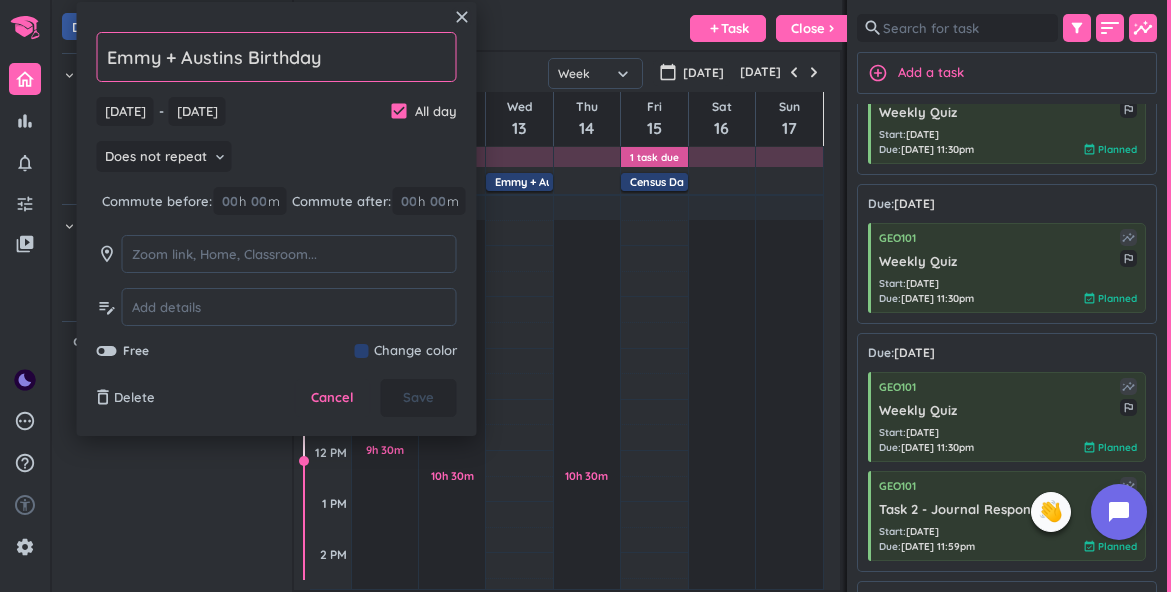 click on "Emmy + Austins Birthday" 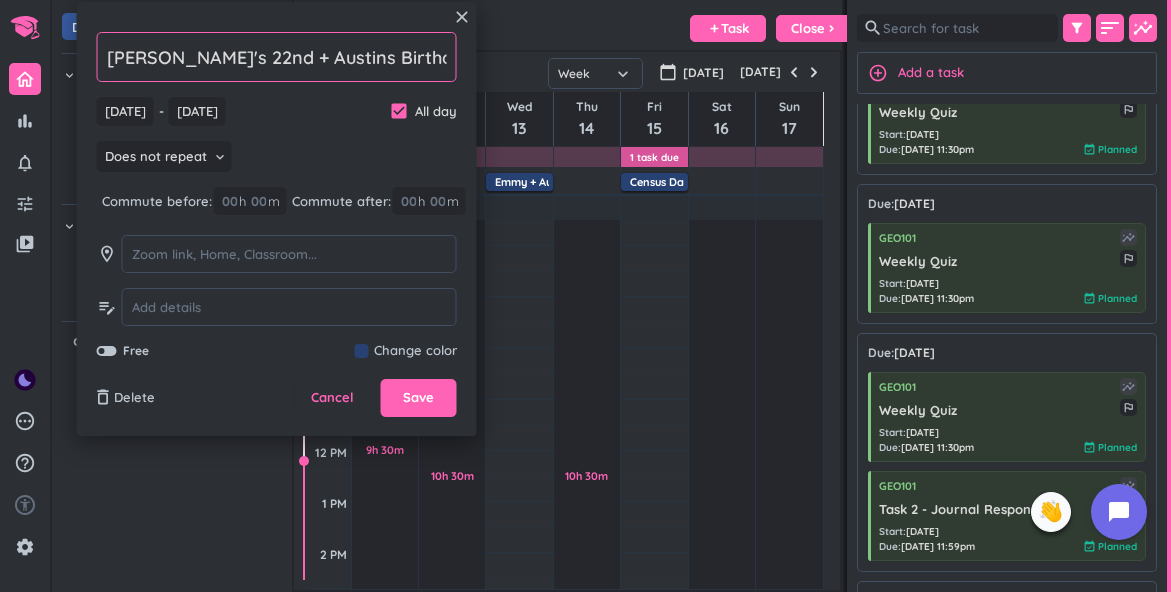 click on "[PERSON_NAME]'s 22nd + Austins Birthday" 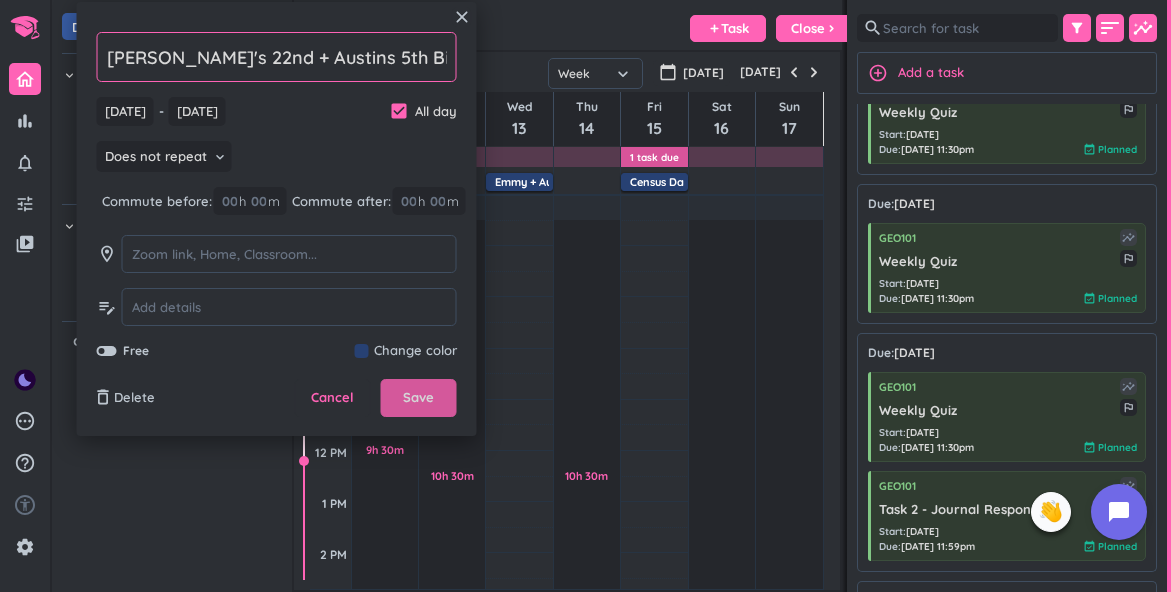 type on "[PERSON_NAME]'s 22nd + Austins 5th Birthday" 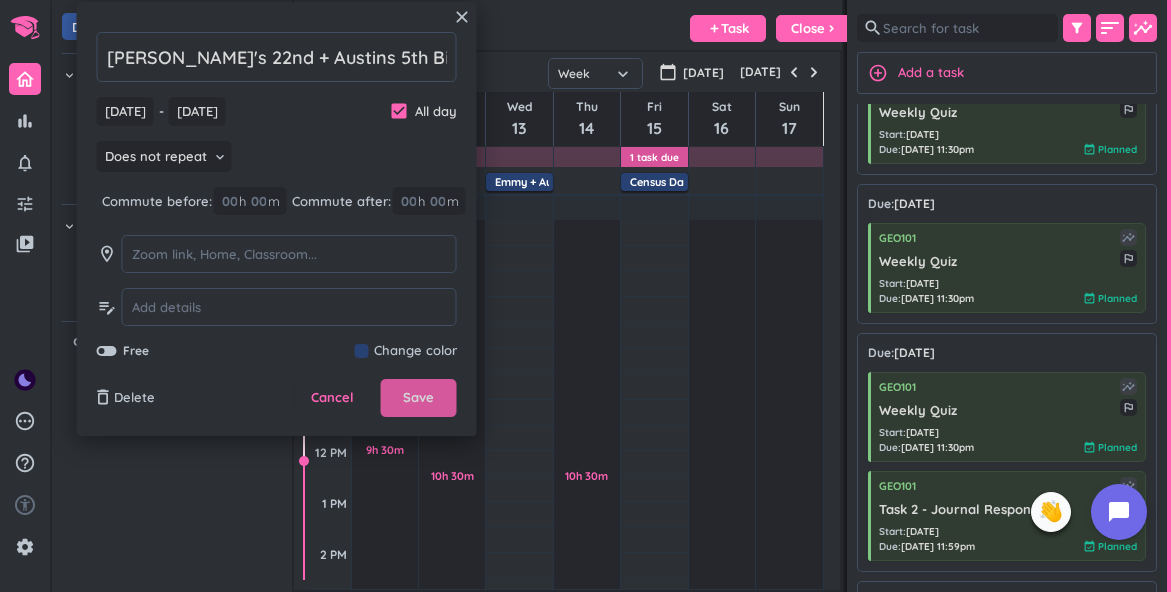 click on "Save" at bounding box center (418, 398) 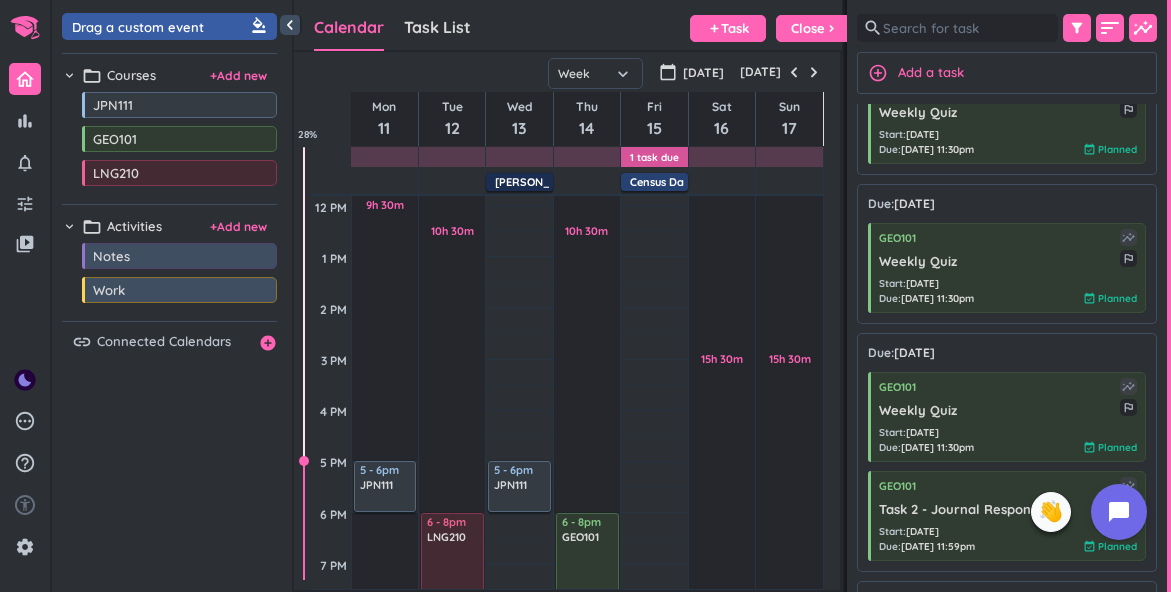 scroll, scrollTop: 348, scrollLeft: 0, axis: vertical 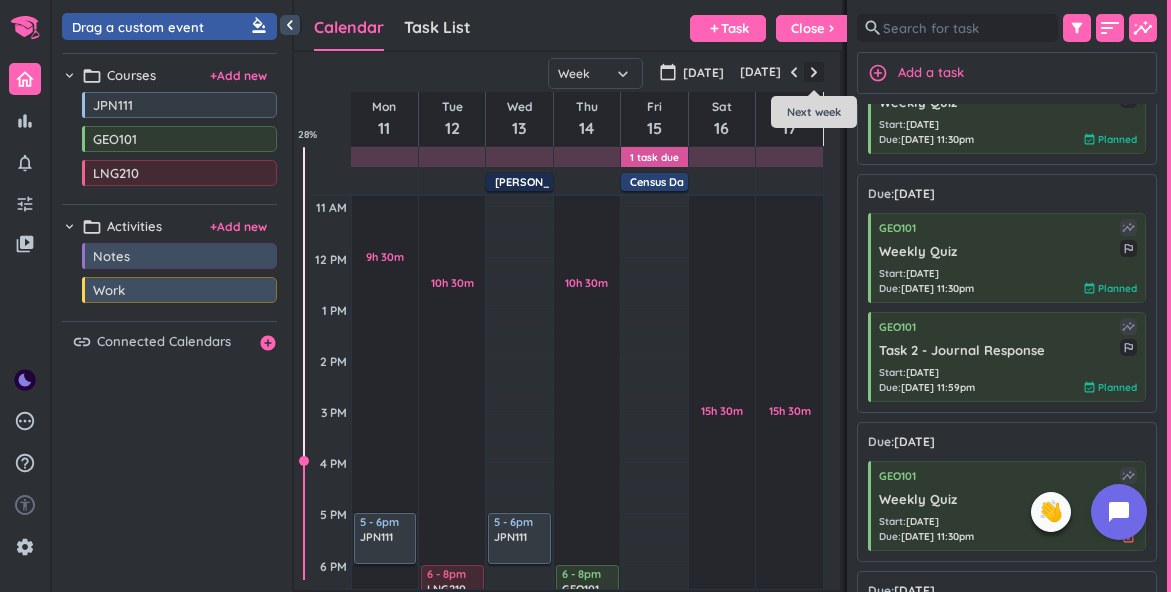 click at bounding box center (814, 72) 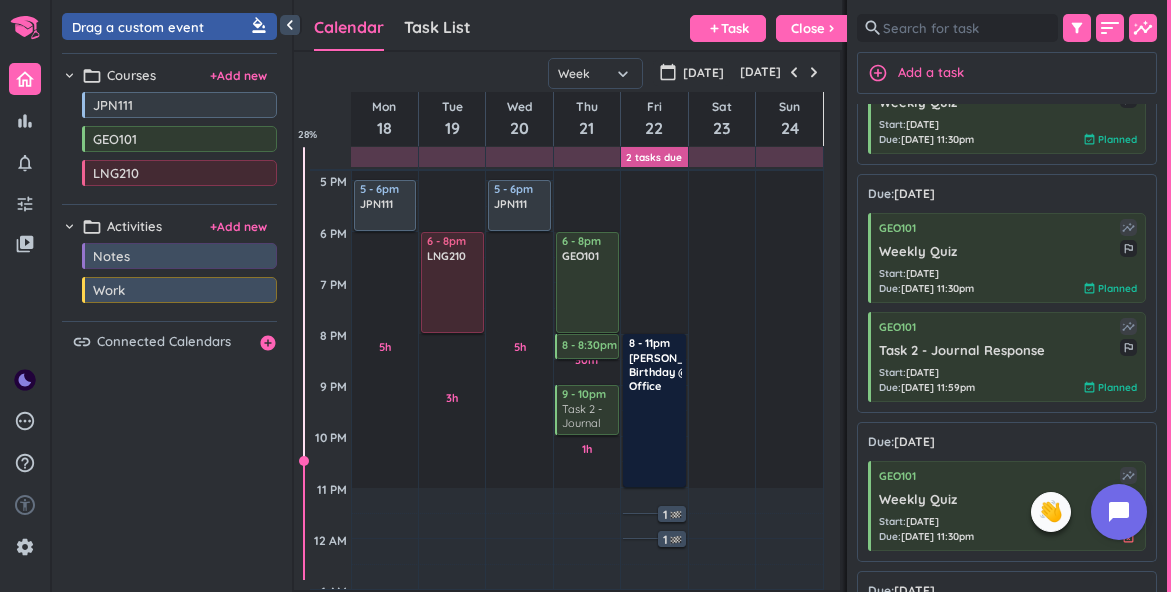 scroll, scrollTop: 658, scrollLeft: 0, axis: vertical 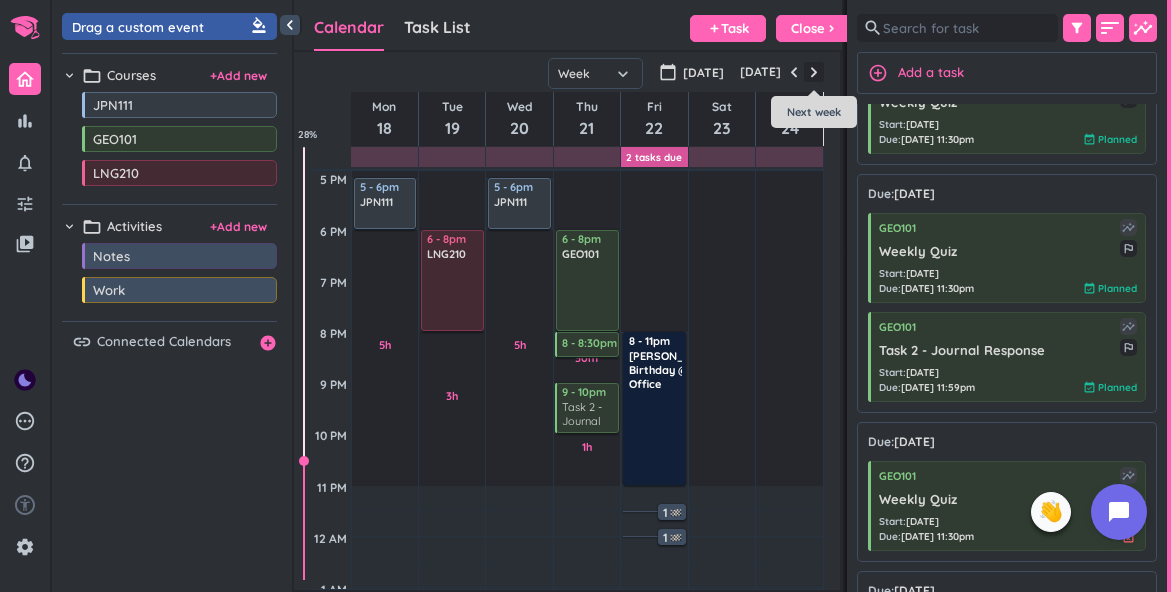 click at bounding box center (814, 72) 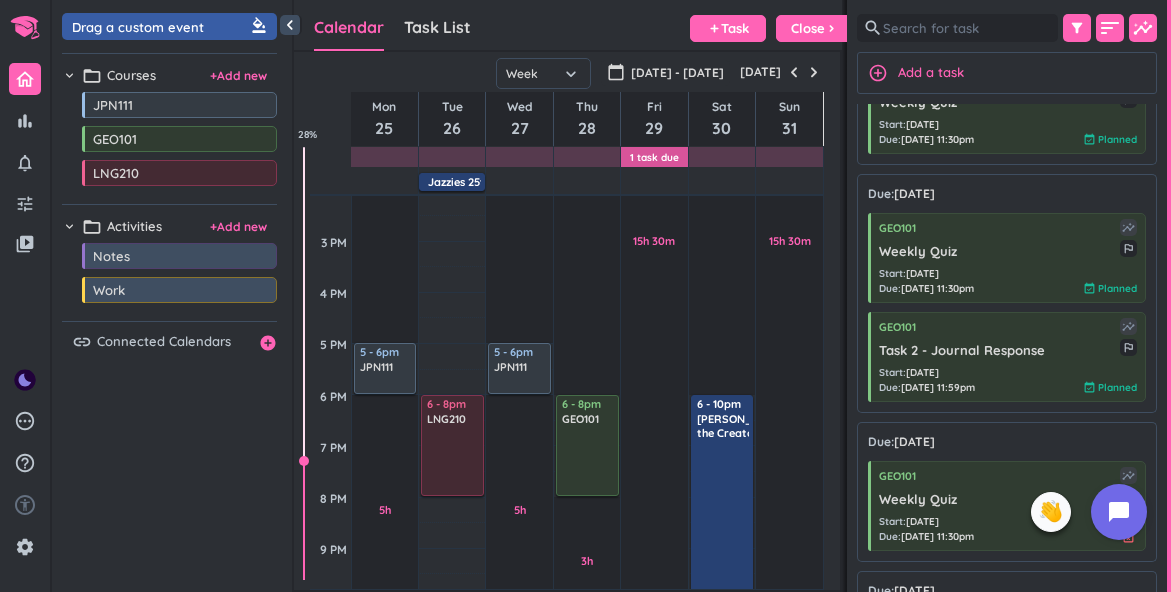 scroll, scrollTop: 675, scrollLeft: 0, axis: vertical 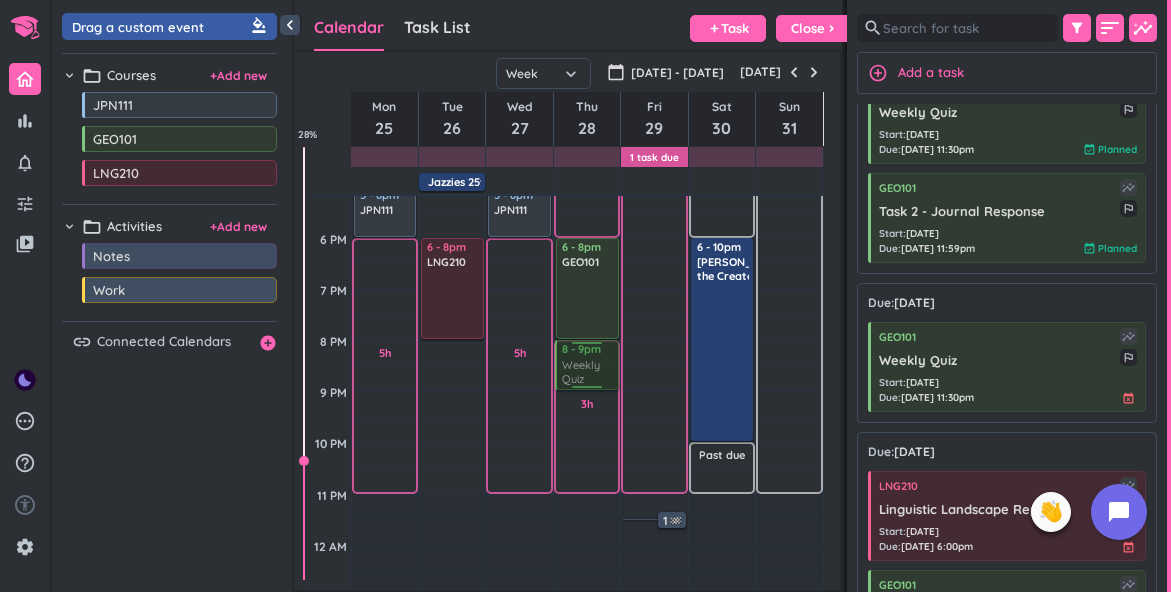 drag, startPoint x: 985, startPoint y: 358, endPoint x: 604, endPoint y: 343, distance: 381.29517 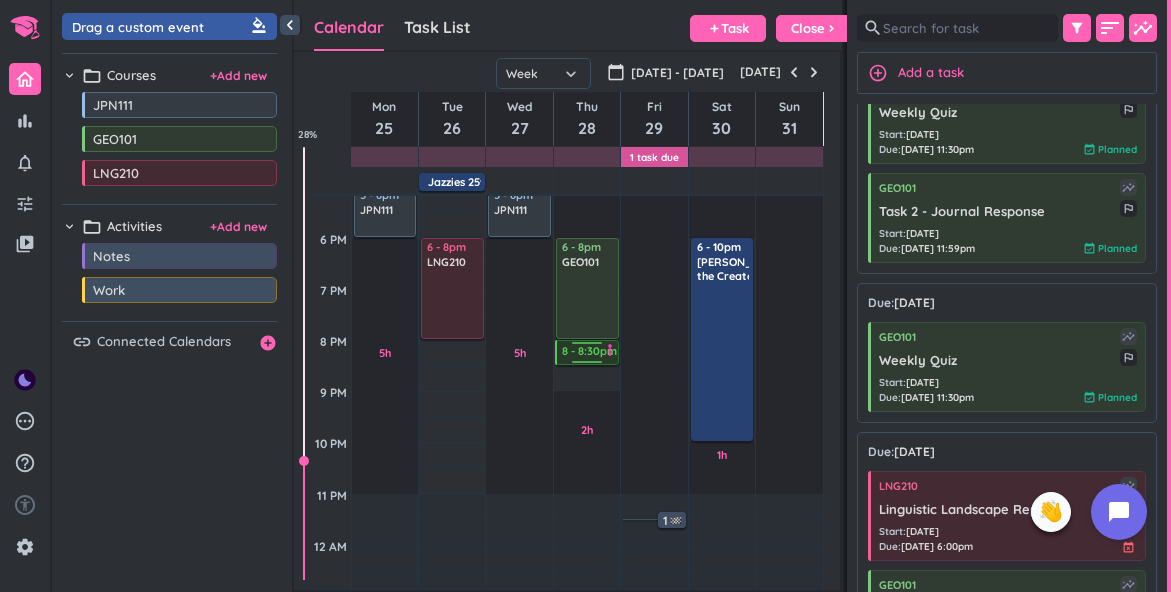 drag, startPoint x: 592, startPoint y: 388, endPoint x: 594, endPoint y: 363, distance: 25.079872 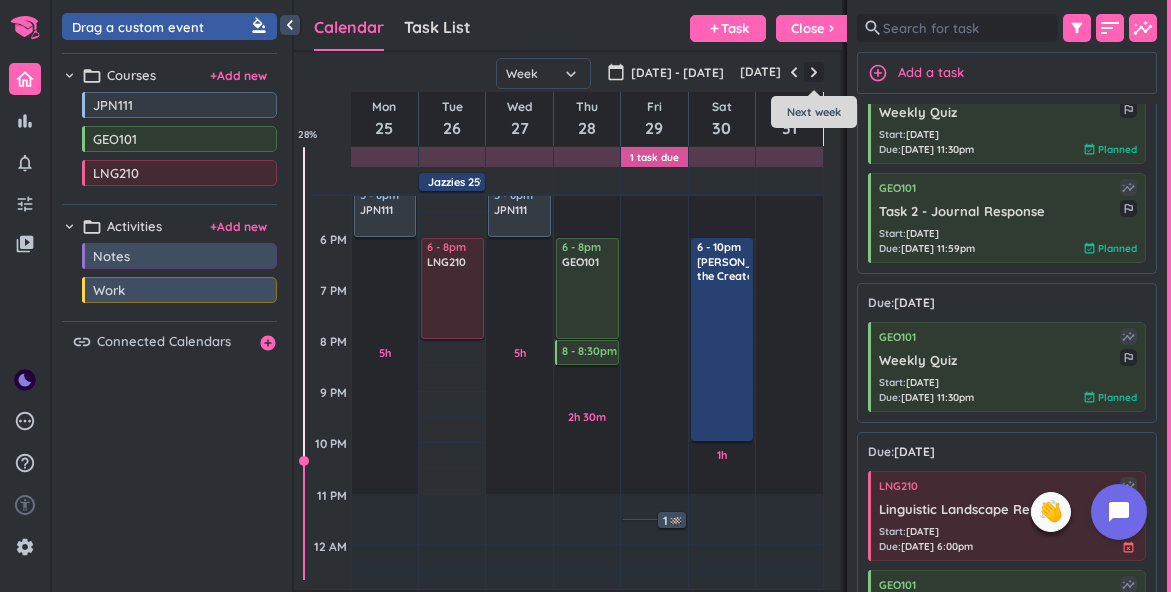 click at bounding box center (814, 72) 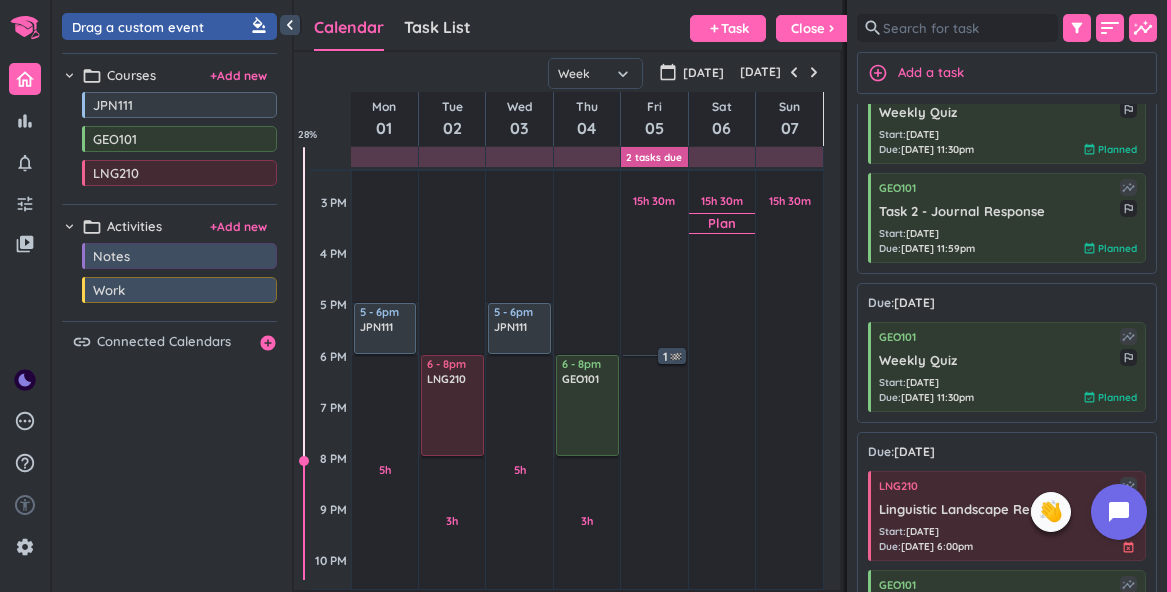 scroll, scrollTop: 535, scrollLeft: 0, axis: vertical 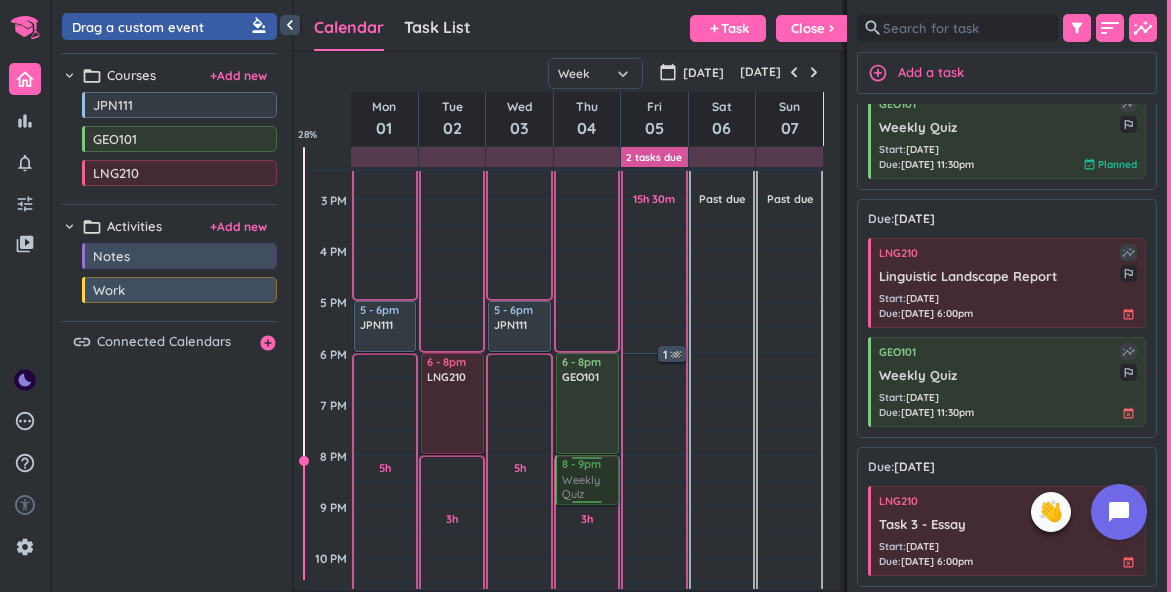 drag, startPoint x: 1008, startPoint y: 387, endPoint x: 608, endPoint y: 458, distance: 406.25238 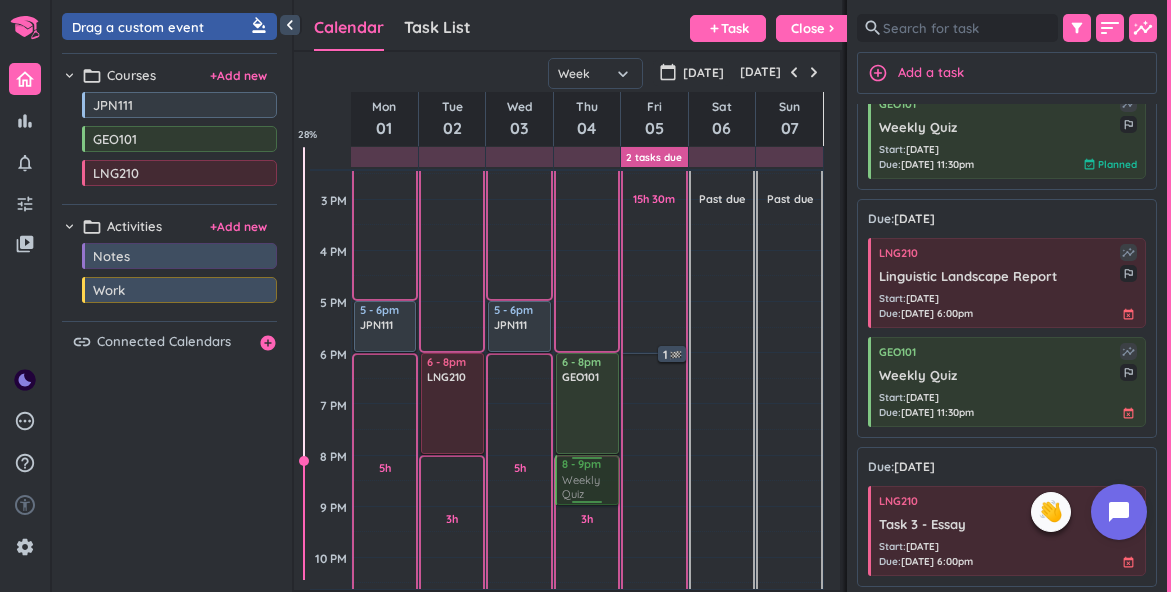 click on "chevron_left Drag a custom event format_color_fill chevron_right folder_open Courses   +  Add new drag_indicator JPN111 more_horiz drag_indicator GEO101 more_horiz drag_indicator LNG210 more_horiz chevron_right folder_open Activities   +  Add new drag_indicator Notes more_horiz drag_indicator Work more_horiz link Connected Calendars add_circle Calendar Task List Calendar keyboard_arrow_down add Task Close chevron_right 2   Tasks   Due SHOVEL [DATE] - [DATE] Week Month Next 7 days keyboard_arrow_down Week keyboard_arrow_down calendar_today [DATE] [DATE] Mon 01 Tue 02 Wed 03 Thu 04 Fri 05 Sat 06 Sun 07 4 AM 5 AM 6 AM 7 AM 8 AM 9 AM 10 AM 11 AM 12 PM 1 PM 2 PM 3 PM 4 PM 5 PM 6 PM 7 PM 8 PM 9 PM 10 PM 11 PM 12 AM 1 AM 2 AM 3 AM 9h 30m Past due Plan 5h  Past due Plan Adjust Awake Time Adjust Awake Time 5 - 6pm JPN111 delete_outline 10h 30m Past due Plan 3h  Past due Plan Adjust Awake Time Adjust Awake Time 6 - 8pm LNG210 delete_outline 9h 30m Past due Plan 5h  Past due Plan Adjust Awake Time Adjust Awake Time" at bounding box center [611, 296] 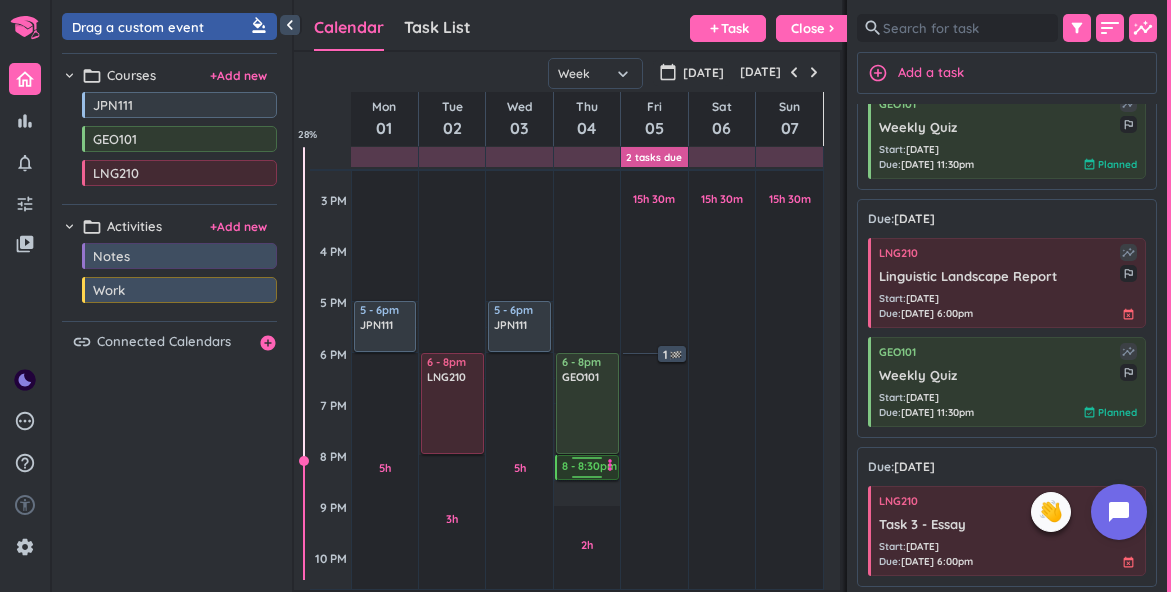 drag, startPoint x: 591, startPoint y: 502, endPoint x: 598, endPoint y: 478, distance: 25 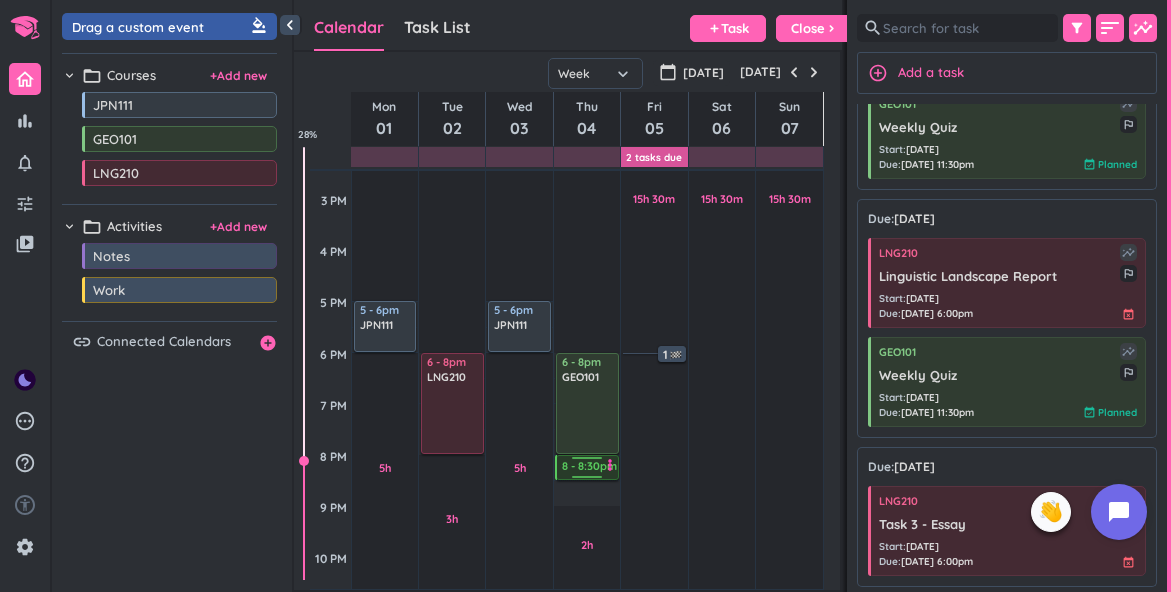 click on "10h 30m Past due Plan 2h  Past due Plan Adjust Awake Time Adjust Awake Time 6 - 8pm GEO101 delete_outline 8 - 9pm GEO101 Weekly Quiz more_vert 8 - 8:30pm Weekly Quiz more_vert" at bounding box center (587, 250) 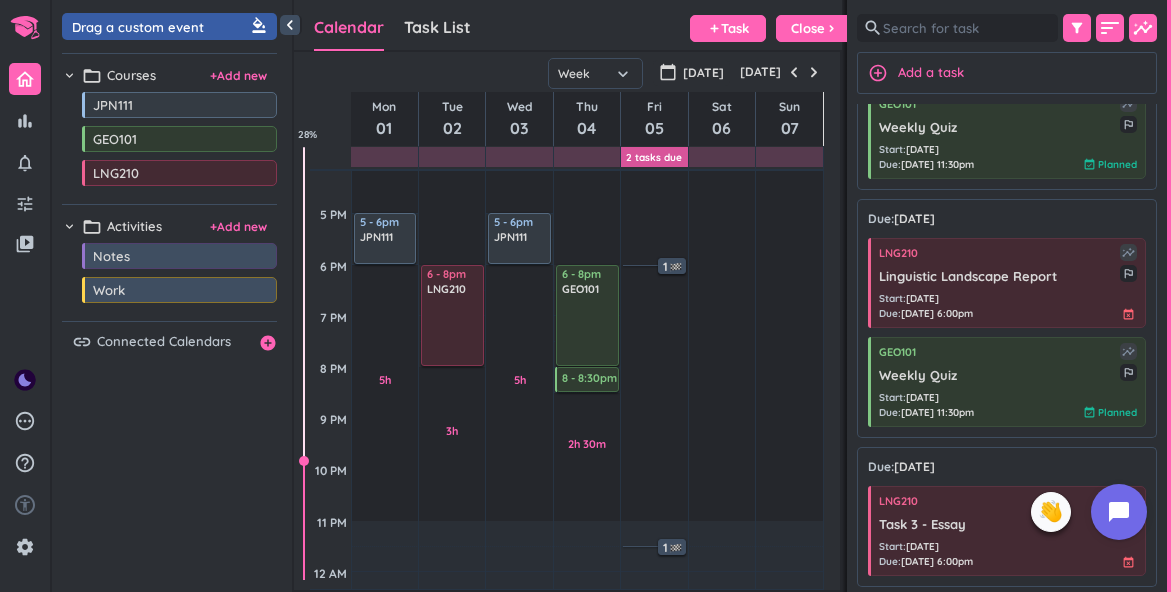 scroll, scrollTop: 795, scrollLeft: 0, axis: vertical 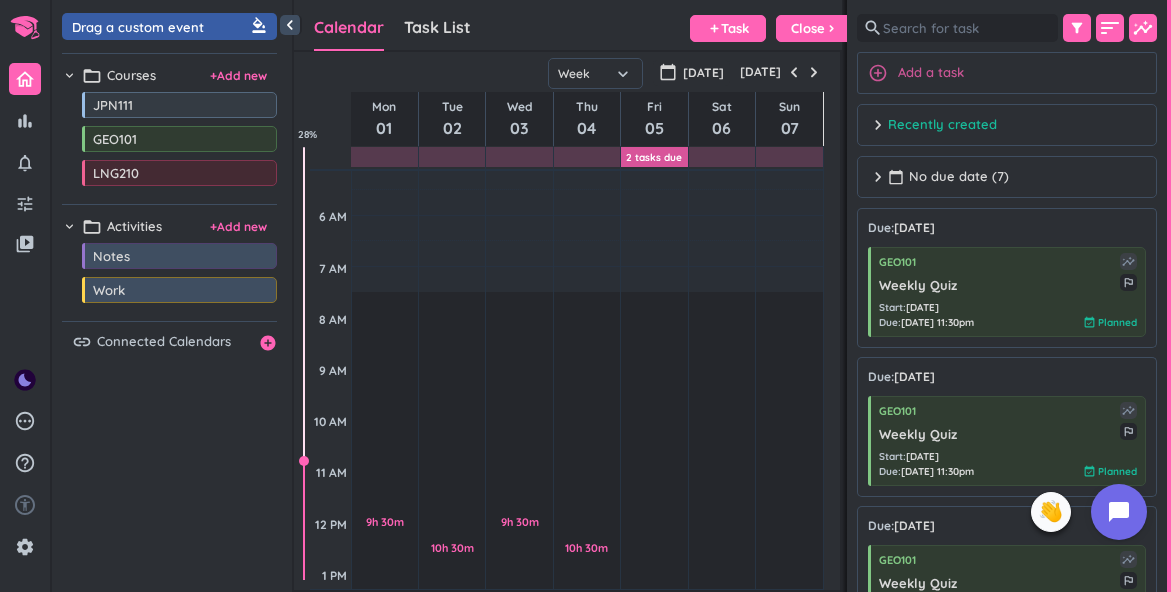 click on "Add a task" at bounding box center [931, 73] 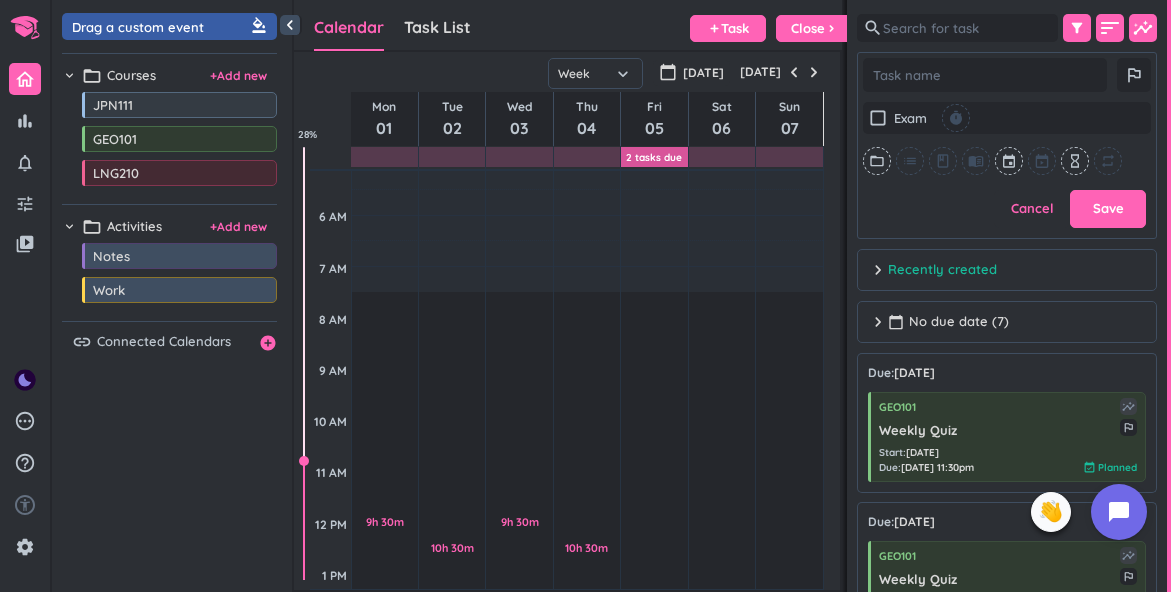 scroll, scrollTop: 343, scrollLeft: 300, axis: both 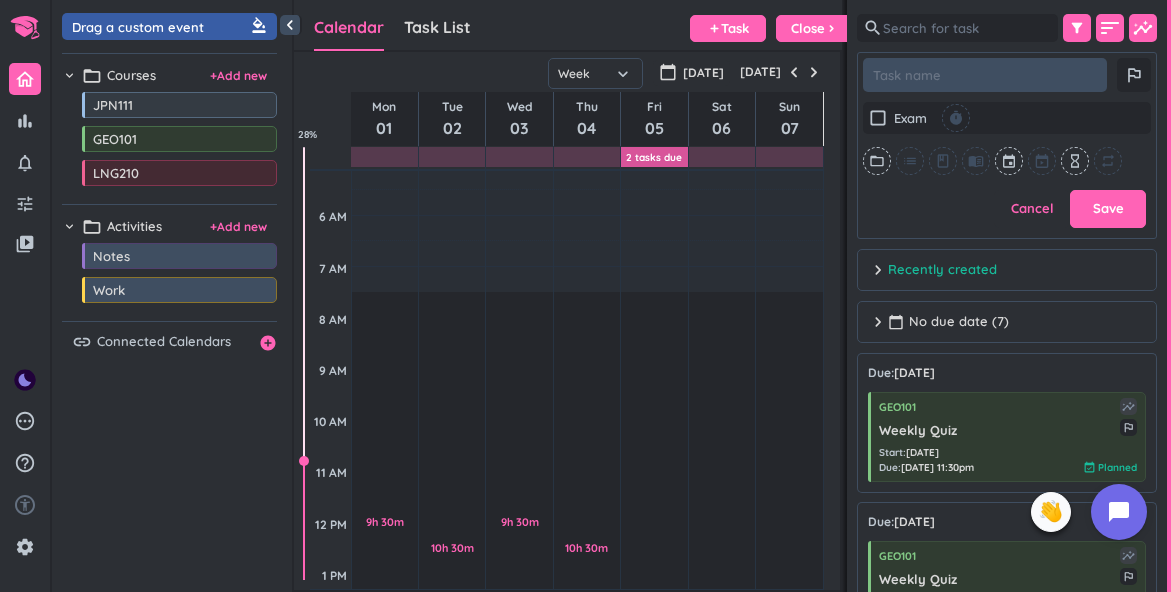 type on "x" 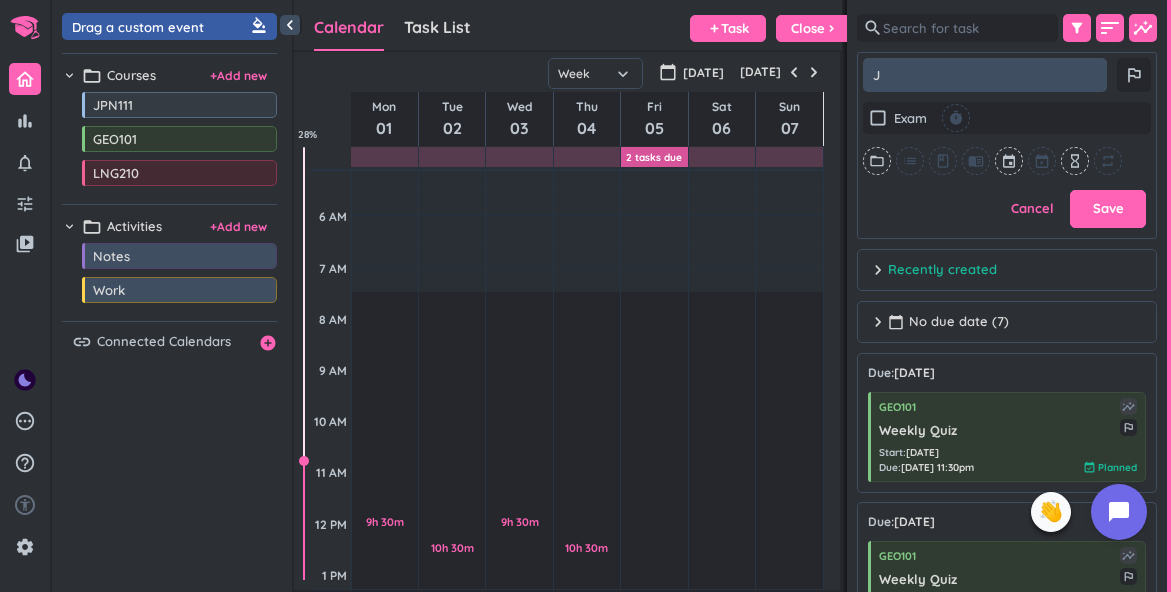 type on "x" 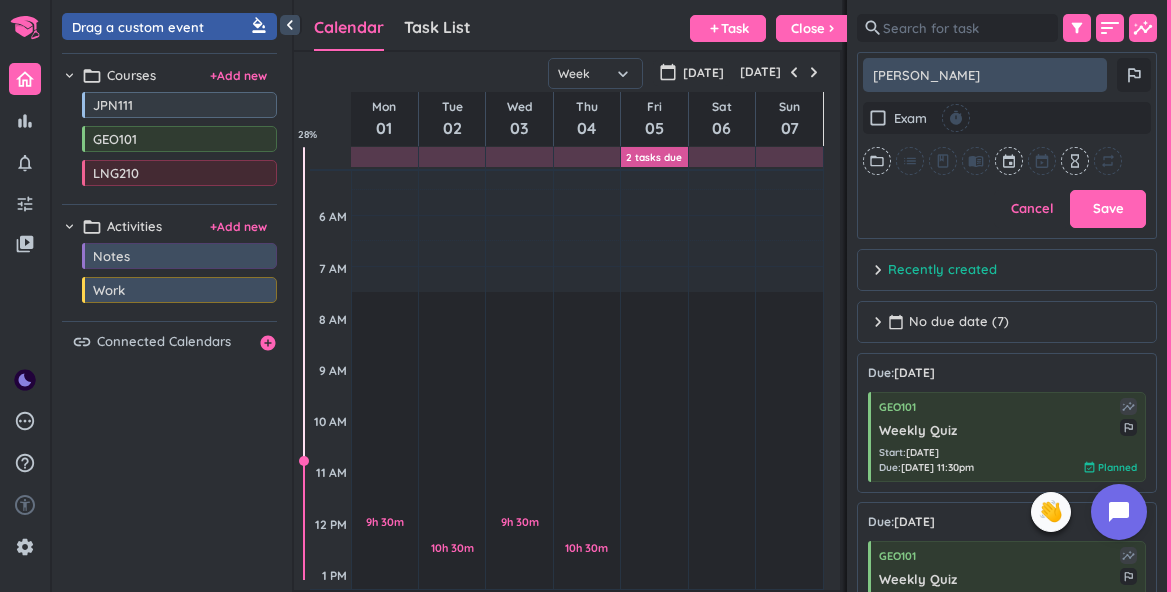 type on "x" 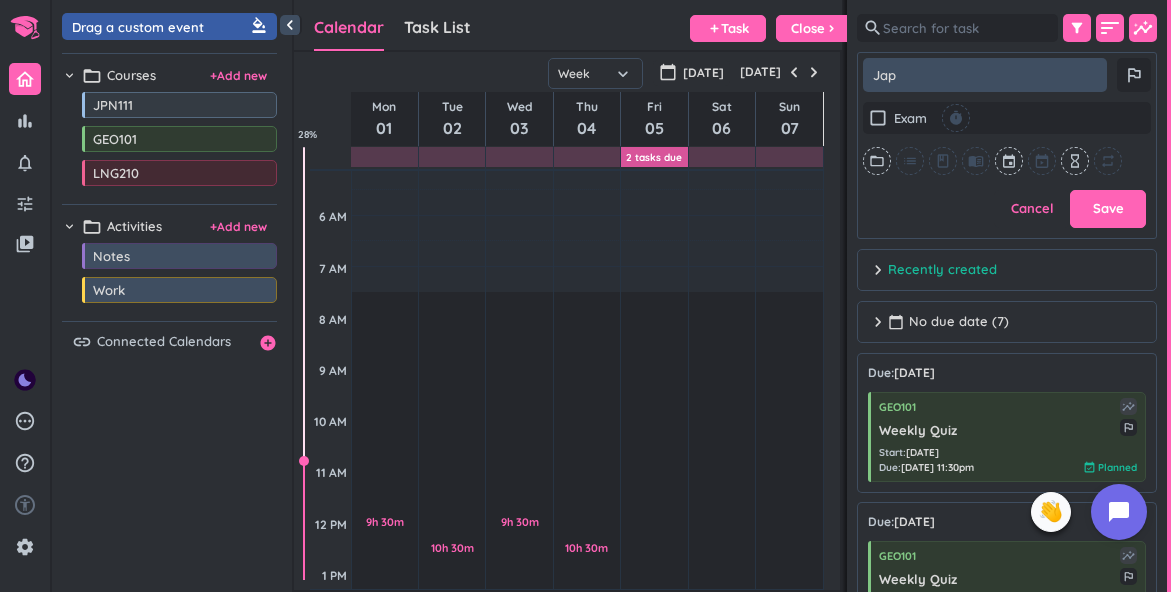 type on "x" 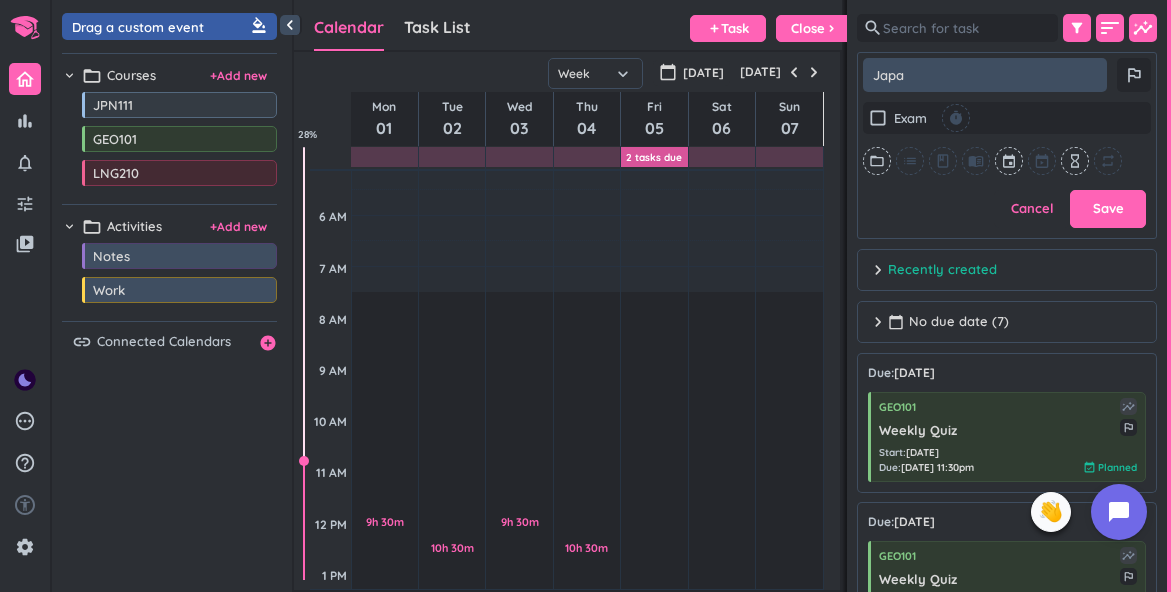 type on "x" 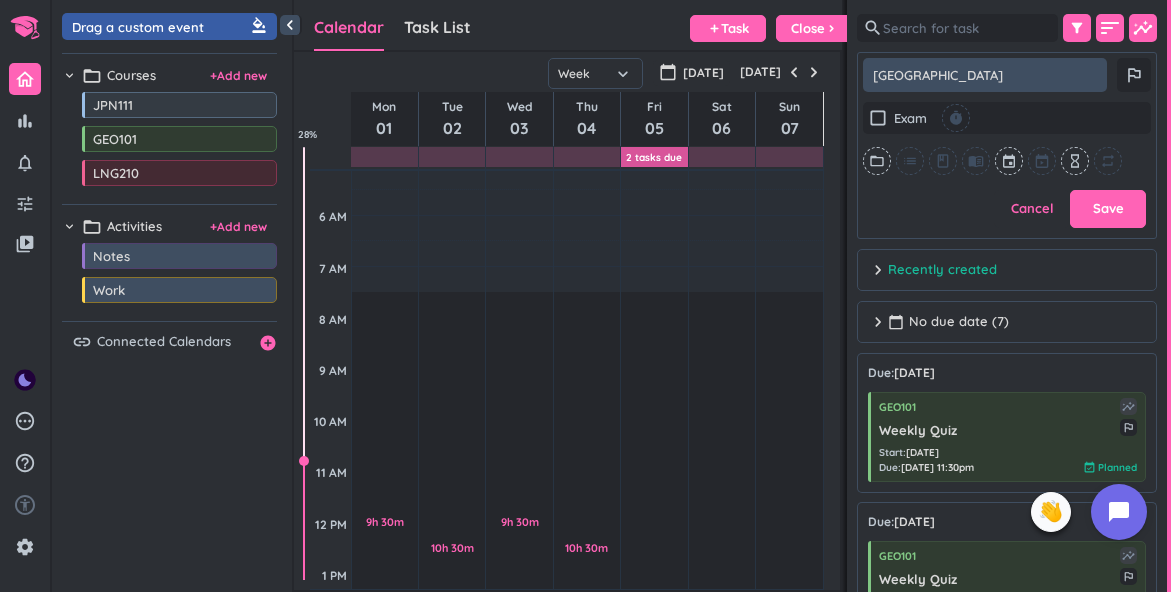 type on "x" 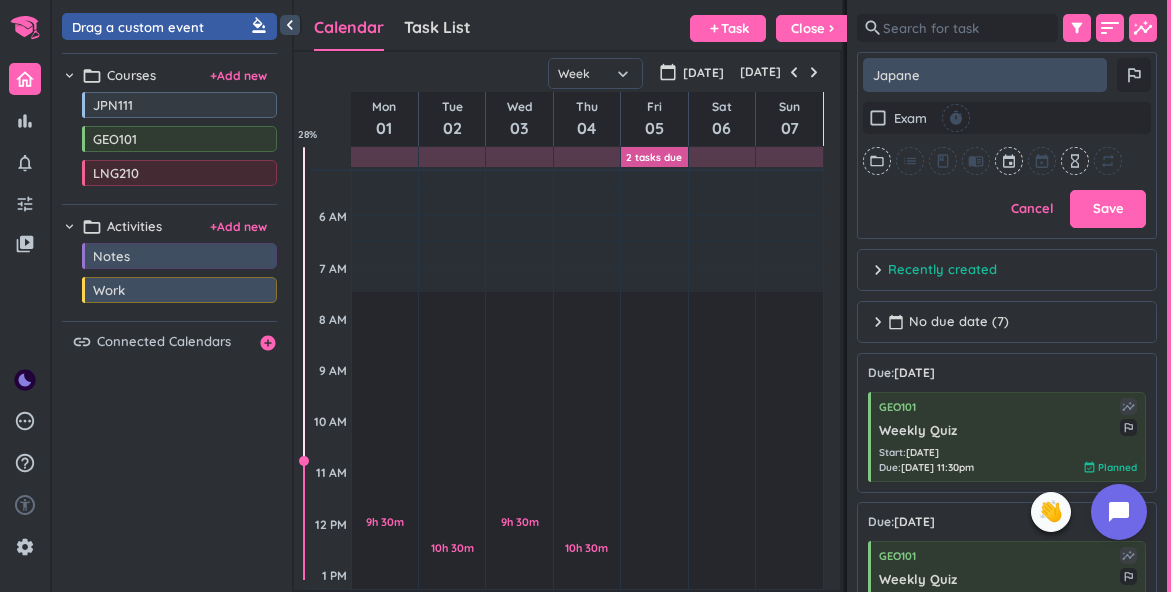 type on "x" 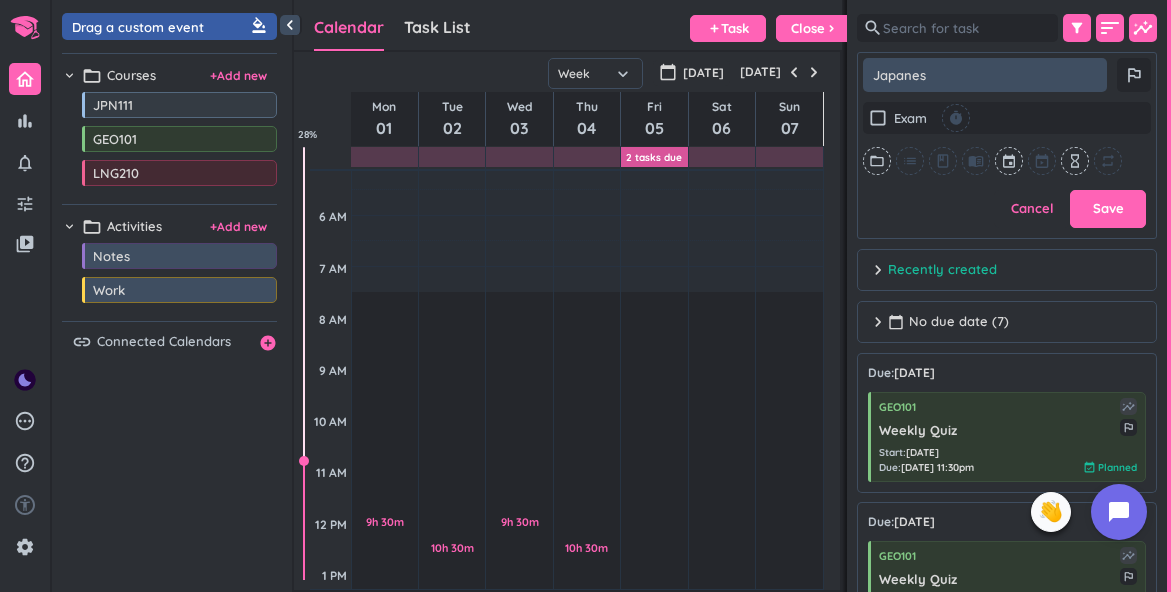 type on "x" 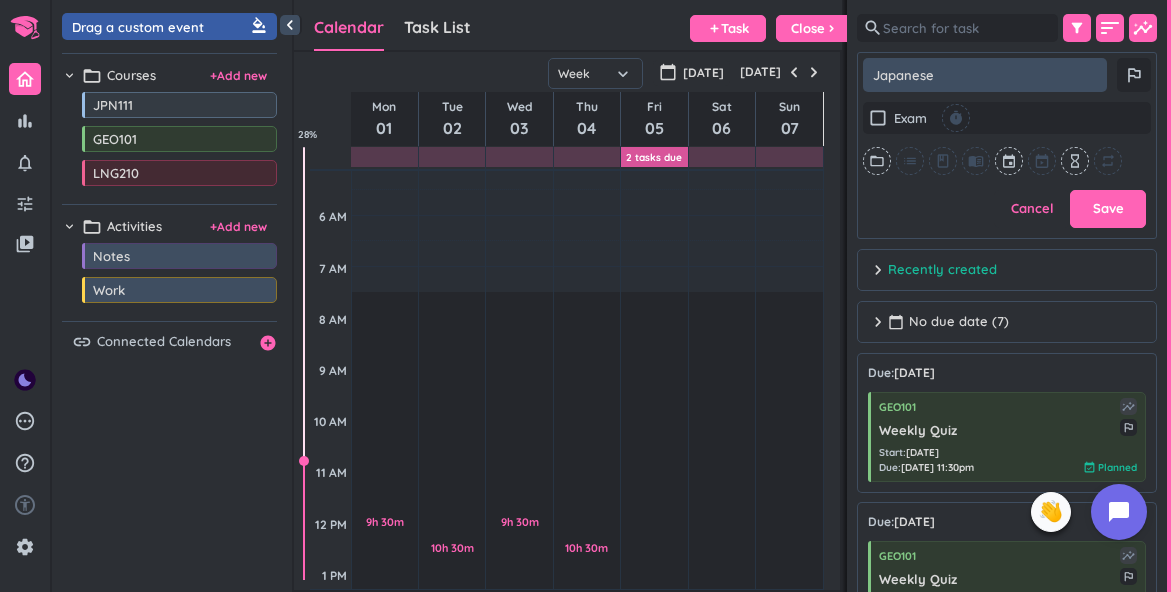 type on "x" 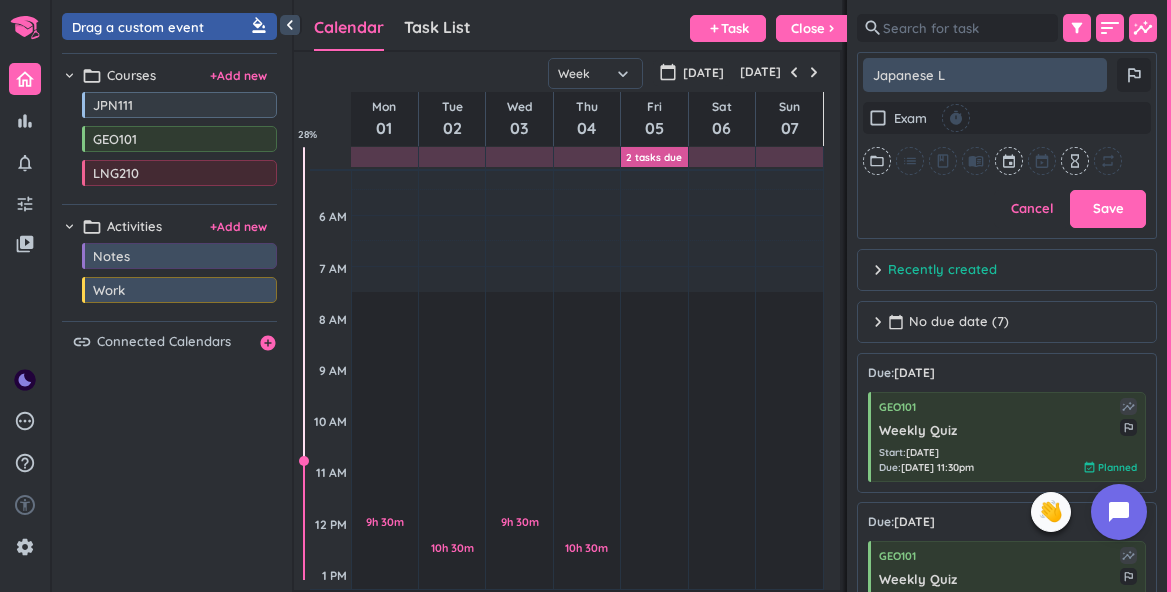 type on "x" 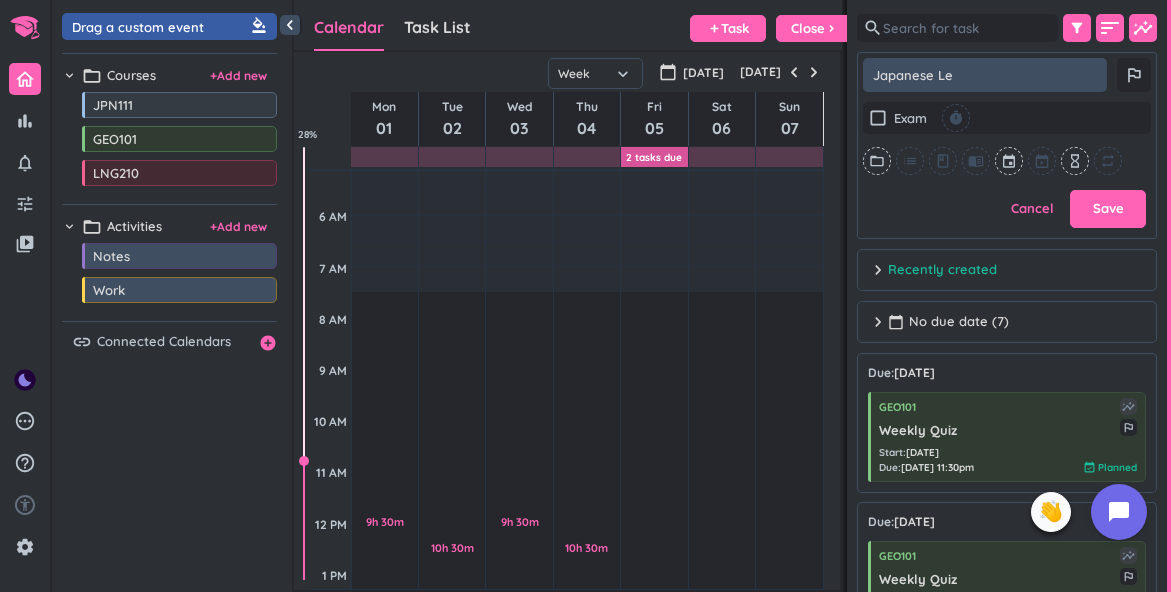 type on "x" 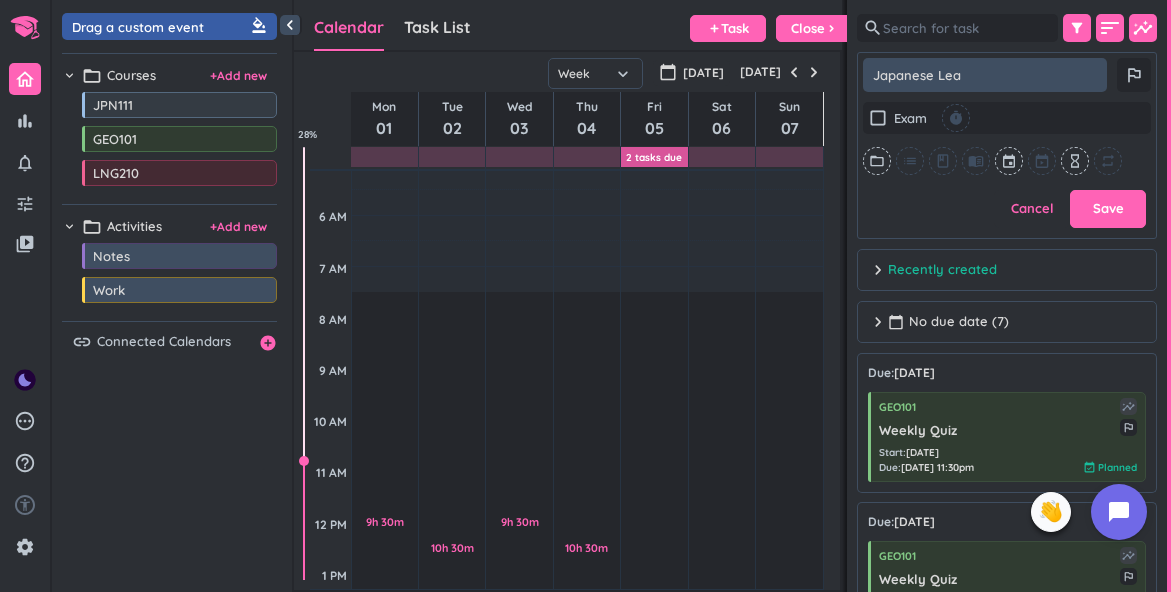 type on "x" 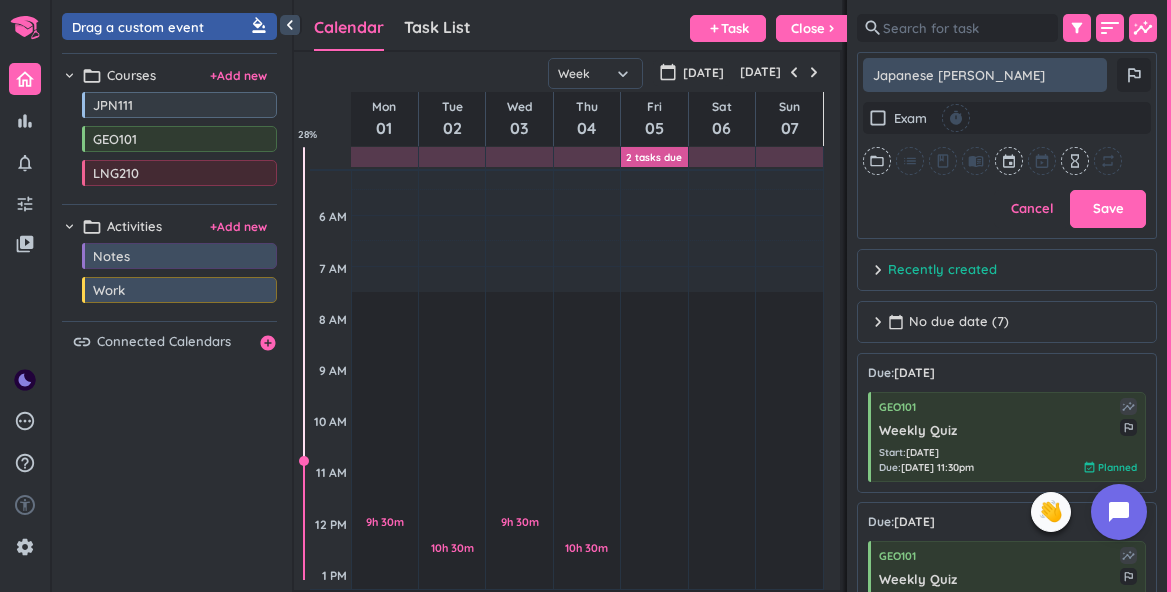 type on "x" 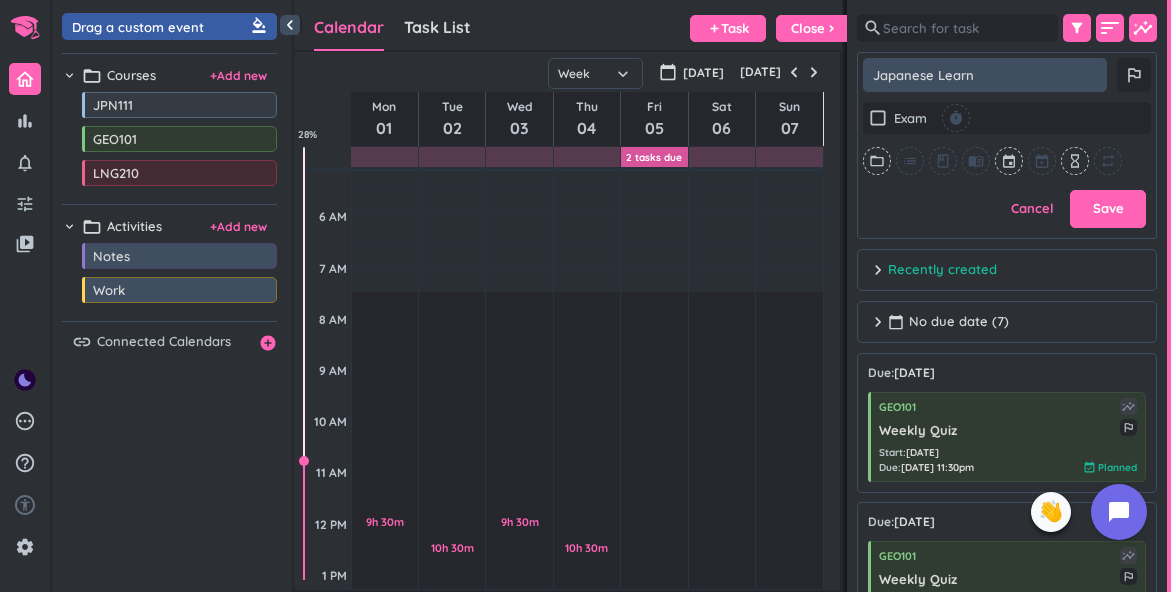 type on "x" 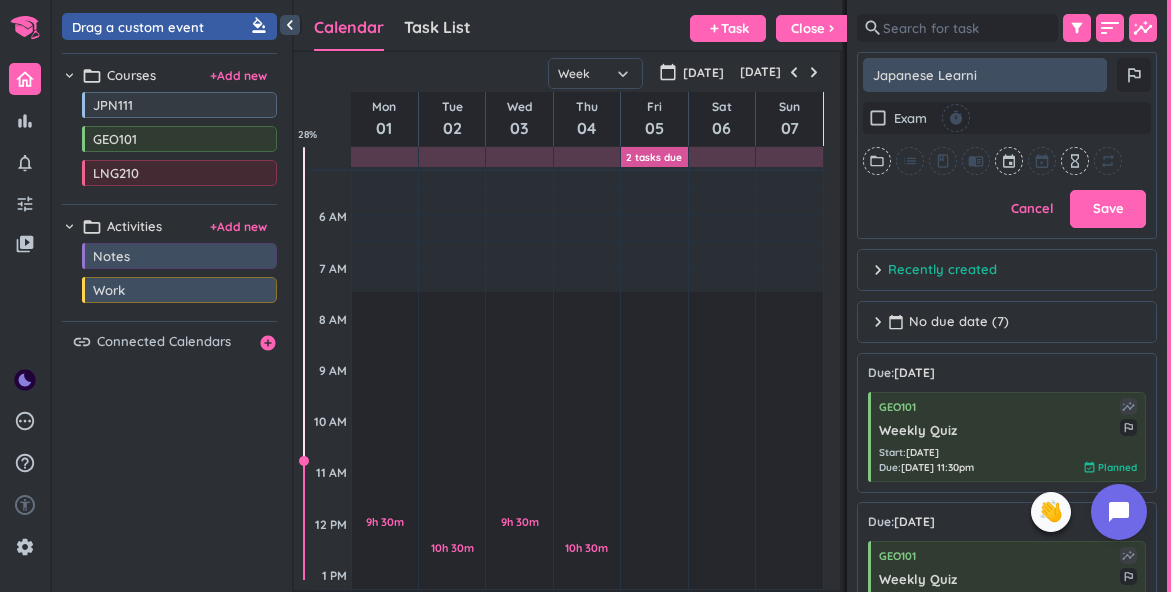 type on "x" 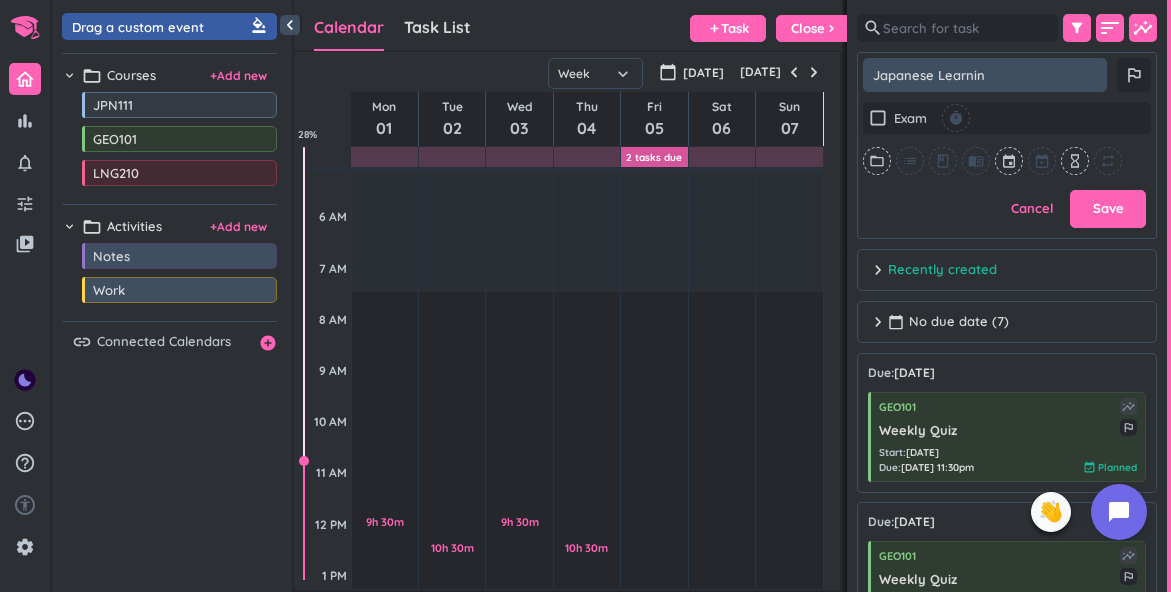 type on "x" 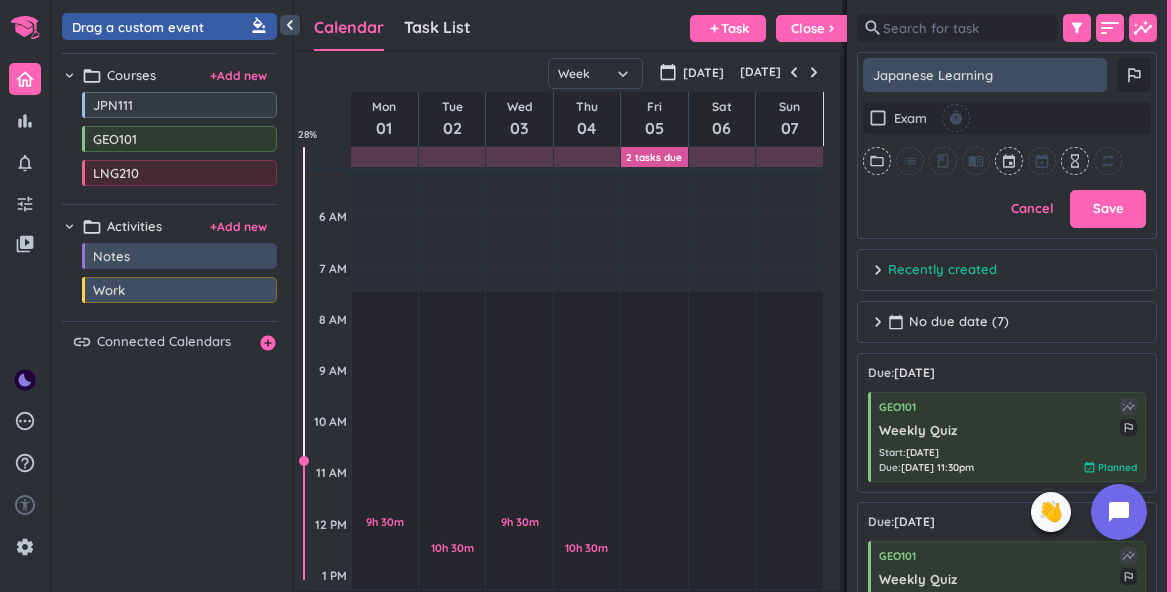 type on "x" 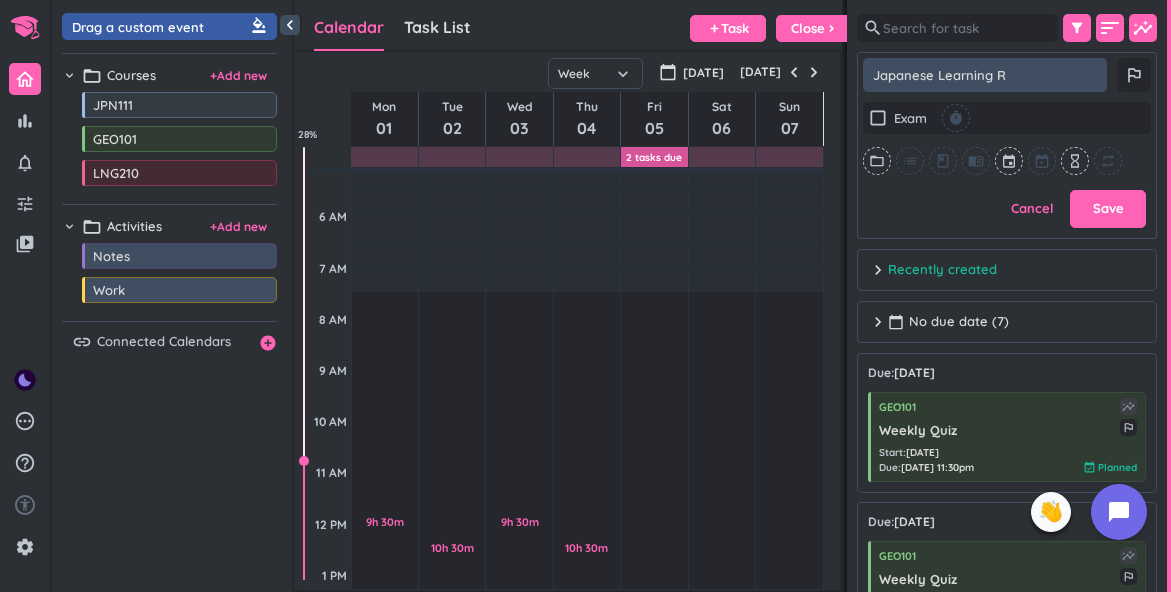type on "x" 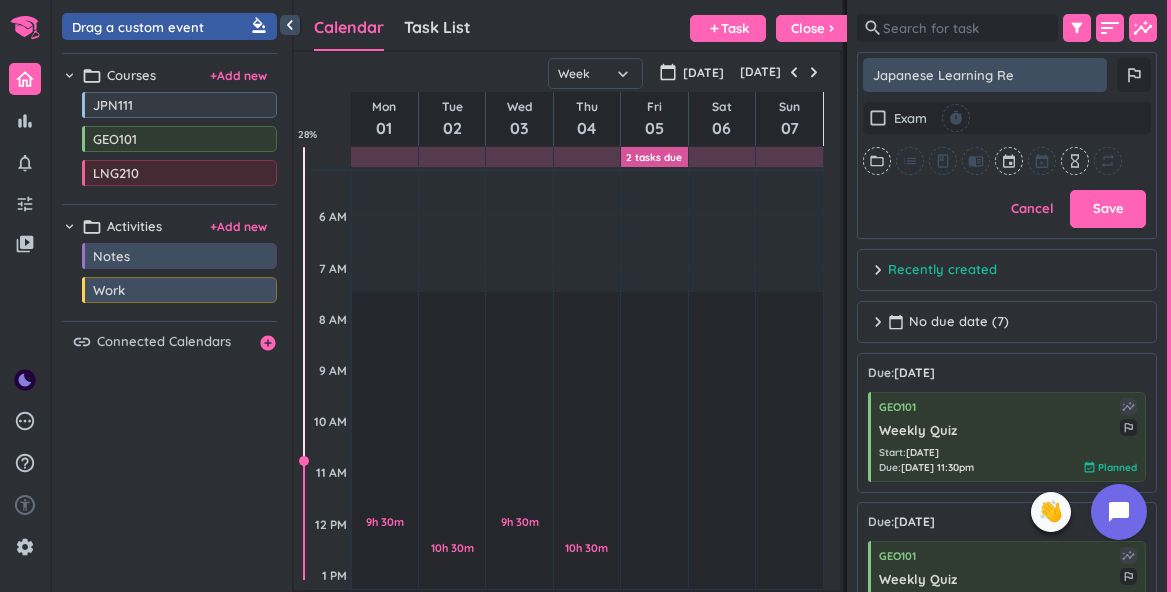 type on "x" 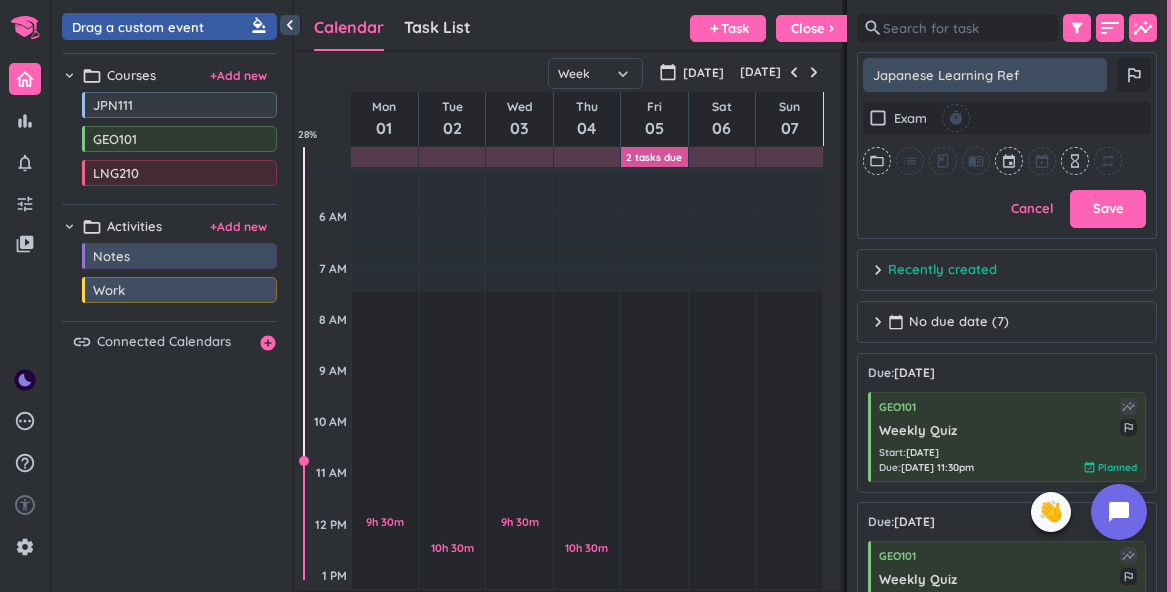 type on "x" 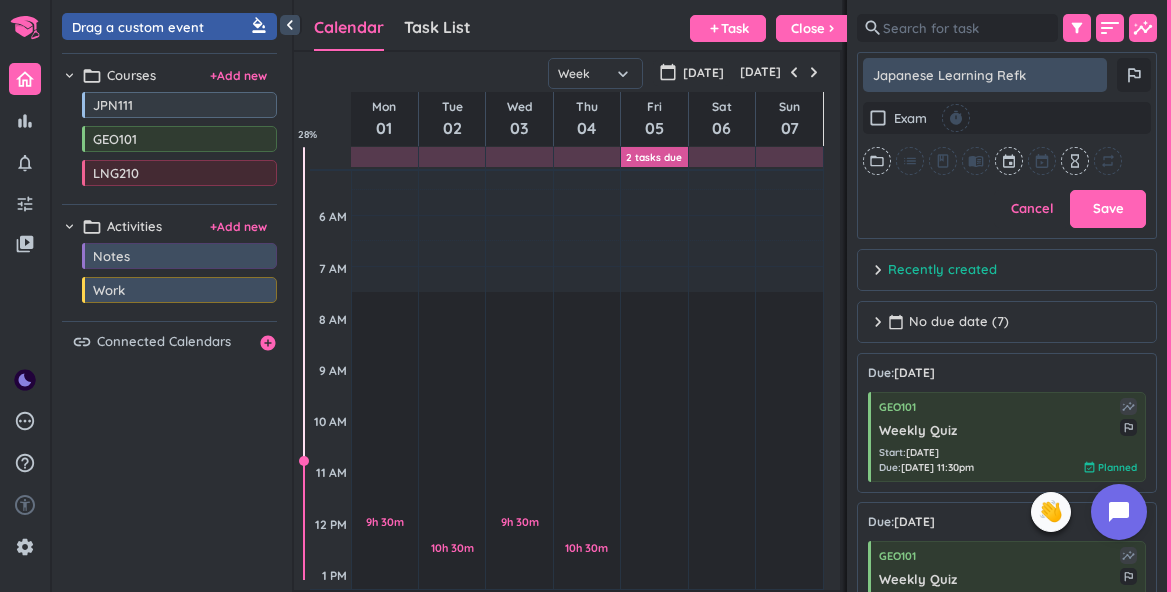 type on "x" 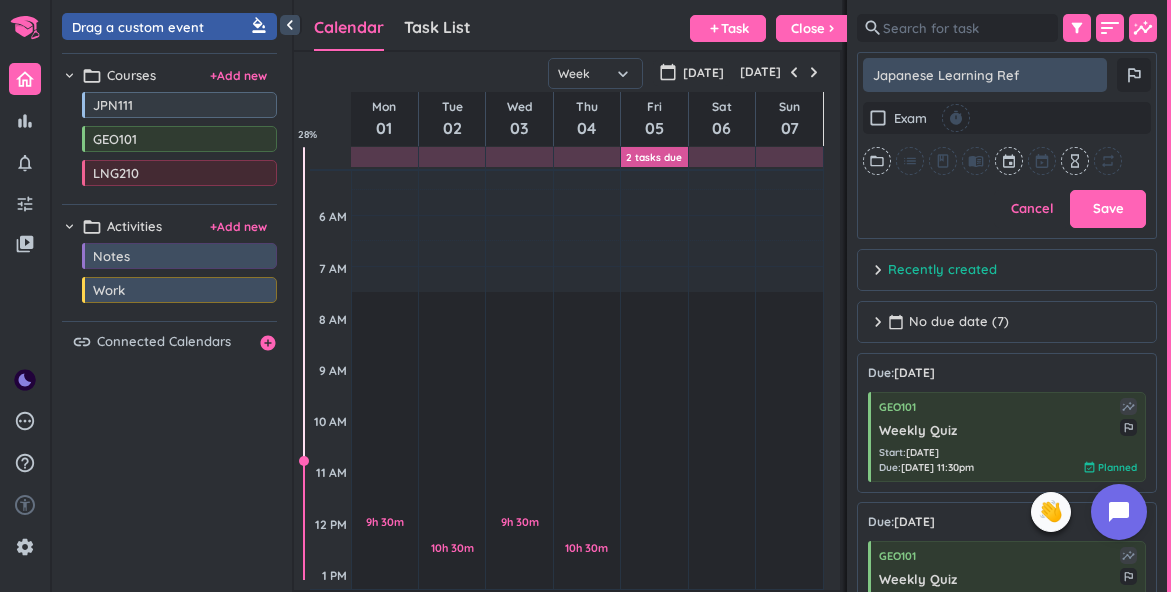 type on "x" 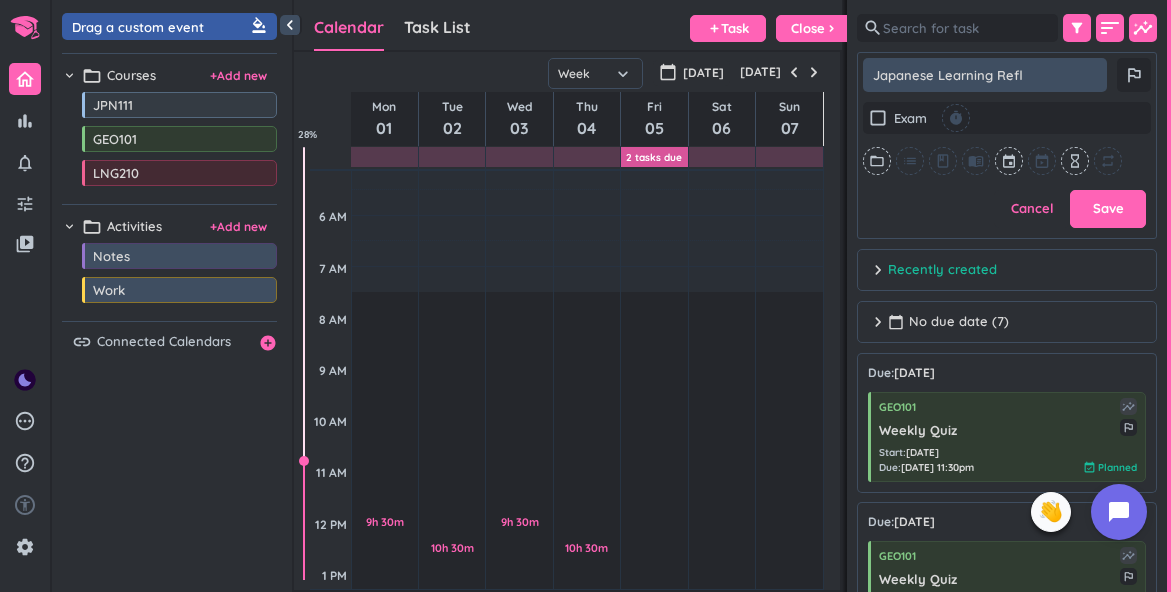 type on "x" 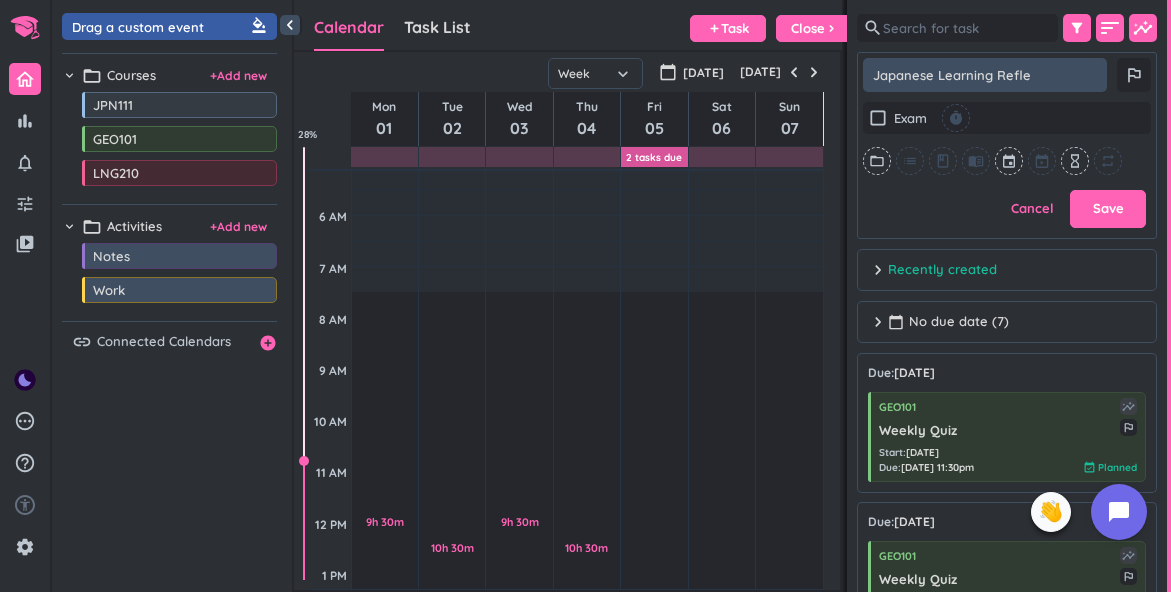 type on "x" 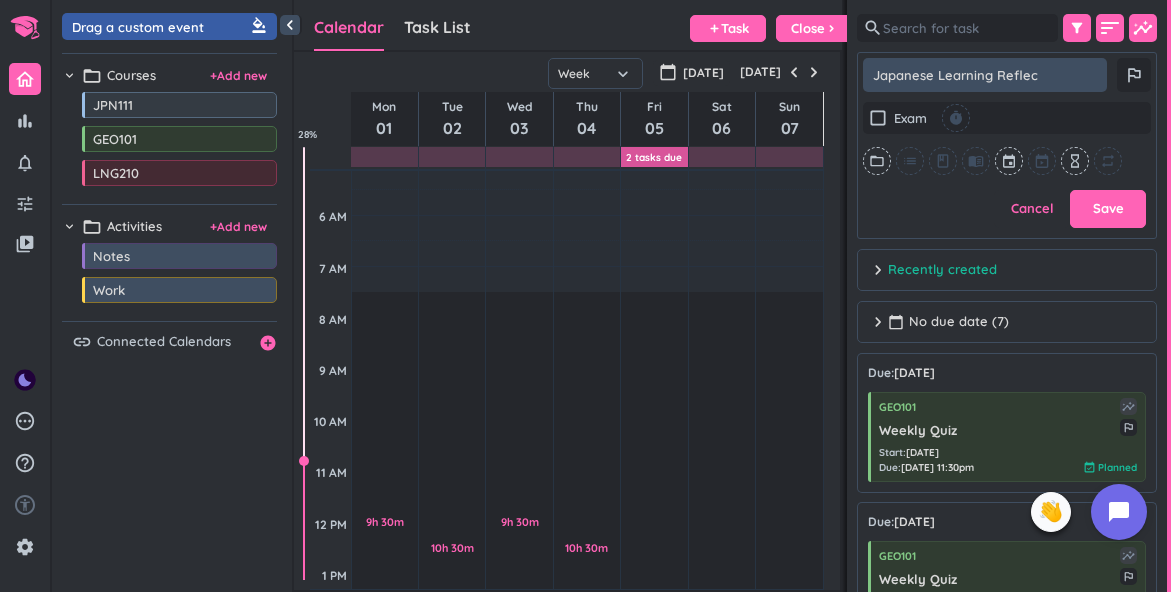 type on "x" 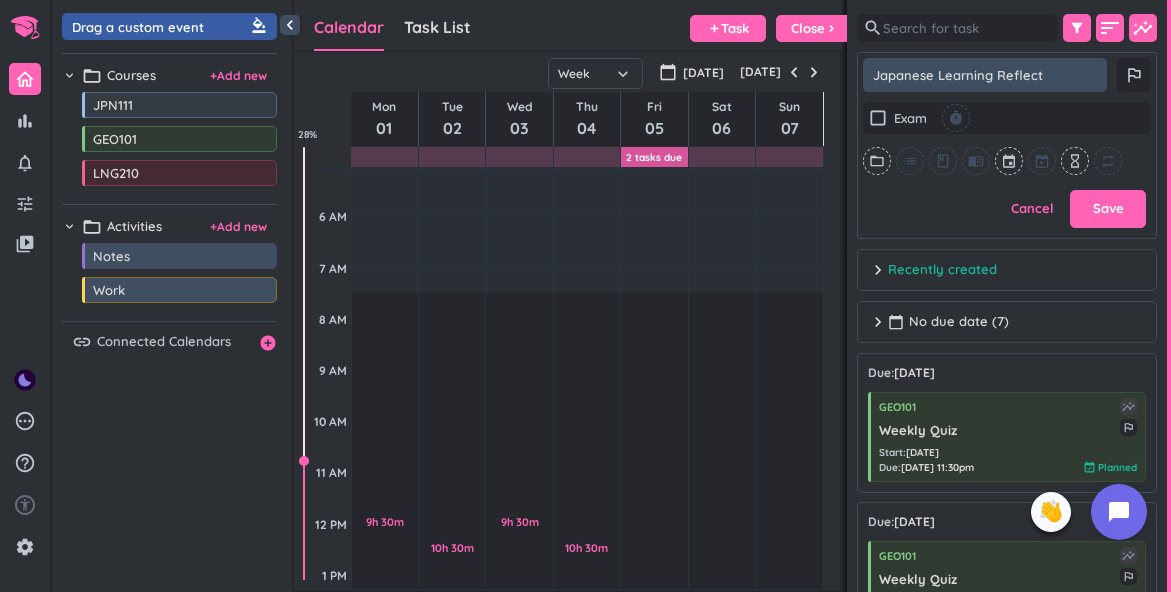 type on "x" 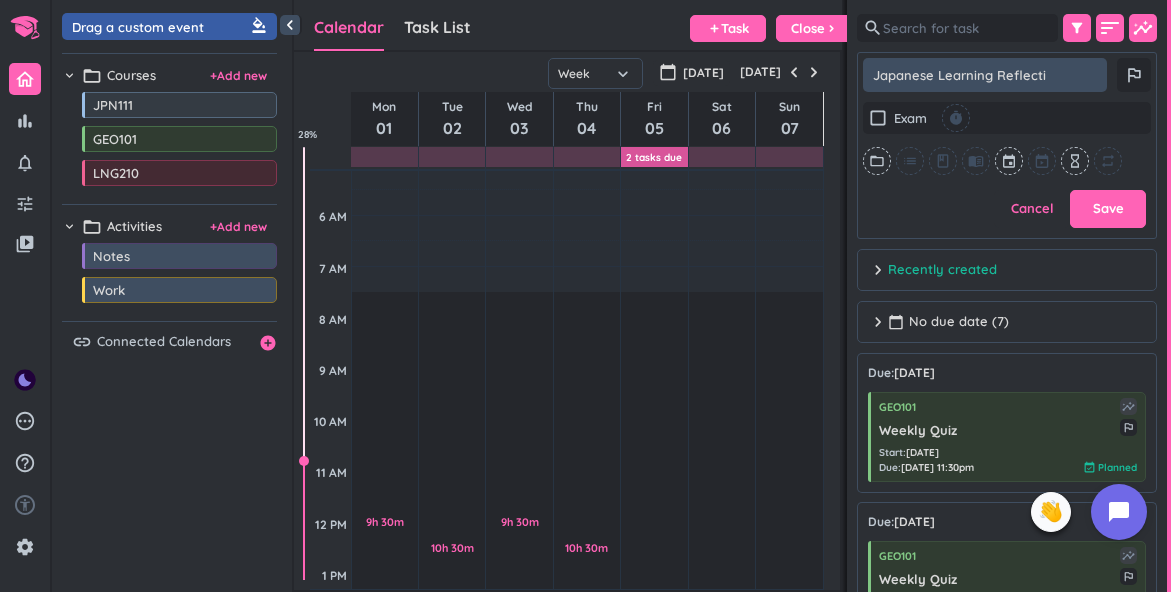 type on "x" 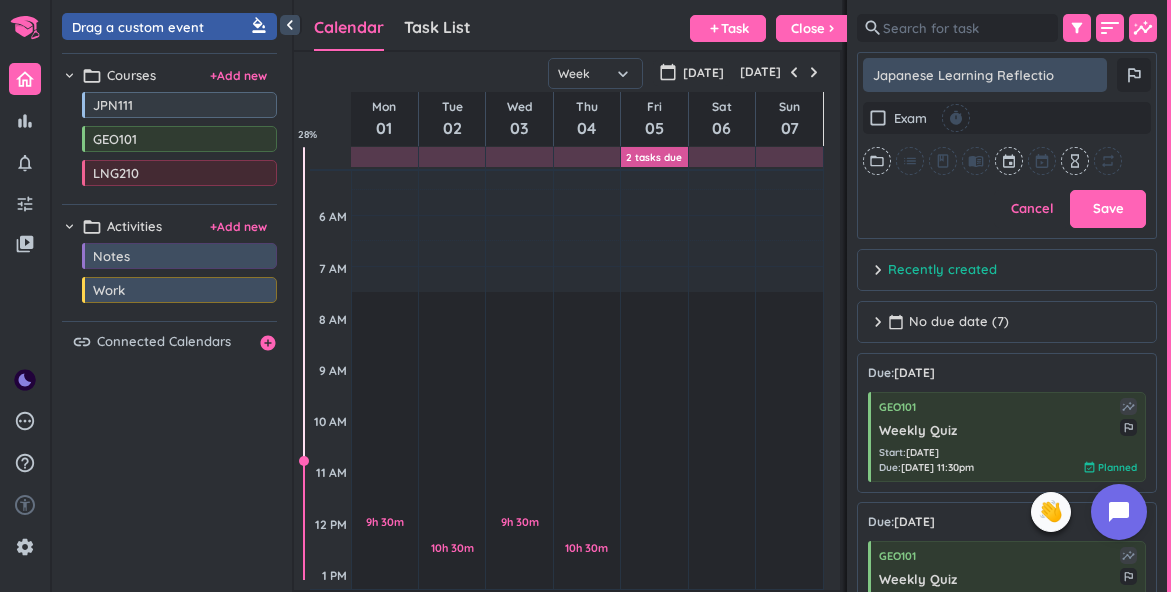 type on "x" 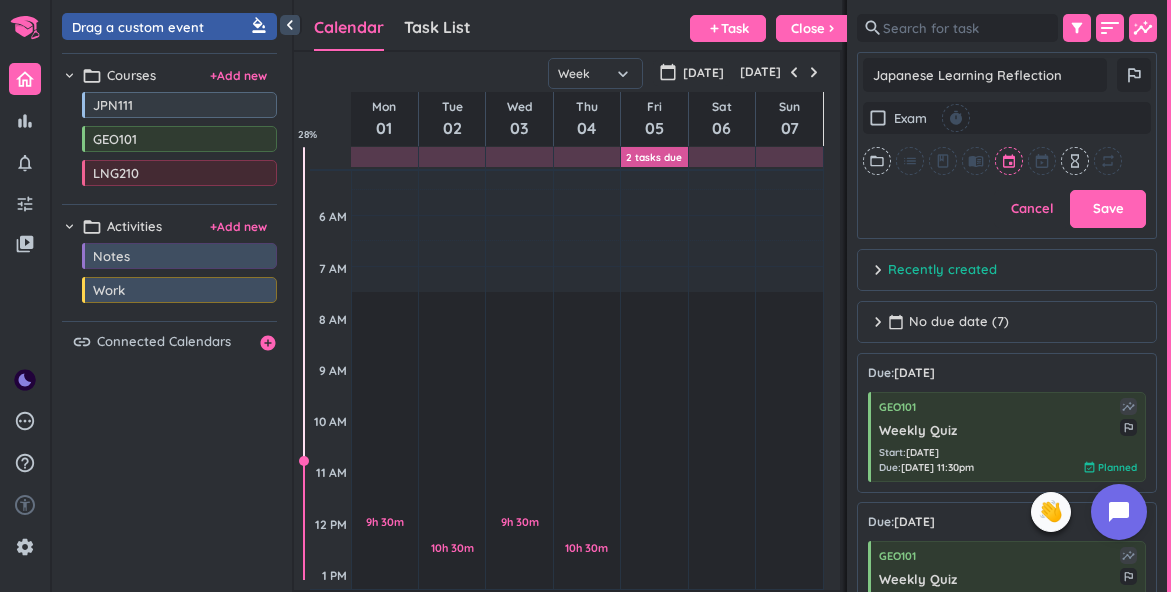 type on "Japanese Learning Reflection" 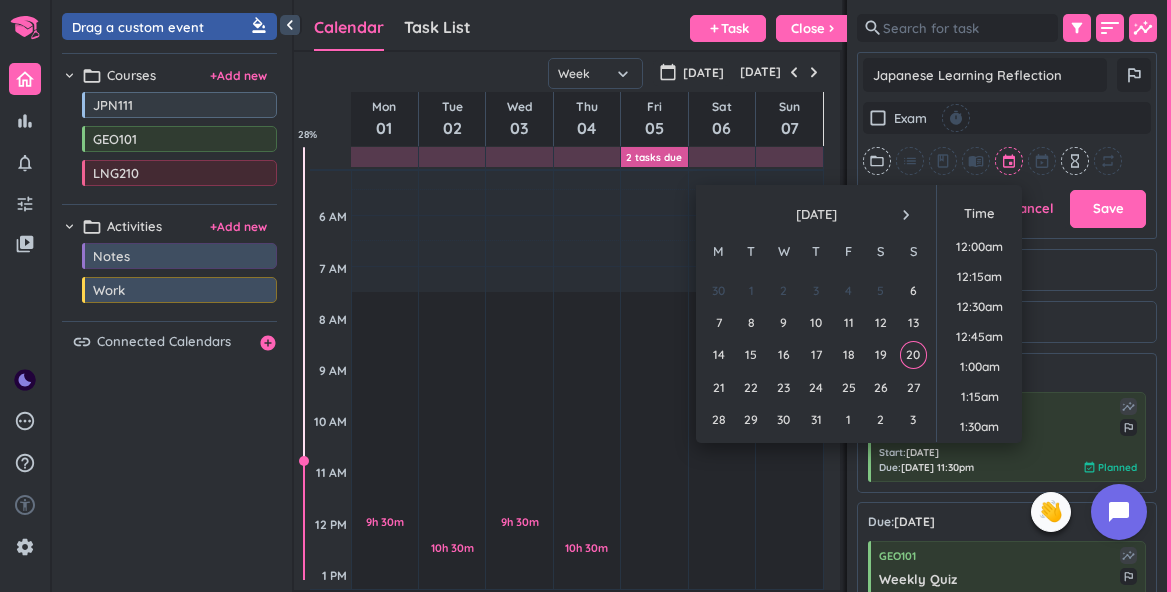 click at bounding box center [1010, 161] 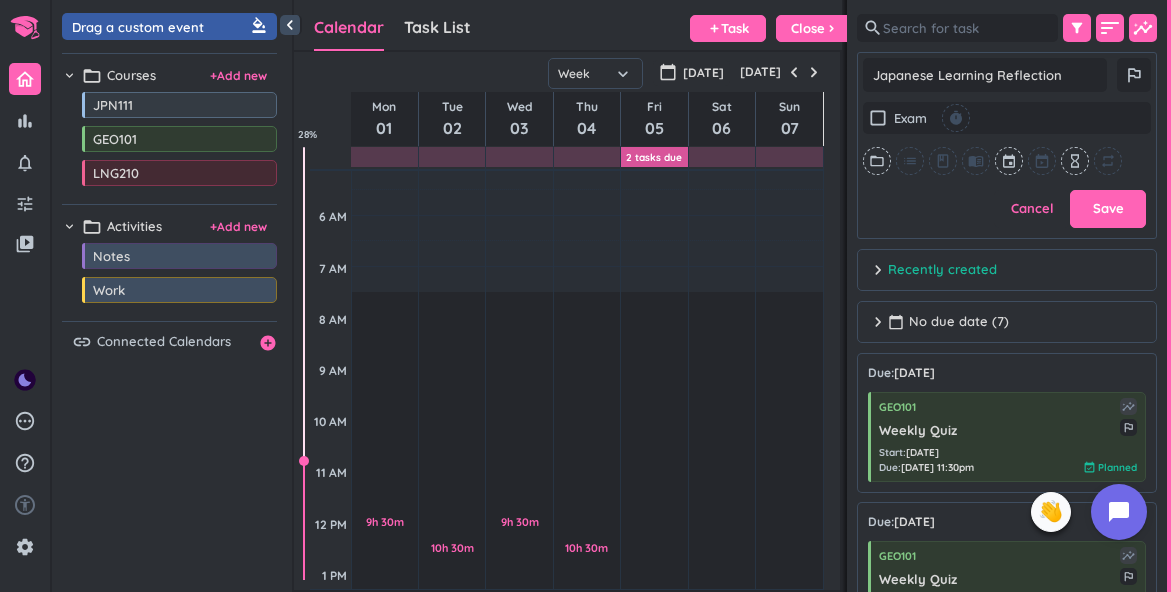 click on "check_box_outline_blank Exam timer folder_open list class menu_book event hourglass_empty repeat" at bounding box center [1007, 138] 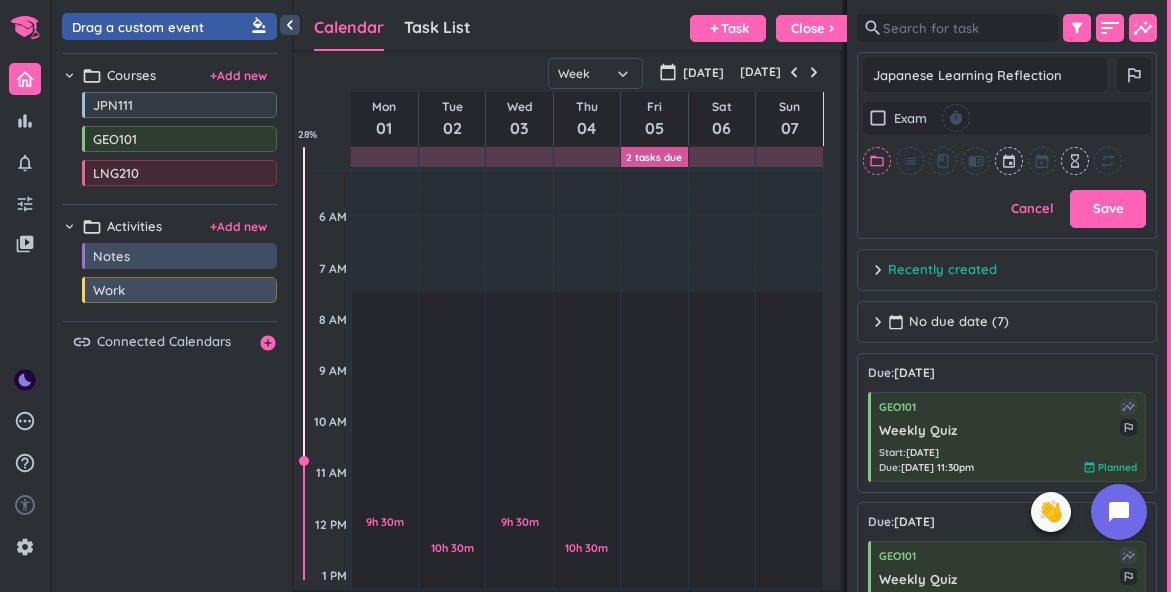 click on "folder_open" at bounding box center [877, 161] 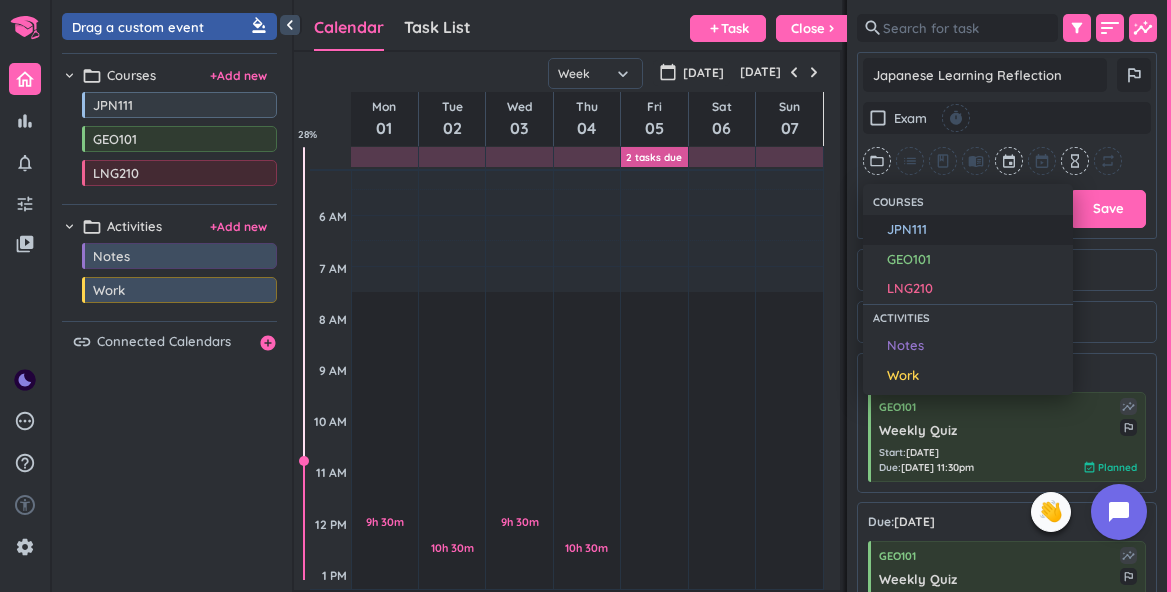 click on "JPN111" at bounding box center (907, 230) 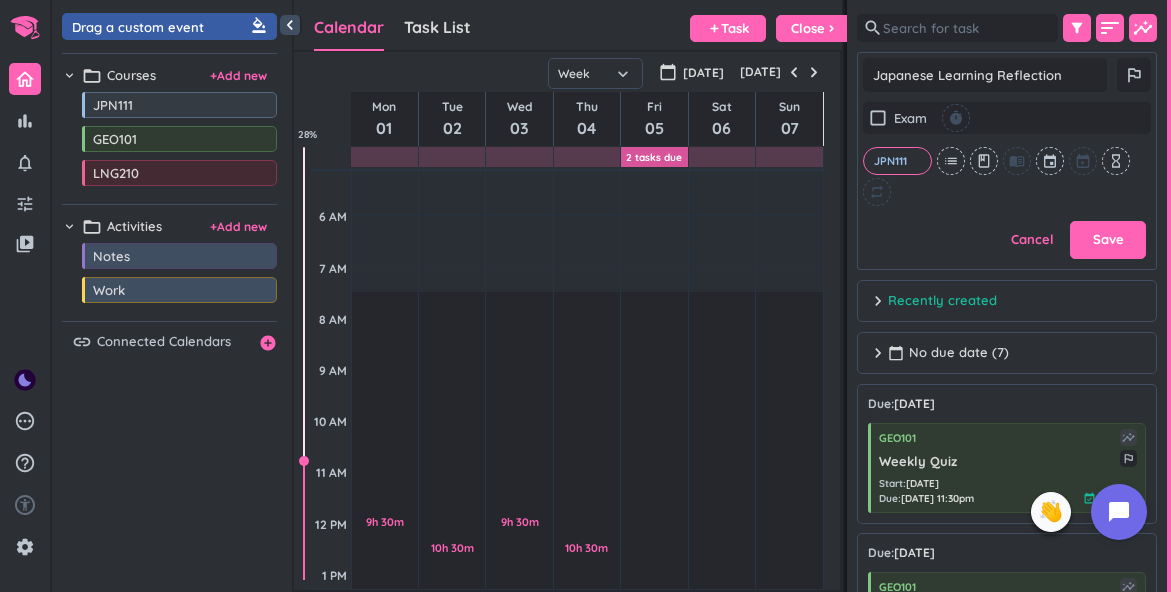 scroll, scrollTop: 312, scrollLeft: 300, axis: both 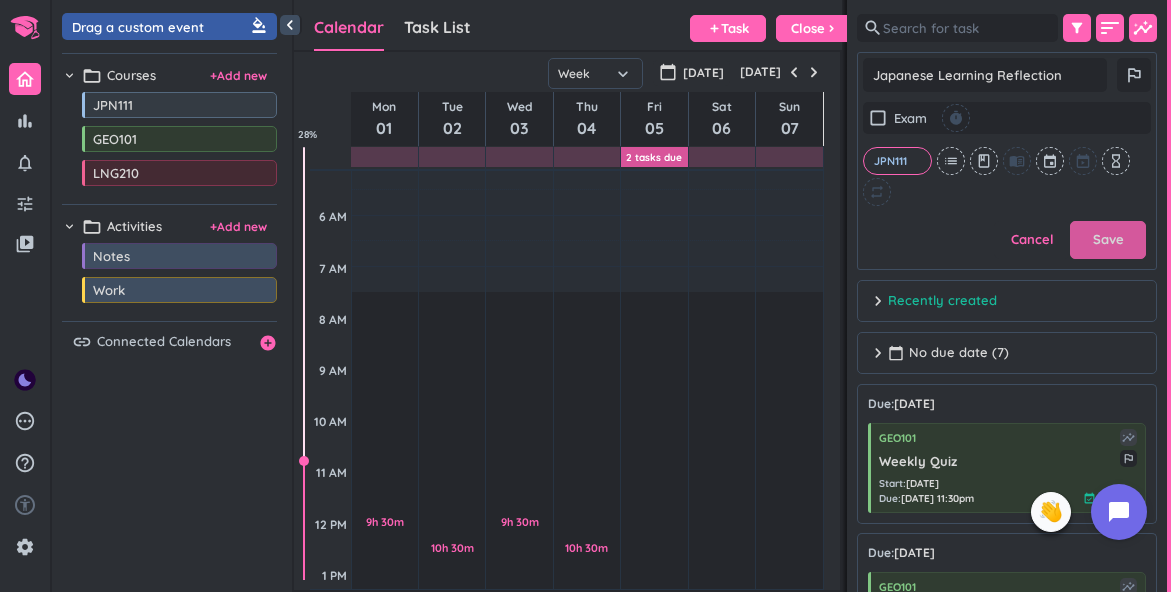 click on "Save" at bounding box center (1108, 240) 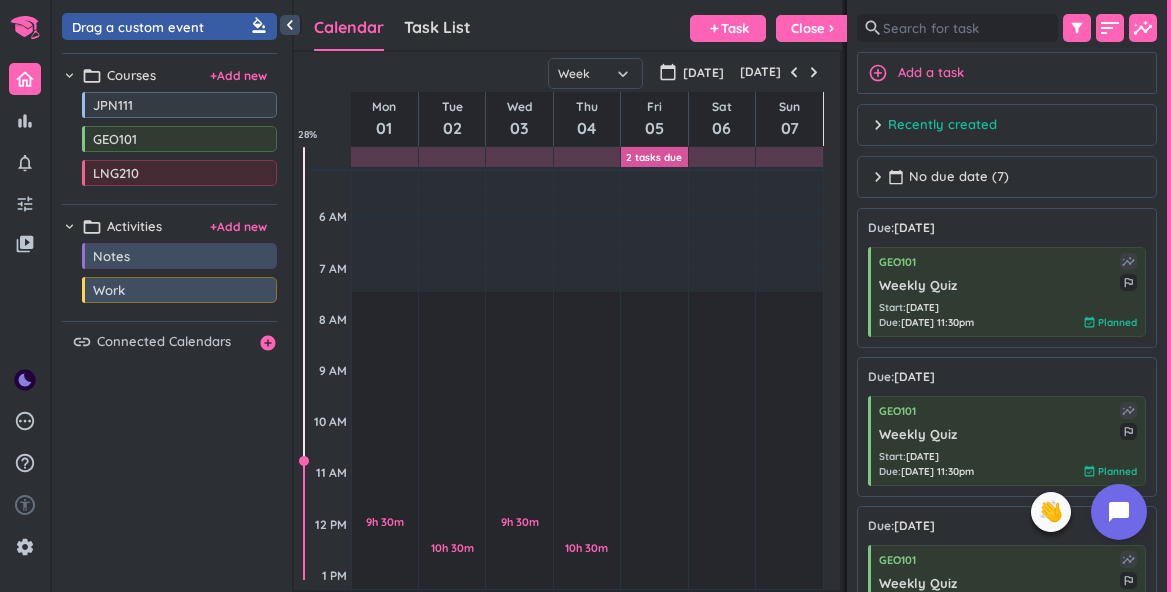 scroll, scrollTop: 1, scrollLeft: 1, axis: both 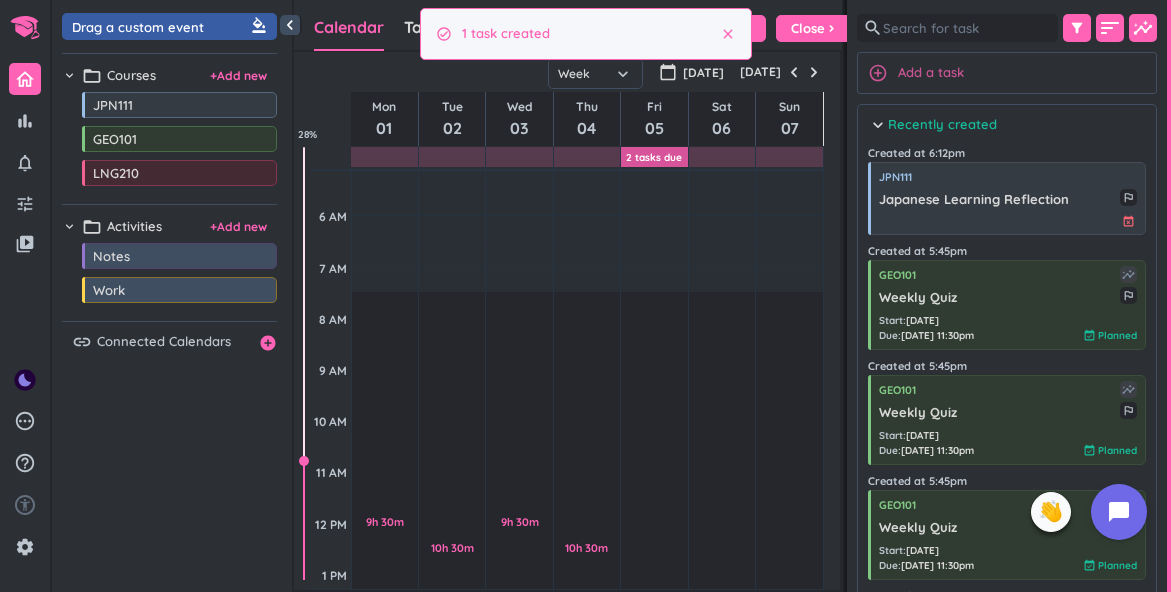 click on "add_circle_outline Add a task" at bounding box center (1007, 73) 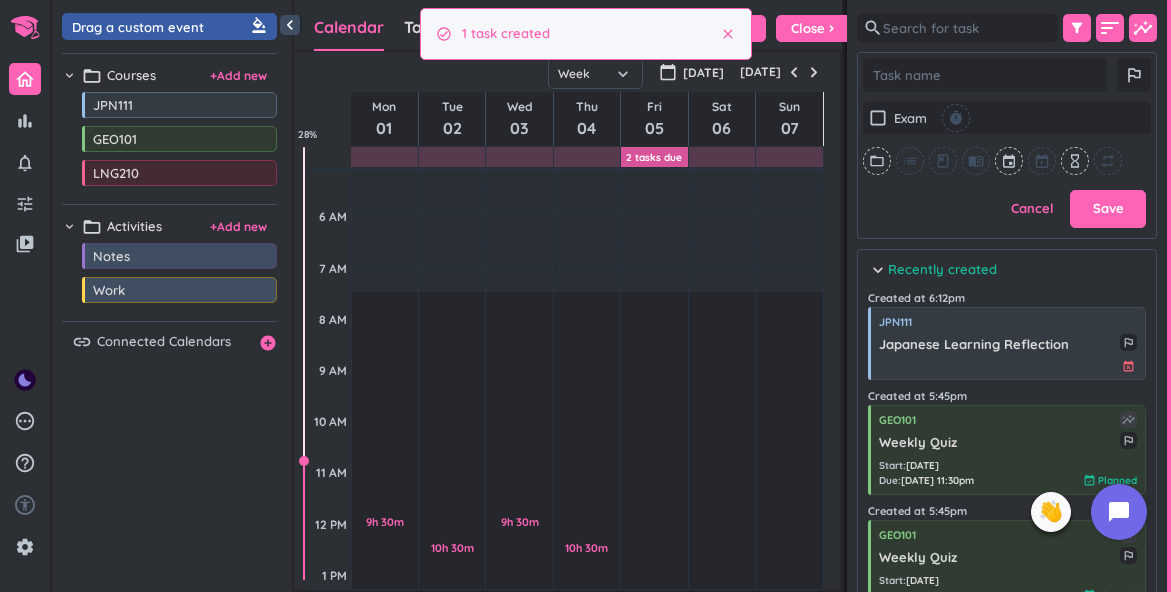 scroll, scrollTop: 343, scrollLeft: 300, axis: both 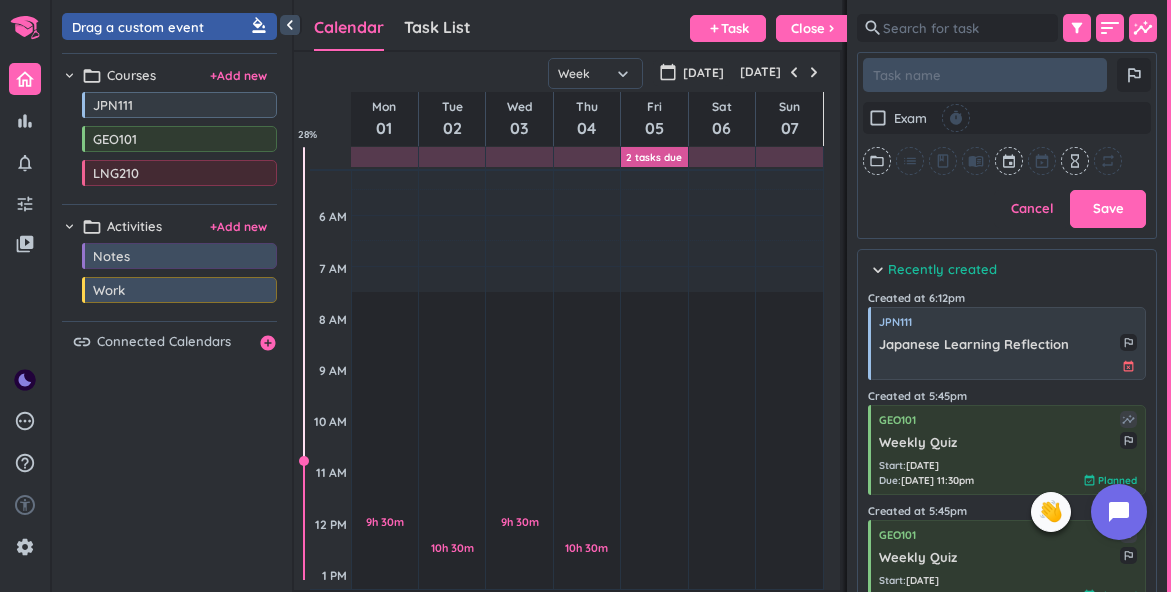 type on "M" 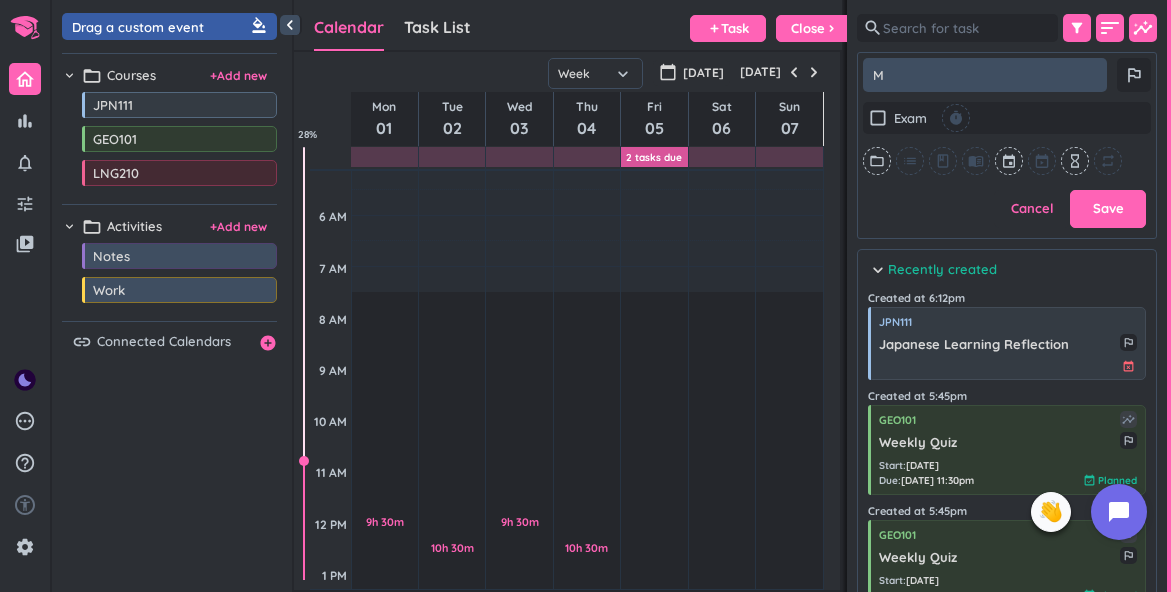 type on "x" 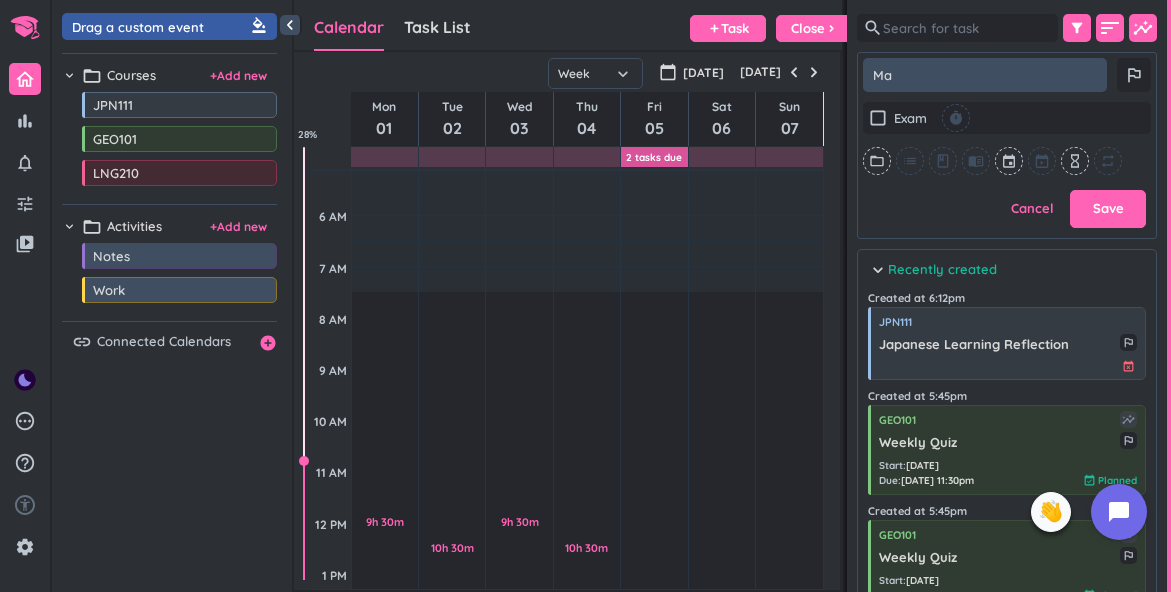 type on "x" 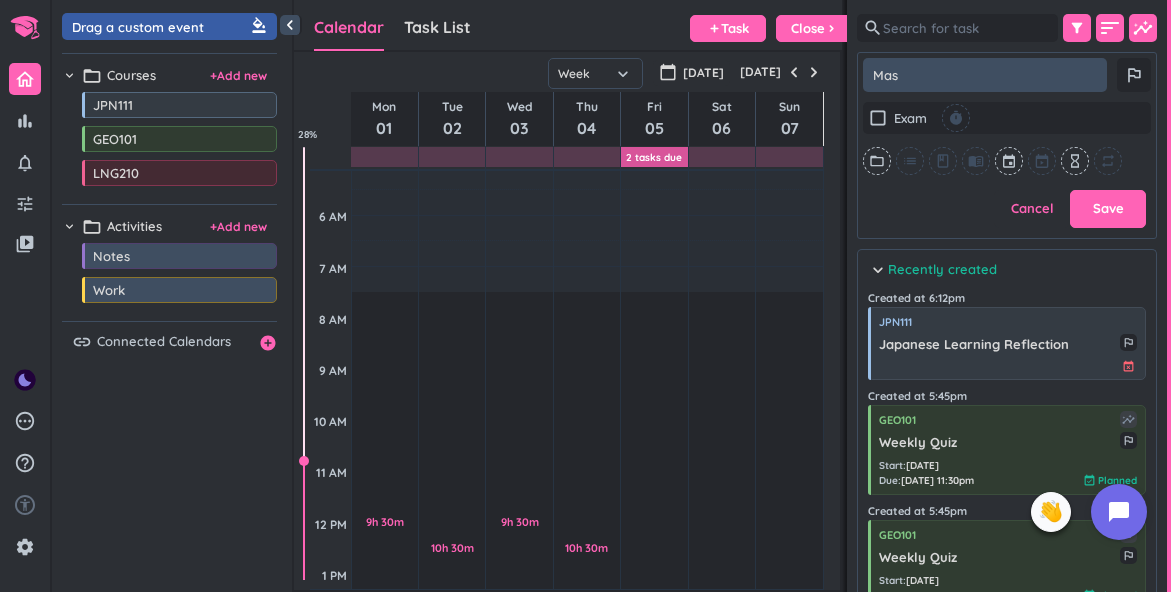 type on "x" 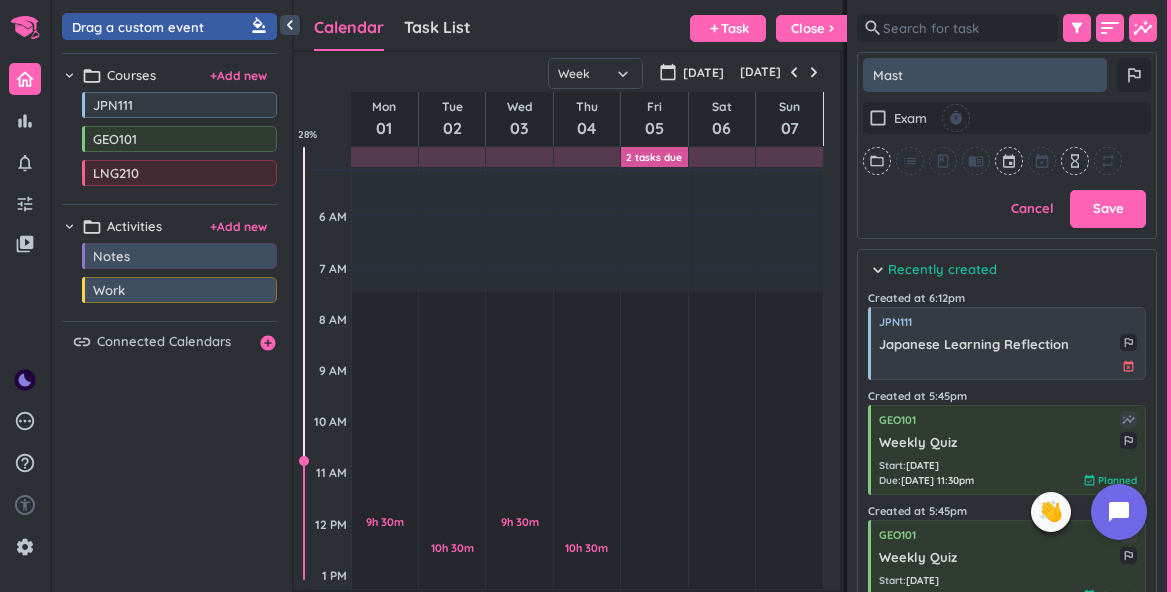type on "x" 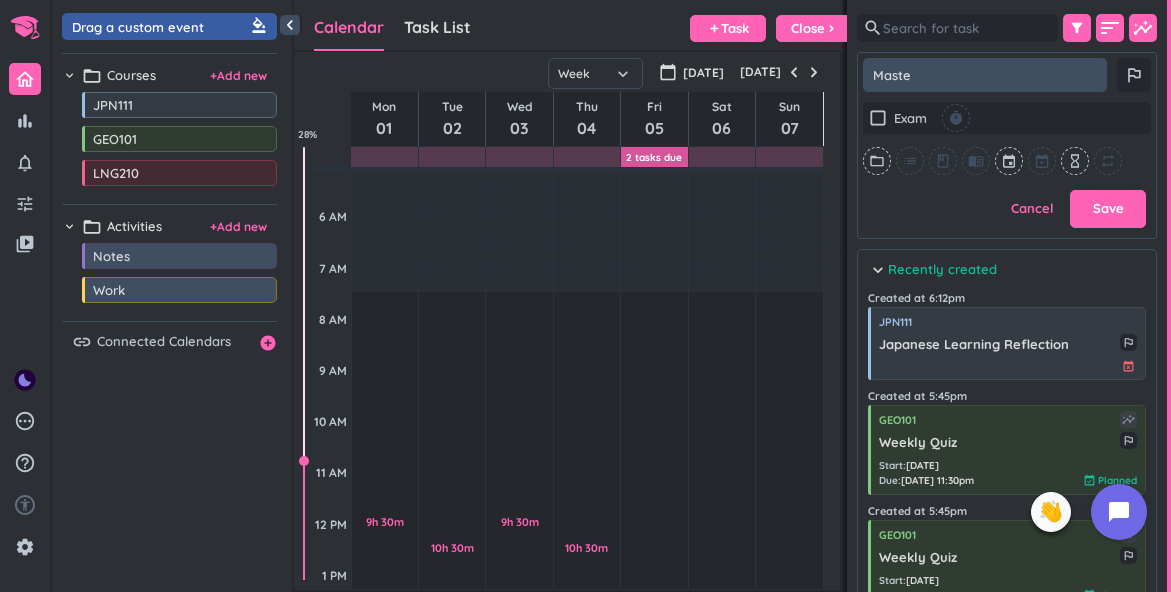 type on "x" 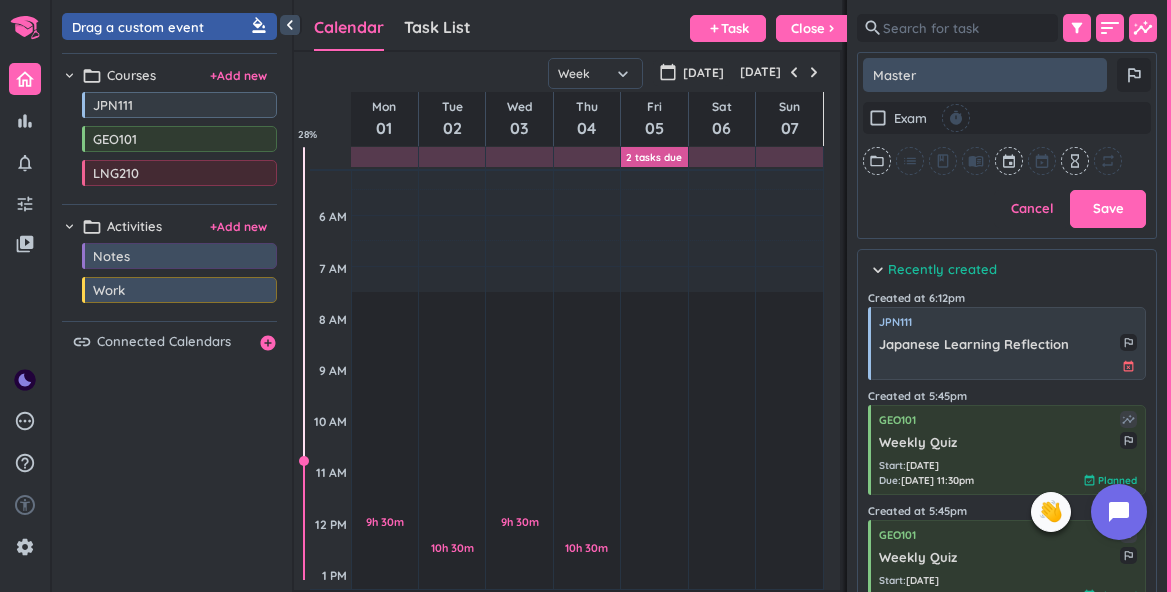 type on "x" 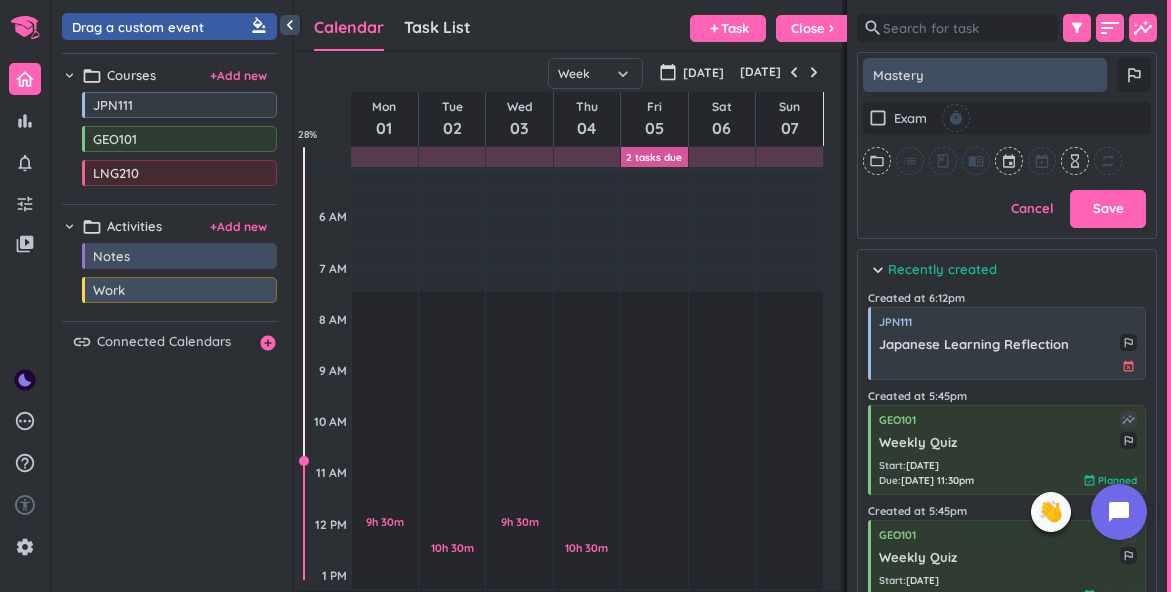 type on "x" 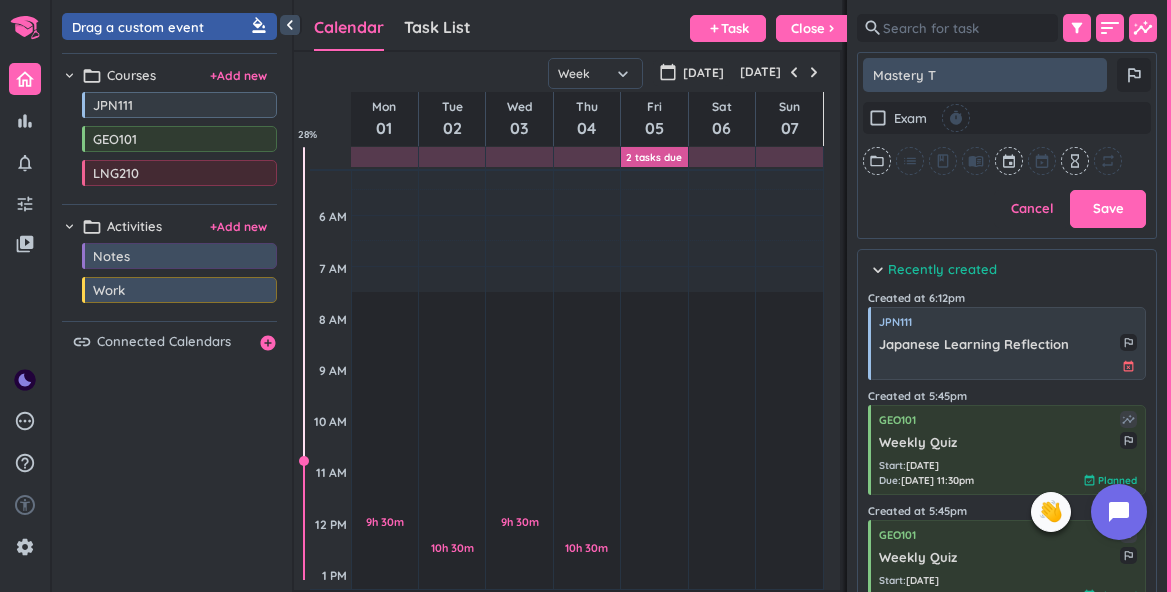 type on "x" 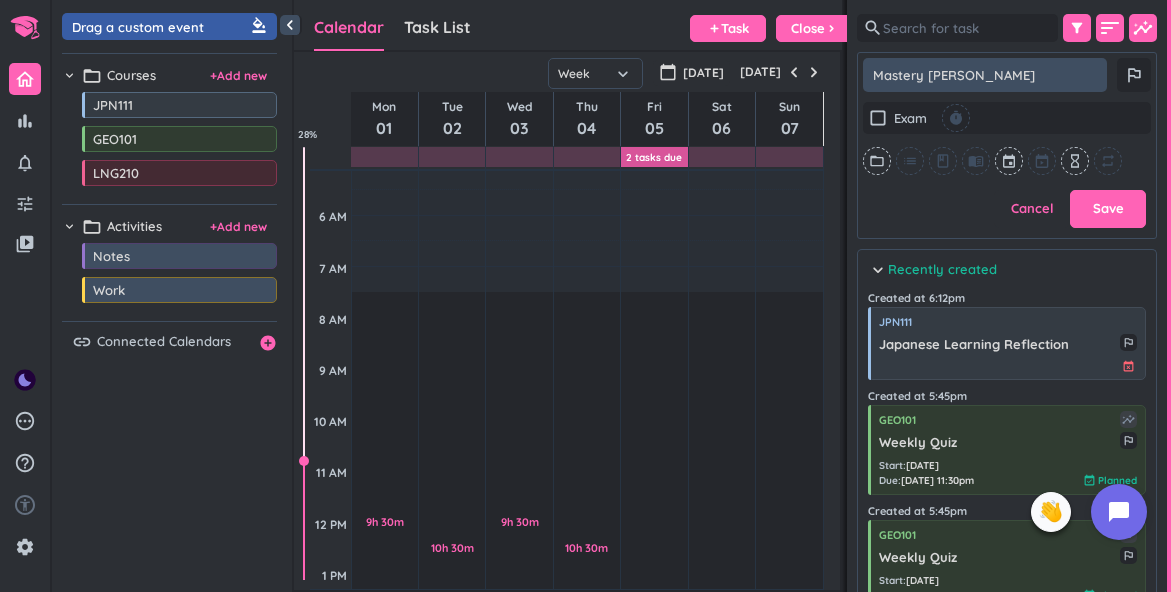 type on "x" 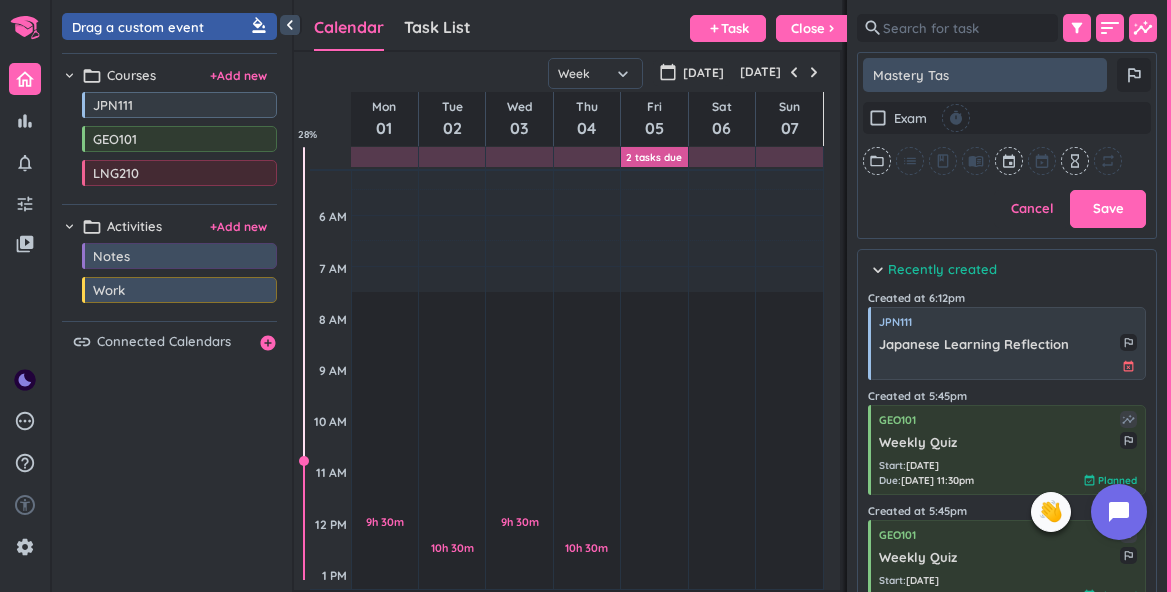type on "x" 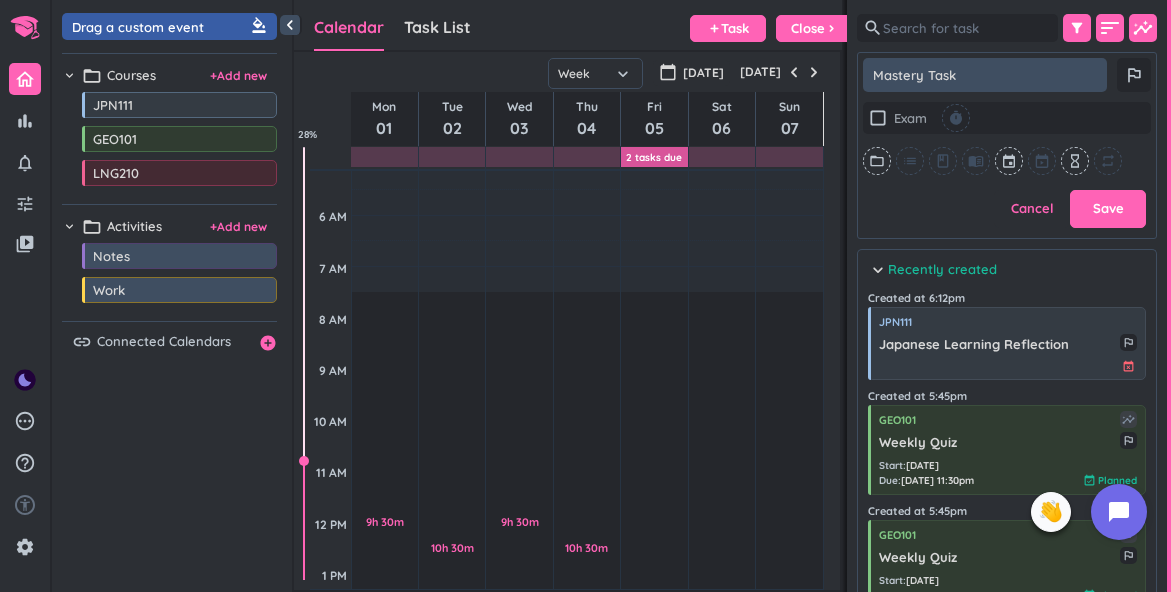 type on "x" 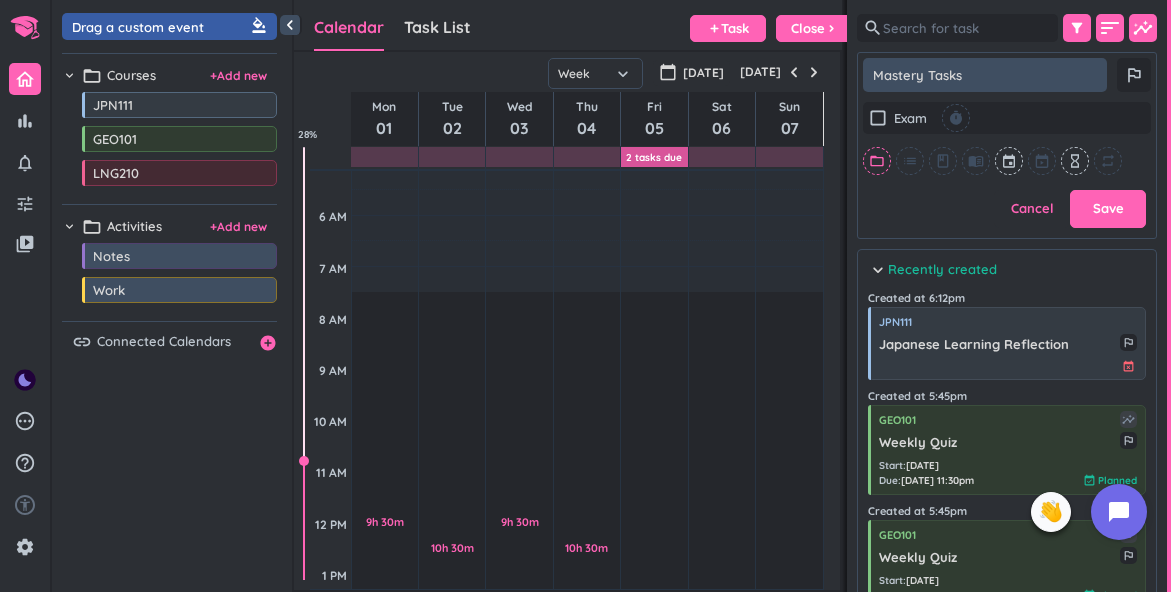type on "Mastery Tasks" 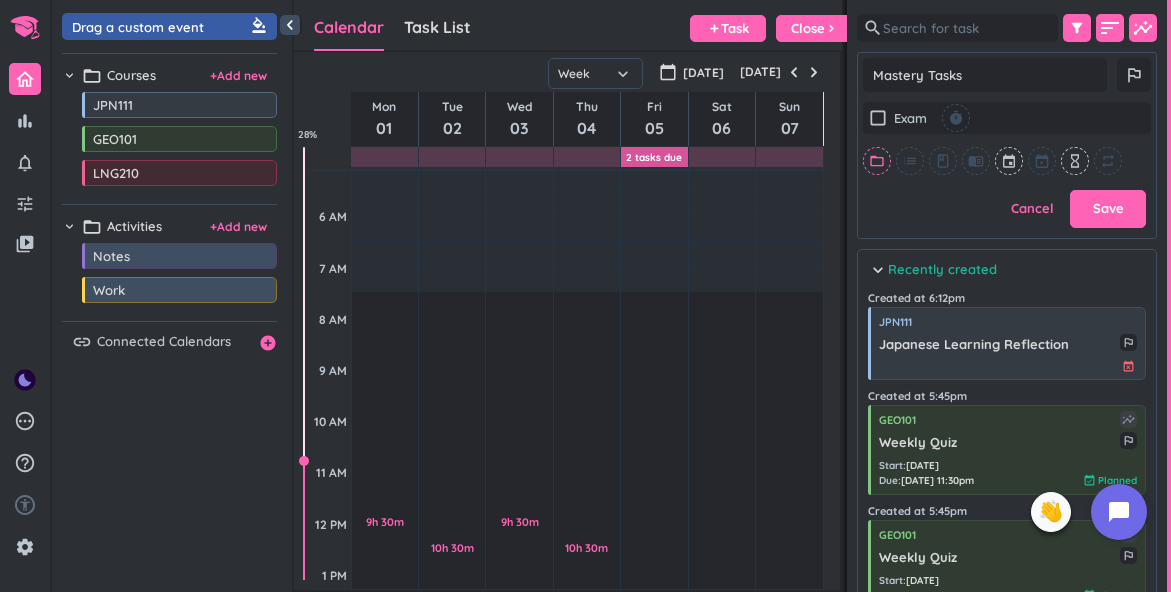 click on "folder_open" at bounding box center [877, 161] 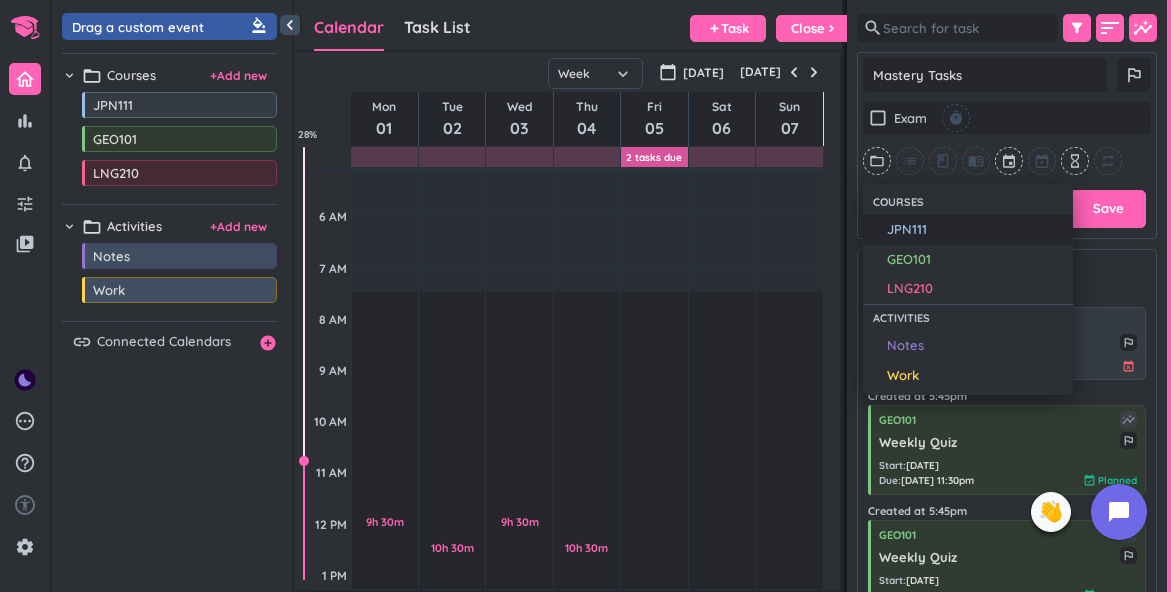 click on "JPN111" at bounding box center (975, 230) 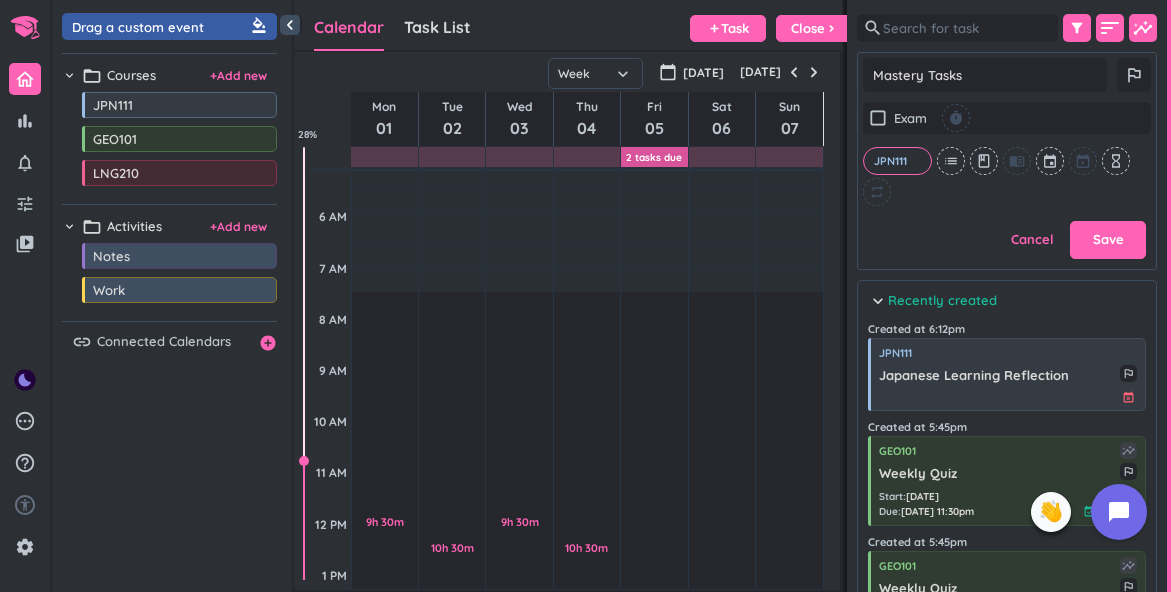 scroll, scrollTop: 312, scrollLeft: 300, axis: both 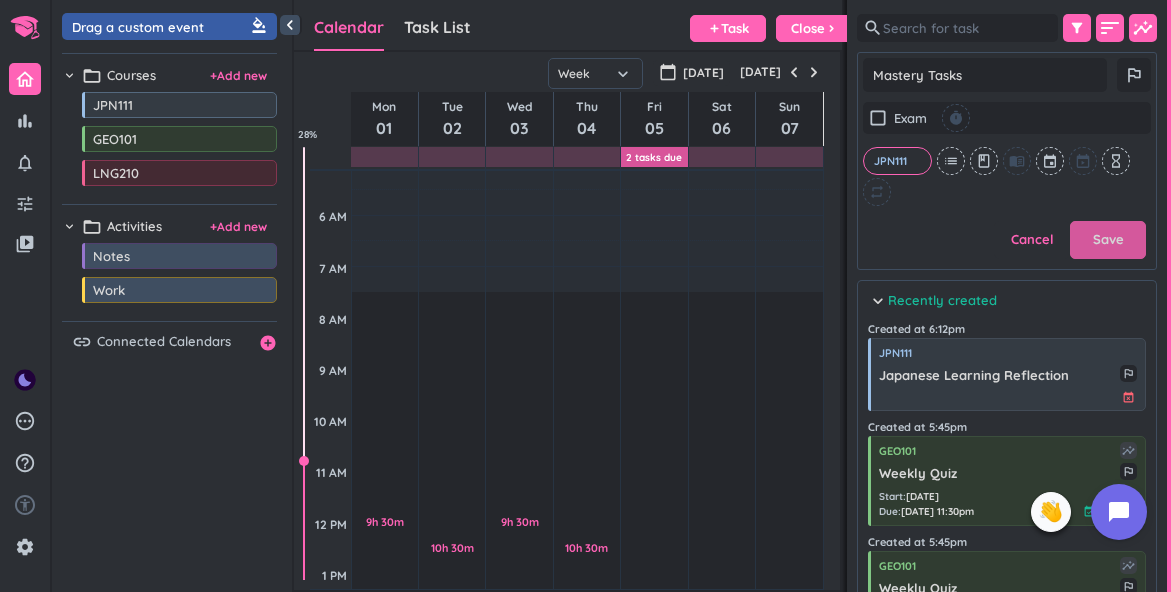 click on "Save" at bounding box center (1108, 240) 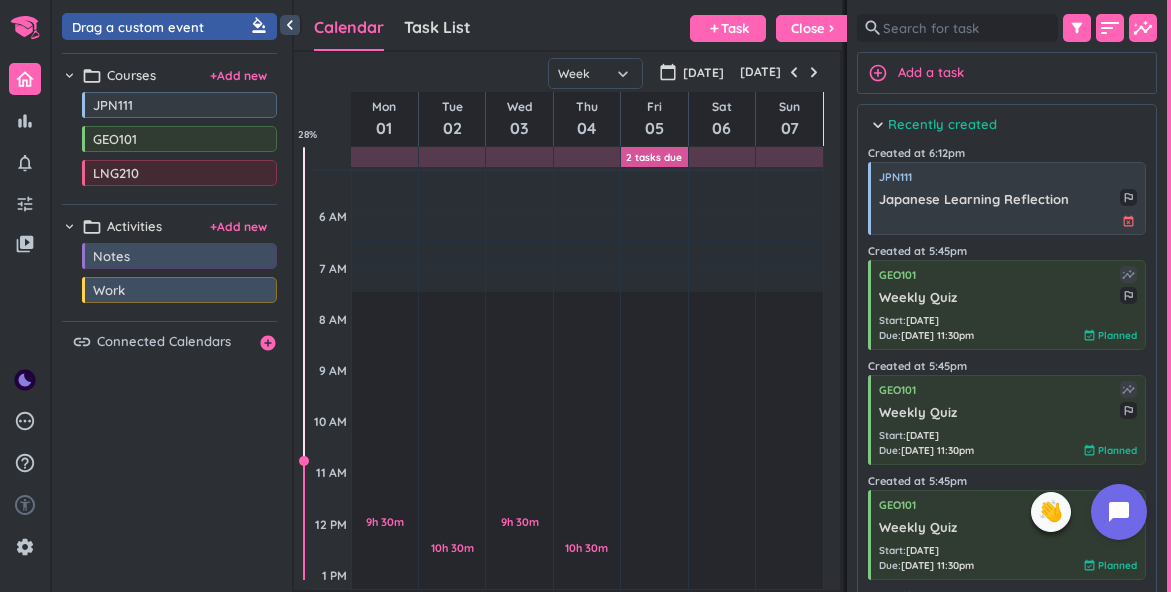 scroll, scrollTop: 1, scrollLeft: 1, axis: both 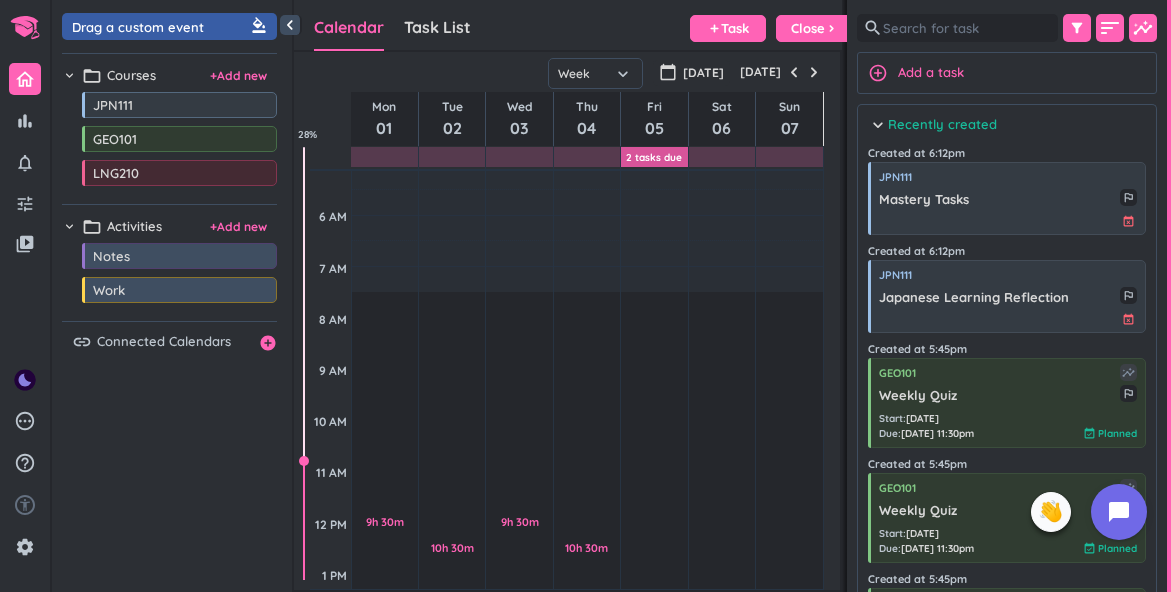 click on "search filter_alt sort insights add_circle_outline Add a task chevron_right Recently created done [PERSON_NAME] all complete Created at 6:12pm JPN111 Mastery Tasks outlined_flag event_busy done [PERSON_NAME] complete delete_outline Created at 6:12pm JPN111 Japanese Learning Reflection outlined_flag event_busy done Mark complete delete_outline Created at 5:45pm GEO101 insights Weekly Quiz outlined_flag Start :  [DATE] Due :  [DATE] 11:30pm event_available Planned done [PERSON_NAME] complete delete_outline Created at 5:45pm GEO101 insights Weekly Quiz outlined_flag Start :  [DATE] Due :  [DATE] 11:30pm event_available Planned done [PERSON_NAME] complete delete_outline Created at 5:45pm GEO101 insights Weekly Quiz outlined_flag Start :  [DATE] Due :  [DATE] 11:30pm event_available Planned done [PERSON_NAME] complete delete_outline Created at 5:45pm GEO101 insights Weekly Quiz outlined_flag Start :  [DATE] Due :  [DATE] 11:30pm event_available Planned done [PERSON_NAME] complete delete_outline Created at 5:45pm GEO101 insights Weekly Quiz outlined_flag :" at bounding box center [1007, 296] 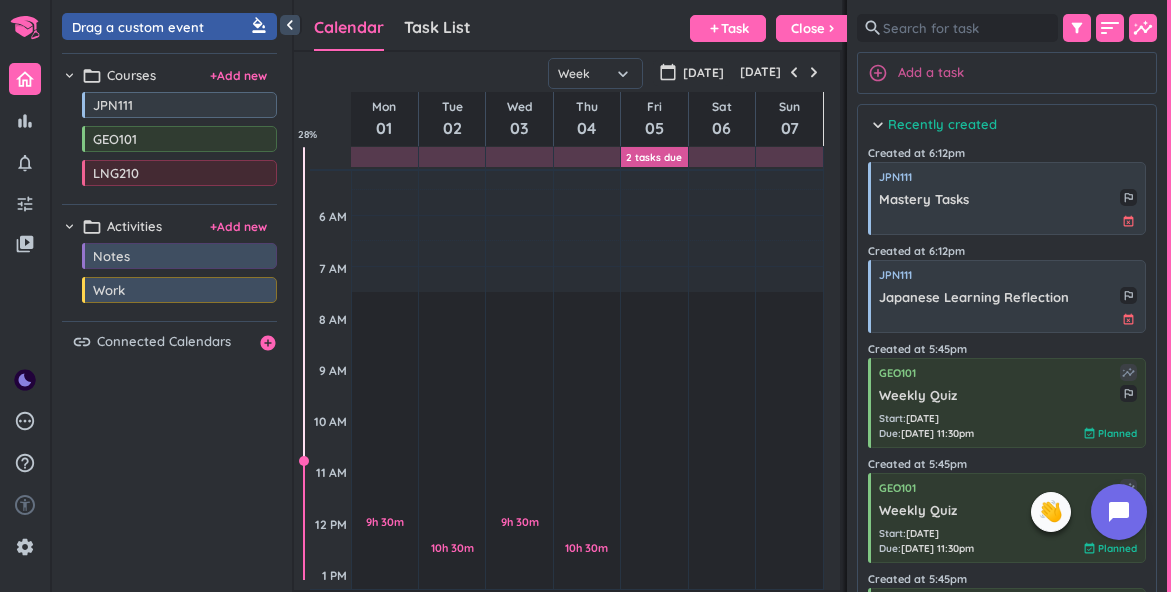 click on "add_circle_outline Add a task" at bounding box center (1007, 73) 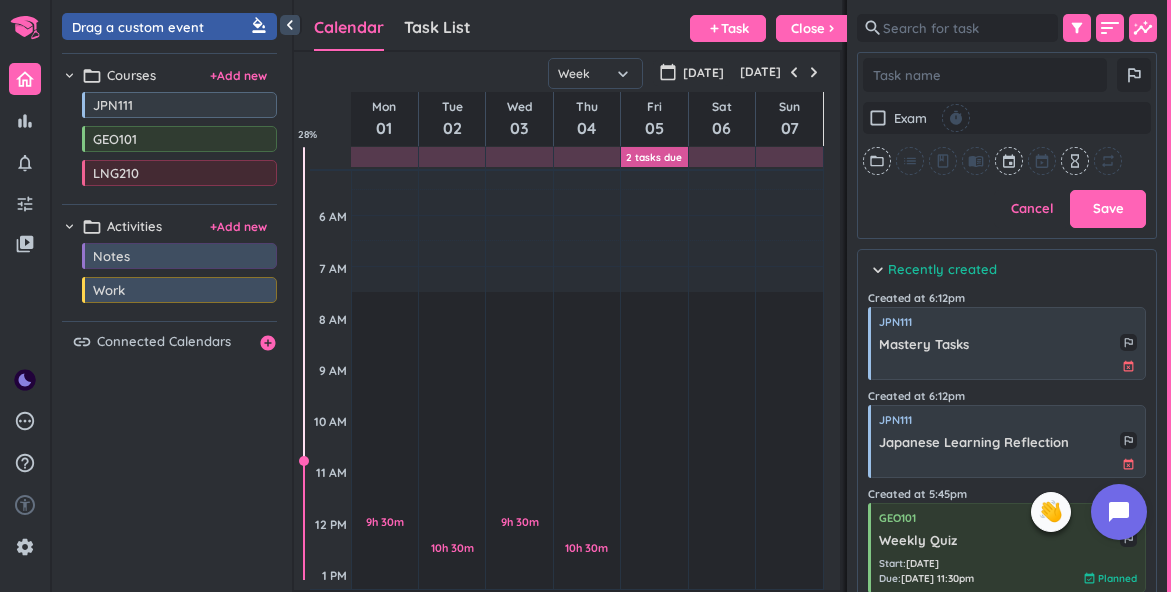 scroll, scrollTop: 343, scrollLeft: 300, axis: both 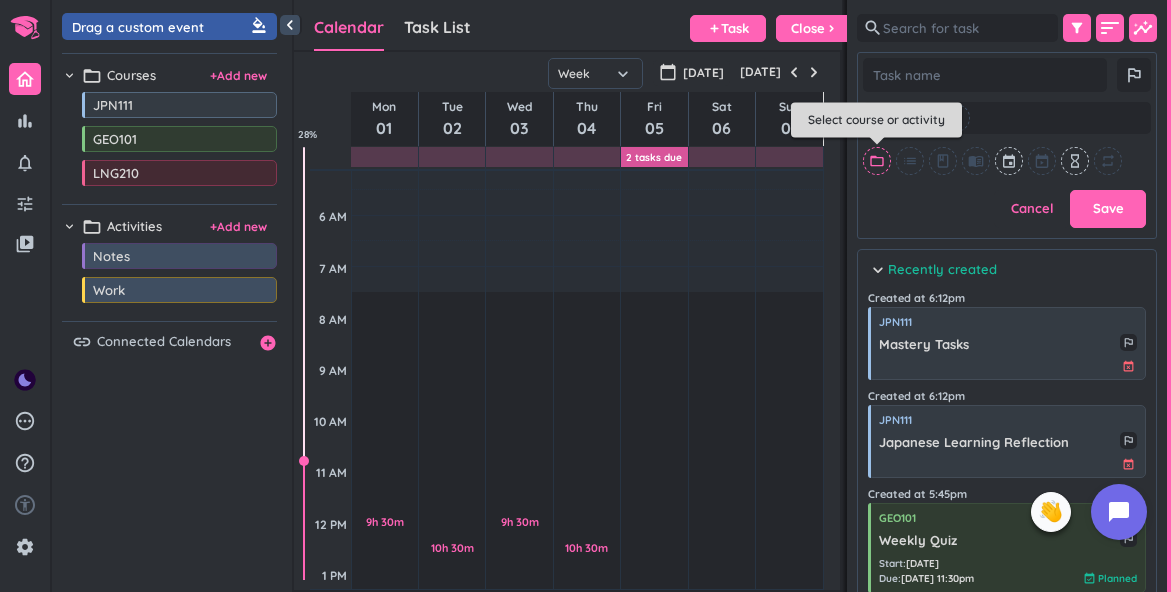 type on "x" 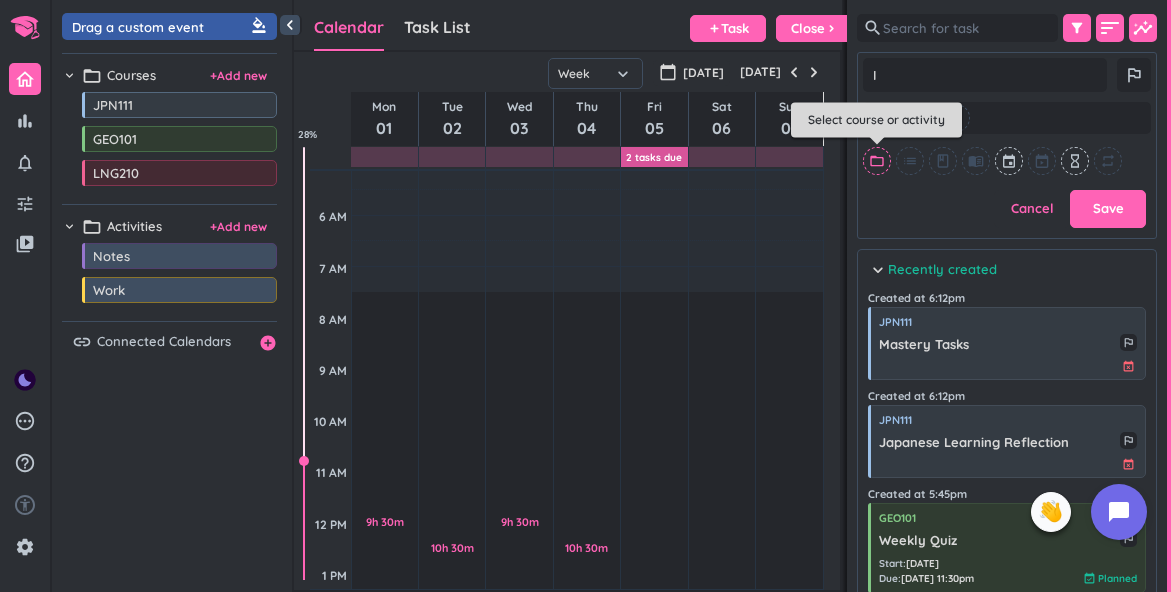 type on "x" 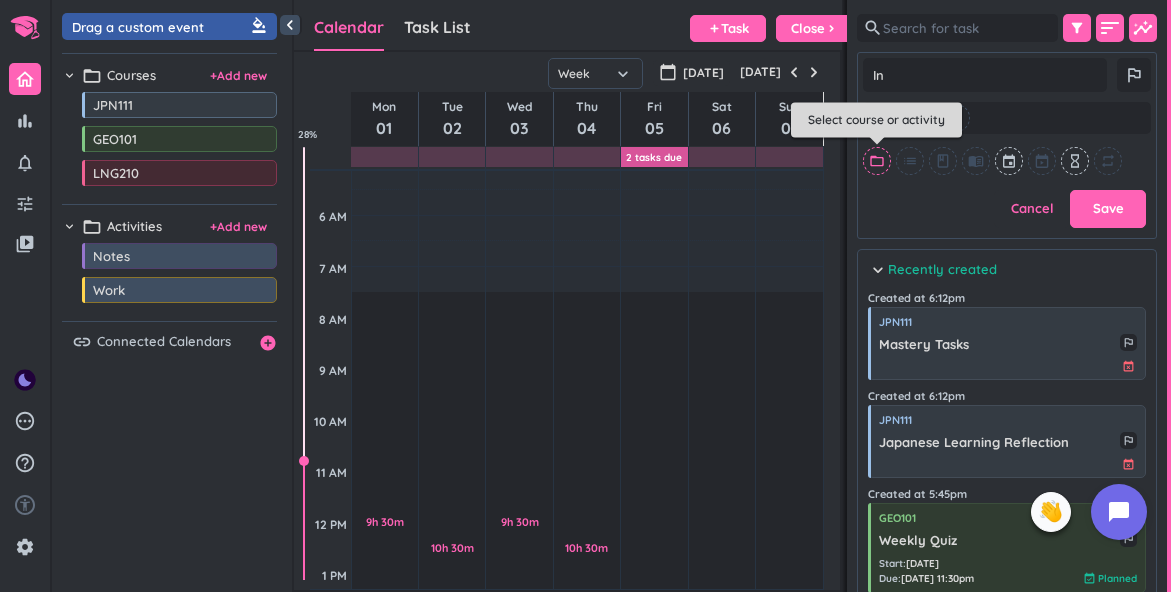 type on "x" 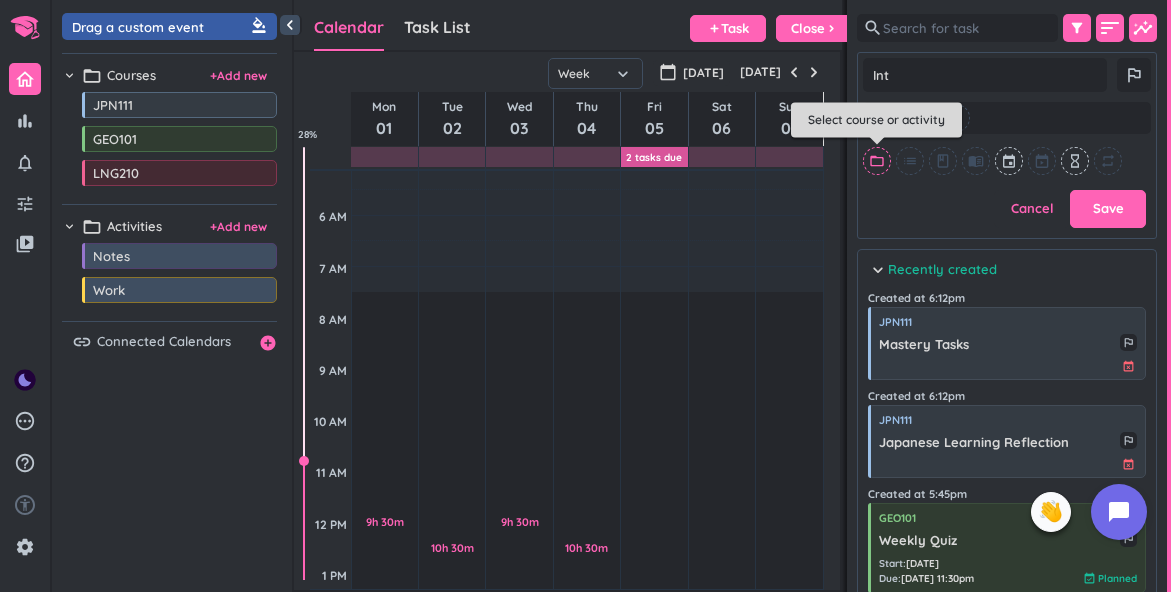 type on "x" 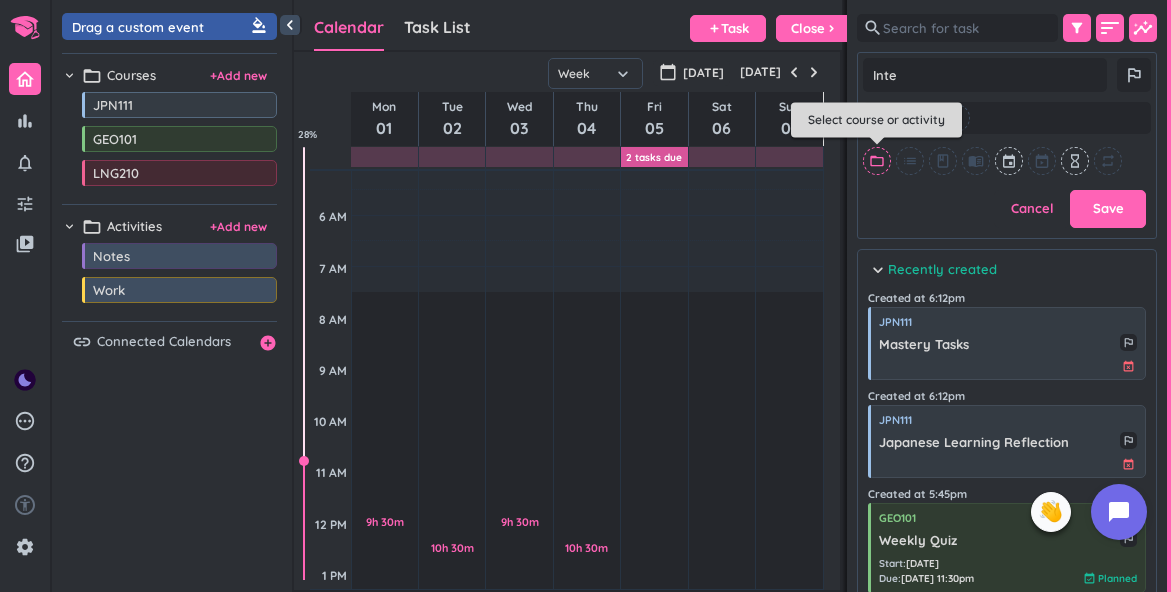 type on "x" 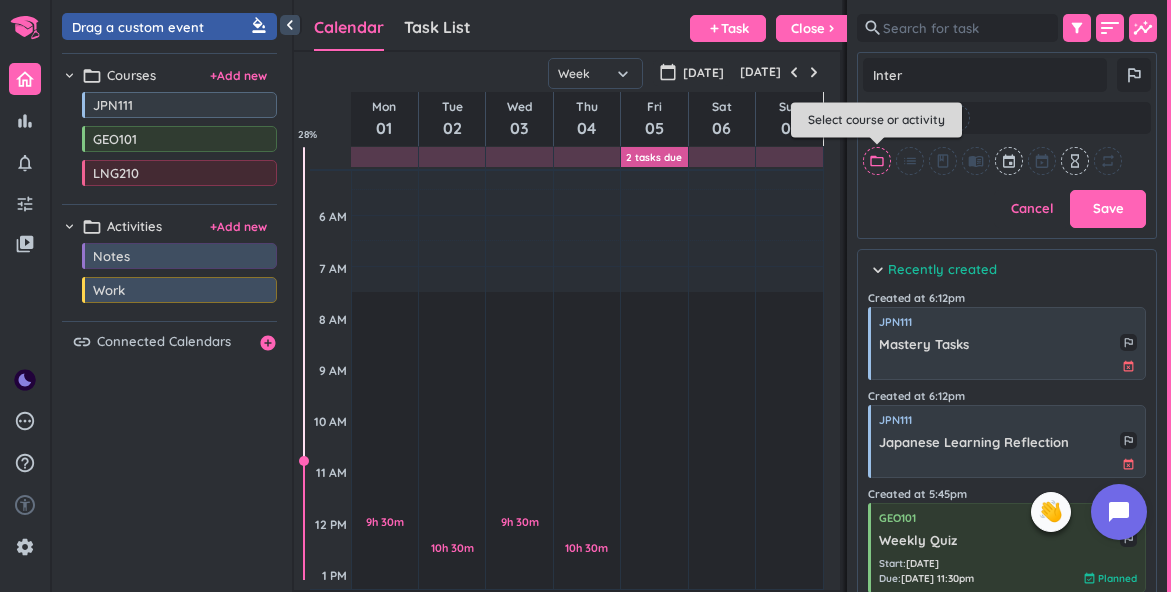type on "x" 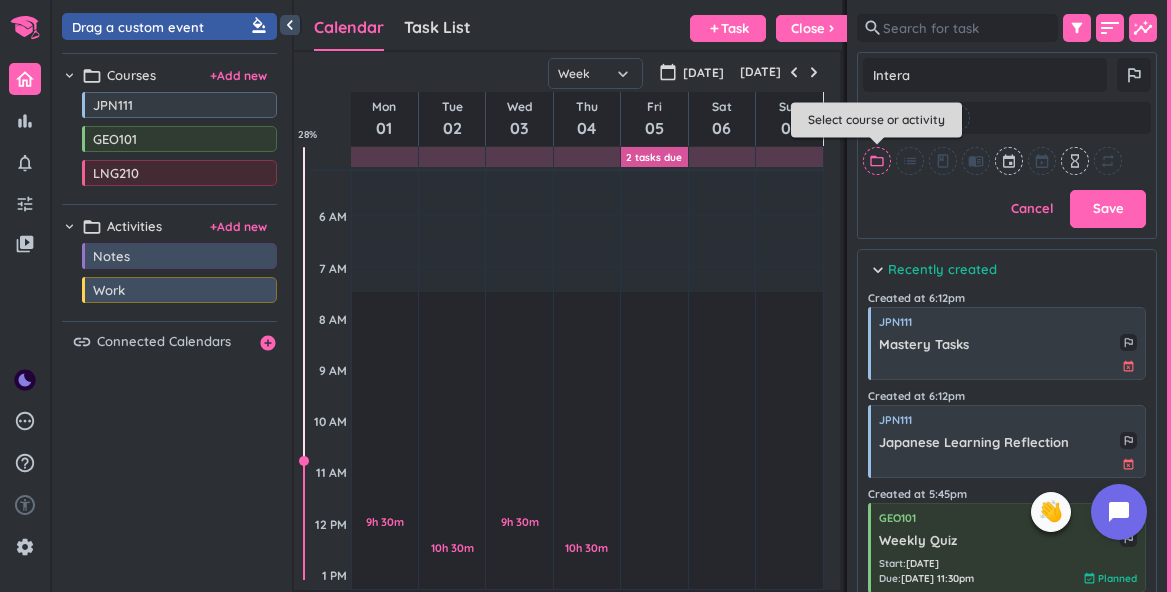 type on "x" 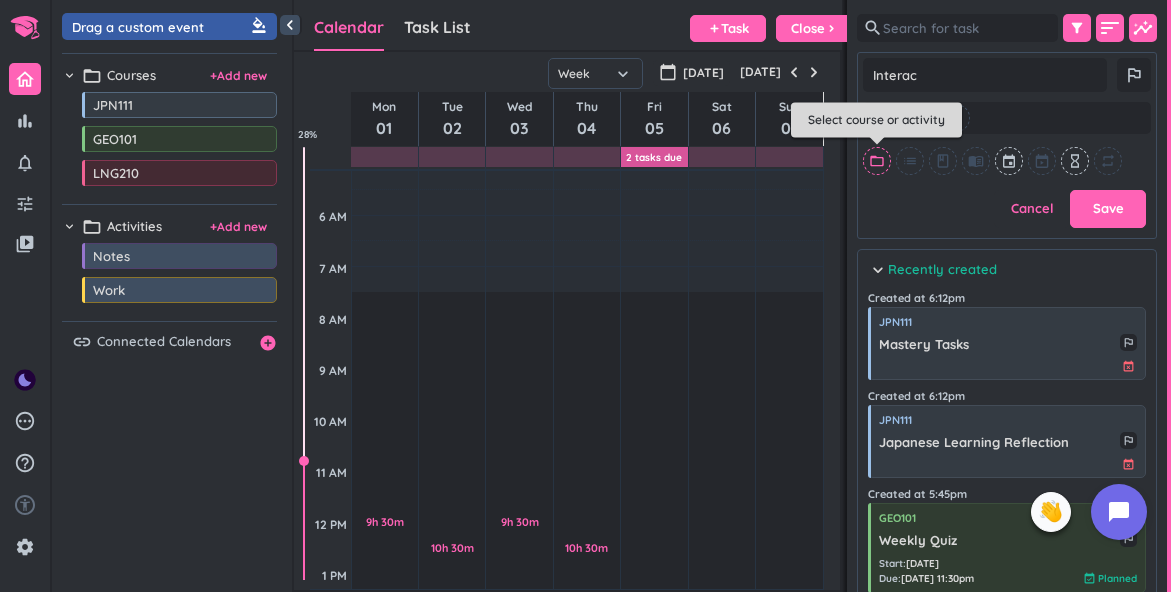 type on "Interact" 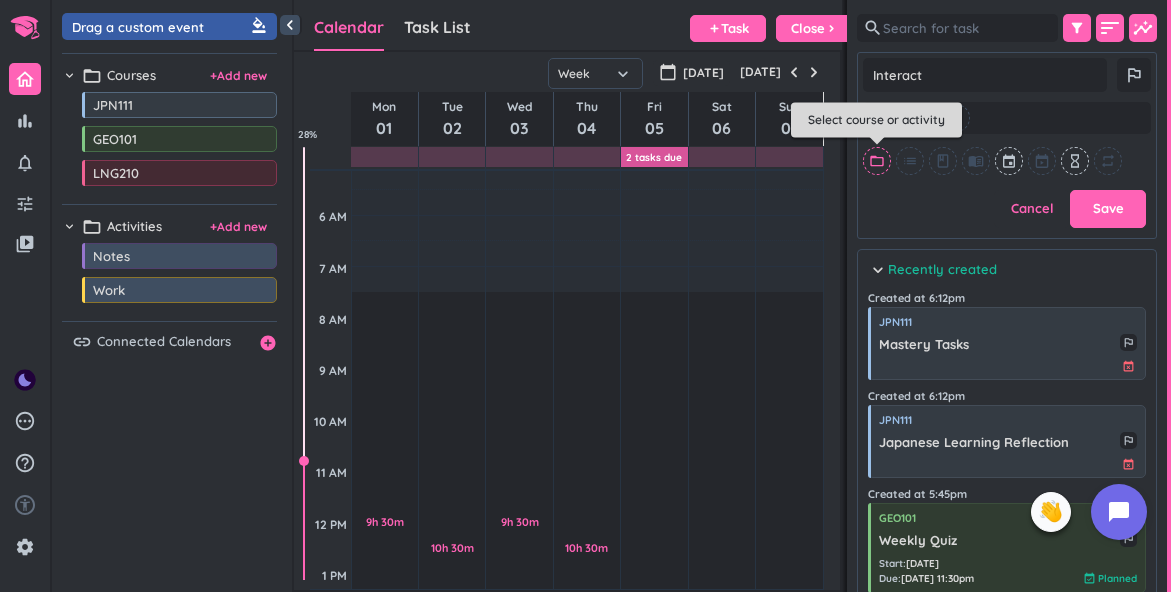type on "x" 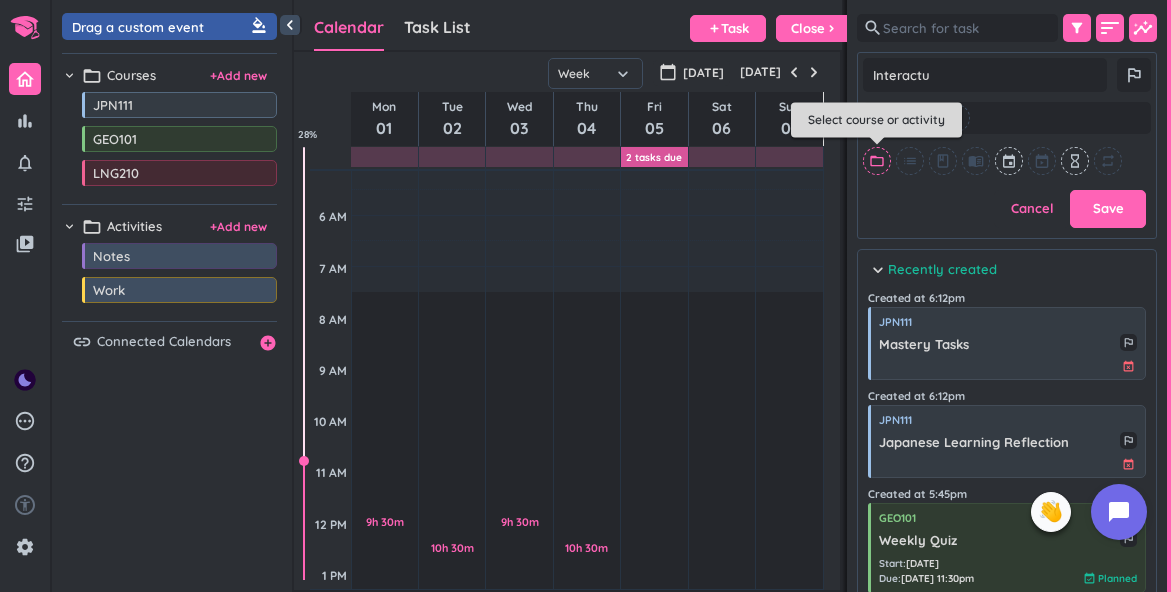 type on "x" 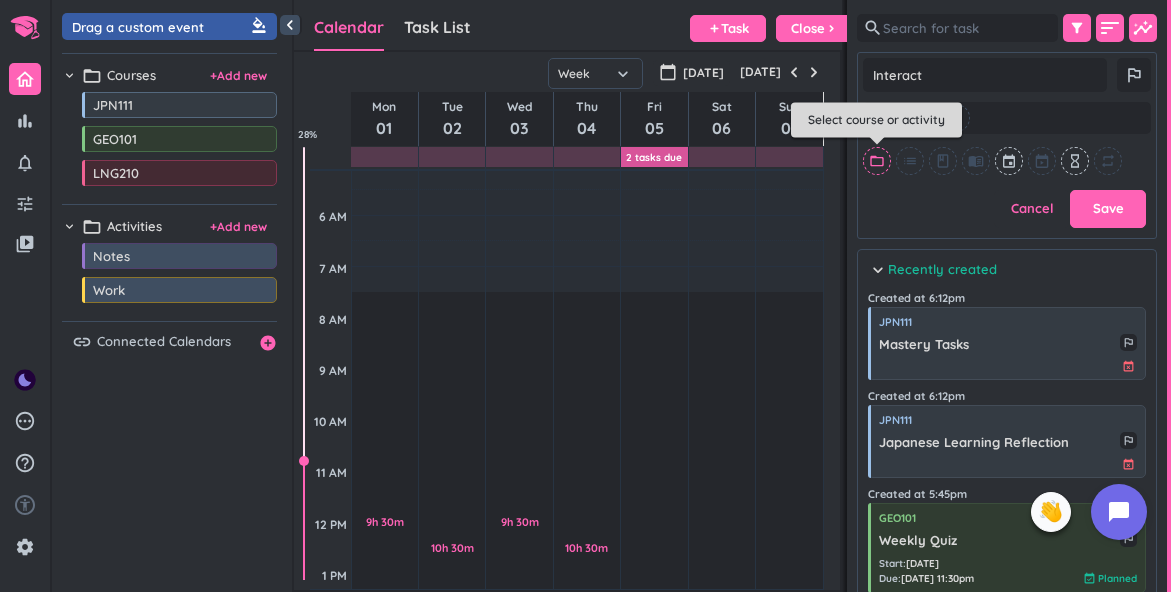 type on "x" 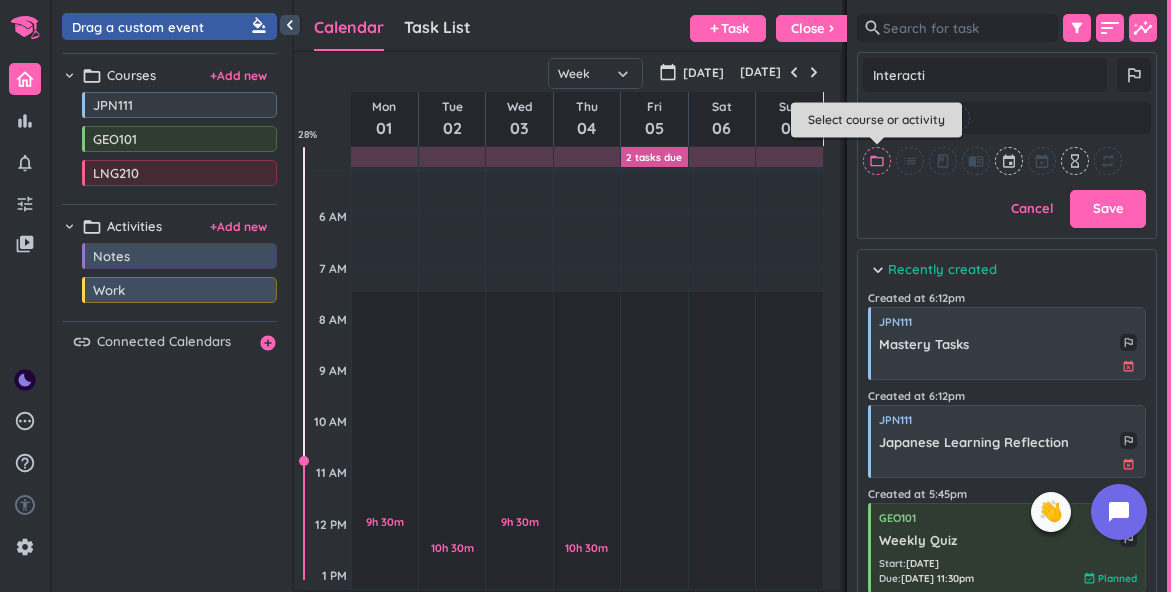type on "x" 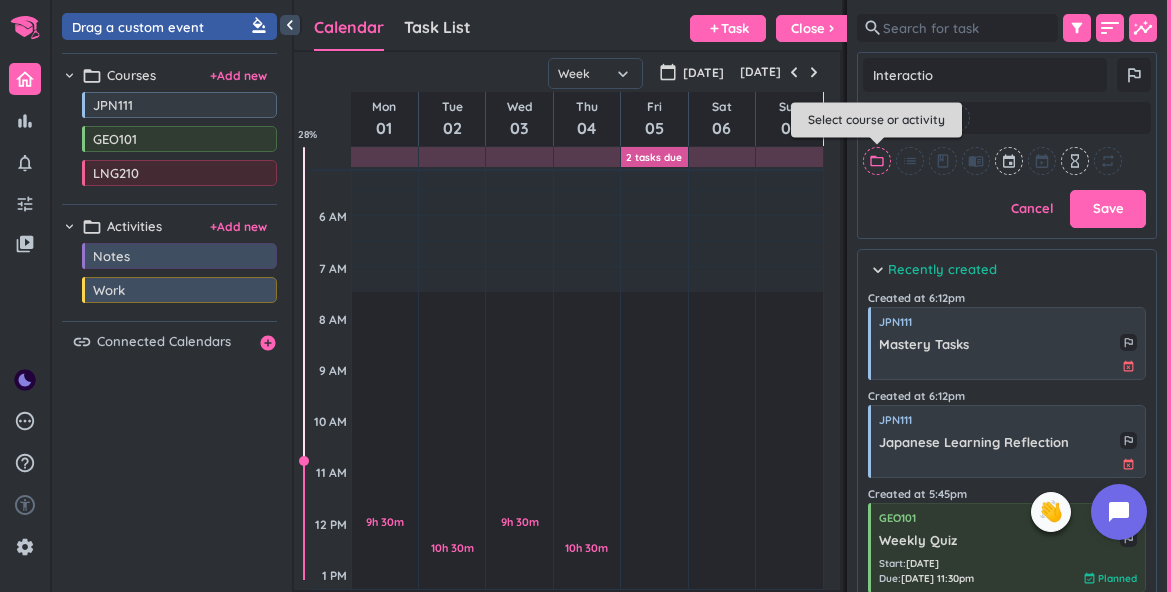 type on "x" 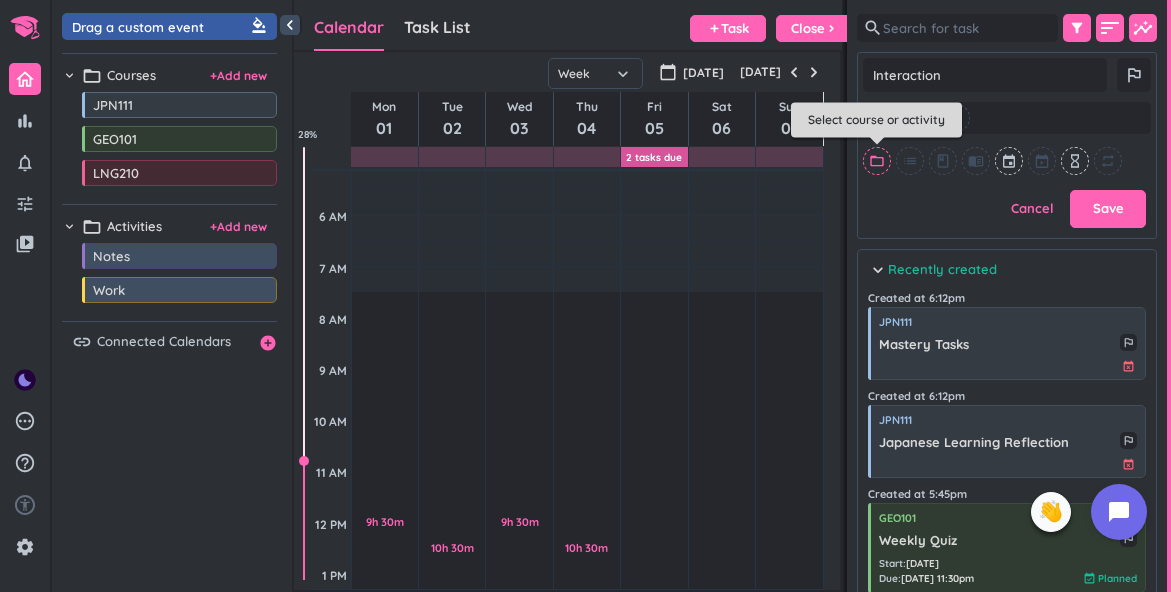type on "x" 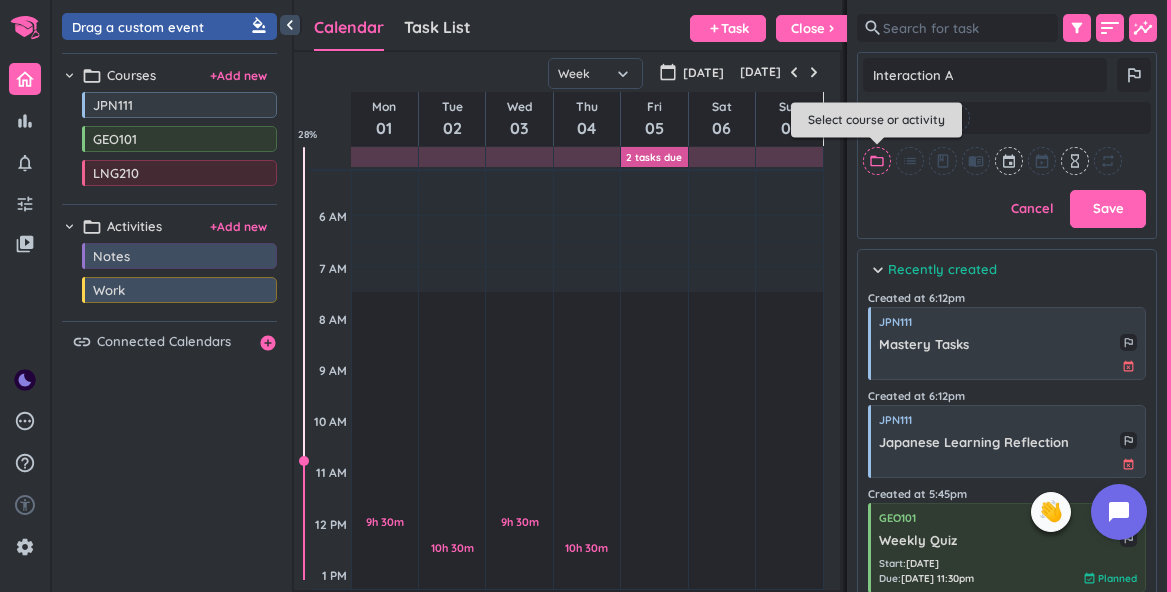 type on "x" 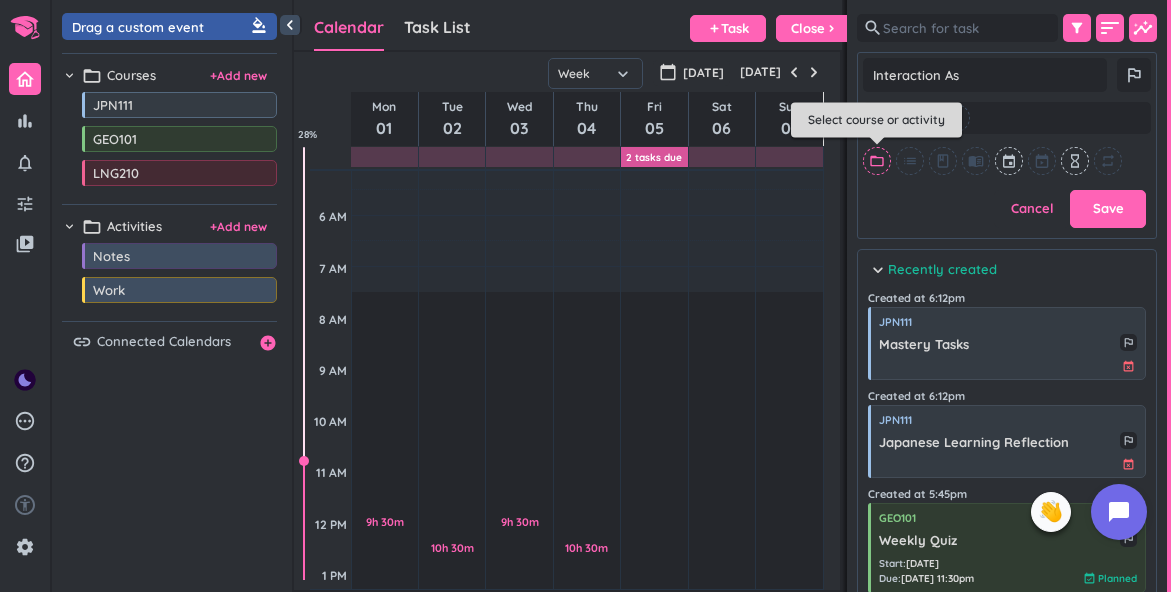 type on "x" 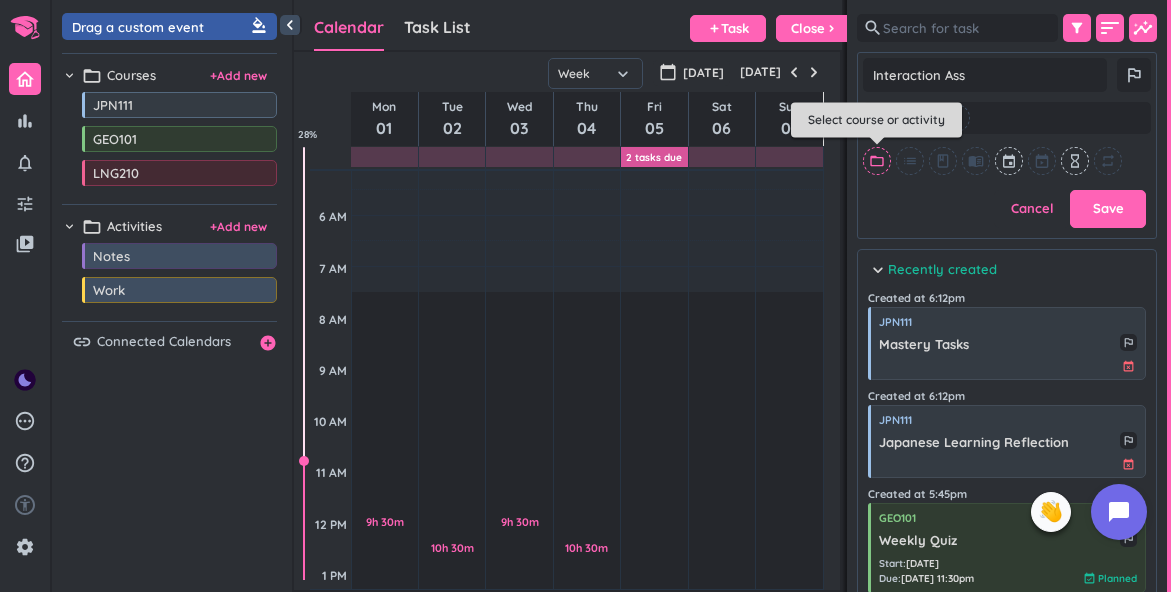 type on "x" 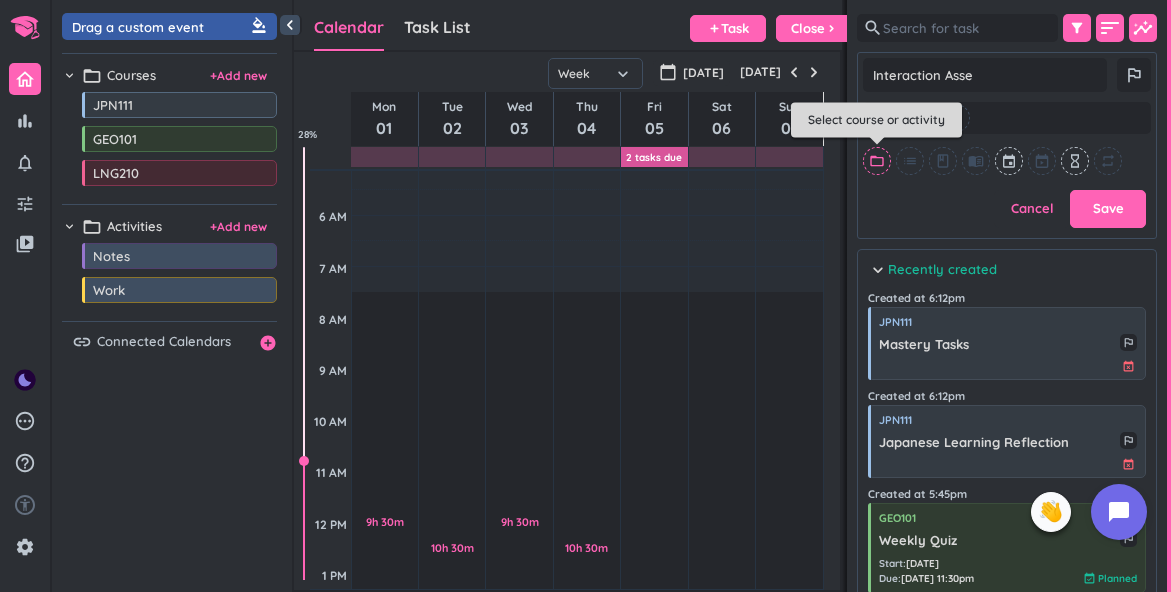 type on "x" 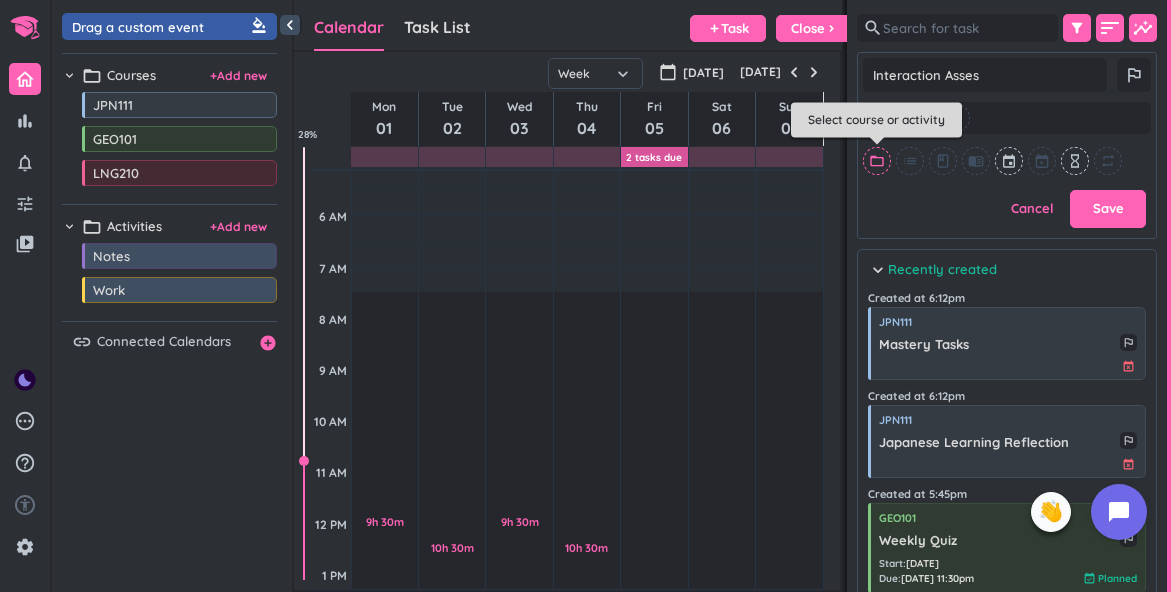 type on "x" 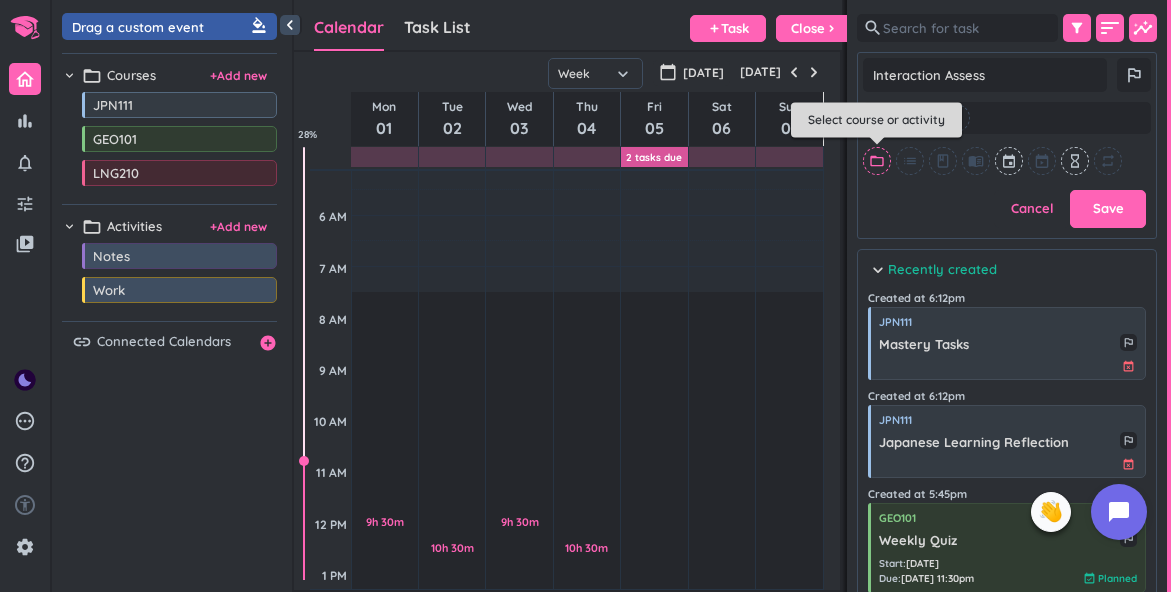 type on "x" 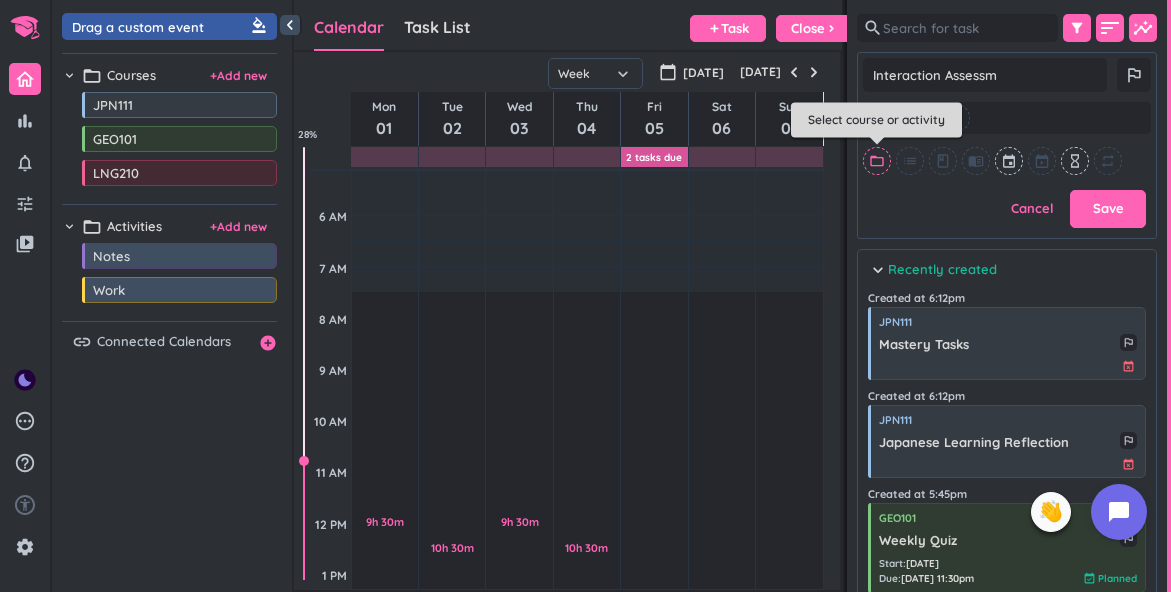 type on "x" 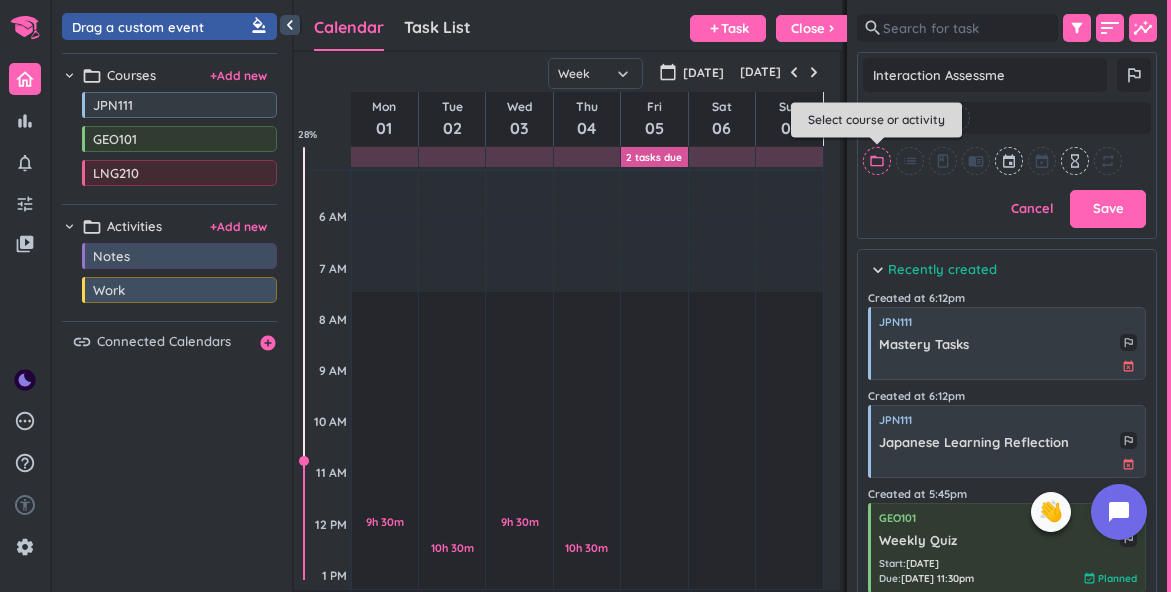 type on "x" 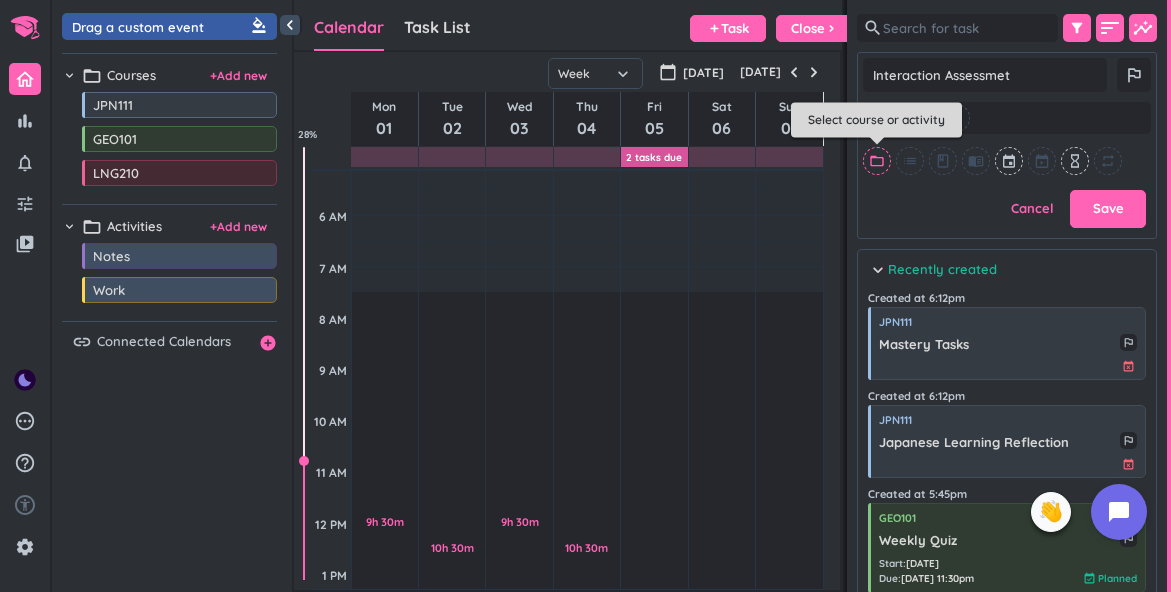 type on "x" 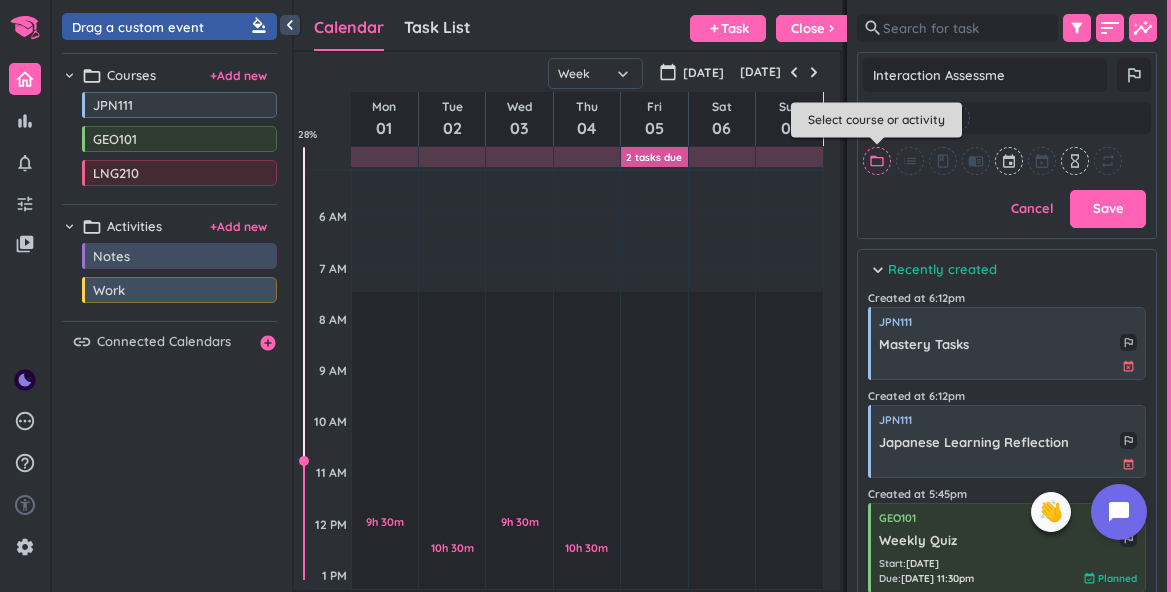 type on "x" 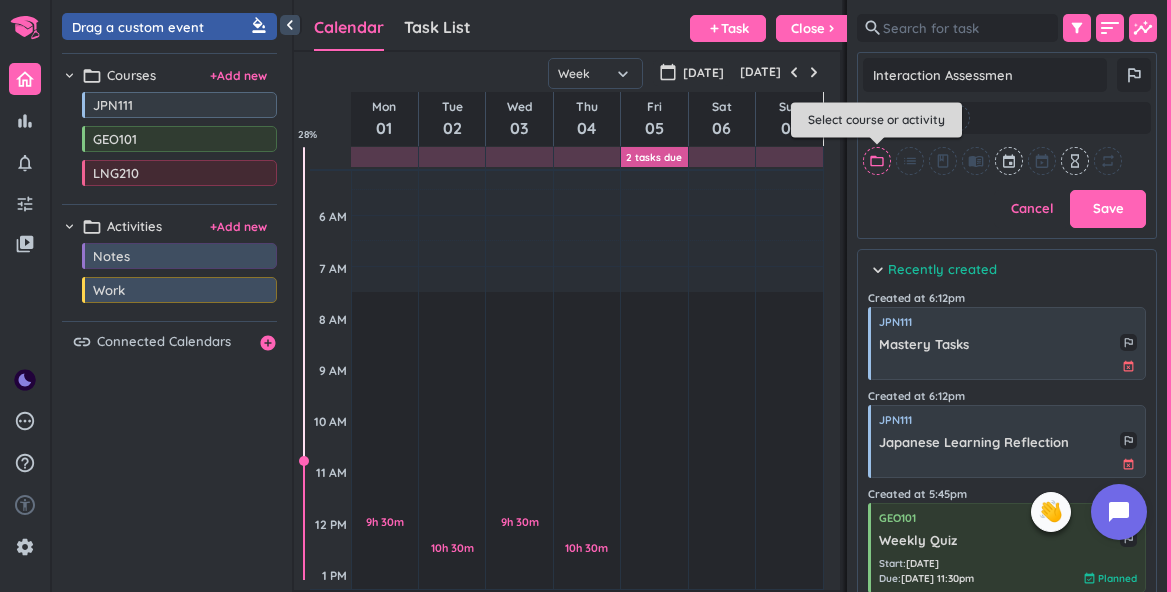 type on "x" 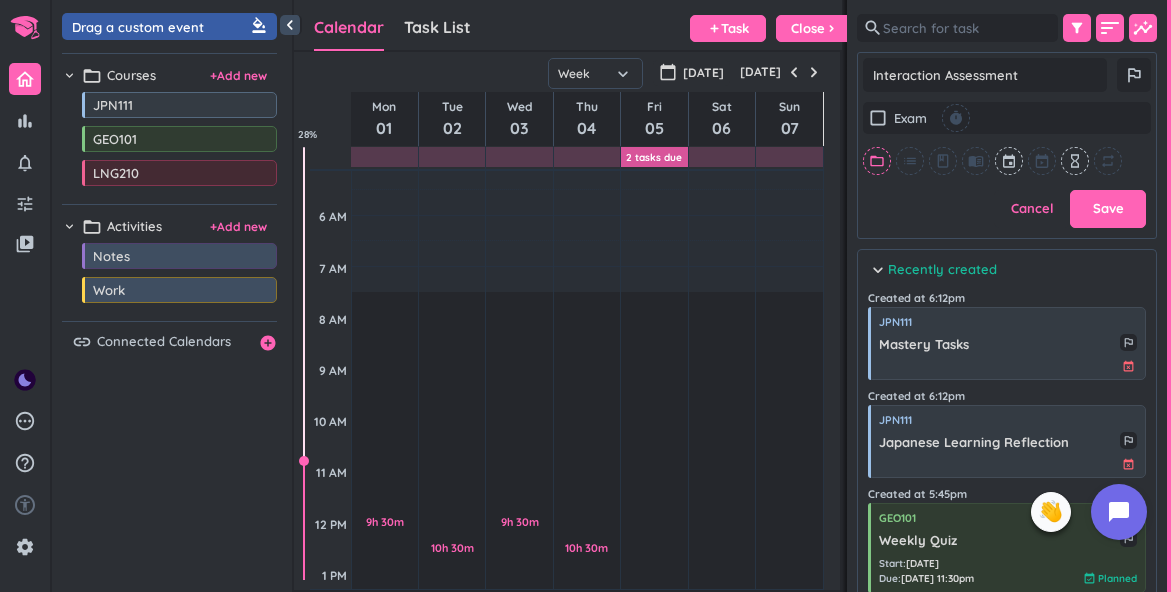 type on "Interaction Assessment" 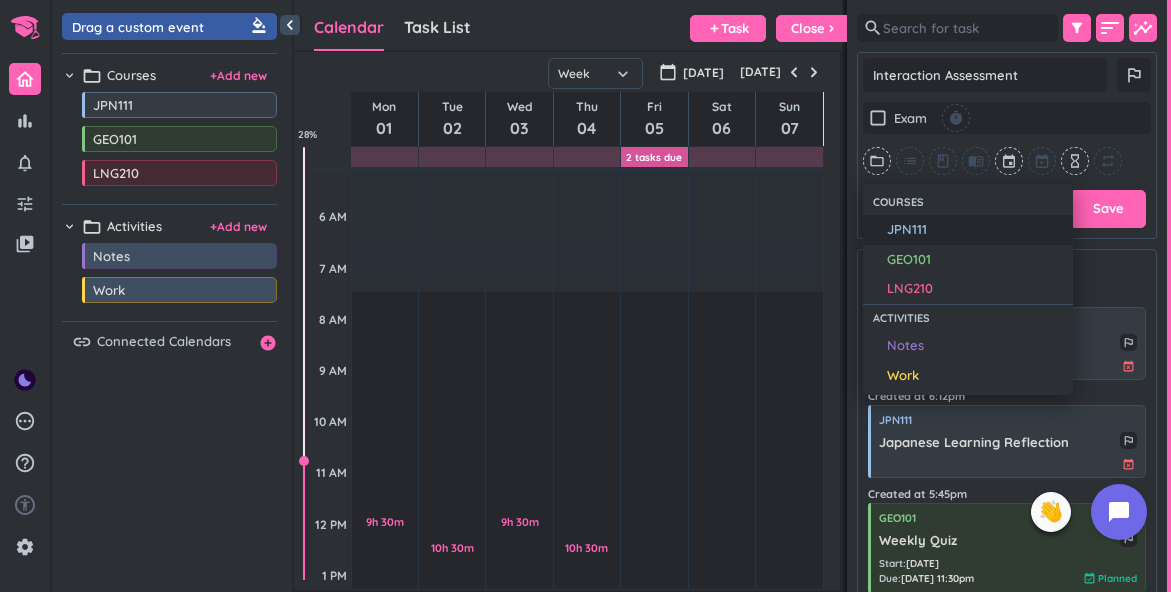 click on "JPN111" at bounding box center [907, 230] 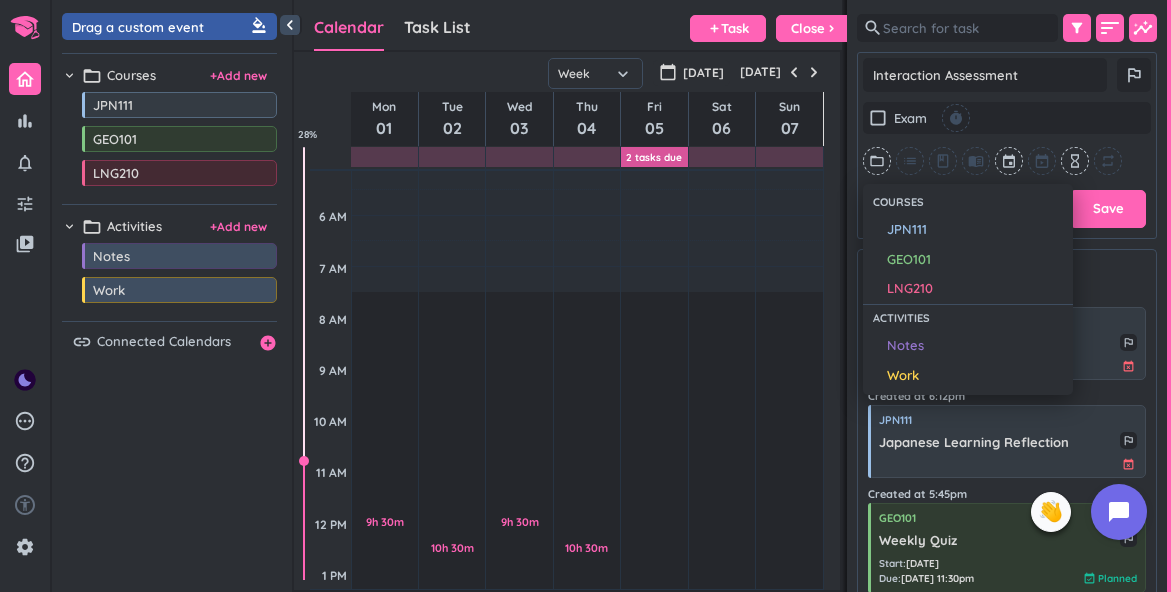 scroll, scrollTop: 312, scrollLeft: 300, axis: both 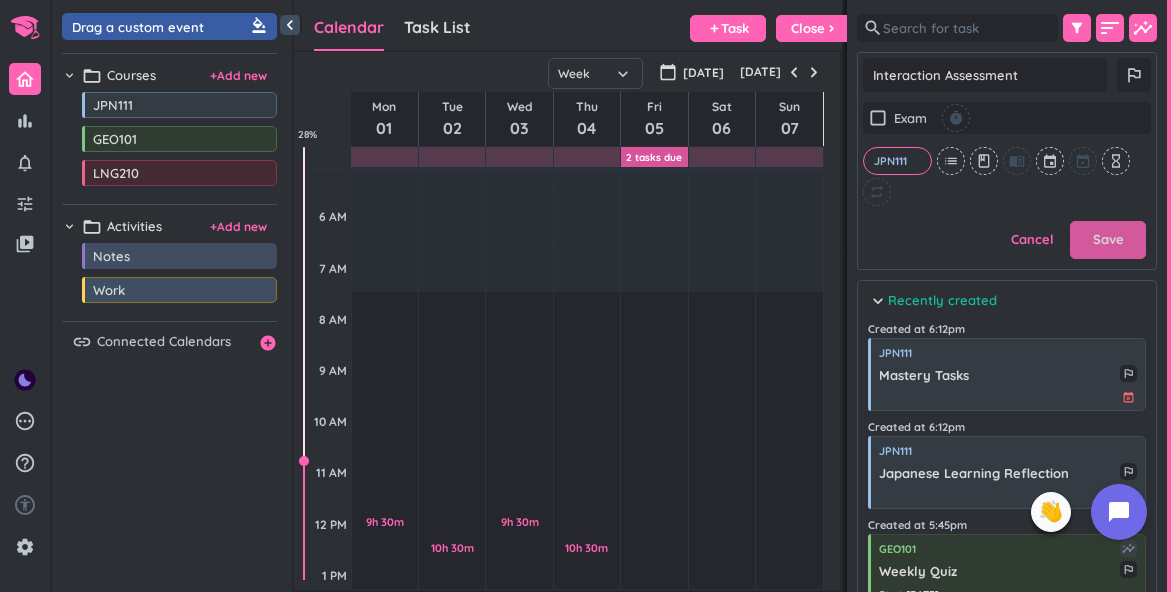 click on "Save" at bounding box center [1108, 240] 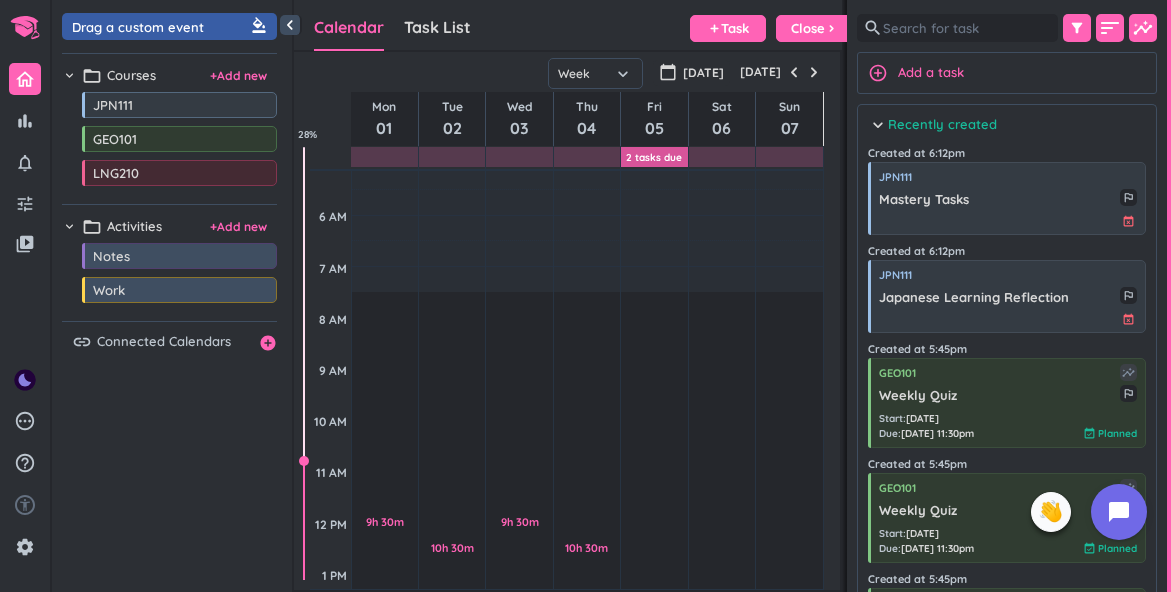 scroll, scrollTop: 1, scrollLeft: 1, axis: both 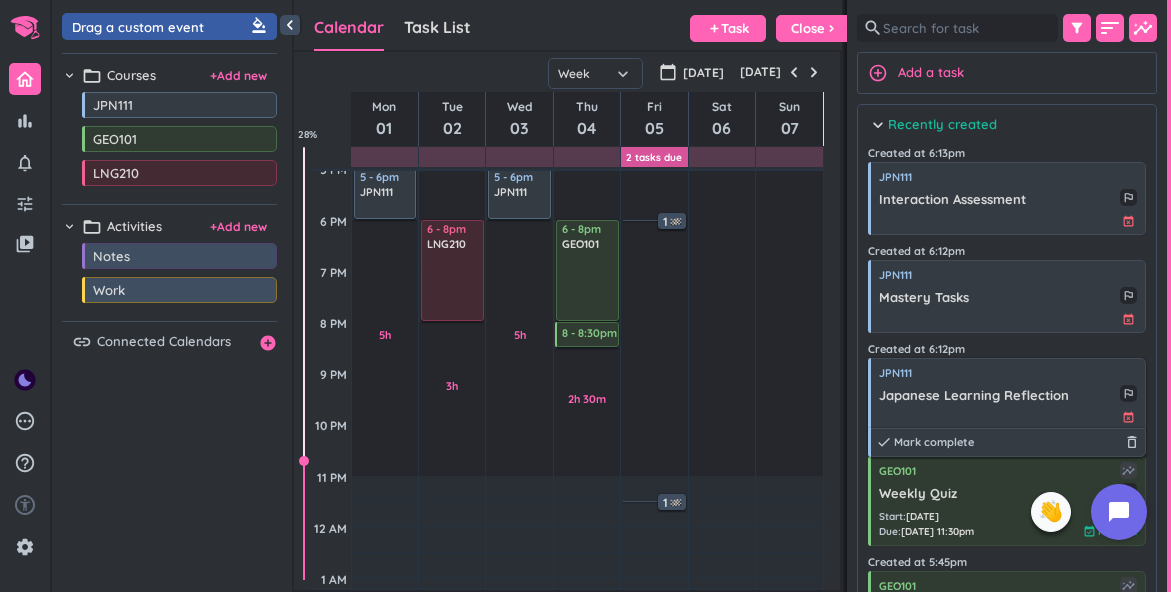 click on "Japanese Learning Reflection" at bounding box center [999, 396] 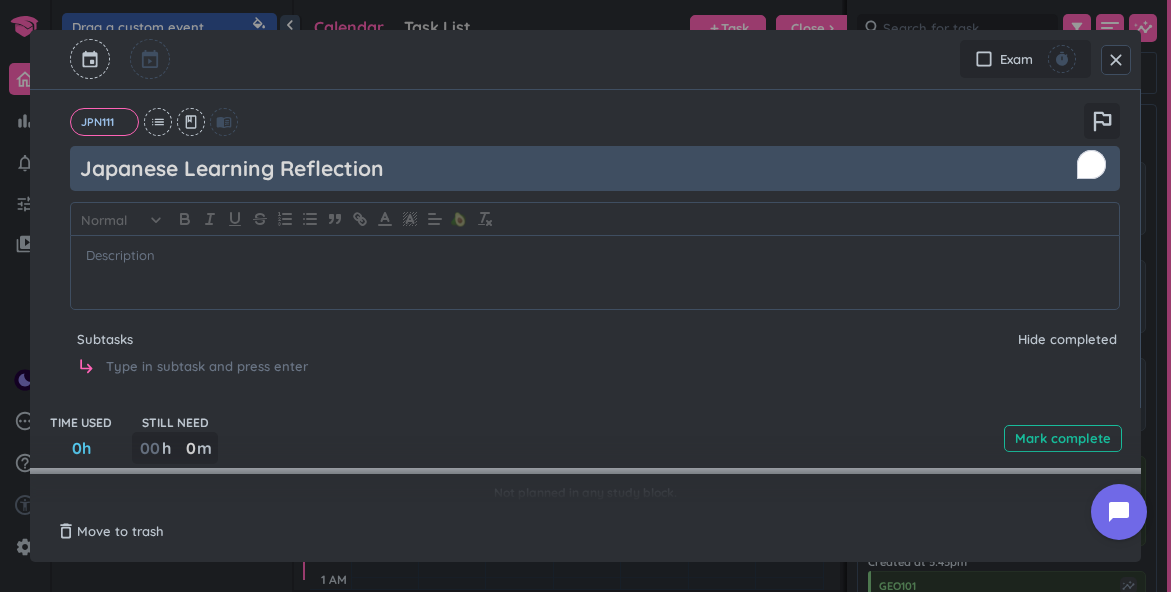 drag, startPoint x: 278, startPoint y: 163, endPoint x: 185, endPoint y: 162, distance: 93.00538 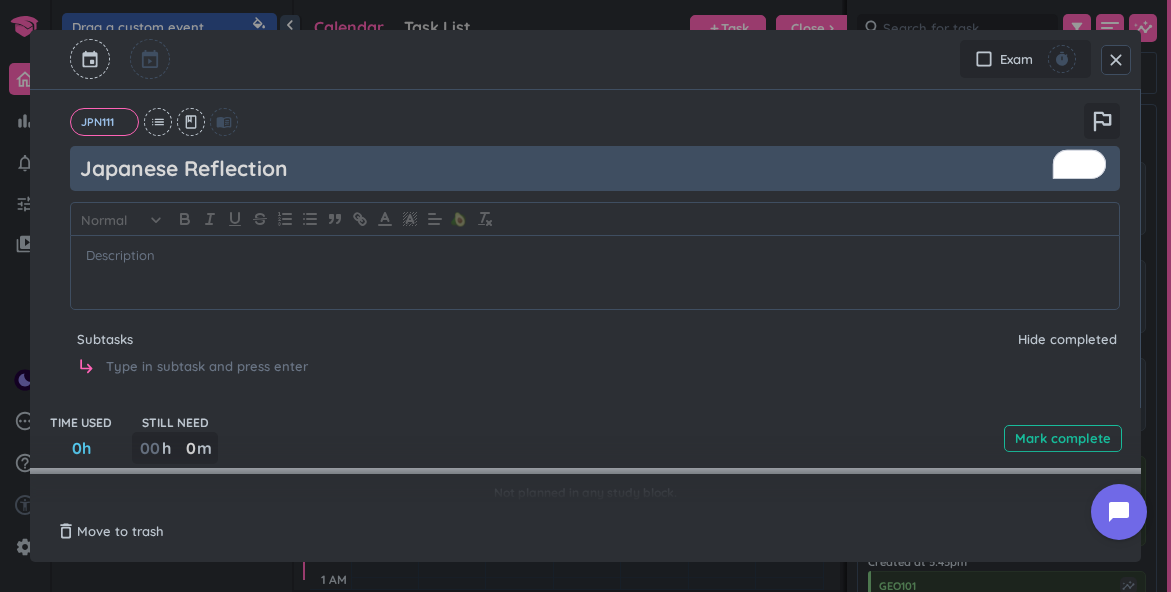 click on "Japanese Reflection" at bounding box center (595, 168) 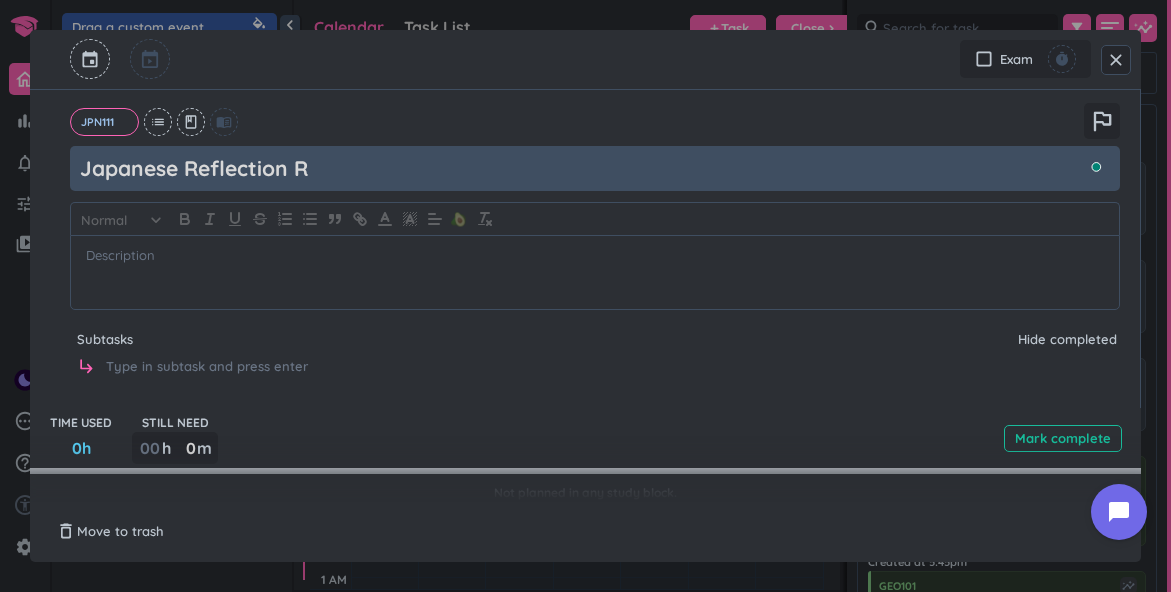 type on "x" 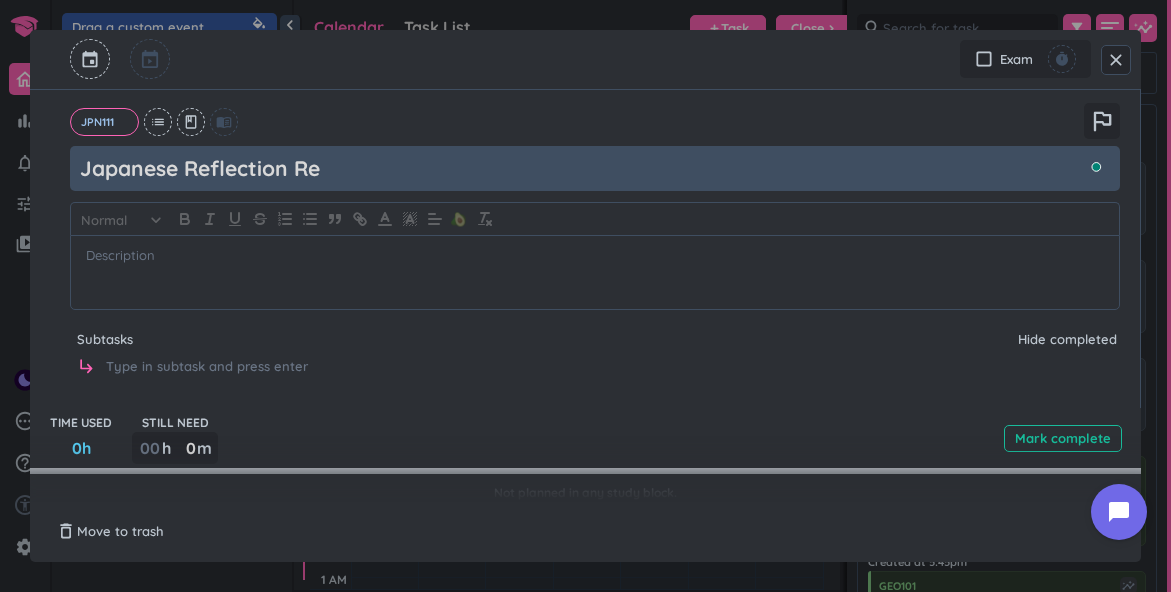 type on "x" 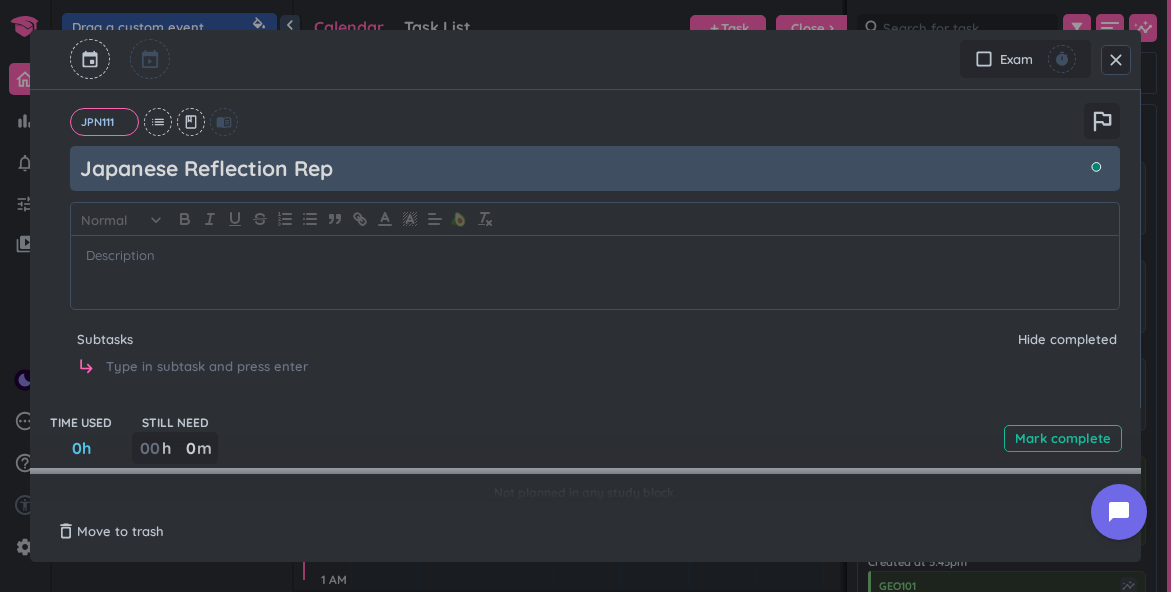 type on "x" 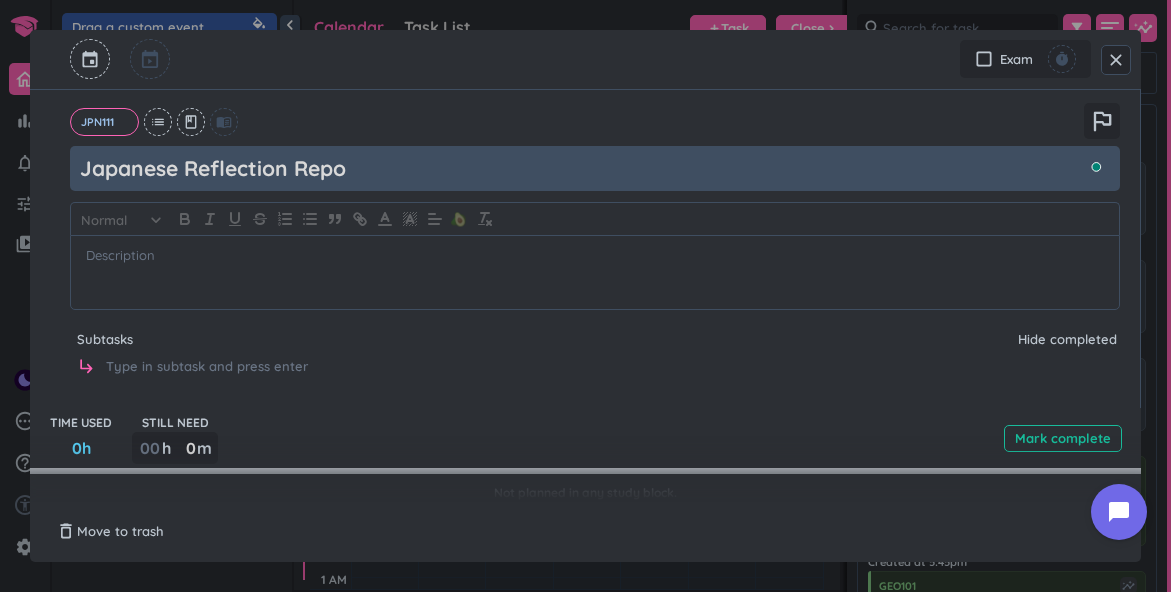 type on "x" 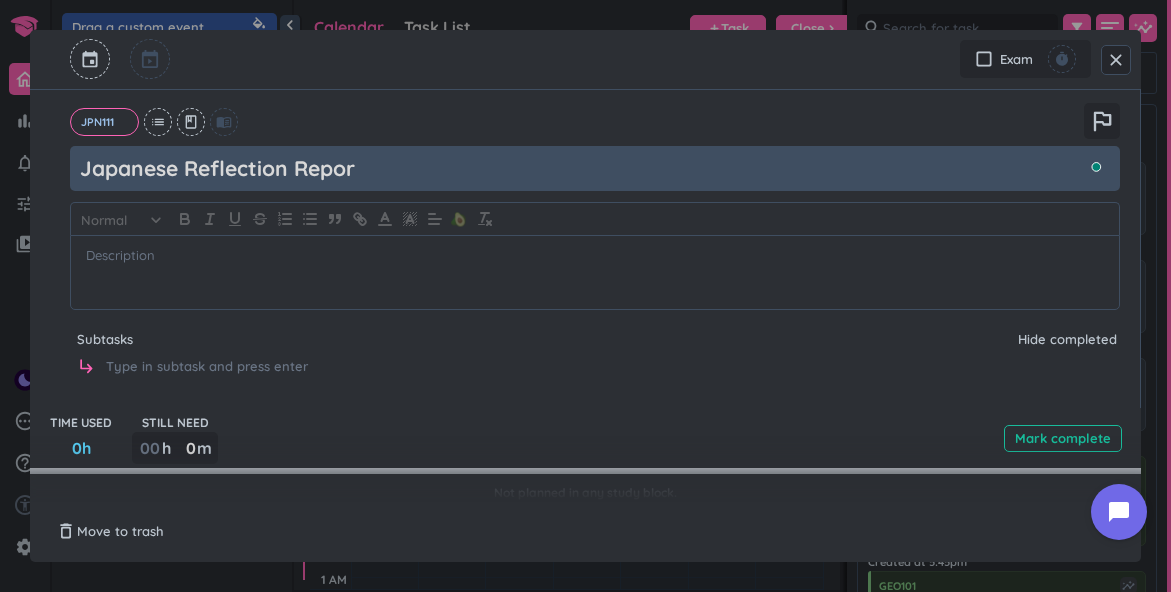 type on "x" 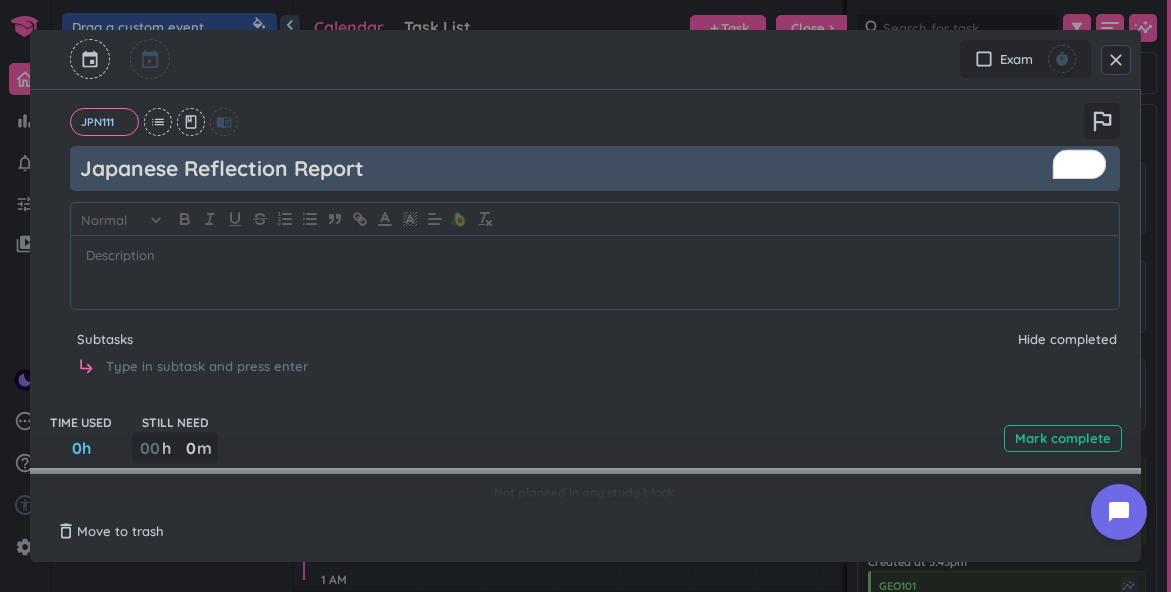 type on "Japanese Reflection Report" 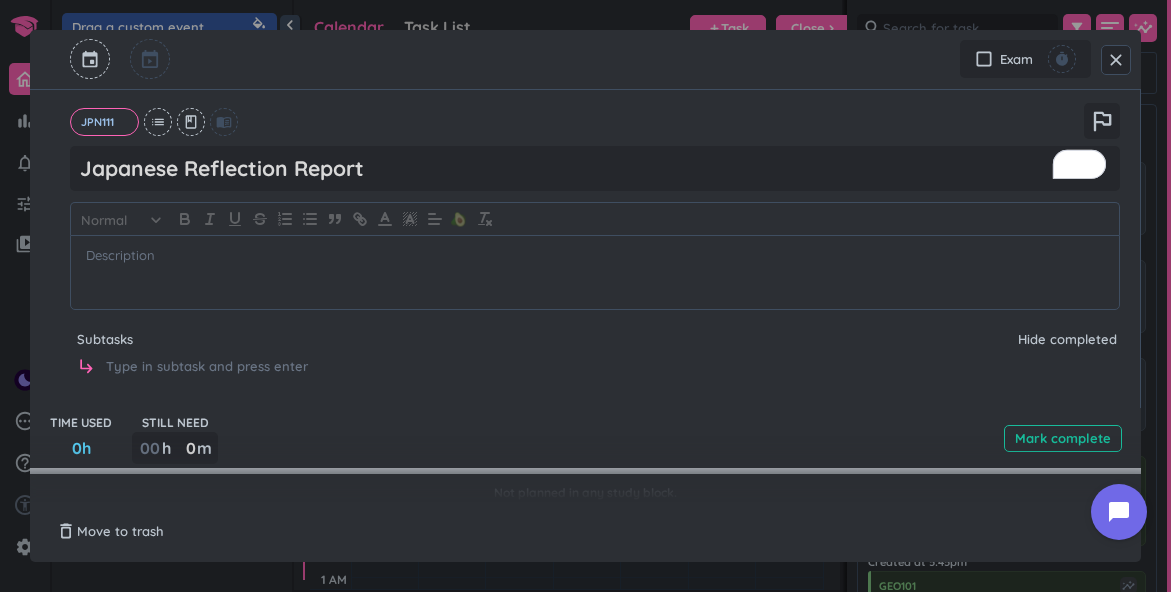 click at bounding box center (90, 59) 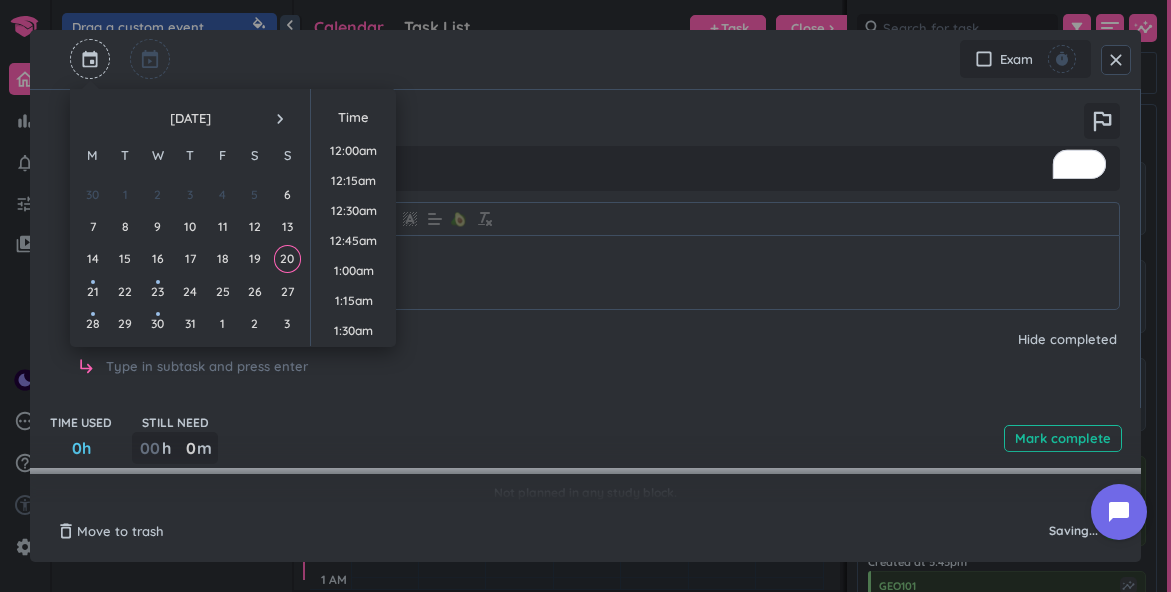 scroll, scrollTop: 2069, scrollLeft: 0, axis: vertical 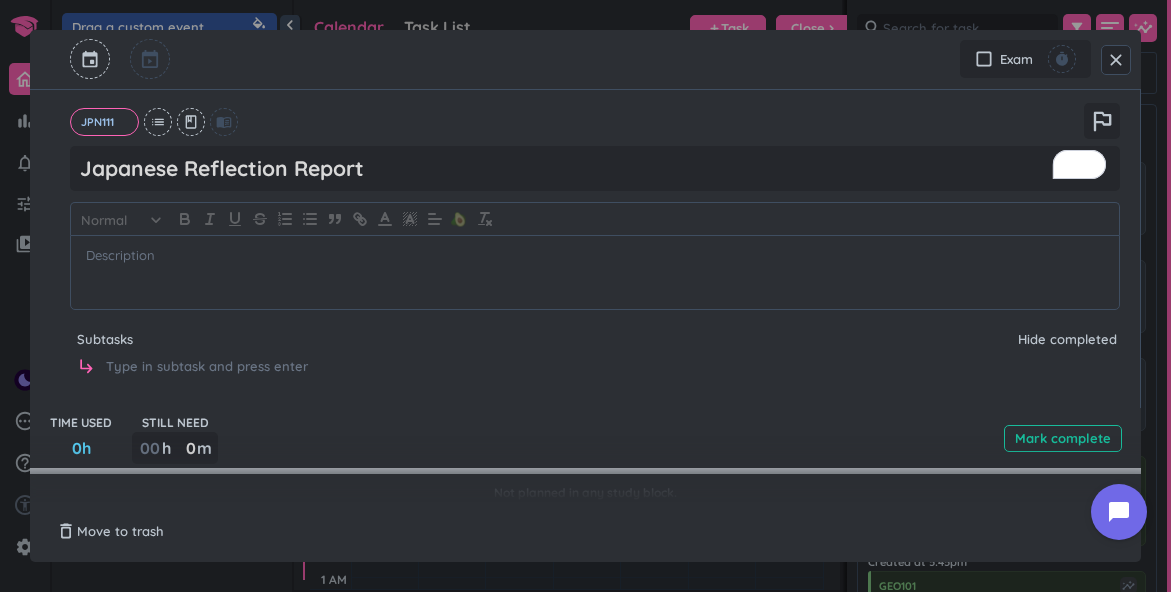 click on "close event check_box_outline_blank Exam timer JPN111 cancel list class menu_book outlined_flag Japanese Reflection Report Normal keyboard_arrow_down                                                                             🥑             Subtasks Hide completed subdirectory_arrow_right TIME USED 0h STILL NEED 00 h 0 0 00 m Mark complete Not planned in any study block. +  Add time entry delete_outline Move to trash Saved done" at bounding box center [585, 296] 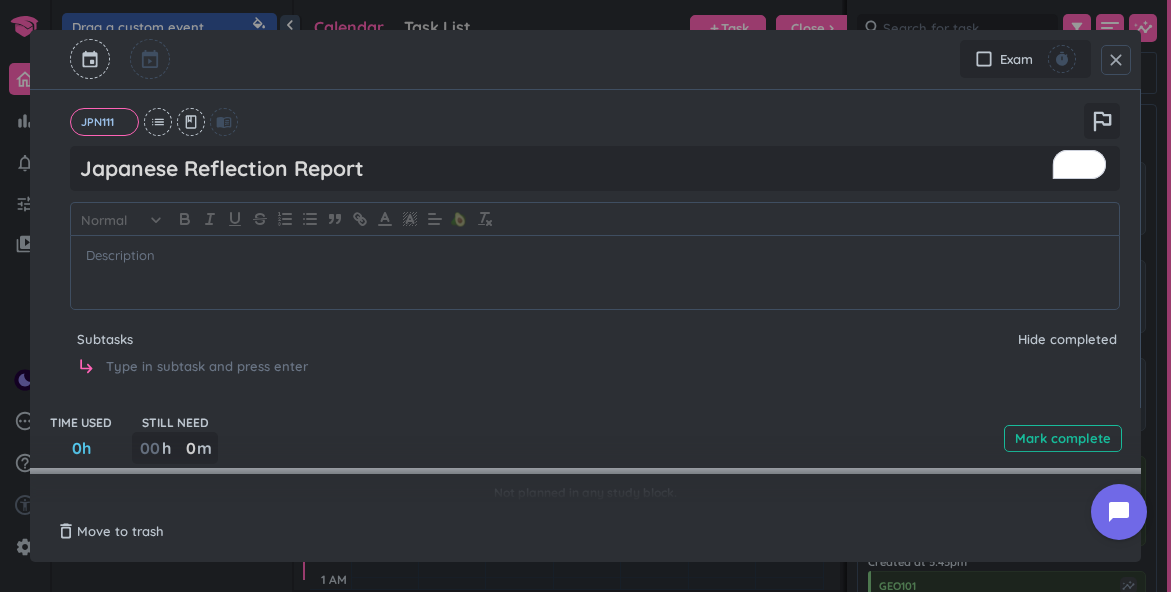 click on "close" at bounding box center [1116, 60] 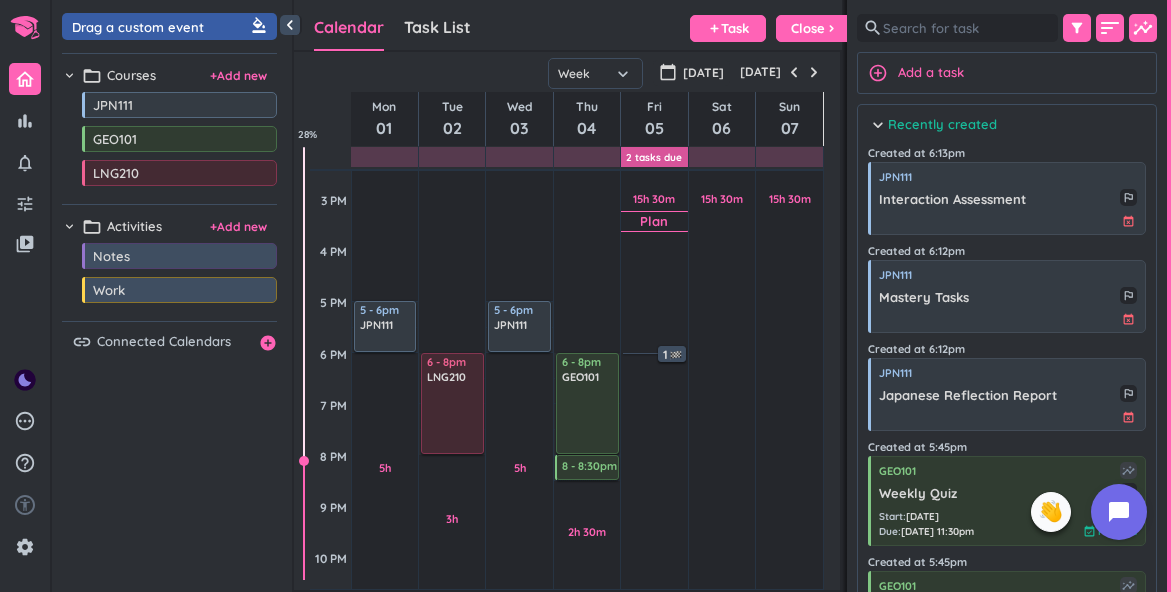 scroll, scrollTop: 528, scrollLeft: 0, axis: vertical 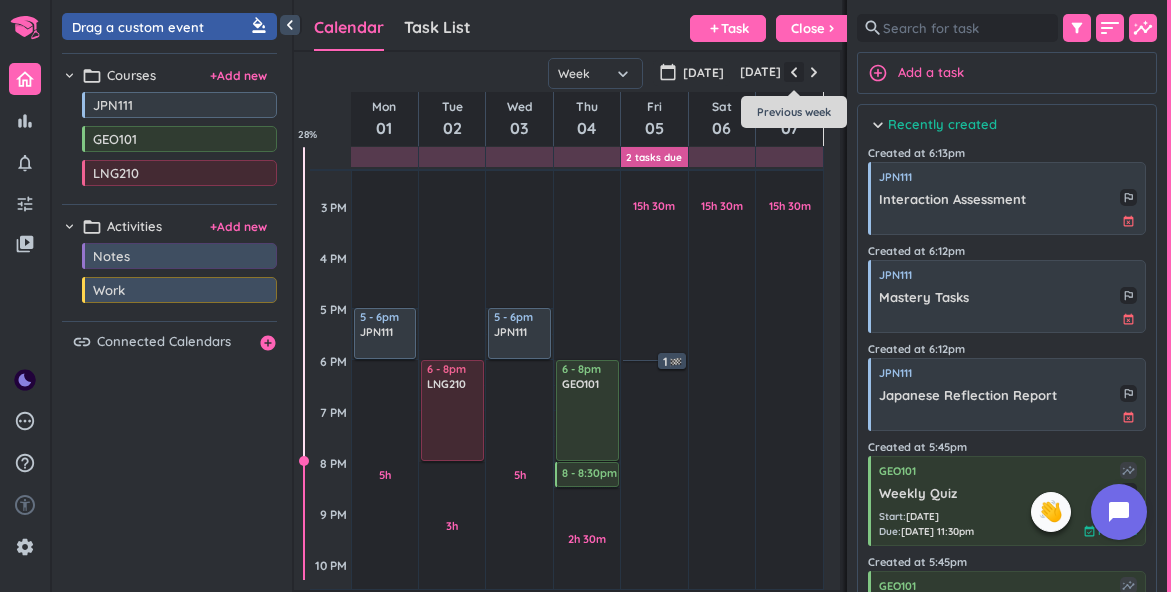 click at bounding box center (794, 72) 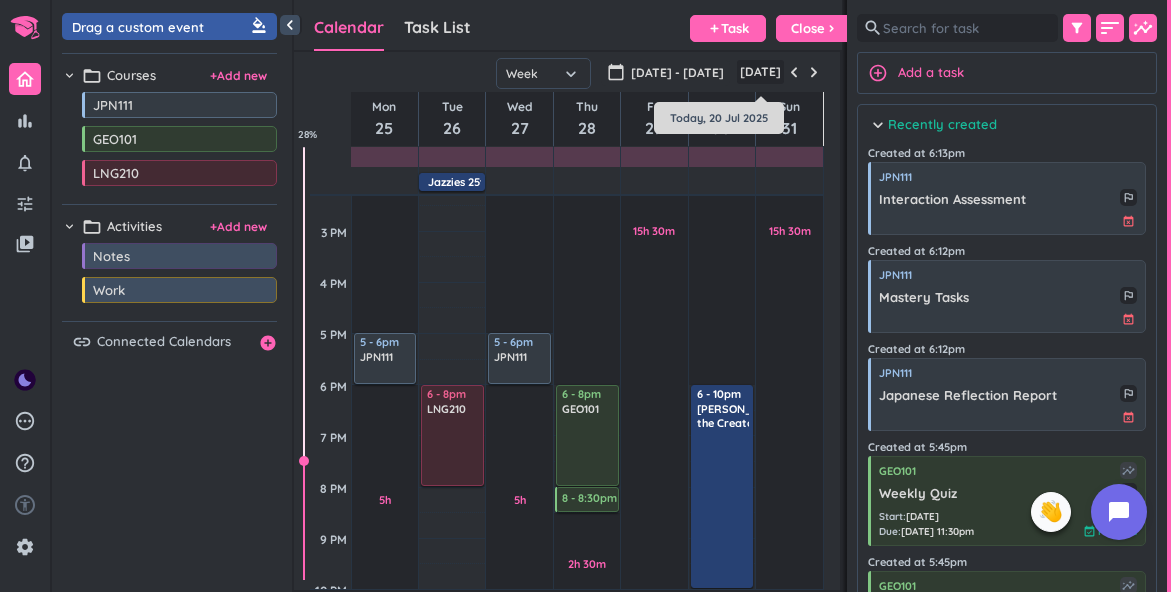 scroll, scrollTop: 155, scrollLeft: 0, axis: vertical 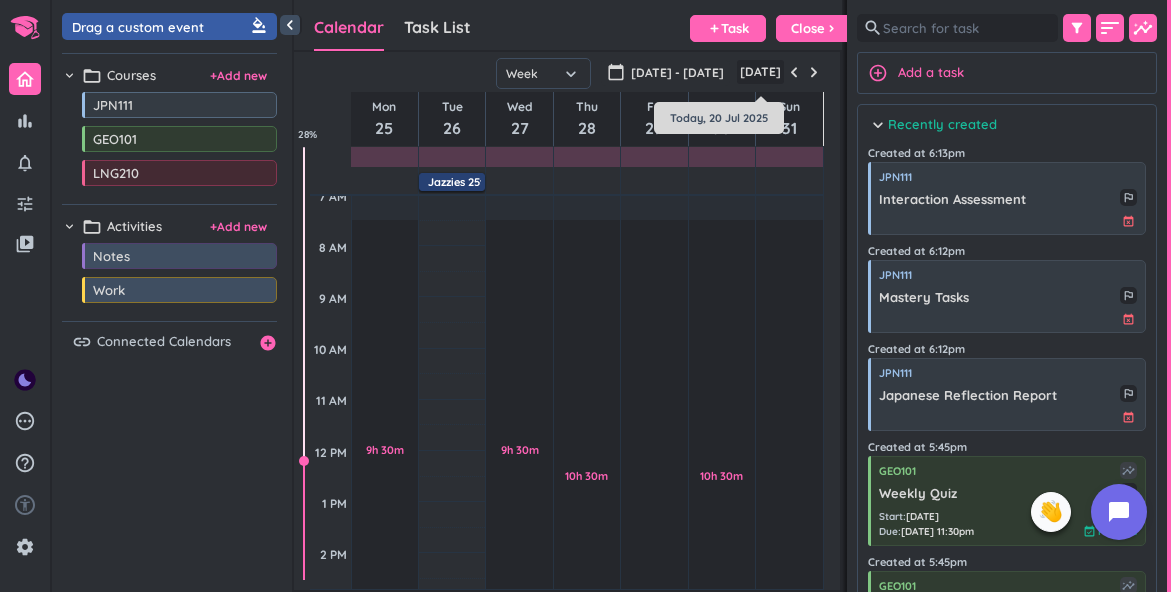 click on "[DATE]" at bounding box center (760, 72) 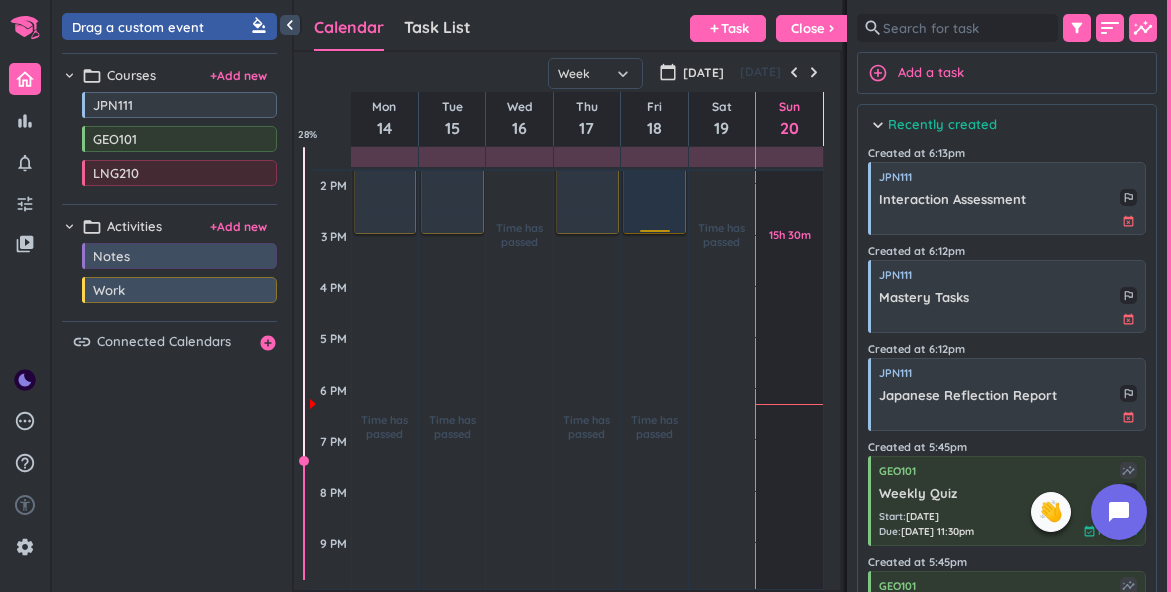 scroll, scrollTop: 520, scrollLeft: 0, axis: vertical 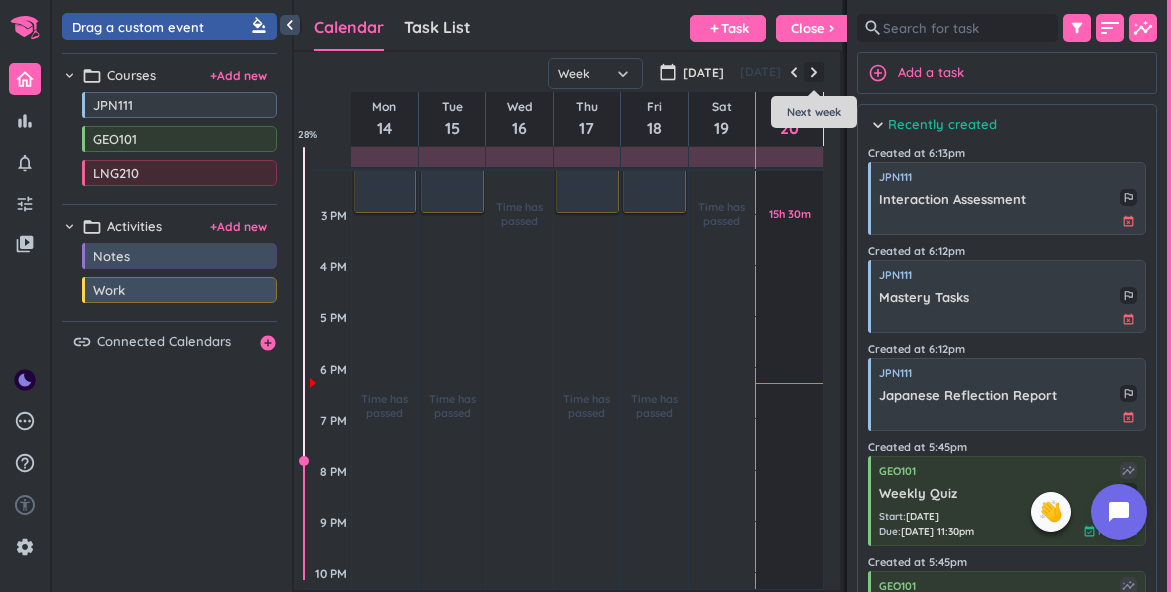 click at bounding box center [814, 72] 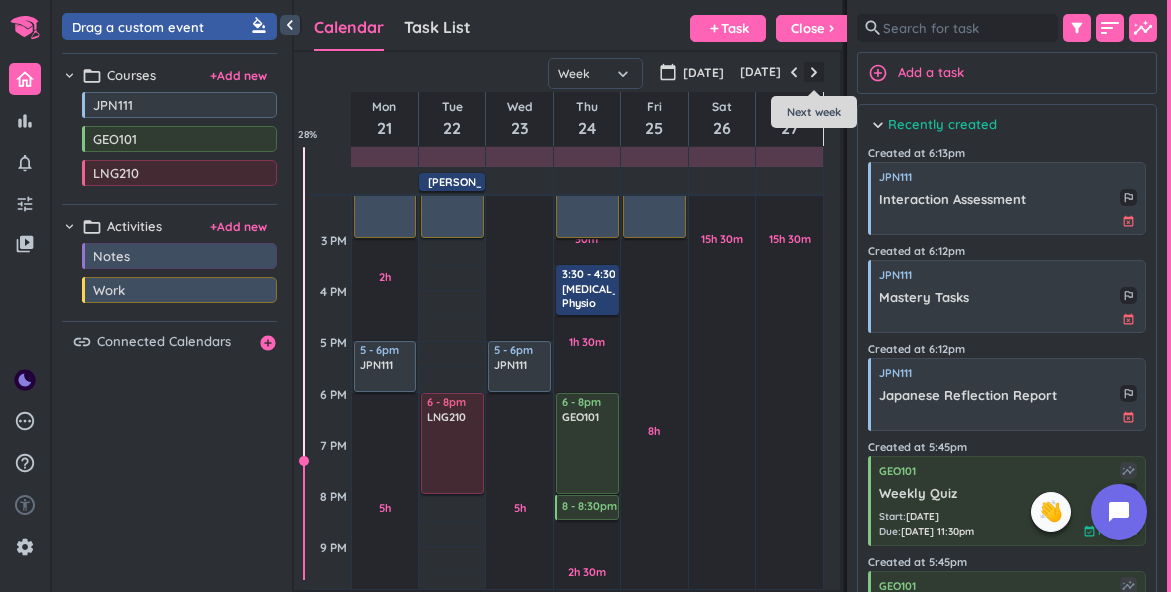 scroll, scrollTop: 155, scrollLeft: 0, axis: vertical 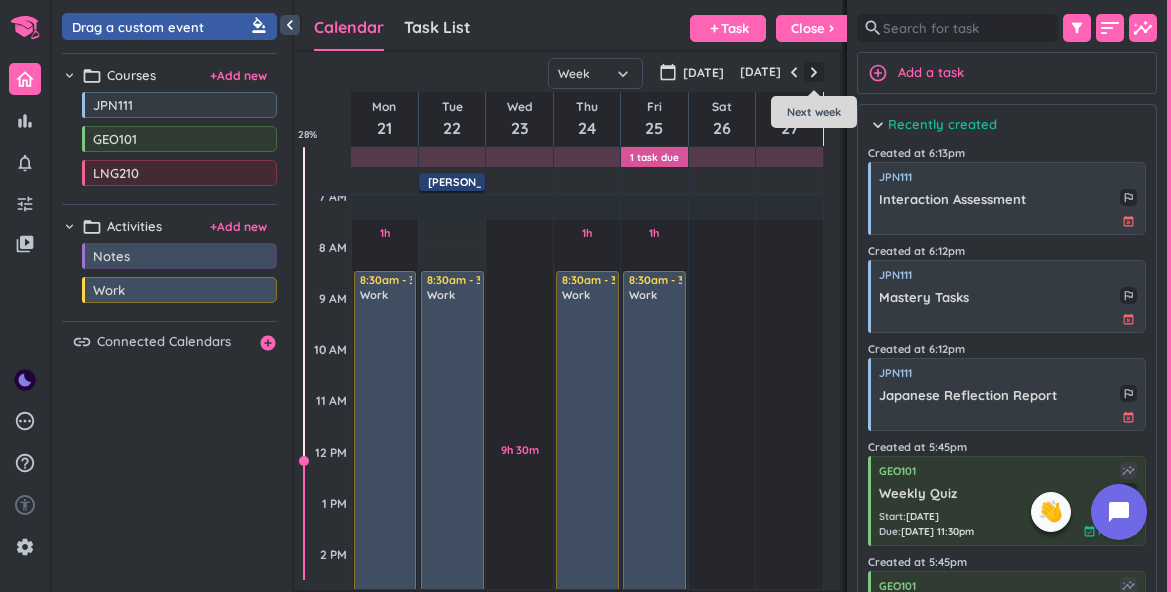 click at bounding box center [814, 72] 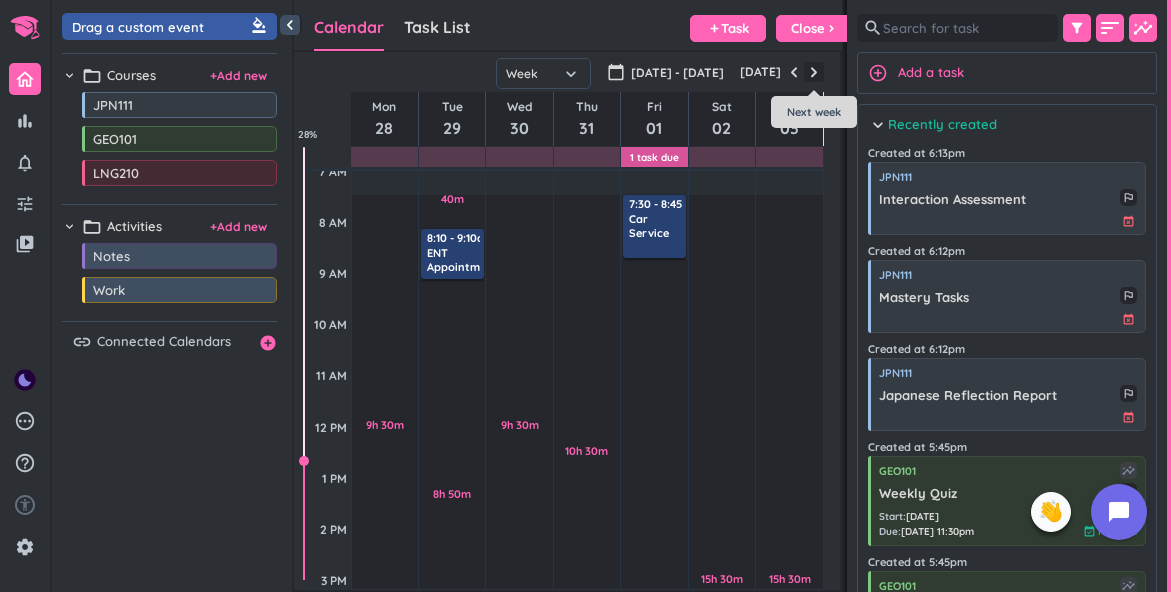 click at bounding box center (814, 72) 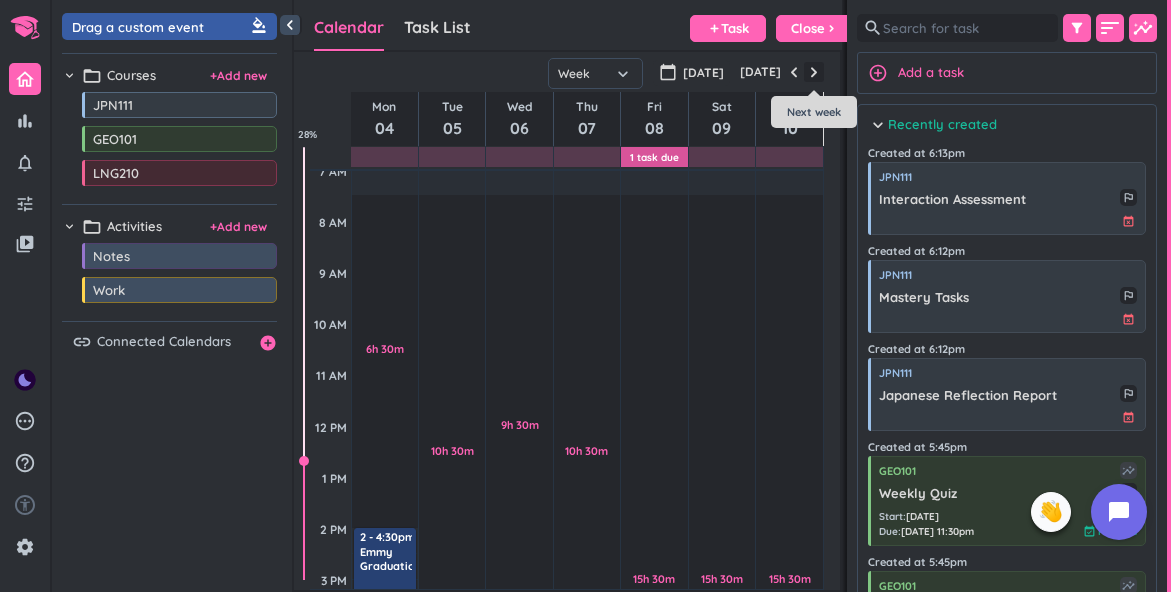 click at bounding box center (814, 72) 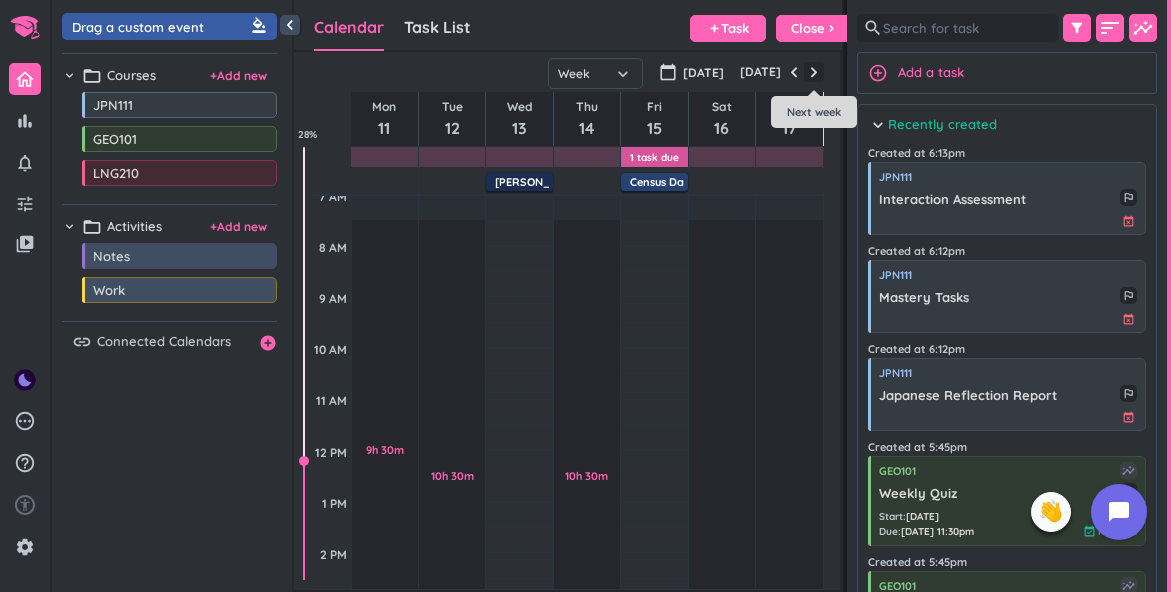 click at bounding box center (814, 72) 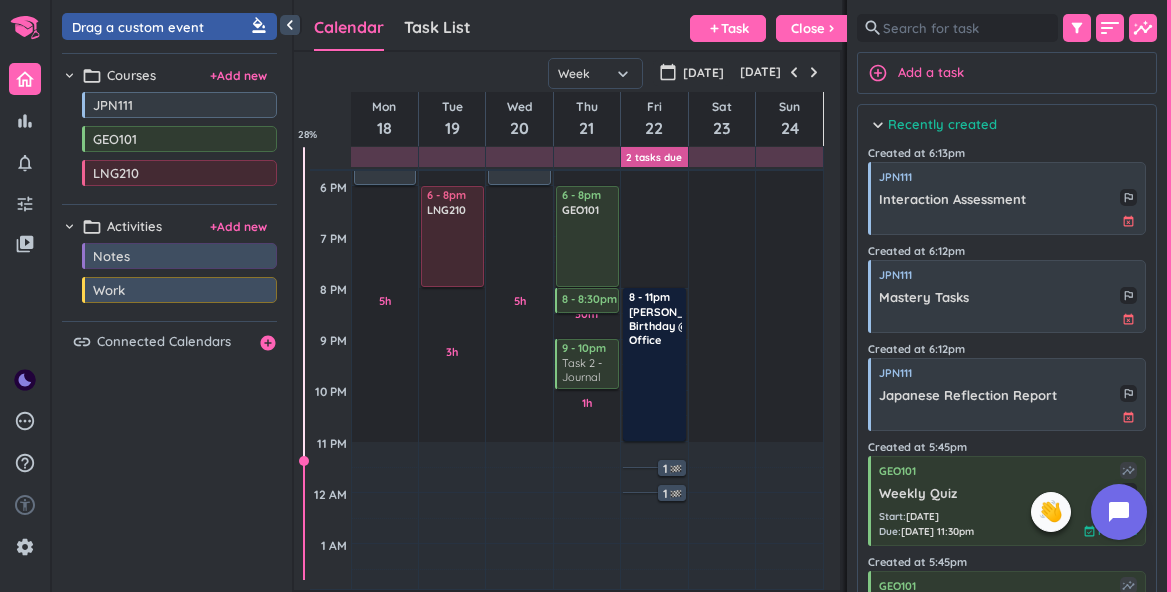scroll, scrollTop: 703, scrollLeft: 0, axis: vertical 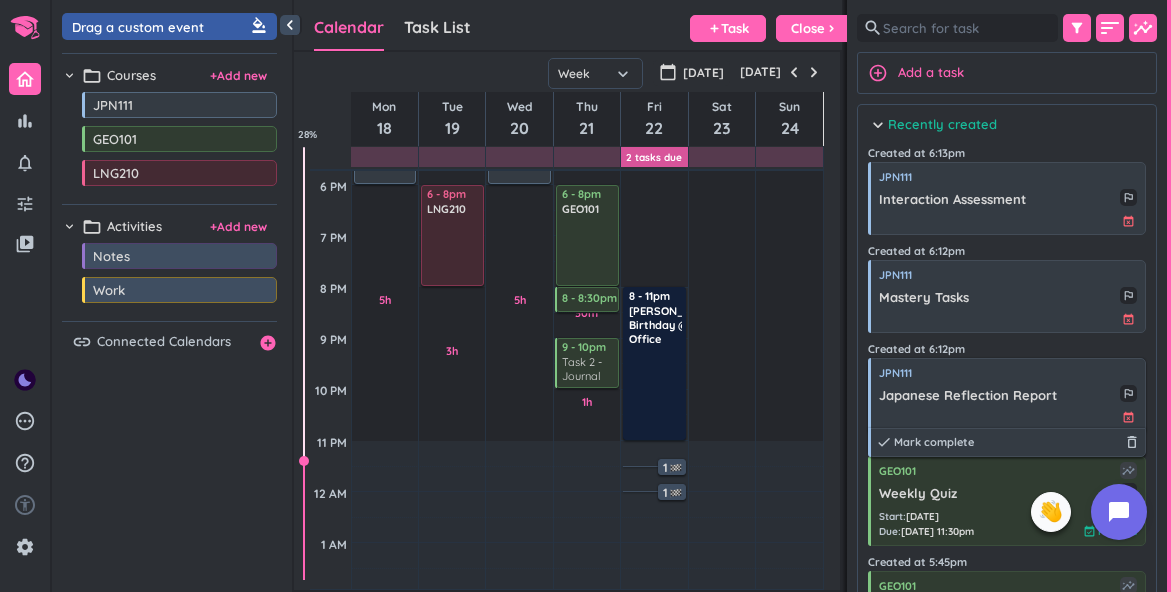 click on "JPN111 Japanese Reflection Report outlined_flag event_busy done Mark complete delete_outline" at bounding box center (1007, 394) 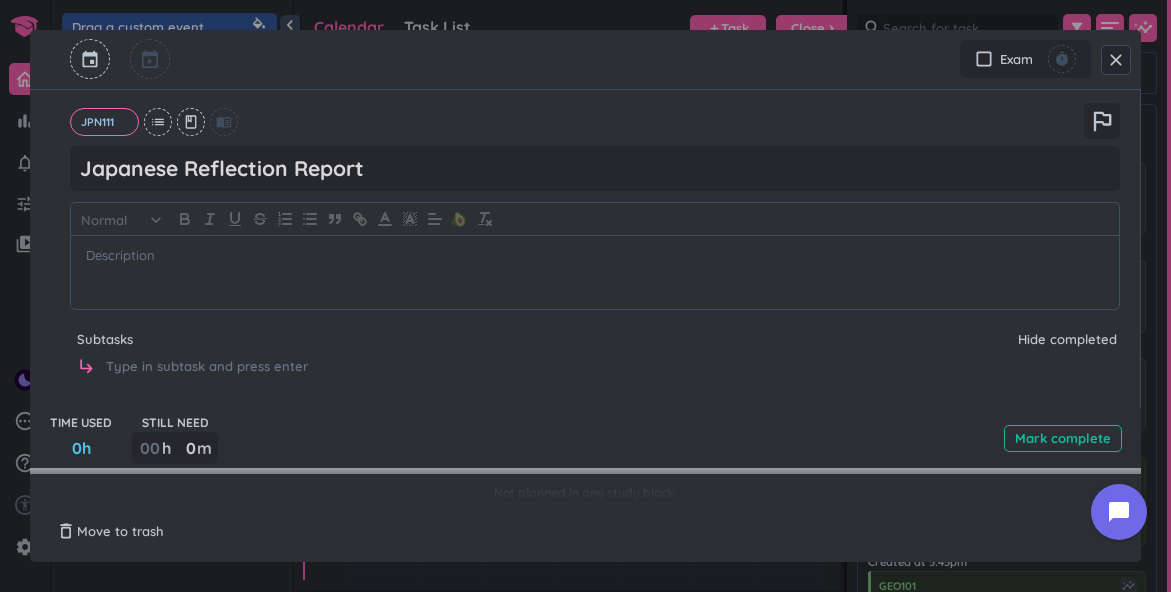 click at bounding box center [90, 59] 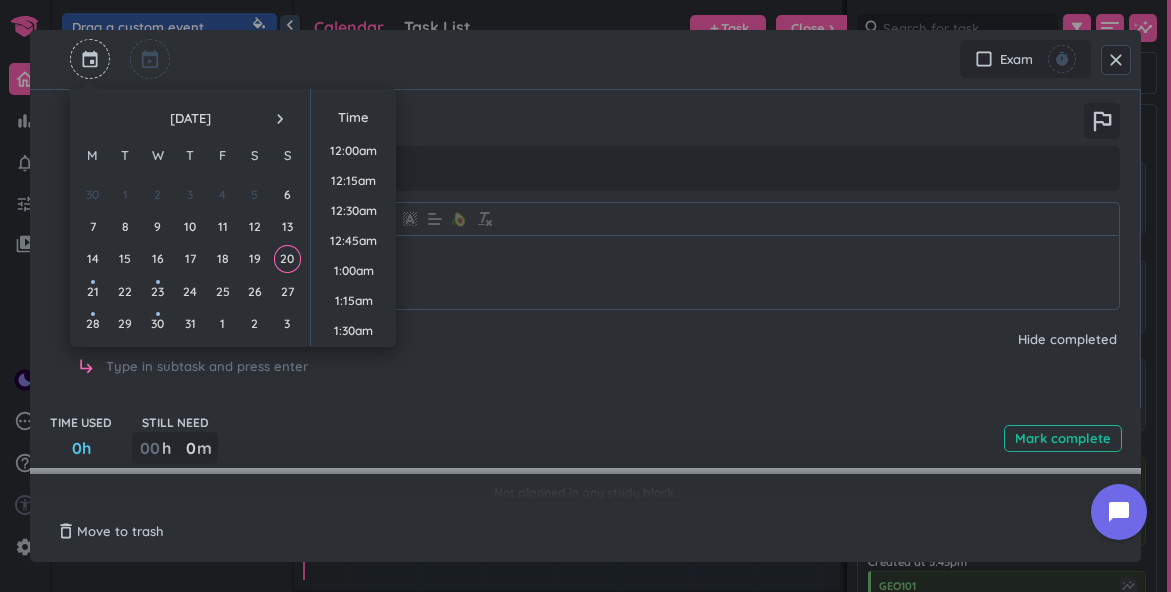 scroll, scrollTop: 2099, scrollLeft: 0, axis: vertical 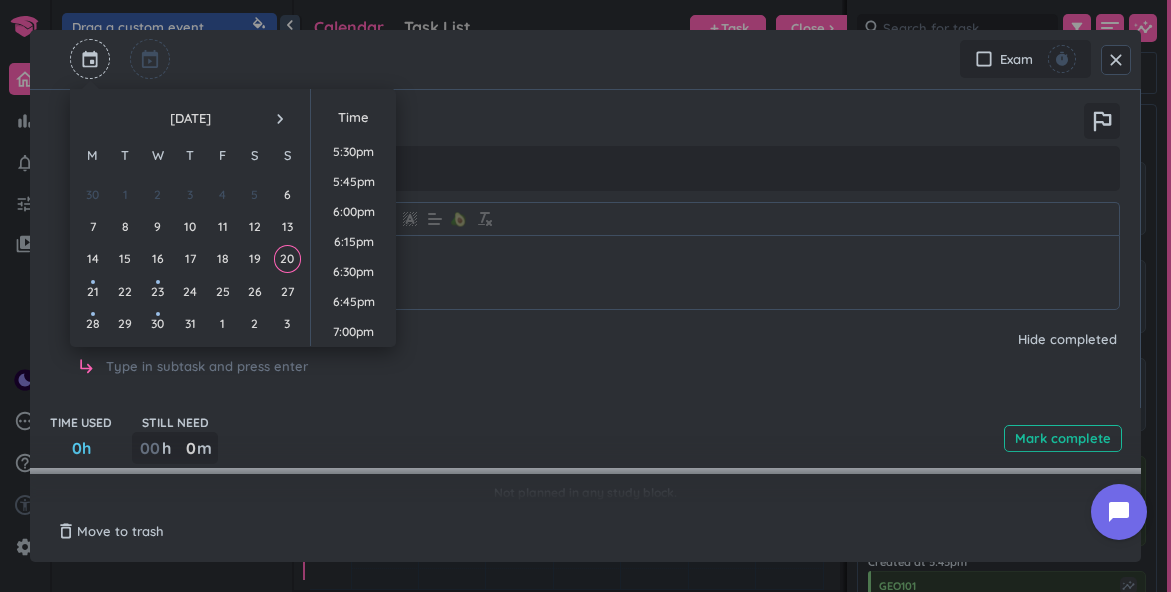 click on "navigate_next" at bounding box center (280, 119) 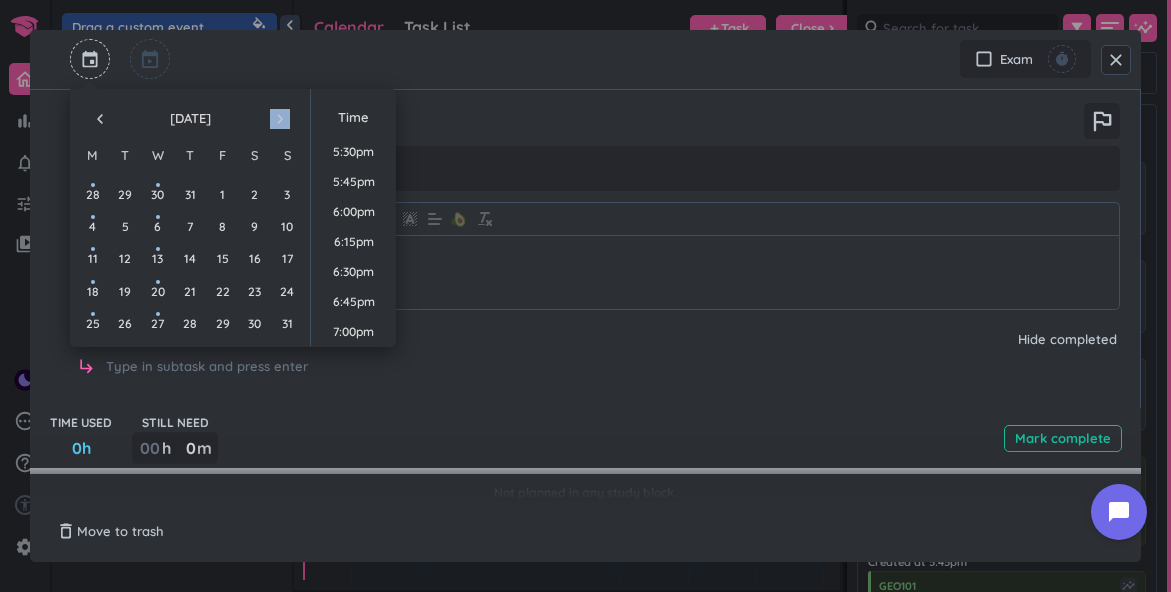 click on "navigate_next" at bounding box center [280, 119] 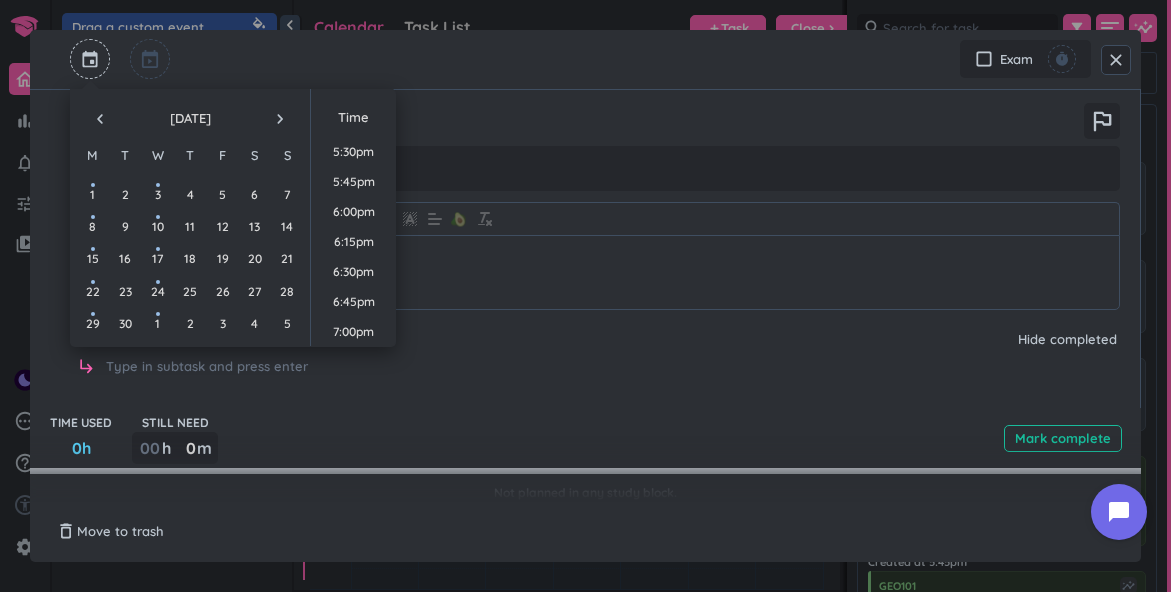 click on "navigate_before" at bounding box center (100, 119) 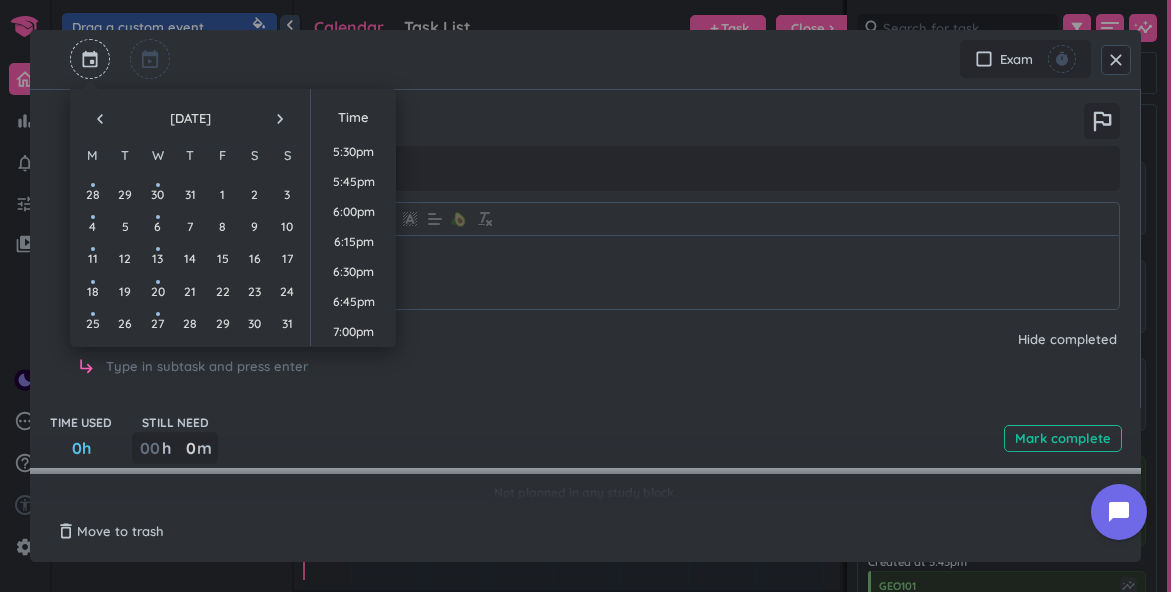 click on "navigate_before" at bounding box center (100, 119) 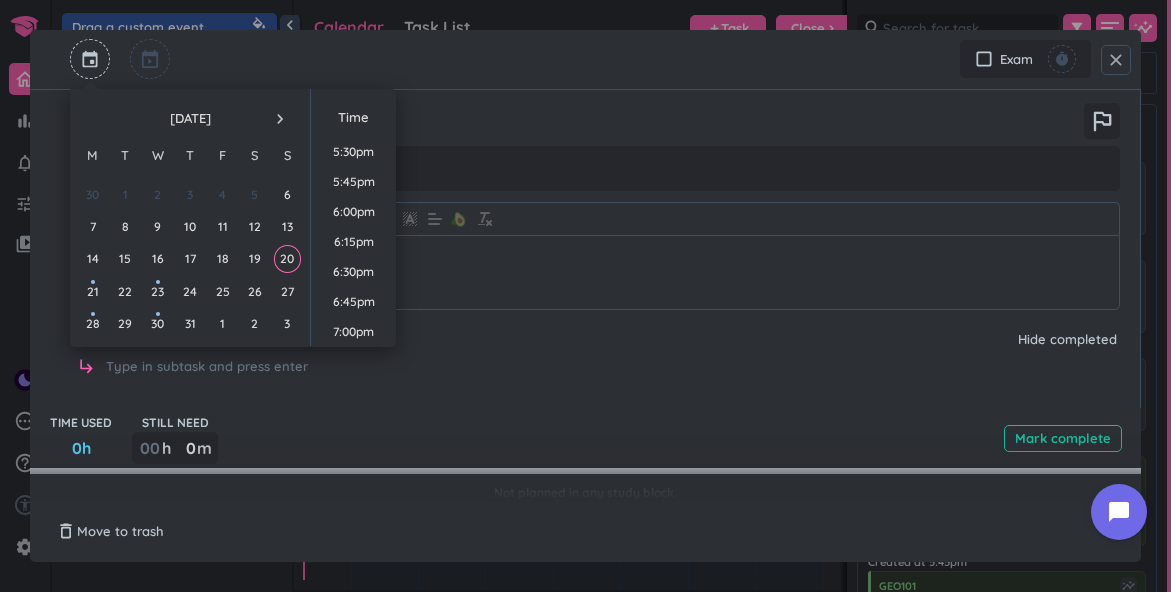 click on "close" at bounding box center (1116, 60) 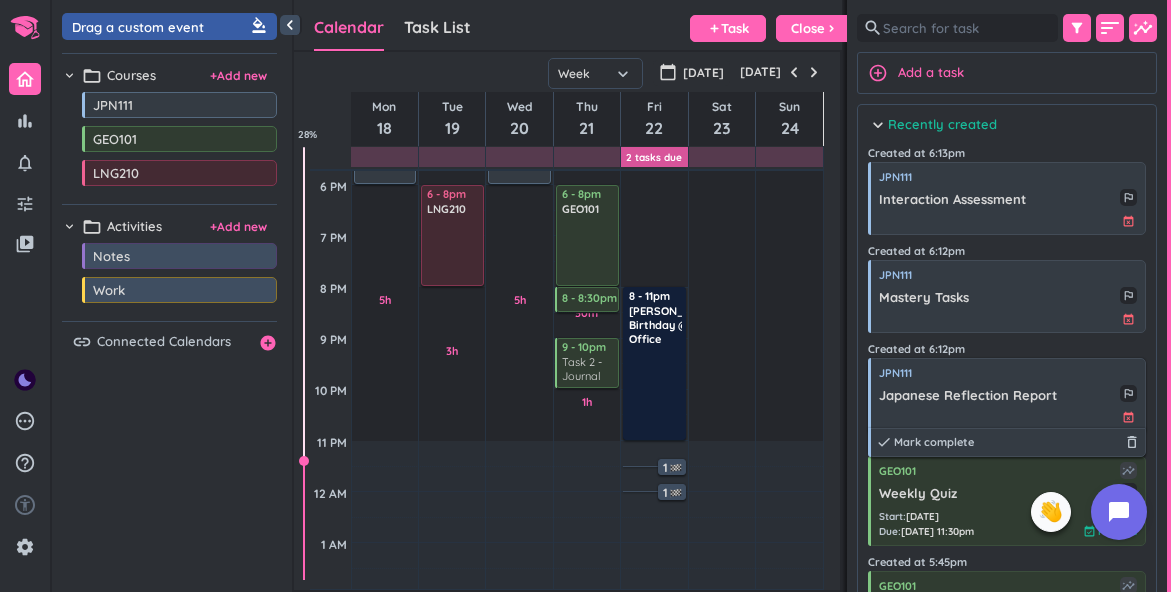 click on "Japanese Reflection Report" at bounding box center (999, 396) 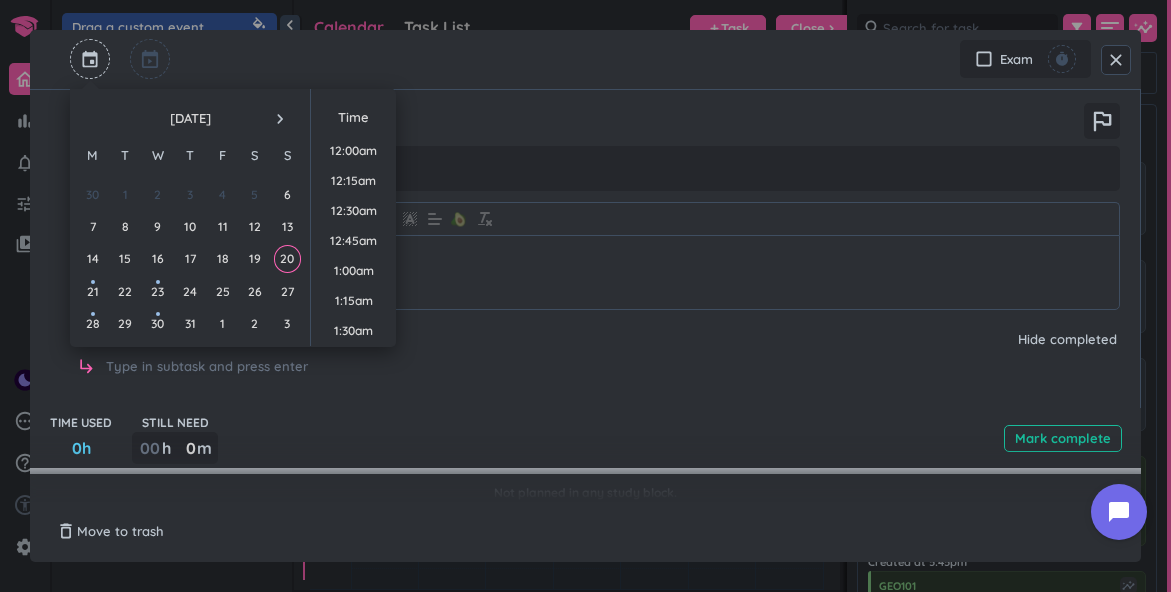 click at bounding box center (90, 59) 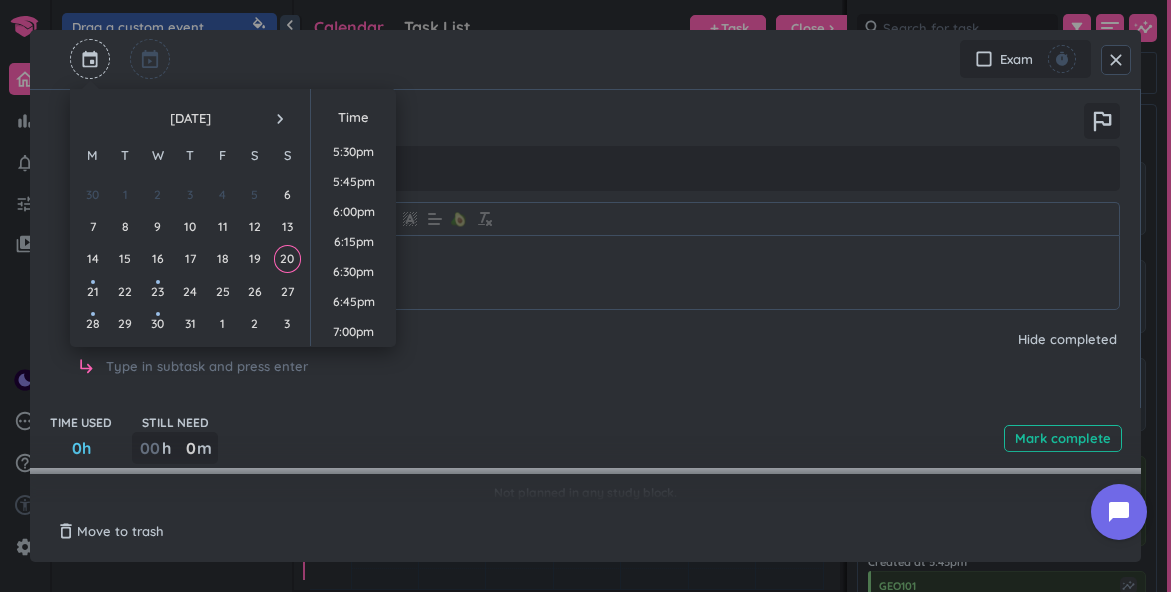 click on "navigate_next" at bounding box center [280, 119] 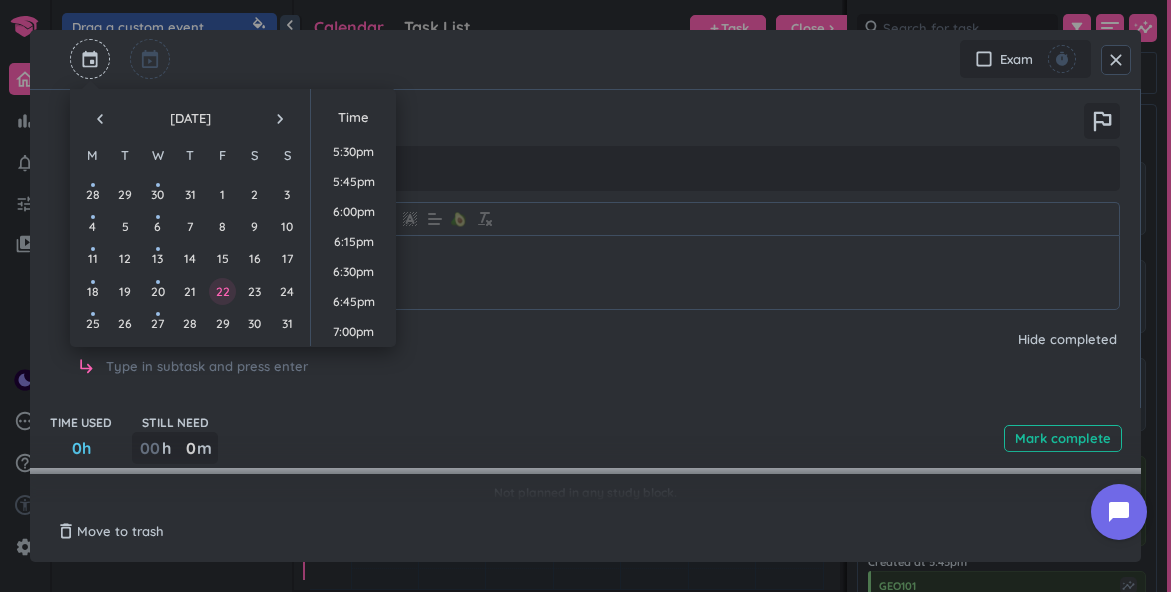 click on "22" at bounding box center [222, 291] 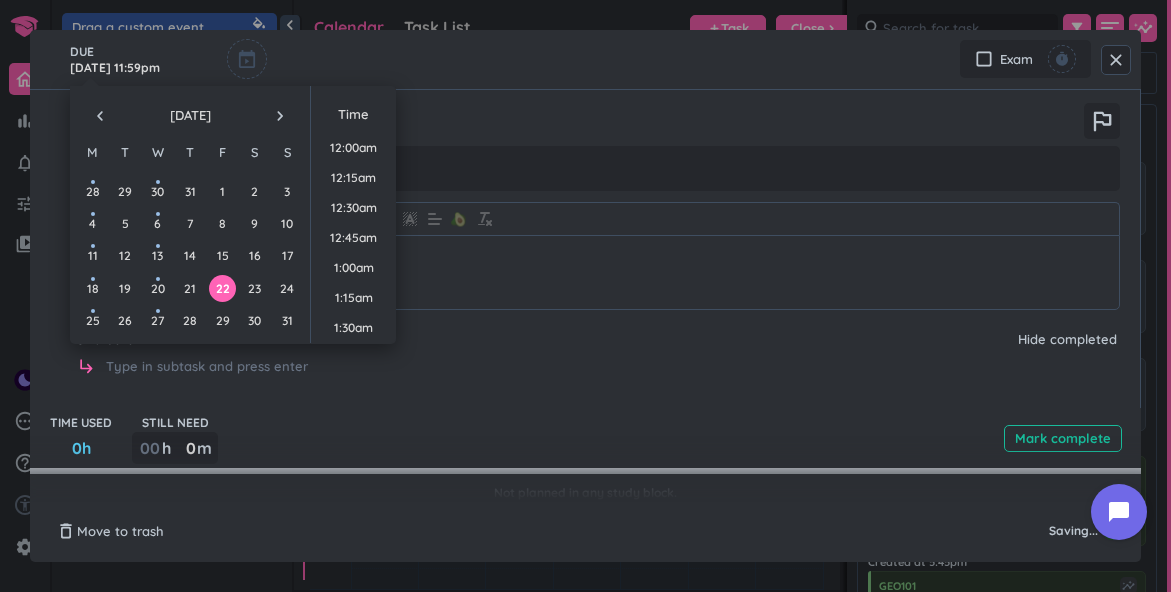 scroll, scrollTop: 2699, scrollLeft: 0, axis: vertical 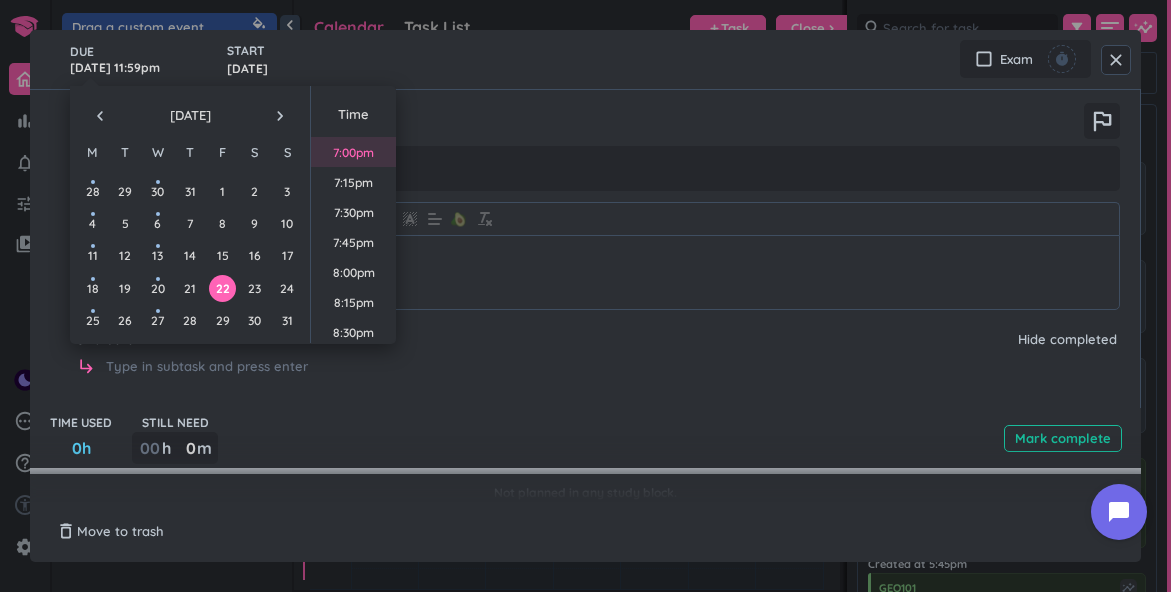 click on "7:00pm" at bounding box center [353, 152] 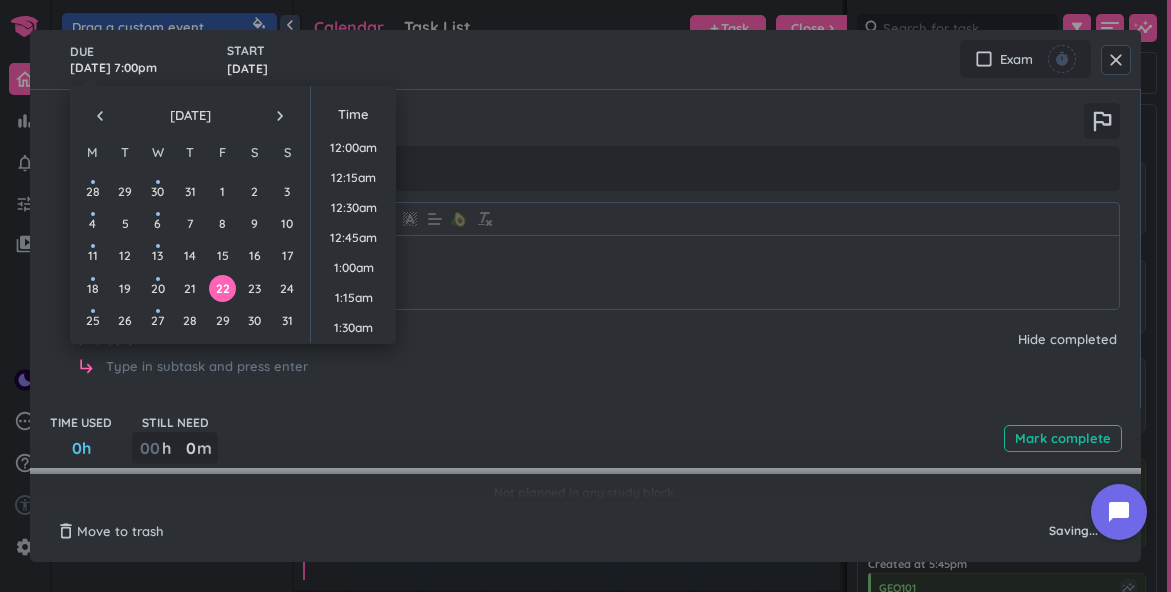 scroll, scrollTop: 2189, scrollLeft: 0, axis: vertical 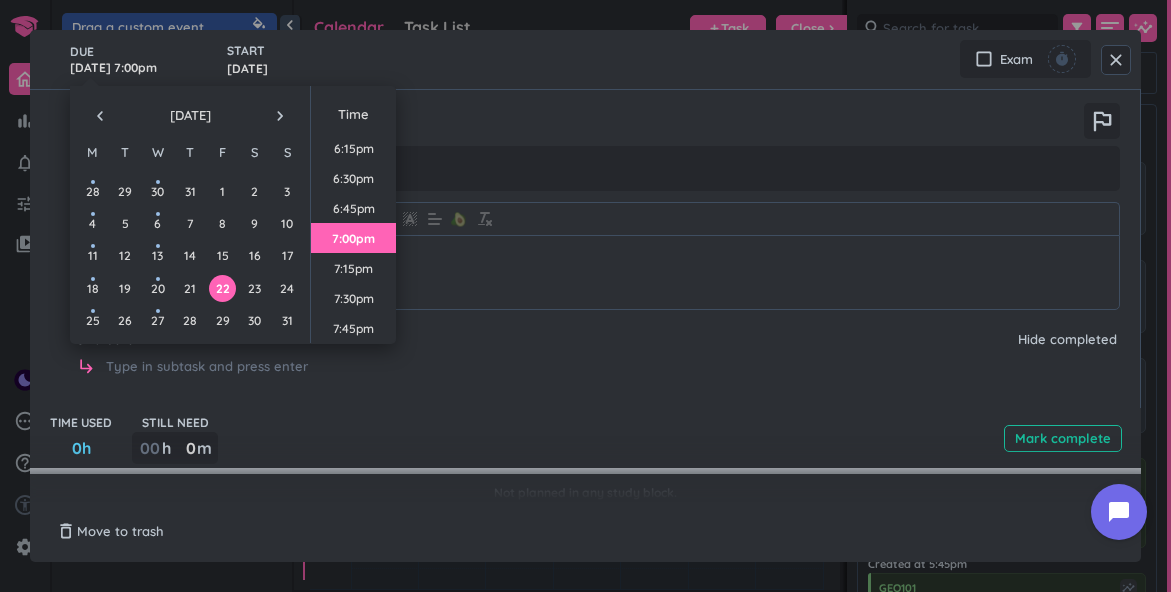 click on "JPN111 cancel list class menu_book outlined_flag Japanese Reflection Report Normal keyboard_arrow_down                                                                             🥑             Subtasks Hide completed subdirectory_arrow_right" at bounding box center (595, 249) 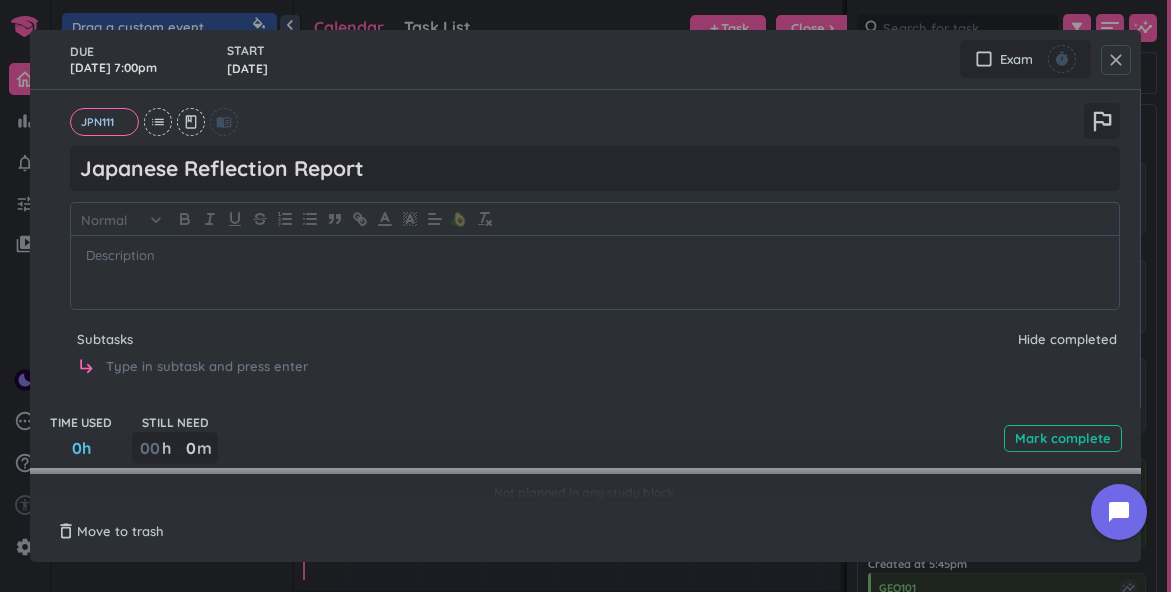 click on "close" at bounding box center [1116, 60] 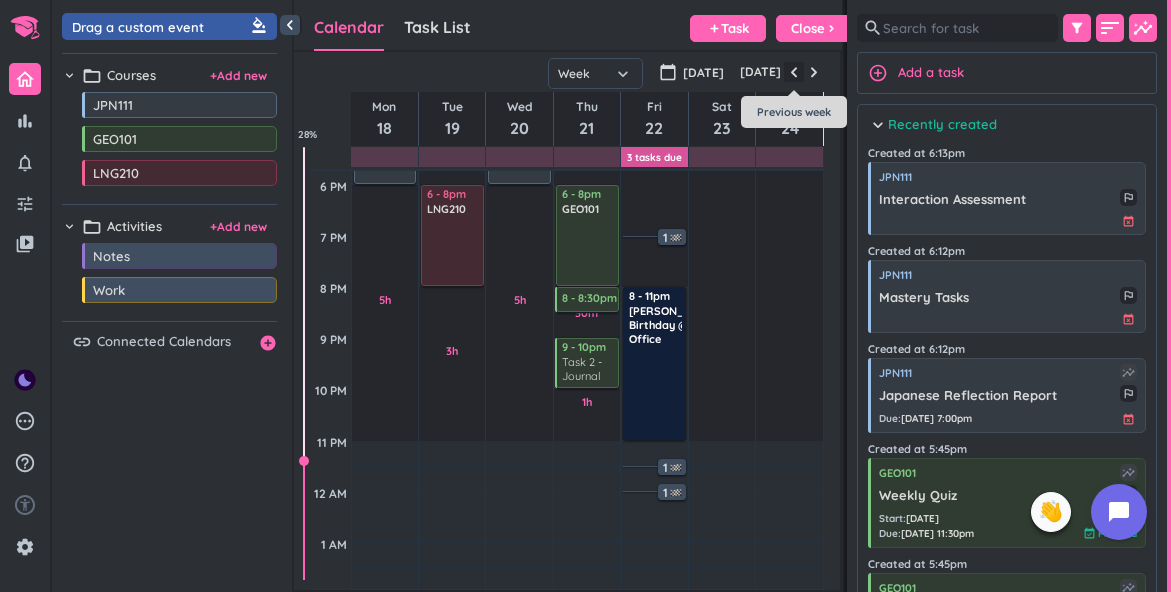 click at bounding box center [794, 72] 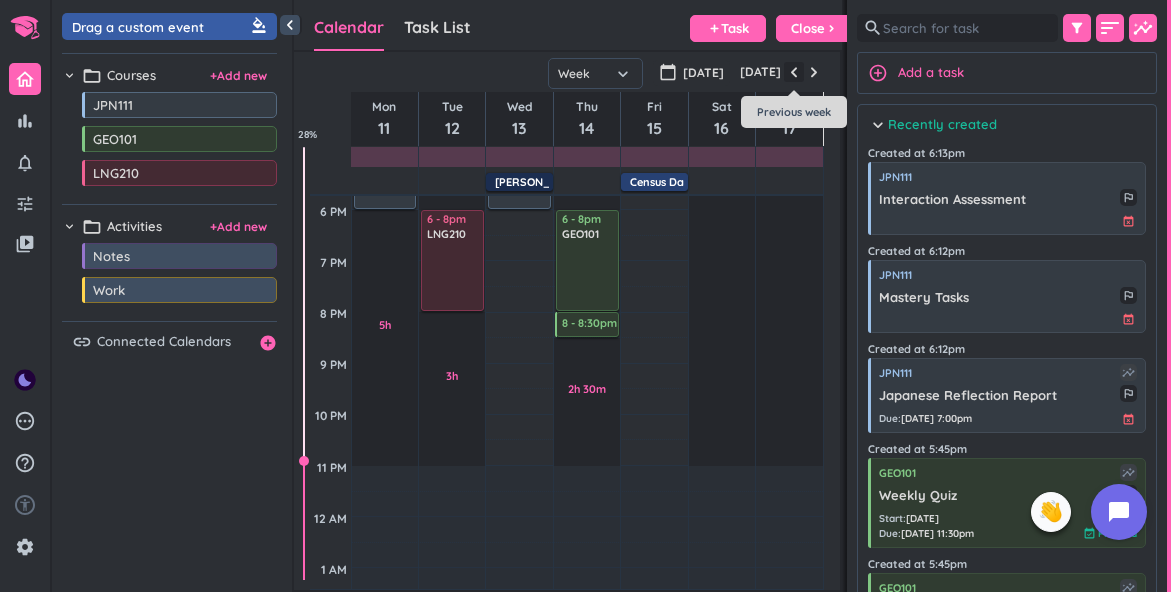 scroll, scrollTop: 155, scrollLeft: 0, axis: vertical 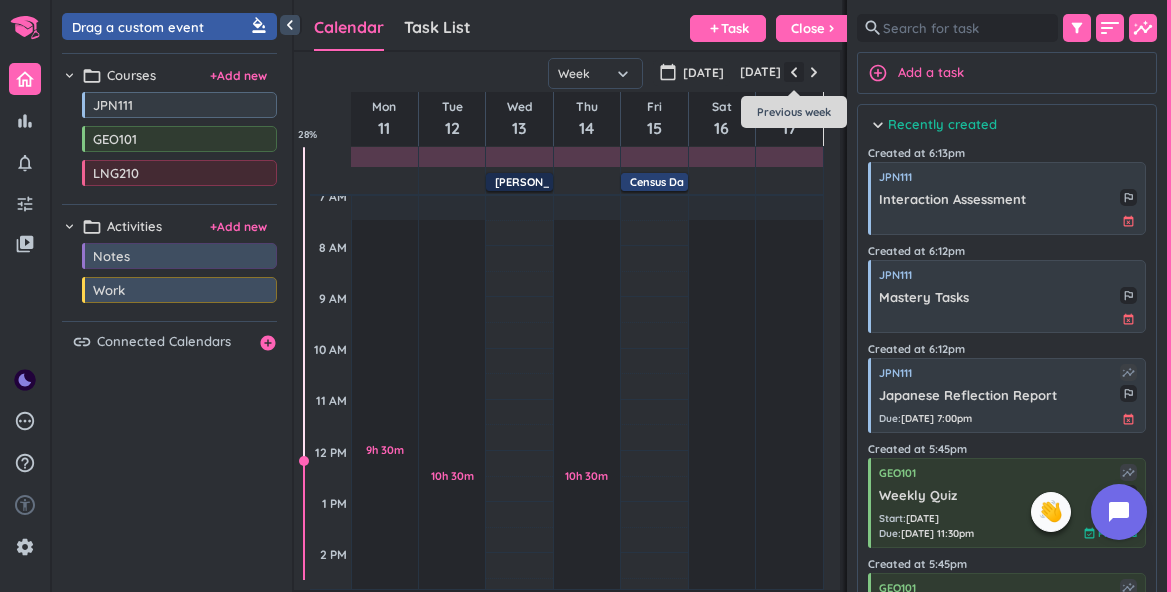 click at bounding box center (794, 72) 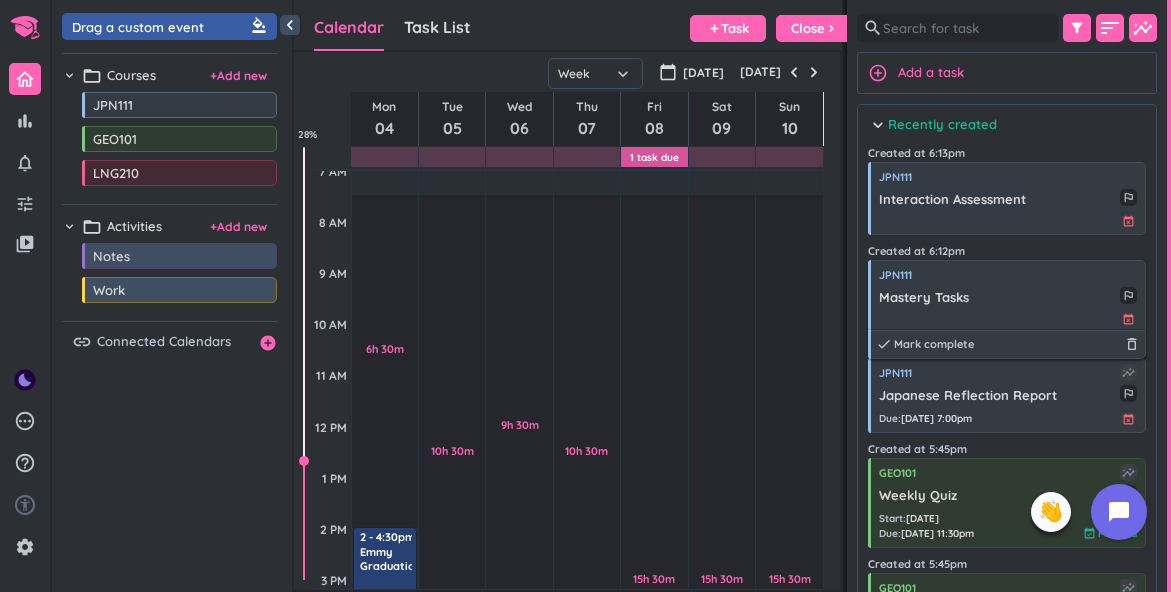 click on "Mastery Tasks" at bounding box center (999, 298) 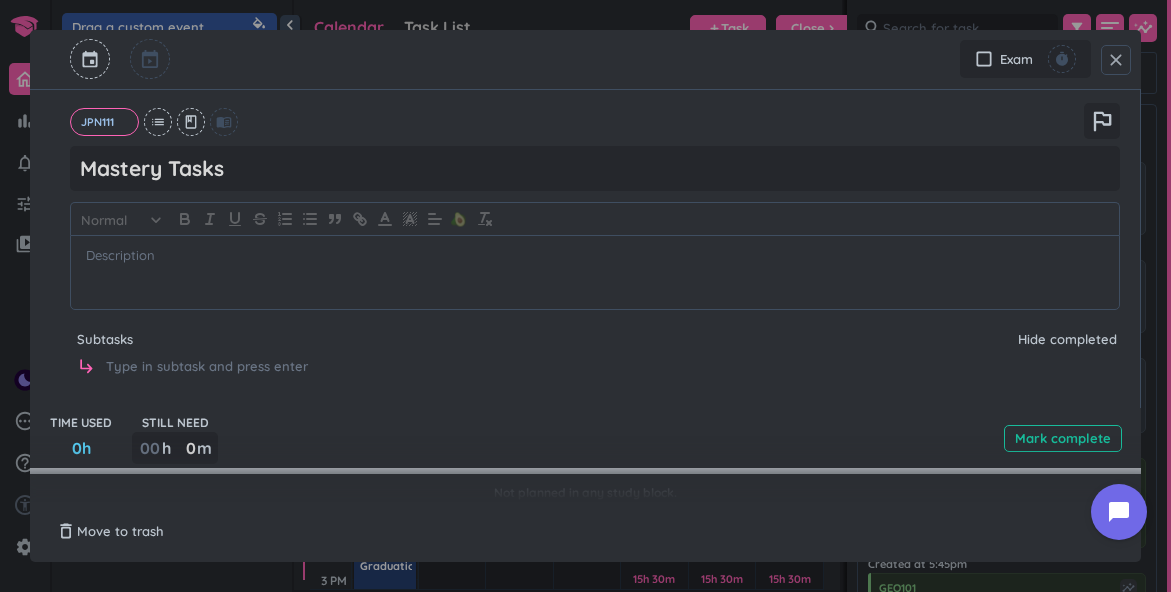 click on "close" at bounding box center (1116, 60) 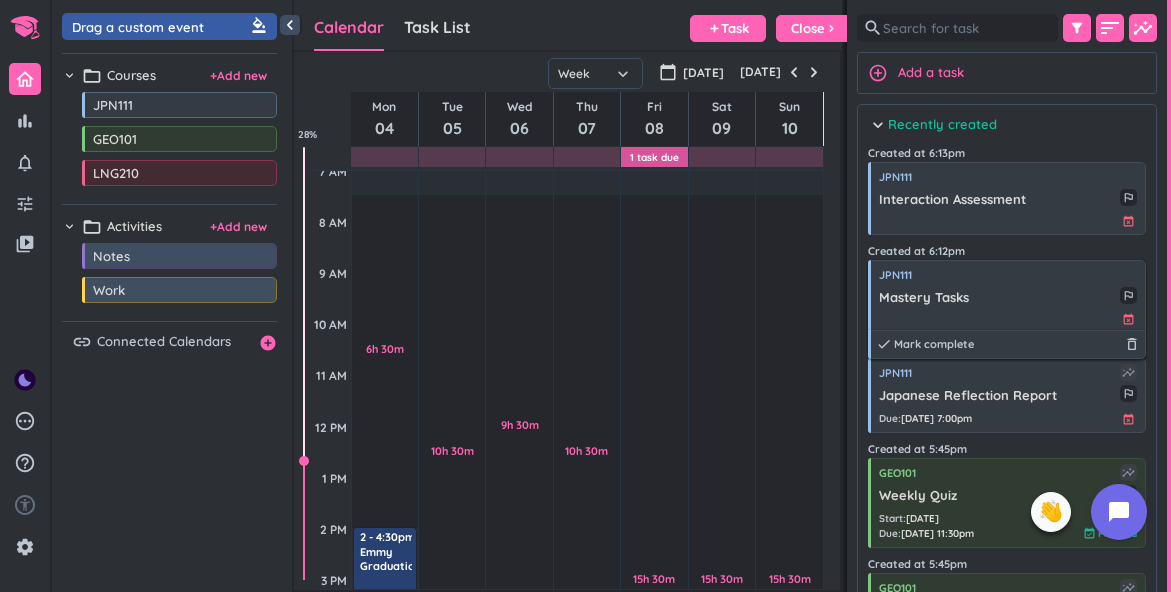click on "Mastery Tasks" at bounding box center [999, 298] 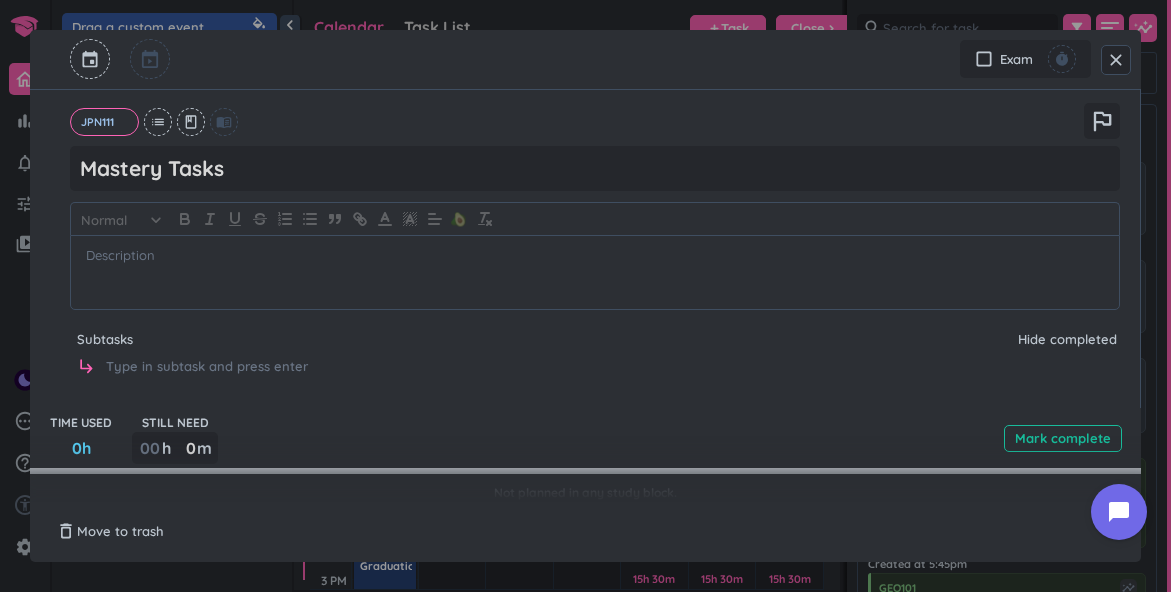 click at bounding box center [90, 59] 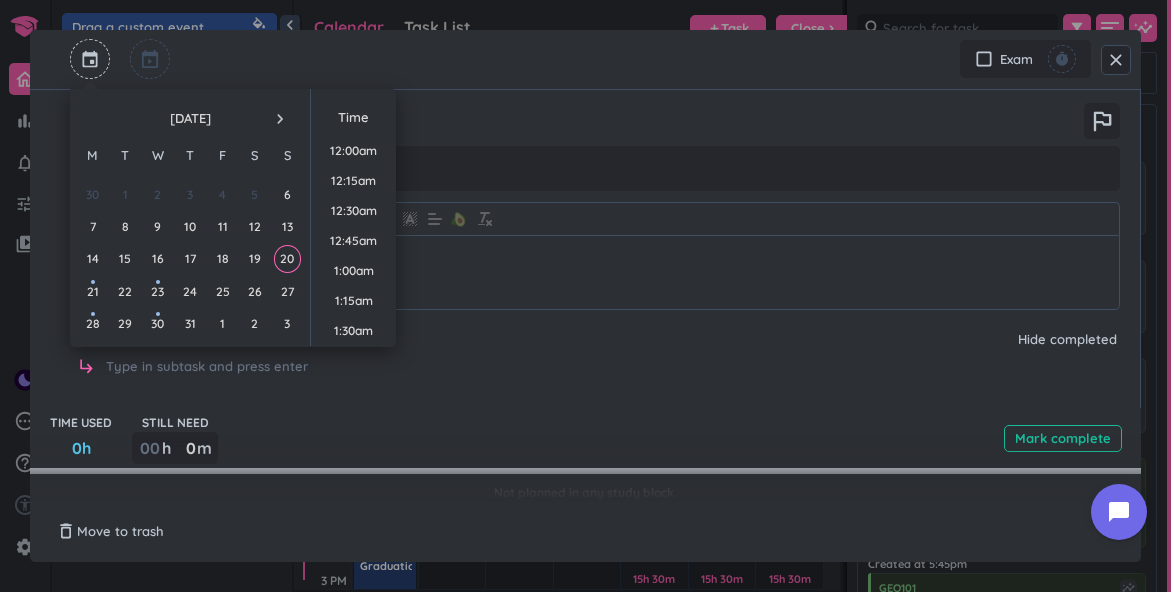 scroll, scrollTop: 2099, scrollLeft: 0, axis: vertical 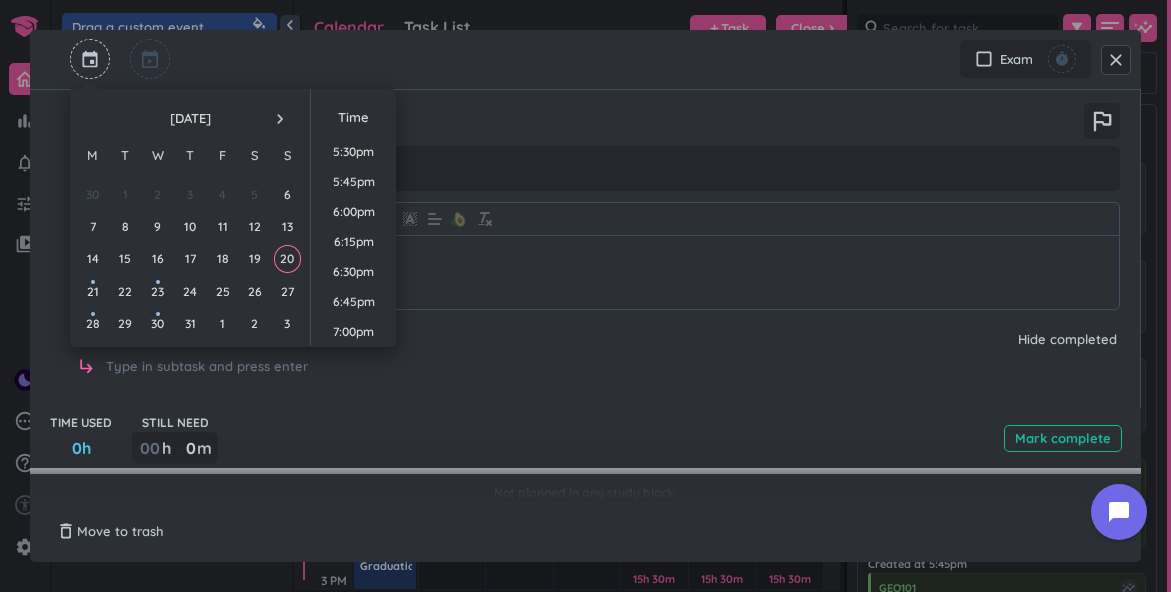 click on "navigate_next" at bounding box center (280, 119) 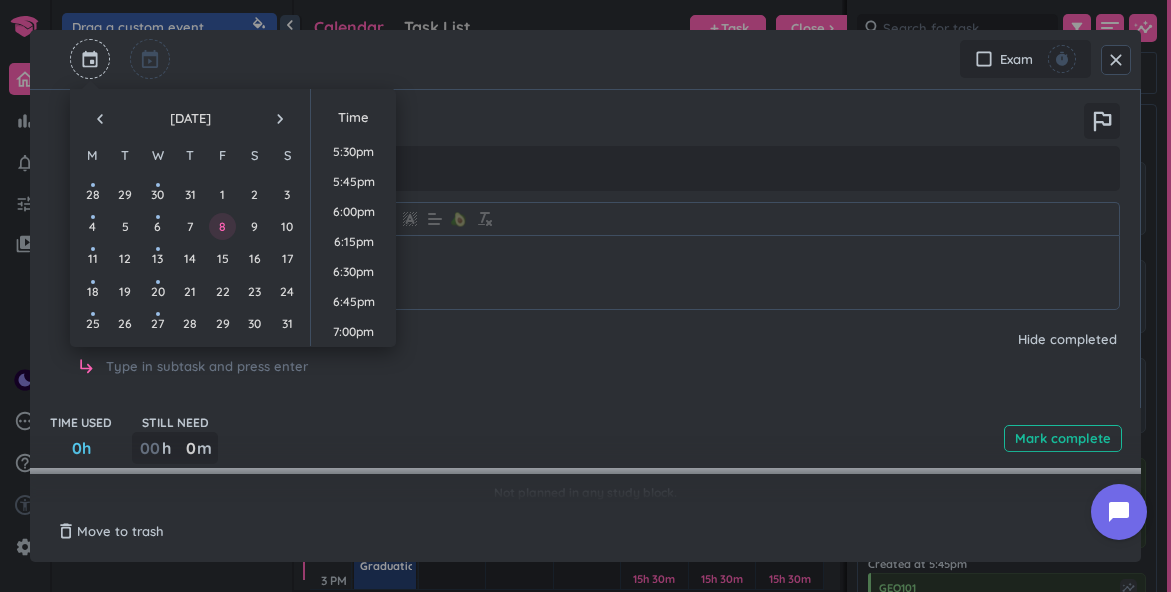 click on "8" at bounding box center [222, 226] 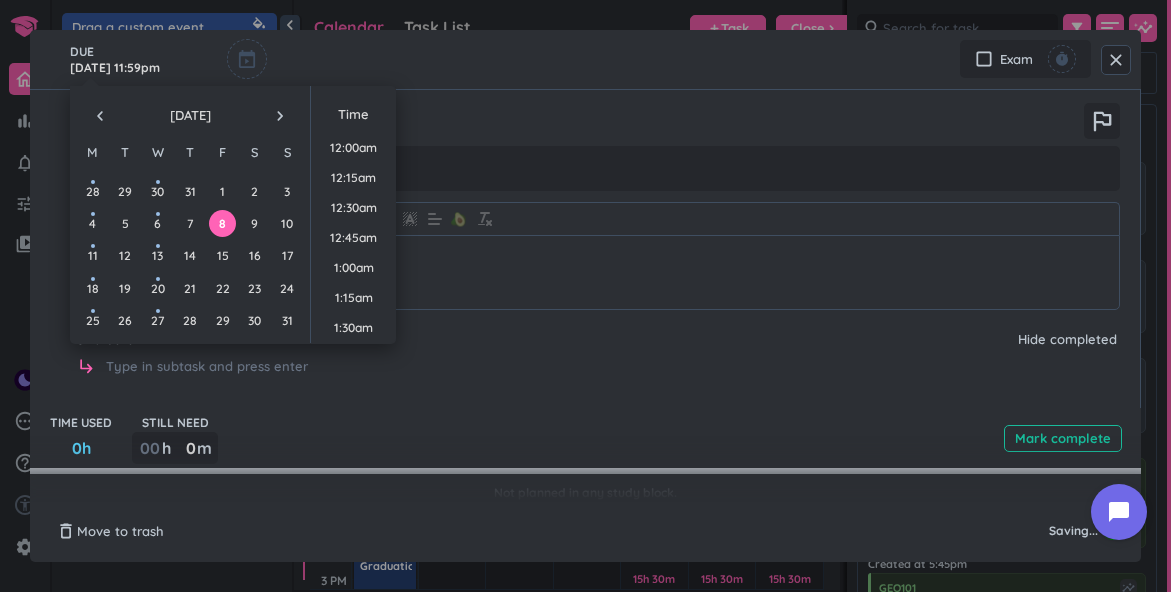 scroll, scrollTop: 2699, scrollLeft: 0, axis: vertical 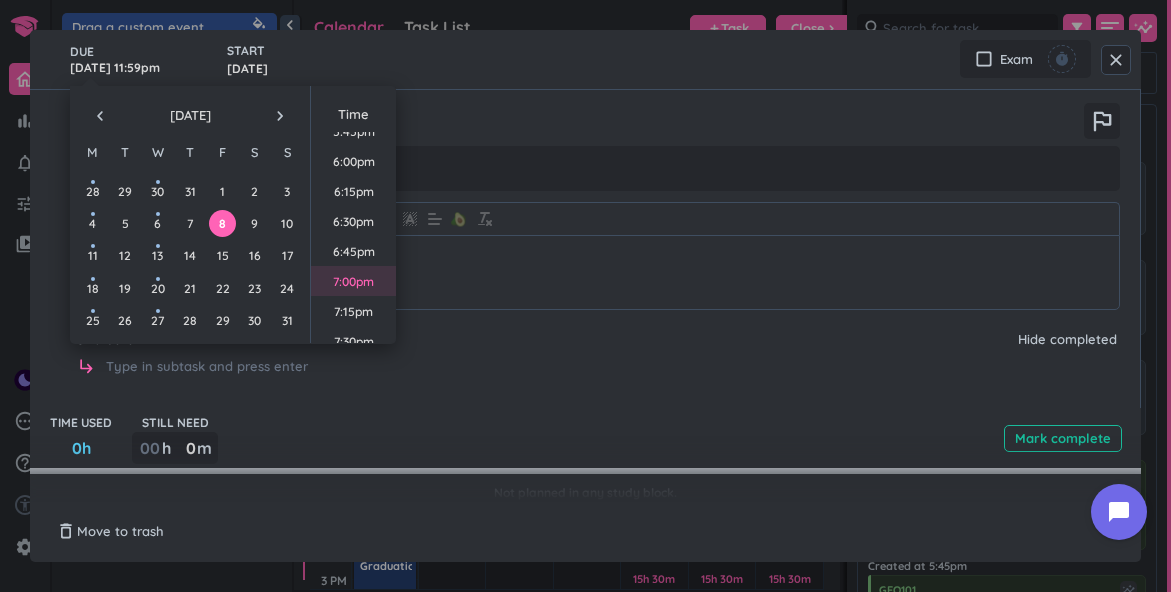click on "7:00pm" at bounding box center (353, 281) 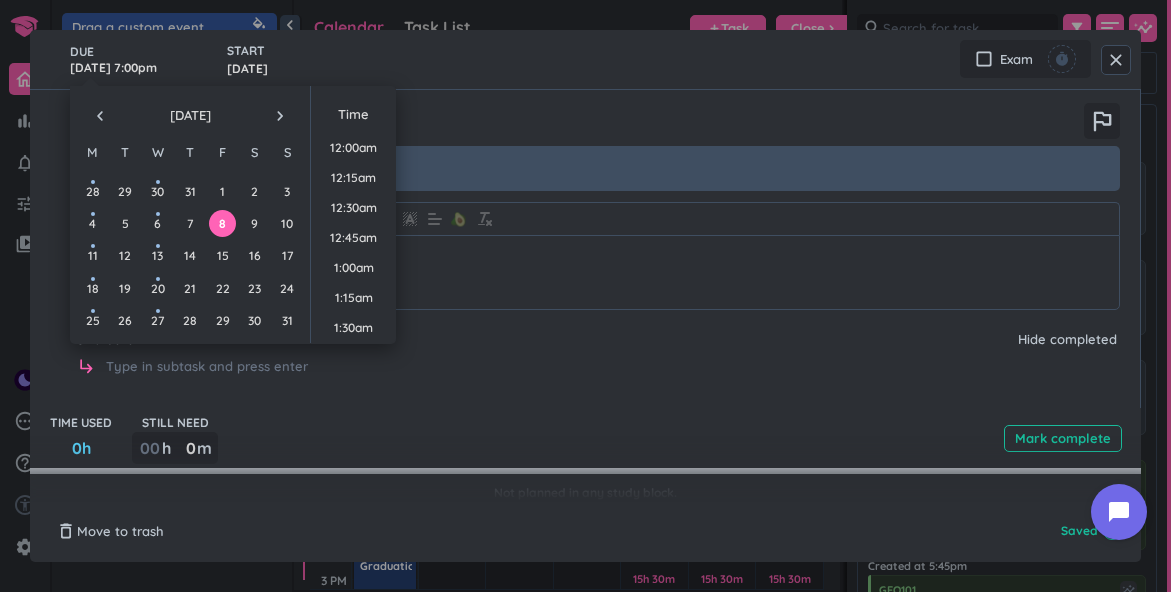 scroll, scrollTop: 2189, scrollLeft: 0, axis: vertical 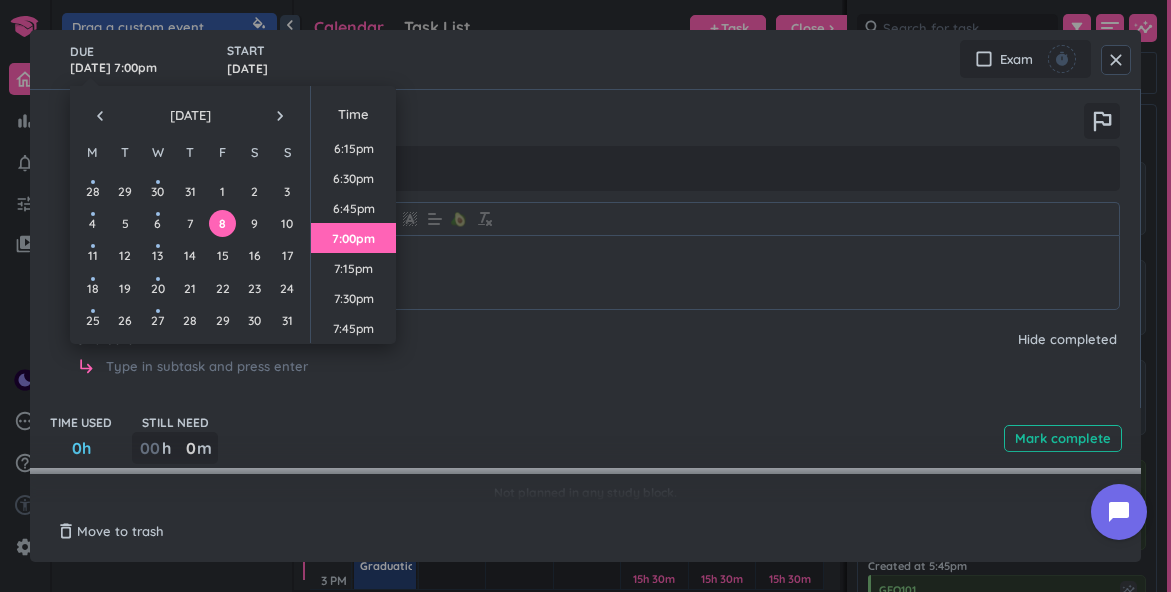 click on "DUE [DATE] 7:00pm START [DATE] cancel check_box_outline_blank Exam timer" at bounding box center (585, 59) 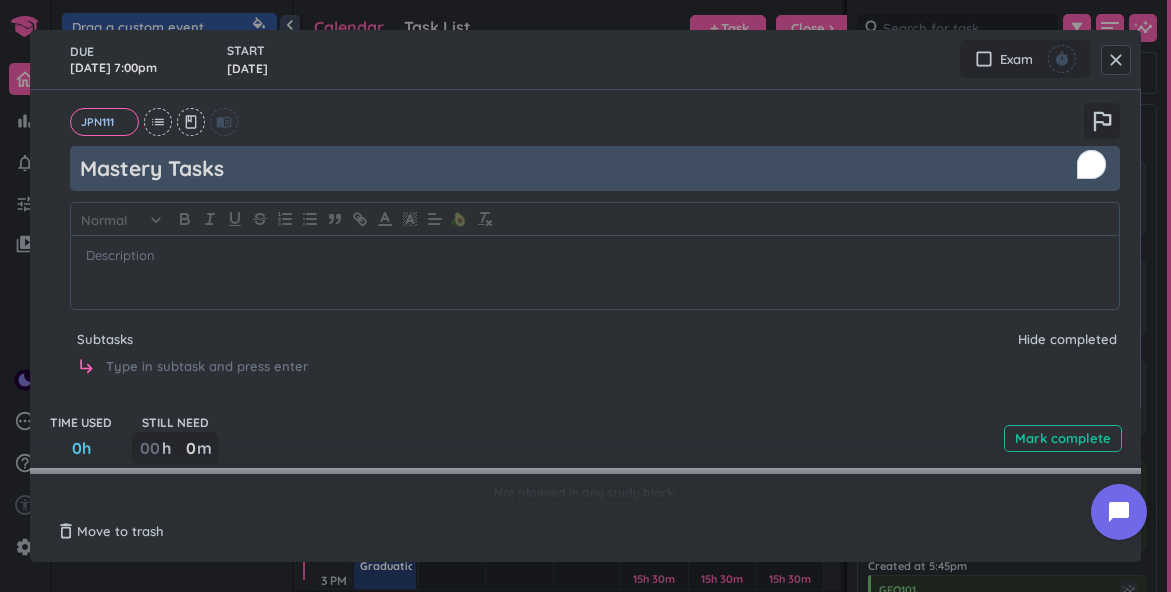 click on "Mastery Tasks" at bounding box center (595, 168) 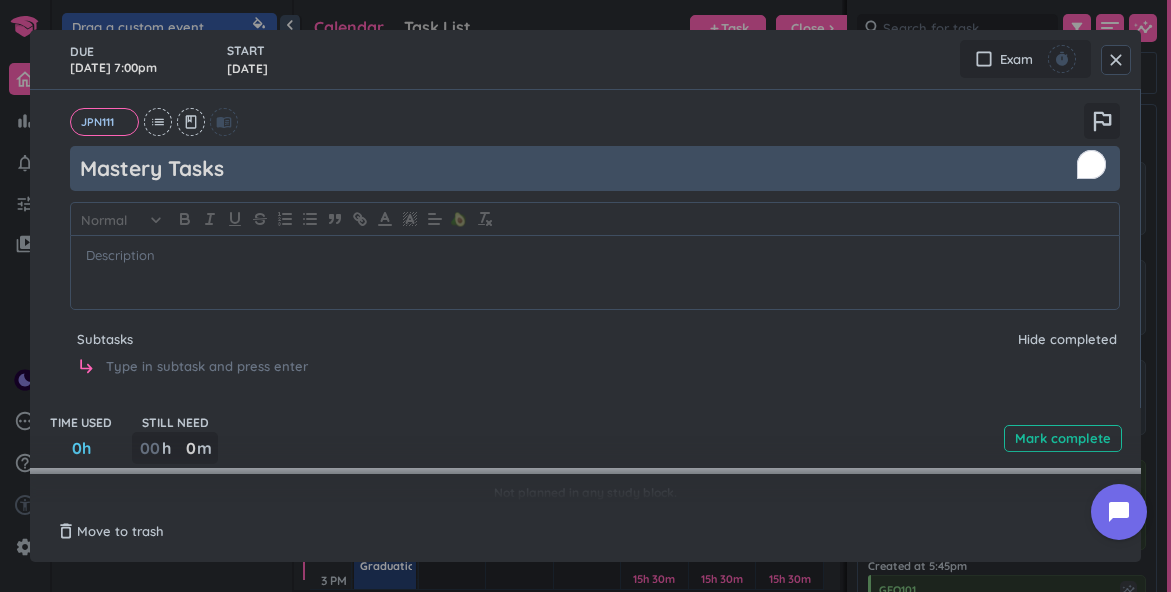 type on "x" 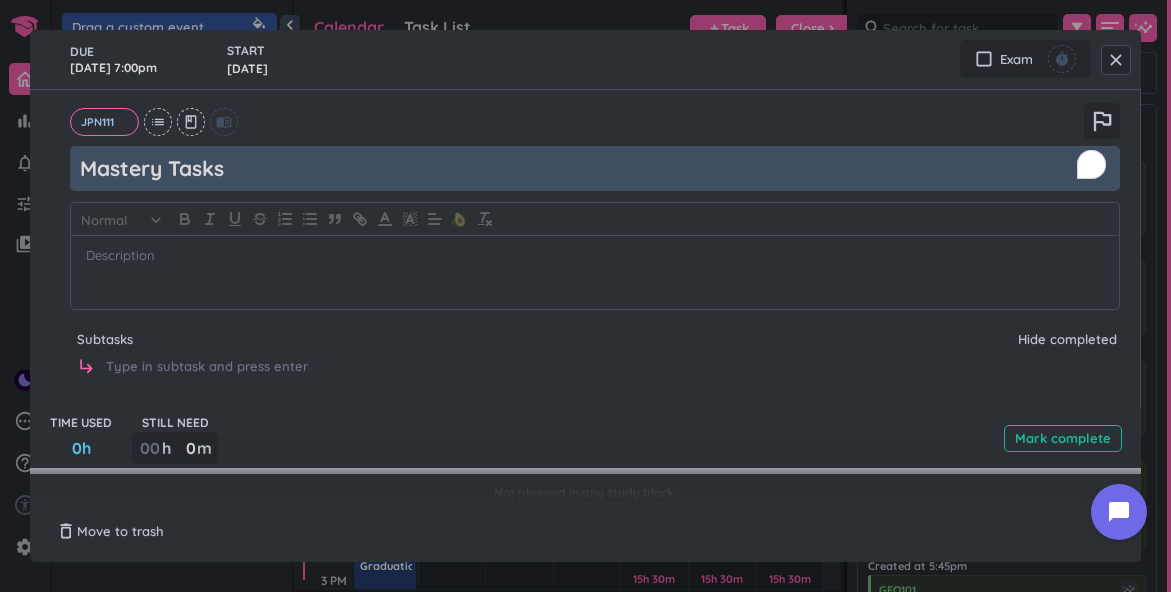type on "Mastery Task" 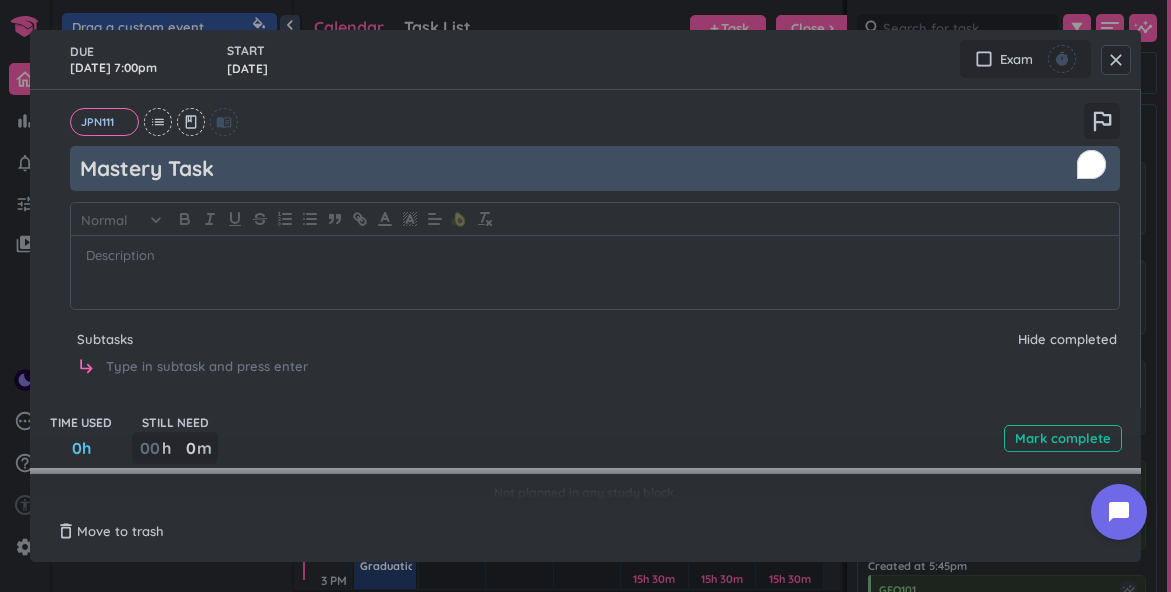 type on "x" 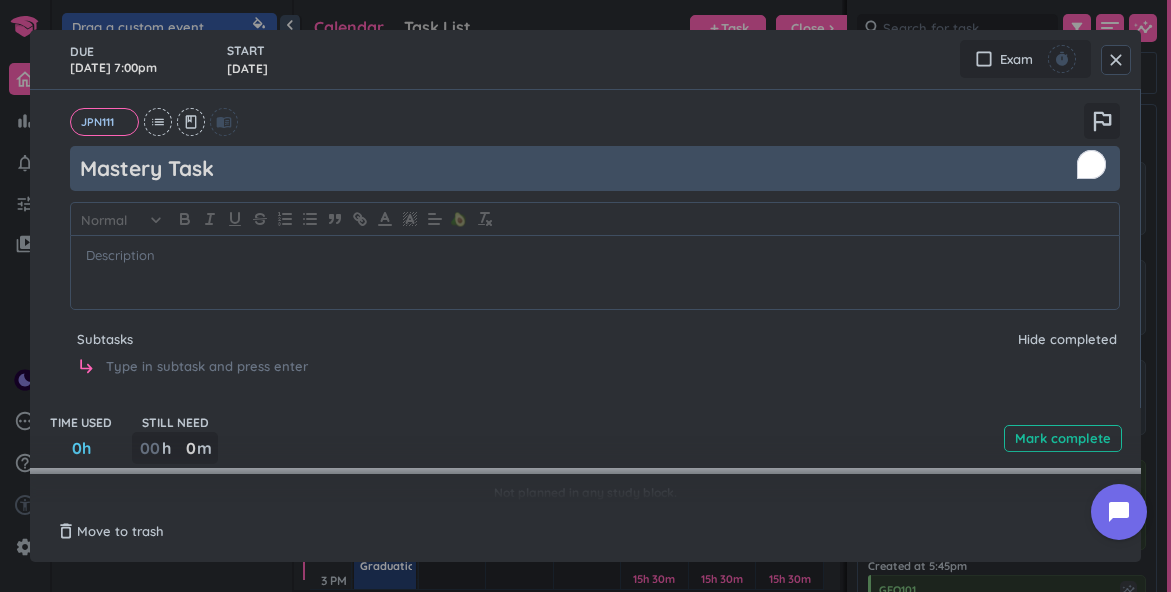 type on "Mastery Task" 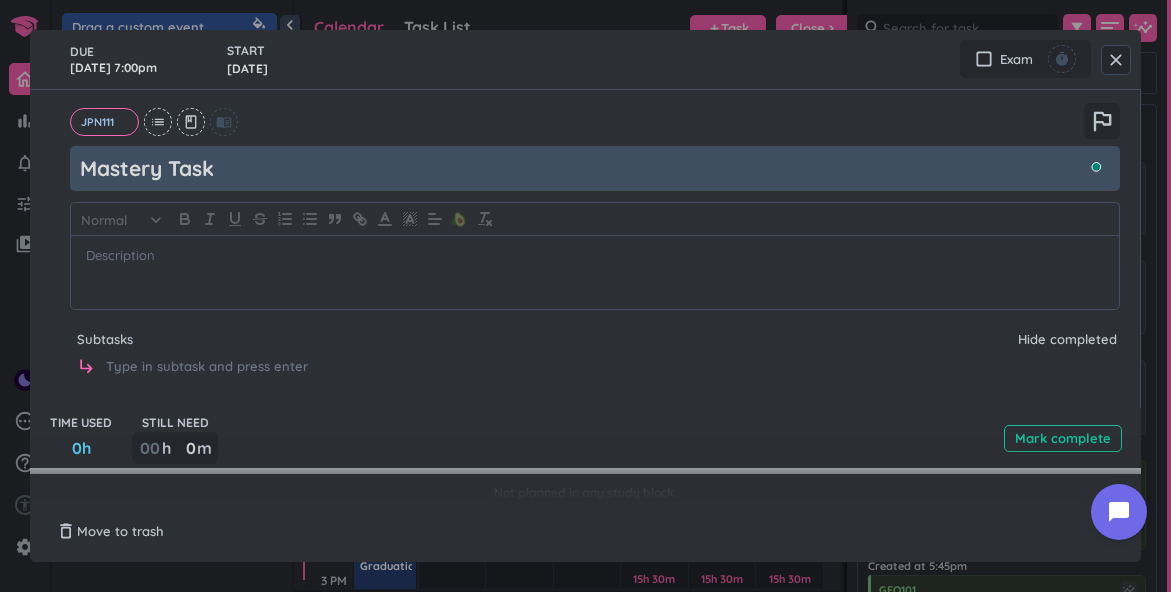 type on "x" 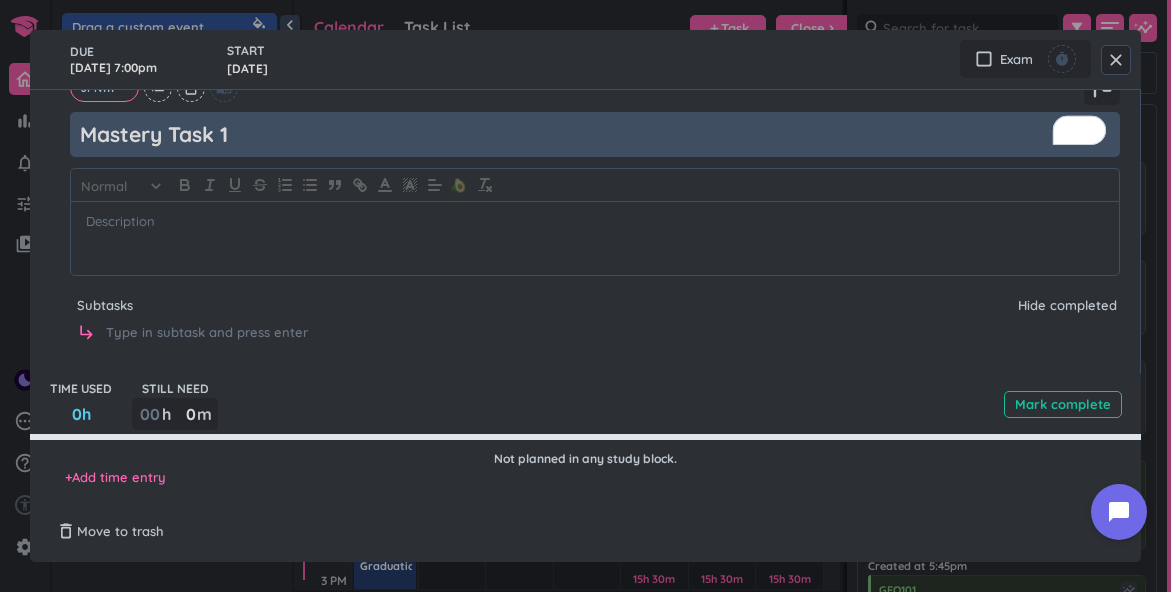 scroll, scrollTop: 0, scrollLeft: 0, axis: both 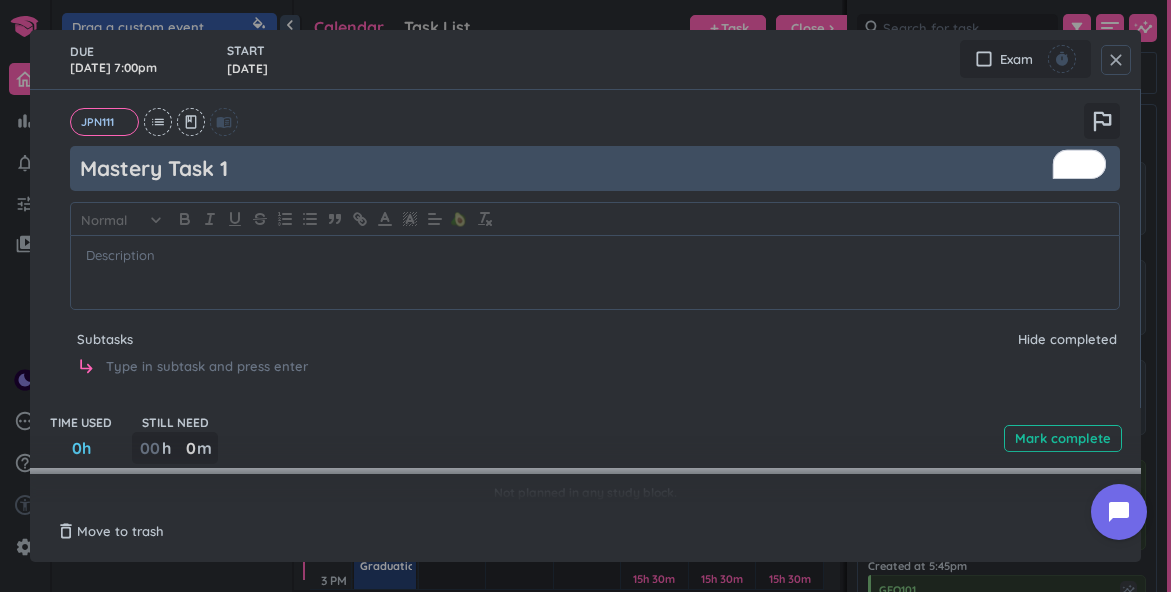 type on "Mastery Task 1" 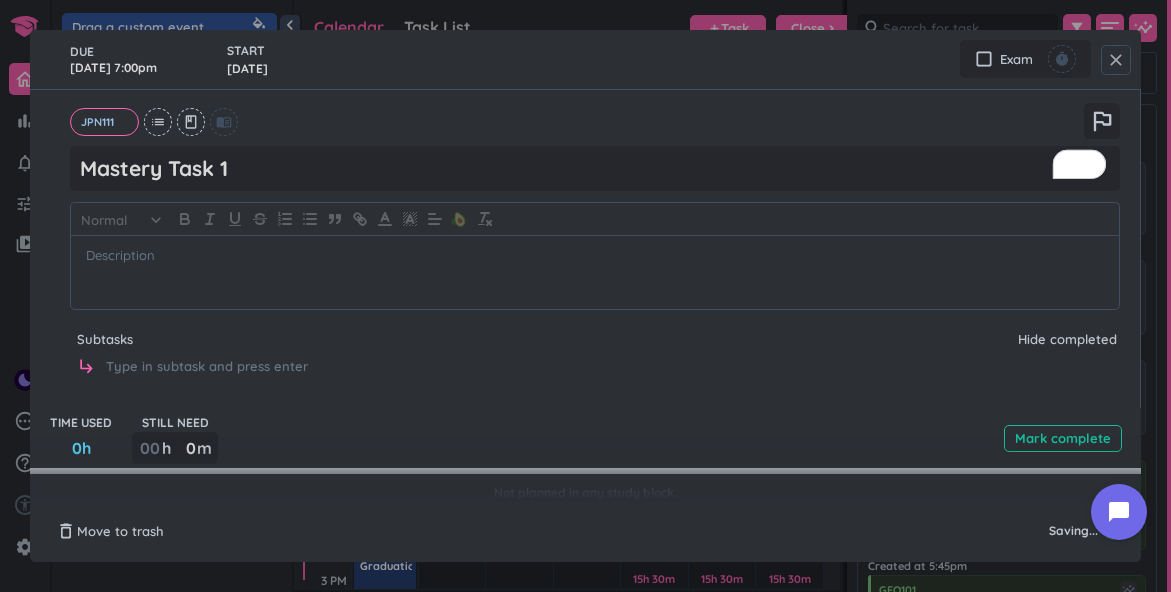 click on "close" at bounding box center (1116, 60) 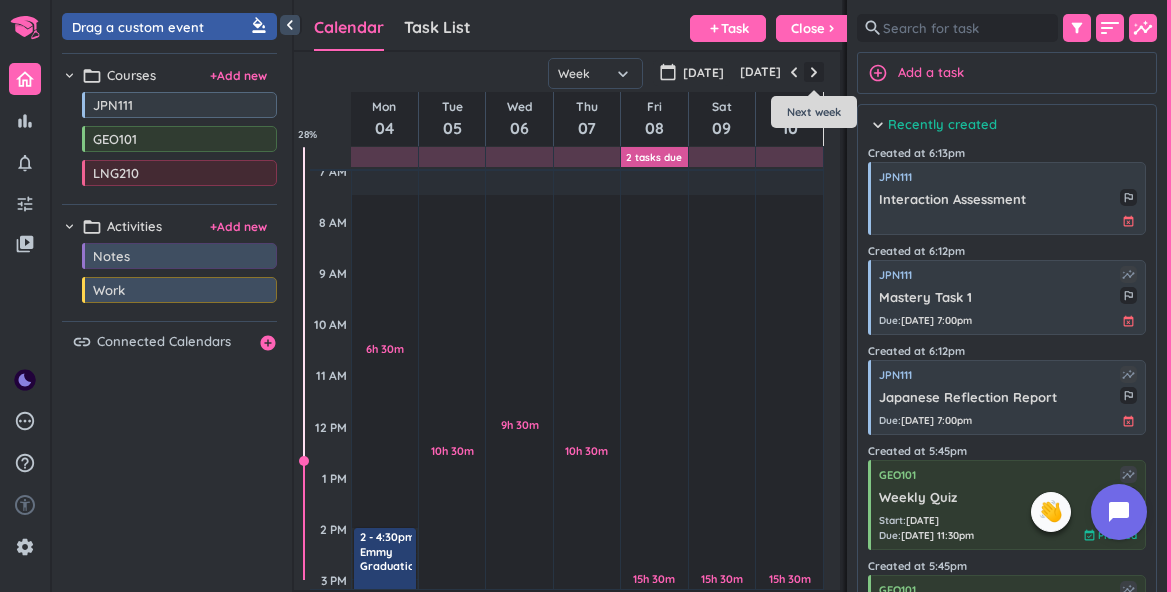 click at bounding box center (814, 72) 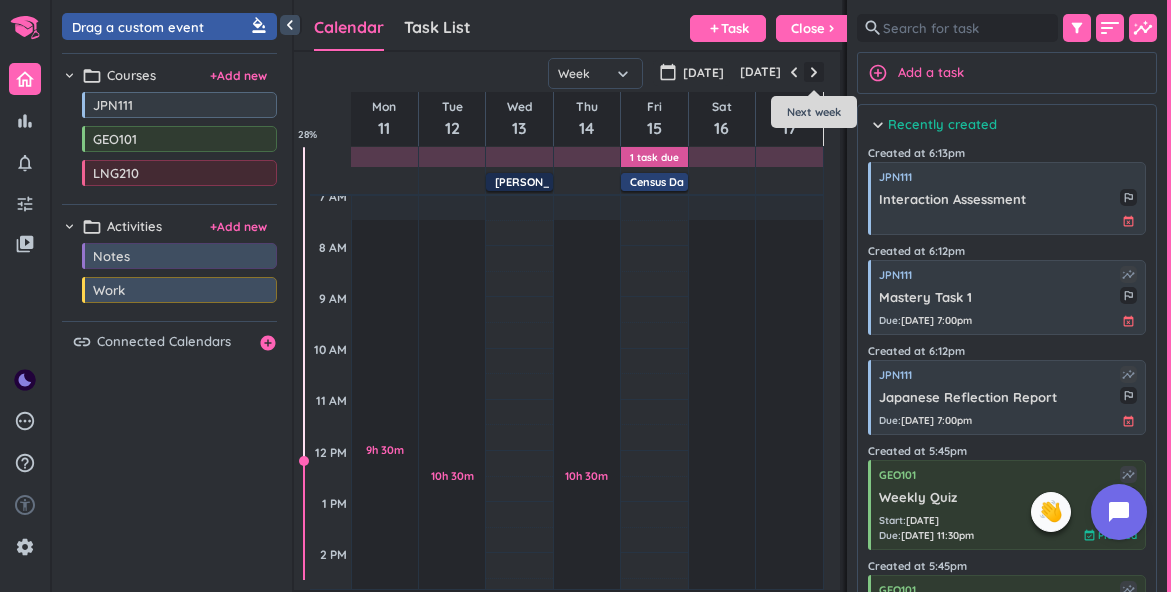 click at bounding box center (814, 72) 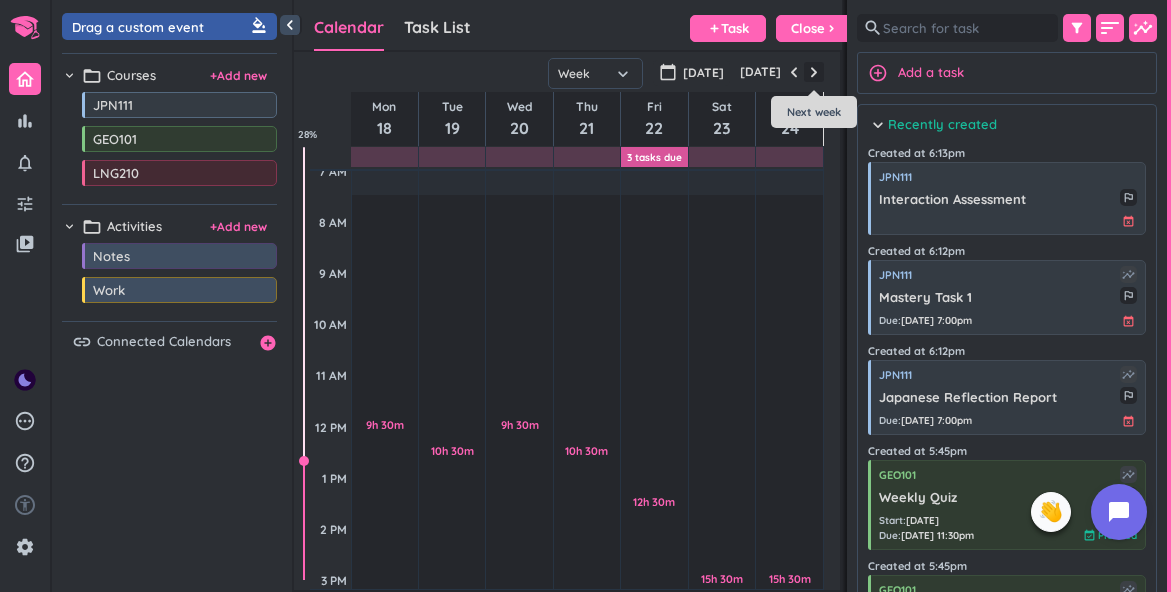 click at bounding box center [814, 72] 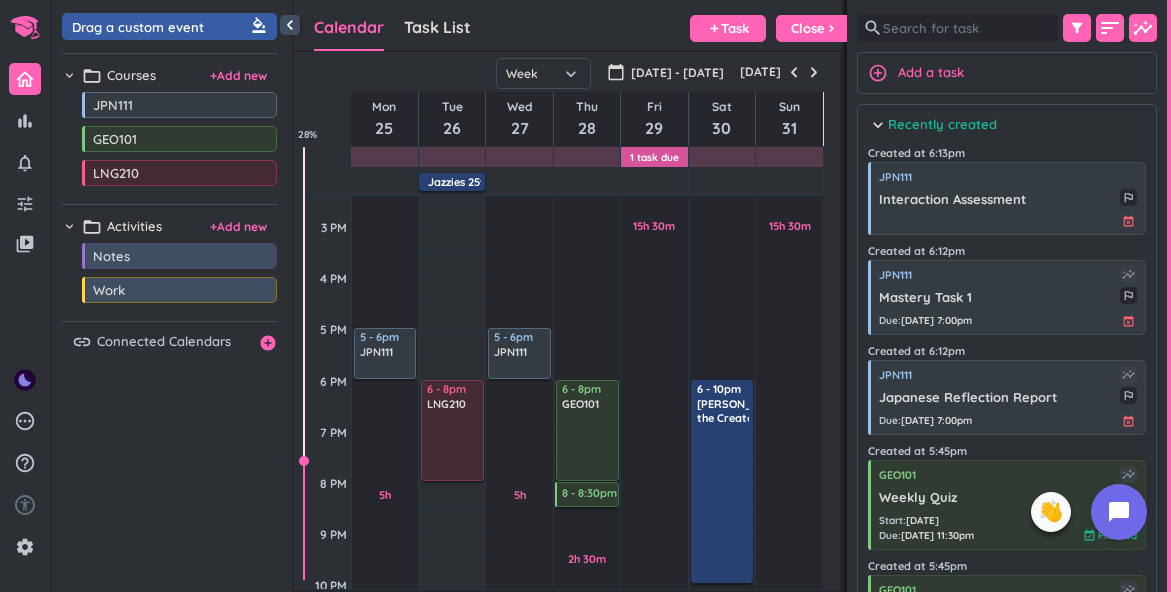 scroll, scrollTop: 561, scrollLeft: 0, axis: vertical 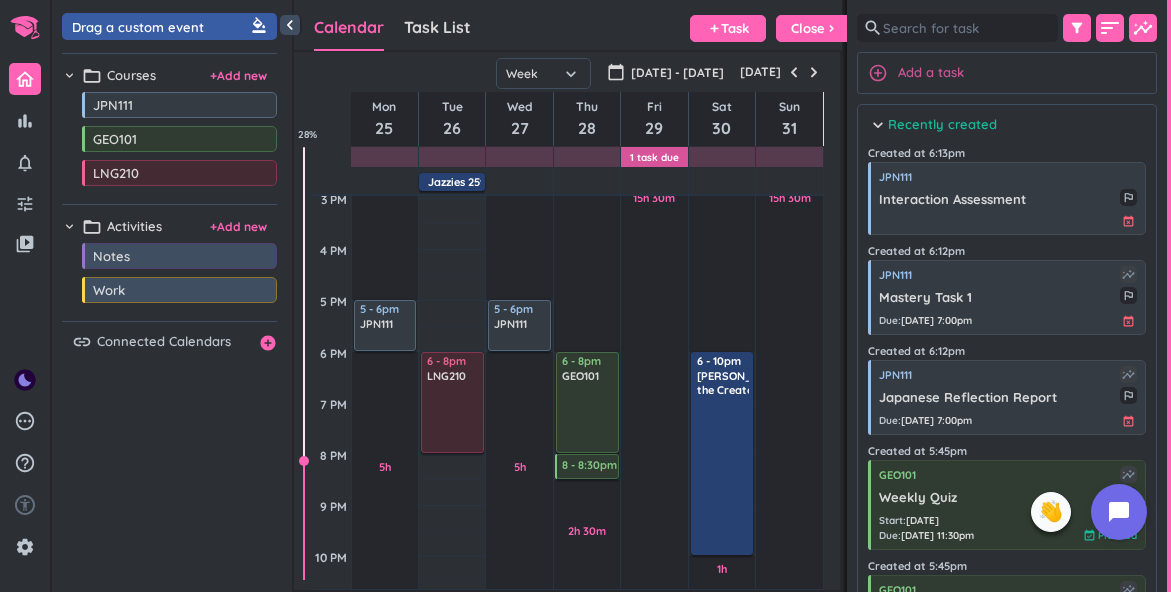 click on "add_circle_outline Add a task" at bounding box center (1007, 73) 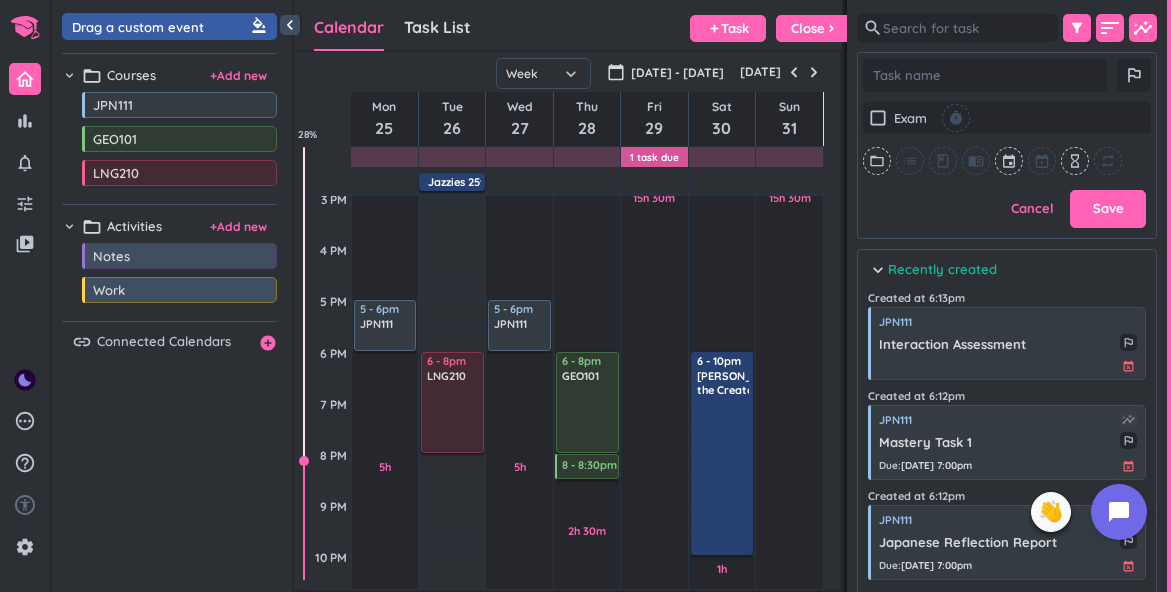 scroll, scrollTop: 343, scrollLeft: 300, axis: both 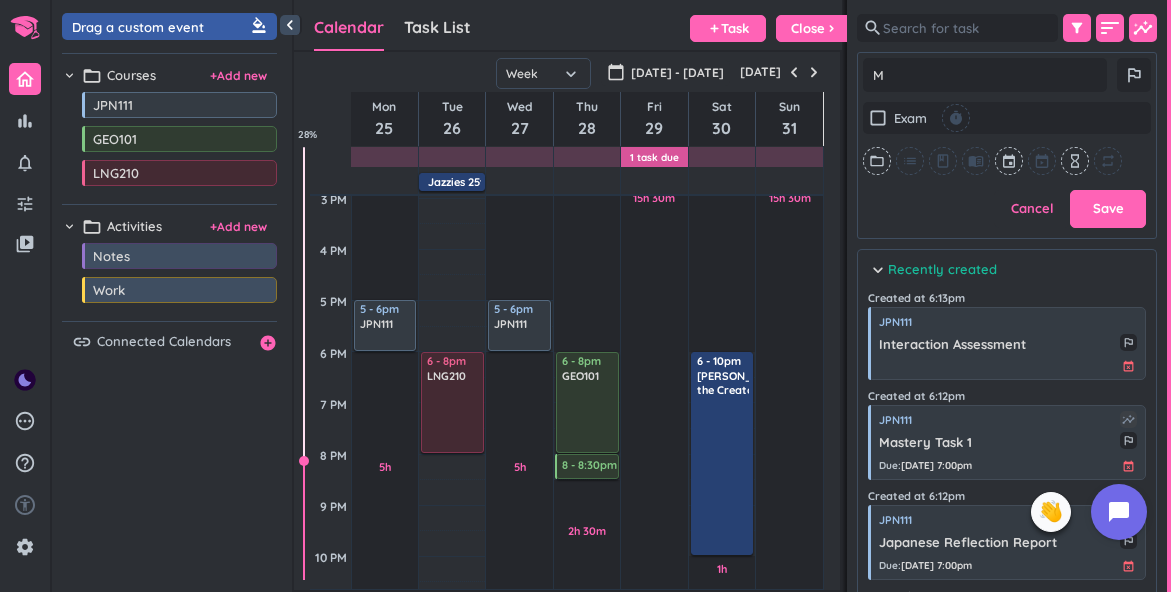 type on "x" 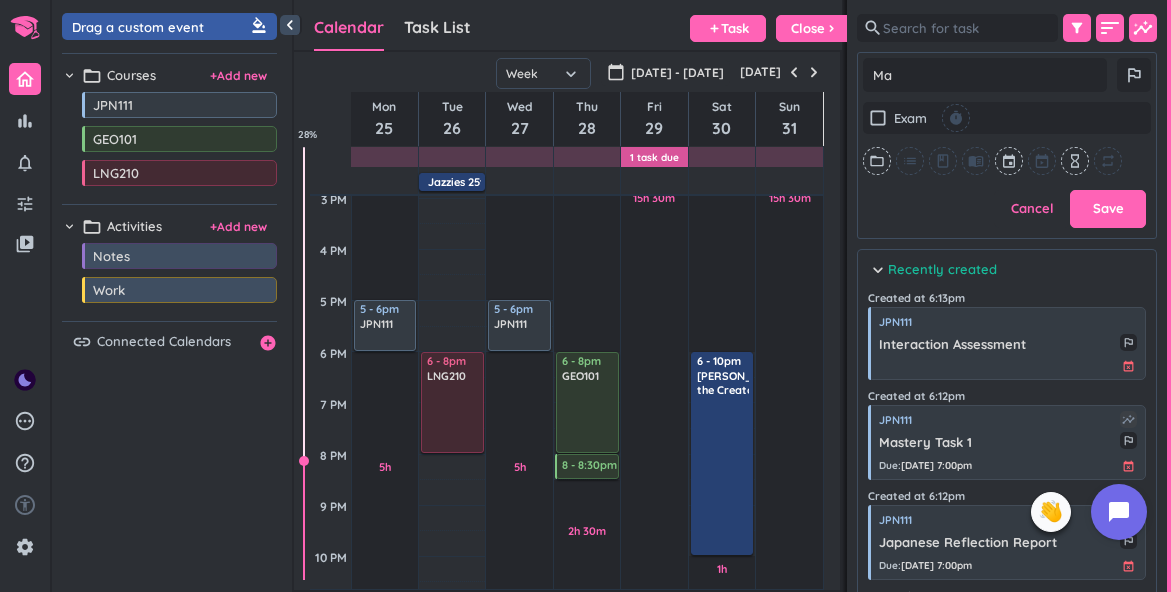 type on "x" 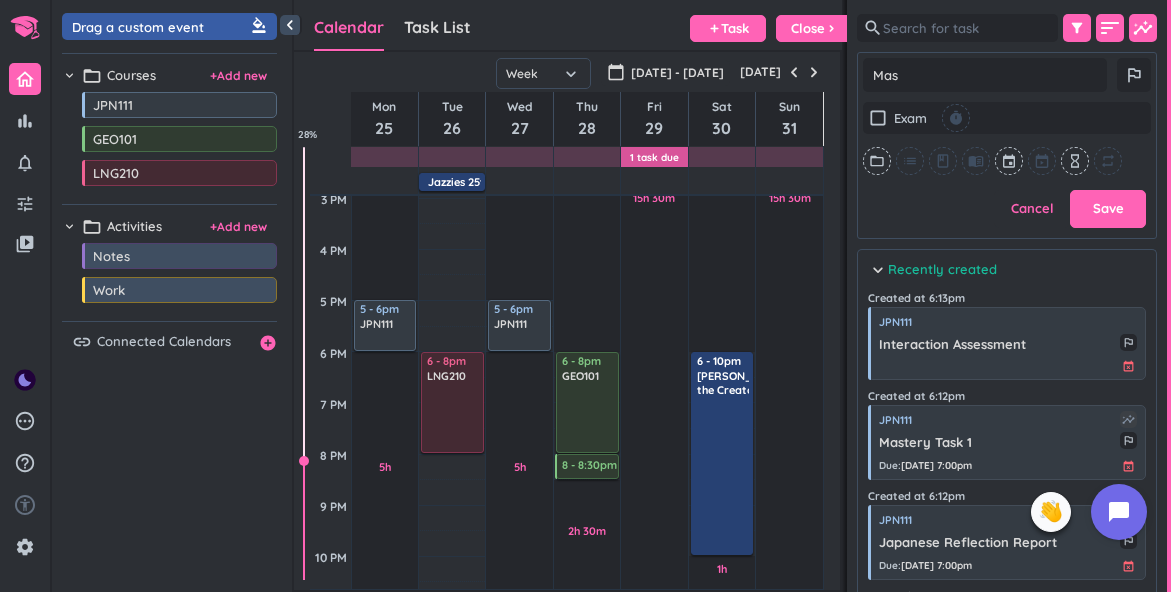 type on "x" 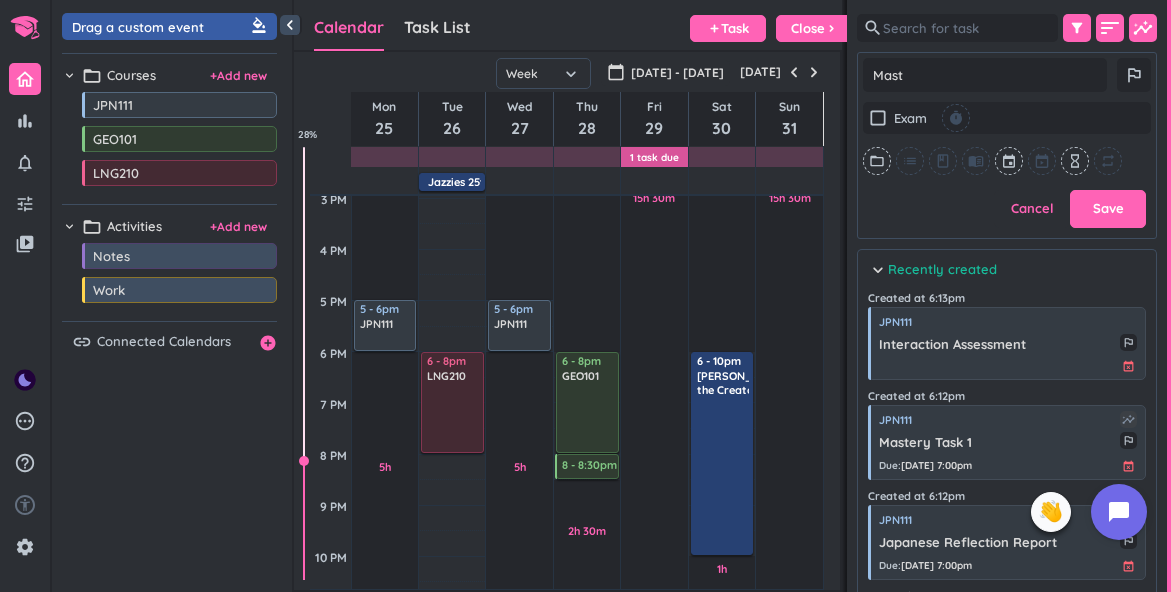 type on "x" 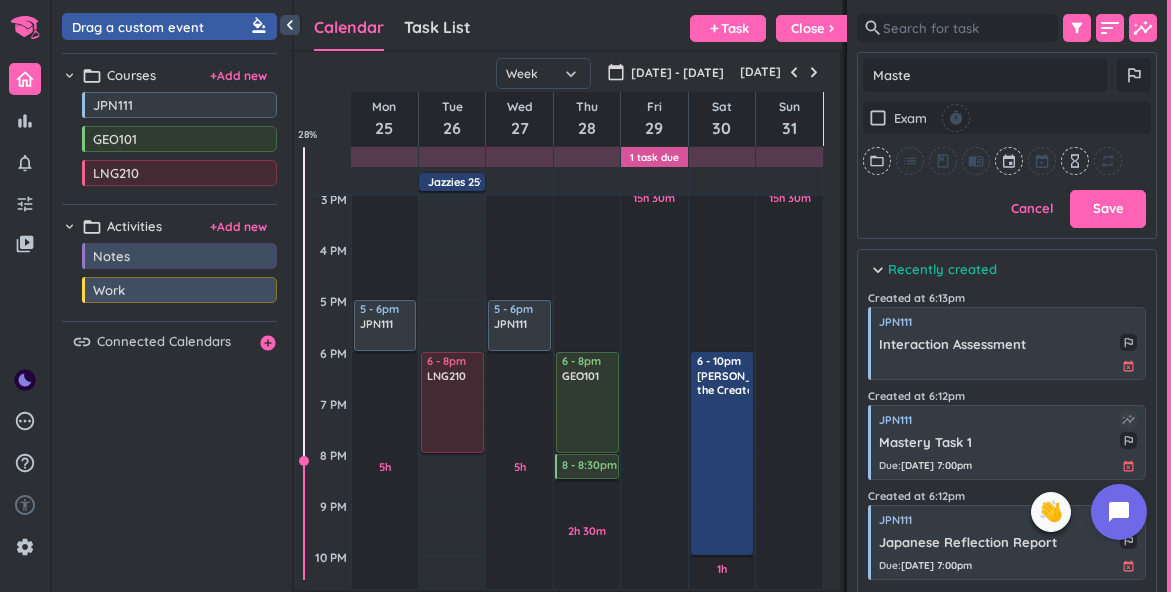 type on "x" 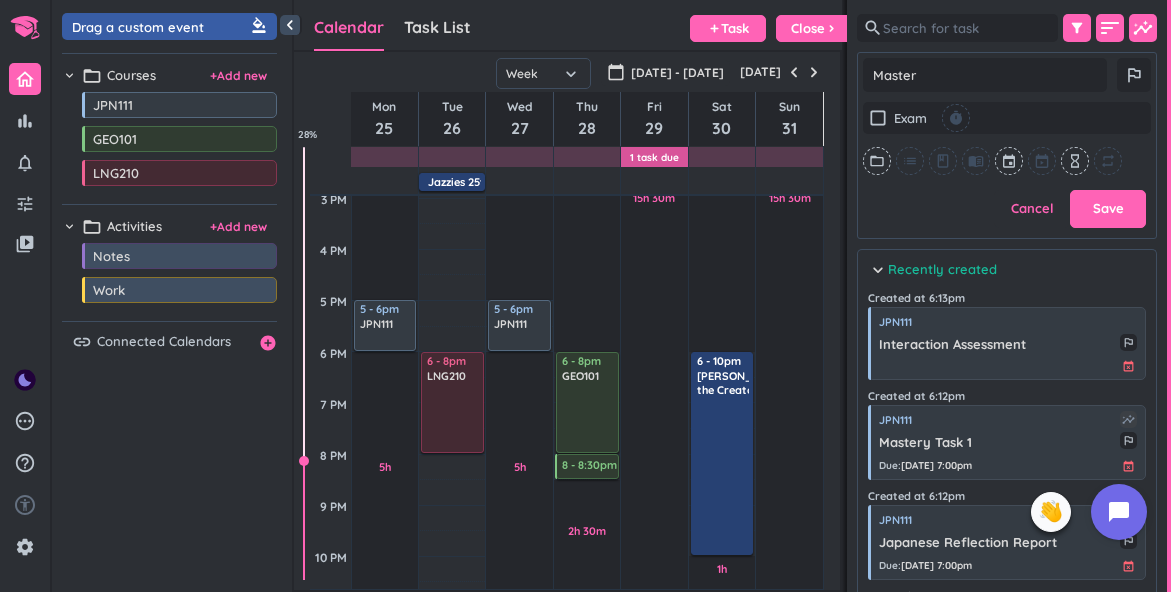 type on "x" 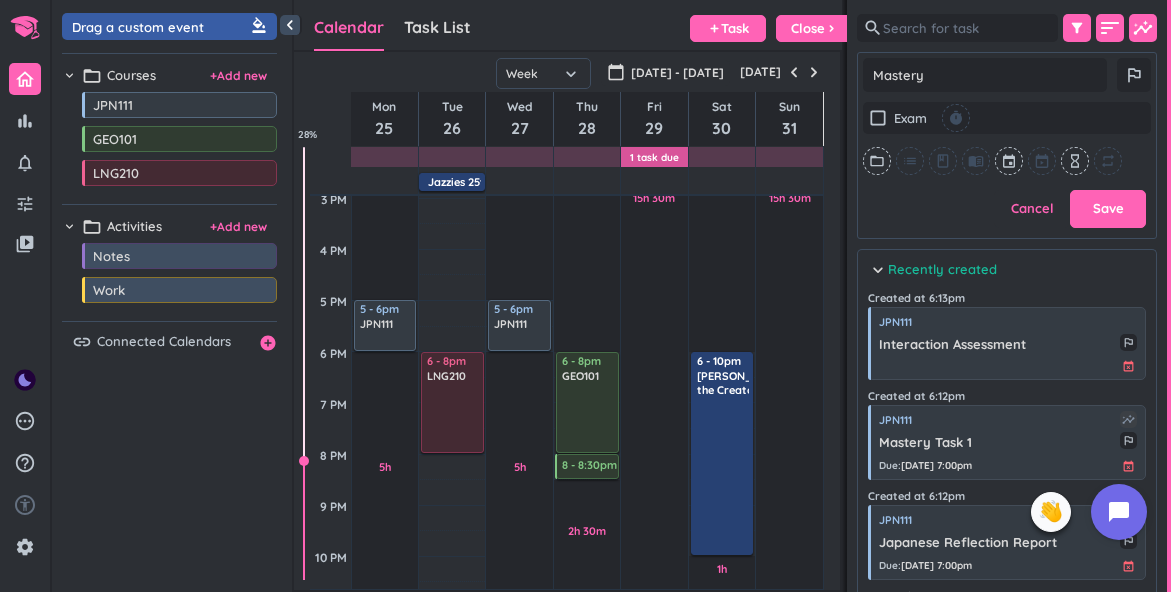 type on "x" 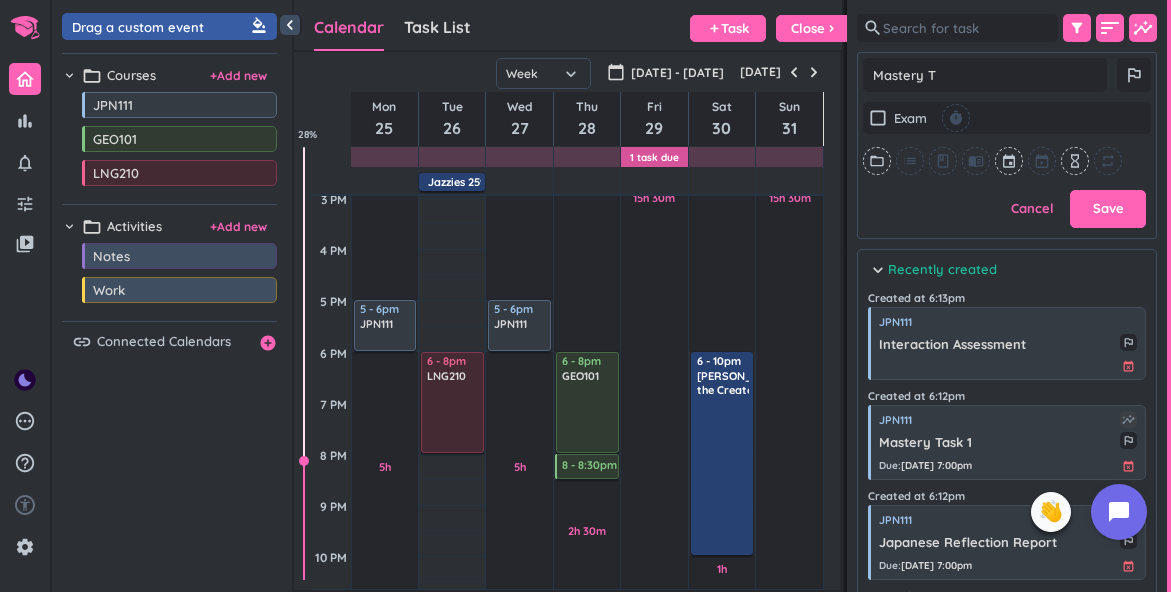 type on "x" 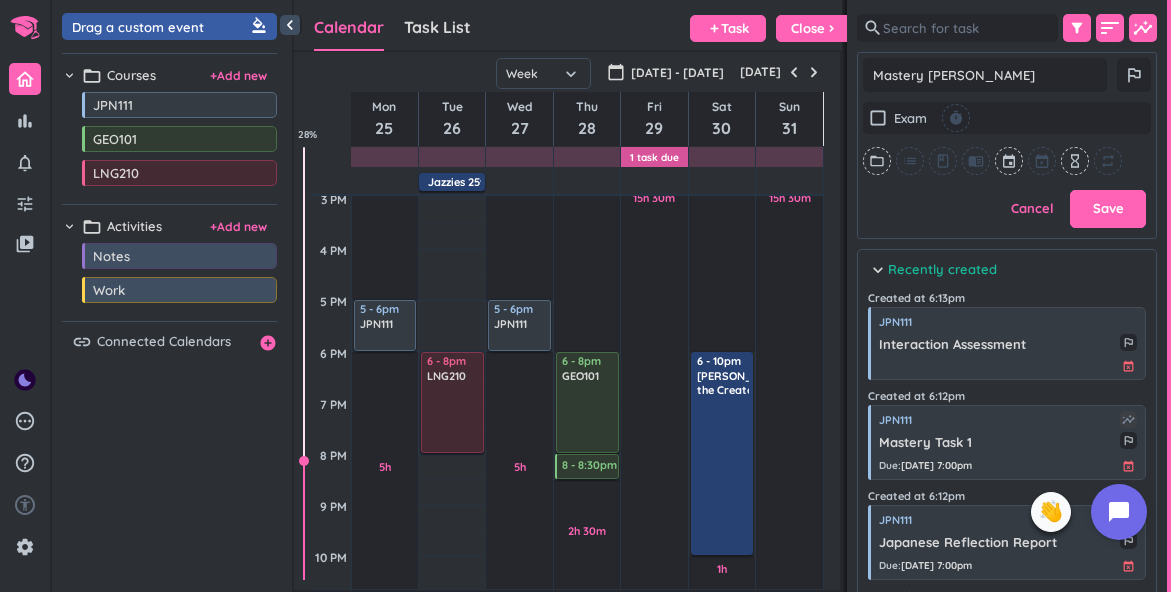 type on "x" 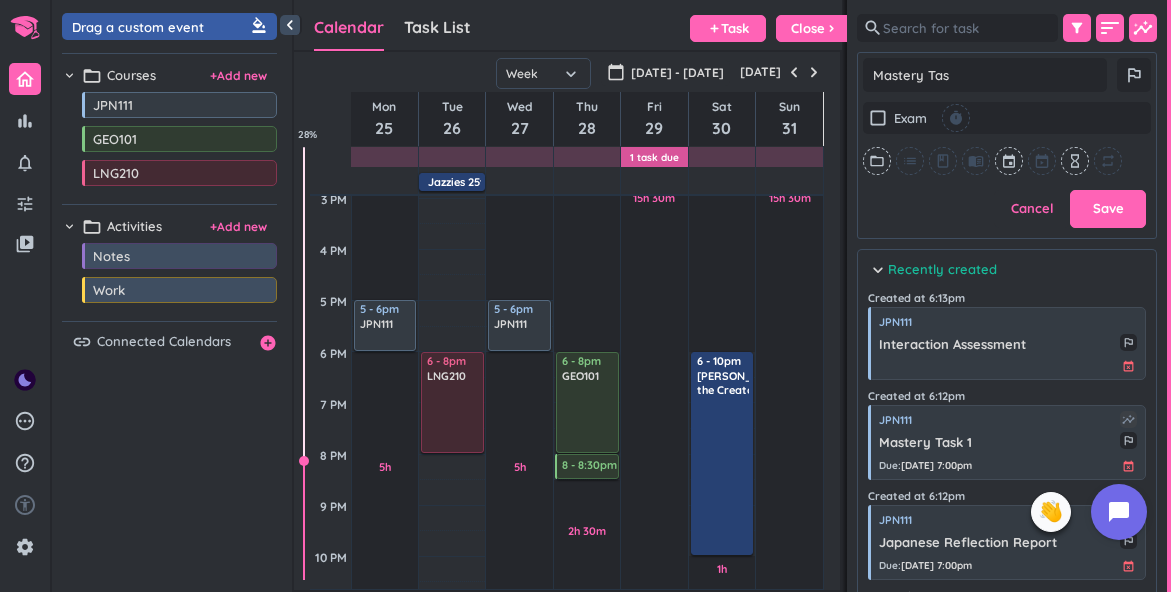 type on "x" 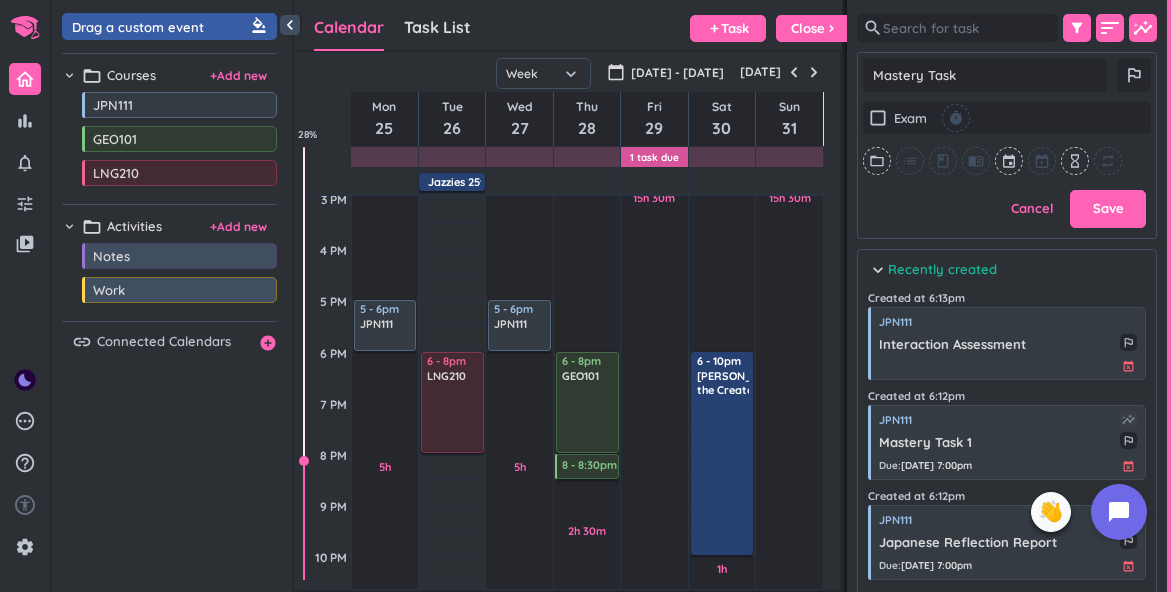 type on "x" 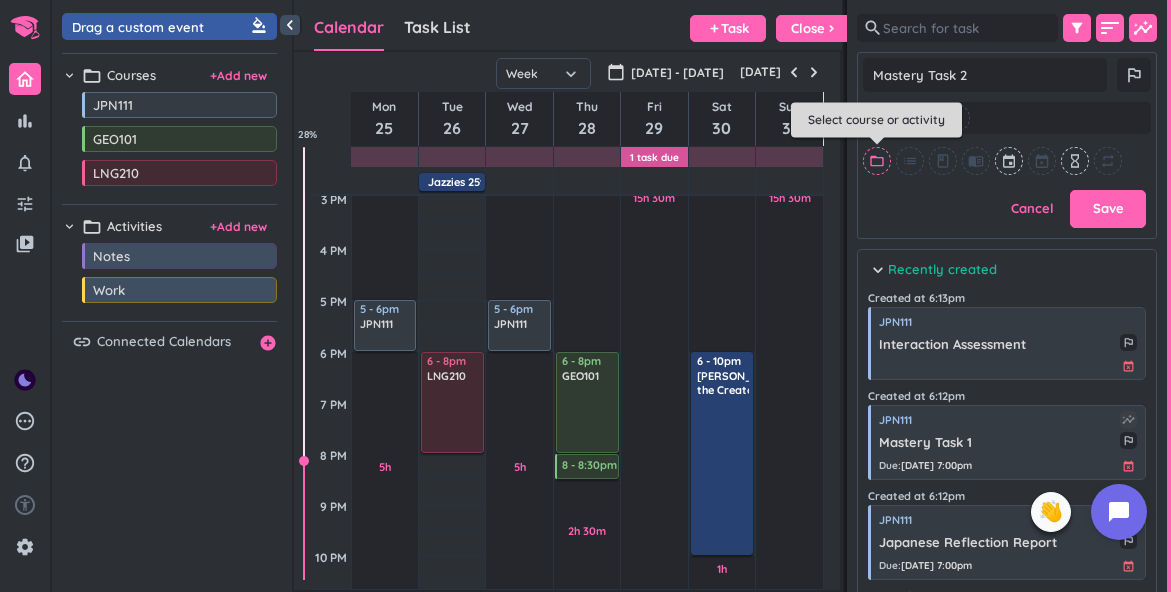 type on "Mastery Task 2" 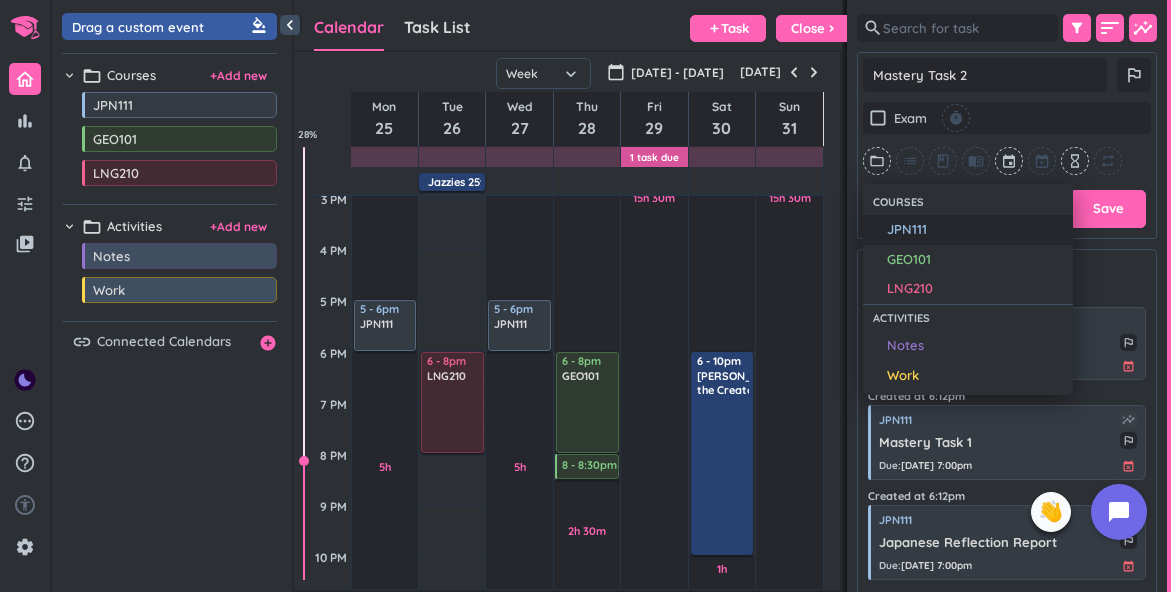 click on "JPN111" at bounding box center [975, 230] 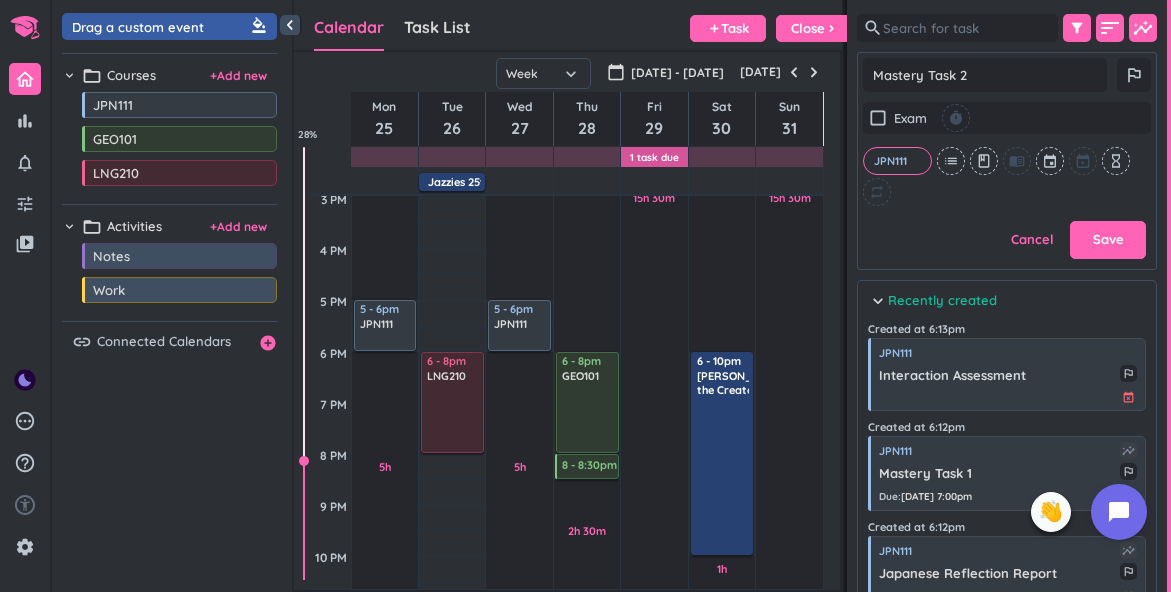 scroll, scrollTop: 312, scrollLeft: 300, axis: both 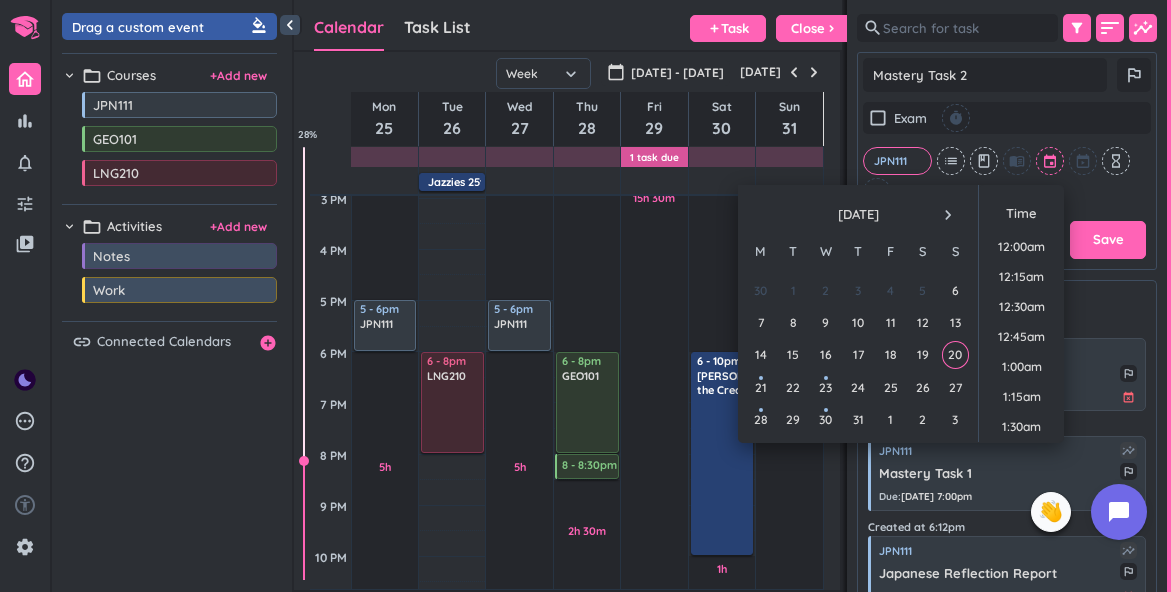 click at bounding box center [1051, 161] 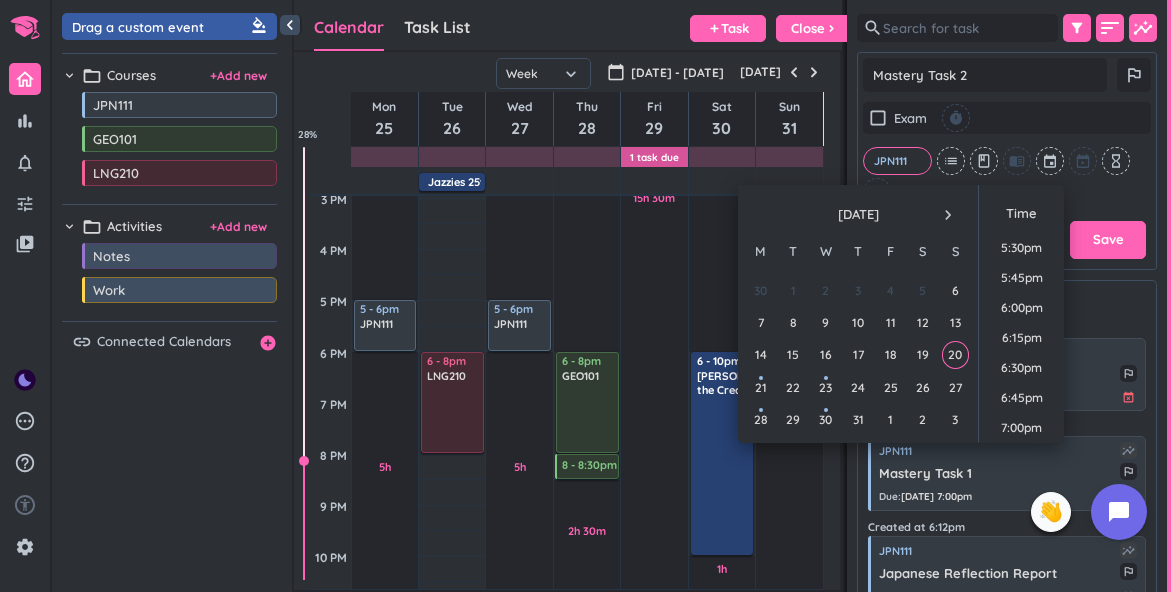click on "navigate_next" at bounding box center (948, 215) 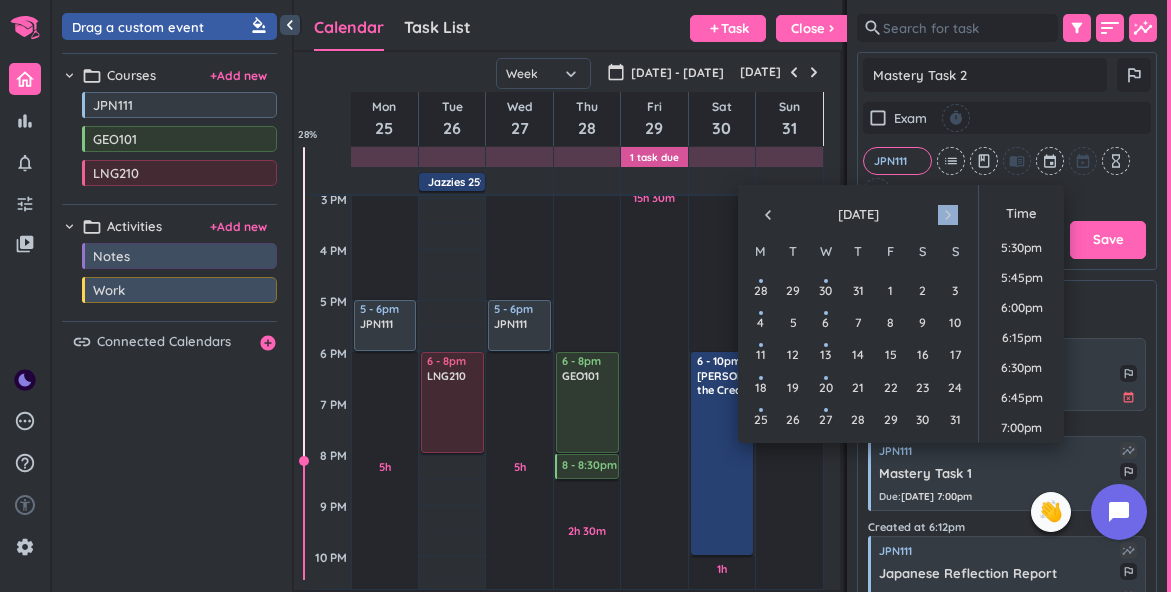 click on "navigate_next" at bounding box center (948, 215) 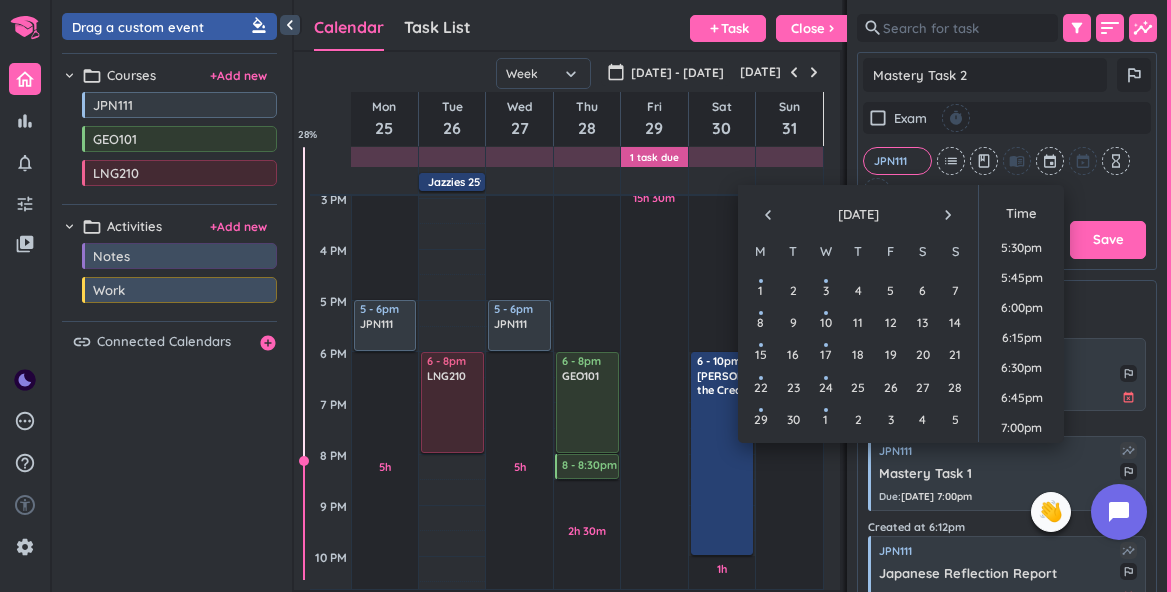 click on "navigate_before" at bounding box center (768, 215) 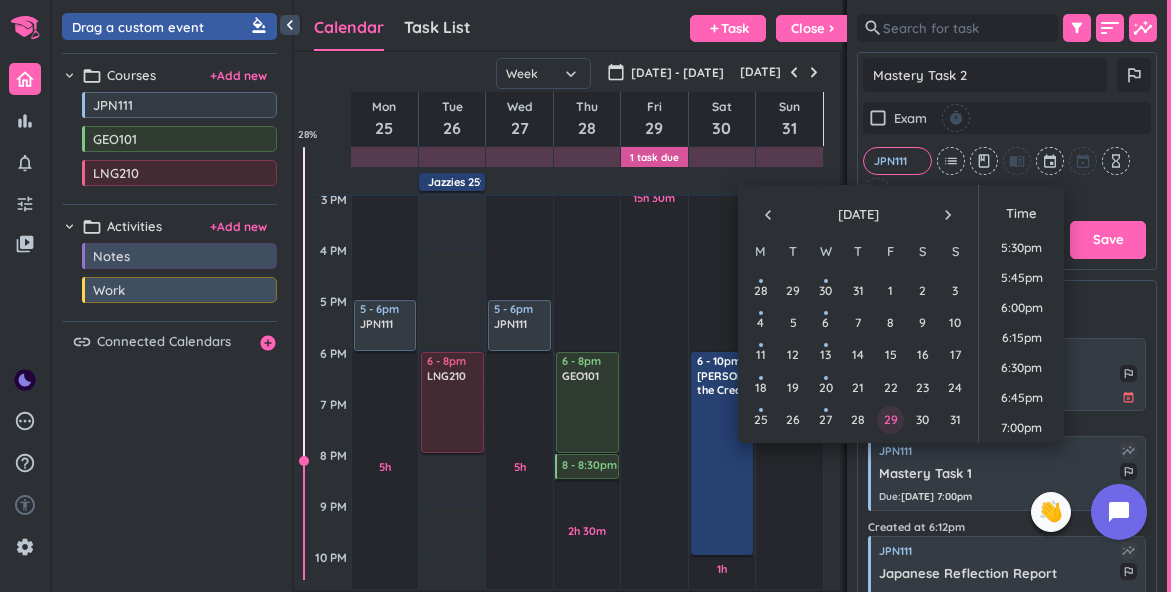 click on "29" at bounding box center [890, 419] 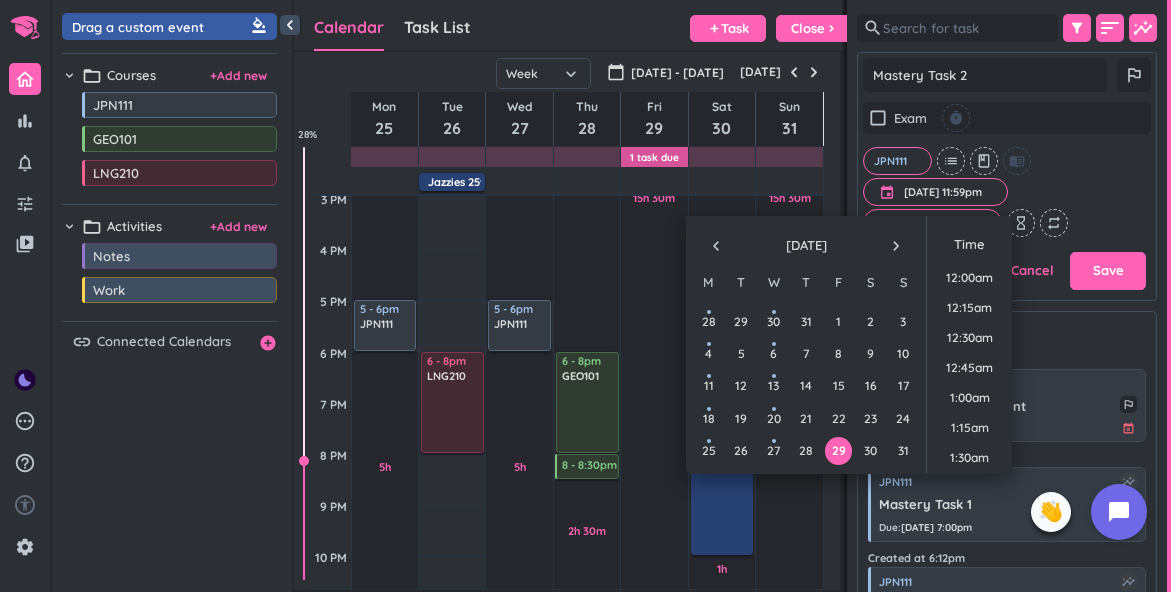 scroll, scrollTop: 281, scrollLeft: 300, axis: both 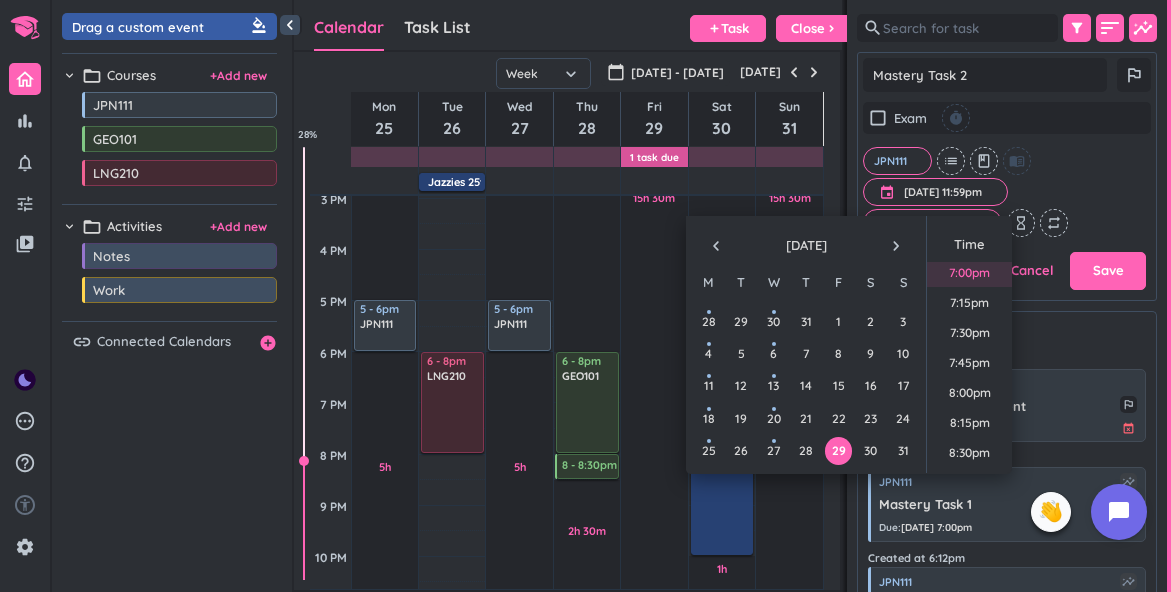 click on "7:00pm" at bounding box center (969, 272) 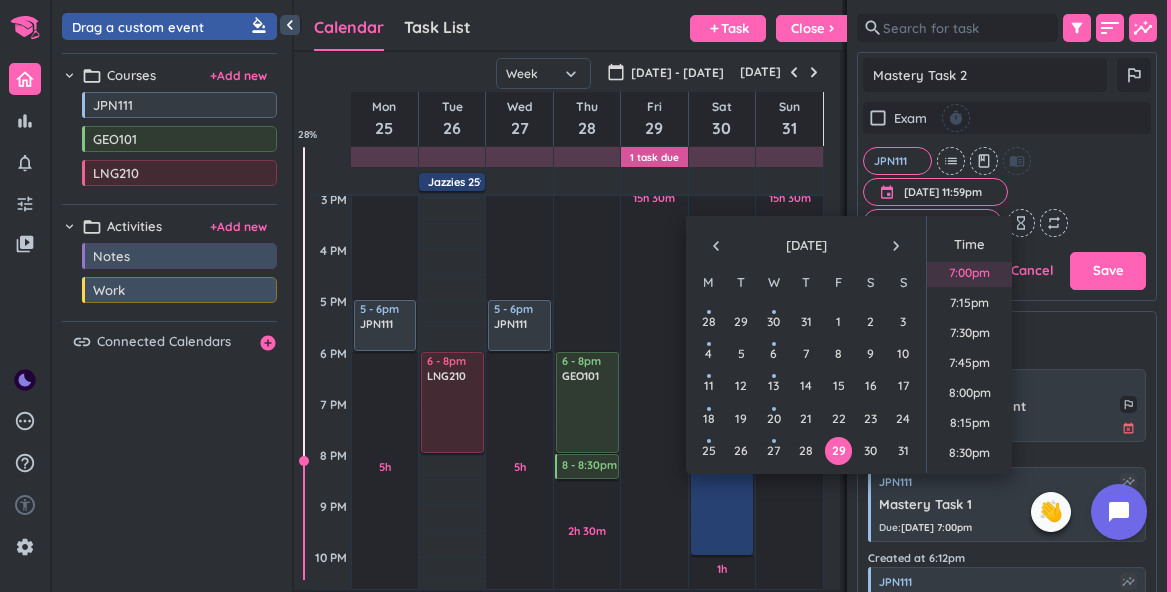 type on "x" 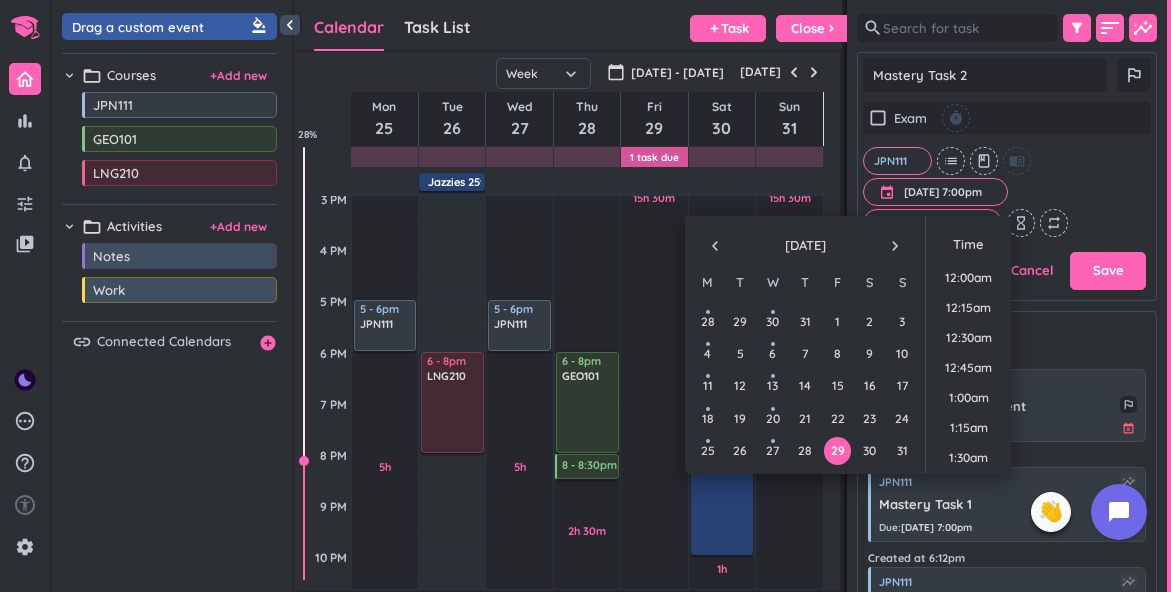 scroll, scrollTop: 2189, scrollLeft: 0, axis: vertical 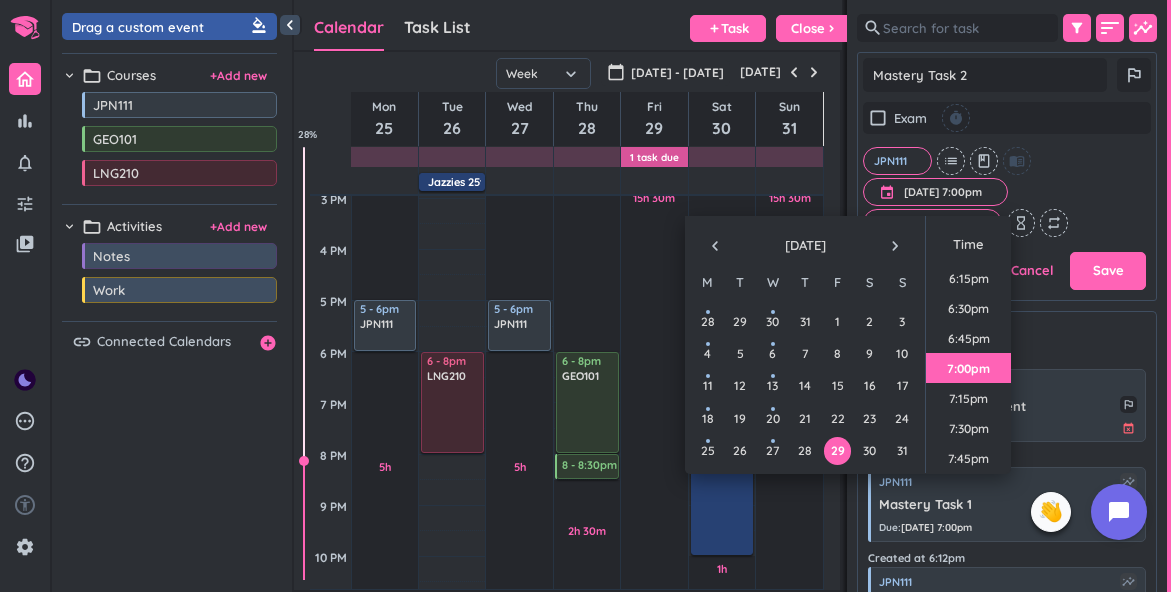 click on "check_box_outline_blank Exam timer JPN111 cancel list class menu_book event [DATE] 7:00pm [DATE] 7:00pm cancel 14 days ahead cancel hourglass_empty repeat" at bounding box center (1007, 169) 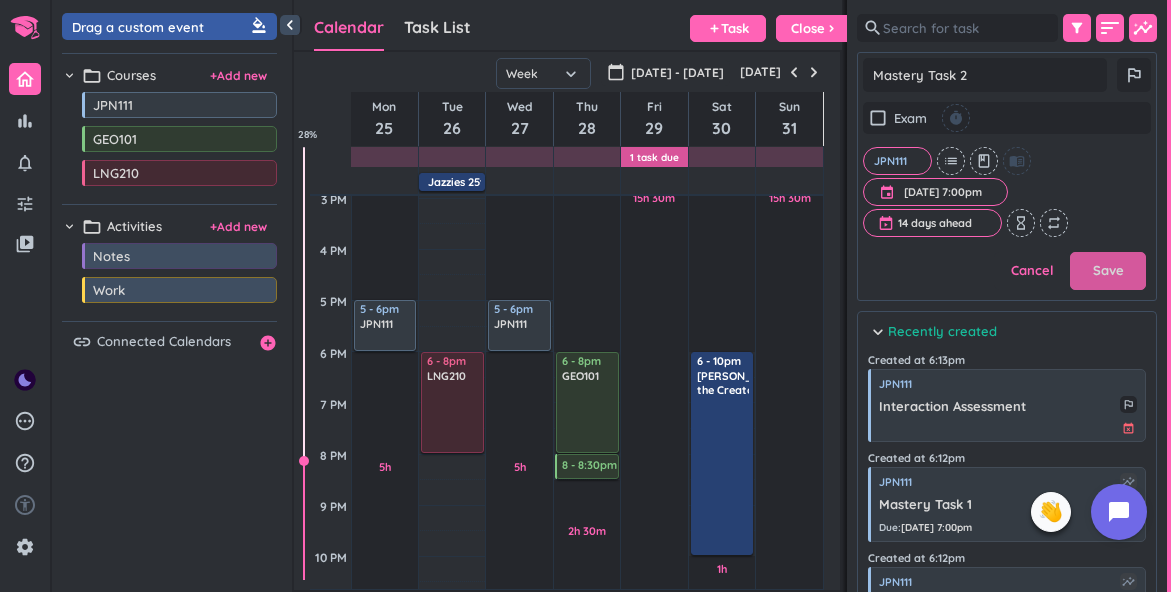click on "Save" at bounding box center [1108, 271] 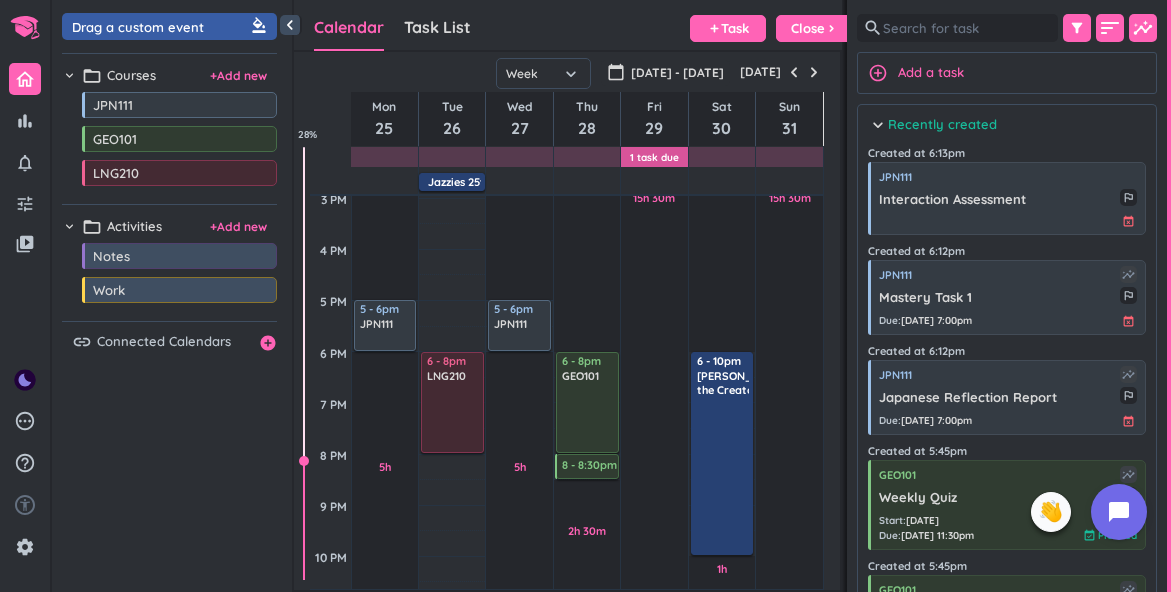 scroll, scrollTop: 1, scrollLeft: 1, axis: both 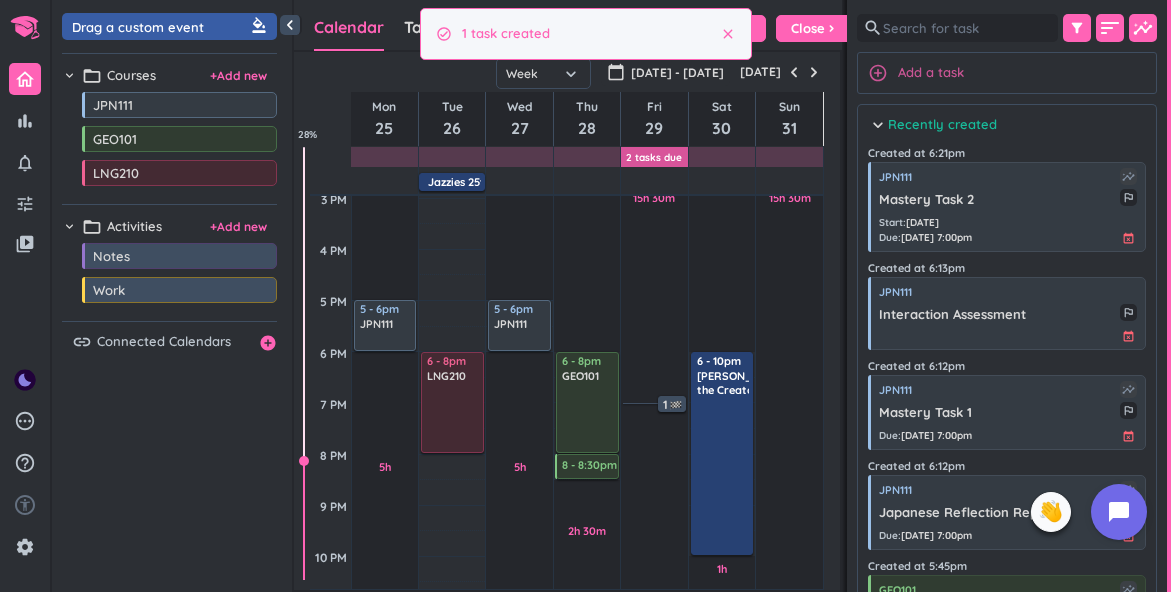 click on "Add a task" at bounding box center (931, 73) 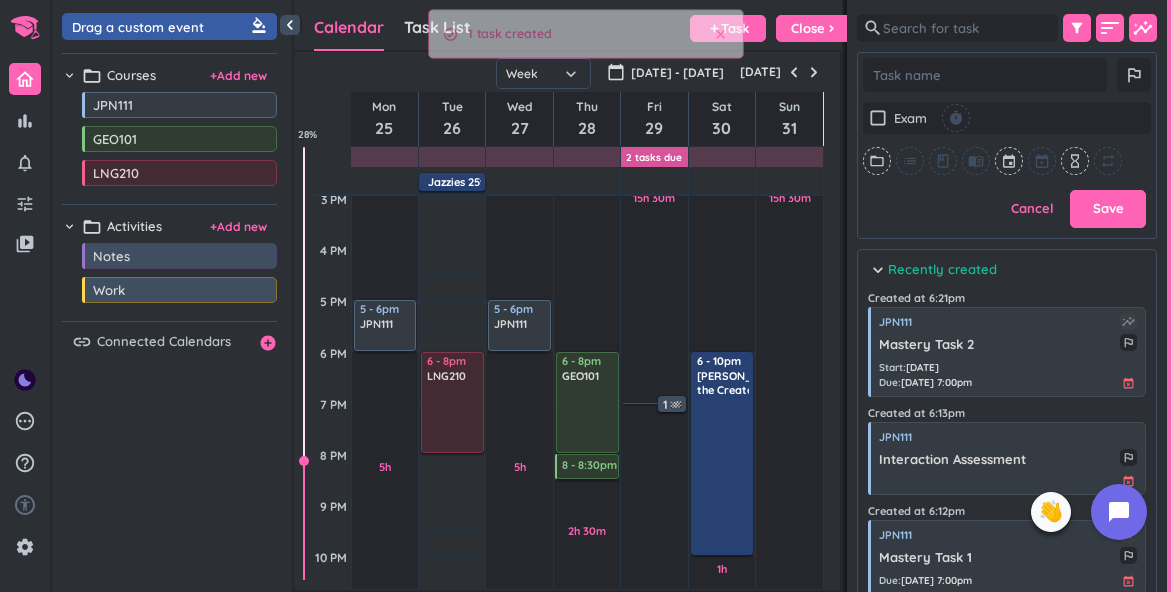 type 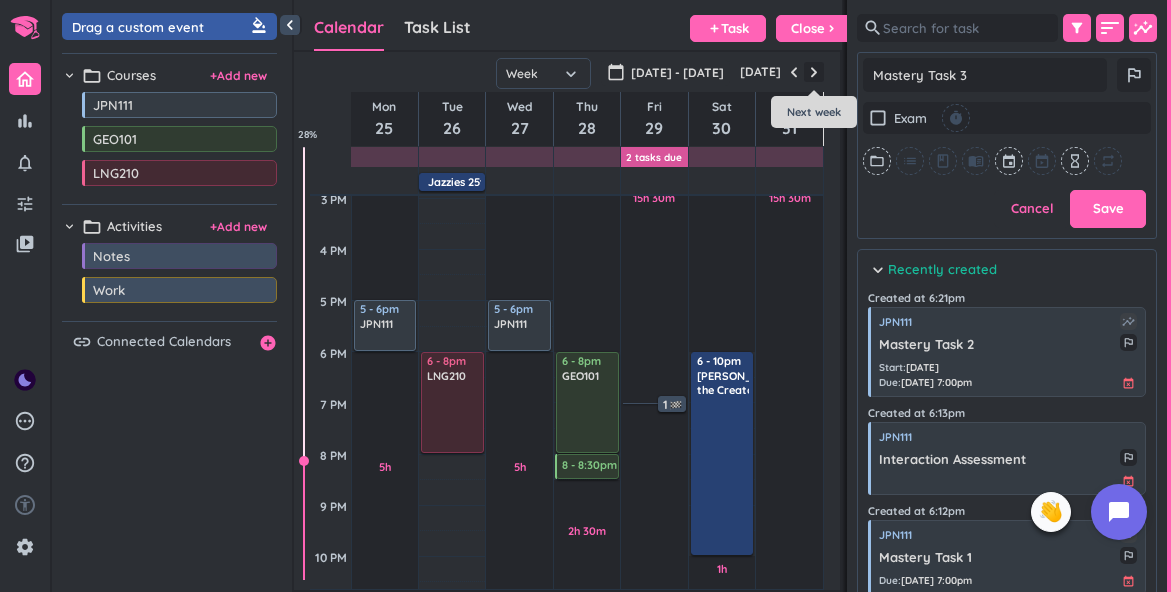 click at bounding box center (814, 72) 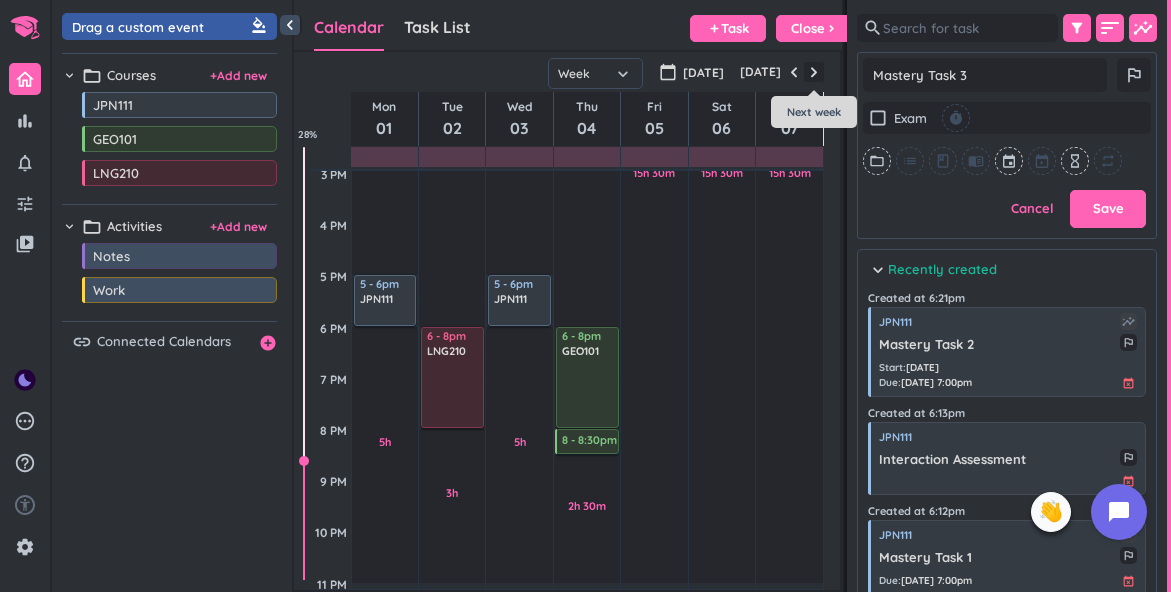scroll, scrollTop: 155, scrollLeft: 0, axis: vertical 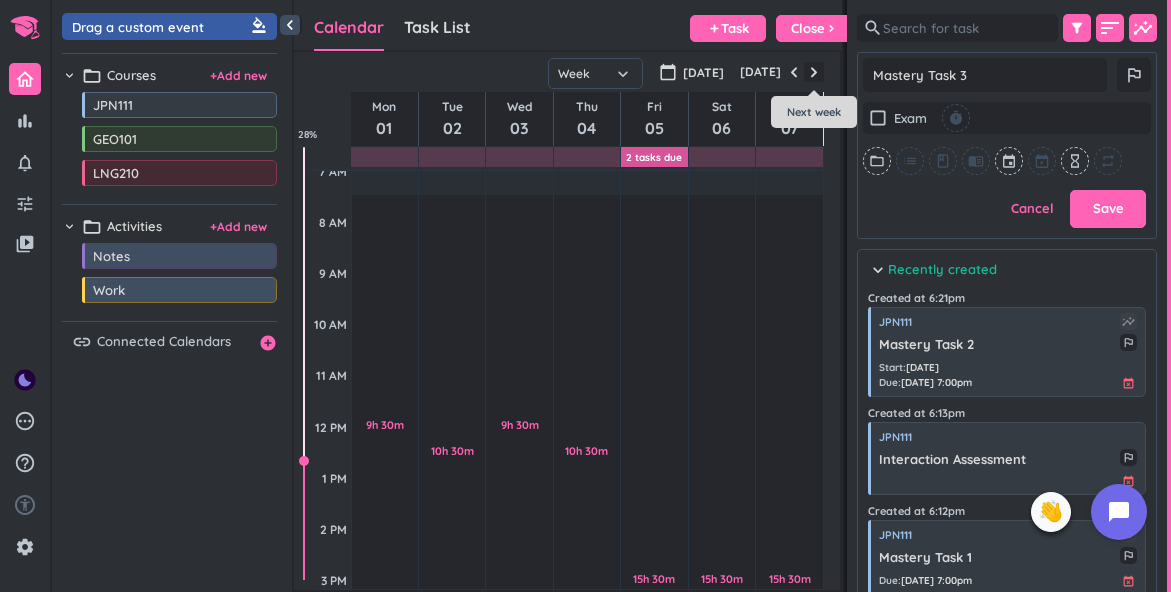 click at bounding box center [814, 72] 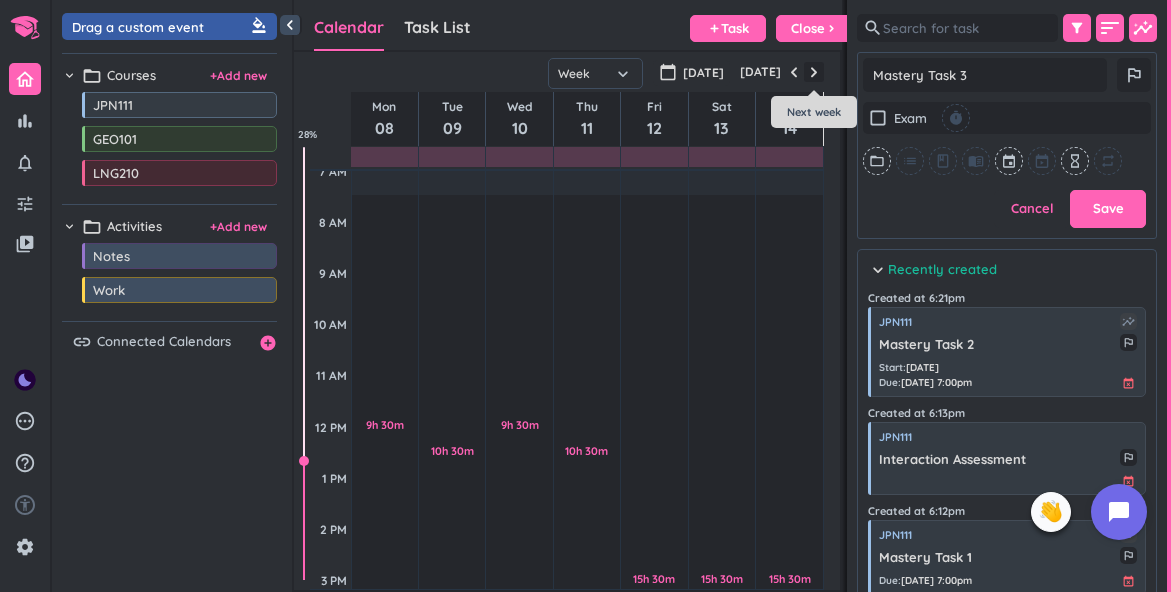 click at bounding box center [814, 72] 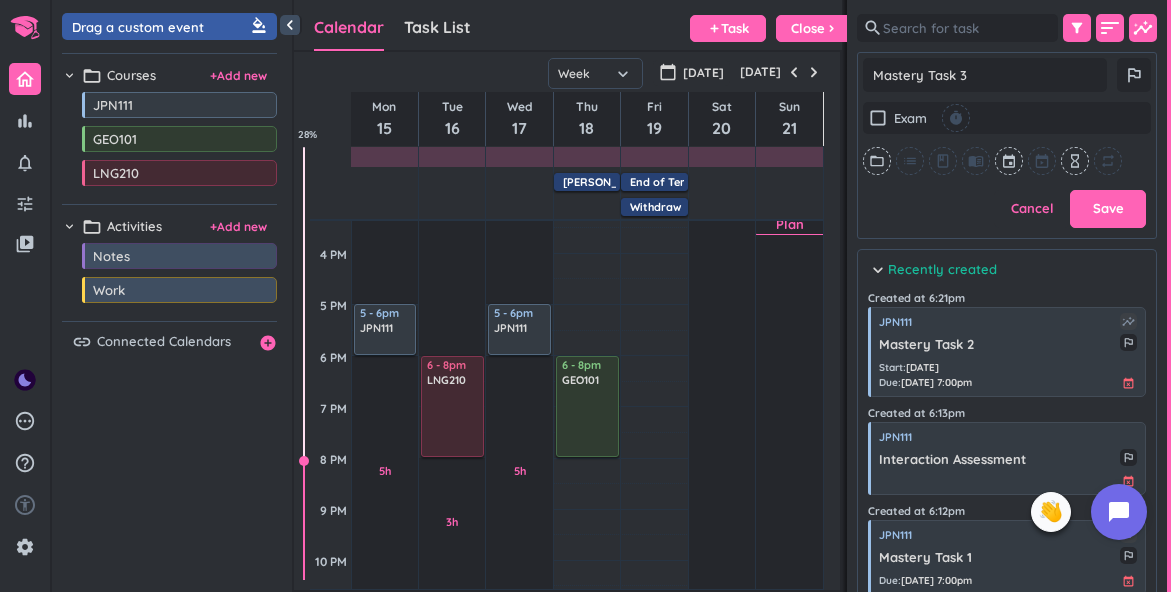 scroll, scrollTop: 598, scrollLeft: 0, axis: vertical 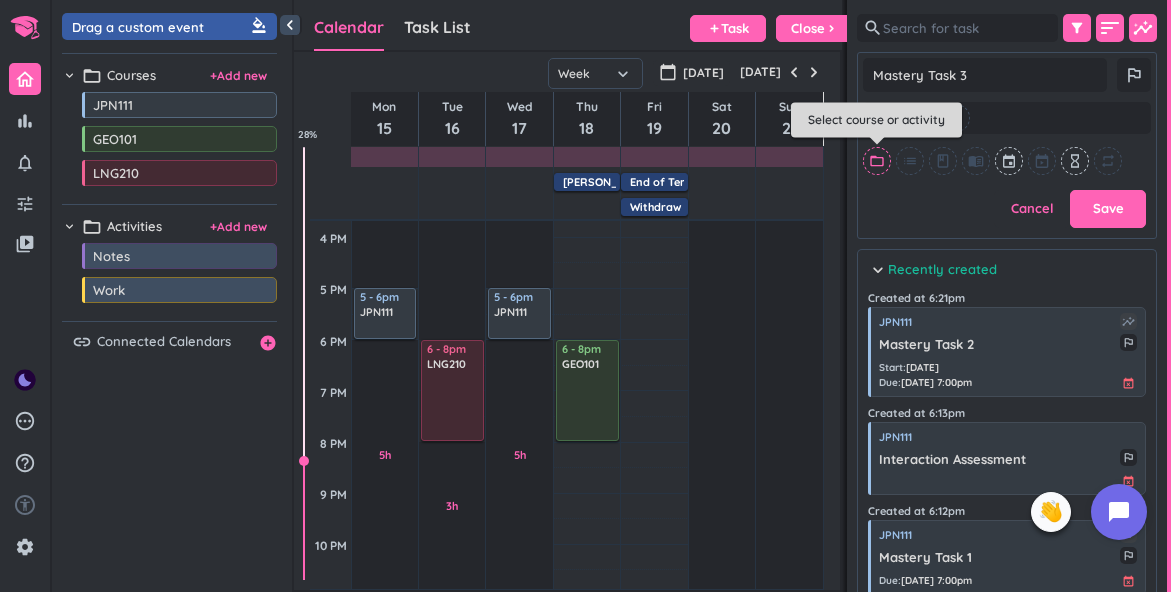 click on "folder_open" at bounding box center [877, 161] 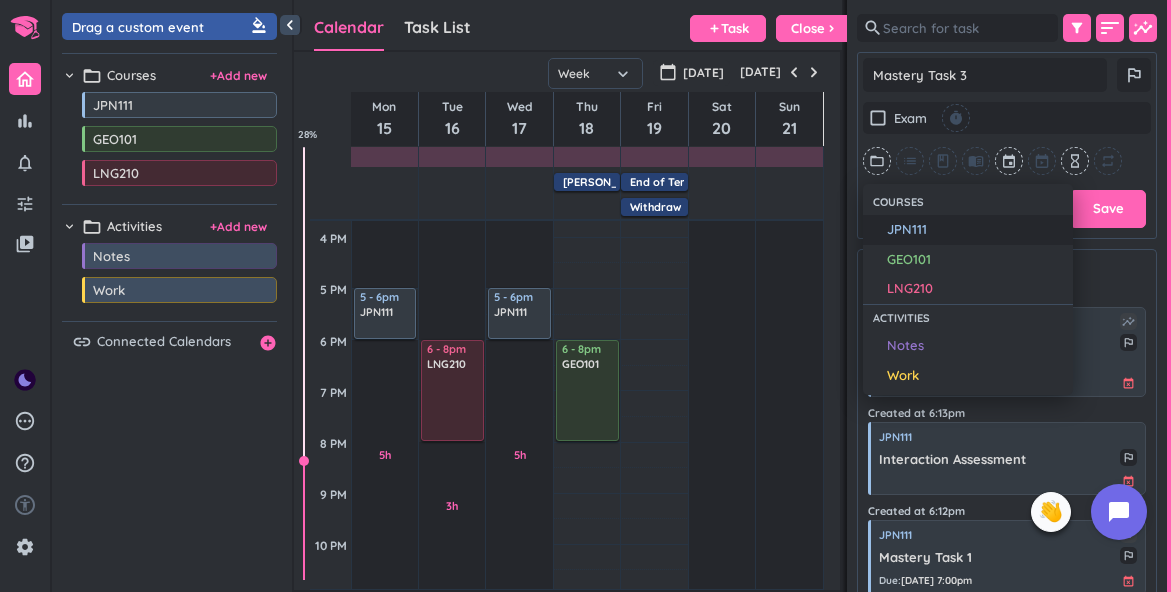 click on "JPN111" at bounding box center [975, 230] 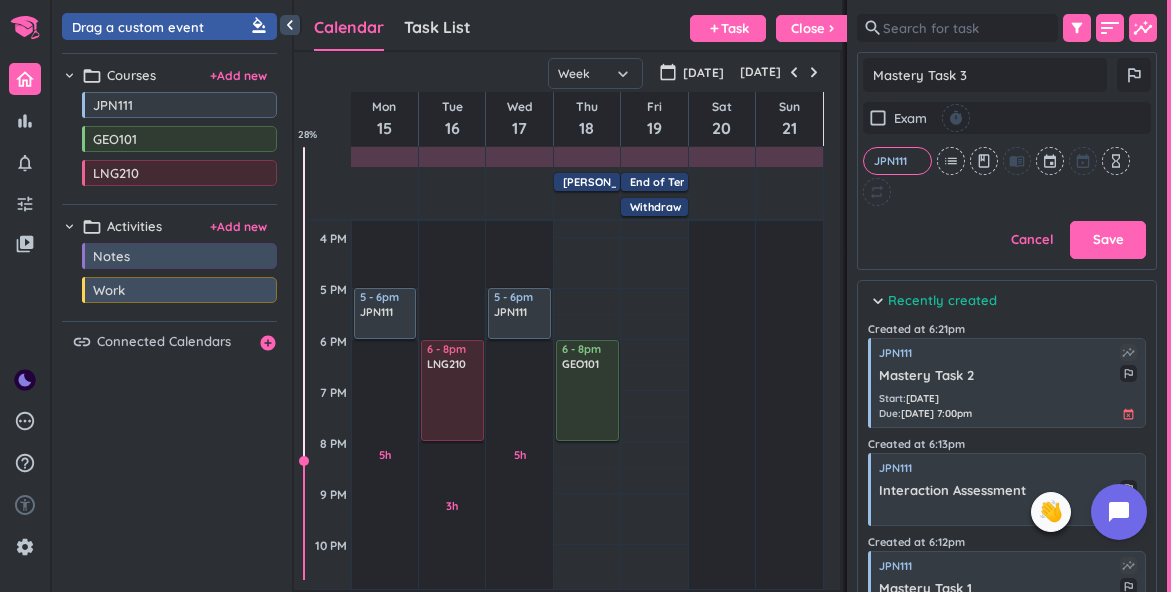 scroll, scrollTop: 312, scrollLeft: 300, axis: both 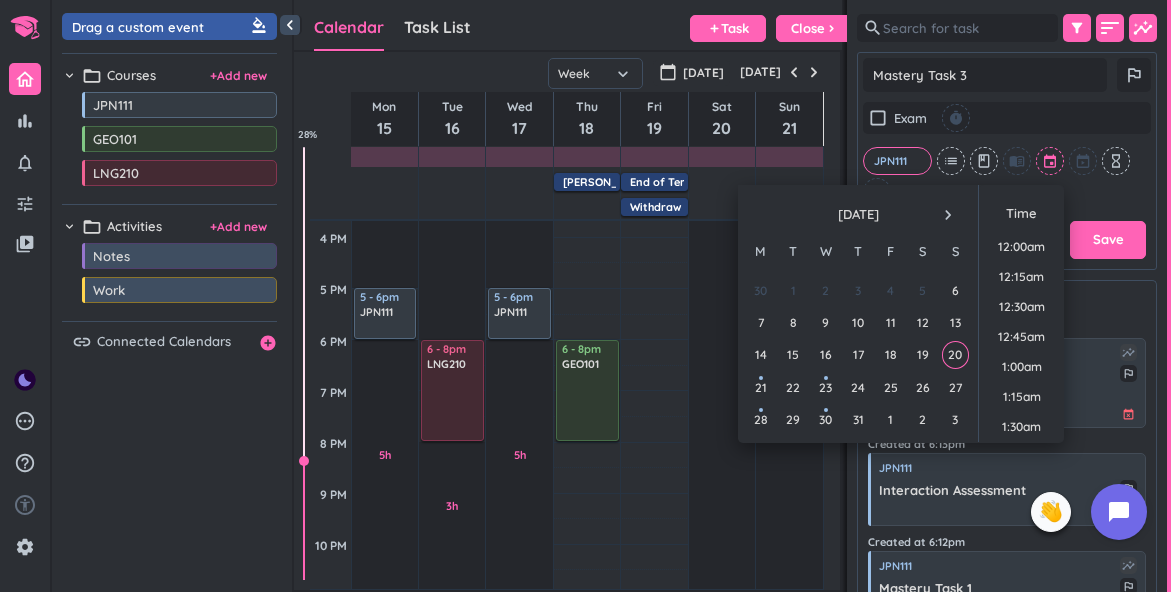 click at bounding box center [1051, 161] 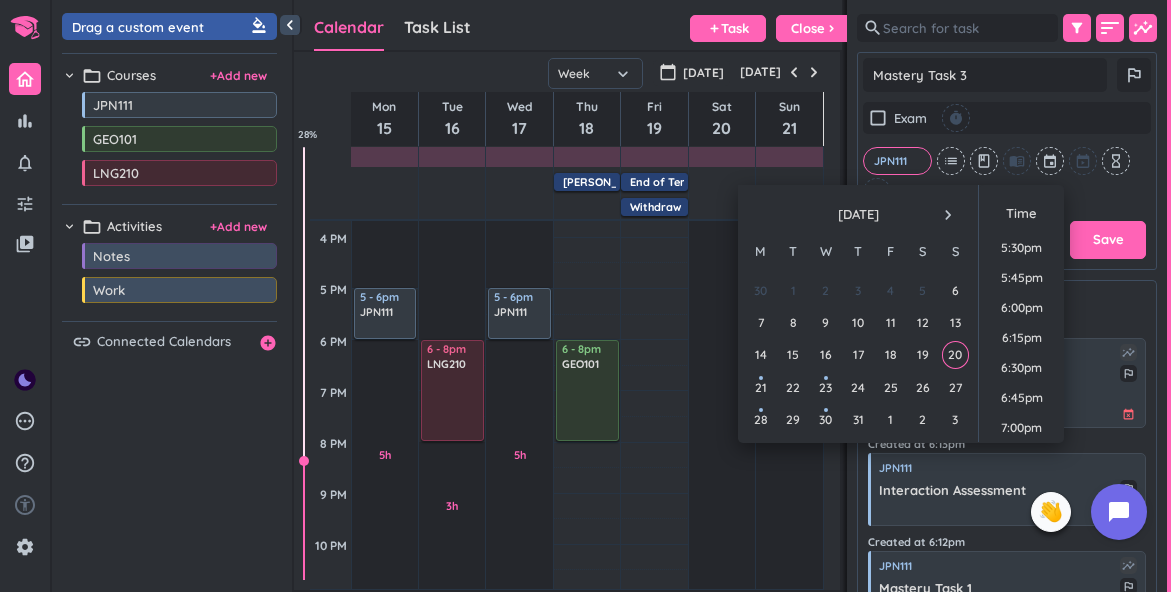 click on "navigate_next" at bounding box center [948, 215] 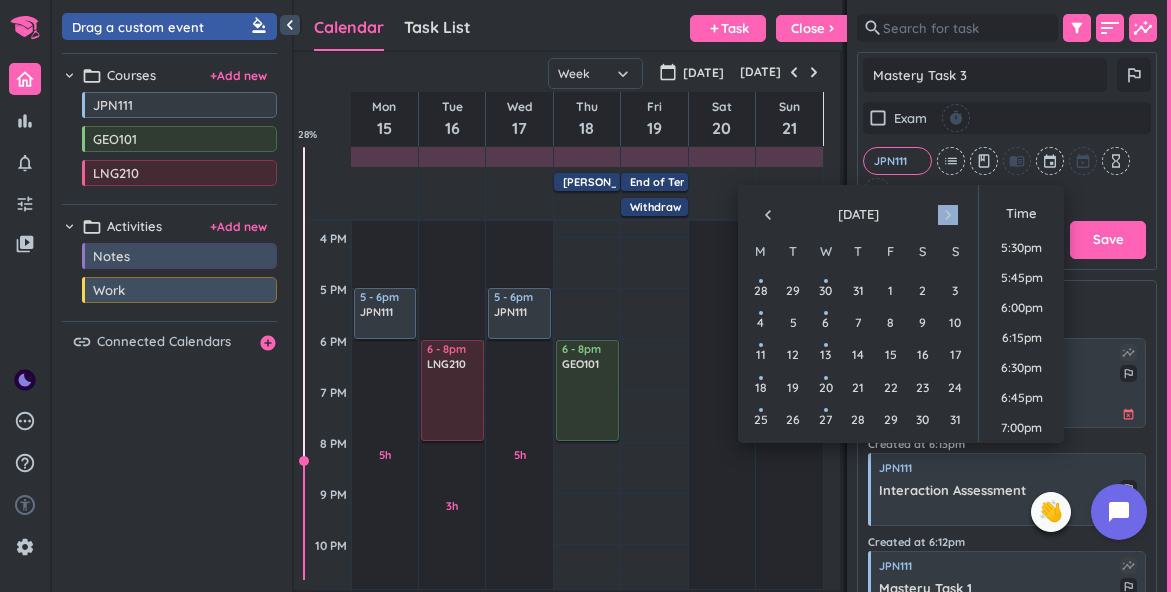 click on "navigate_next" at bounding box center [948, 215] 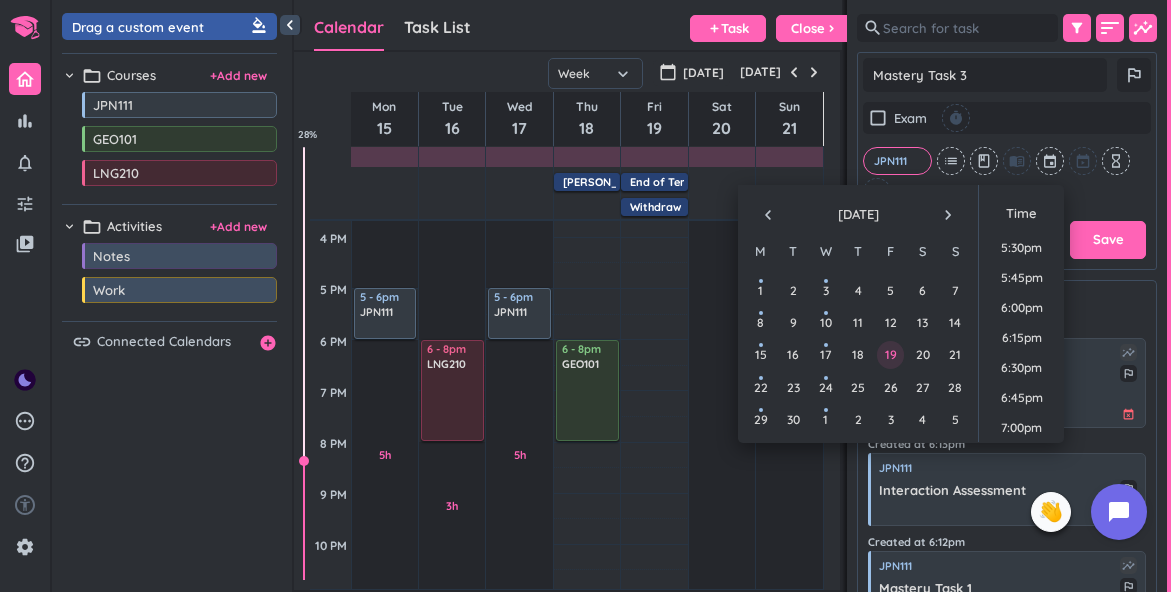 click on "19" at bounding box center [890, 354] 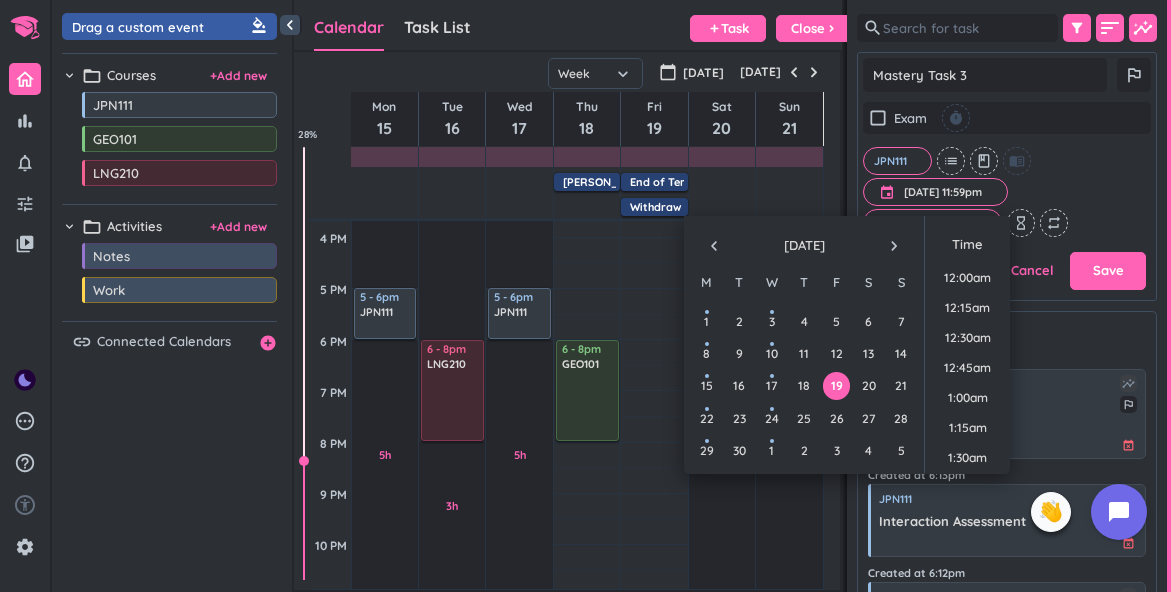 scroll, scrollTop: 281, scrollLeft: 300, axis: both 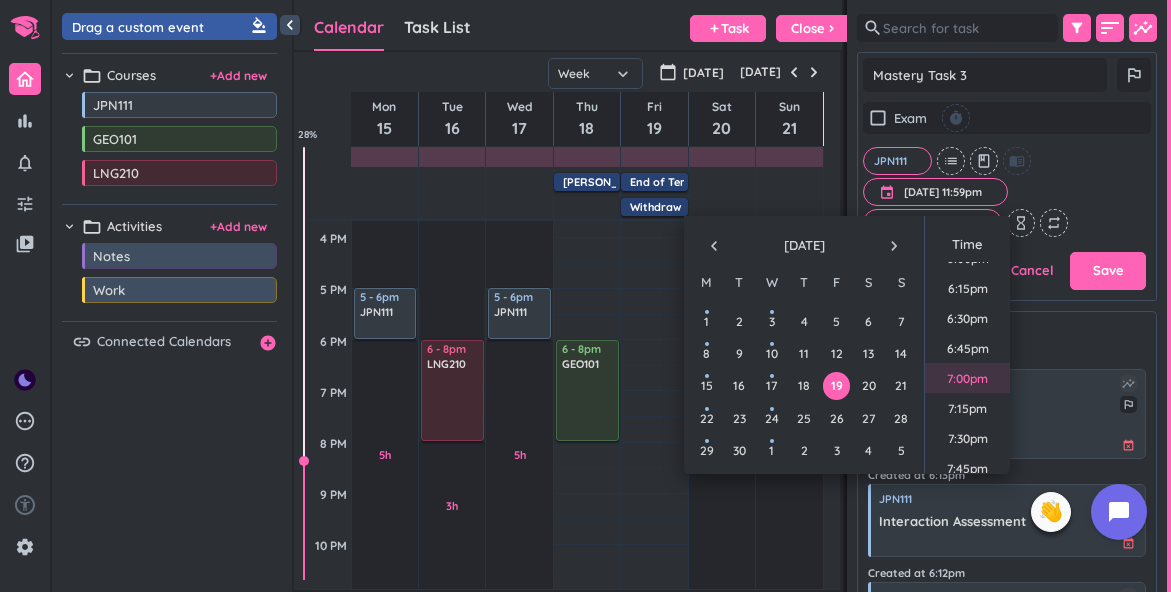 click on "7:00pm" at bounding box center (967, 378) 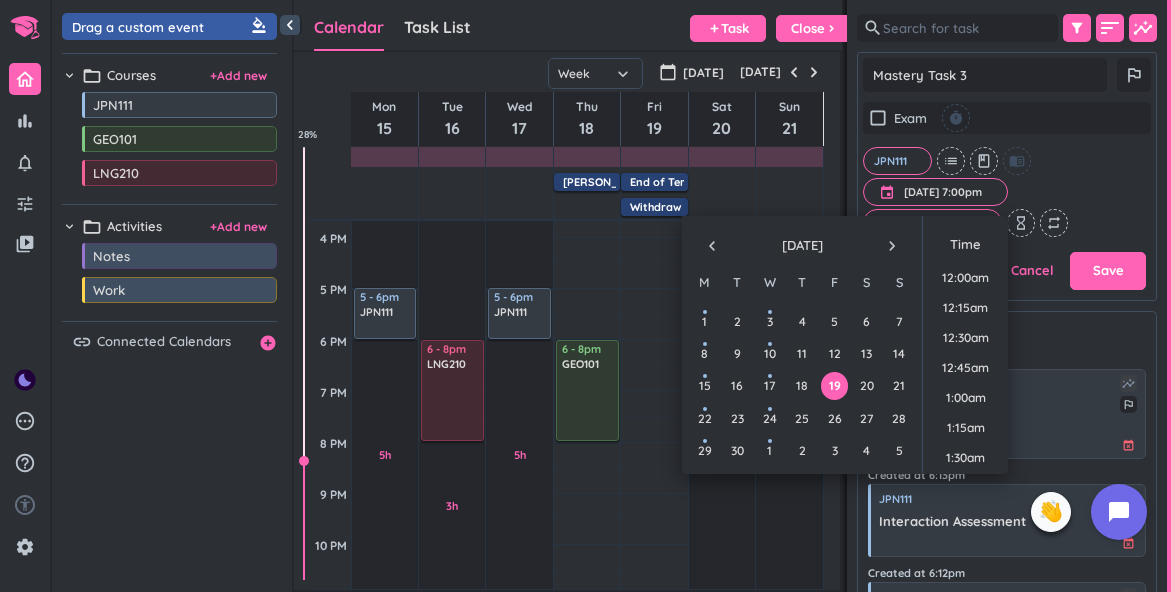 scroll, scrollTop: 2189, scrollLeft: 0, axis: vertical 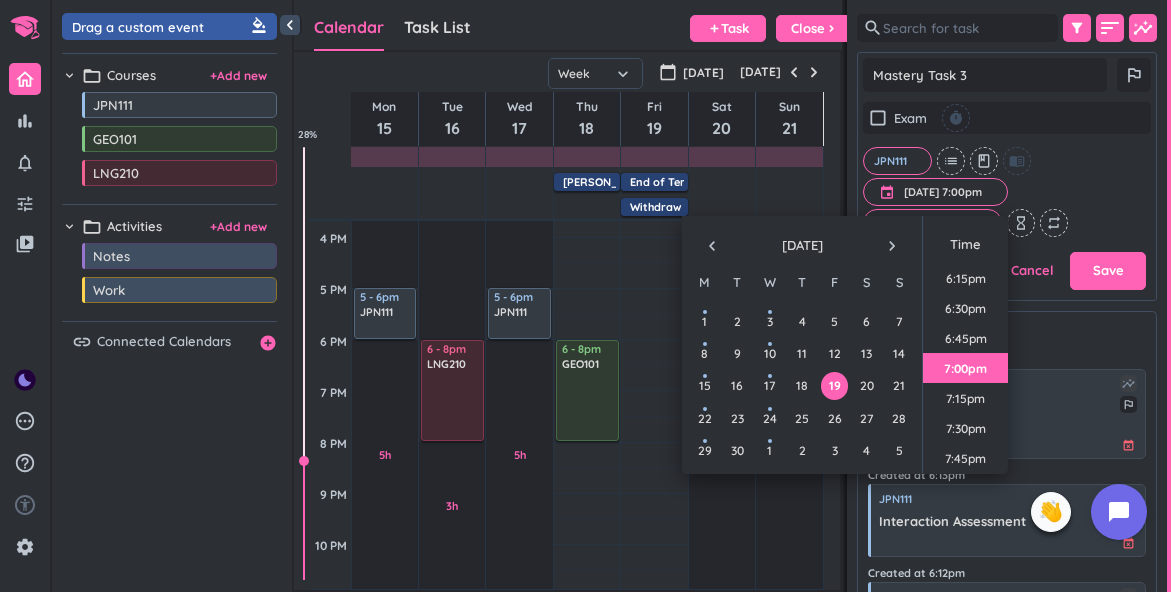 click on "check_box_outline_blank Exam timer JPN111 cancel list class menu_book event [DATE] 7:00pm [DATE] 7:00pm cancel 14 days ahead cancel hourglass_empty repeat" at bounding box center (1007, 169) 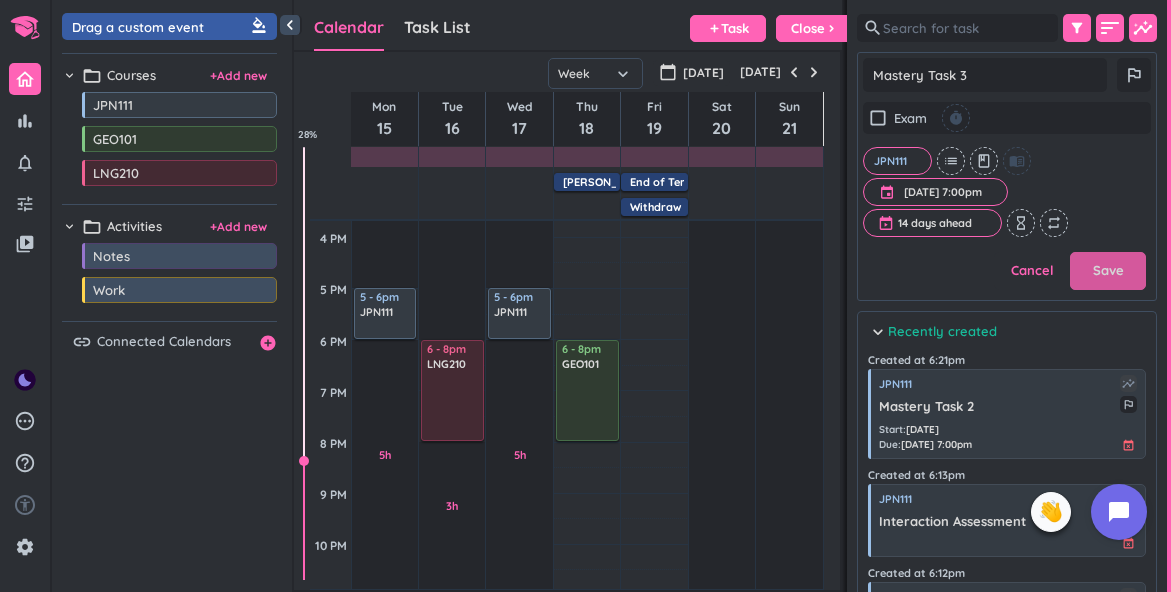 click on "Save" at bounding box center (1108, 271) 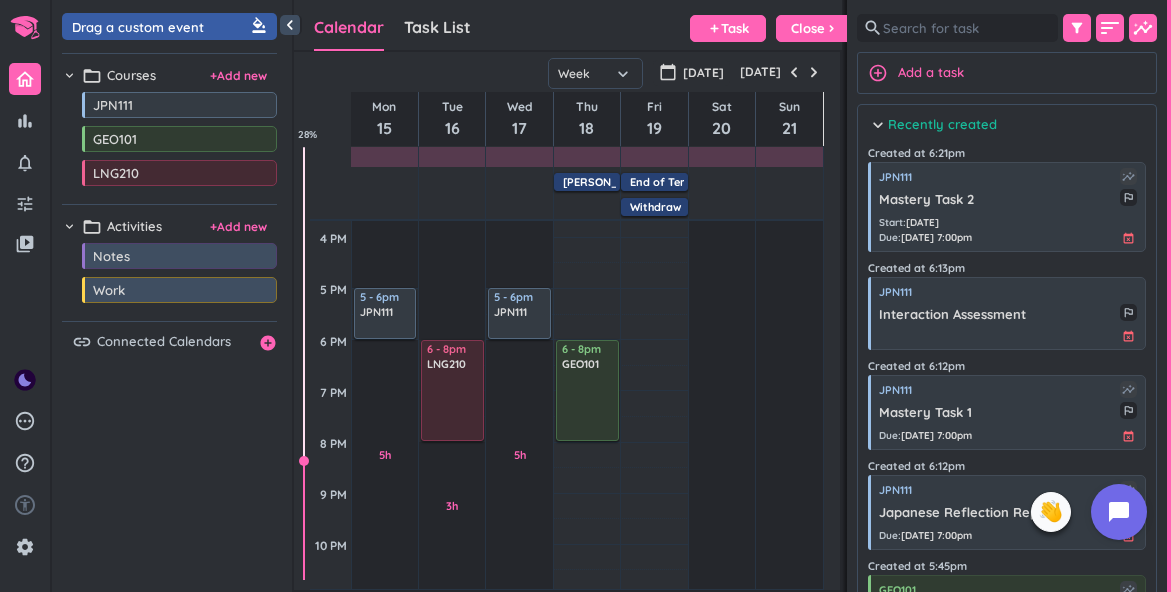 scroll, scrollTop: 1, scrollLeft: 1, axis: both 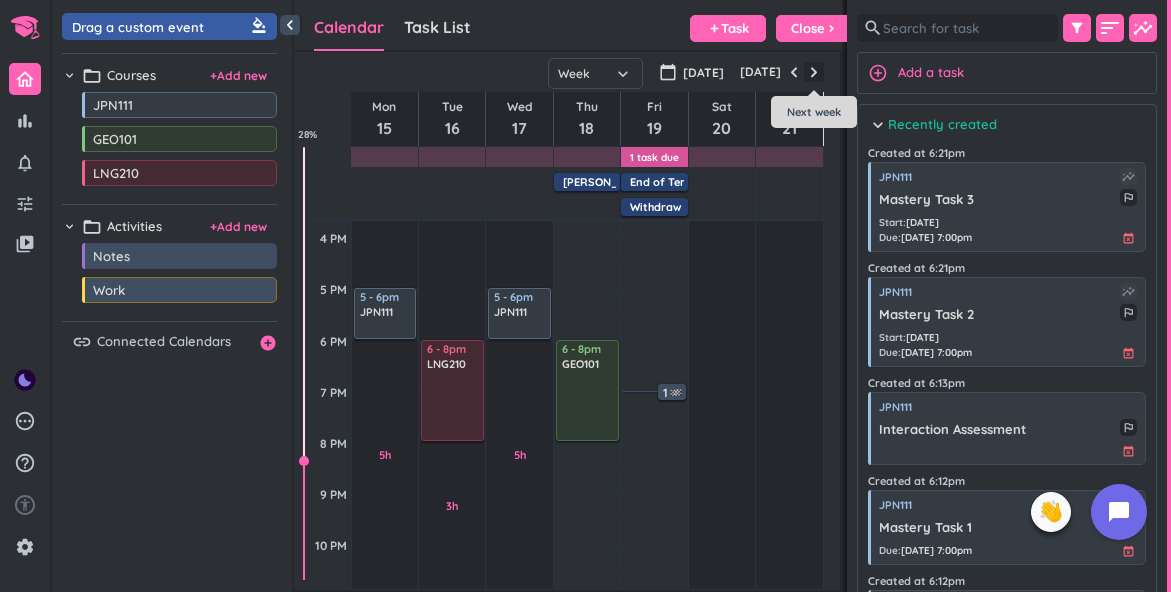 click at bounding box center [814, 72] 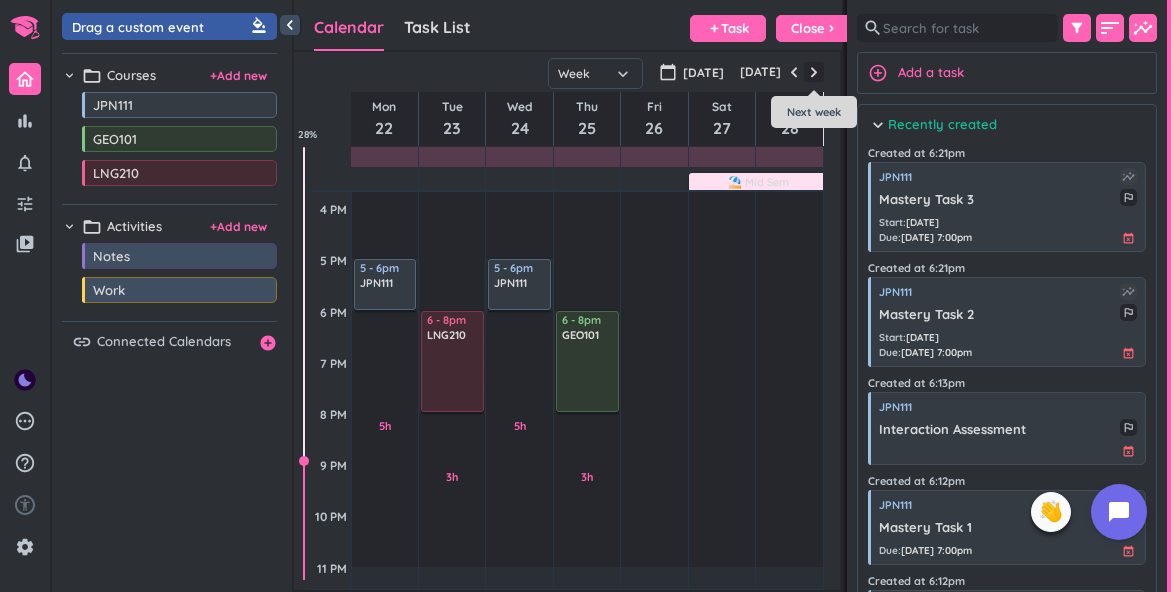 scroll, scrollTop: 155, scrollLeft: 0, axis: vertical 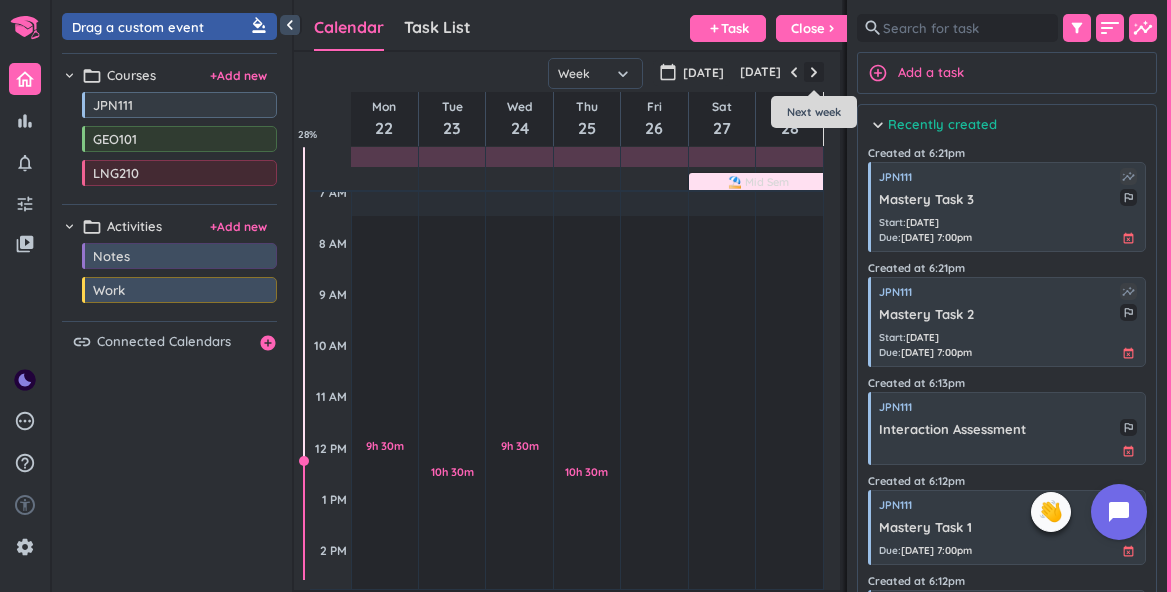 click at bounding box center (814, 72) 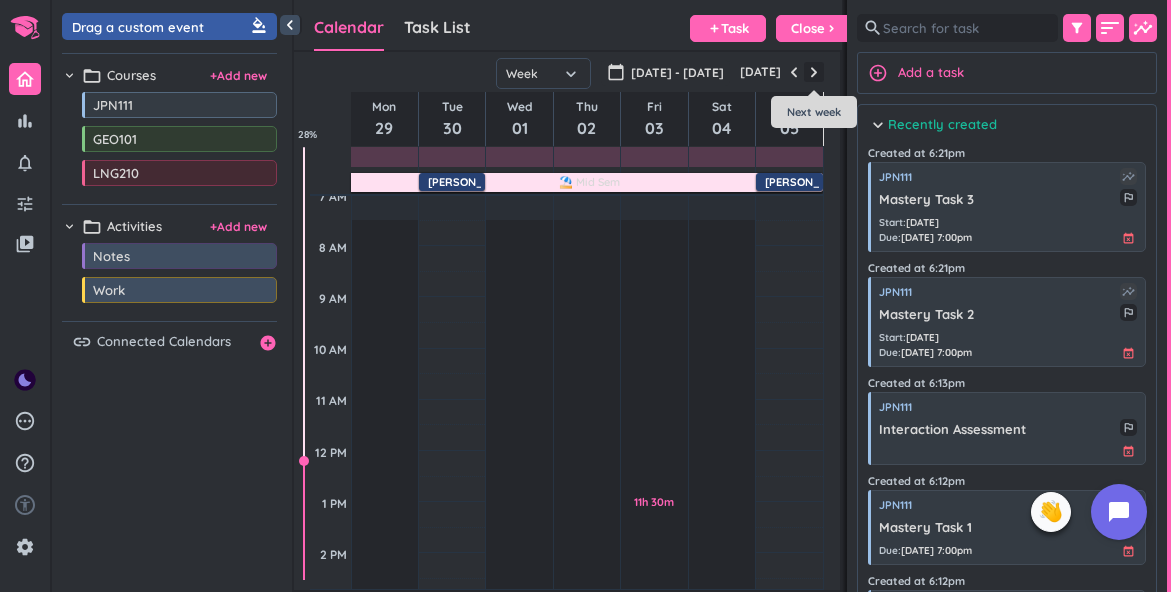 click at bounding box center [814, 72] 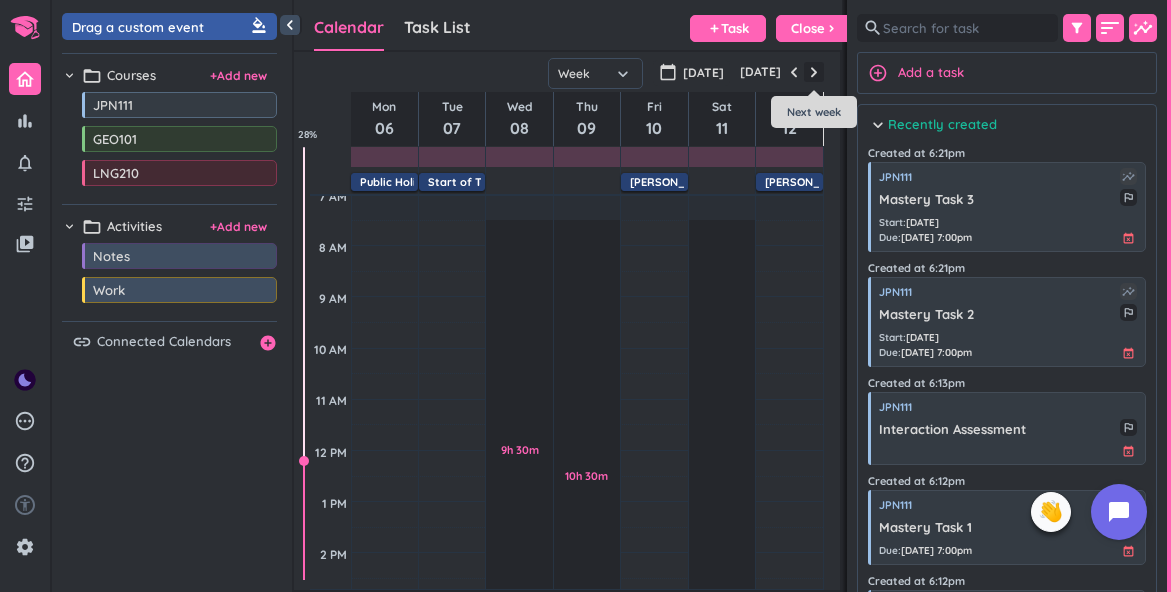 click at bounding box center (814, 72) 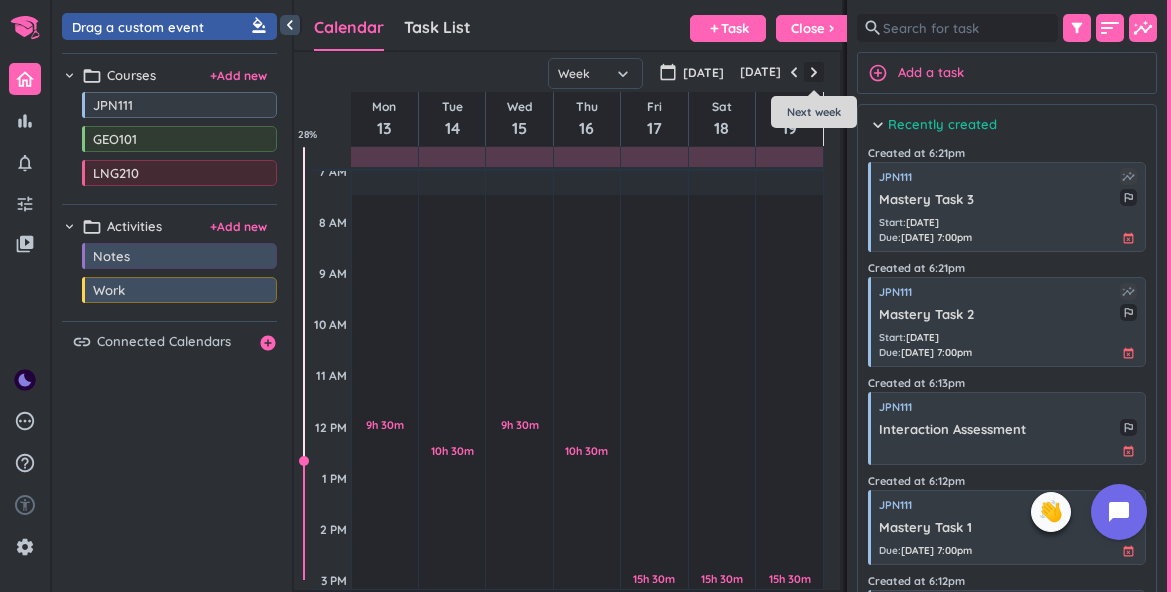 click at bounding box center [814, 72] 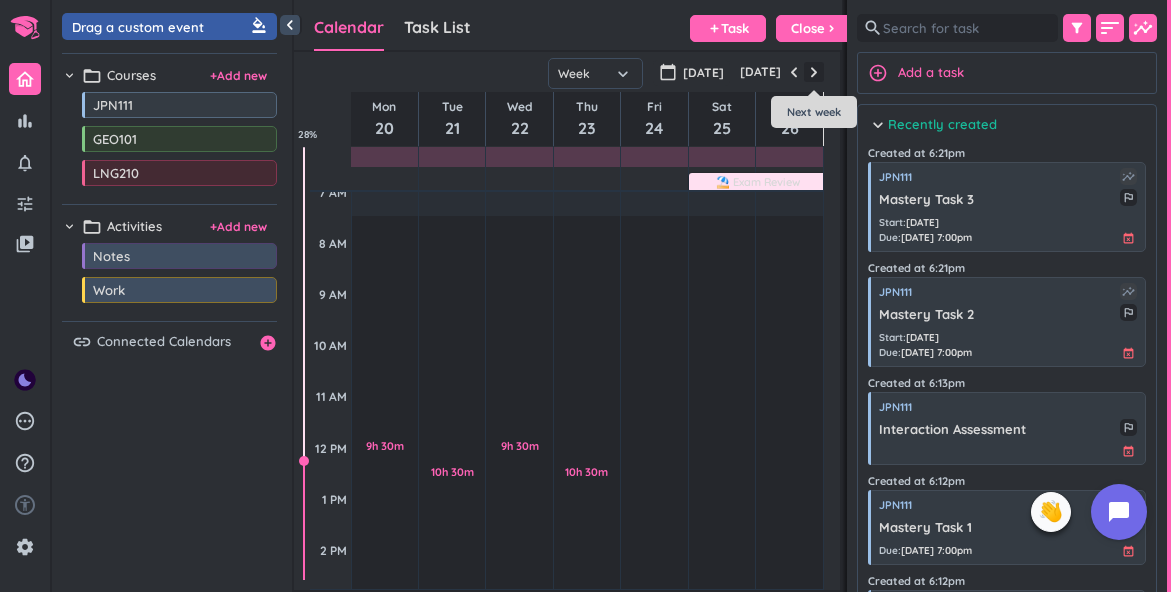 click at bounding box center (814, 72) 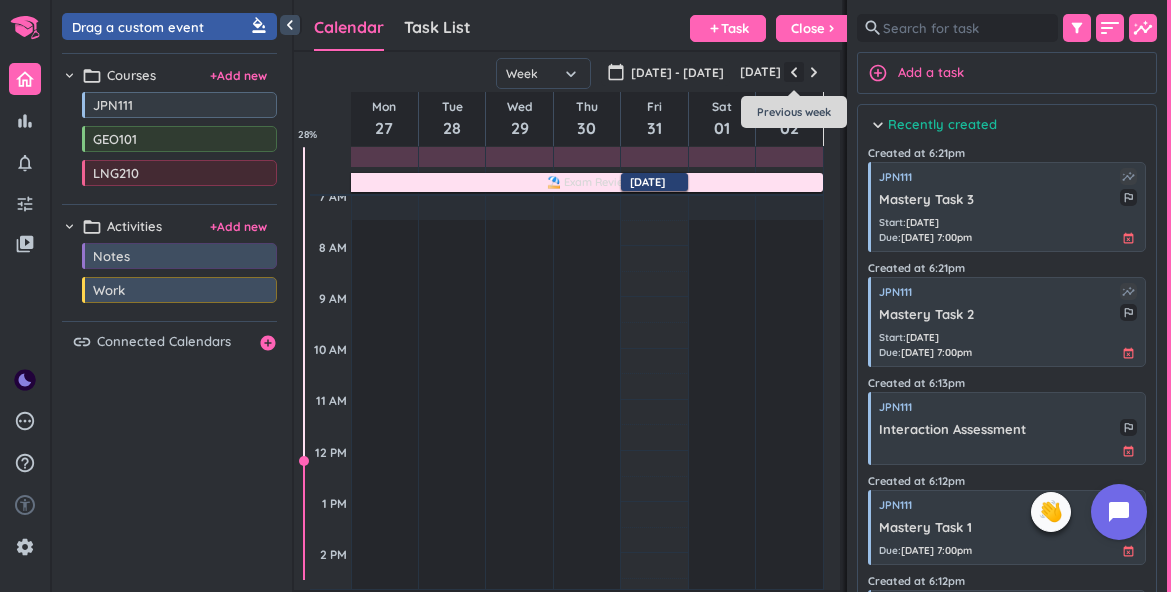 click at bounding box center [794, 72] 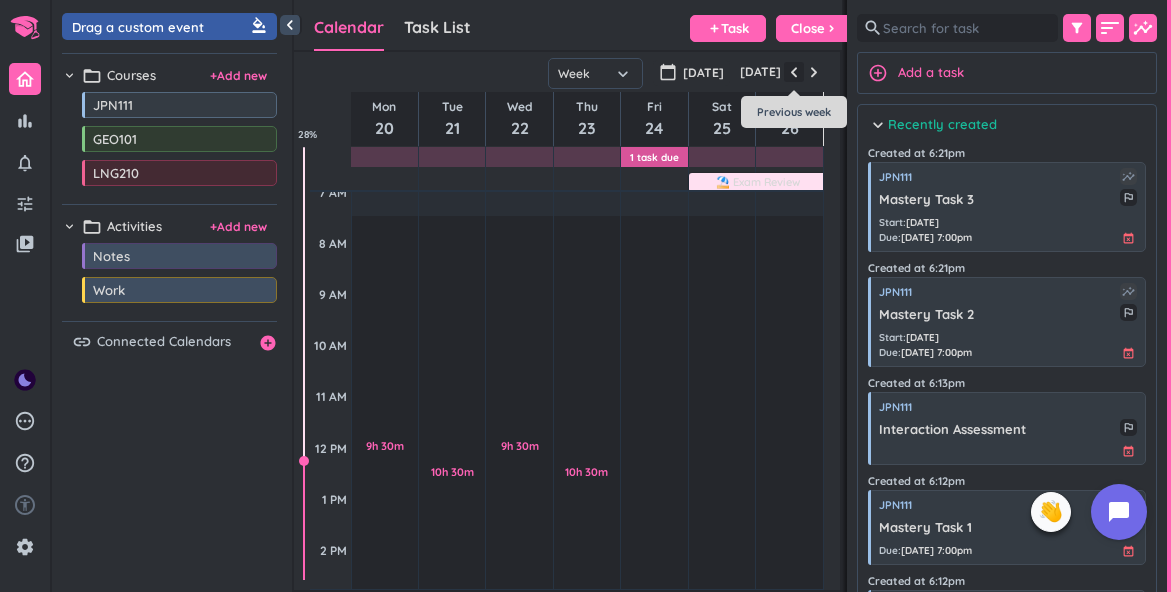 click at bounding box center [794, 72] 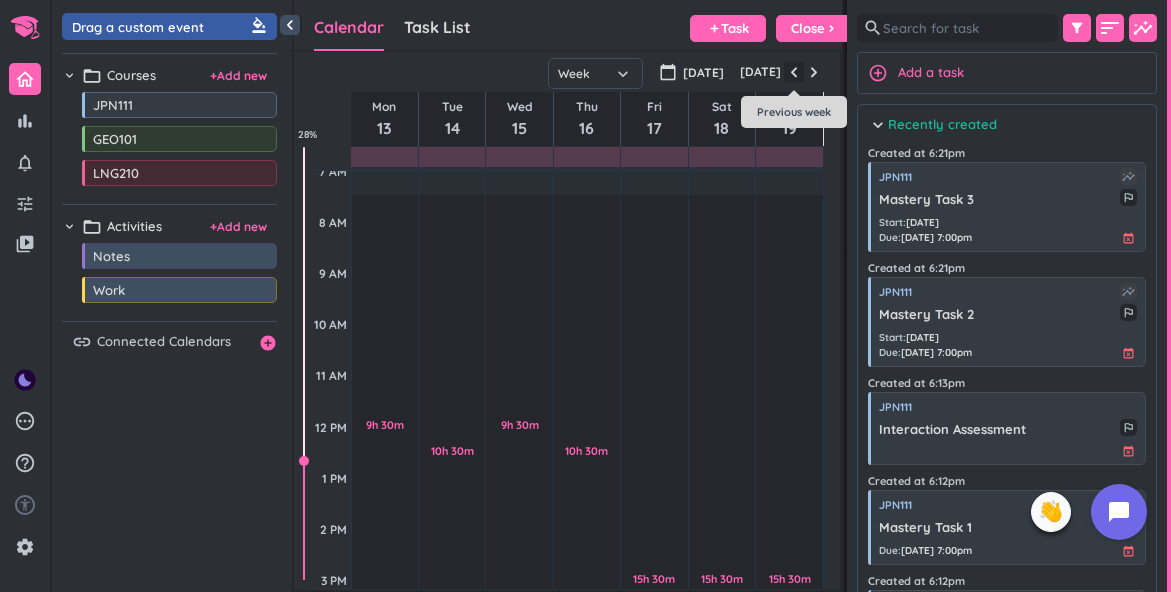 click at bounding box center (794, 72) 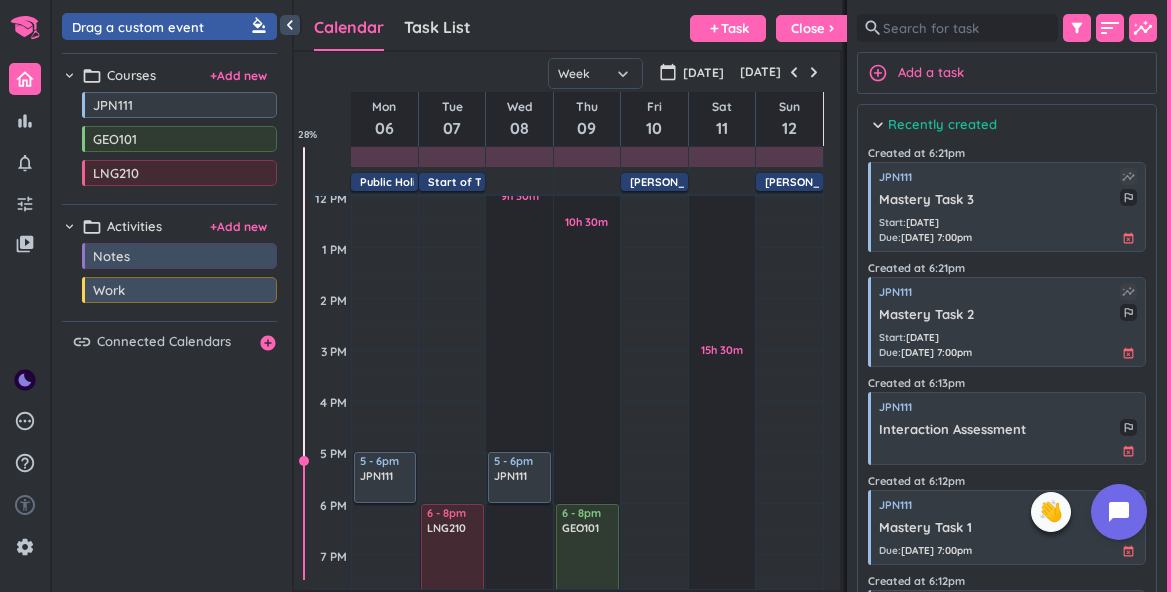 scroll, scrollTop: 407, scrollLeft: 0, axis: vertical 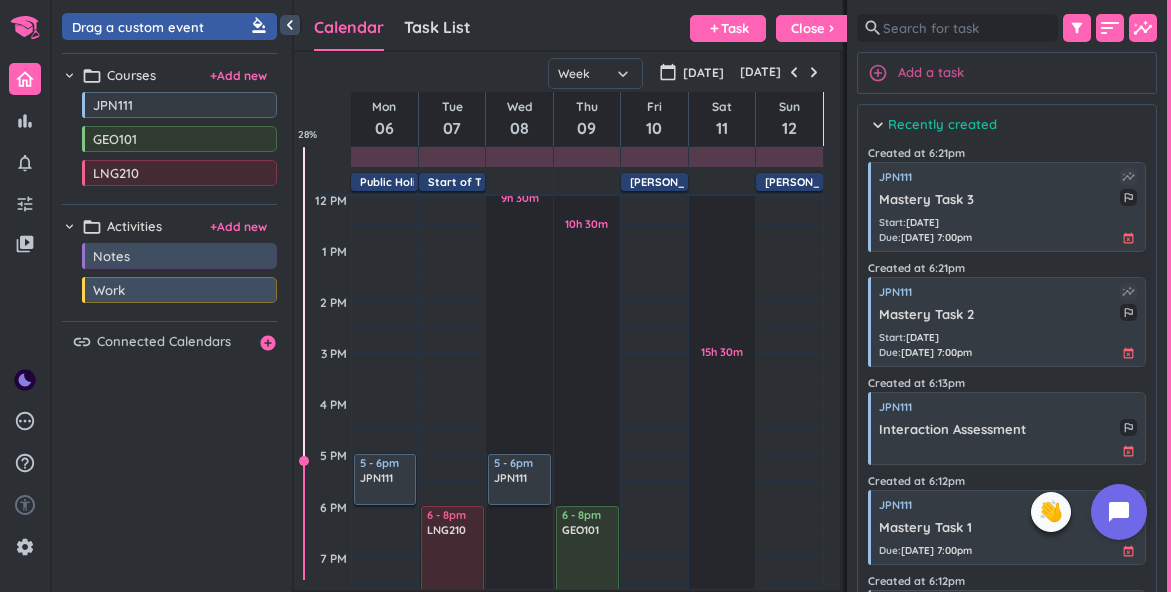 click on "add_circle_outline Add a task" at bounding box center (1007, 73) 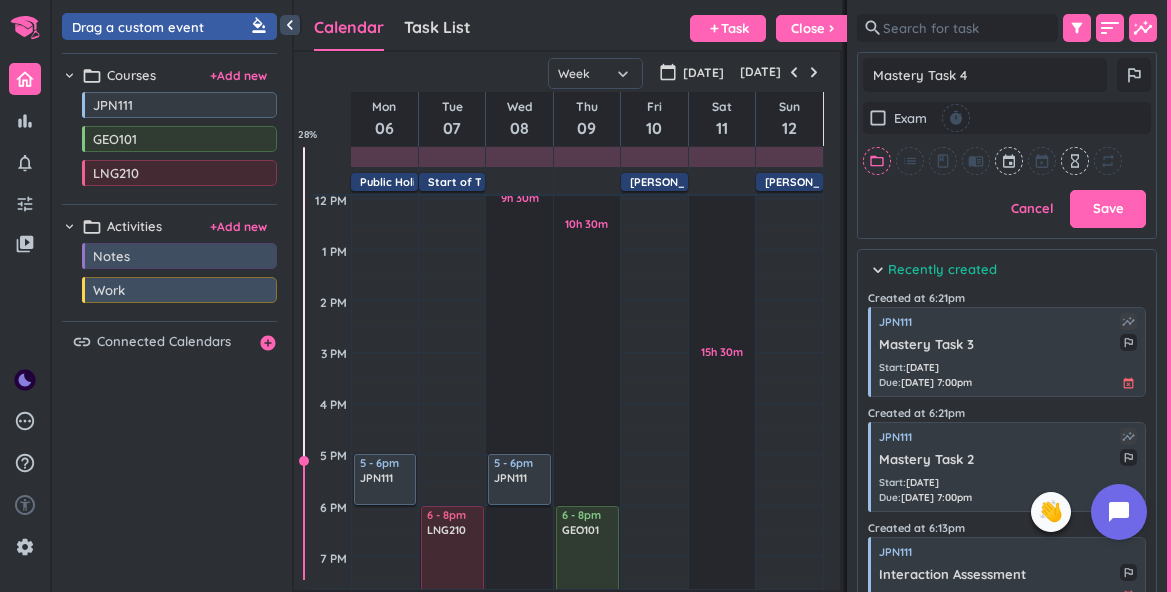 click on "folder_open" at bounding box center (877, 161) 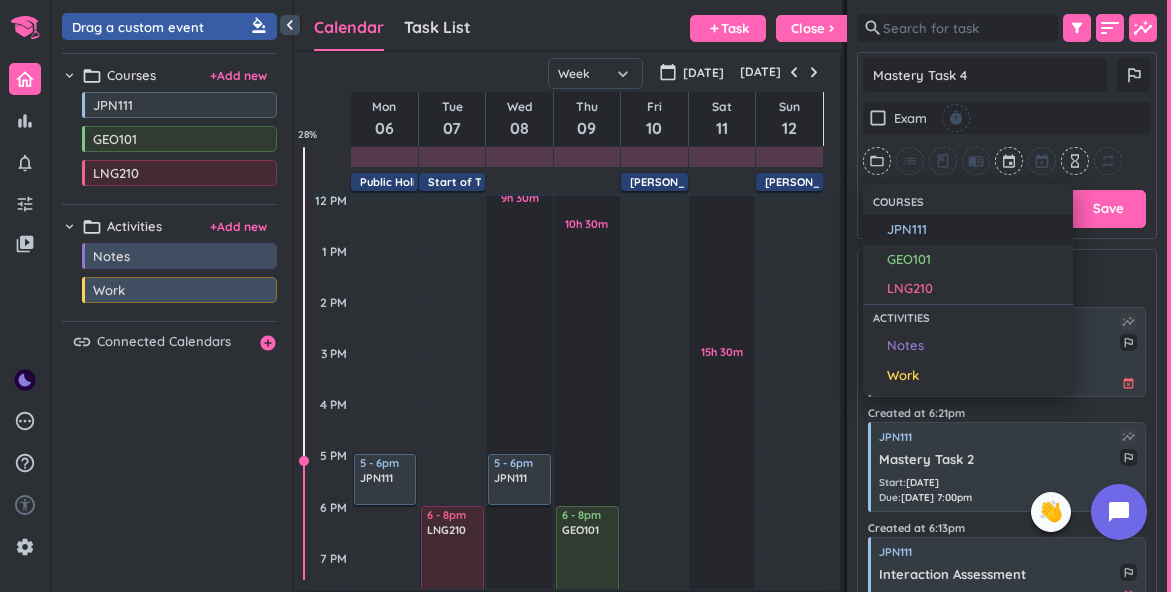 click on "JPN111" at bounding box center [975, 230] 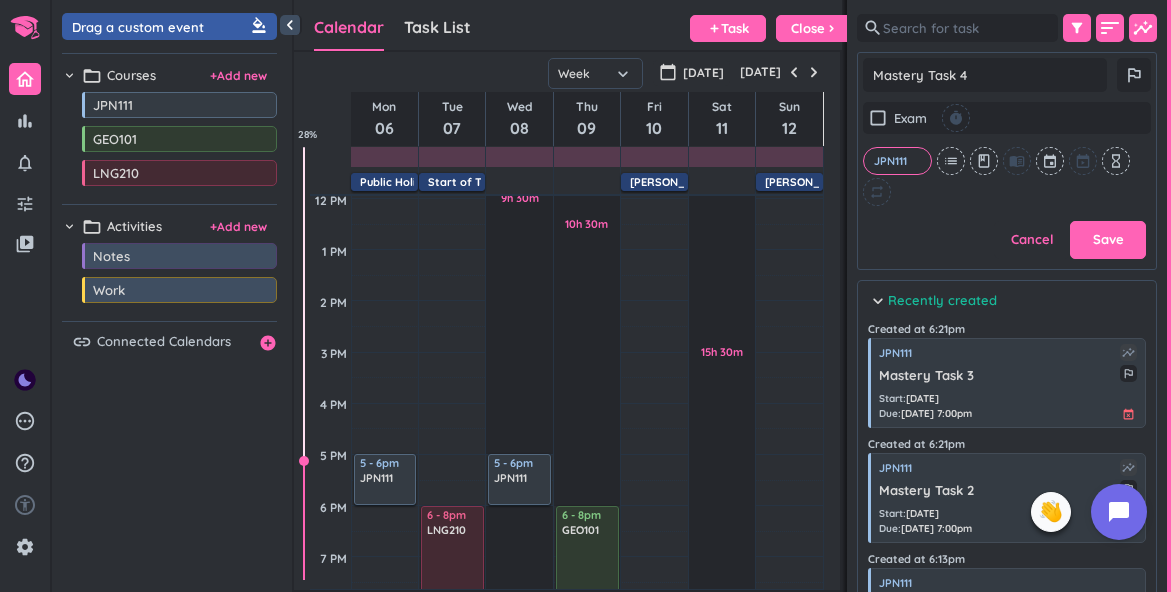 scroll, scrollTop: 312, scrollLeft: 300, axis: both 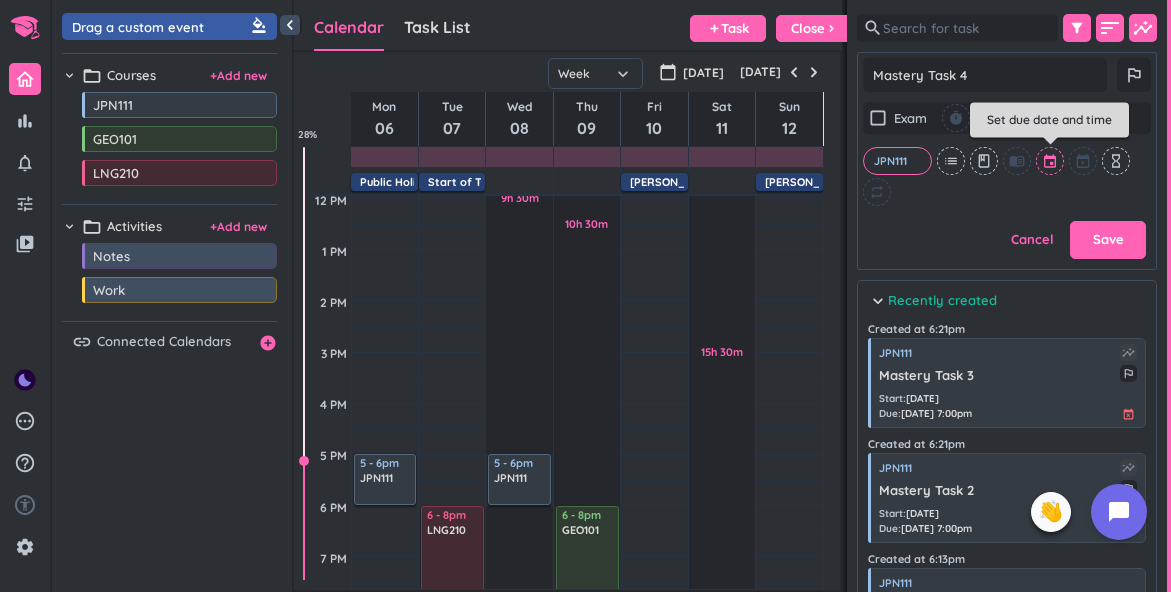 click at bounding box center (1051, 161) 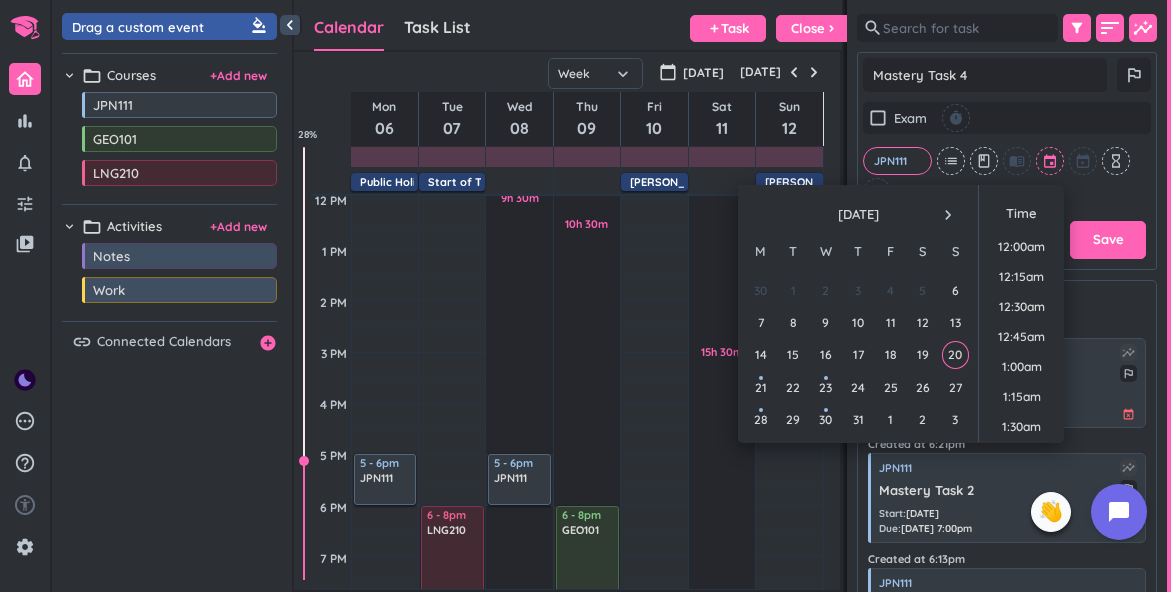 scroll, scrollTop: 2099, scrollLeft: 0, axis: vertical 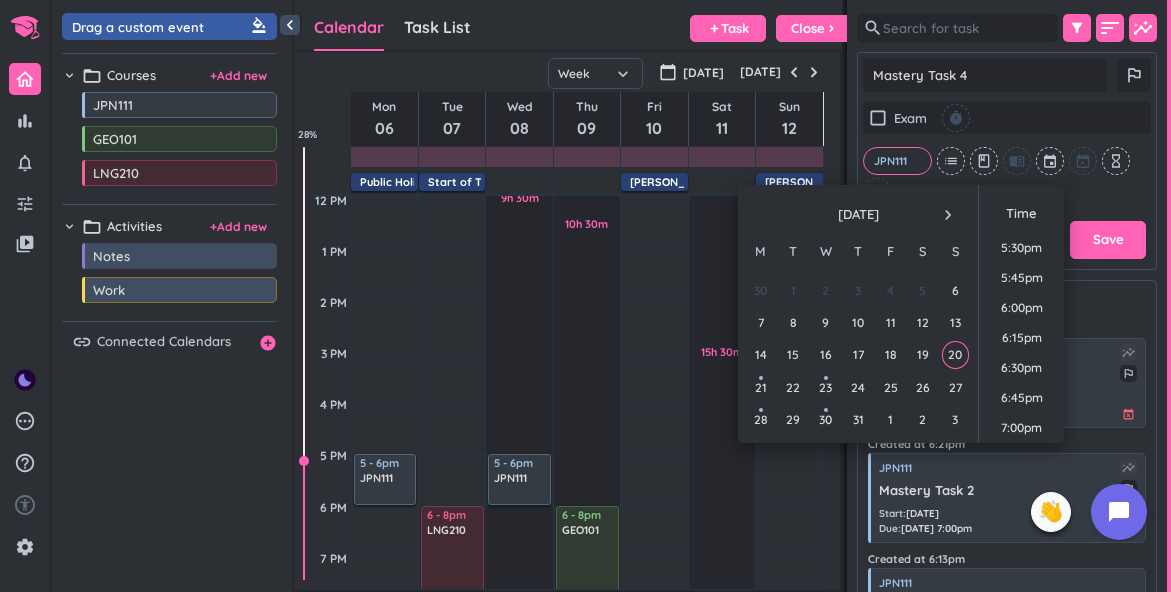 click on "navigate_next" at bounding box center [948, 215] 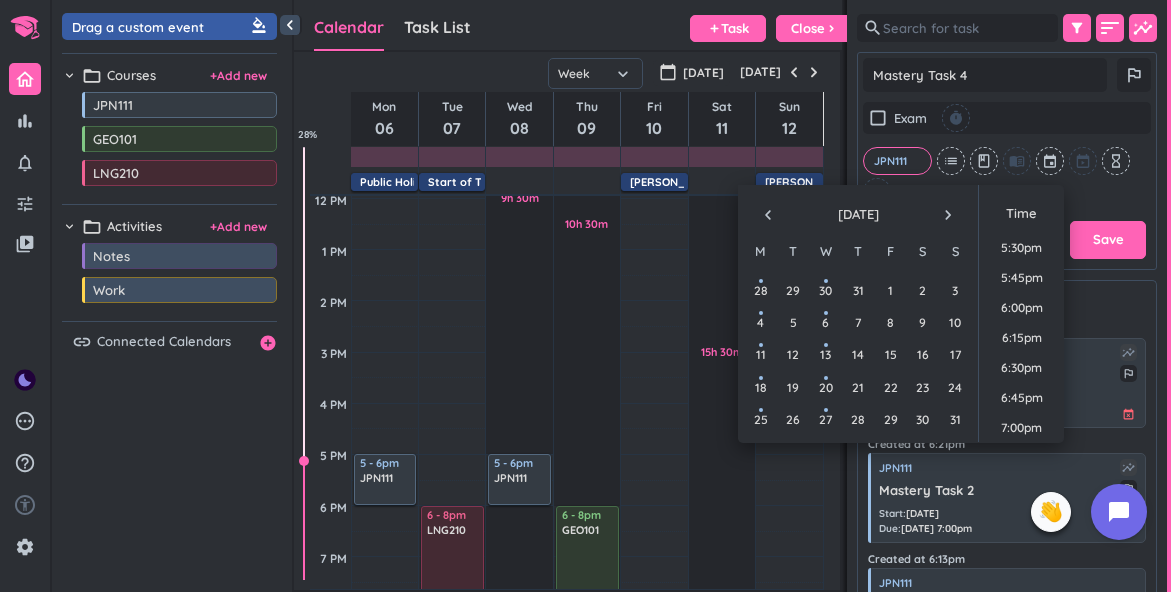 click on "navigate_next" at bounding box center (948, 215) 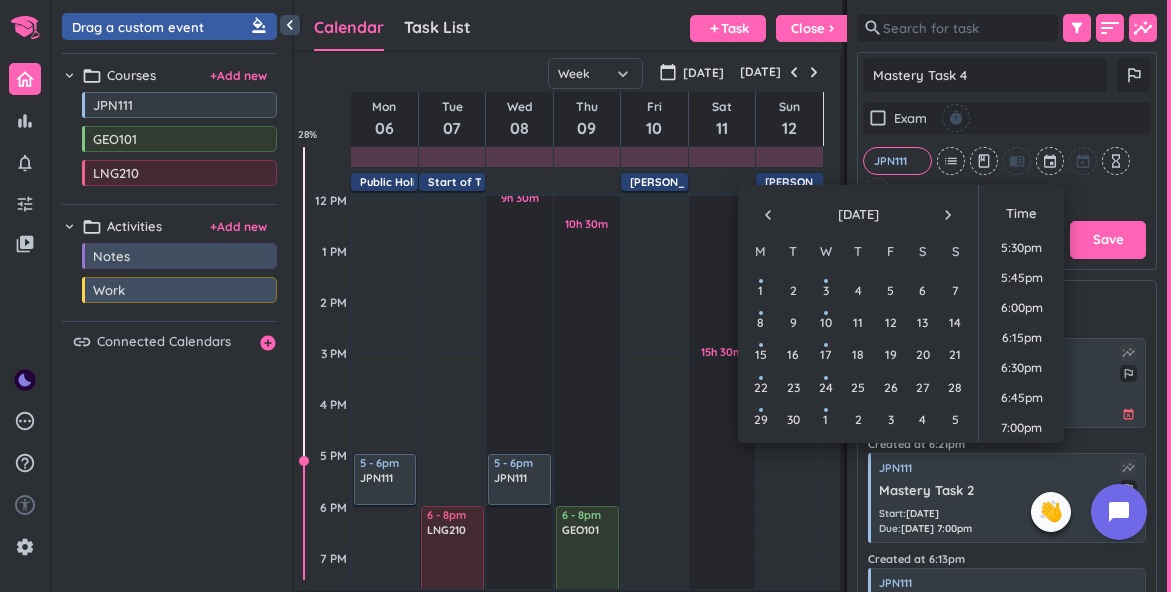 click on "navigate_next" at bounding box center (948, 215) 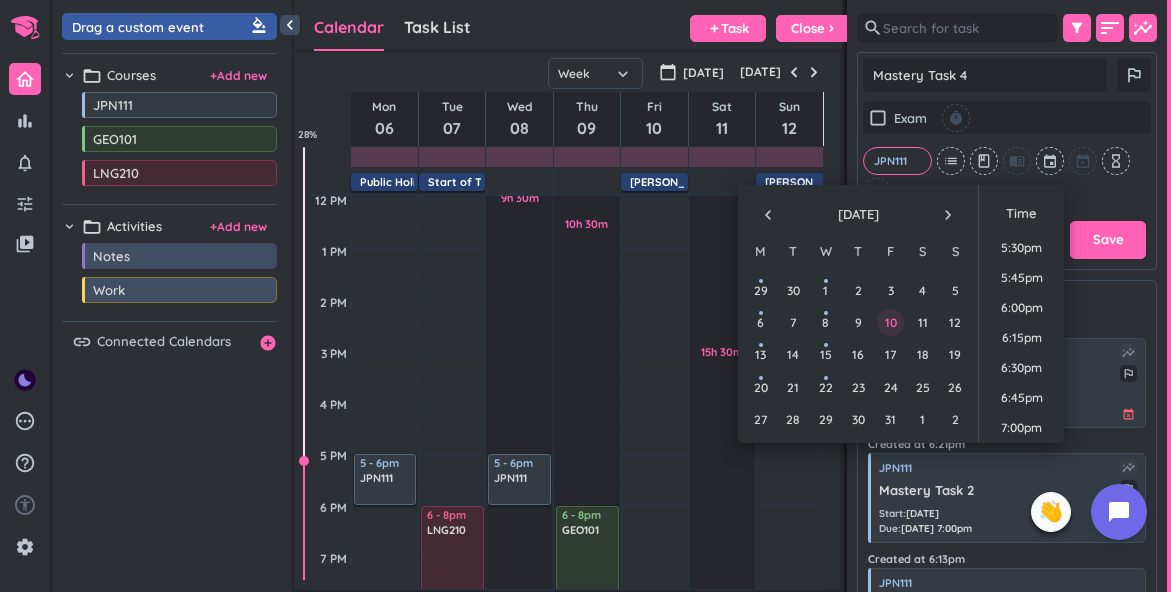 click on "10" at bounding box center [890, 322] 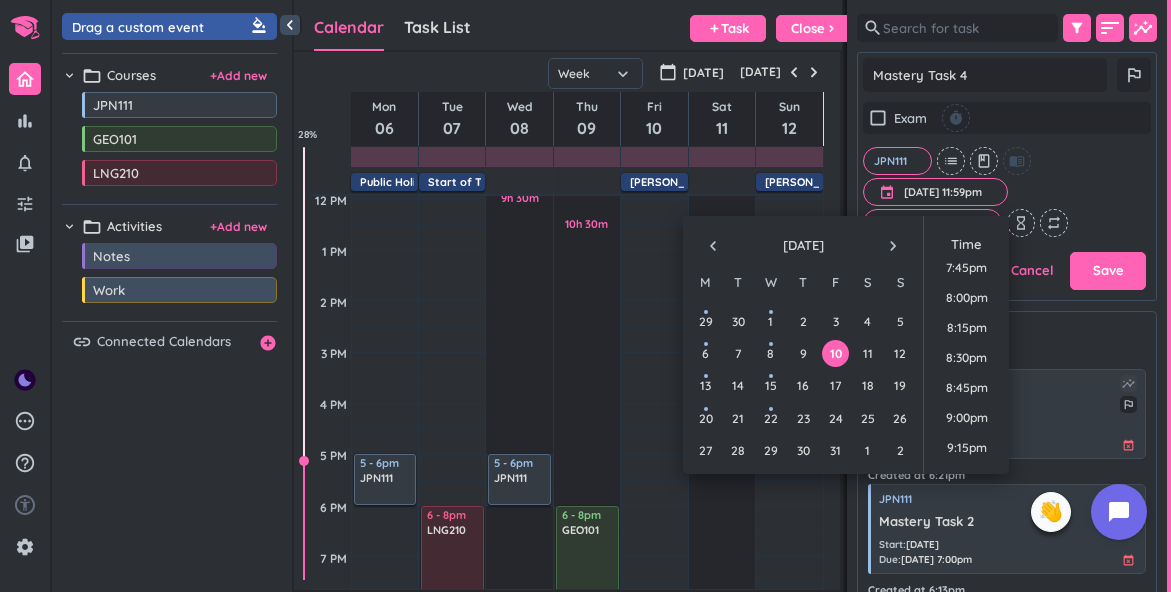 scroll, scrollTop: 2235, scrollLeft: 0, axis: vertical 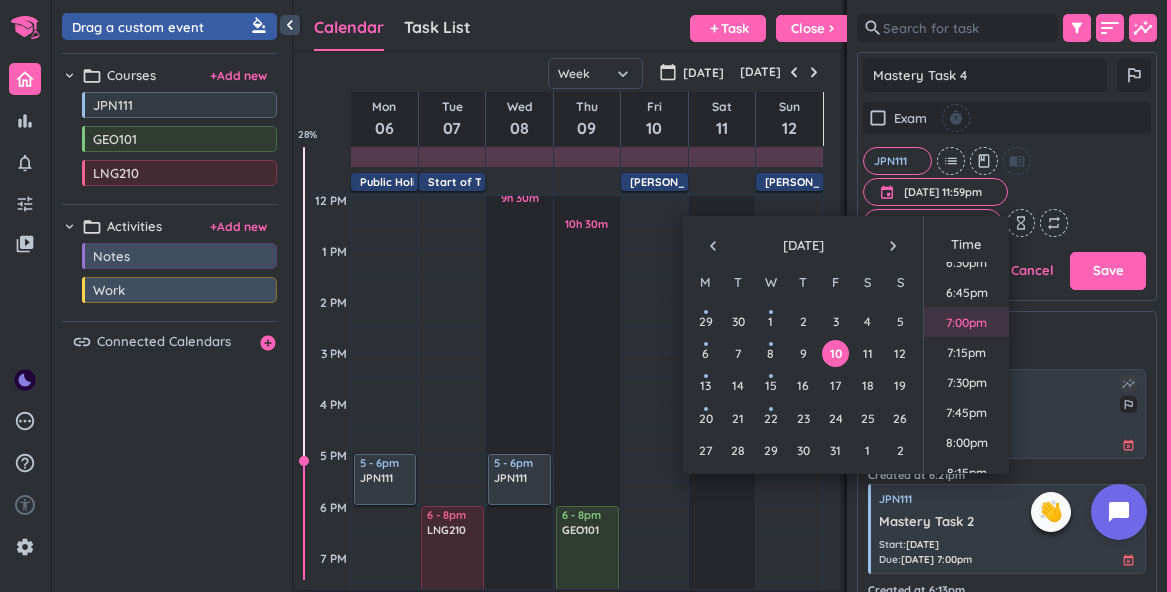 click on "7:00pm" at bounding box center (966, 322) 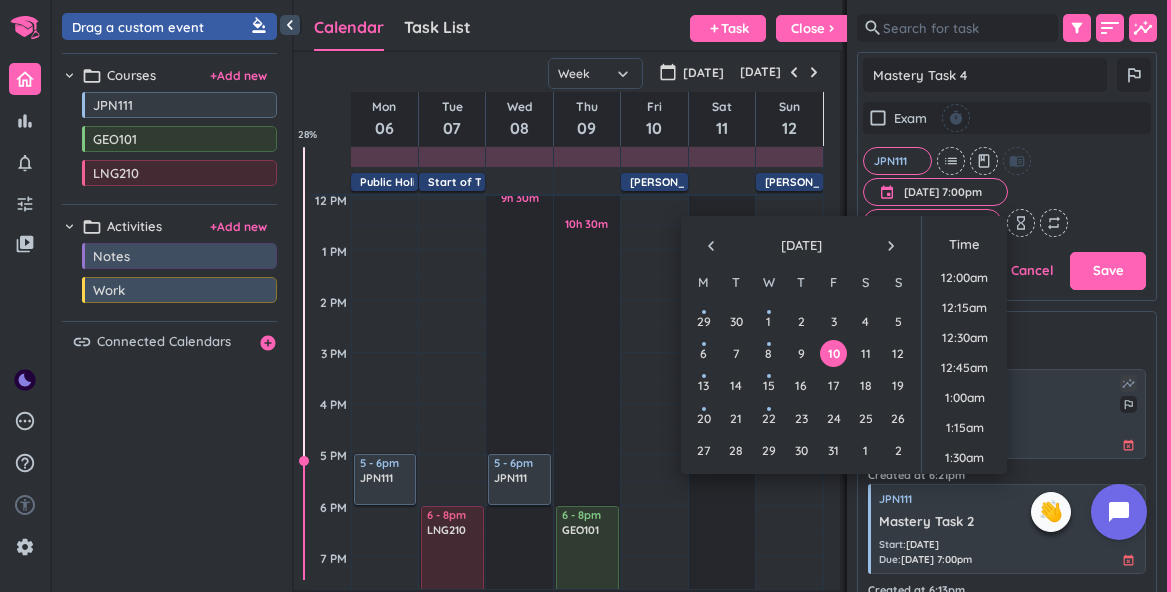 scroll, scrollTop: 2189, scrollLeft: 0, axis: vertical 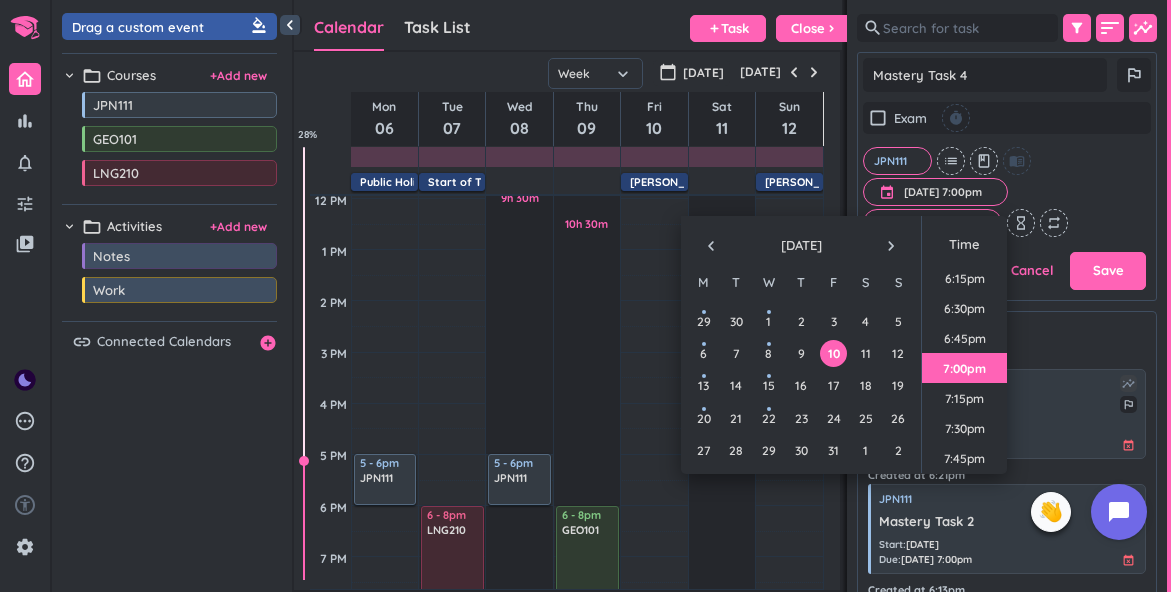 click on "check_box_outline_blank Exam timer JPN111 cancel list class menu_book event [DATE] 7:00pm [DATE] 7:00pm cancel 14 days ahead cancel hourglass_empty repeat" at bounding box center (1007, 169) 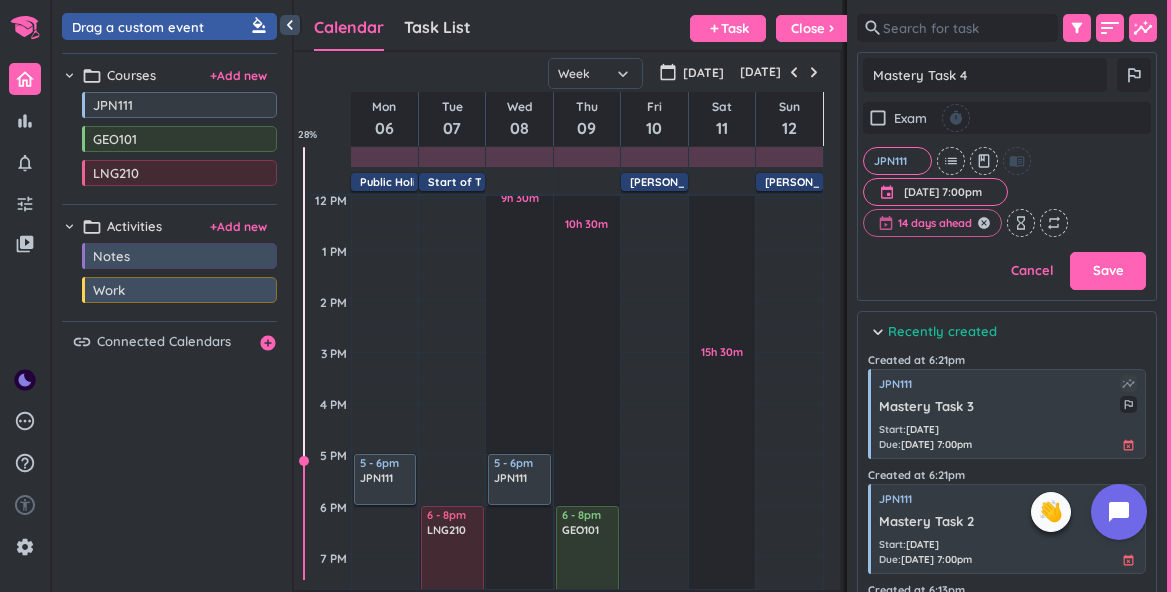 click at bounding box center (932, 223) 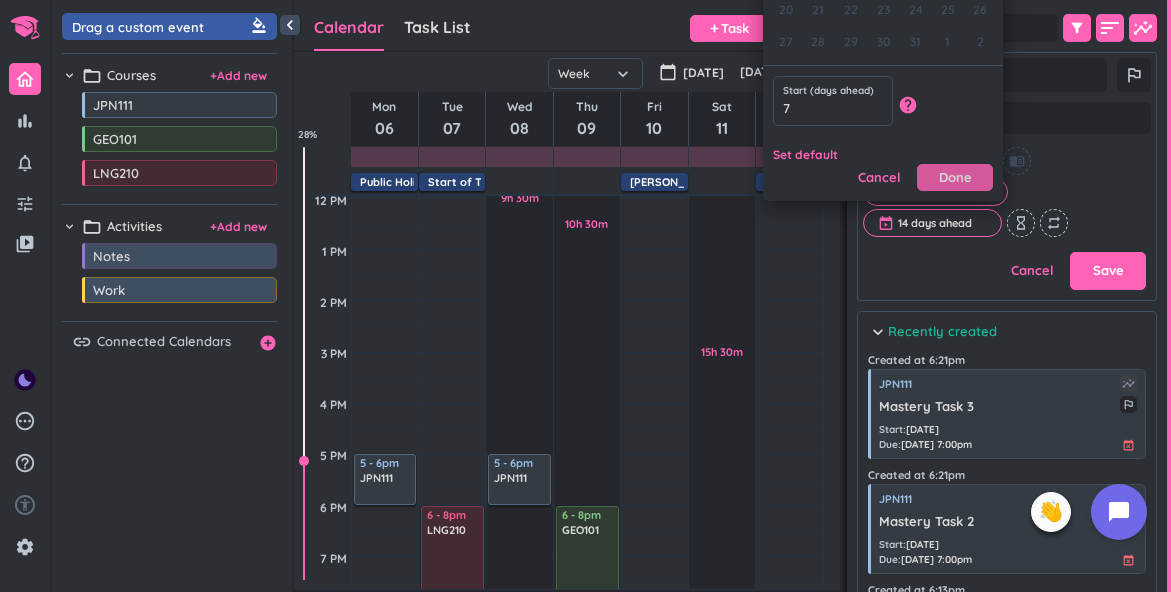 click on "Done" at bounding box center (955, 177) 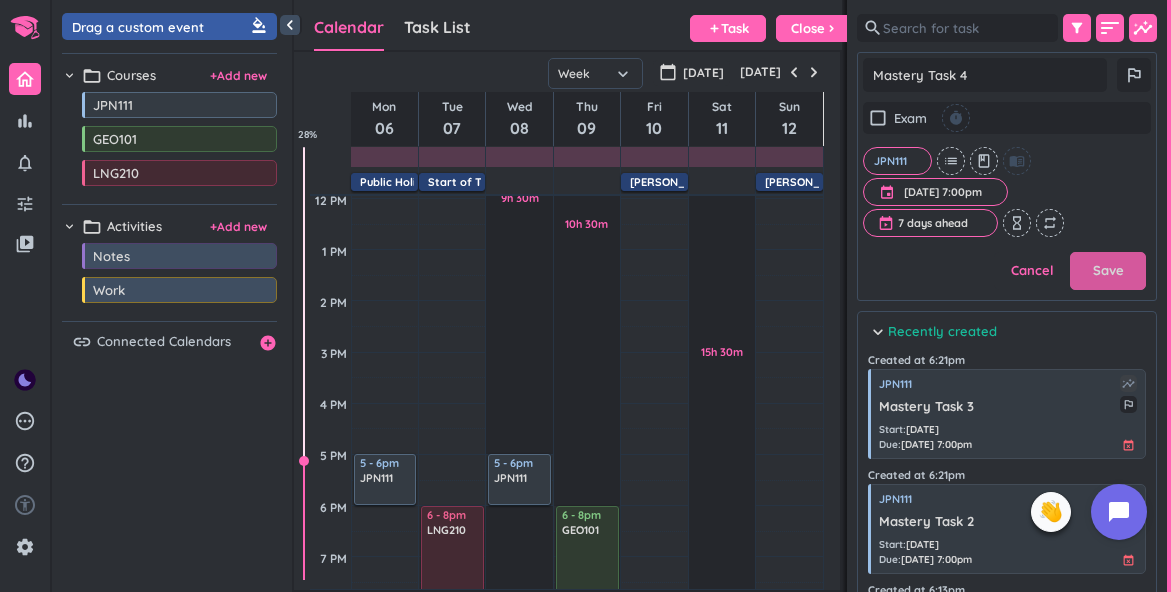 click on "Save" at bounding box center (1108, 271) 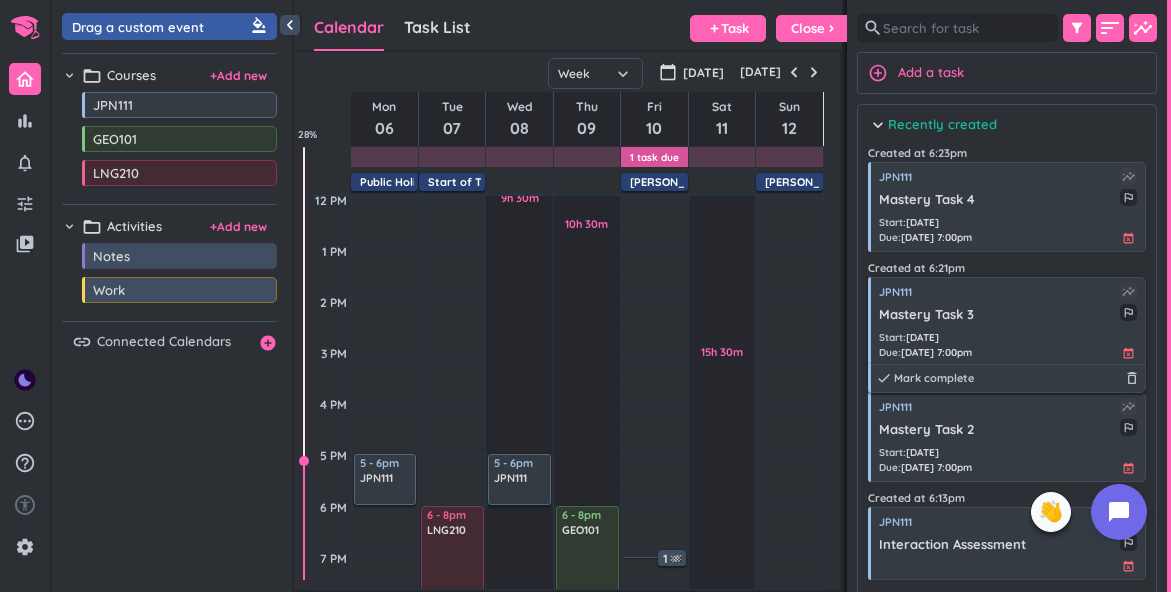 click on "Start :  [DATE] Due :  [DATE] 7:00pm event_busy" at bounding box center [1008, 345] 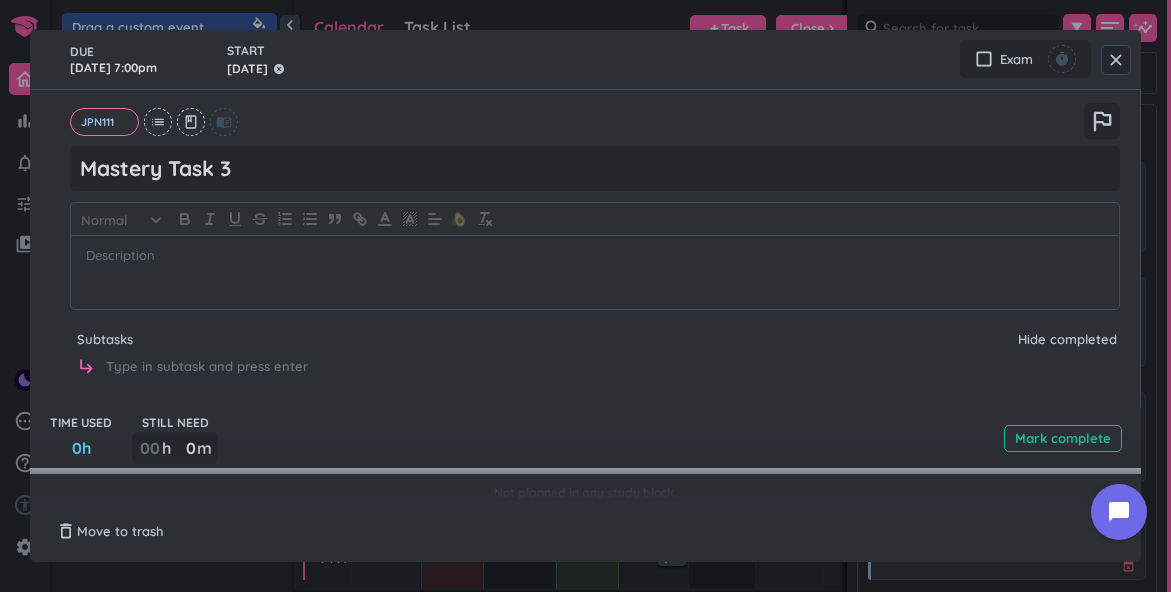 click on "[DATE]" at bounding box center (247, 69) 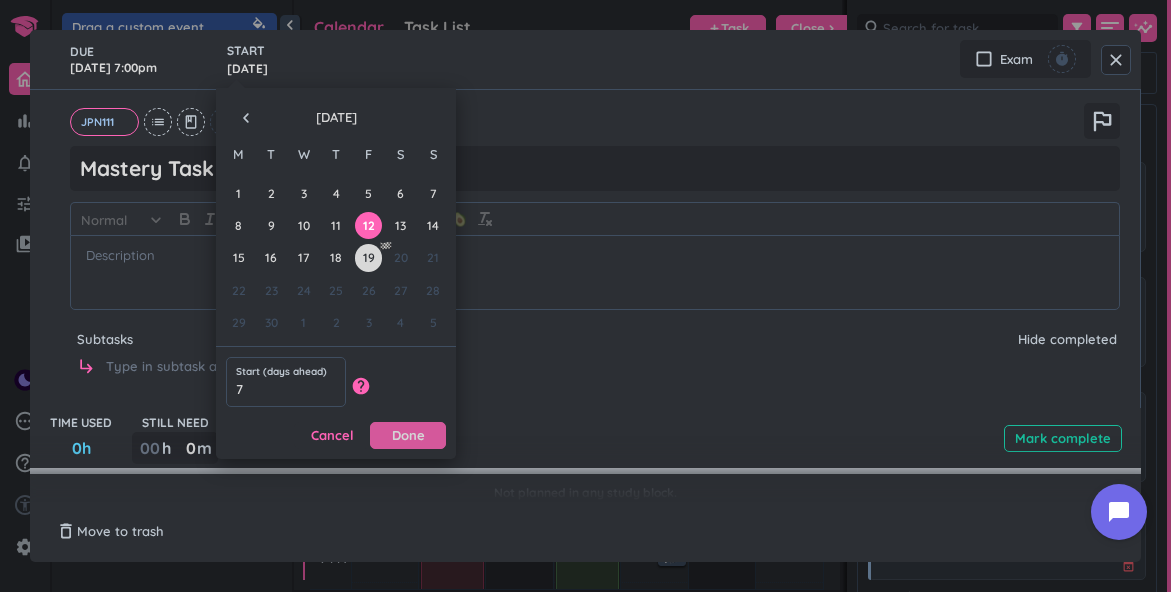 click on "Done" at bounding box center (408, 435) 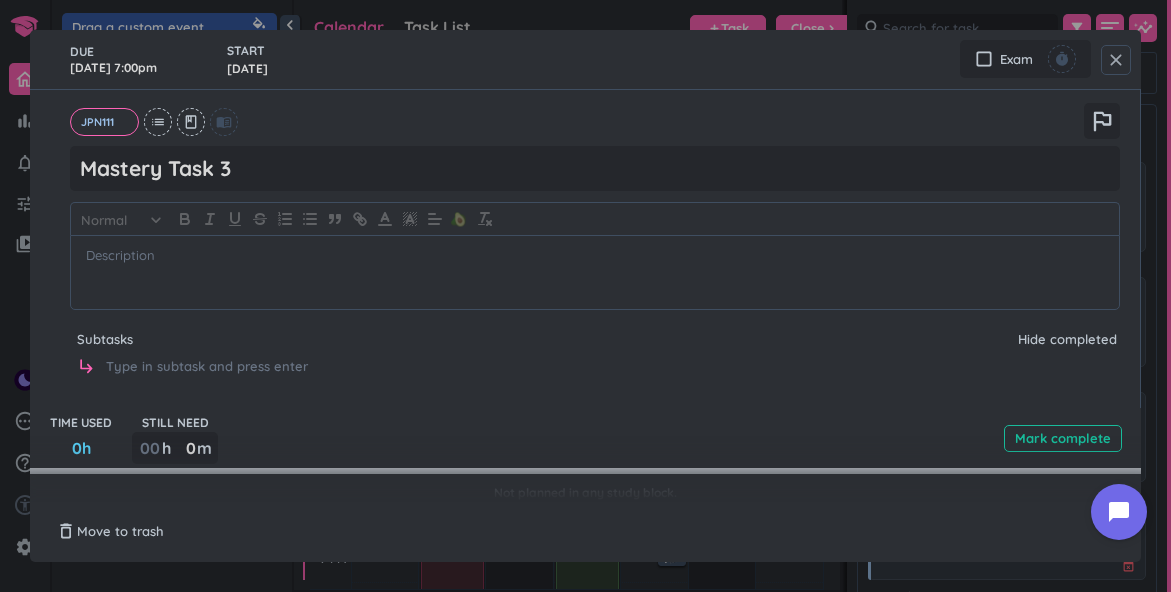 click on "close" at bounding box center (1116, 60) 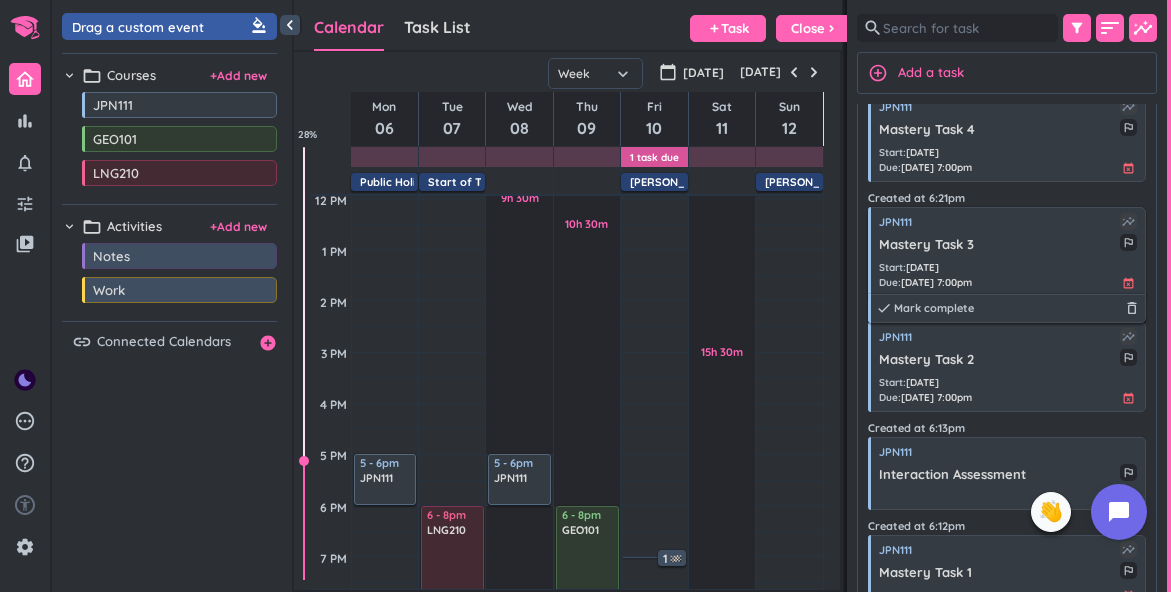scroll, scrollTop: 74, scrollLeft: 0, axis: vertical 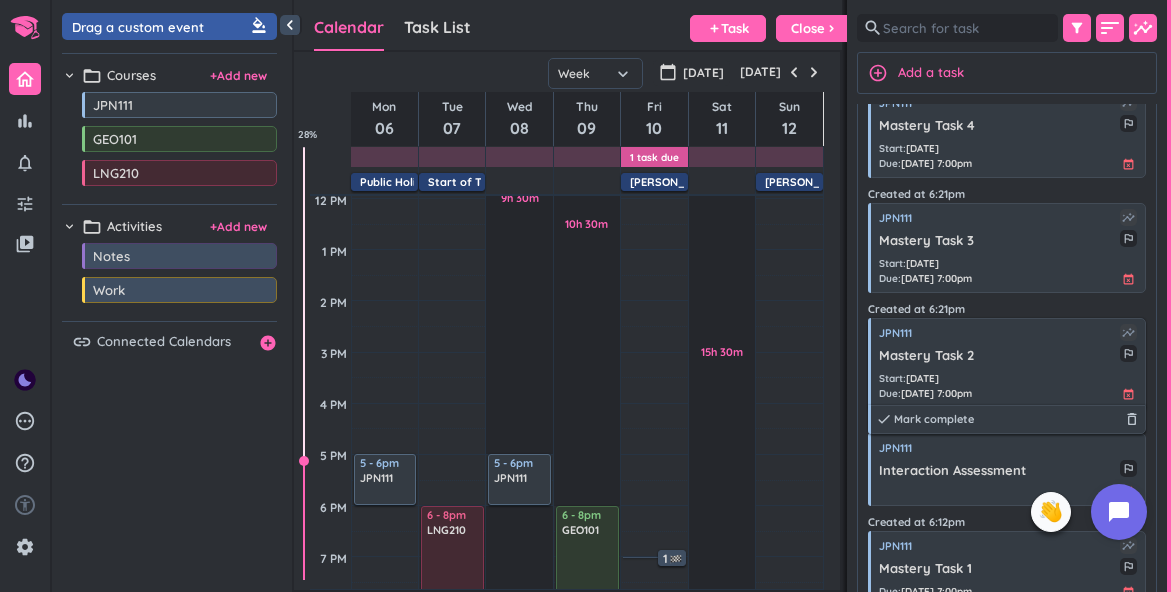 click on "Start :  [DATE] Due :  [DATE] 7:00pm event_busy" at bounding box center (1008, 386) 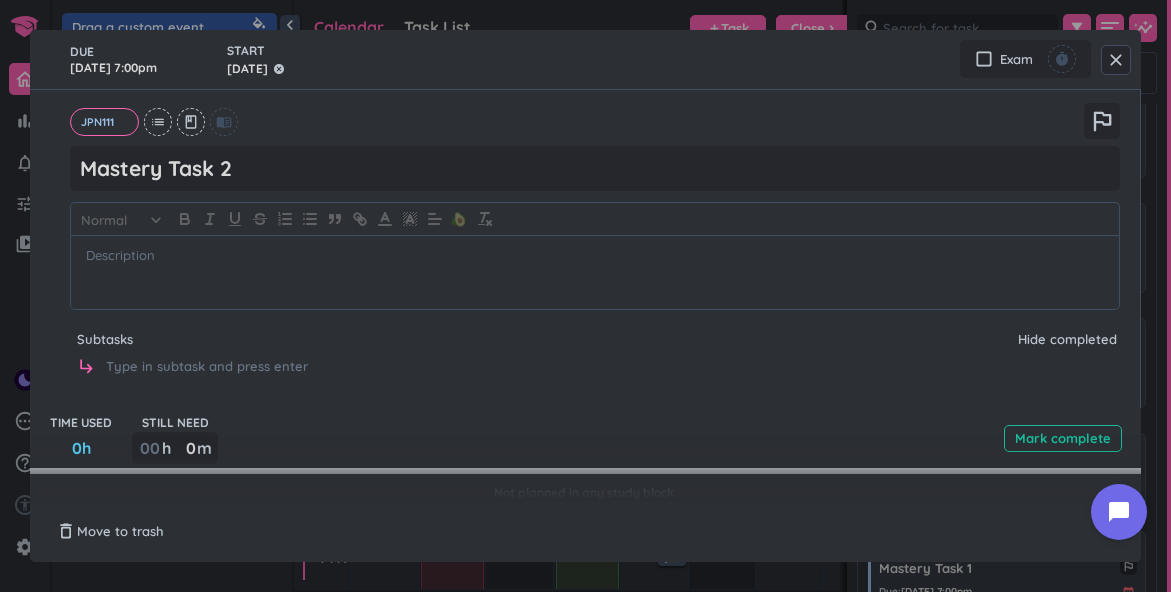 click on "[DATE]" at bounding box center (247, 69) 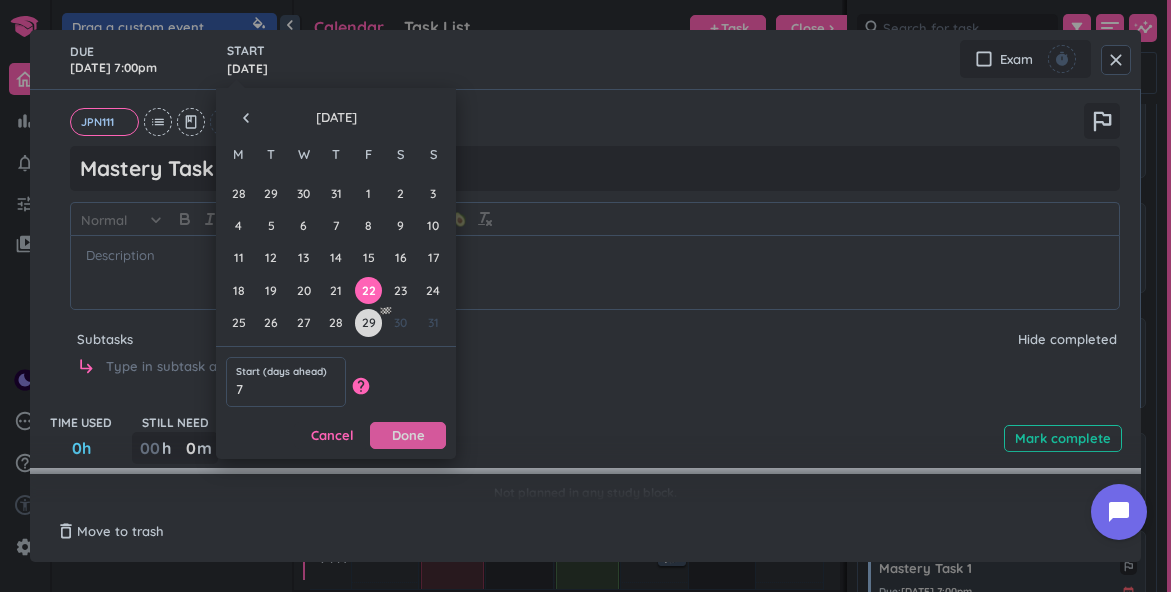 click on "Done" at bounding box center (408, 435) 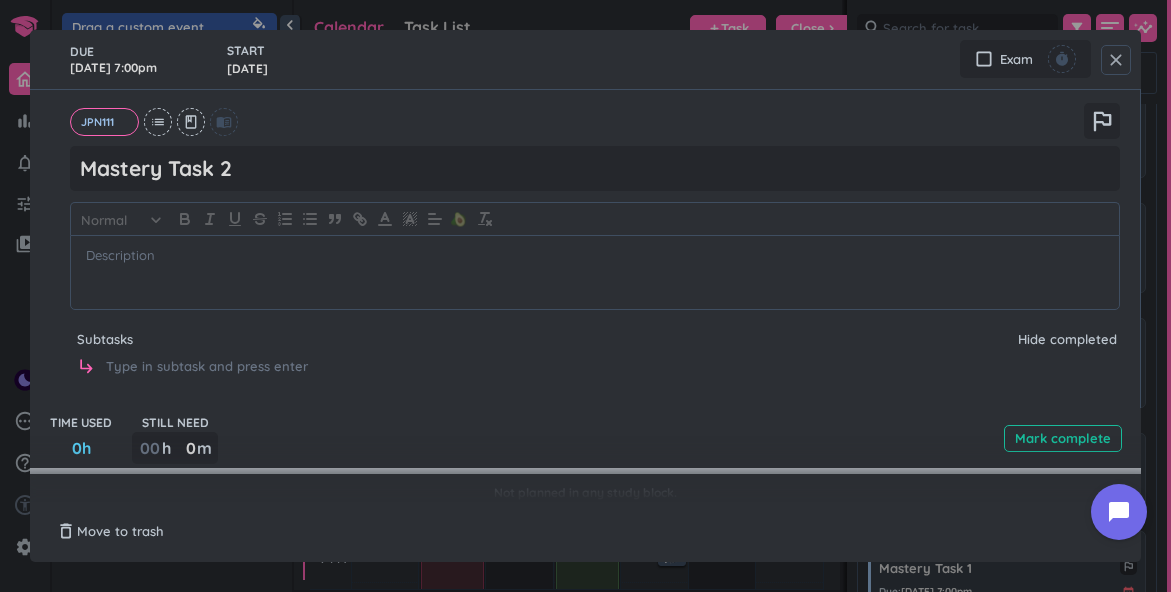 click on "close" at bounding box center [1116, 60] 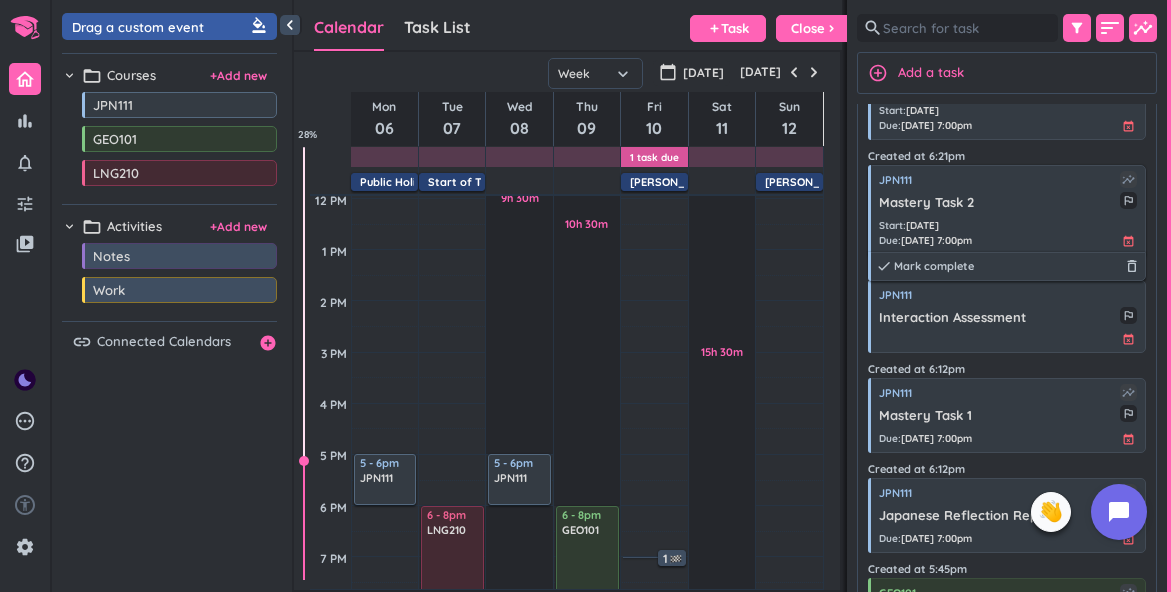 scroll, scrollTop: 241, scrollLeft: 0, axis: vertical 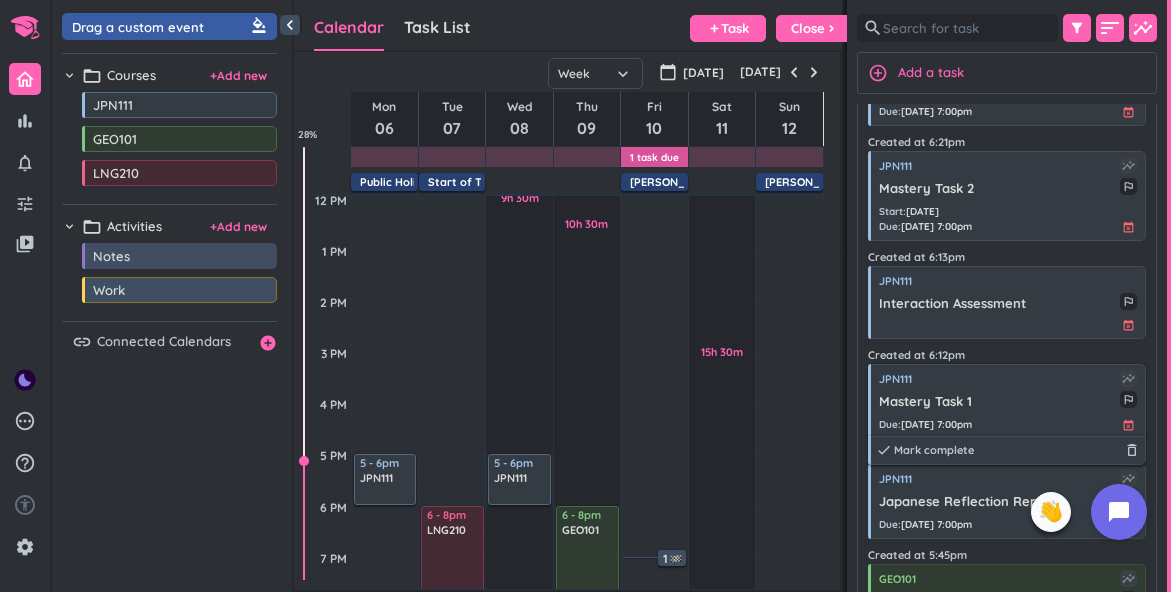 click on "Mastery Task 1" at bounding box center [999, 402] 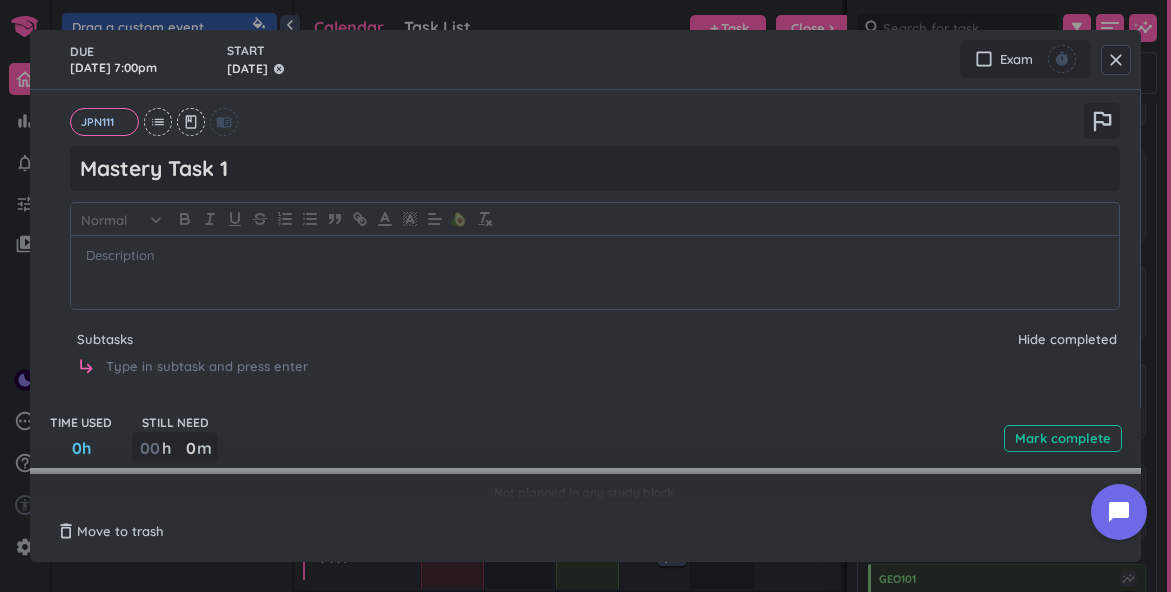click on "[DATE]" at bounding box center [247, 69] 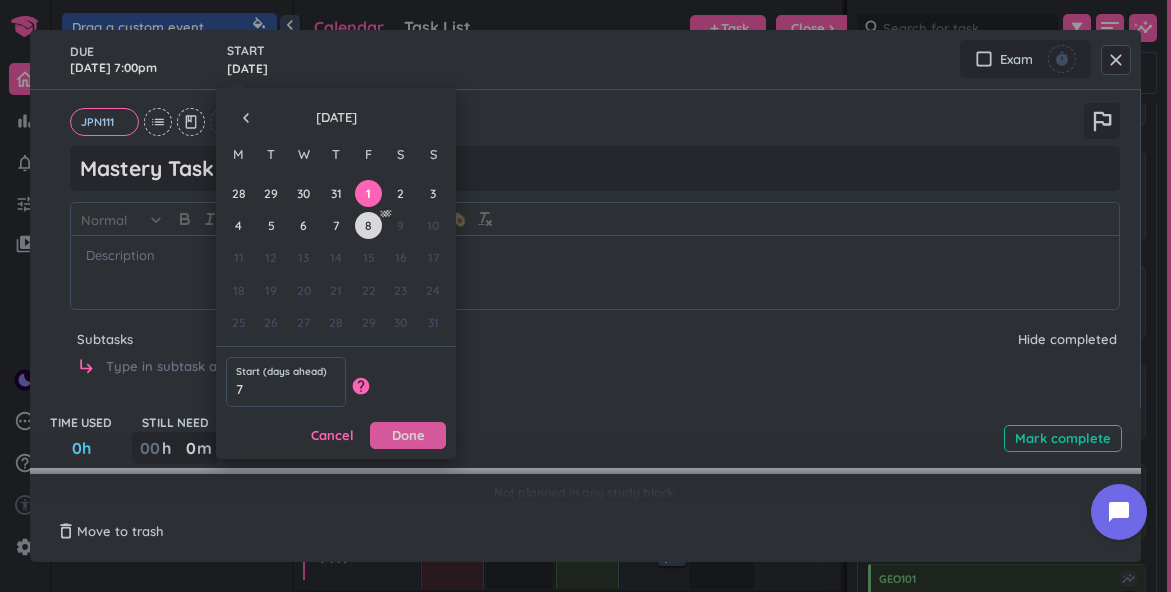 click on "Done" at bounding box center [408, 435] 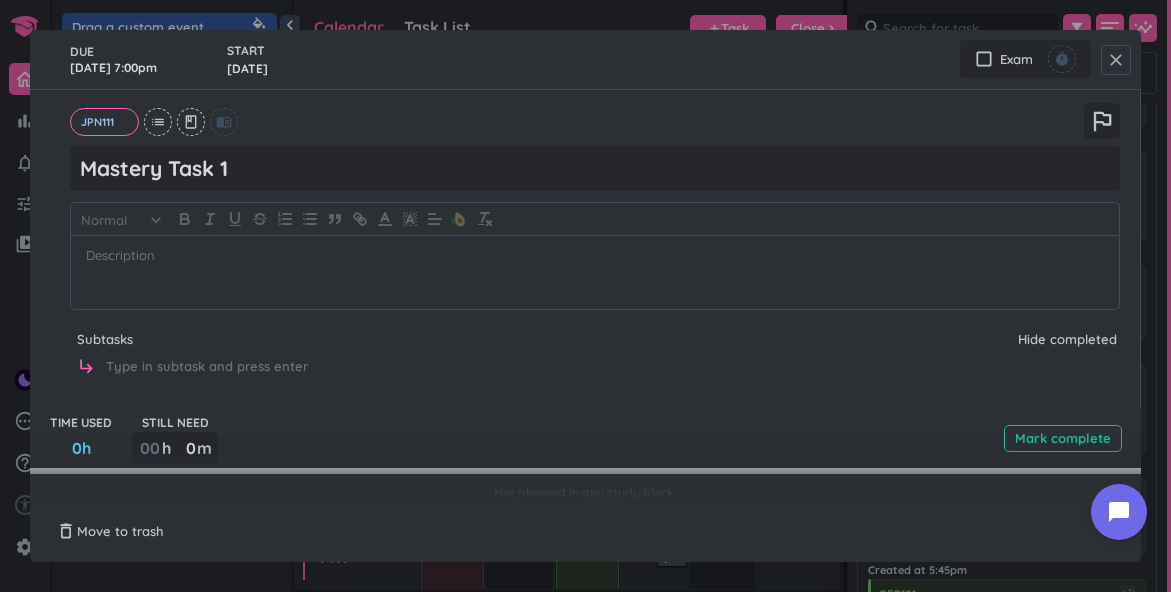 click on "close" at bounding box center (1116, 60) 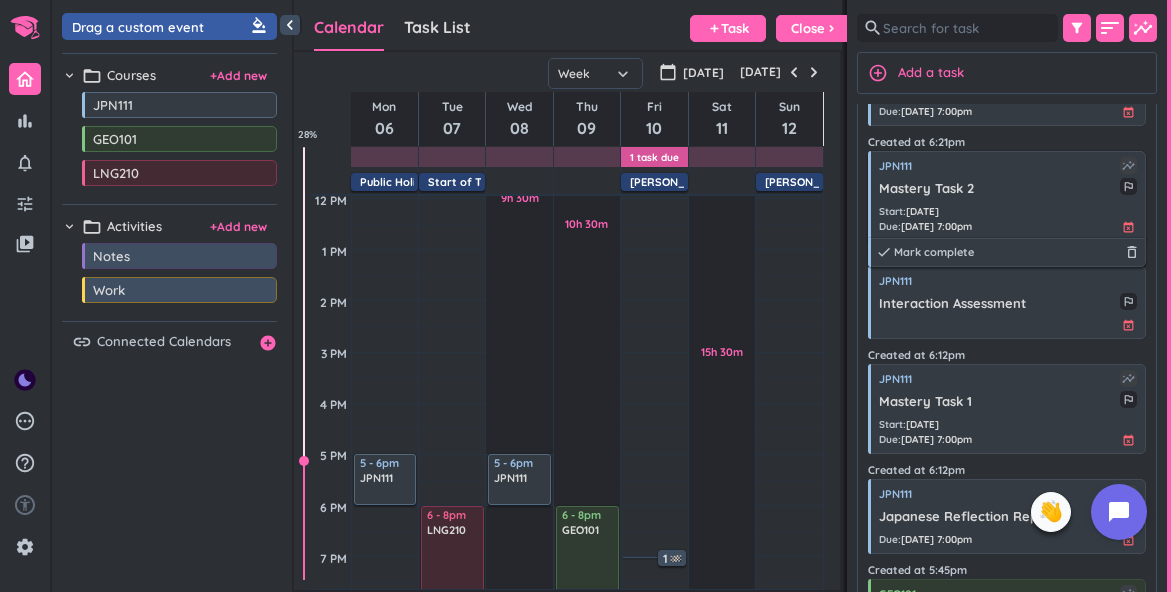 click on "Mastery Task 2" at bounding box center (999, 189) 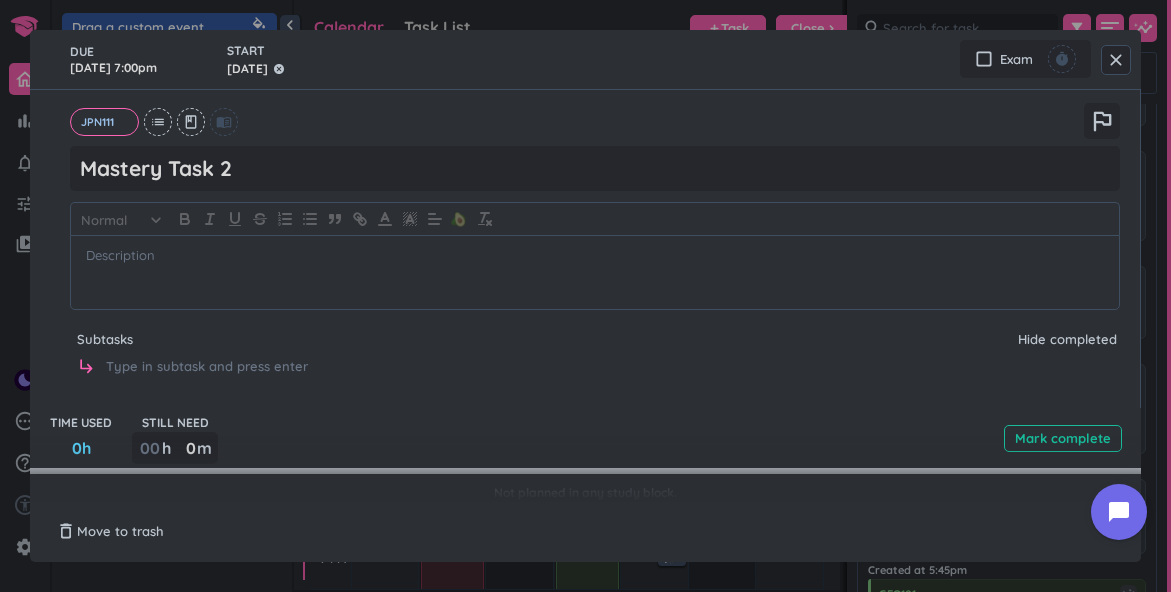 click on "[DATE]" at bounding box center (247, 69) 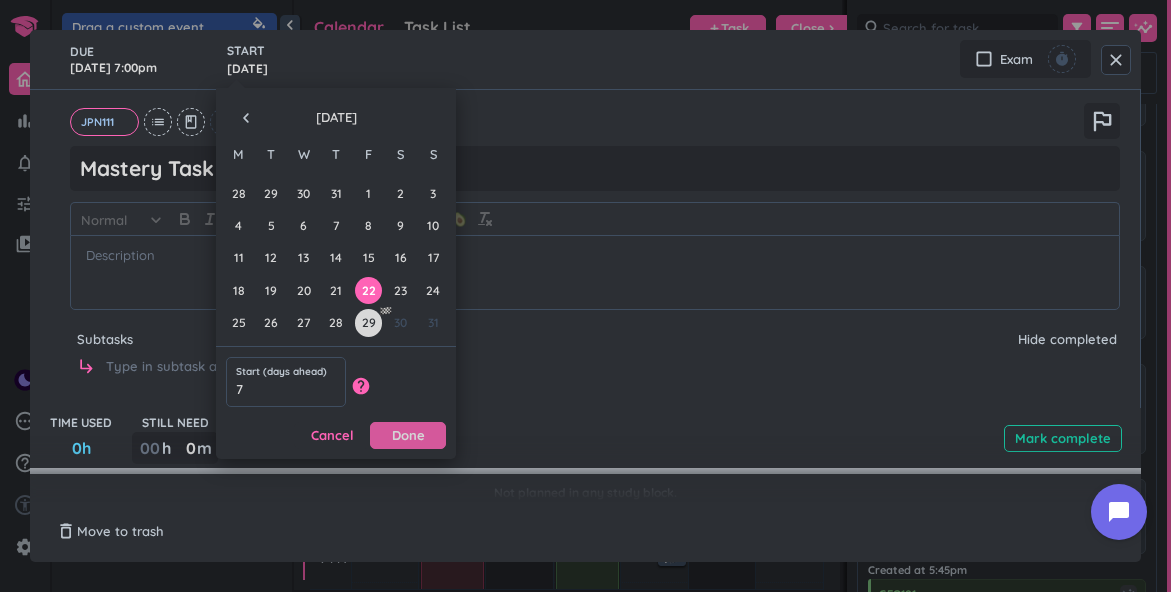 click on "Done" at bounding box center [408, 435] 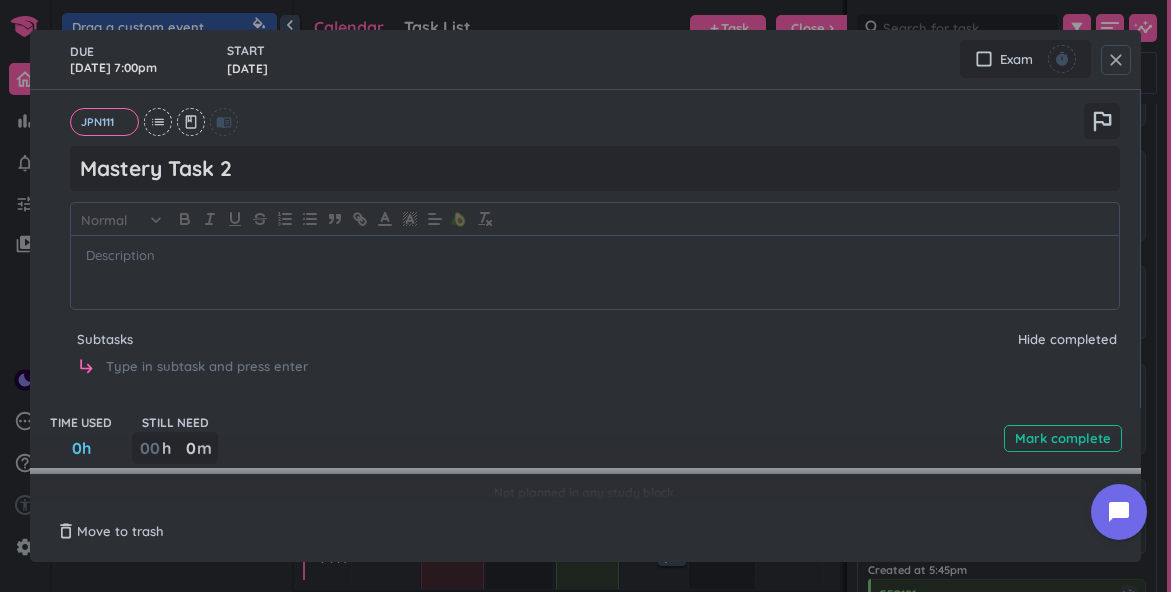 click on "close" at bounding box center (1116, 60) 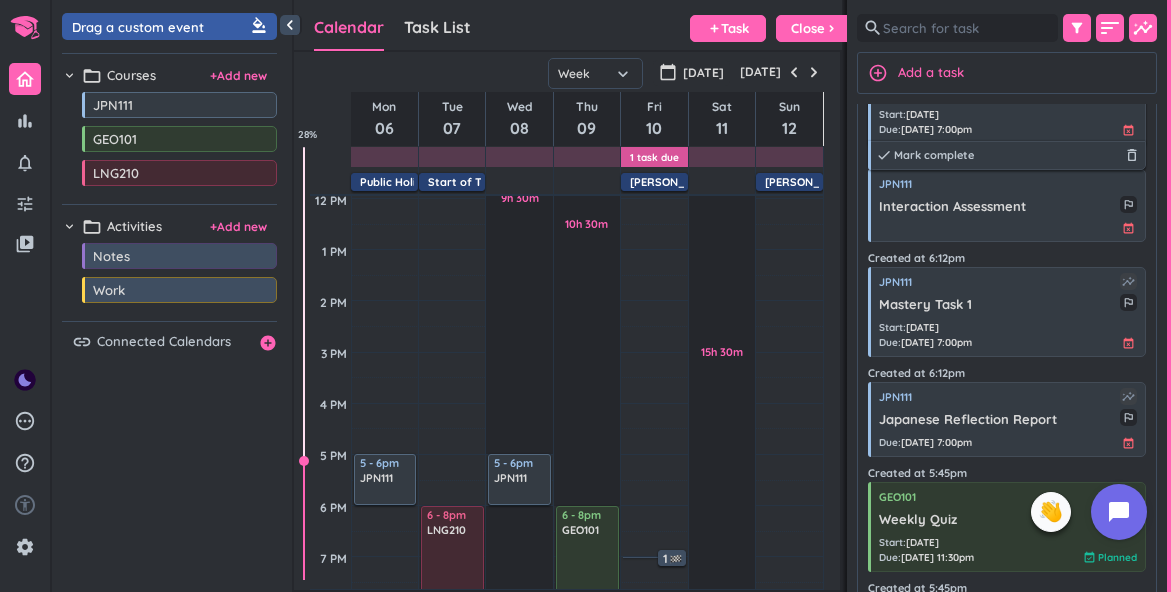 scroll, scrollTop: 301, scrollLeft: 0, axis: vertical 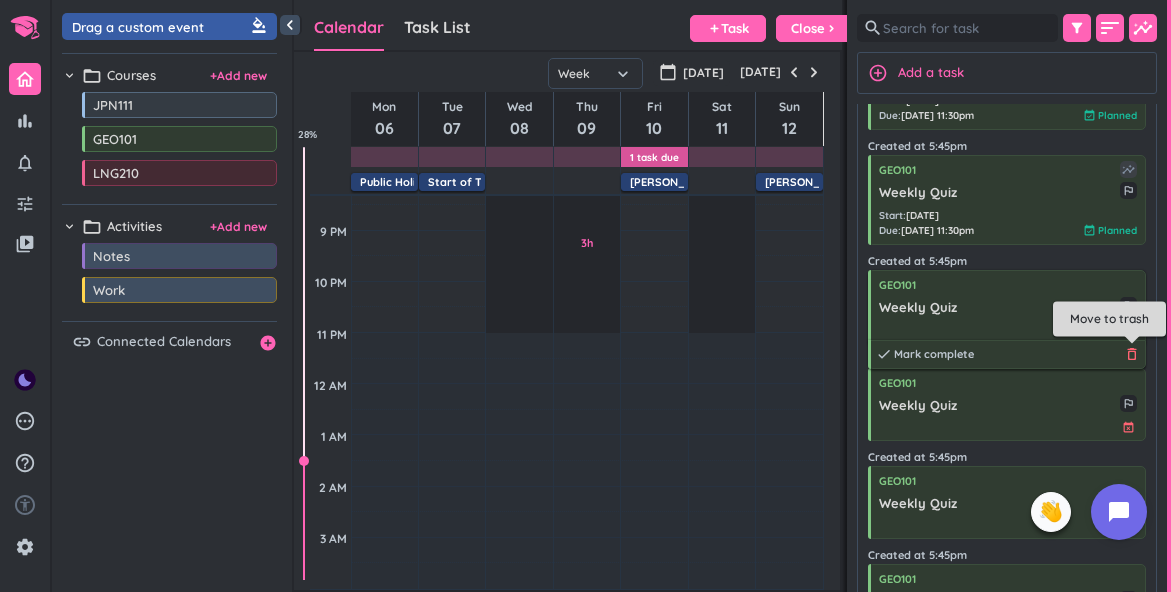 click on "delete_outline" at bounding box center (1132, 354) 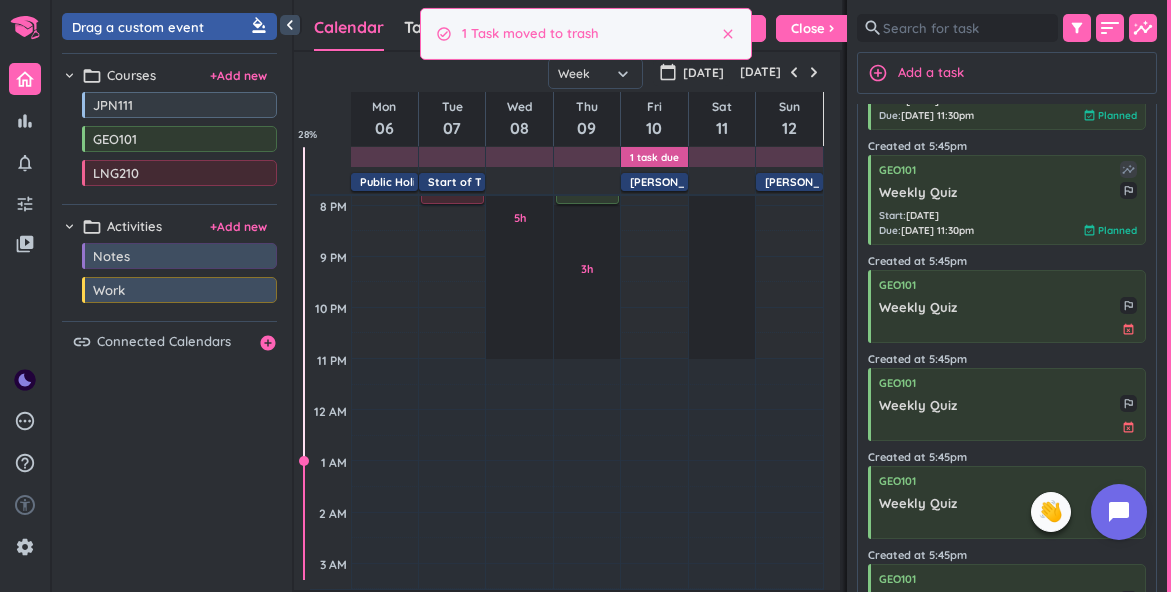 scroll, scrollTop: 836, scrollLeft: 0, axis: vertical 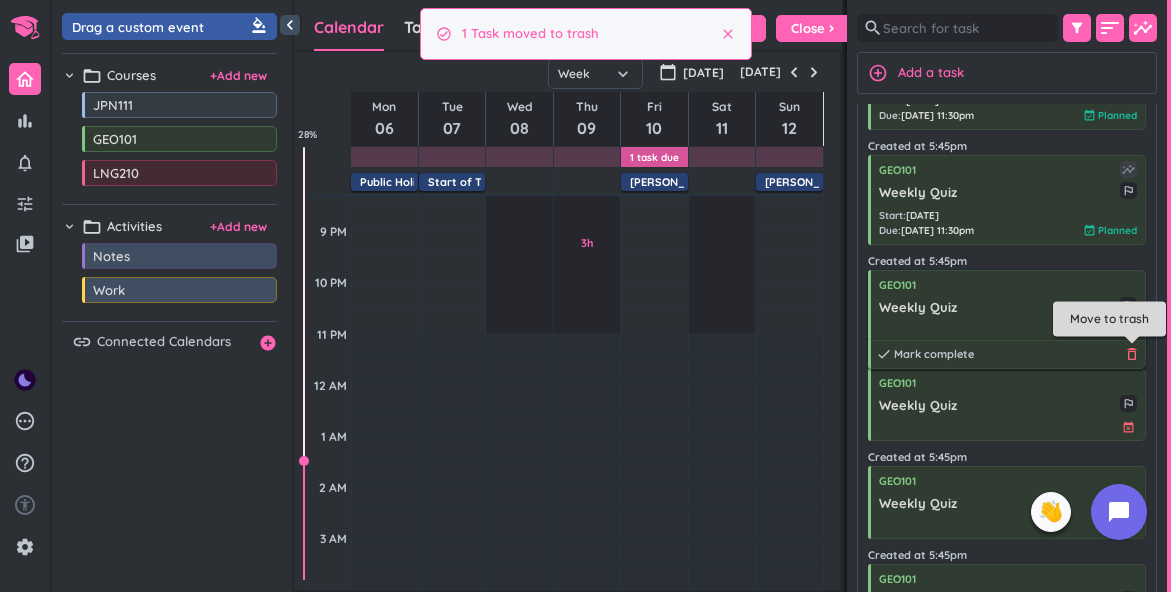 click on "delete_outline" at bounding box center [1132, 354] 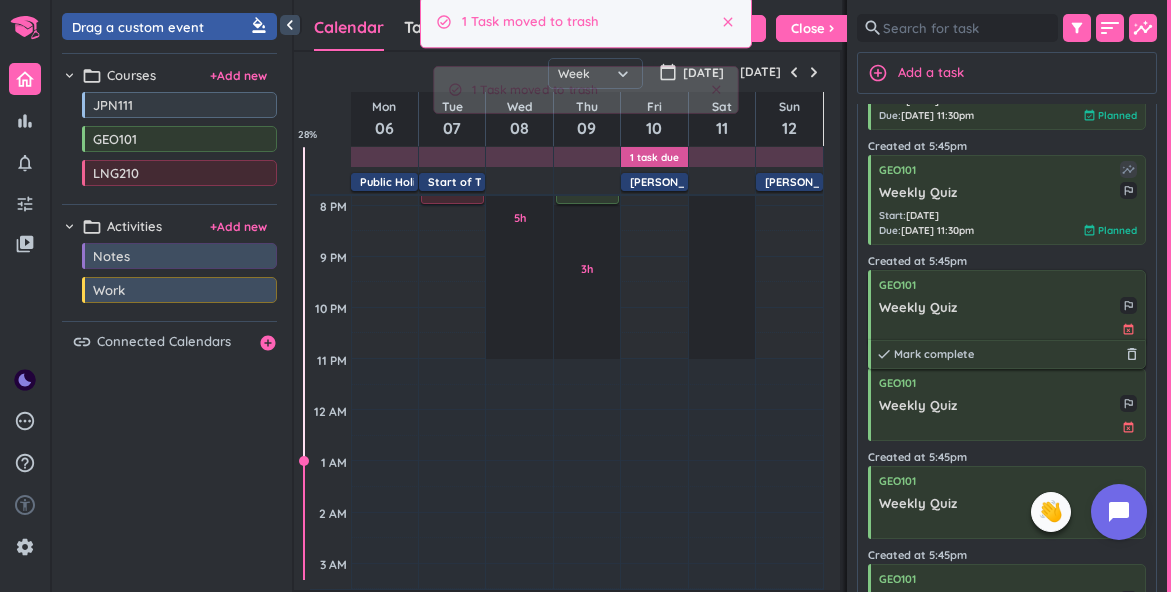 scroll, scrollTop: 836, scrollLeft: 0, axis: vertical 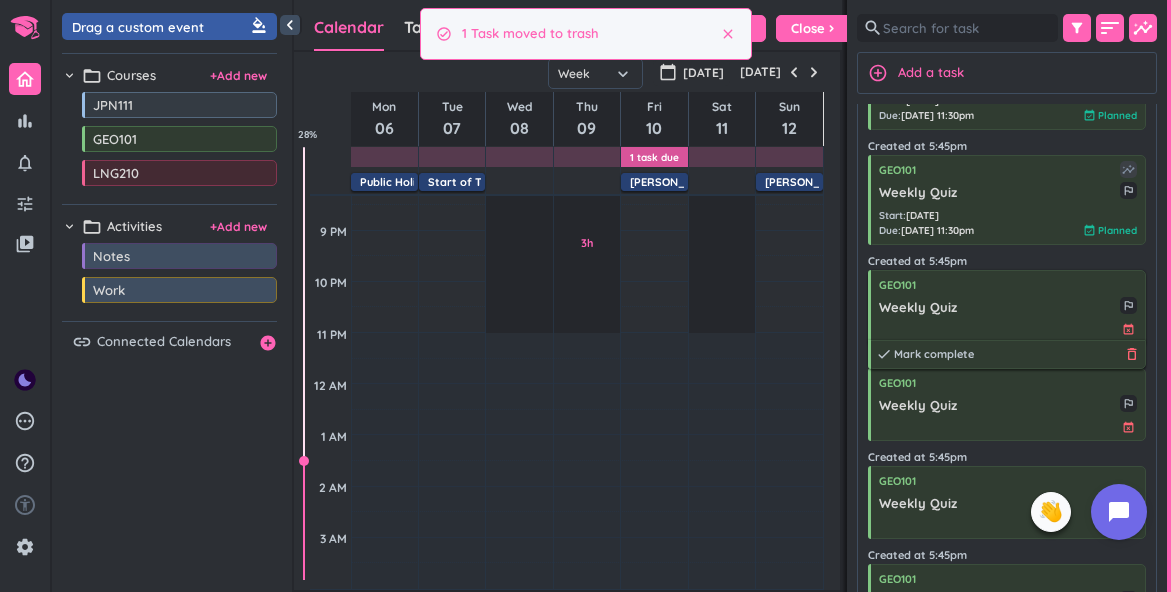 click on "delete_outline" at bounding box center (1132, 354) 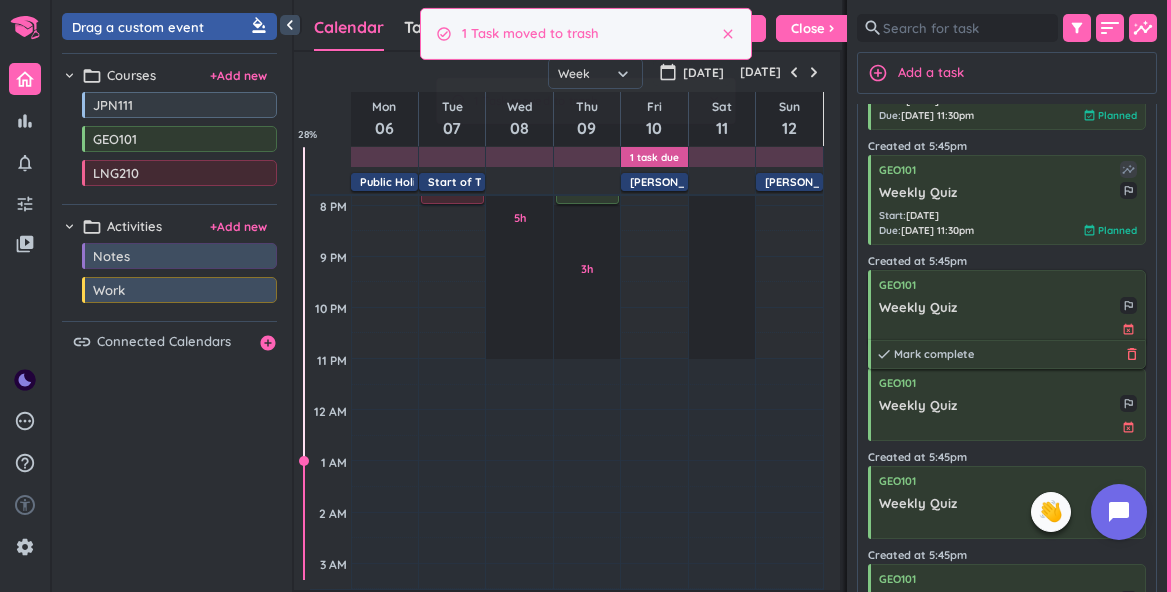 scroll, scrollTop: 836, scrollLeft: 0, axis: vertical 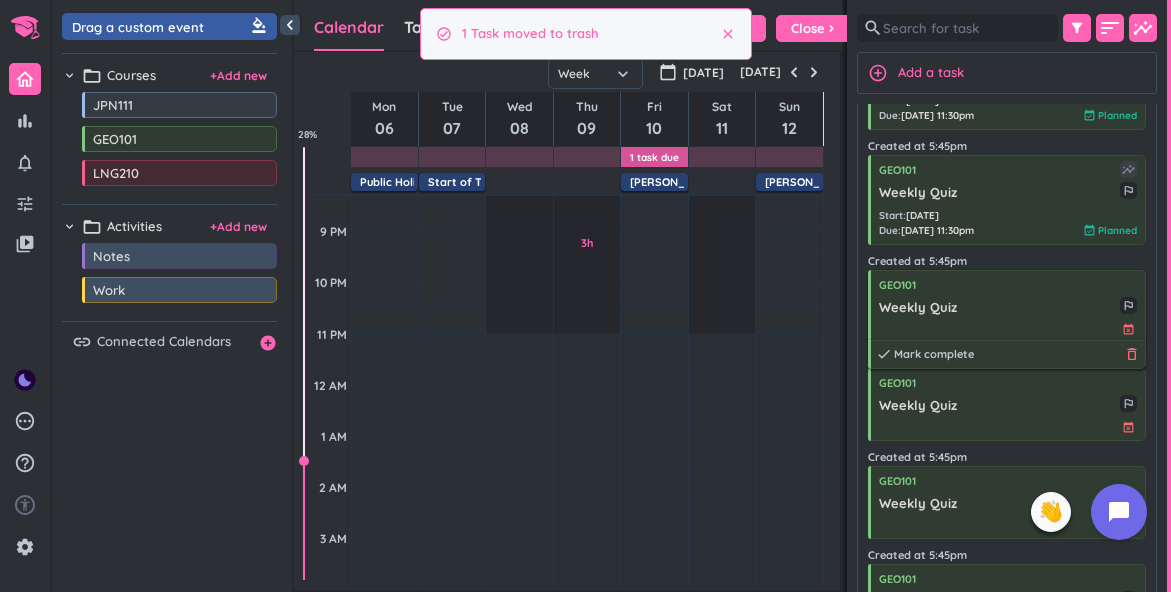 click on "delete_outline" at bounding box center (1132, 354) 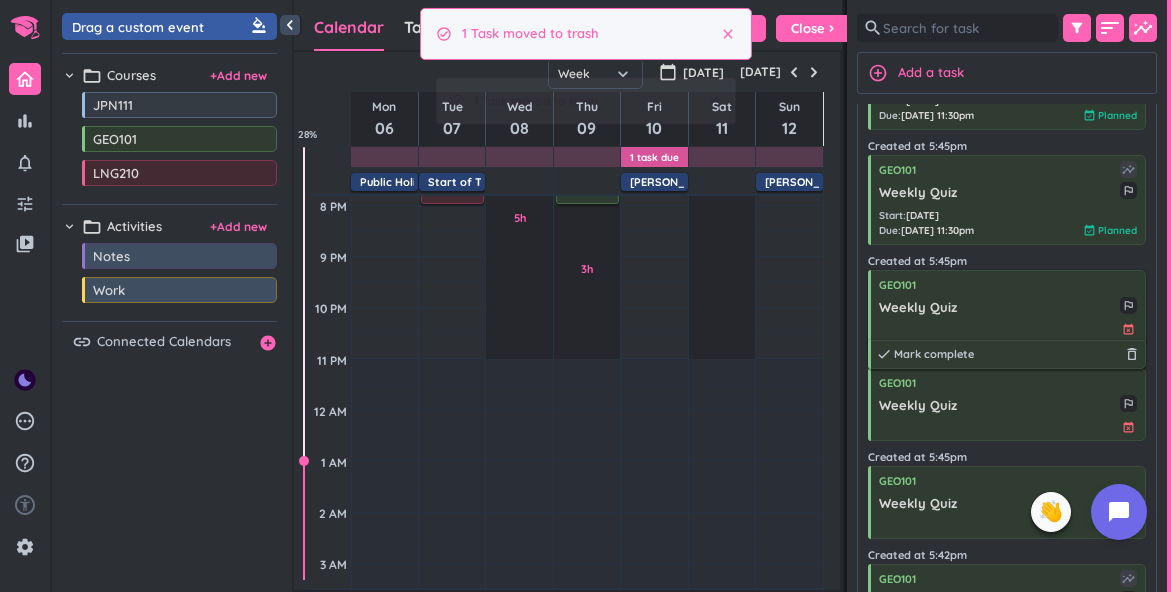 scroll, scrollTop: 836, scrollLeft: 0, axis: vertical 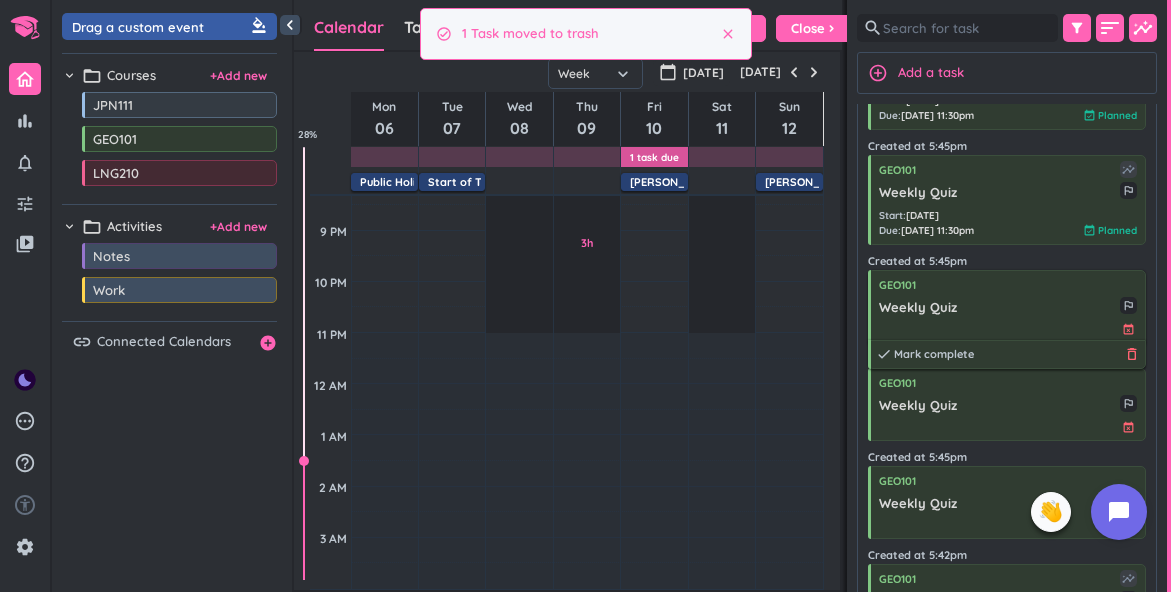 click on "delete_outline" at bounding box center (1132, 354) 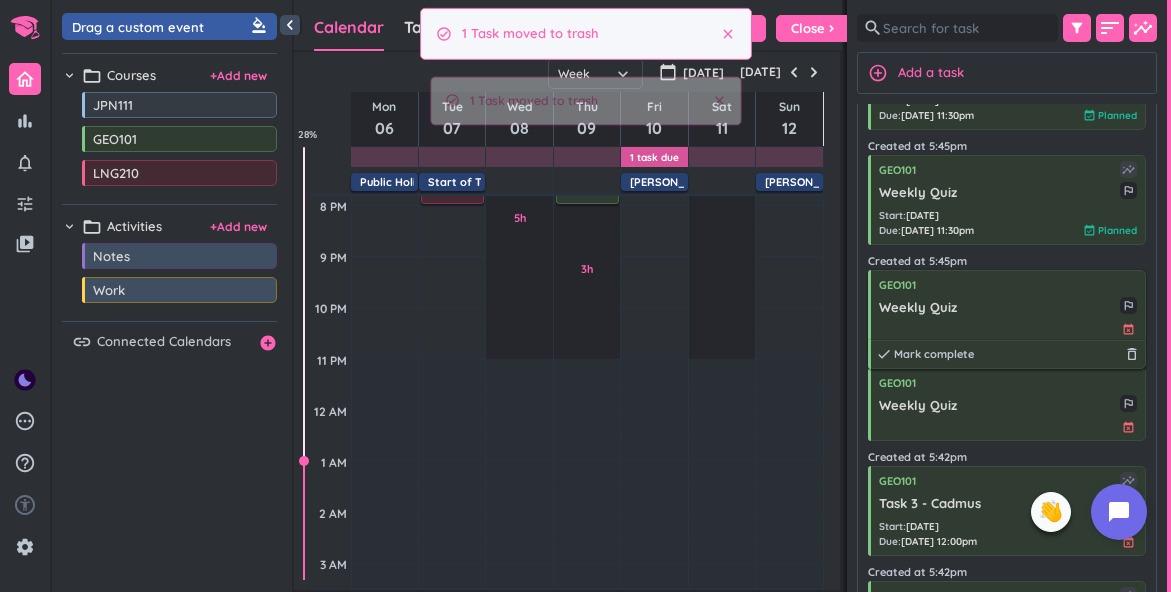 scroll, scrollTop: 836, scrollLeft: 0, axis: vertical 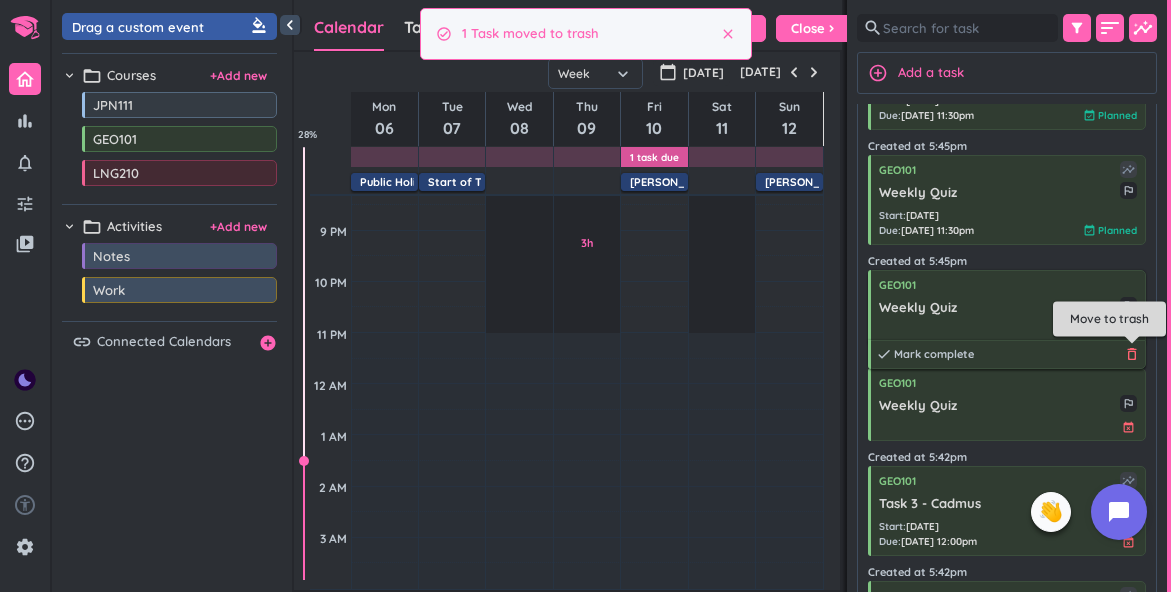 click on "delete_outline" at bounding box center (1132, 354) 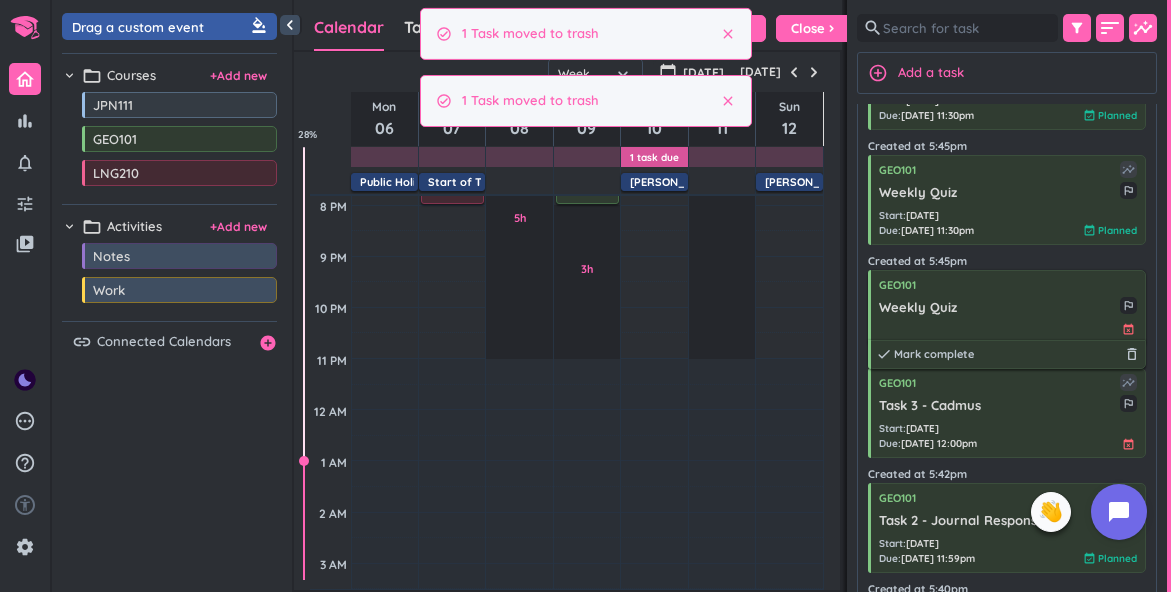 scroll, scrollTop: 836, scrollLeft: 0, axis: vertical 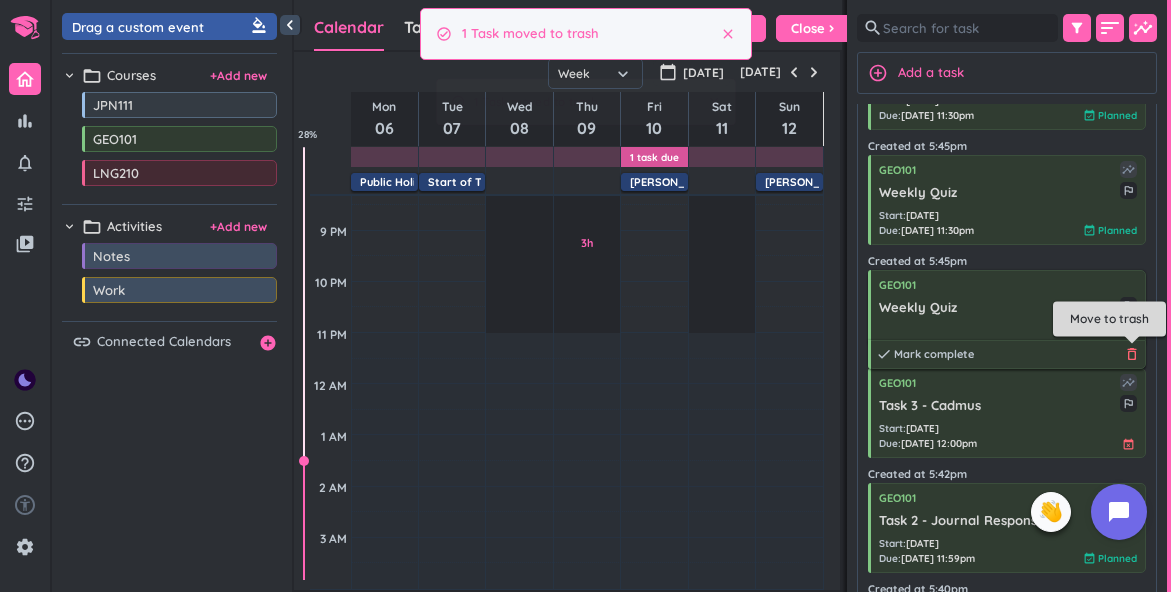 click on "delete_outline" at bounding box center (1132, 354) 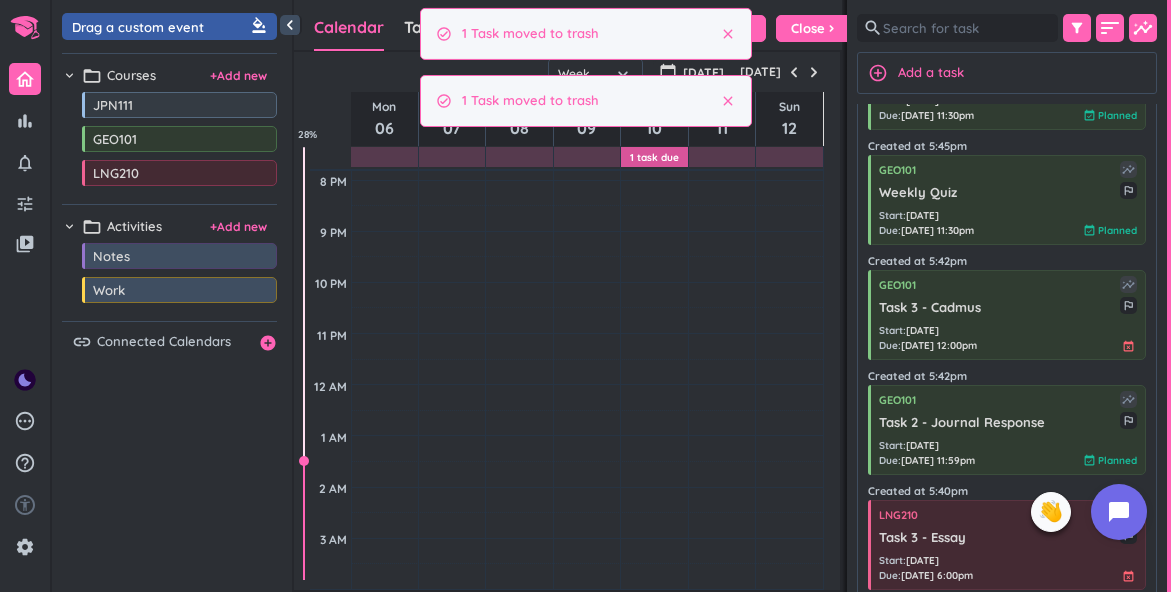 scroll, scrollTop: 836, scrollLeft: 0, axis: vertical 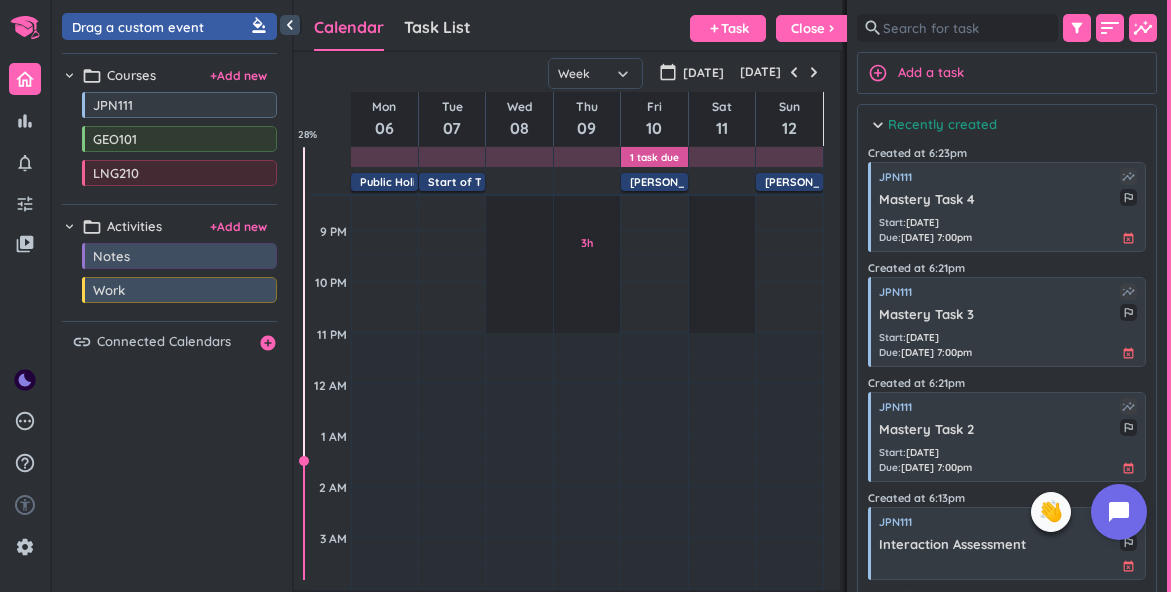 click on "Recently created" at bounding box center (942, 125) 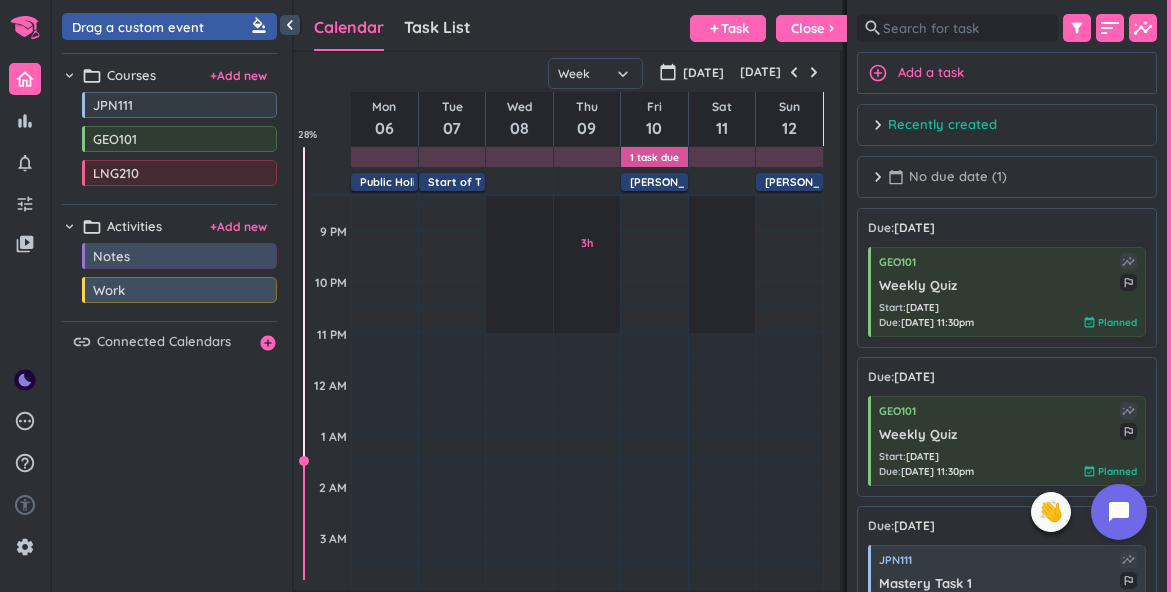 click on "chevron_right calendar_today No due date (1) done Mark all complete" at bounding box center [1007, 182] 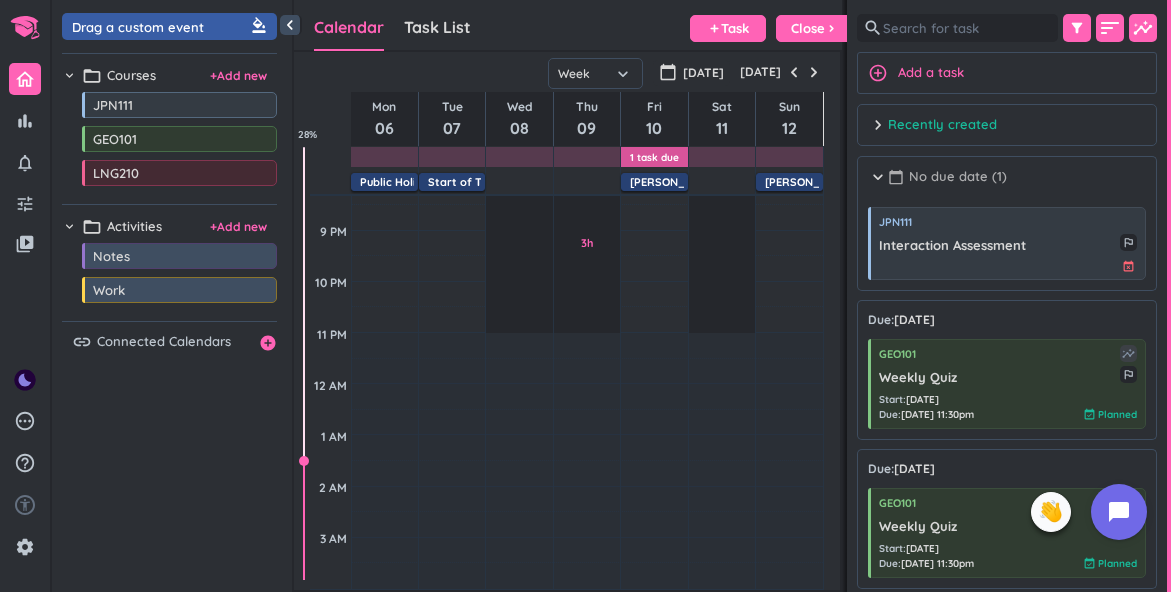 click on "chevron_right calendar_today No due date (1) done Mark all complete" at bounding box center (1007, 187) 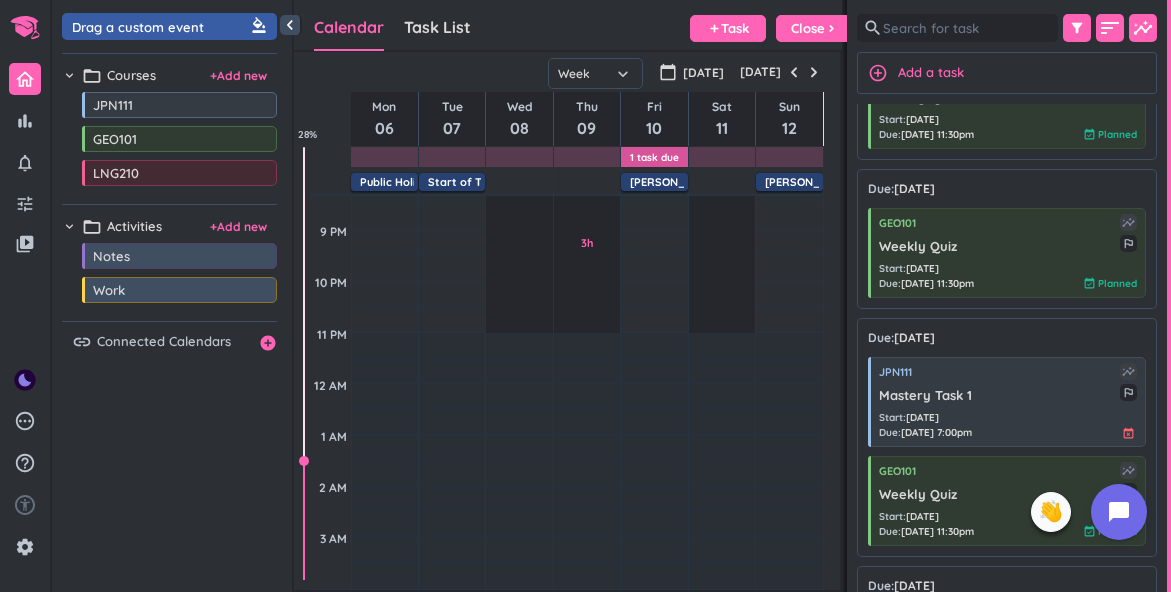 scroll, scrollTop: 194, scrollLeft: 0, axis: vertical 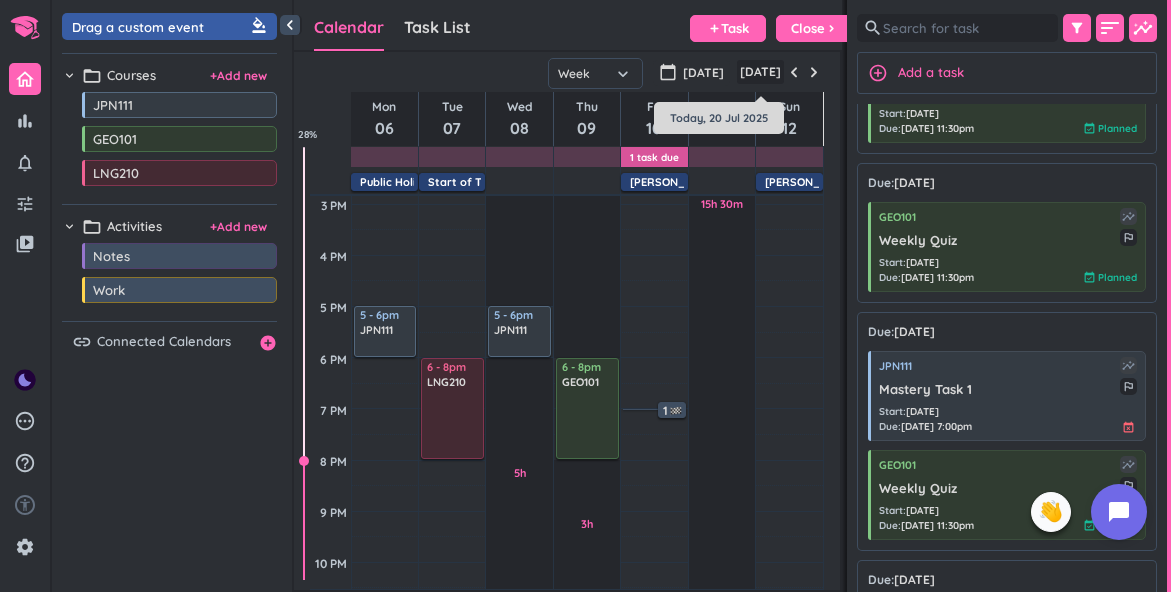 click on "[DATE]" at bounding box center [760, 72] 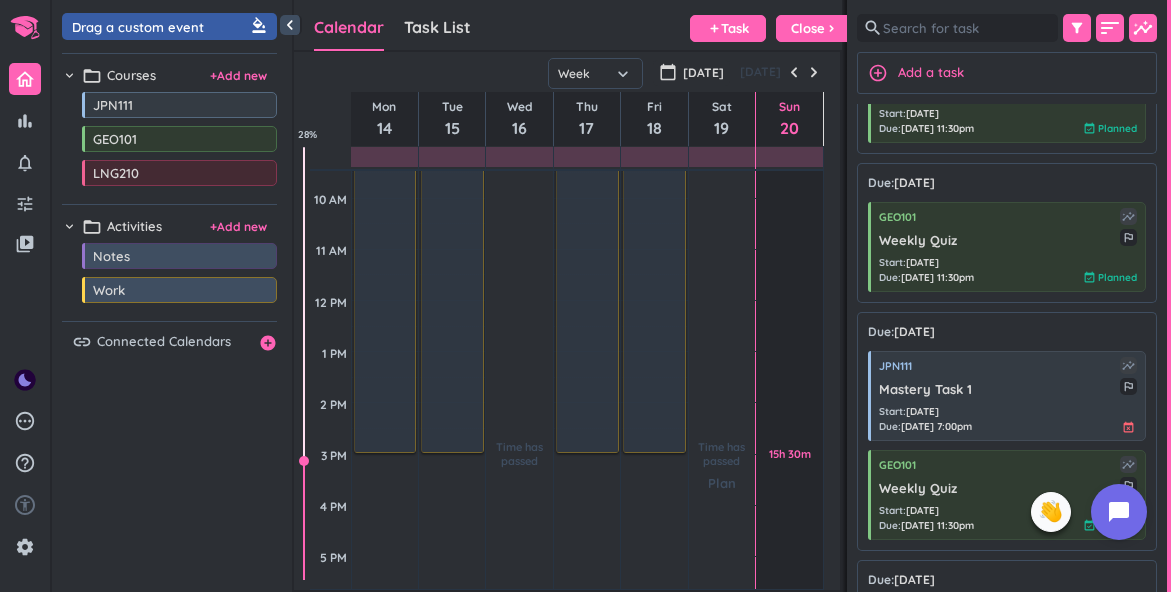 scroll, scrollTop: 251, scrollLeft: 0, axis: vertical 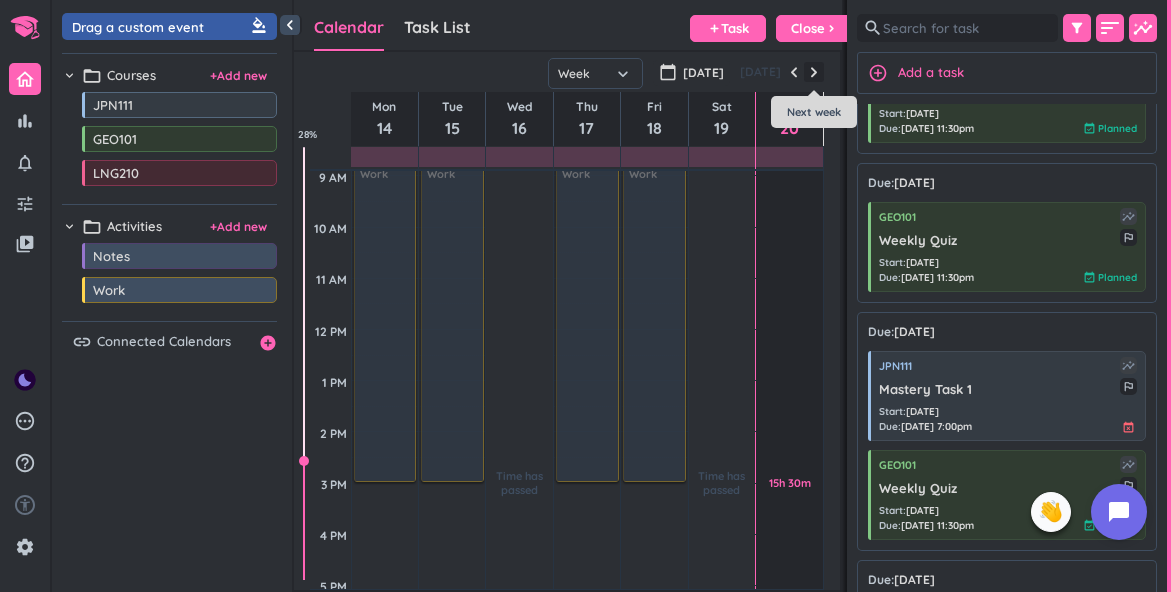 click at bounding box center [814, 72] 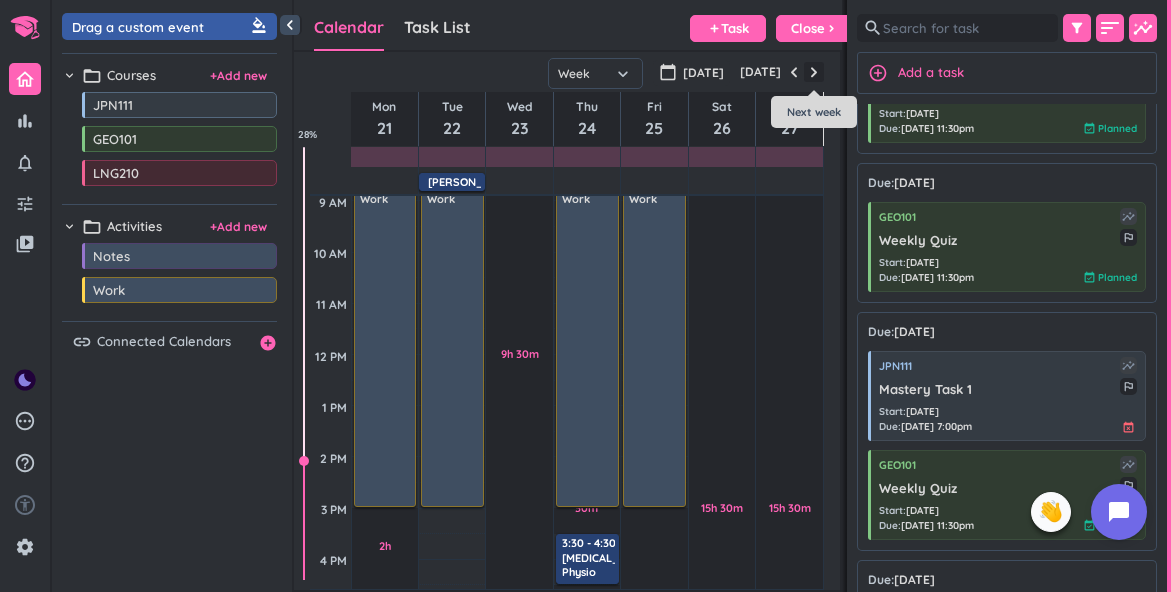scroll, scrollTop: 155, scrollLeft: 0, axis: vertical 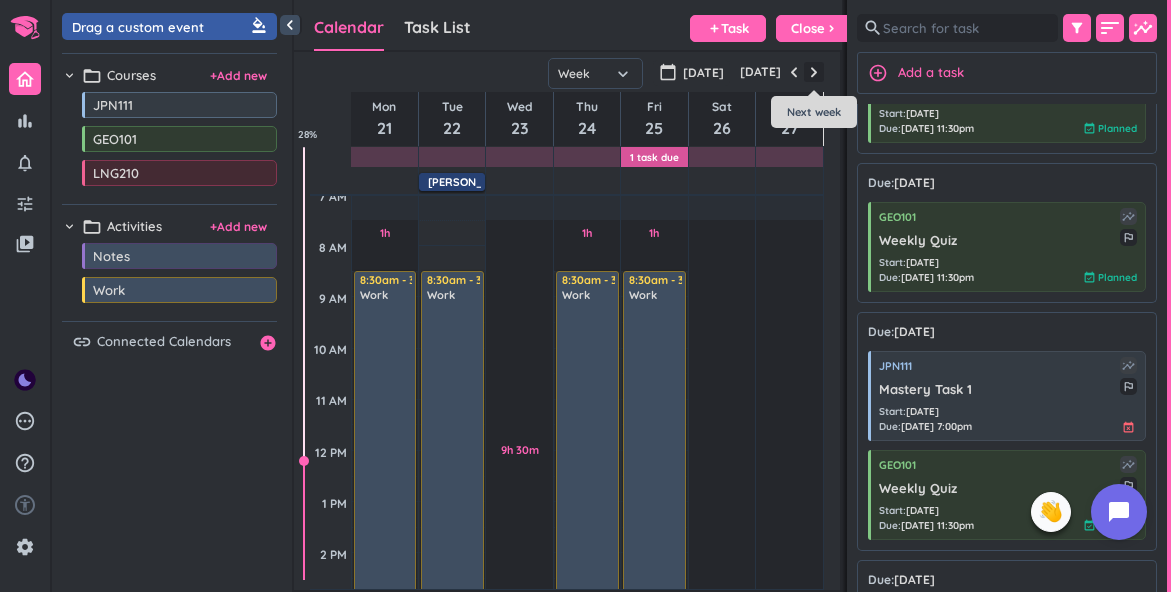 click at bounding box center [814, 72] 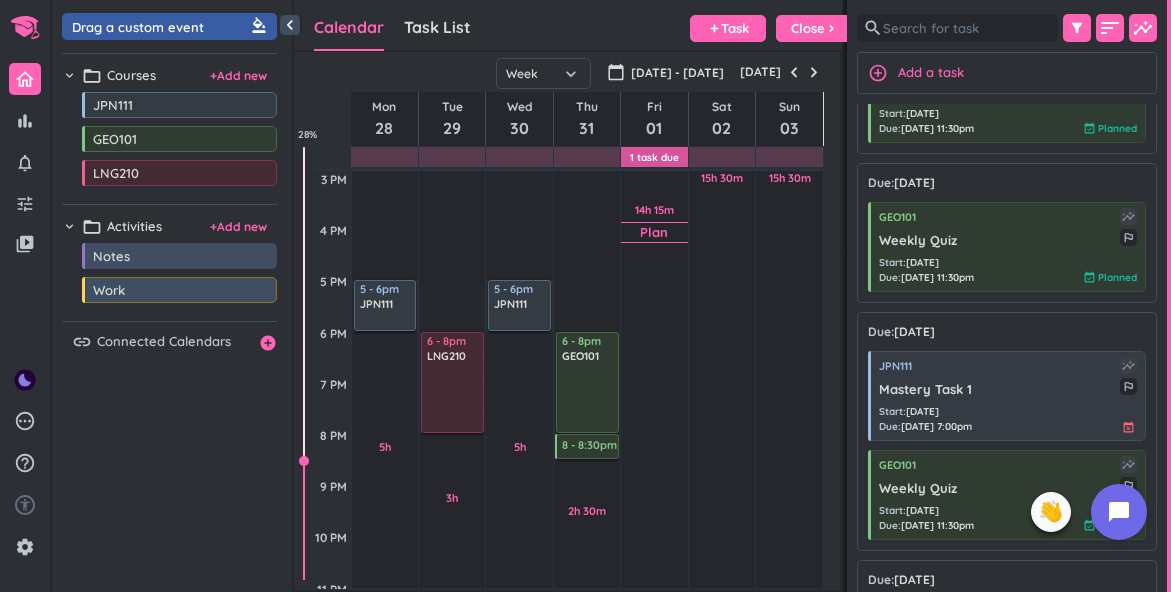scroll, scrollTop: 627, scrollLeft: 0, axis: vertical 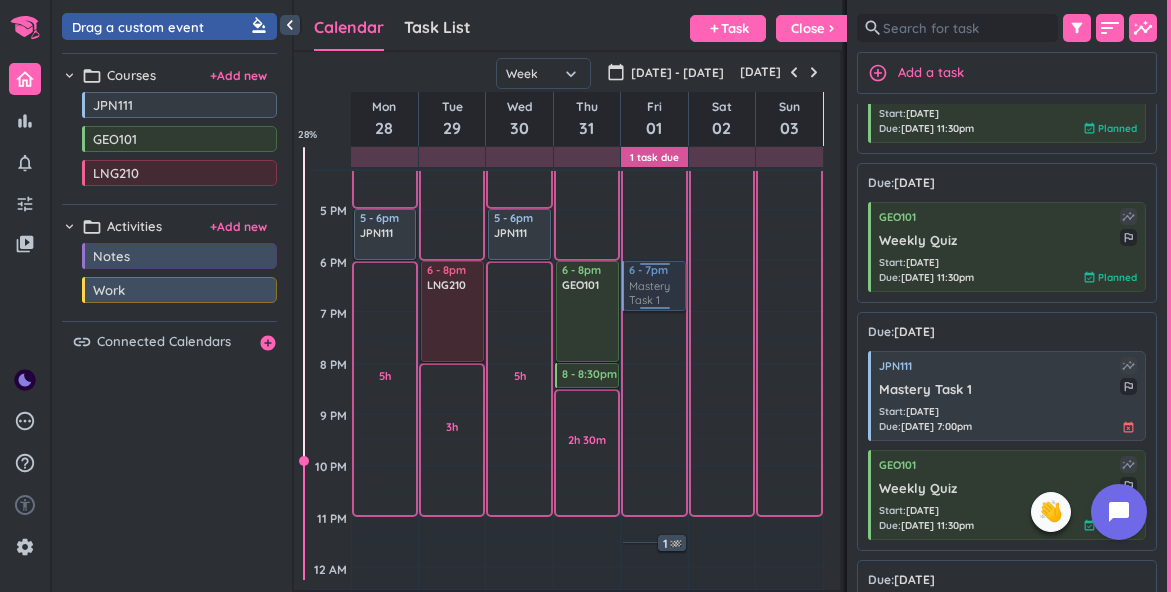 drag, startPoint x: 965, startPoint y: 398, endPoint x: 644, endPoint y: 263, distance: 348.23267 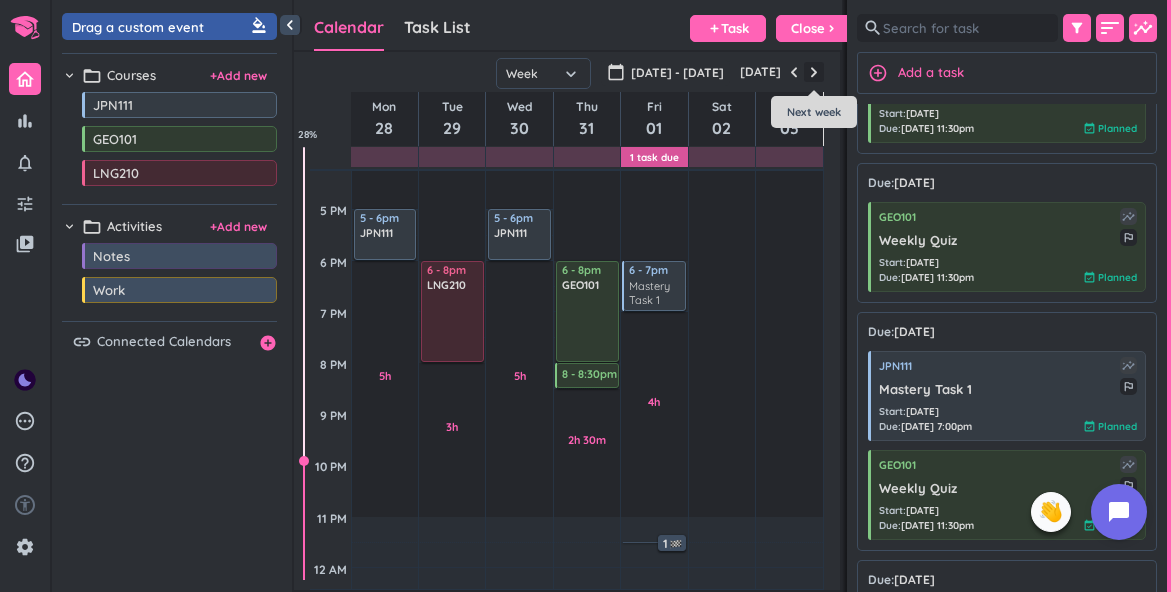 click at bounding box center (814, 72) 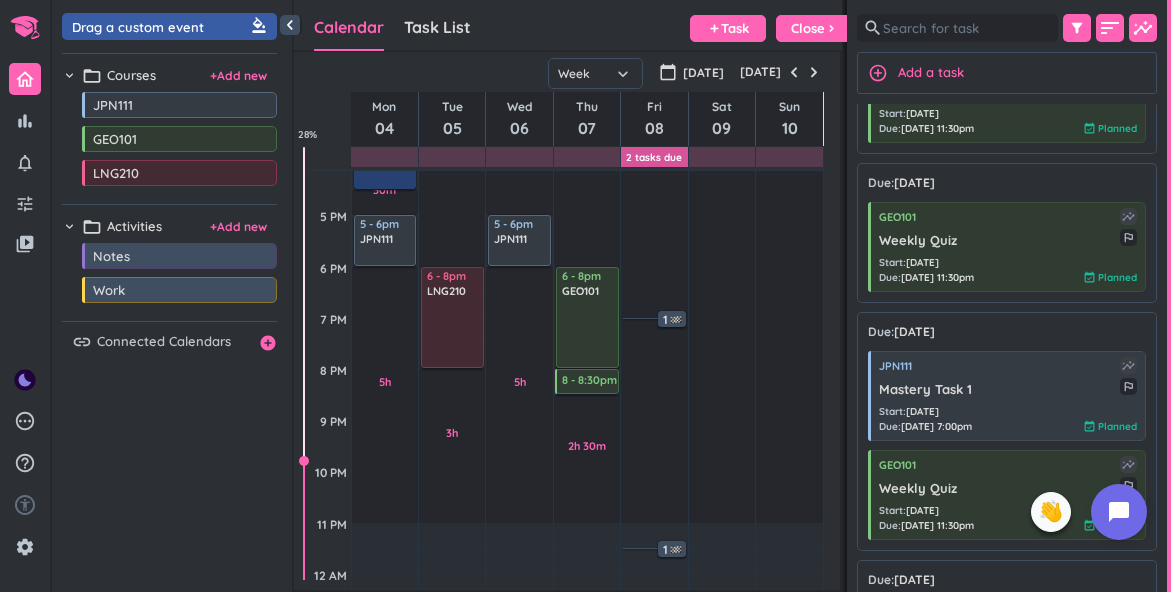 scroll, scrollTop: 609, scrollLeft: 0, axis: vertical 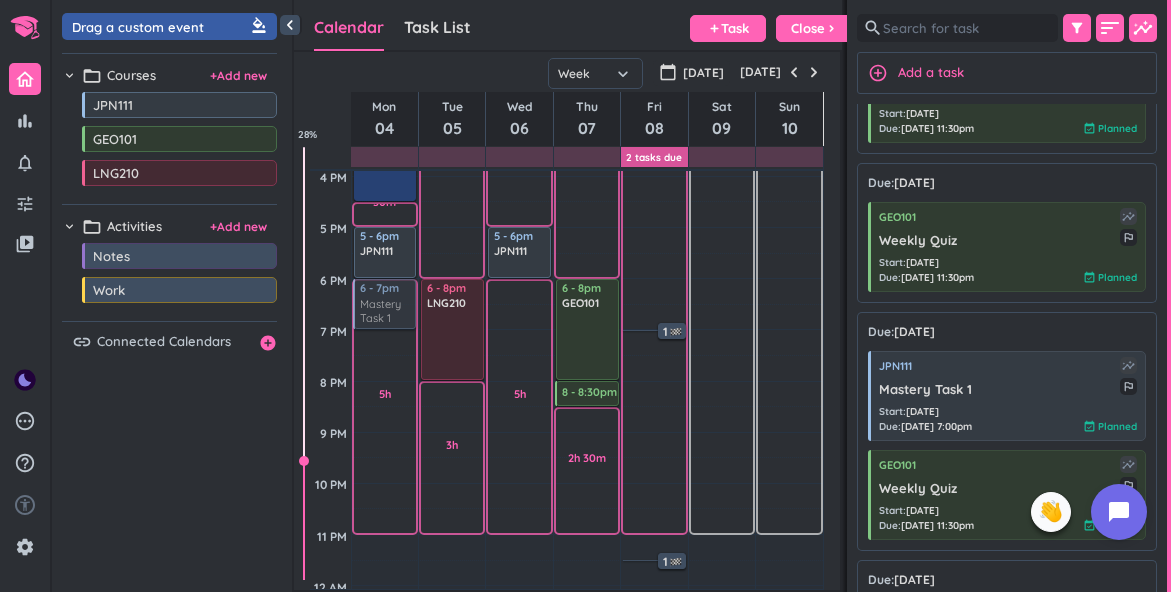 drag, startPoint x: 925, startPoint y: 379, endPoint x: 373, endPoint y: 282, distance: 560.4578 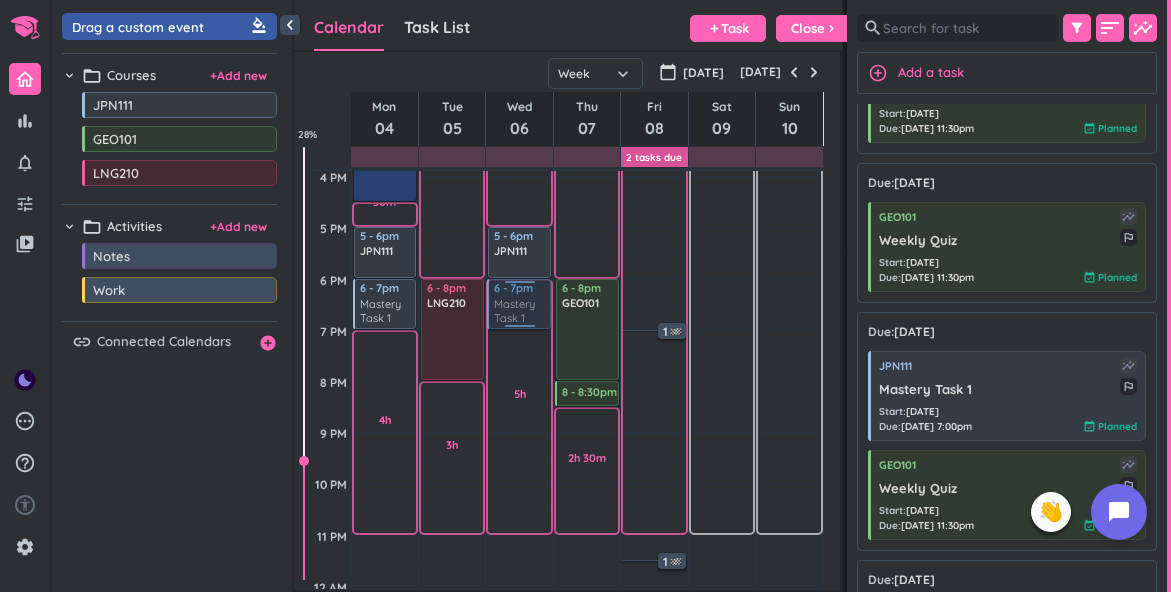drag, startPoint x: 983, startPoint y: 400, endPoint x: 540, endPoint y: 280, distance: 458.96515 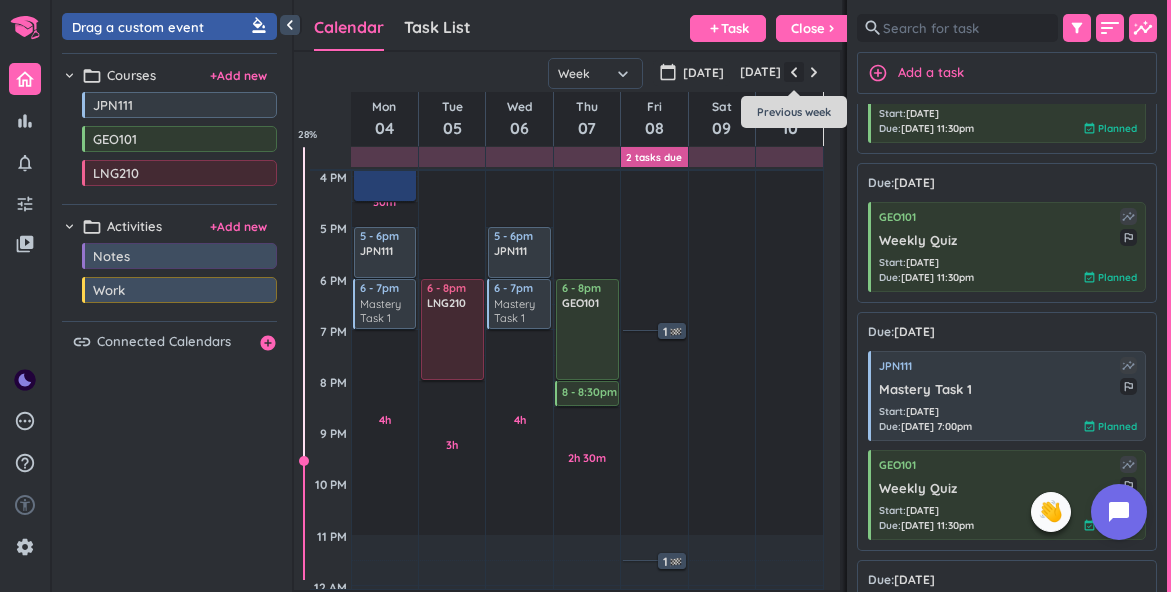 click at bounding box center (794, 72) 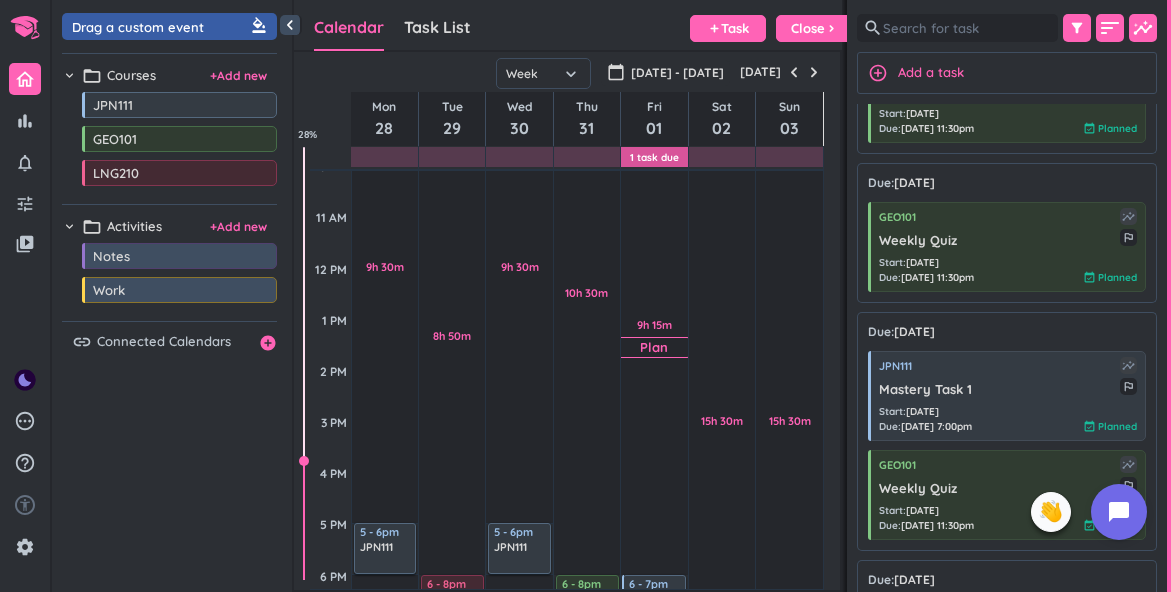 scroll, scrollTop: 524, scrollLeft: 0, axis: vertical 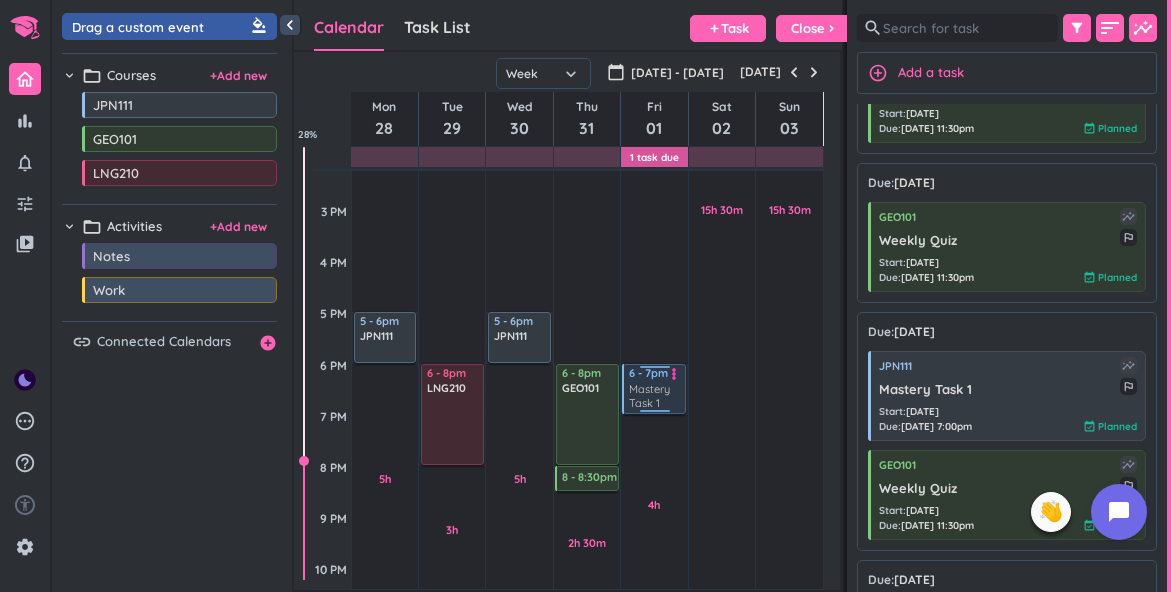 click on "more_vert" at bounding box center [674, 374] 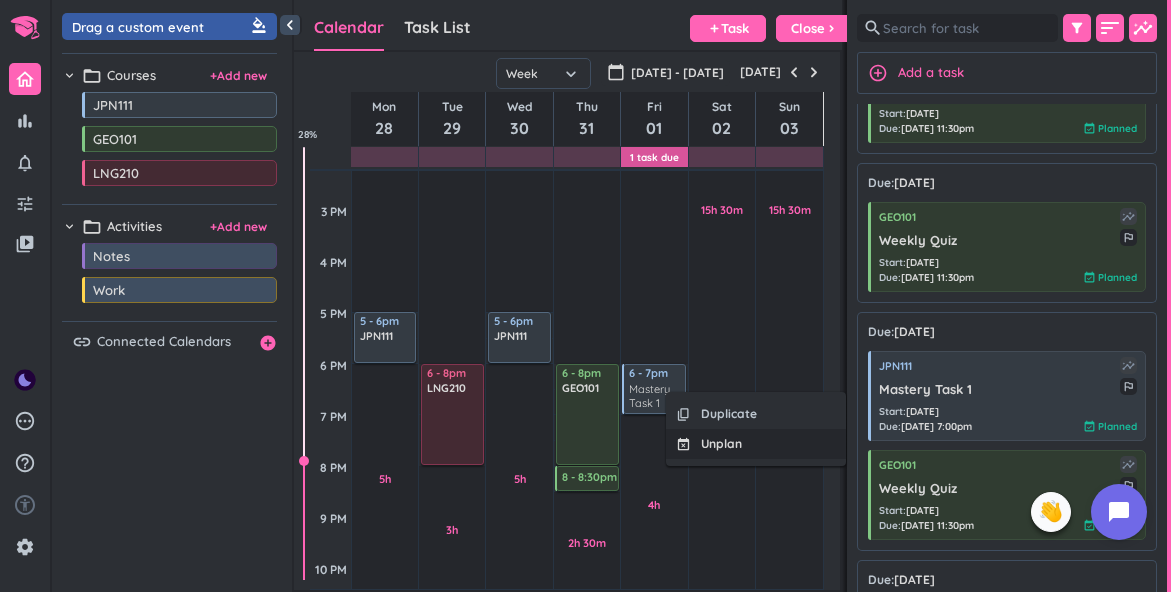click on "event_busy Unplan" at bounding box center [756, 444] 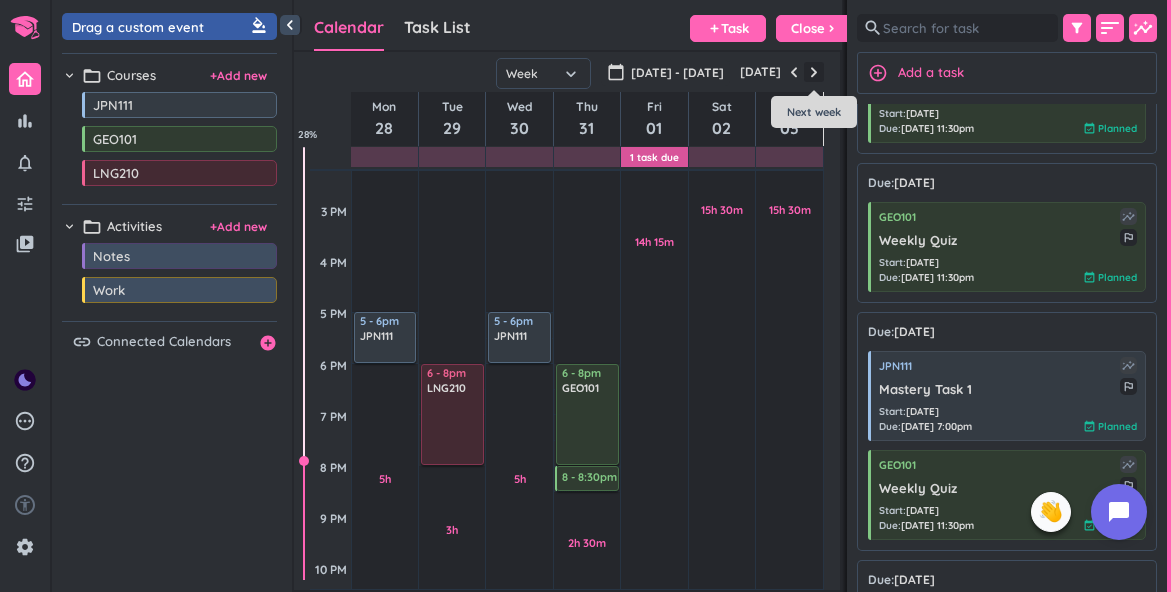 click at bounding box center [814, 72] 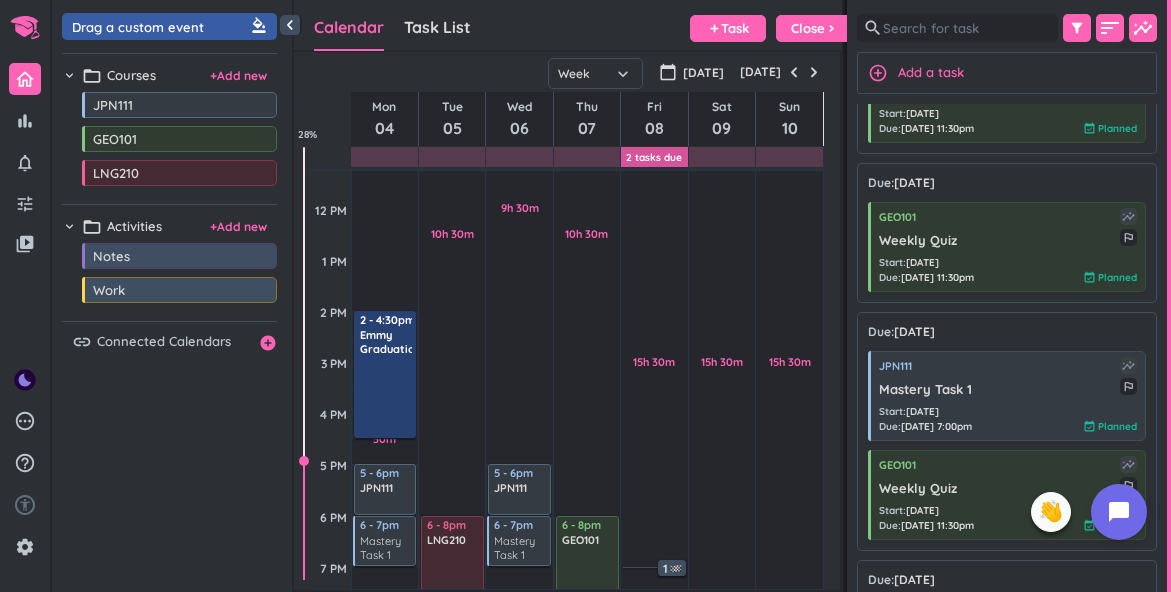 scroll, scrollTop: 397, scrollLeft: 0, axis: vertical 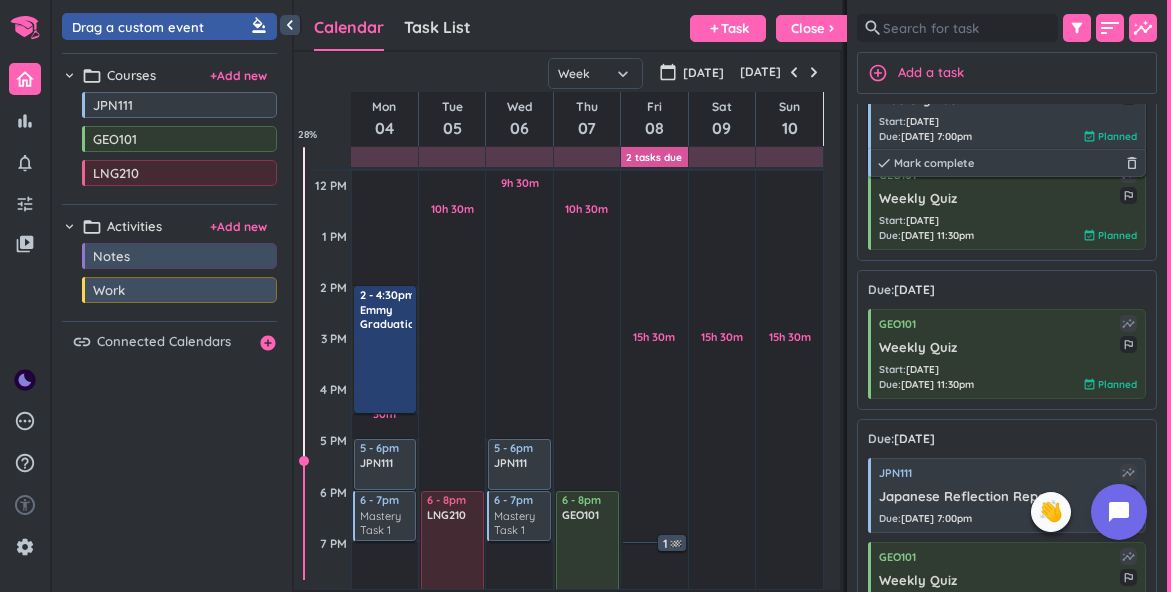 click on "[DATE] 7:00pm" at bounding box center (936, 136) 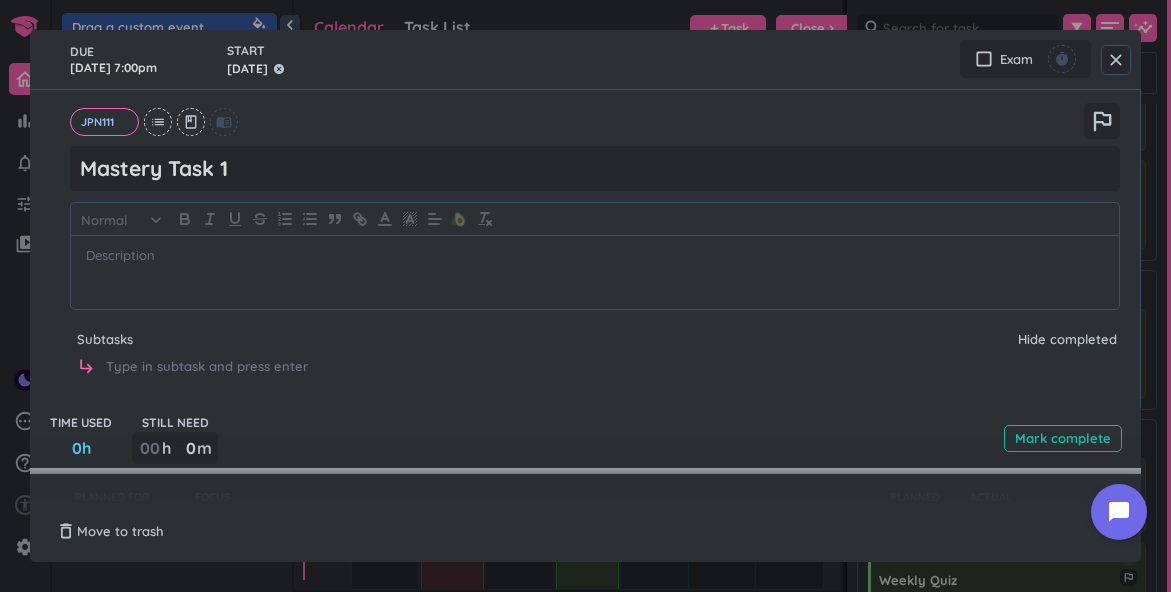 click on "[DATE]" at bounding box center (247, 69) 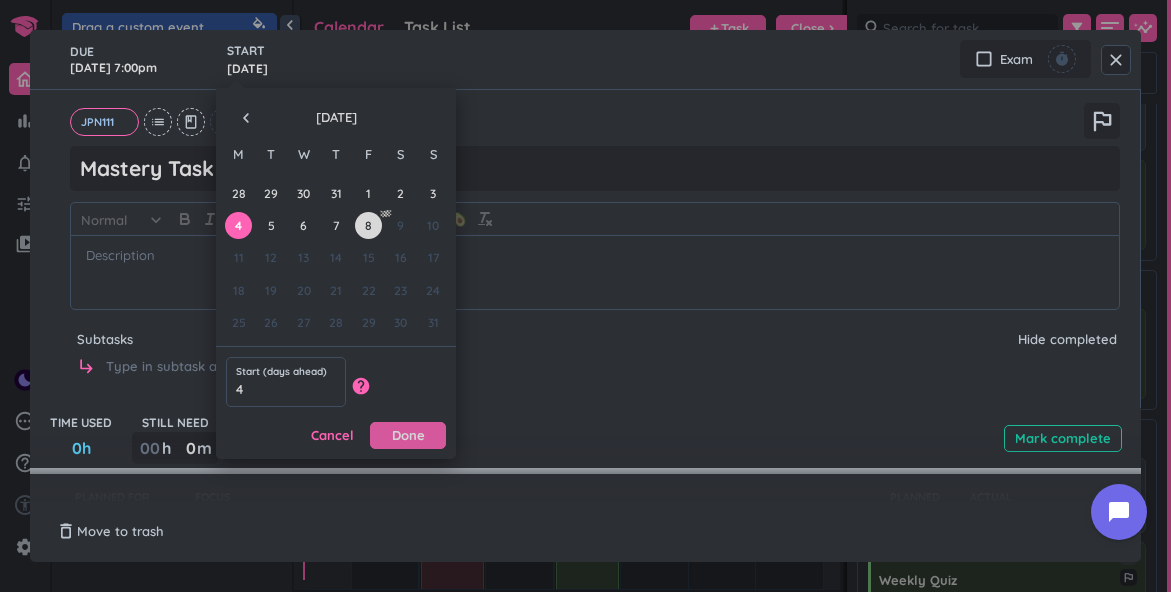 click on "Done" at bounding box center [408, 435] 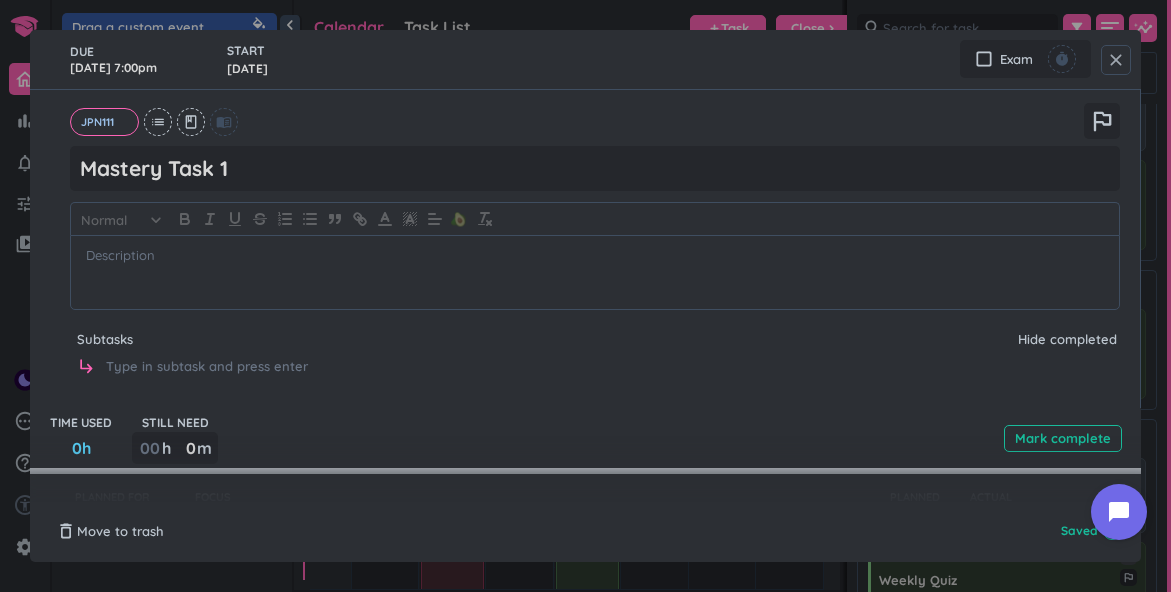 click on "close" at bounding box center (1116, 60) 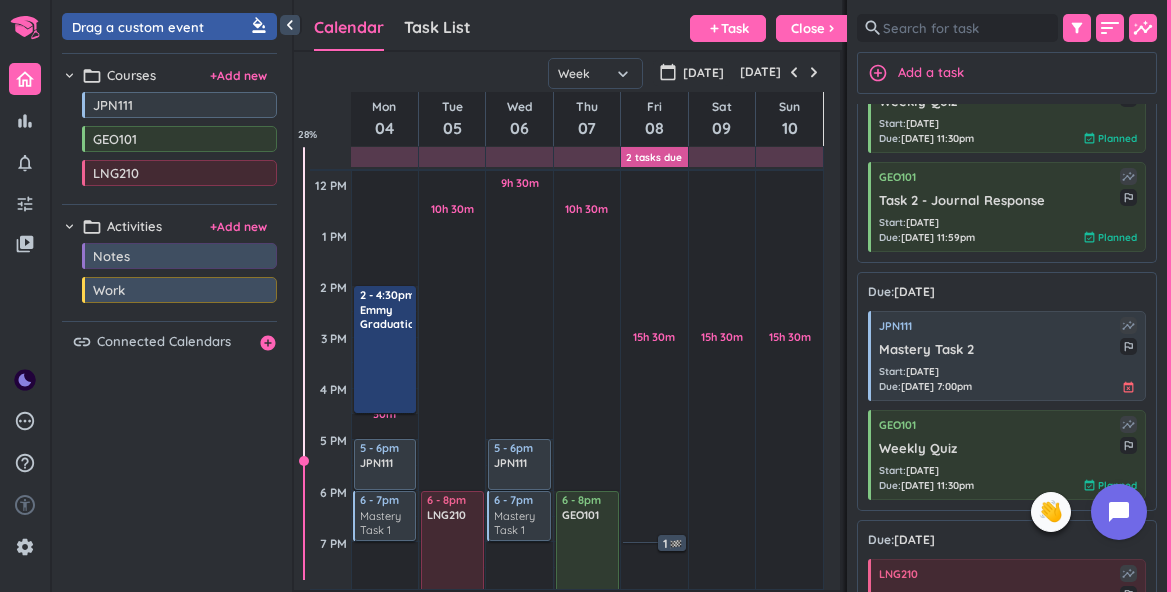 scroll, scrollTop: 967, scrollLeft: 0, axis: vertical 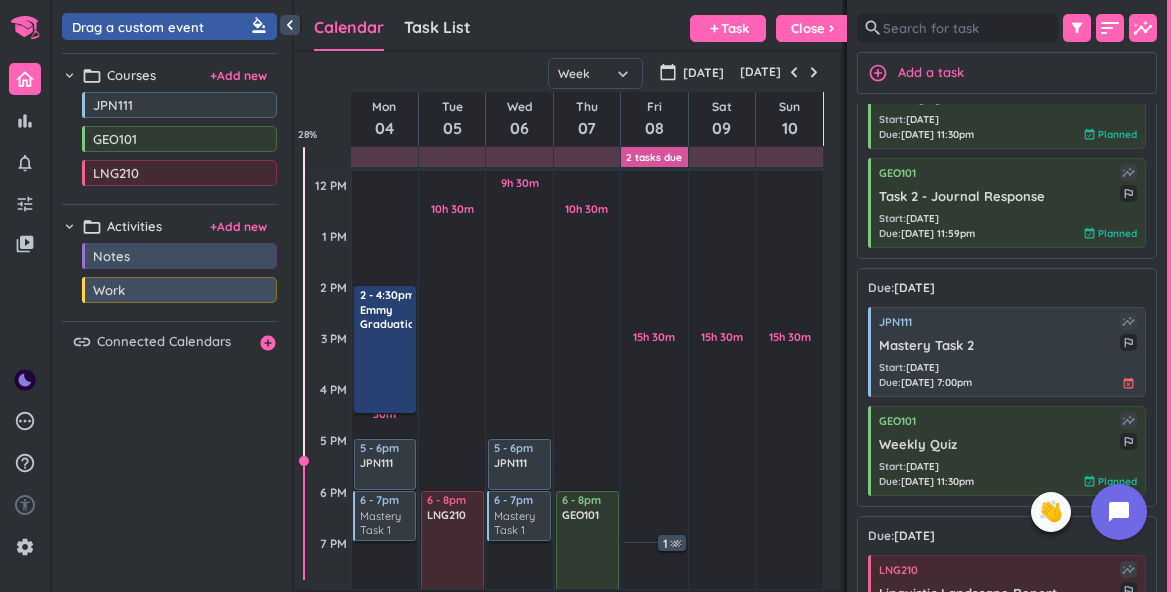 click on "Start :  [DATE] Due :  [DATE] 7:00pm event_busy" at bounding box center [1008, 375] 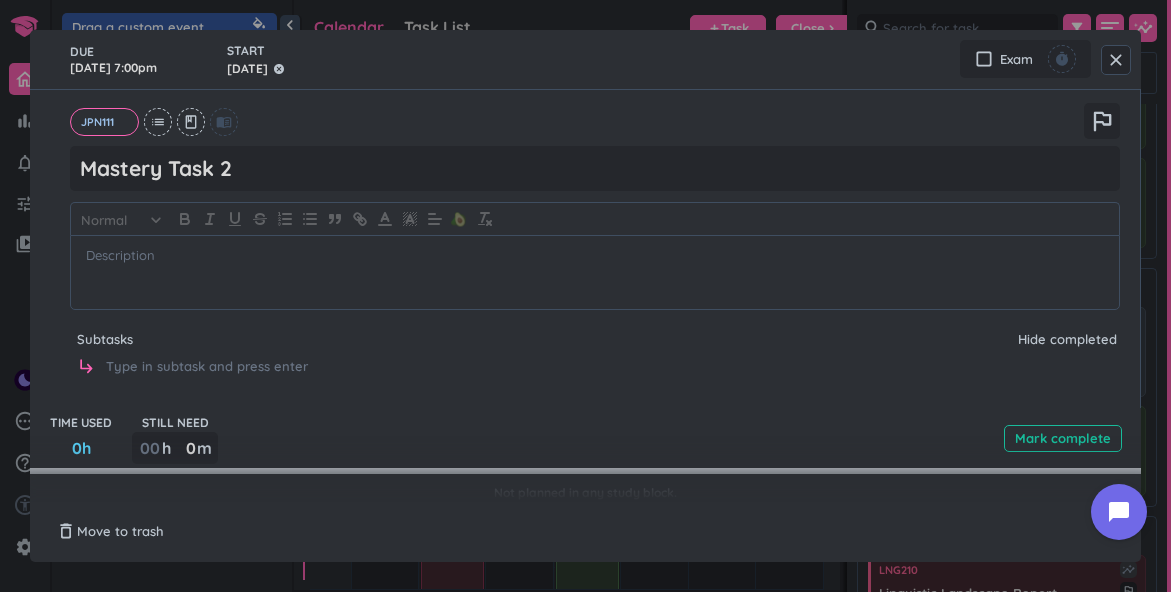 click on "[DATE]" at bounding box center (247, 69) 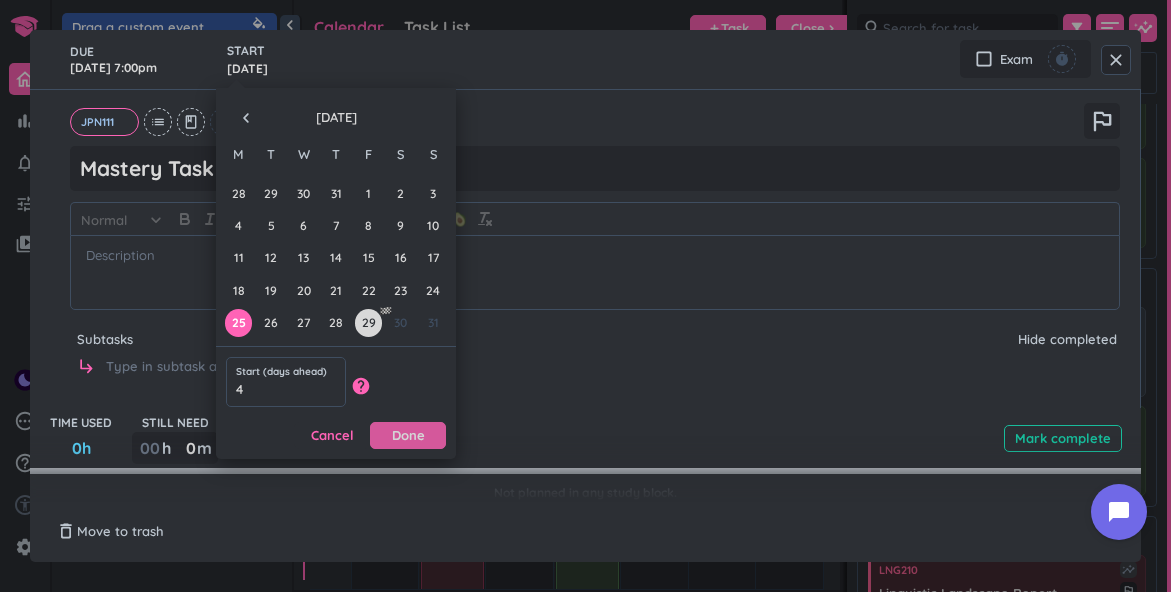 click on "Done" at bounding box center (408, 435) 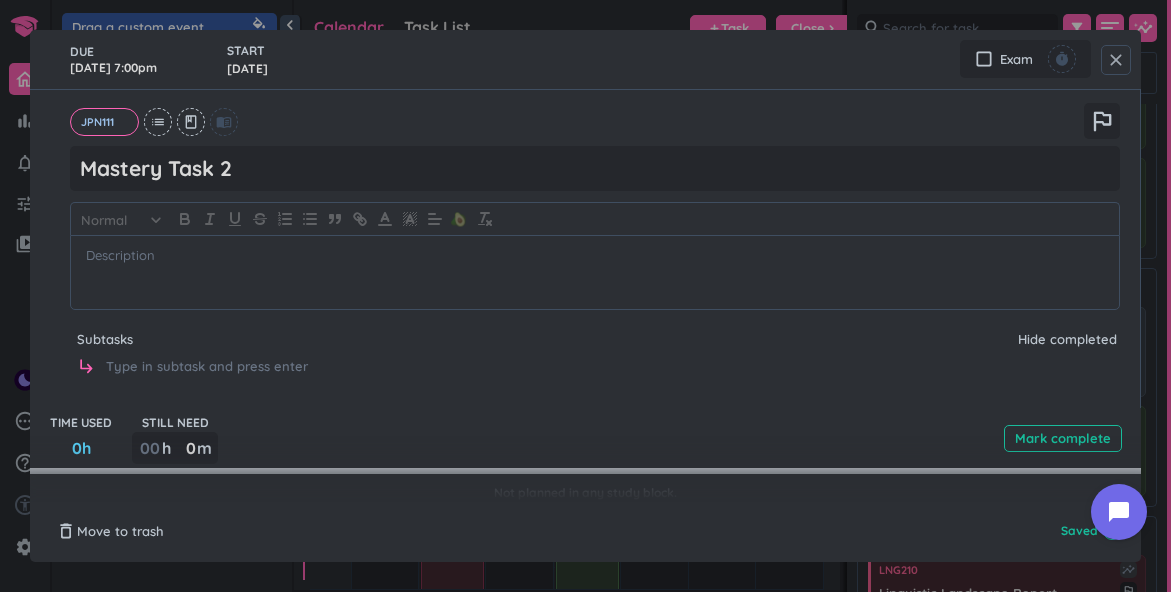 click on "close" at bounding box center [1116, 60] 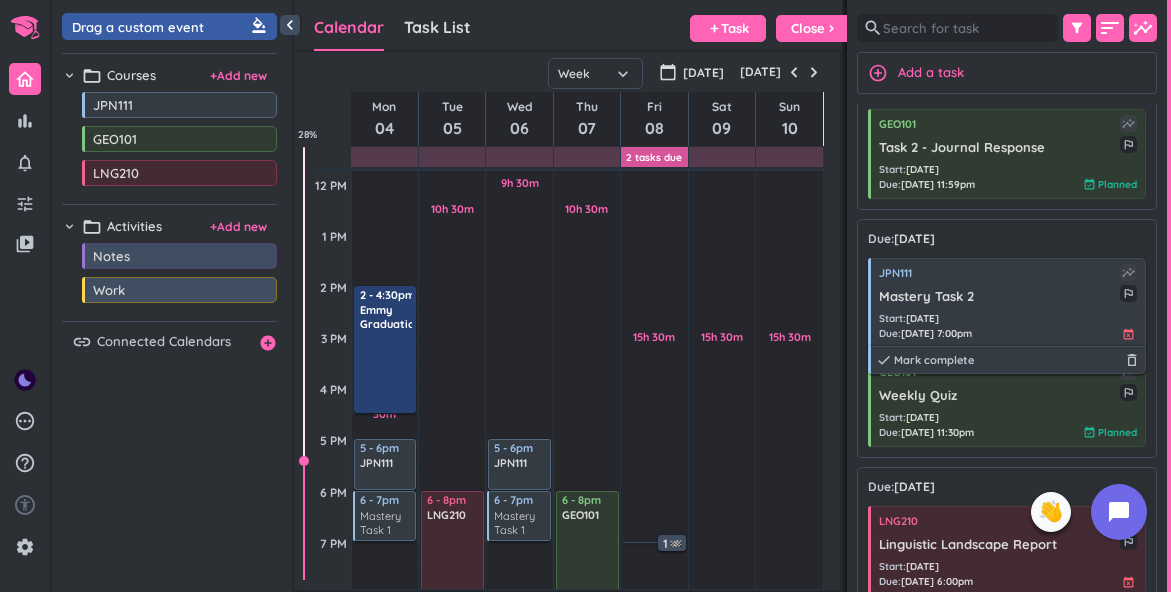 scroll, scrollTop: 1012, scrollLeft: 0, axis: vertical 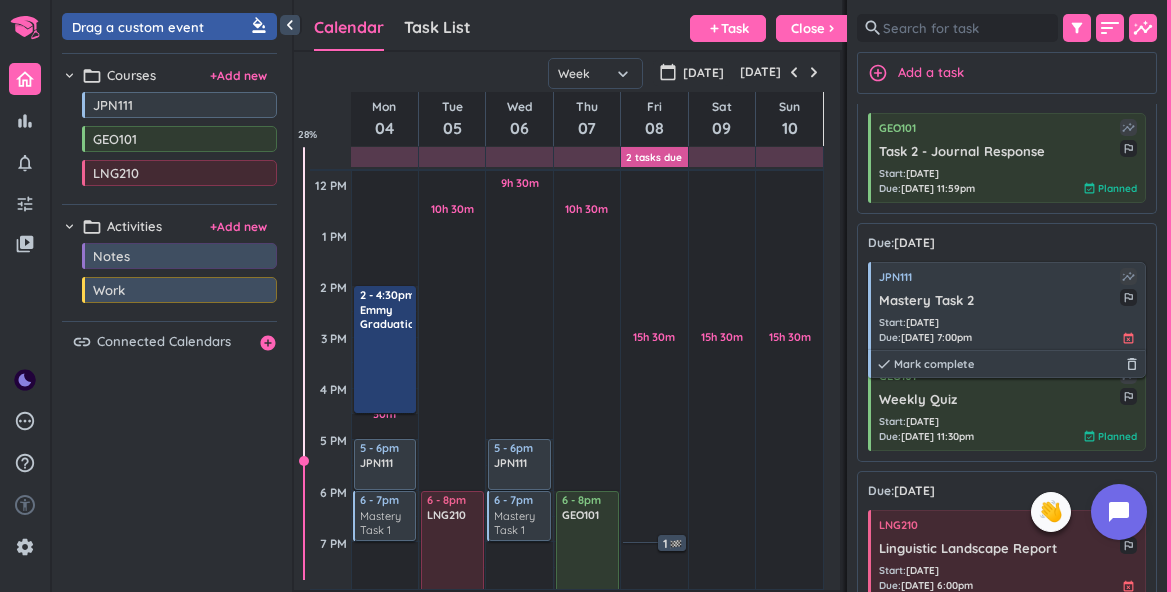 click on "Start :  [DATE] Due :  [DATE] 7:00pm event_busy" at bounding box center [1008, 330] 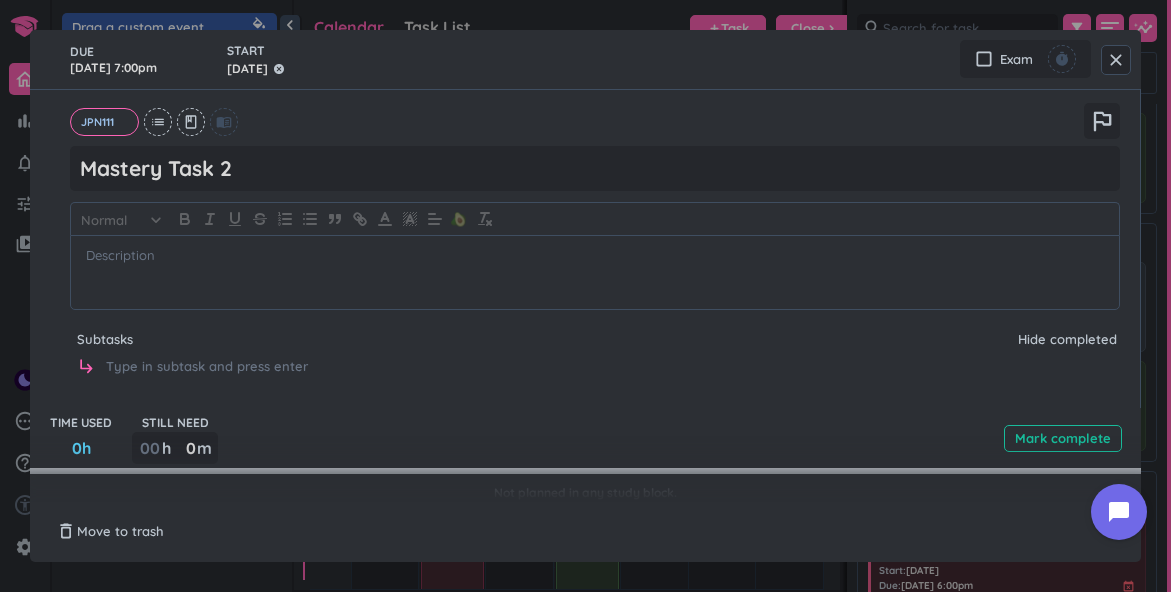 click on "[DATE]" at bounding box center [247, 69] 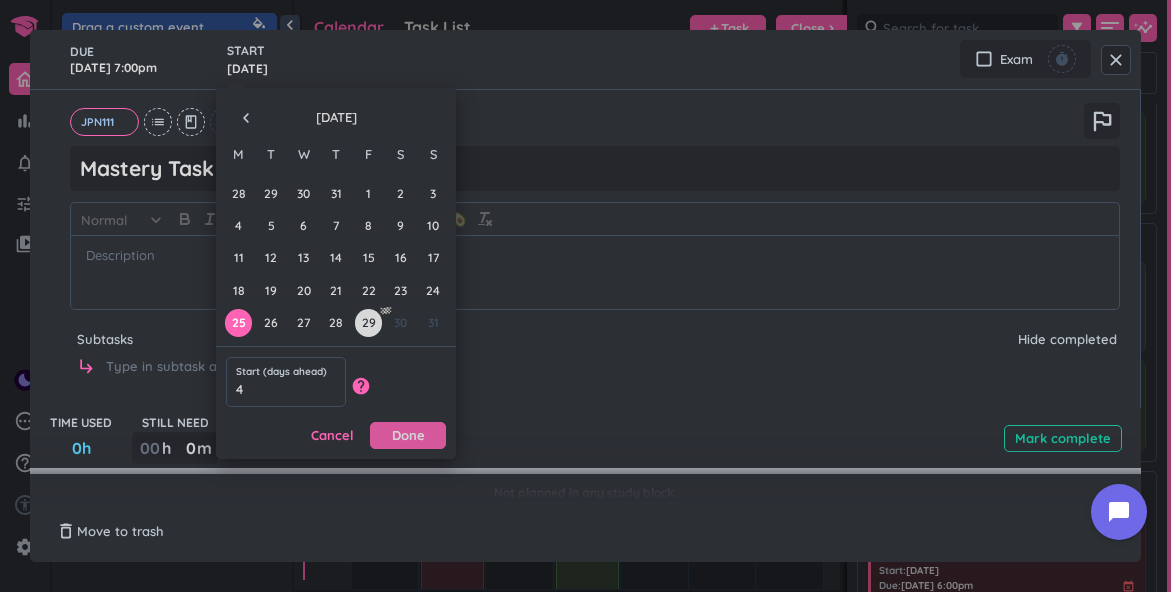click on "Done" at bounding box center (408, 435) 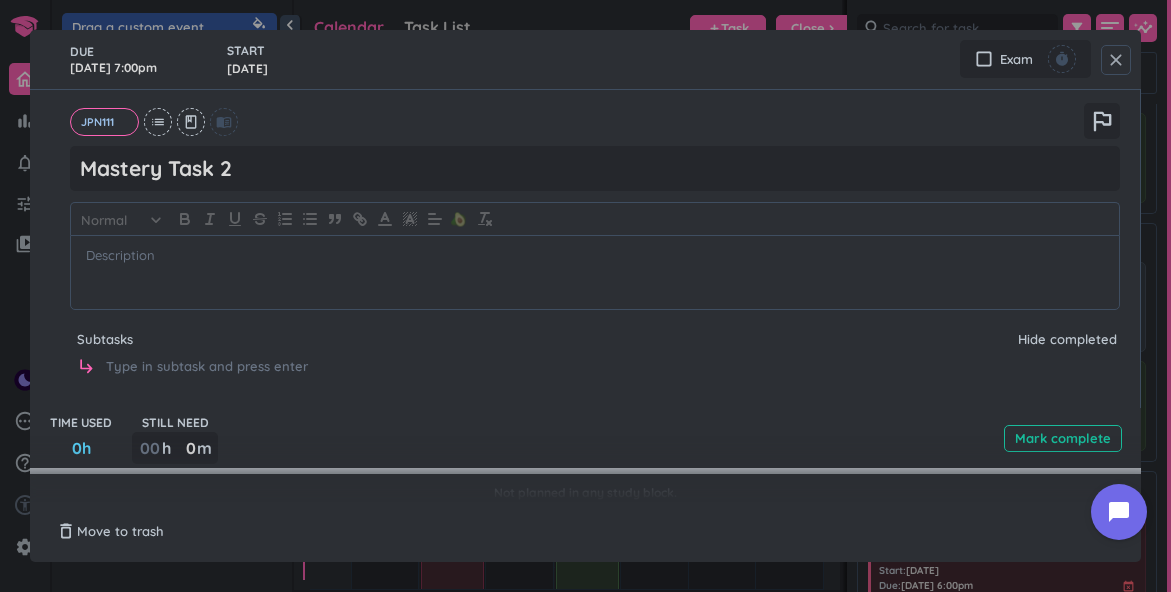 click on "close" at bounding box center (1116, 60) 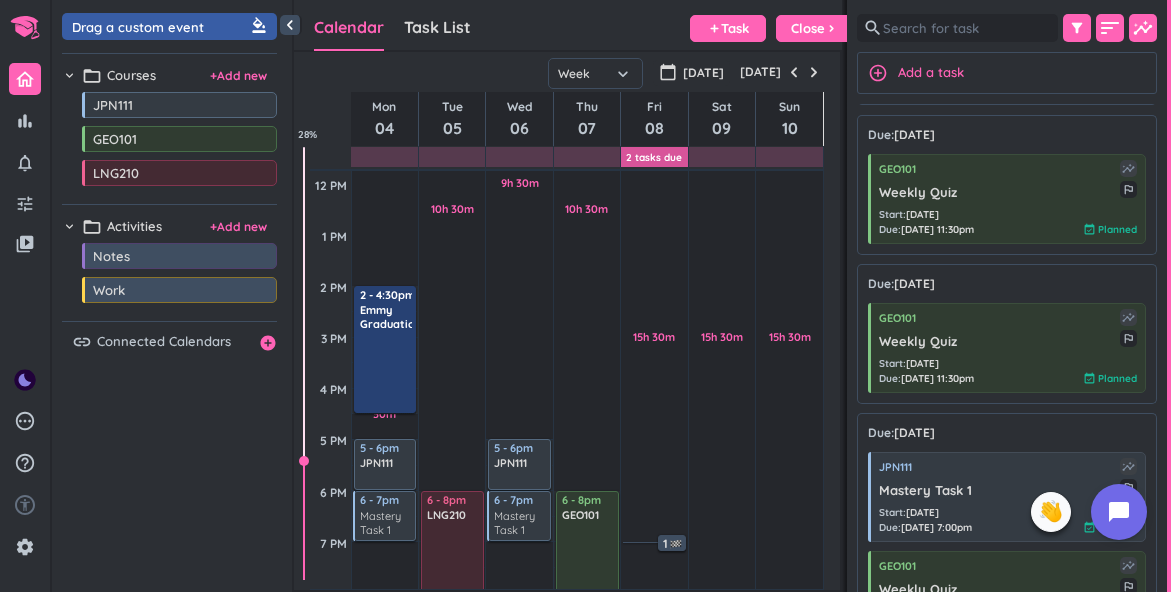 scroll, scrollTop: 0, scrollLeft: 0, axis: both 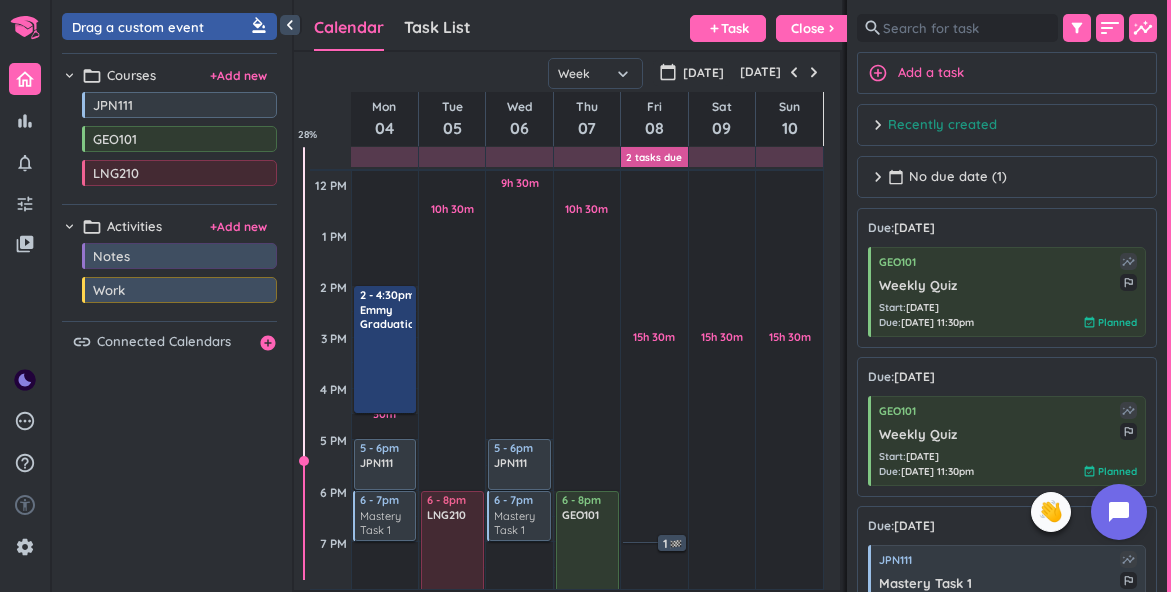 click on "chevron_right Recently created done Mark all complete" at bounding box center (1007, 130) 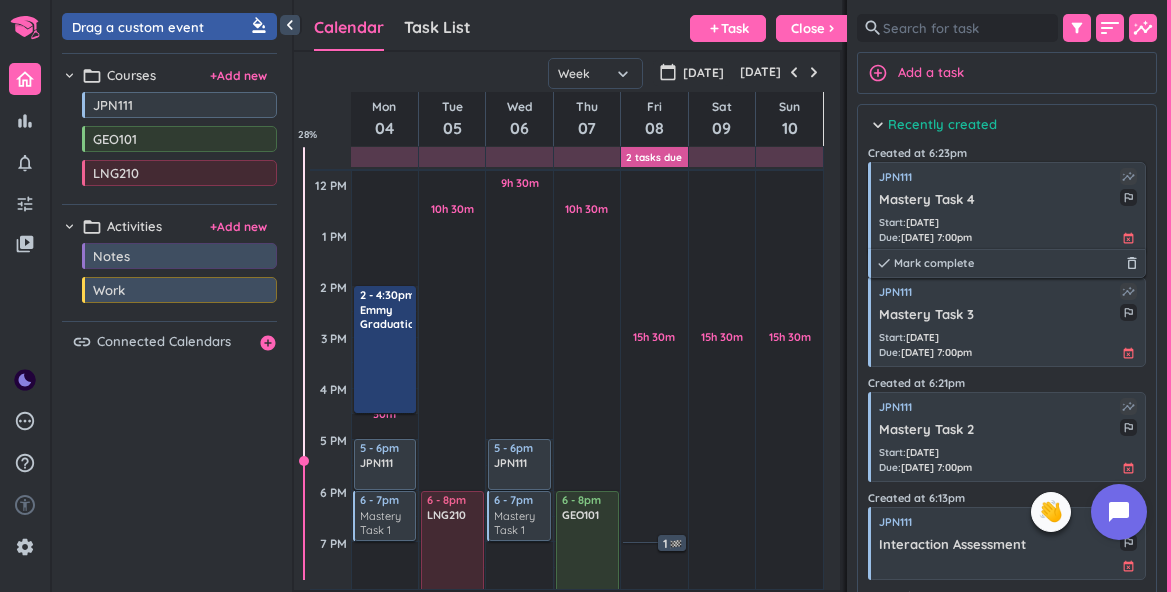 click on "JPN111 insights Mastery Task 4 outlined_flag Start :  [DATE] Due :  [DATE] 7:00pm event_busy done Mark complete delete_outline" at bounding box center [1007, 207] 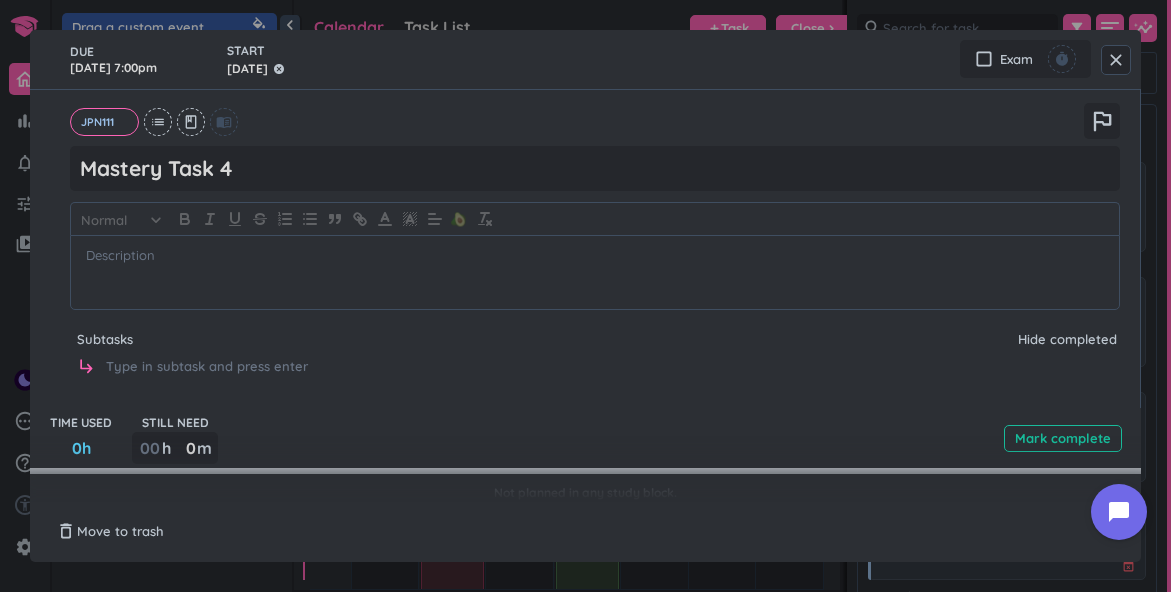 click on "[DATE]" at bounding box center [247, 69] 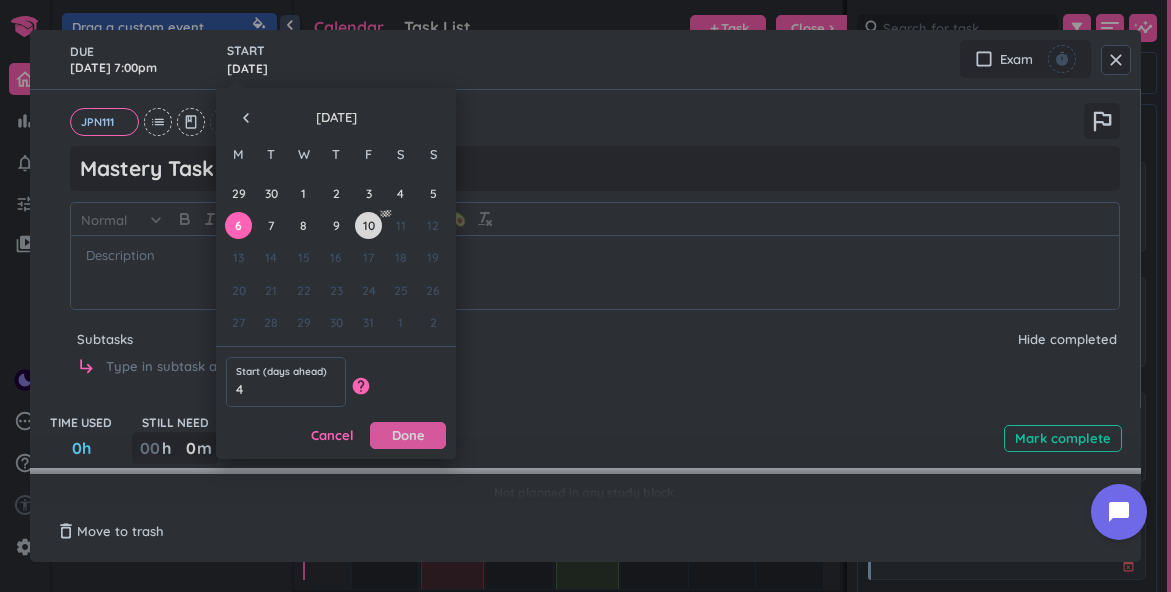 click on "Done" at bounding box center [408, 435] 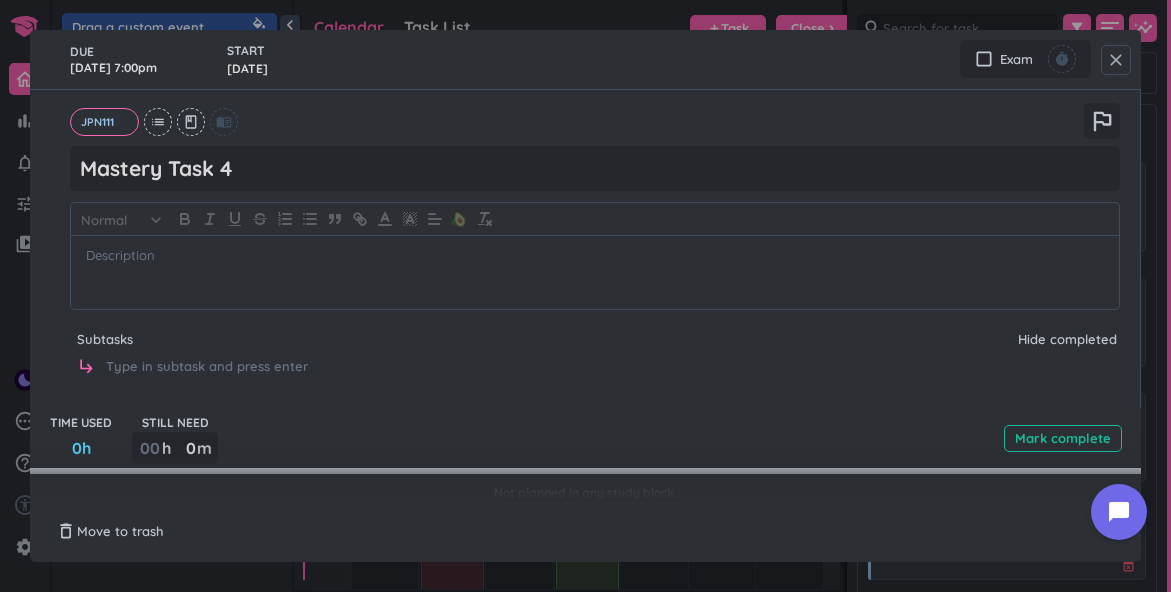 click on "close" at bounding box center (1116, 60) 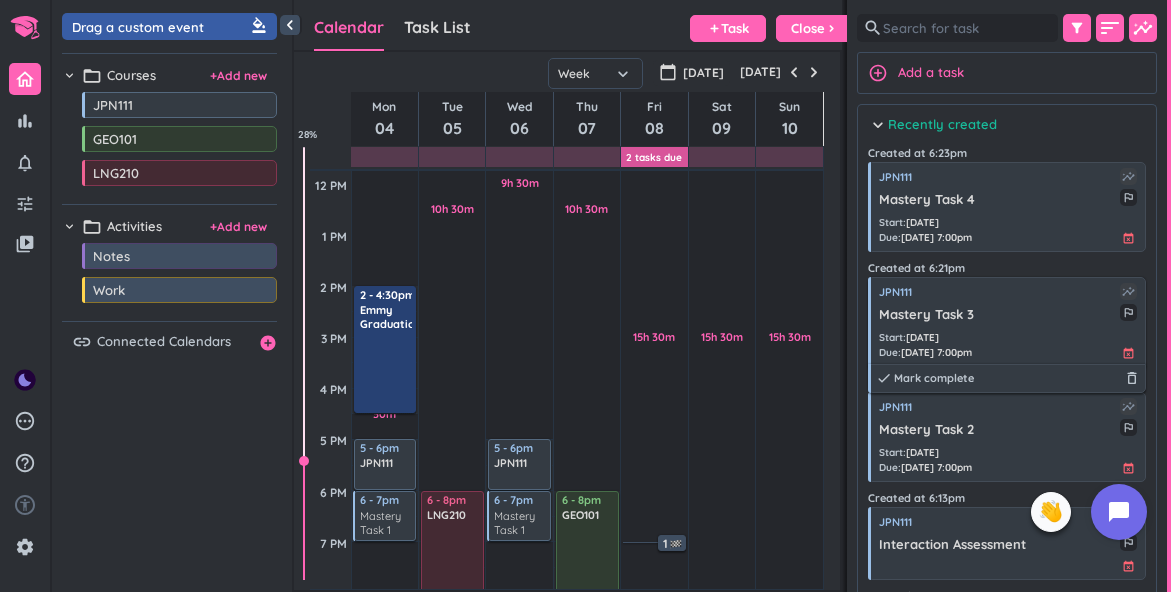 click on "JPN111 insights Mastery Task 3 outlined_flag Start :  [DATE] Due :  [DATE] 7:00pm event_busy done Mark complete delete_outline" at bounding box center (1007, 322) 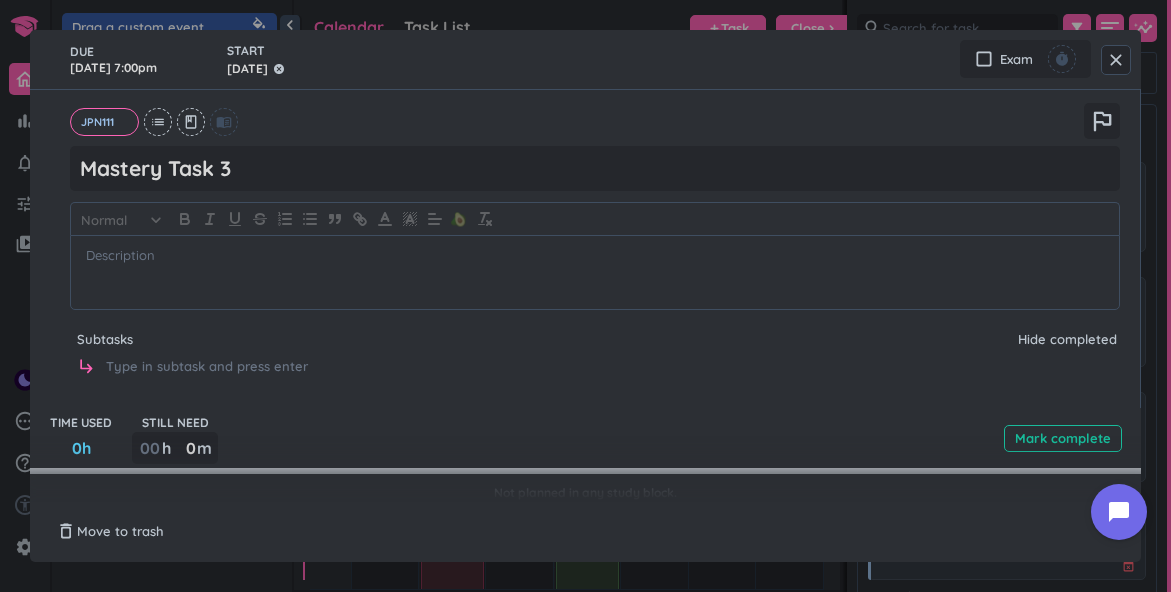 click on "[DATE]" at bounding box center [247, 69] 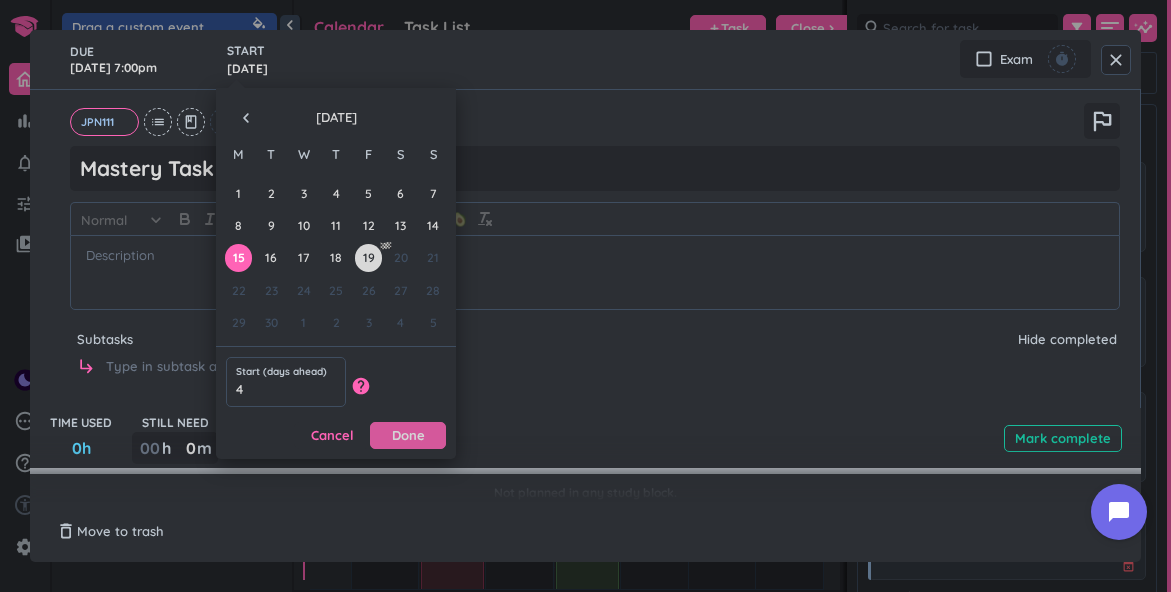click on "Done" at bounding box center (408, 435) 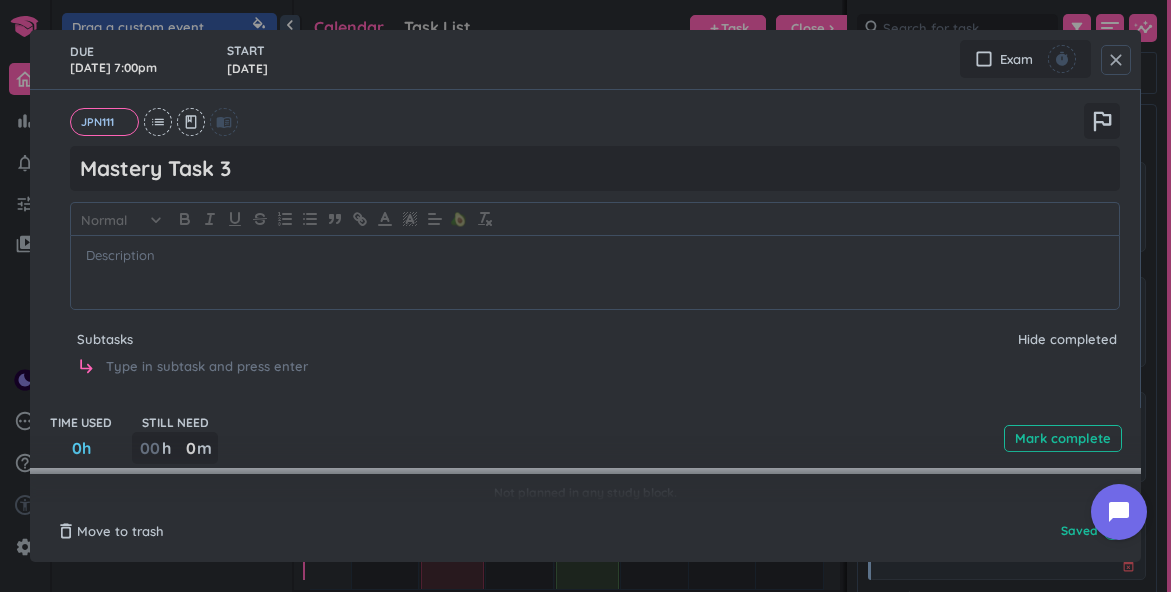 click on "close" at bounding box center [1116, 60] 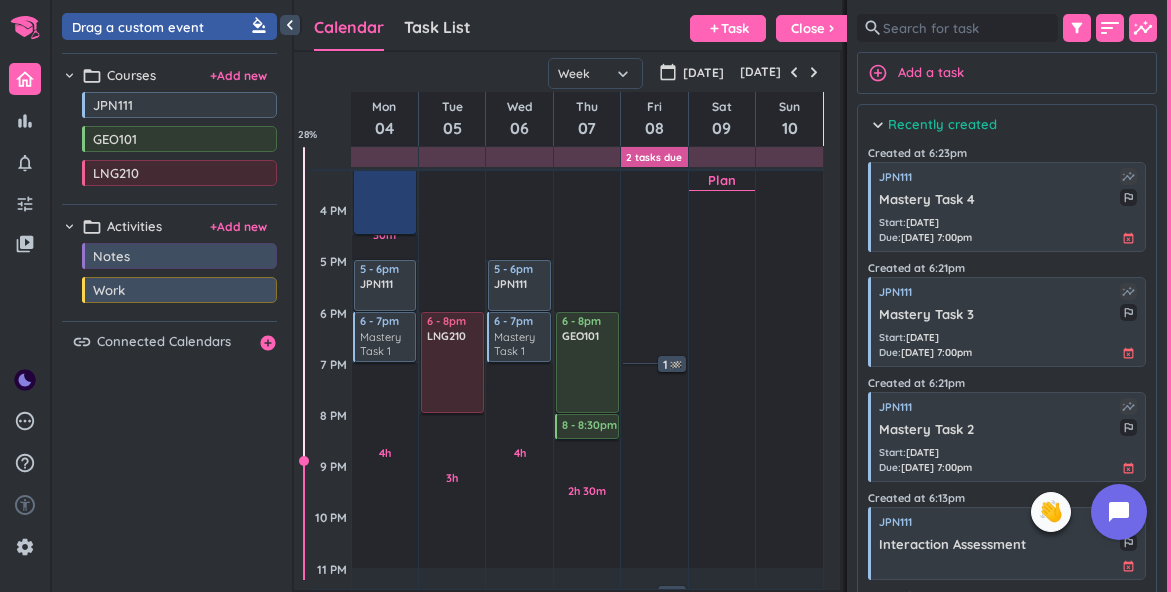scroll, scrollTop: 580, scrollLeft: 0, axis: vertical 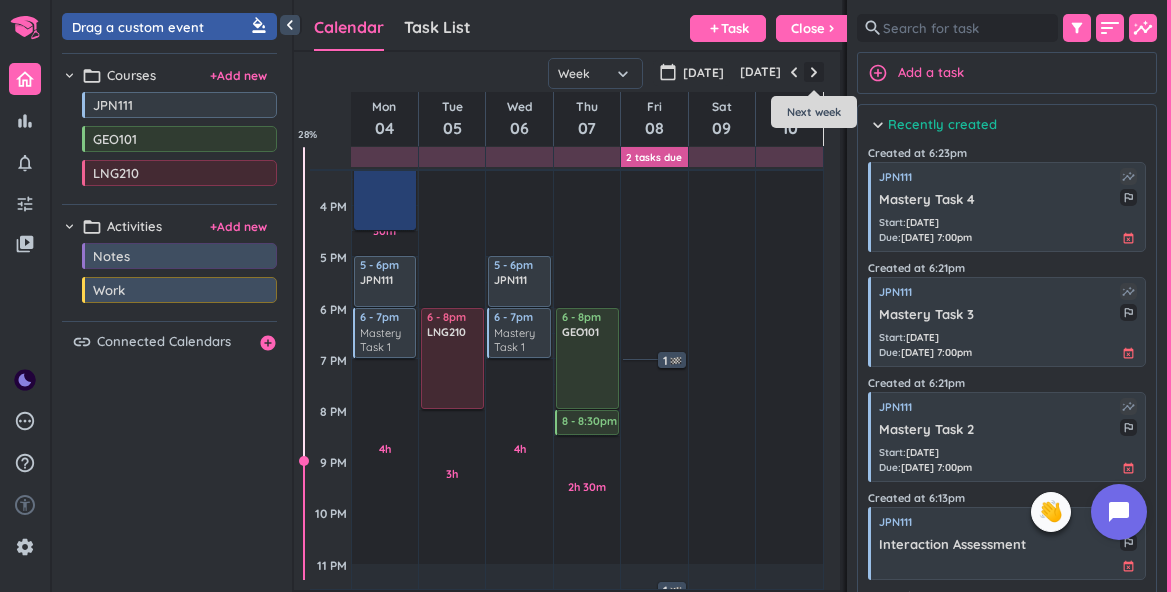 click at bounding box center [814, 72] 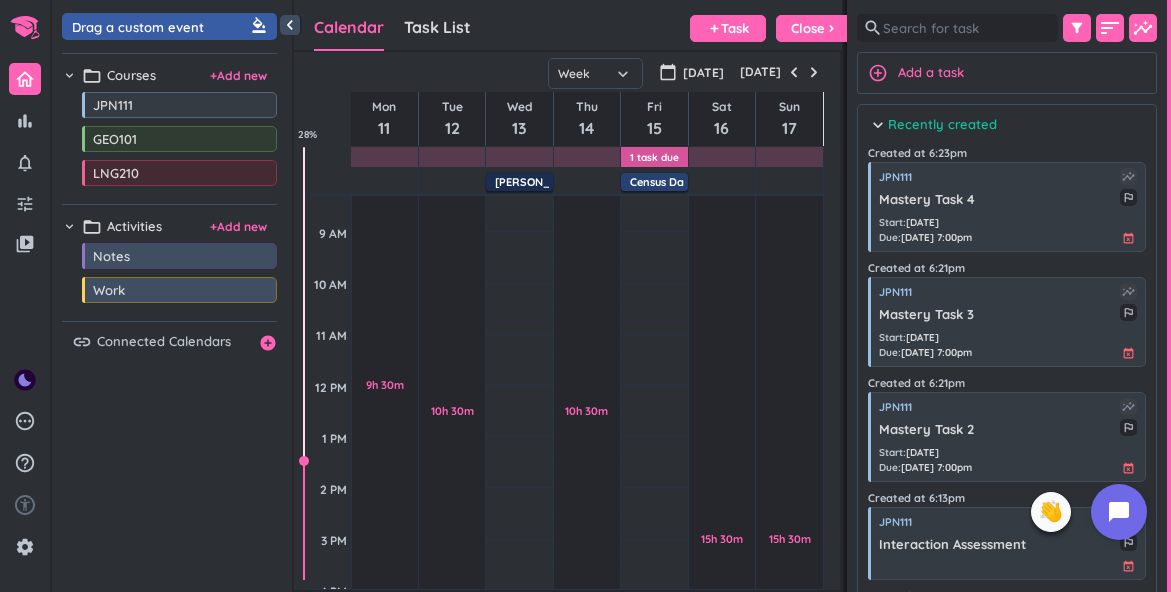 scroll, scrollTop: 270, scrollLeft: 0, axis: vertical 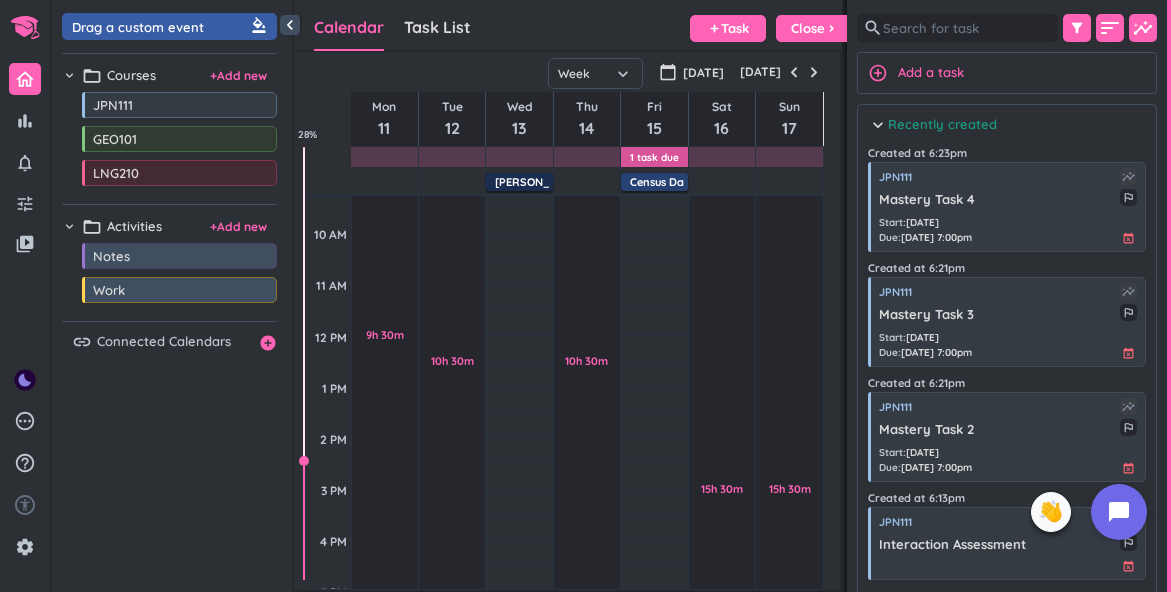 click on "Recently created" at bounding box center [942, 125] 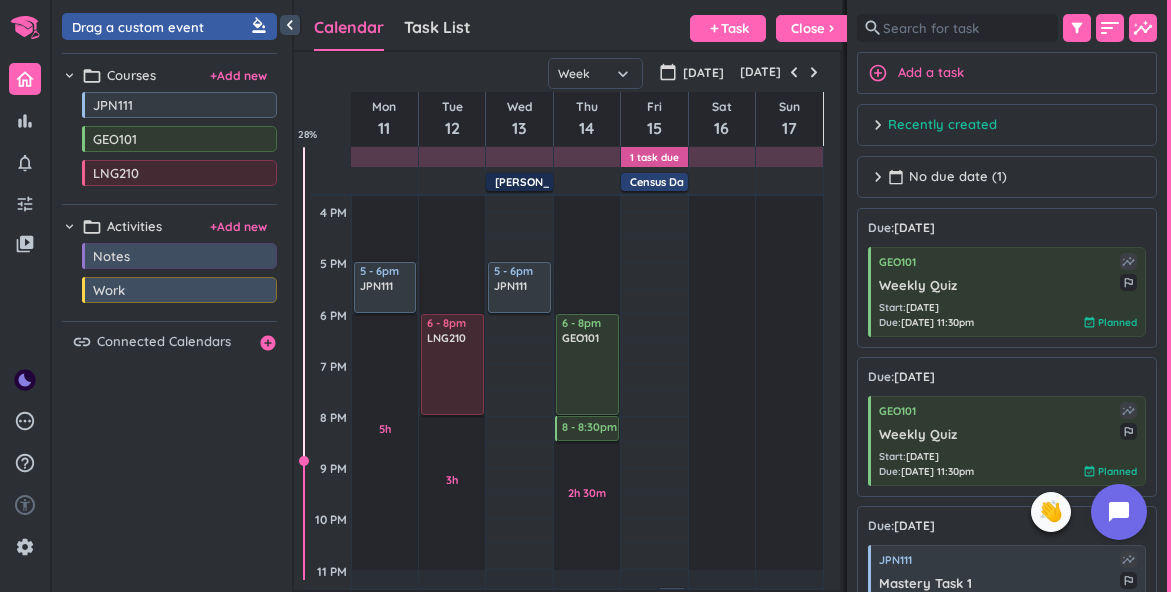 scroll, scrollTop: 603, scrollLeft: 0, axis: vertical 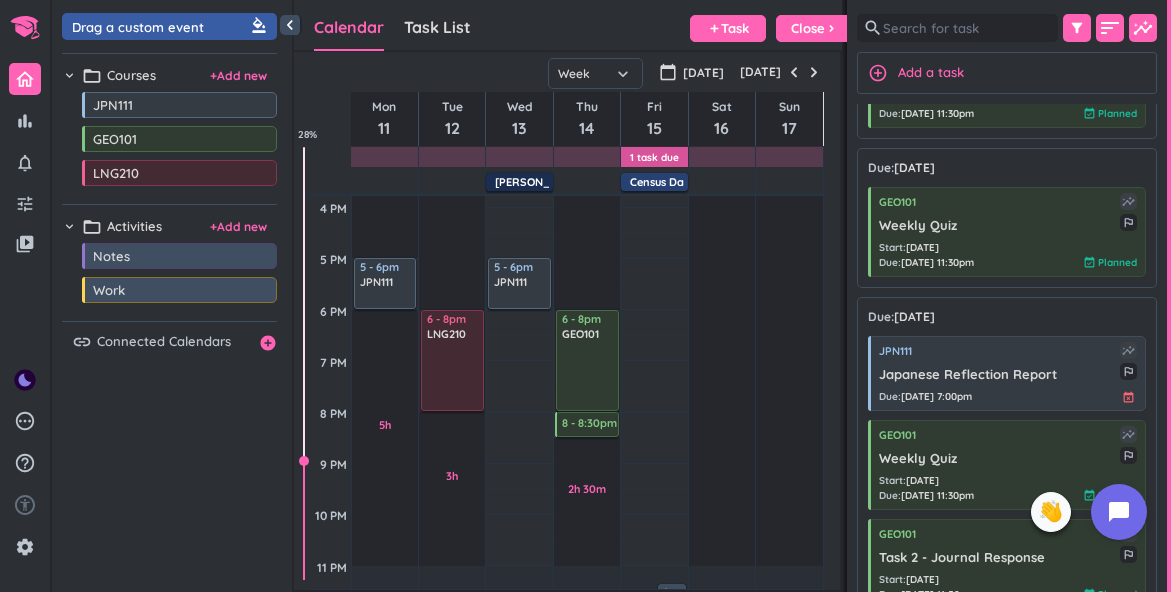 click on "SHOVEL [DATE] - [DATE] Week Month Next 7 days keyboard_arrow_down Week keyboard_arrow_down calendar_today [DATE] [DATE] Mon 11 Tue 12 Wed 13 Thu 14 Fri 15 Sat 16 Sun 17 Emmy's 22nd + Austins 5th Birthday delete_outline Census Date delete_outline 4 AM 5 AM 6 AM 7 AM 8 AM 9 AM 10 AM 11 AM 12 PM 1 PM 2 PM 3 PM 4 PM 5 PM 6 PM 7 PM 8 PM 9 PM 10 PM 11 PM 12 AM 1 AM 2 AM 3 AM 9h 30m Past due Plan 5h  Past due Plan Adjust Awake Time Adjust Awake Time 5 - 6pm JPN111 delete_outline 10h 30m Past due Plan 3h  Past due Plan Adjust Awake Time Adjust Awake Time 6 - 8pm LNG210 delete_outline Adjust Awake Time Adjust Awake Time 5 - 6pm JPN111 delete_outline 10h 30m Past due Plan 2h 30m Past due Plan Adjust Awake Time Adjust Awake Time 6 - 8pm GEO101 delete_outline 8 - 8:30pm Weekly Quiz more_vert Adjust Awake Time Adjust Awake Time 1  15h 30m Past due Plan Adjust Awake Time Adjust Awake Time 15h 30m Past due Plan Adjust Awake Time Adjust Awake Time 28 %" at bounding box center [567, 321] 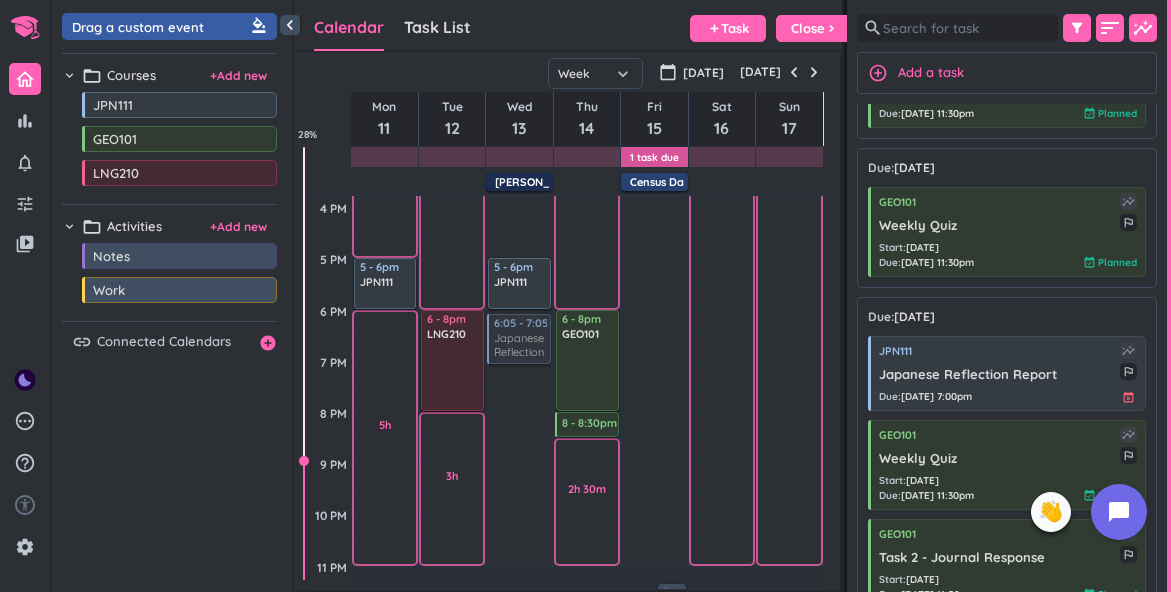 drag, startPoint x: 984, startPoint y: 387, endPoint x: 532, endPoint y: 314, distance: 457.85696 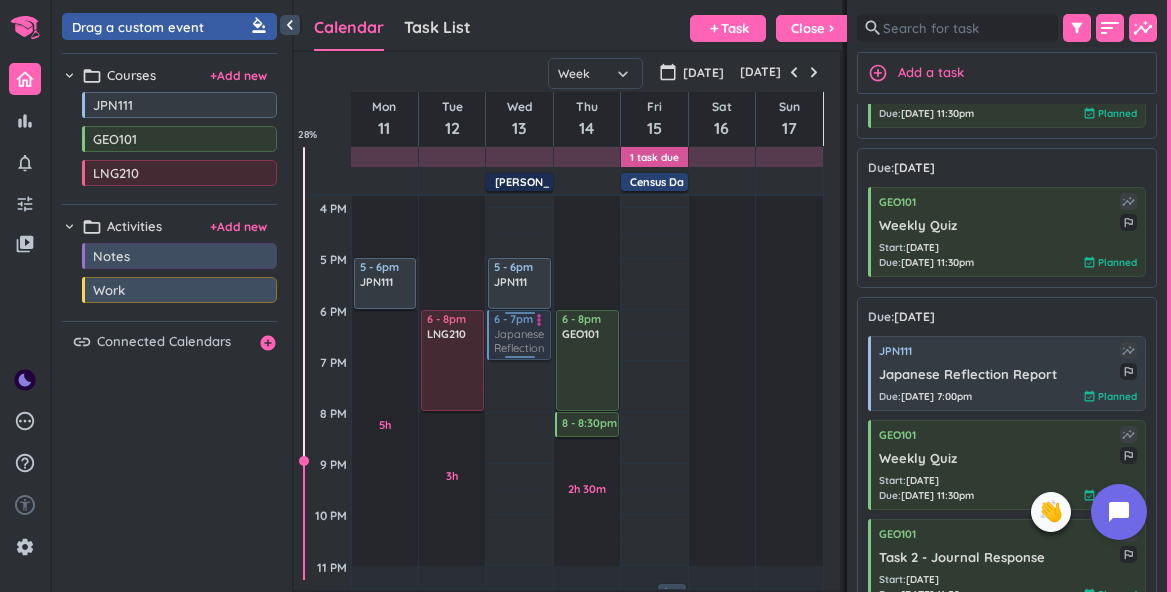 click on "Adjust Awake Time Adjust Awake Time 5 - 6pm JPN111 delete_outline 6:05 - 7:05pm JPN111 Japanese Reflection Report more_vert 6 - 7pm JPN111 Japanese Reflection Report more_vert" at bounding box center [519, 207] 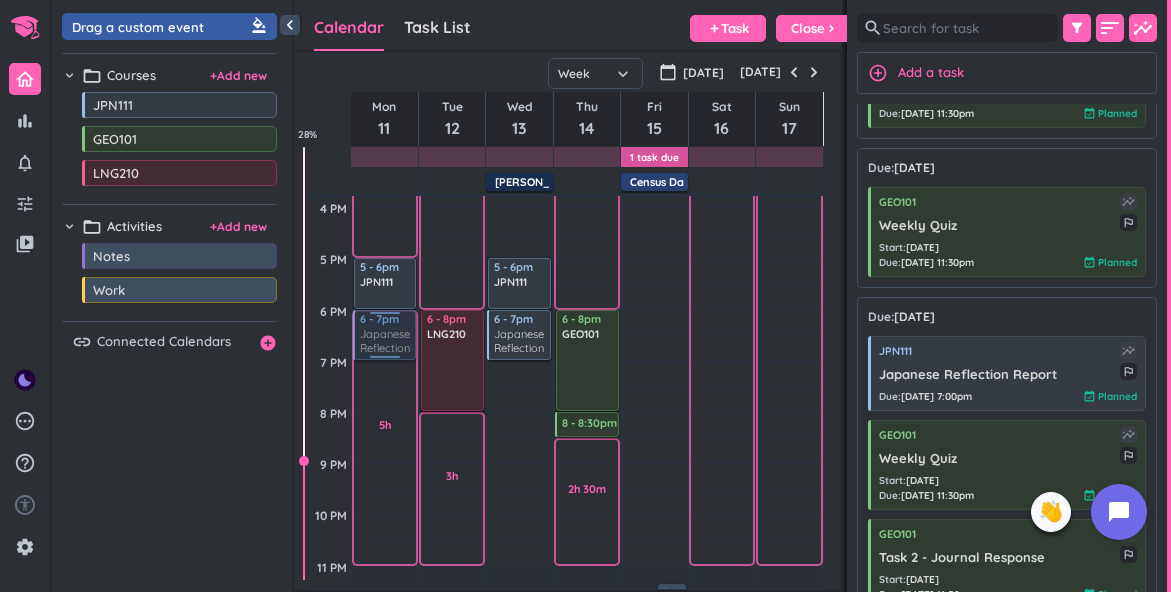 click on "chevron_left Drag a custom event format_color_fill chevron_right folder_open Courses   +  Add new drag_indicator JPN111 more_horiz drag_indicator GEO101 more_horiz drag_indicator LNG210 more_horiz chevron_right folder_open Activities   +  Add new drag_indicator Notes more_horiz drag_indicator Work more_horiz link Connected Calendars add_circle Calendar Task List Calendar keyboard_arrow_down add Task Close chevron_right 1   Task   Due SHOVEL [DATE] - [DATE] Week Month Next 7 days keyboard_arrow_down Week keyboard_arrow_down calendar_today [DATE] [DATE] Mon 11 Tue 12 Wed 13 Thu 14 Fri 15 Sat 16 Sun 17 Emmy's 22nd + Austins 5th Birthday delete_outline Census Date delete_outline 4 AM 5 AM 6 AM 7 AM 8 AM 9 AM 10 AM 11 AM 12 PM 1 PM 2 PM 3 PM 4 PM 5 PM 6 PM 7 PM 8 PM 9 PM 10 PM 11 PM 12 AM 1 AM 2 AM 3 AM 9h 30m Past due Plan 5h  Past due Plan Adjust Awake Time Adjust Awake Time 5 - 6pm JPN111 delete_outline 6 - 7pm JPN111 Japanese Reflection Report more_vert 10h 30m Past due Plan 3h  Past due Plan 6 - 8pm 1" at bounding box center [611, 296] 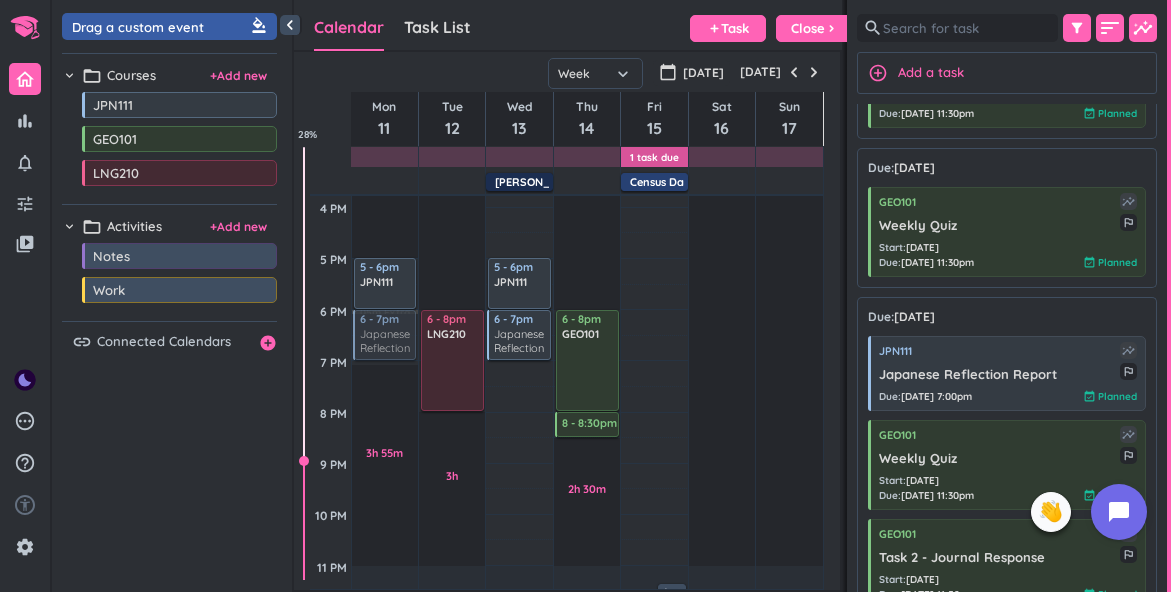 click on "9h 30m Past due Plan 3h 55m Past due Plan 05m Extra Adjust Awake Time Adjust Awake Time 5 - 6pm JPN111 delete_outline 6:05 - 7:05pm JPN111 Japanese Reflection Report more_vert 6 - 7pm JPN111 Japanese Reflection Report more_vert" at bounding box center (385, 207) 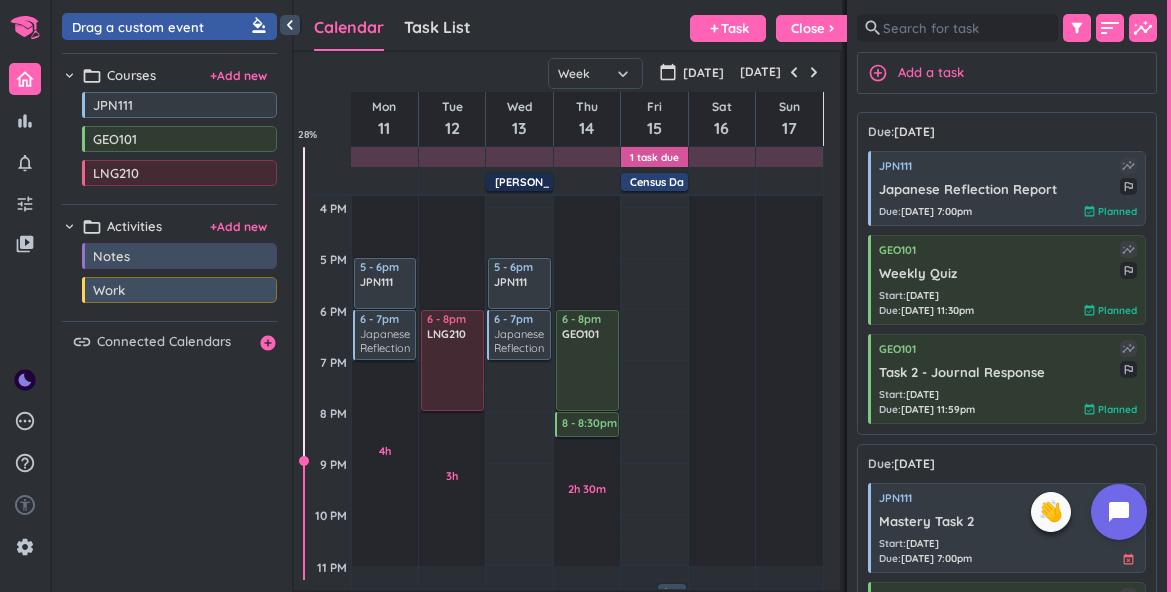 scroll, scrollTop: 774, scrollLeft: 0, axis: vertical 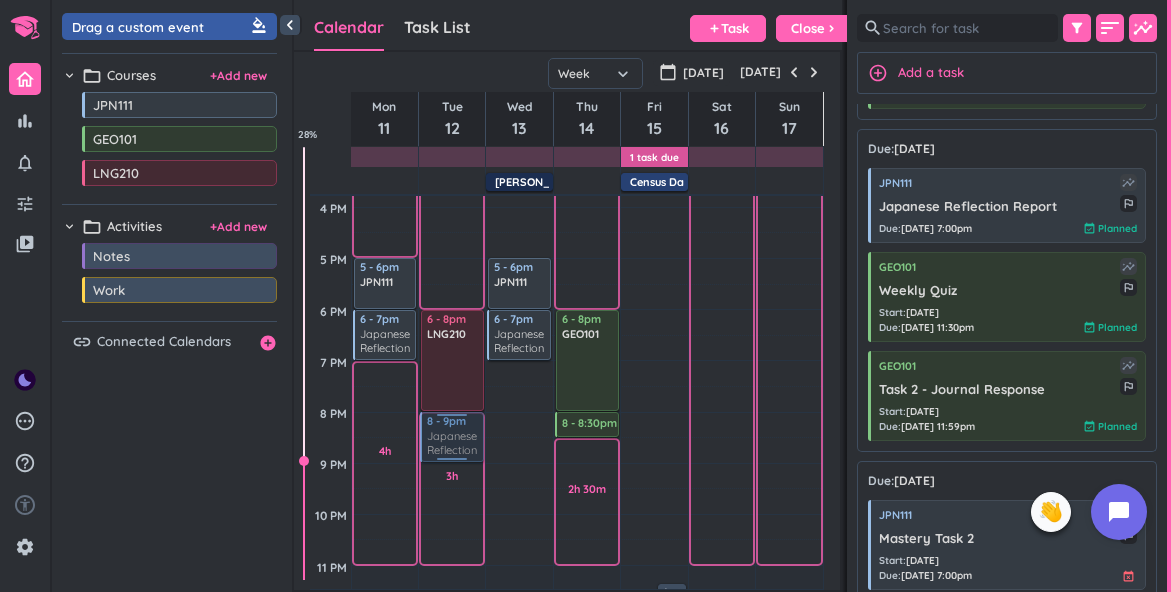 drag, startPoint x: 1027, startPoint y: 229, endPoint x: 468, endPoint y: 413, distance: 588.504 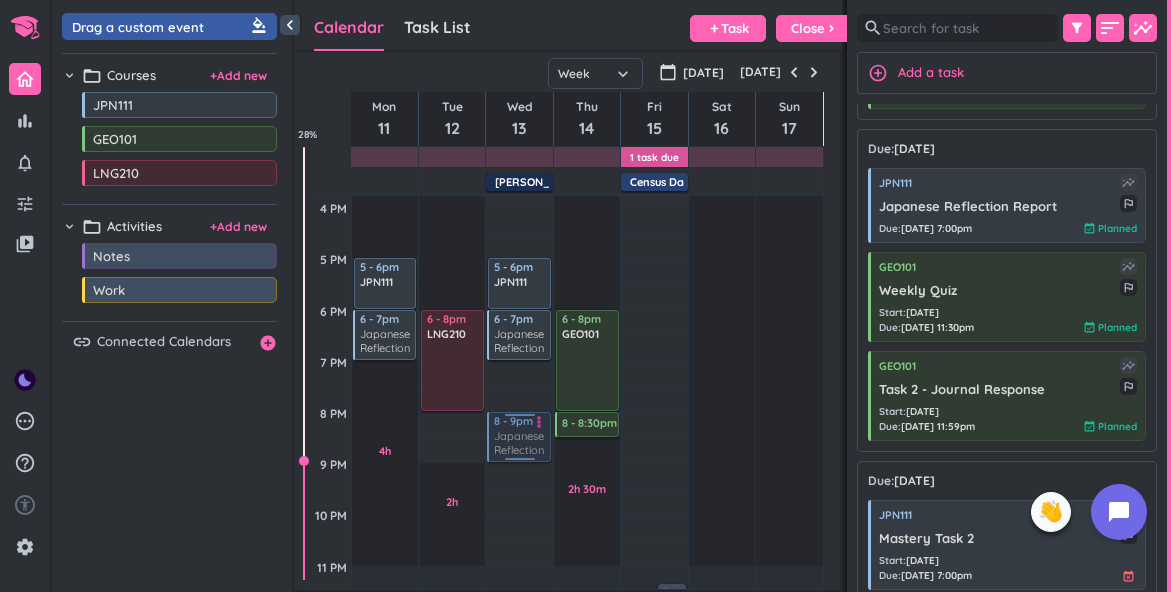 drag, startPoint x: 453, startPoint y: 434, endPoint x: 526, endPoint y: 445, distance: 73.82411 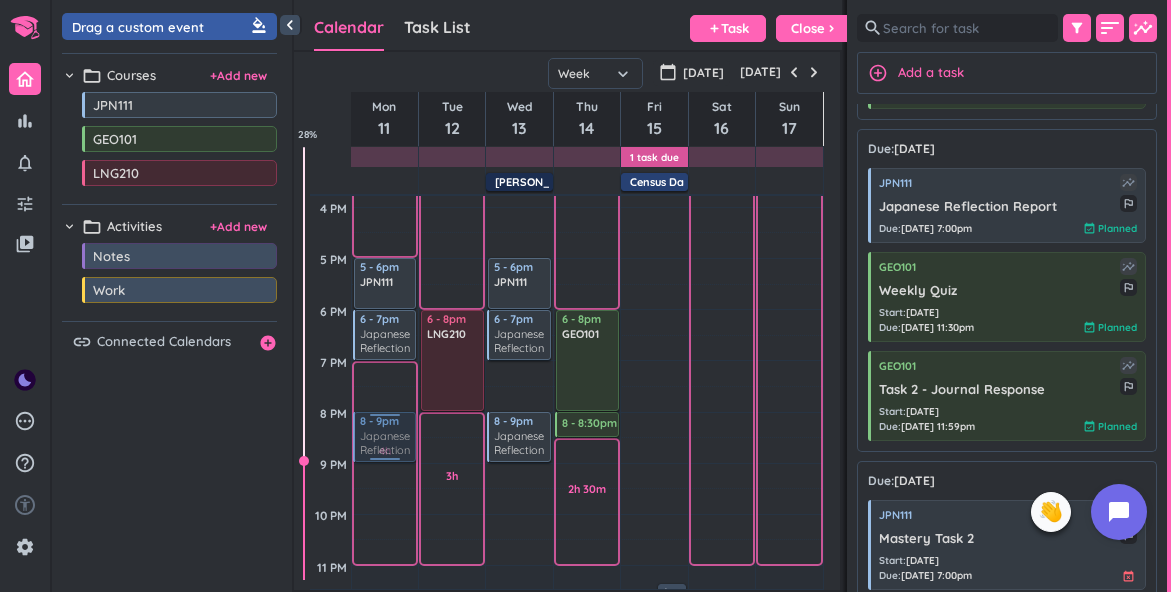 drag, startPoint x: 997, startPoint y: 222, endPoint x: 393, endPoint y: 414, distance: 633.7823 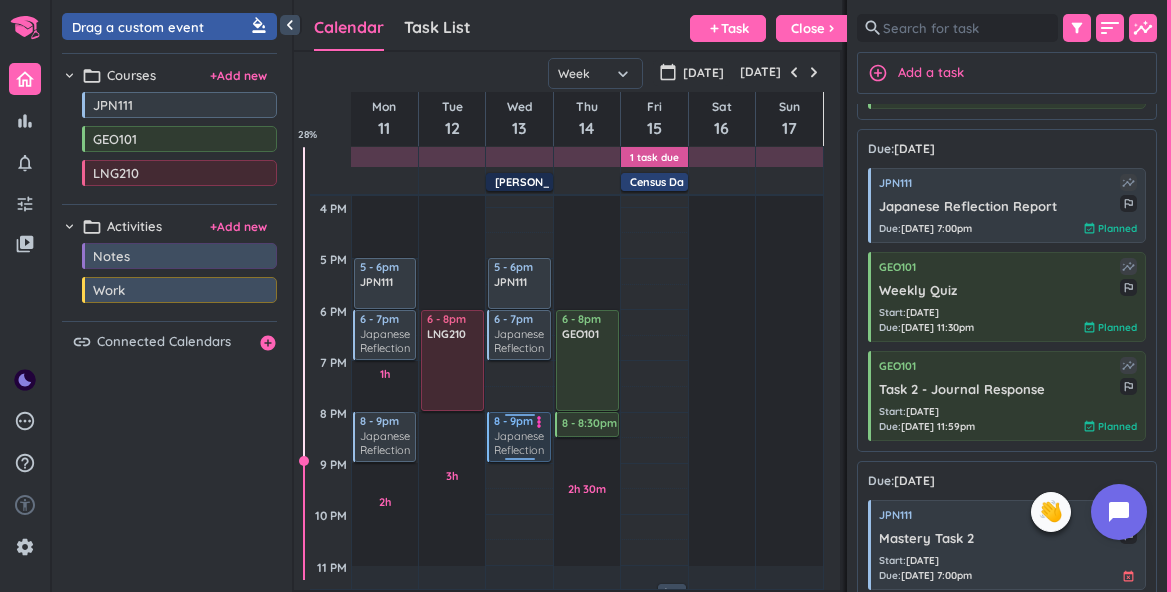 click on "more_vert" at bounding box center (539, 422) 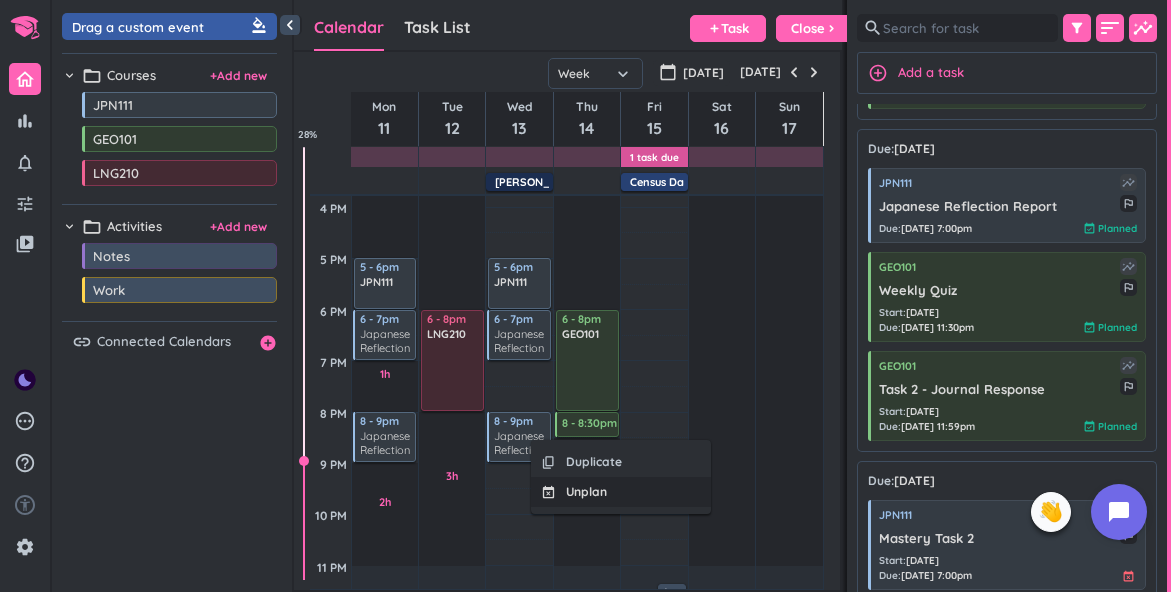 click on "Unplan" at bounding box center [586, 492] 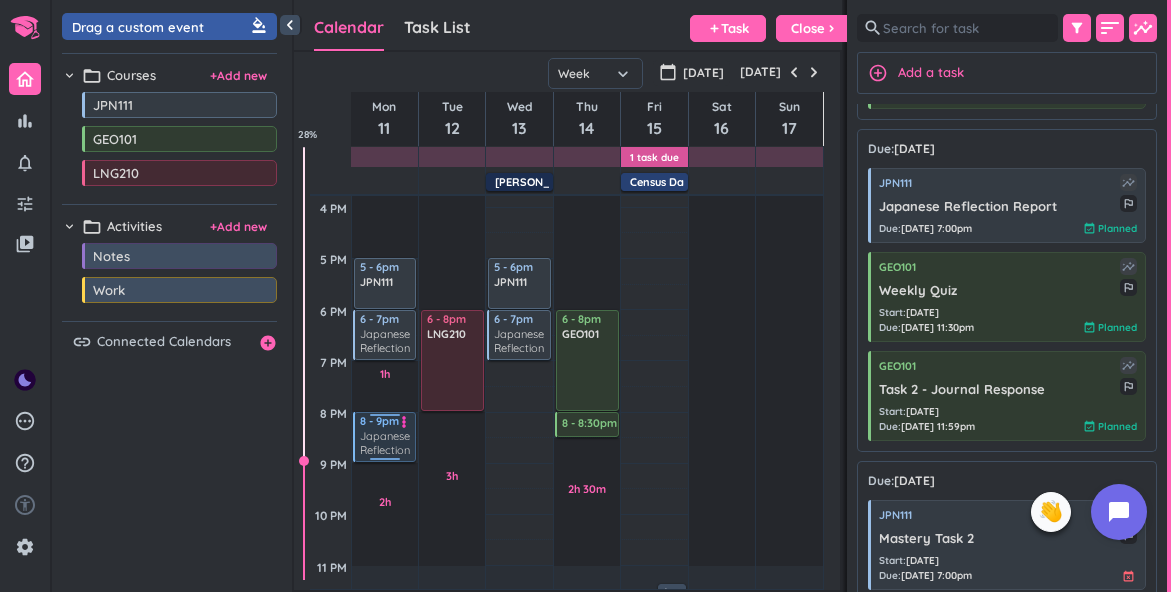 click on "more_vert" at bounding box center (404, 422) 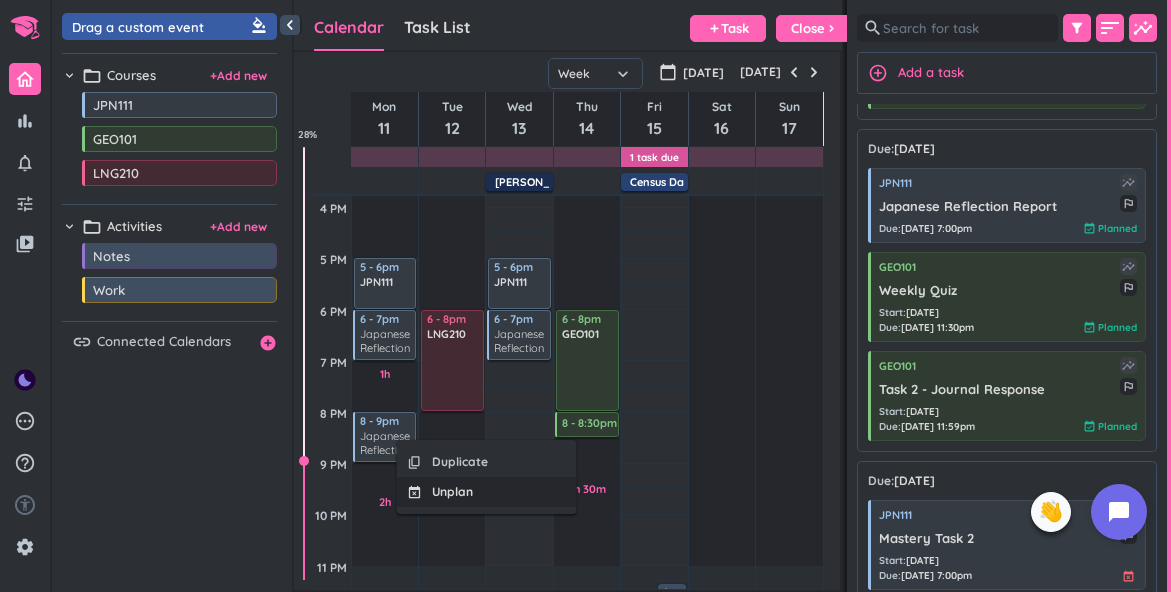 click on "Unplan" at bounding box center [452, 492] 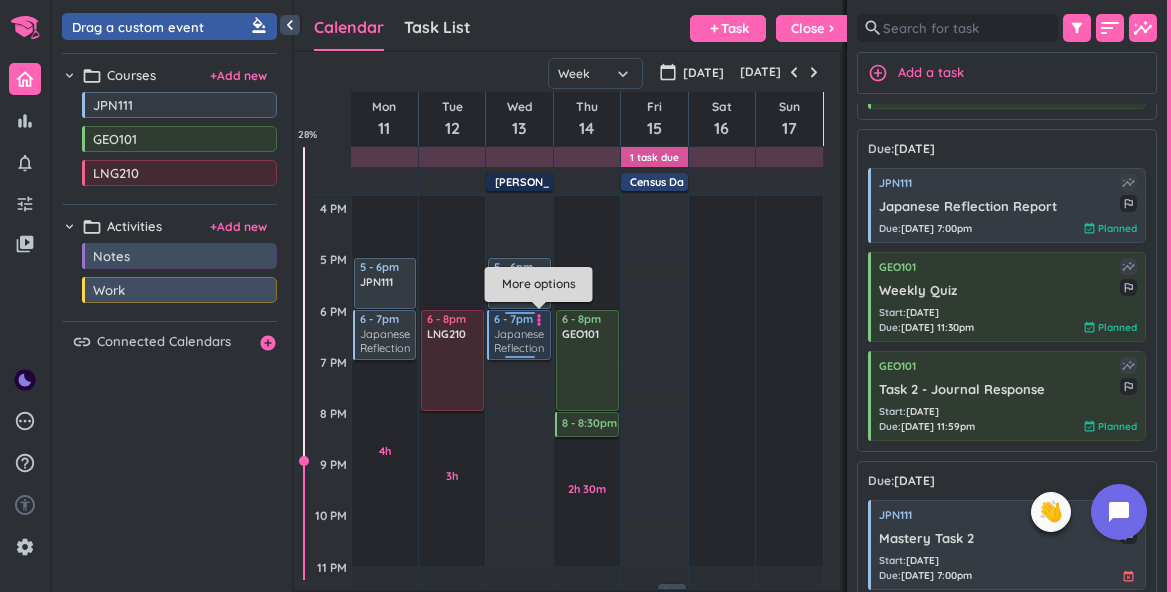 click on "more_vert" at bounding box center [539, 320] 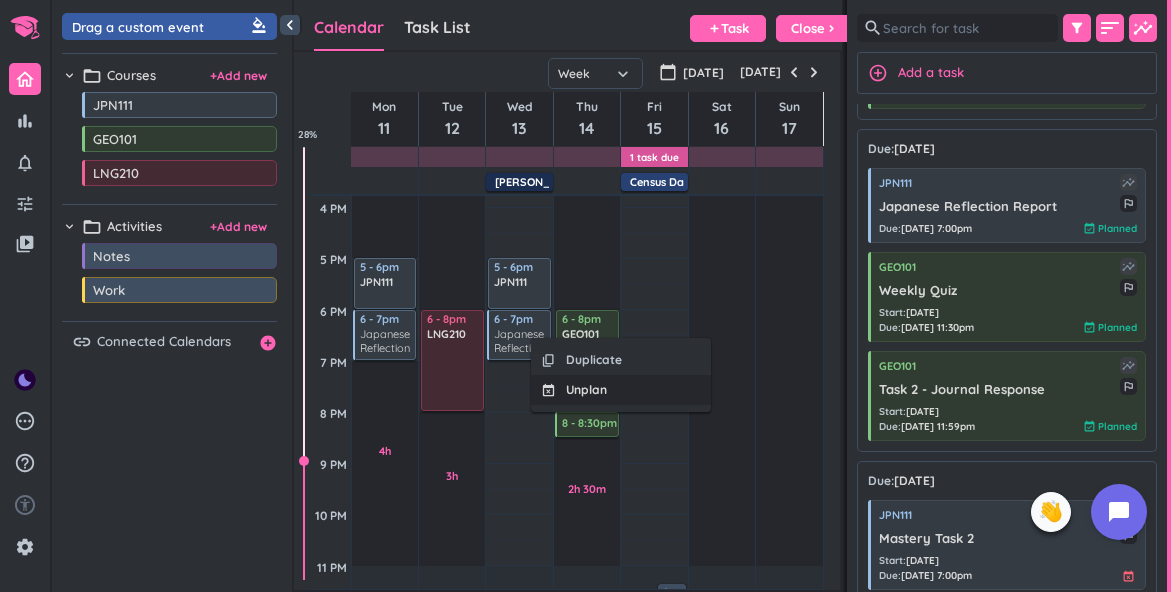 click on "event_busy Unplan" at bounding box center (621, 390) 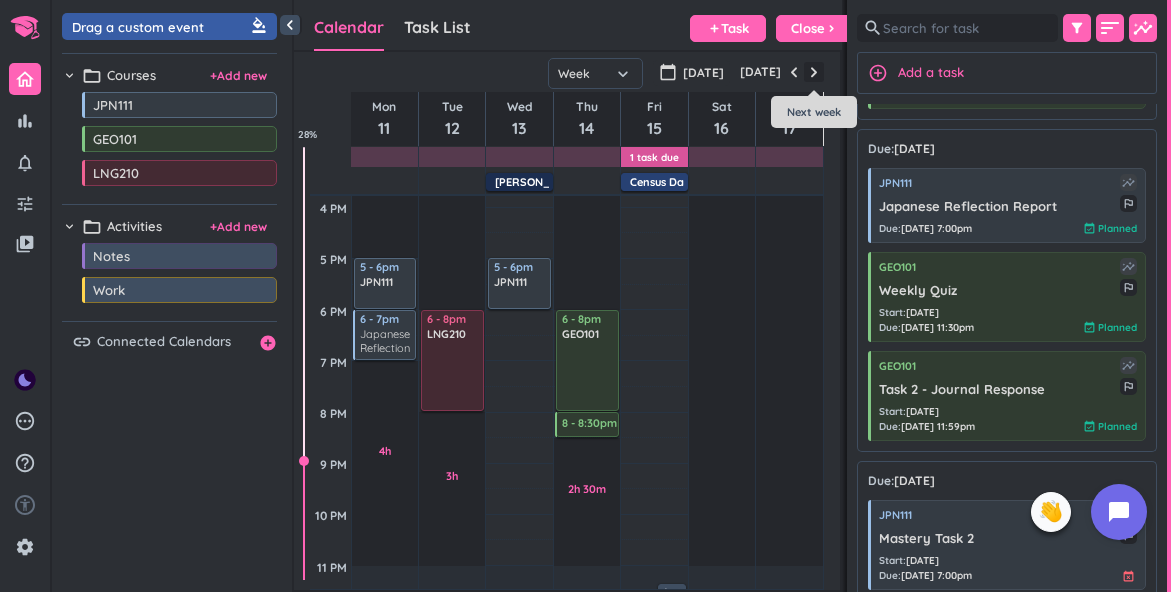click at bounding box center (814, 72) 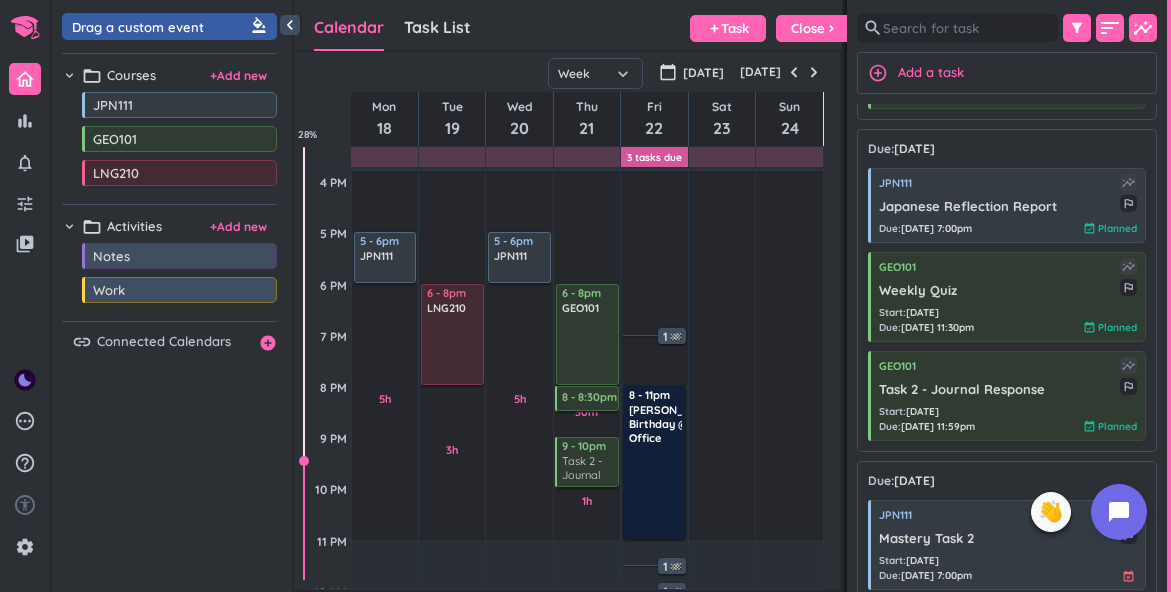 scroll, scrollTop: 666, scrollLeft: 0, axis: vertical 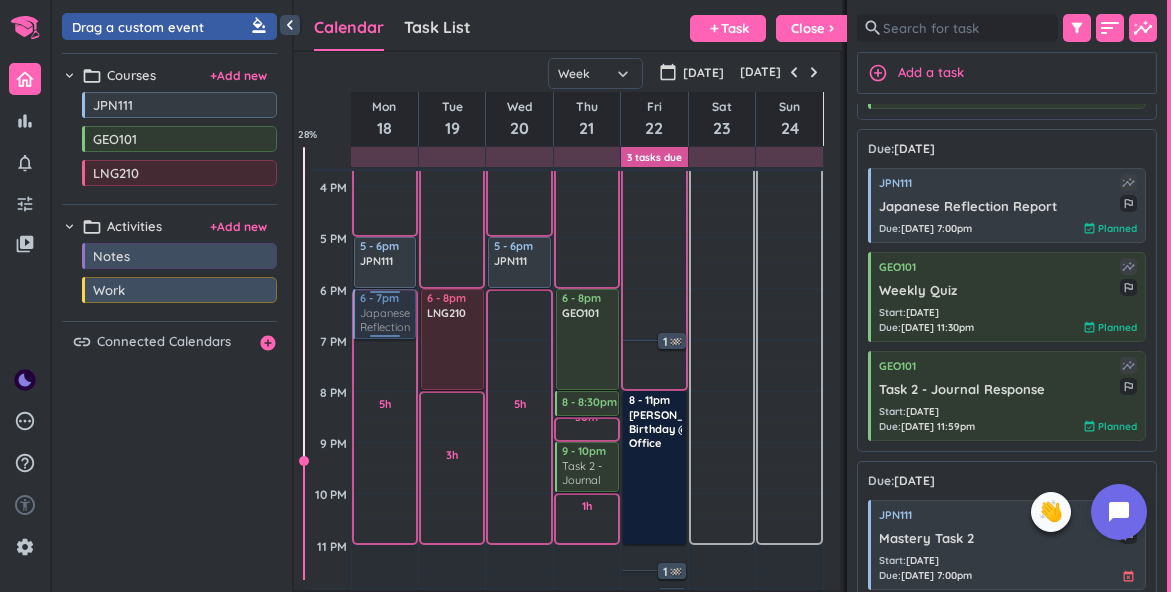 drag, startPoint x: 994, startPoint y: 213, endPoint x: 400, endPoint y: 290, distance: 598.97 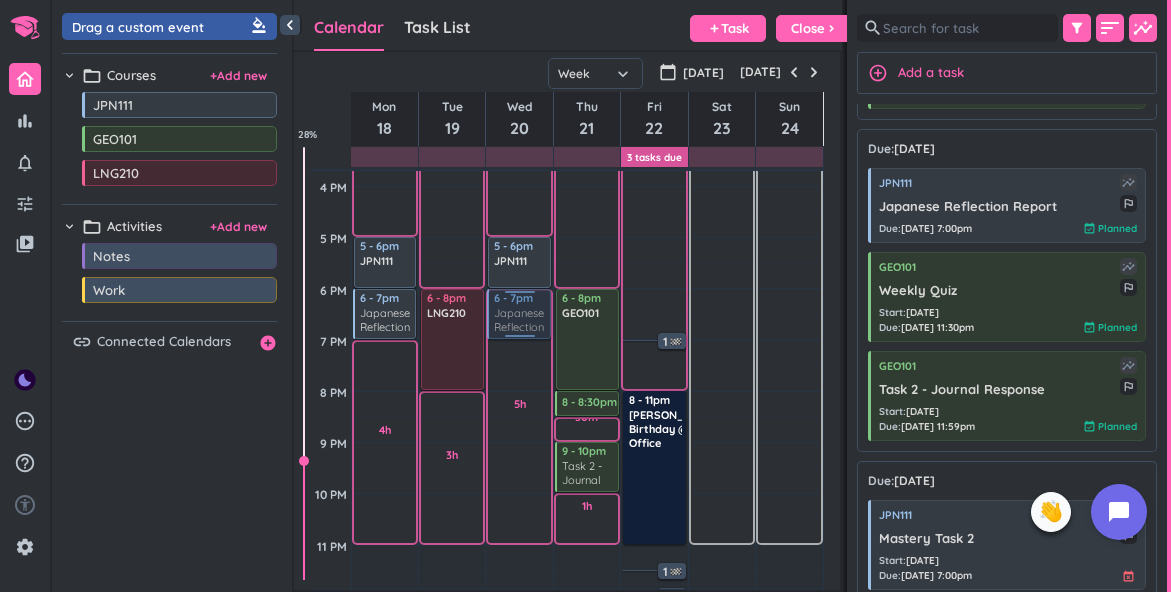 drag, startPoint x: 1030, startPoint y: 200, endPoint x: 526, endPoint y: 290, distance: 511.97266 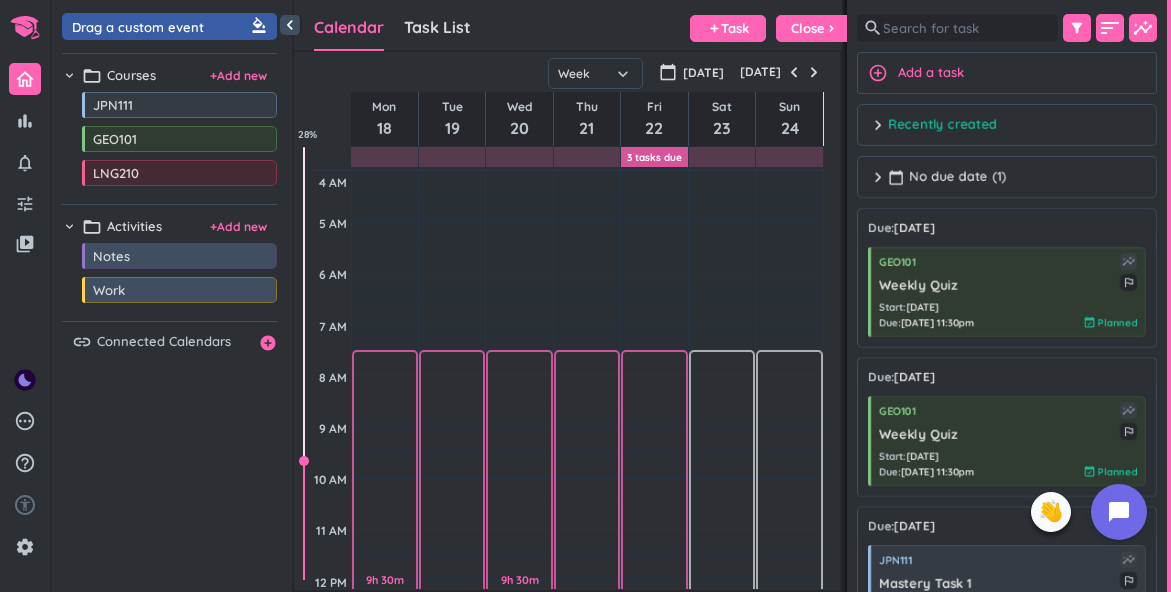 scroll, scrollTop: 0, scrollLeft: 0, axis: both 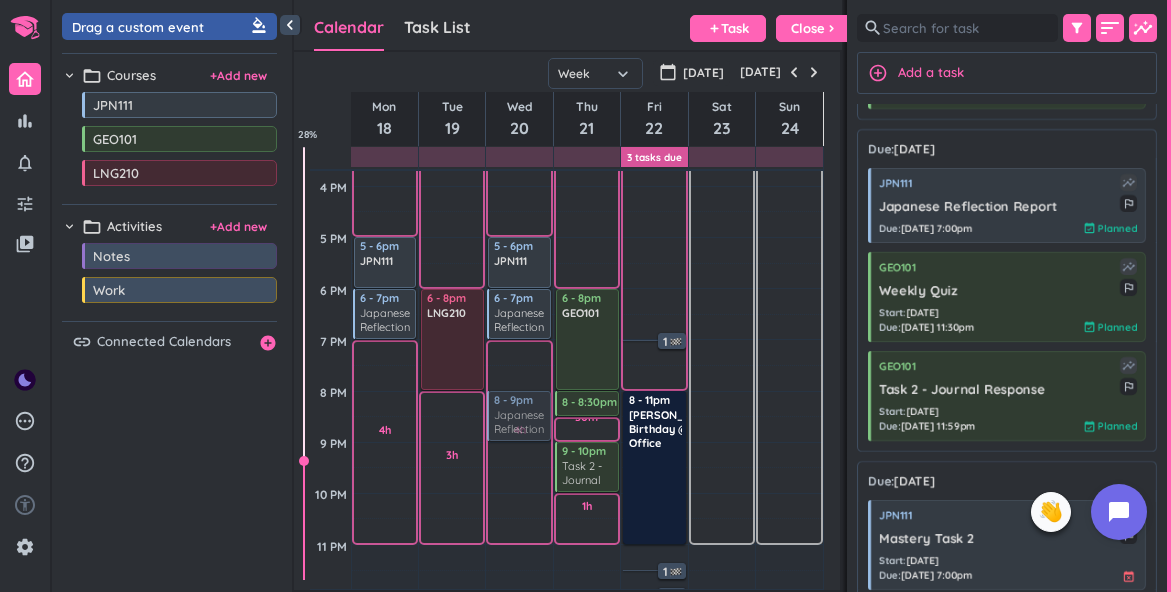 click on "chevron_left Drag a custom event format_color_fill chevron_right folder_open Courses   +  Add new drag_indicator JPN111 more_horiz drag_indicator GEO101 more_horiz drag_indicator LNG210 more_horiz chevron_right folder_open Activities   +  Add new drag_indicator Notes more_horiz drag_indicator Work more_horiz link Connected Calendars add_circle Calendar Task List Calendar keyboard_arrow_down add Task Close chevron_right 3   Tasks   Due SHOVEL [DATE] - [DATE] Week Month Next 7 days keyboard_arrow_down Week keyboard_arrow_down calendar_today [DATE] [DATE] Mon 18 Tue 19 Wed 20 Thu 21 Fri 22 Sat 23 Sun 24 4 AM 5 AM 6 AM 7 AM 8 AM 9 AM 10 AM 11 AM 12 PM 1 PM 2 PM 3 PM 4 PM 5 PM 6 PM 7 PM 8 PM 9 PM 10 PM 11 PM 12 AM 1 AM 2 AM 3 AM 9h 30m Past due Plan 4h  Past due Plan Adjust Awake Time Adjust Awake Time 5 - 6pm JPN111 delete_outline 6 - 7pm JPN111 Japanese Reflection Report more_vert 10h 30m Past due Plan 3h  Past due Plan Adjust Awake Time Adjust Awake Time 6 - 8pm LNG210 delete_outline 9h 30m Past due Plan" at bounding box center (611, 296) 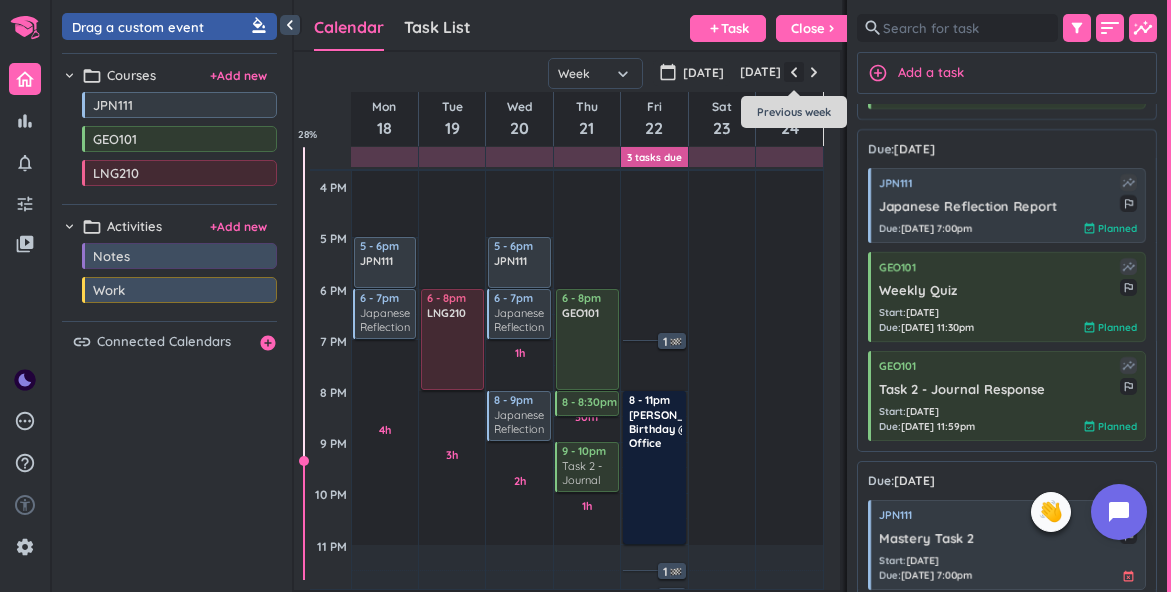 click at bounding box center (794, 72) 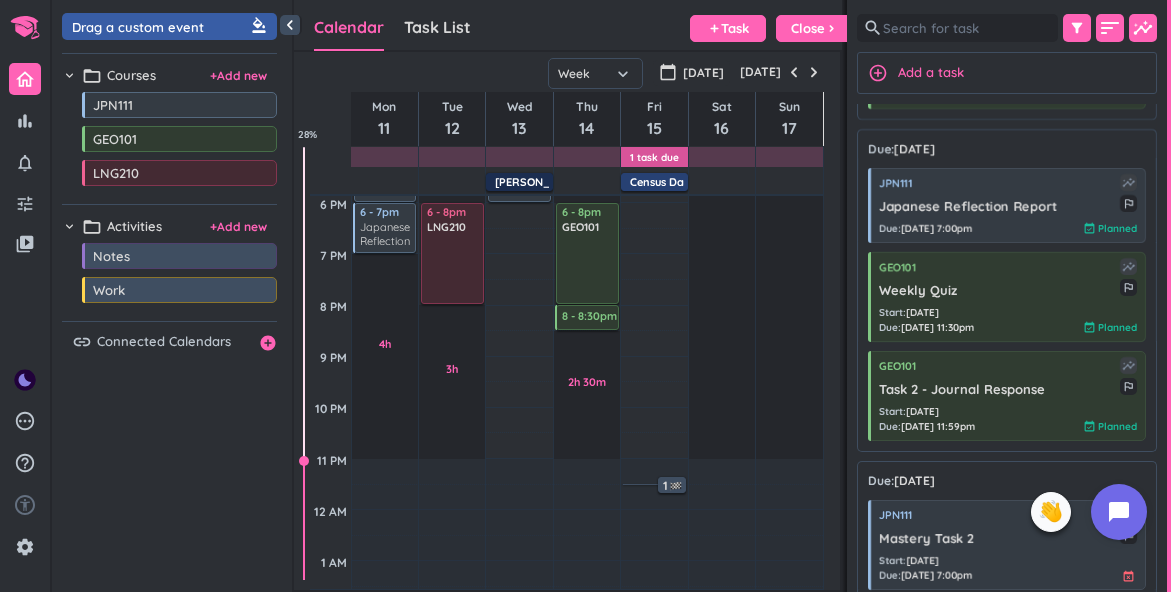 scroll, scrollTop: 671, scrollLeft: 0, axis: vertical 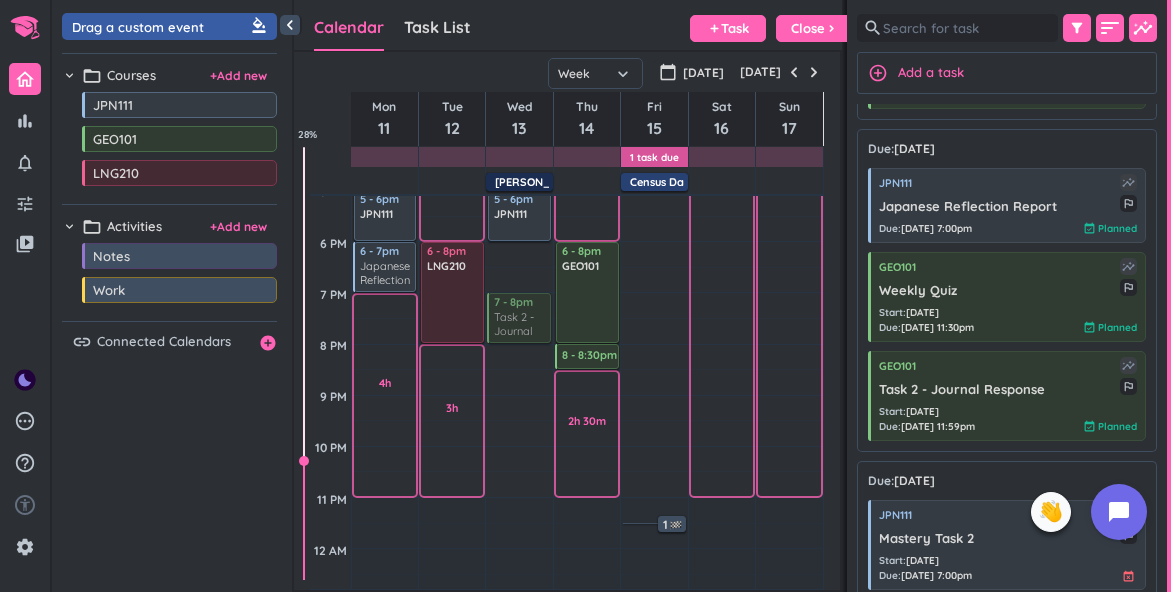 drag, startPoint x: 982, startPoint y: 403, endPoint x: 534, endPoint y: 297, distance: 460.36942 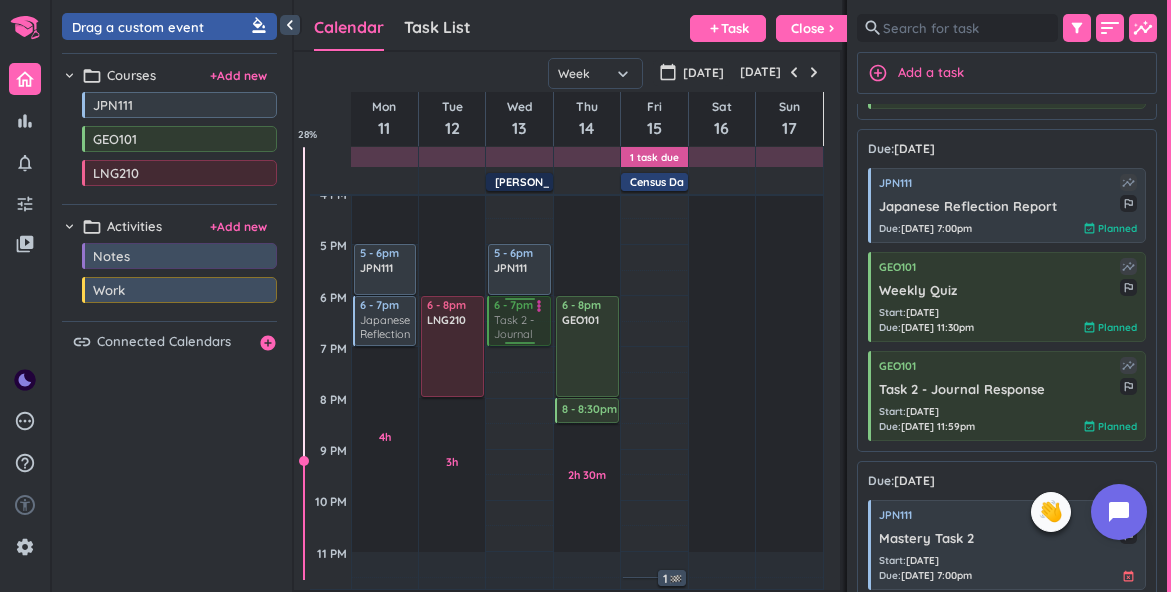 drag, startPoint x: 522, startPoint y: 377, endPoint x: 524, endPoint y: 320, distance: 57.035076 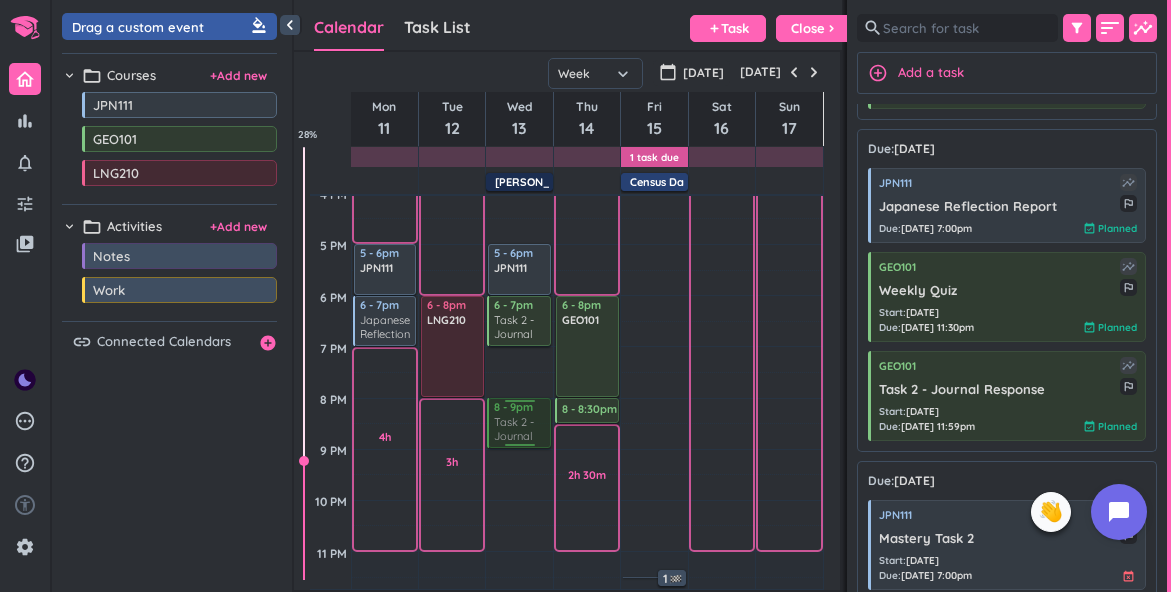 drag, startPoint x: 947, startPoint y: 399, endPoint x: 527, endPoint y: 401, distance: 420.00476 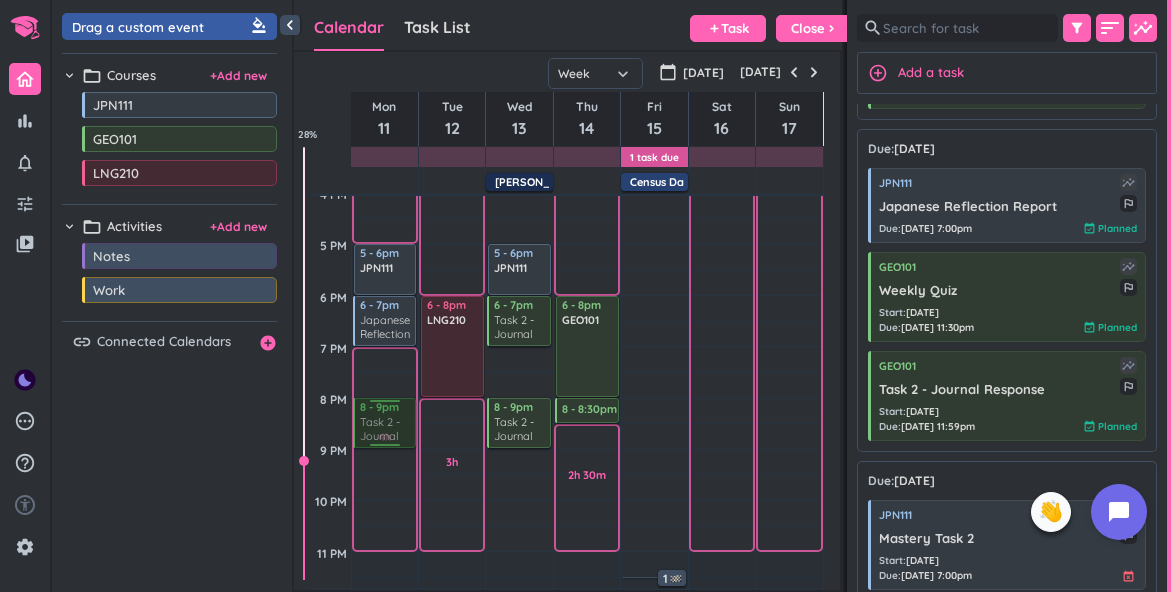drag, startPoint x: 952, startPoint y: 387, endPoint x: 383, endPoint y: 400, distance: 569.1485 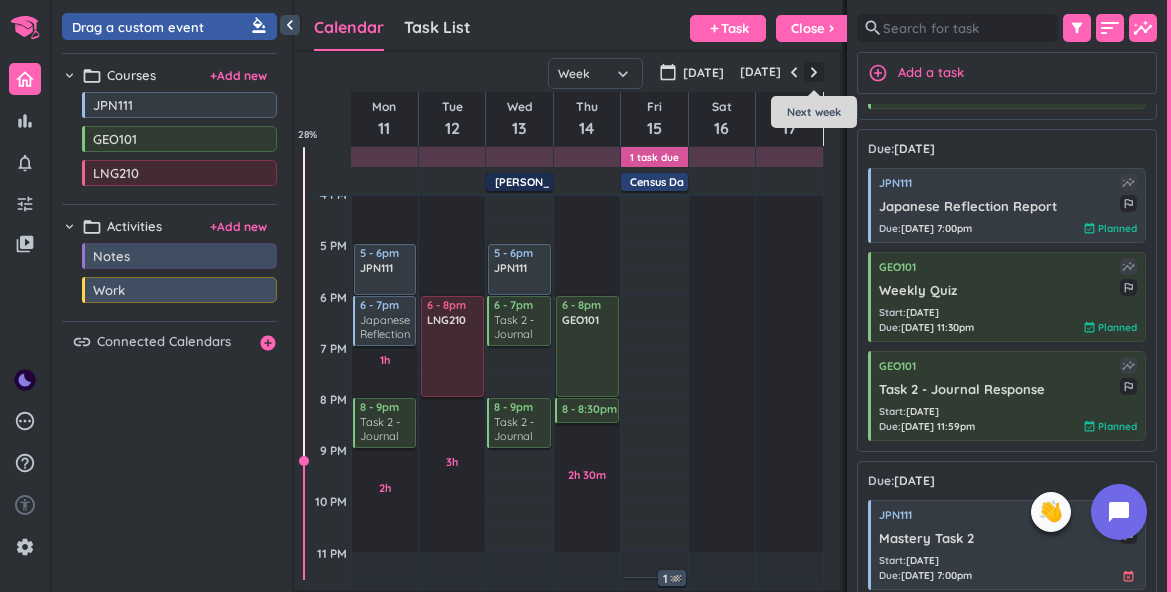 click at bounding box center [814, 72] 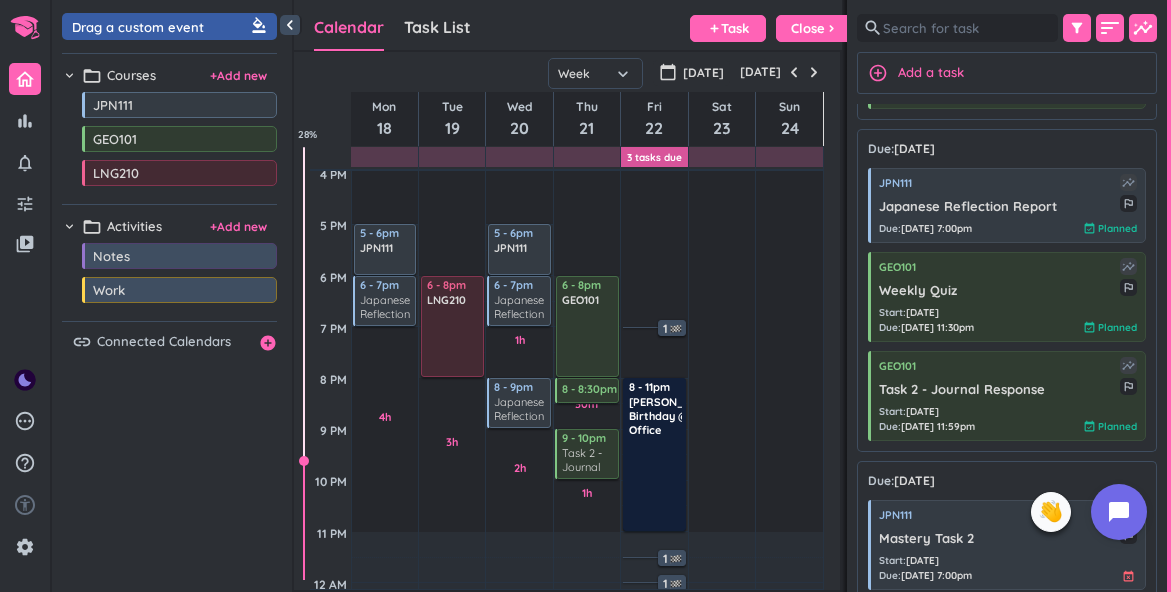 scroll, scrollTop: 607, scrollLeft: 0, axis: vertical 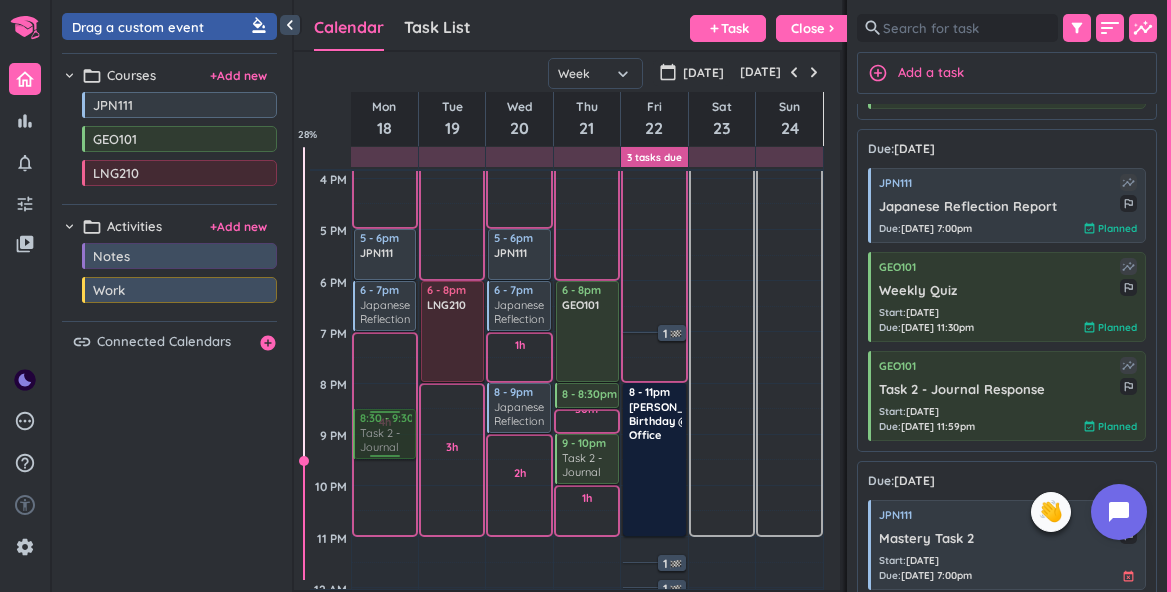drag, startPoint x: 942, startPoint y: 395, endPoint x: 403, endPoint y: 412, distance: 539.268 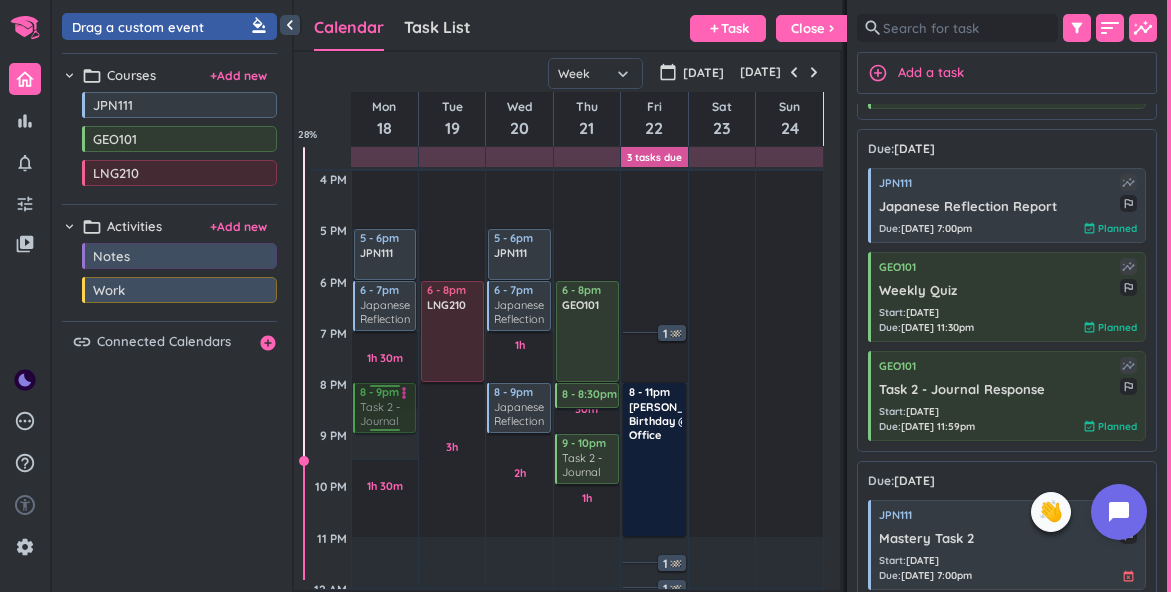 drag, startPoint x: 380, startPoint y: 427, endPoint x: 381, endPoint y: 407, distance: 20.024984 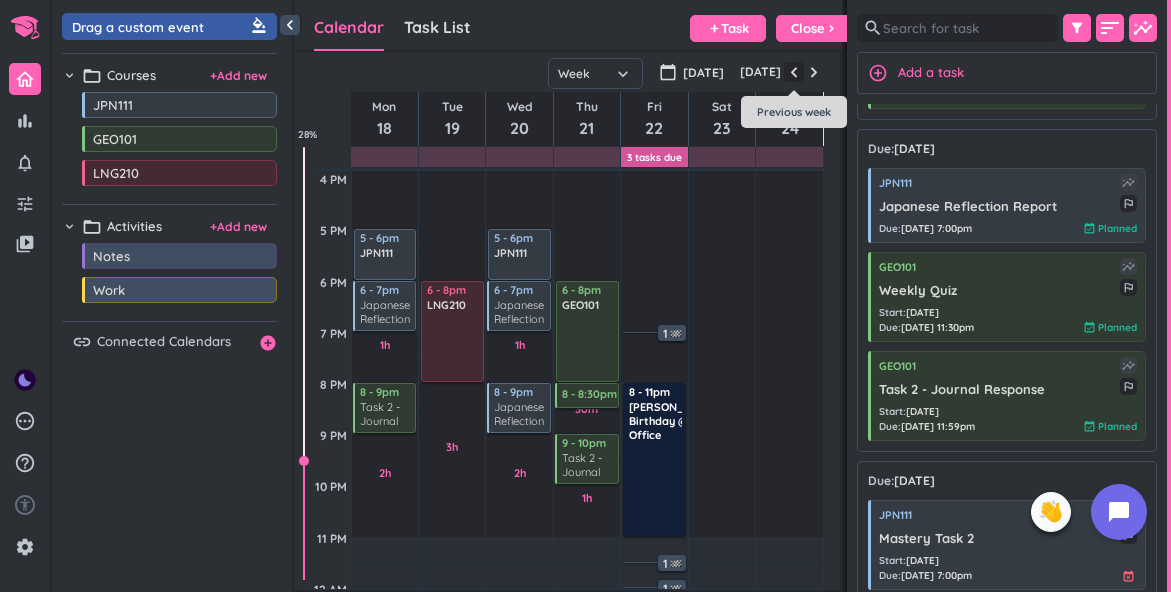 click at bounding box center (794, 72) 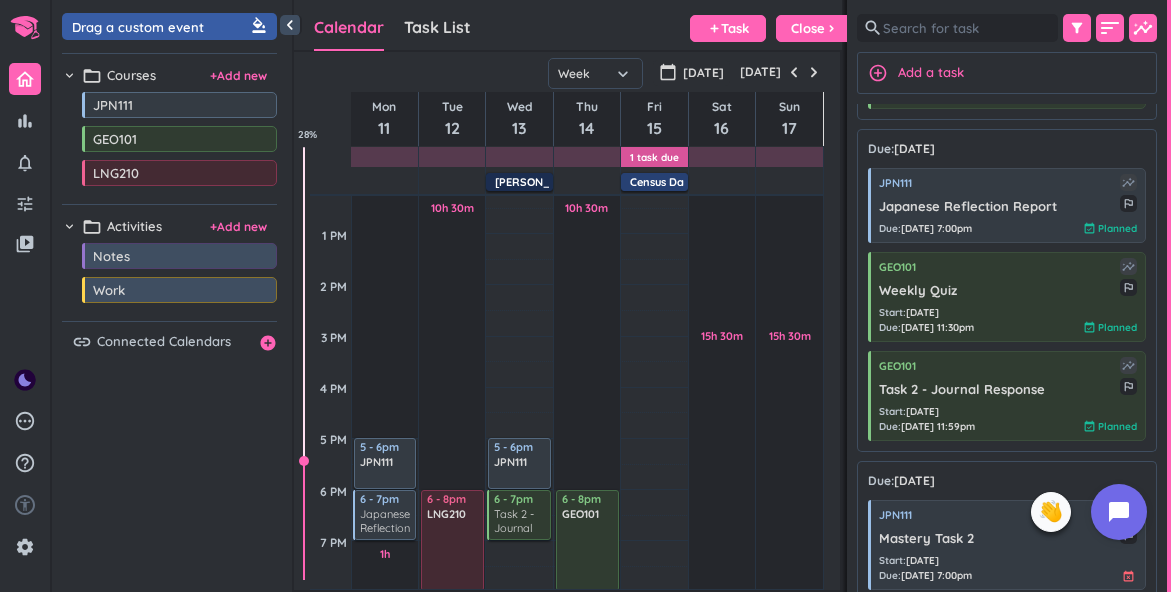scroll, scrollTop: 612, scrollLeft: 0, axis: vertical 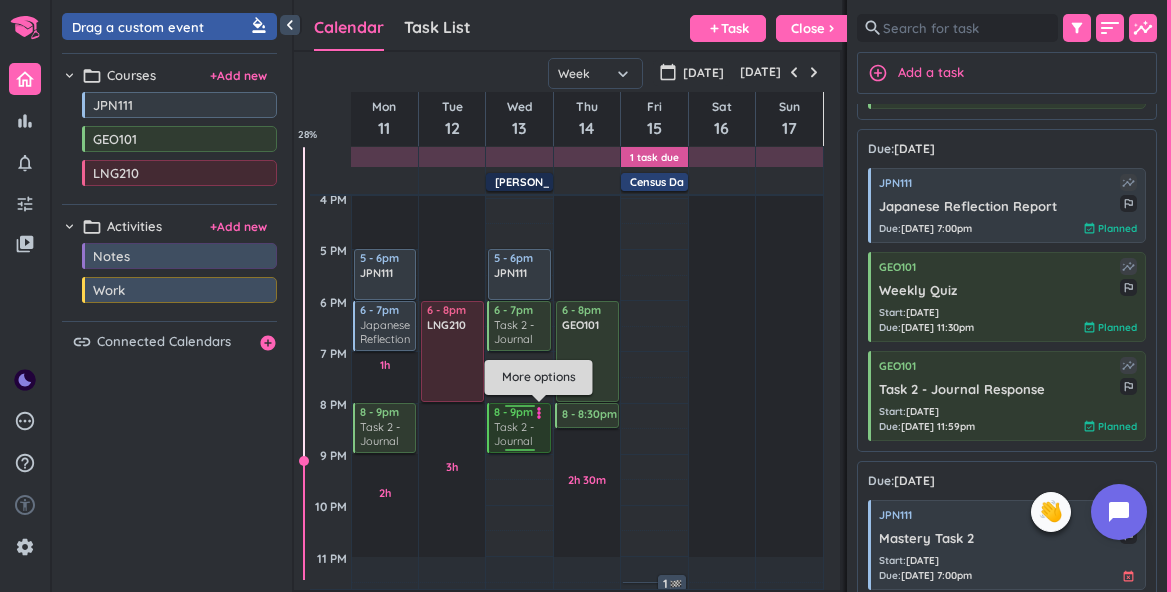click on "more_vert" at bounding box center (539, 413) 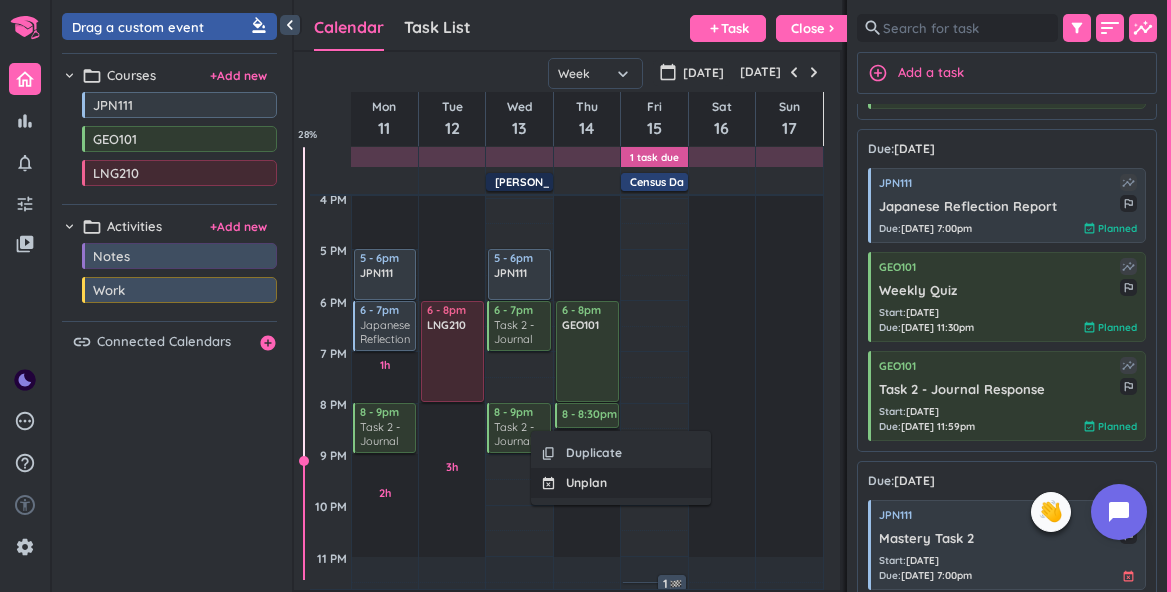 click on "Unplan" at bounding box center [586, 483] 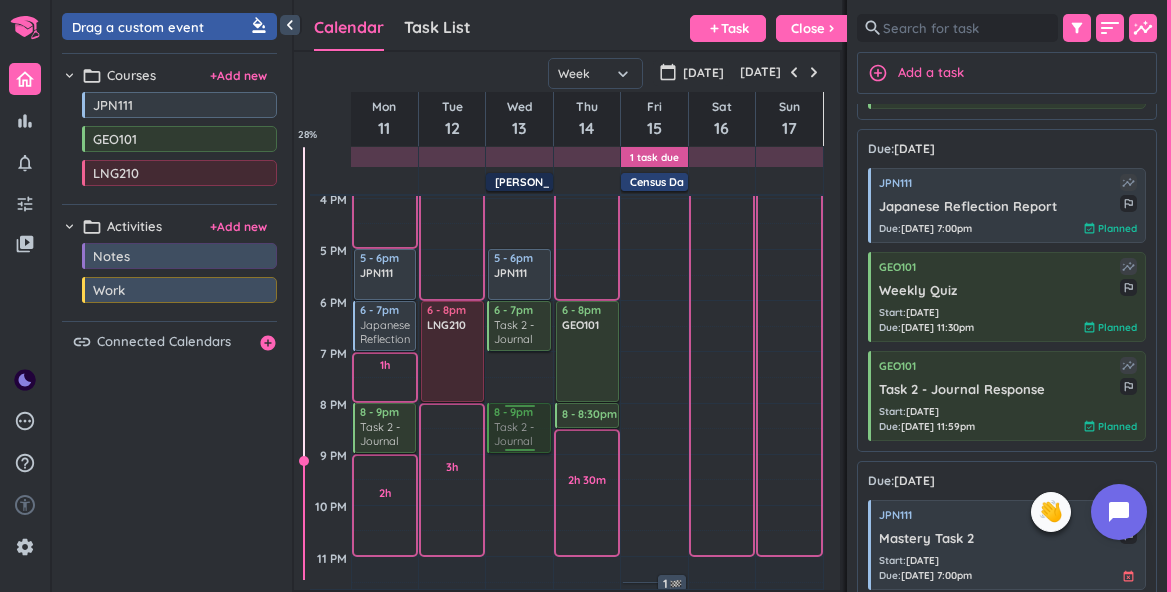 drag, startPoint x: 994, startPoint y: 398, endPoint x: 534, endPoint y: 405, distance: 460.05325 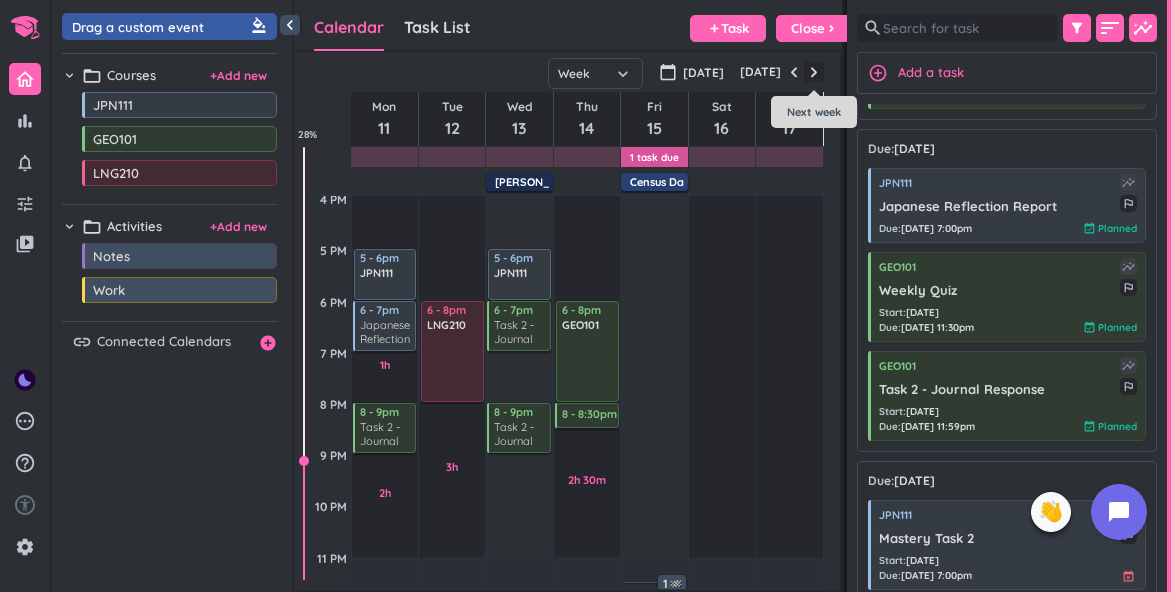 click at bounding box center [814, 72] 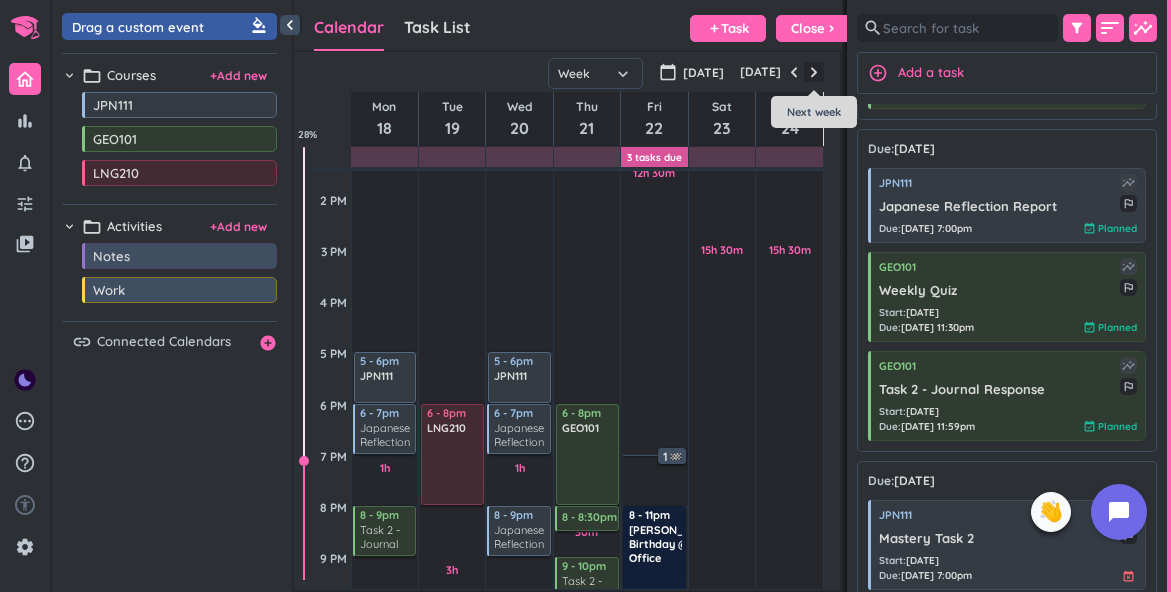 scroll, scrollTop: 586, scrollLeft: 0, axis: vertical 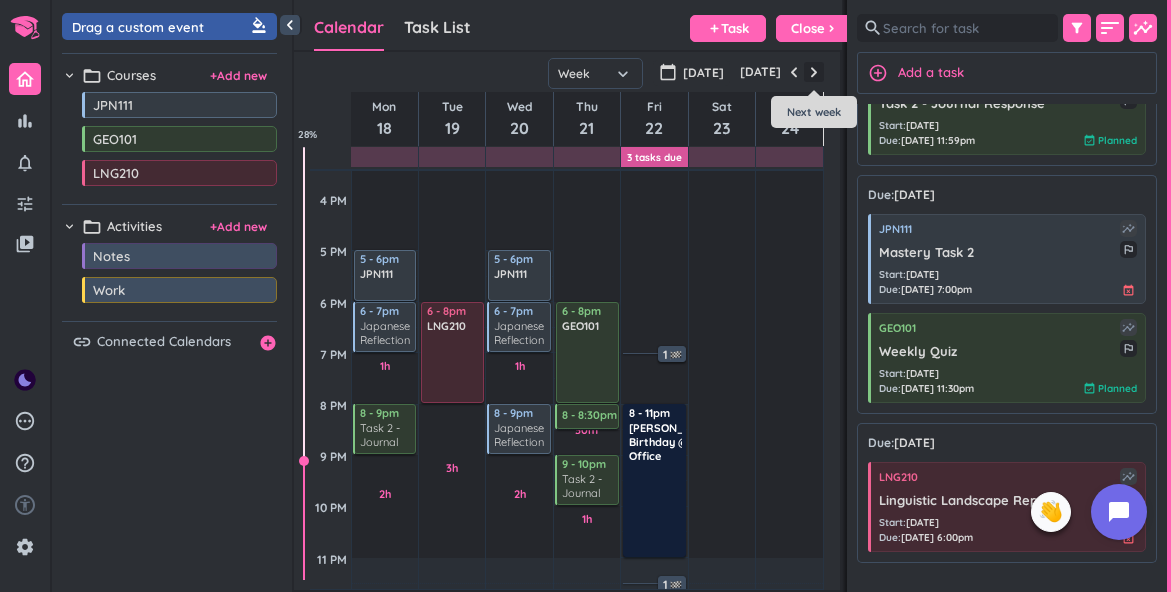 click at bounding box center [814, 72] 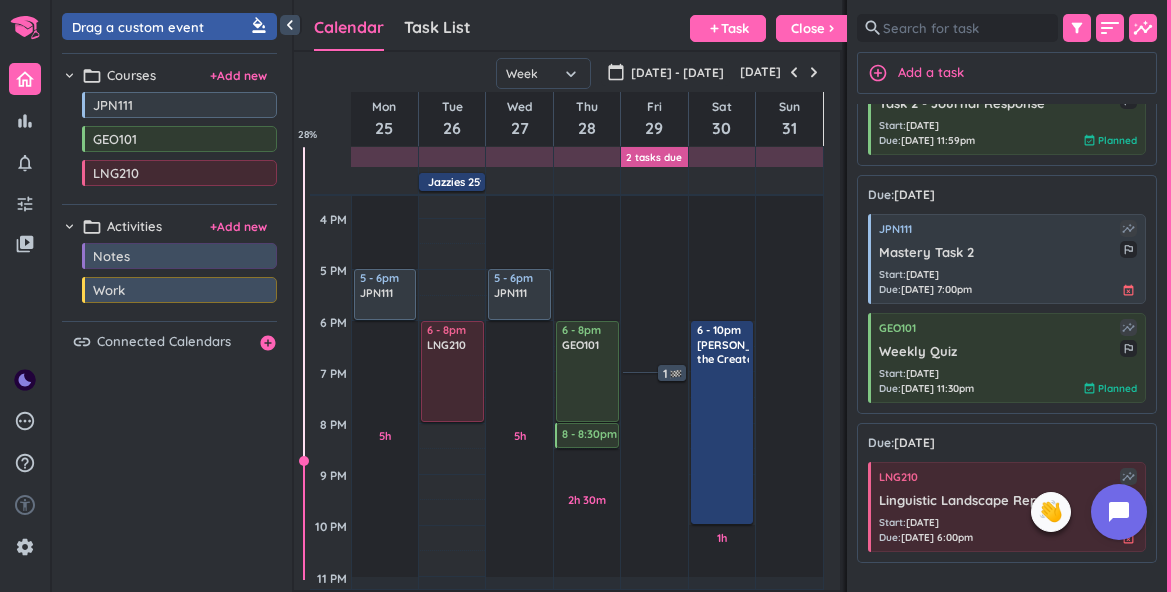 scroll, scrollTop: 595, scrollLeft: 0, axis: vertical 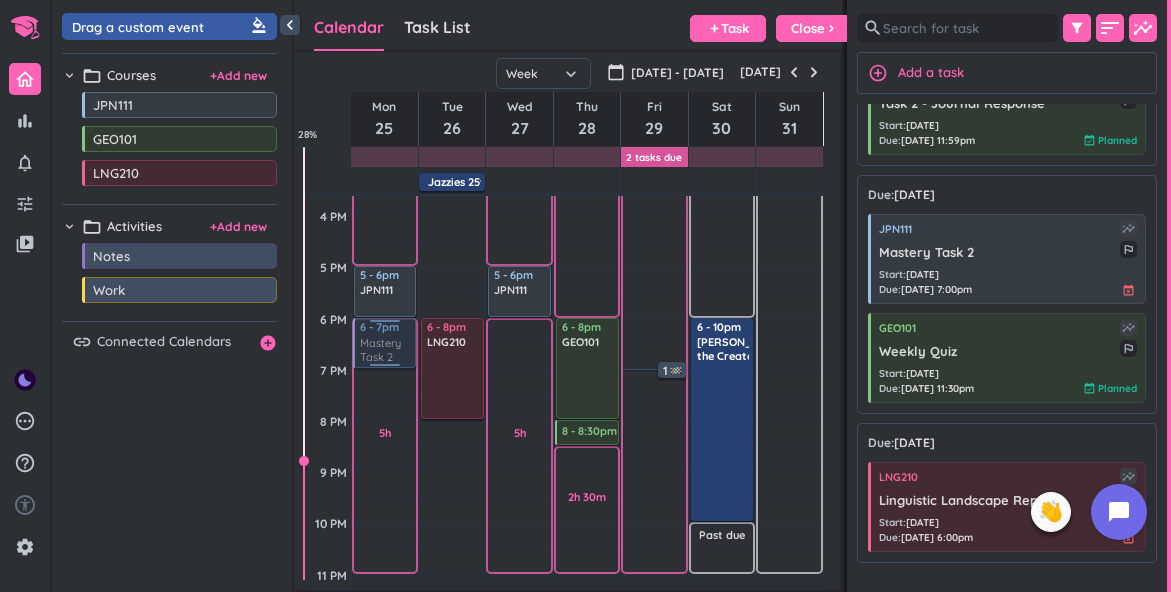 drag, startPoint x: 953, startPoint y: 260, endPoint x: 409, endPoint y: 319, distance: 547.1901 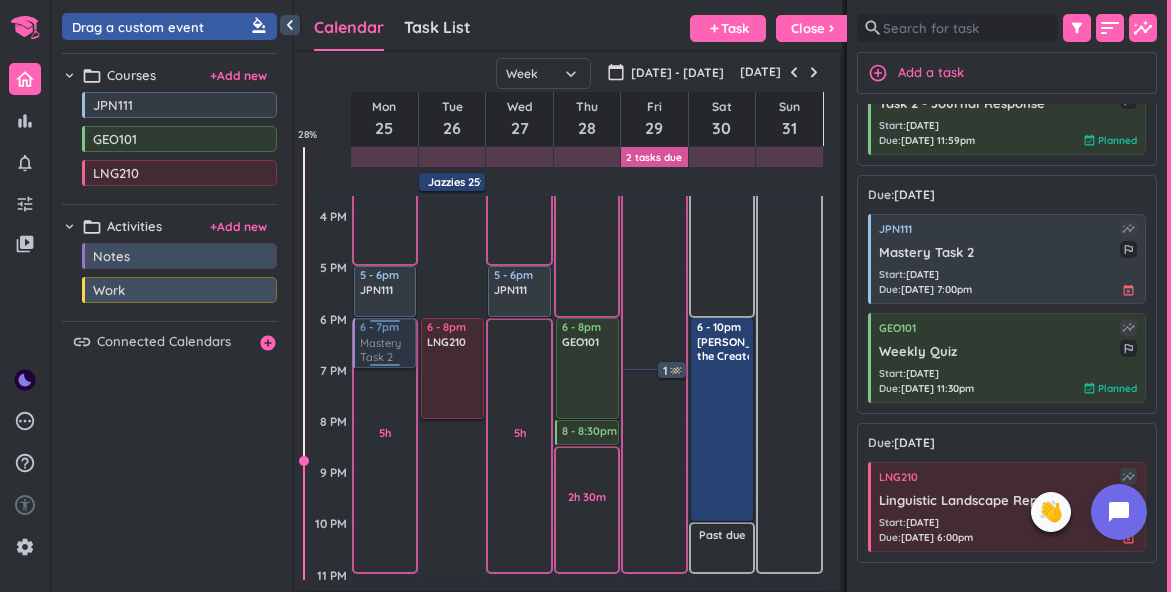 click on "chevron_left Drag a custom event format_color_fill chevron_right folder_open Courses   +  Add new drag_indicator JPN111 more_horiz drag_indicator GEO101 more_horiz drag_indicator LNG210 more_horiz chevron_right folder_open Activities   +  Add new drag_indicator Notes more_horiz drag_indicator Work more_horiz link Connected Calendars add_circle Calendar Task List Calendar keyboard_arrow_down add Task Close chevron_right 2   Tasks   Due SHOVEL 25 Aug - 31 Aug 2025 Week Month Next 7 days keyboard_arrow_down Week keyboard_arrow_down calendar_today Aug - Sep 2025 Today Mon 25 Tue 26 Wed 27 Thu 28 Fri 29 Sat 30 Sun 31 Jazzies 25th Birthday delete_outline 4 AM 5 AM 6 AM 7 AM 8 AM 9 AM 10 AM 11 AM 12 PM 1 PM 2 PM 3 PM 4 PM 5 PM 6 PM 7 PM 8 PM 9 PM 10 PM 11 PM 12 AM 1 AM 2 AM 3 AM 9h 30m Past due Plan 5h  Past due Plan Adjust Awake Time Adjust Awake Time 5 - 6pm JPN111 delete_outline 6 - 7pm JPN111 Mastery Task 2 more_vert Adjust Awake Time Adjust Awake Time 6 - 8pm LNG210 delete_outline 9h 30m Past due Plan 5h  Plan" at bounding box center (611, 296) 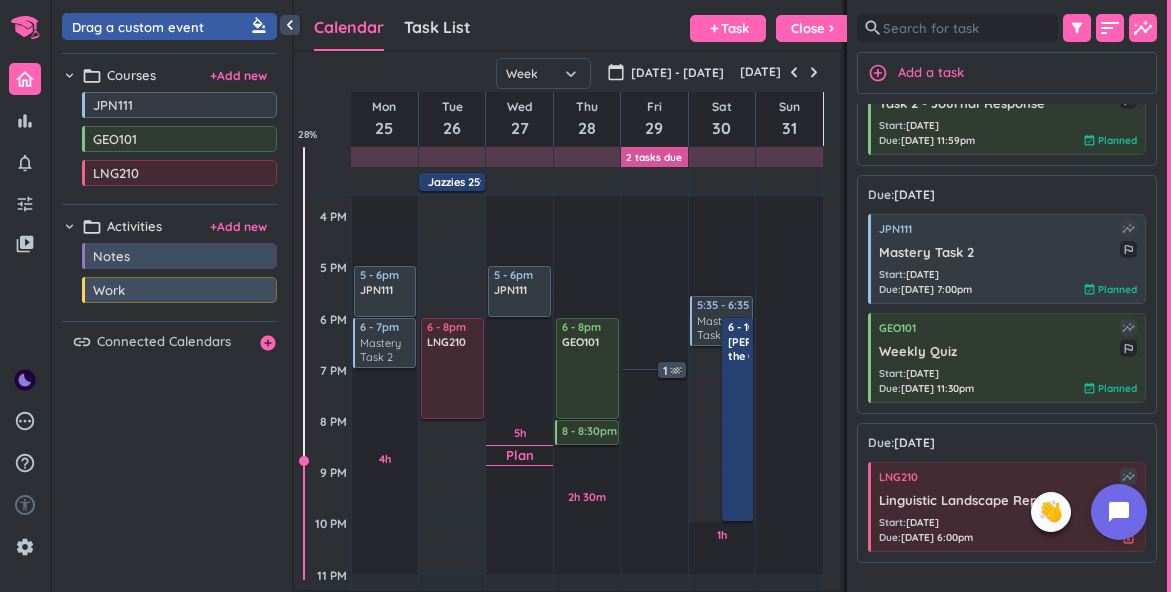 drag, startPoint x: 953, startPoint y: 253, endPoint x: 525, endPoint y: 319, distance: 433.0589 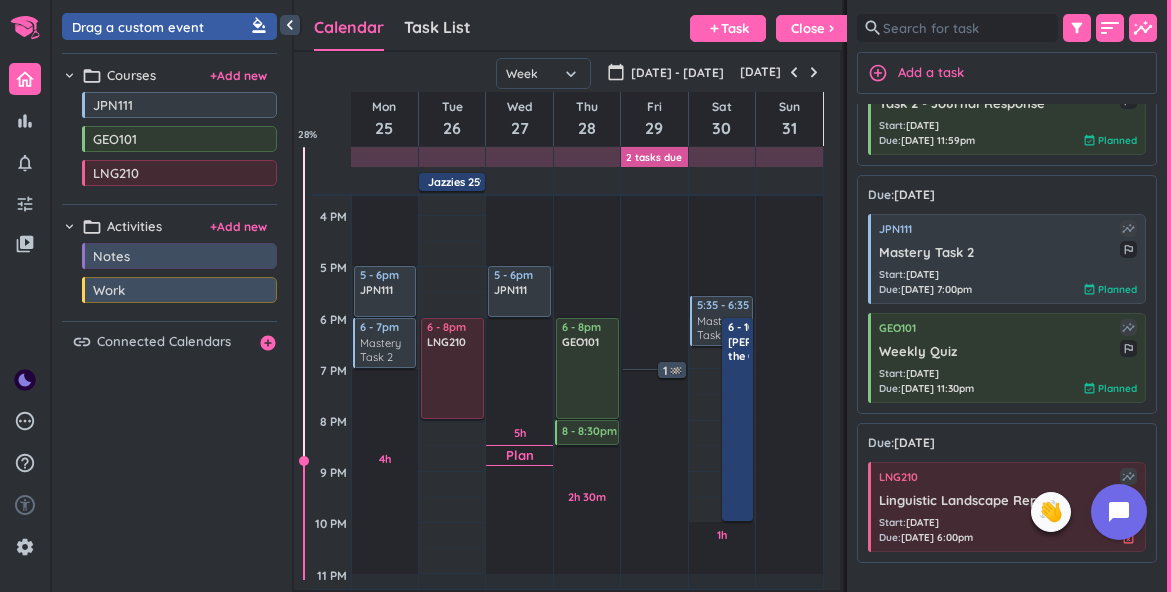 click on "chevron_left Drag a custom event format_color_fill chevron_right folder_open Courses   +  Add new drag_indicator JPN111 more_horiz drag_indicator GEO101 more_horiz drag_indicator LNG210 more_horiz chevron_right folder_open Activities   +  Add new drag_indicator Notes more_horiz drag_indicator Work more_horiz link Connected Calendars add_circle Calendar Task List Calendar keyboard_arrow_down add Task Close chevron_right 2   Tasks   Due SHOVEL 25 Aug - 31 Aug 2025 Week Month Next 7 days keyboard_arrow_down Week keyboard_arrow_down calendar_today Aug - Sep 2025 Today Mon 25 Tue 26 Wed 27 Thu 28 Fri 29 Sat 30 Sun 31 Jazzies 25th Birthday delete_outline 4 AM 5 AM 6 AM 7 AM 8 AM 9 AM 10 AM 11 AM 12 PM 1 PM 2 PM 3 PM 4 PM 5 PM 6 PM 7 PM 8 PM 9 PM 10 PM 11 PM 12 AM 1 AM 2 AM 3 AM 9h 30m Past due Plan 4h  Past due Plan Adjust Awake Time Adjust Awake Time 5 - 6pm JPN111 delete_outline 6 - 7pm JPN111 Mastery Task 2 more_vert Adjust Awake Time Adjust Awake Time 6 - 8pm LNG210 delete_outline 9h 30m Past due Plan 5h  Plan" at bounding box center (611, 296) 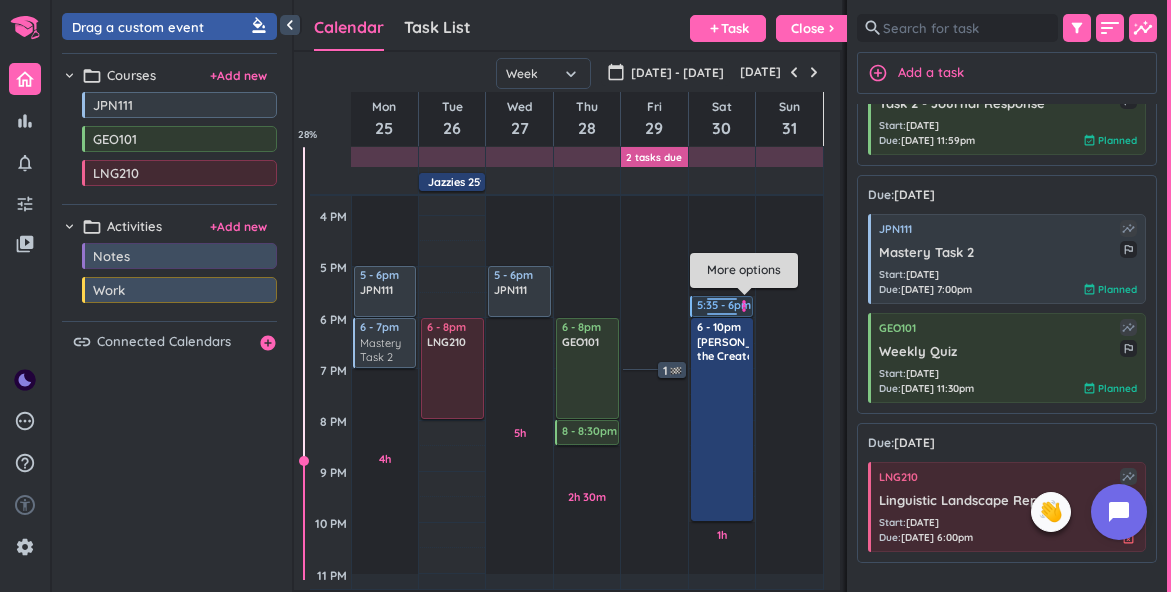 click on "more_vert" at bounding box center (744, 306) 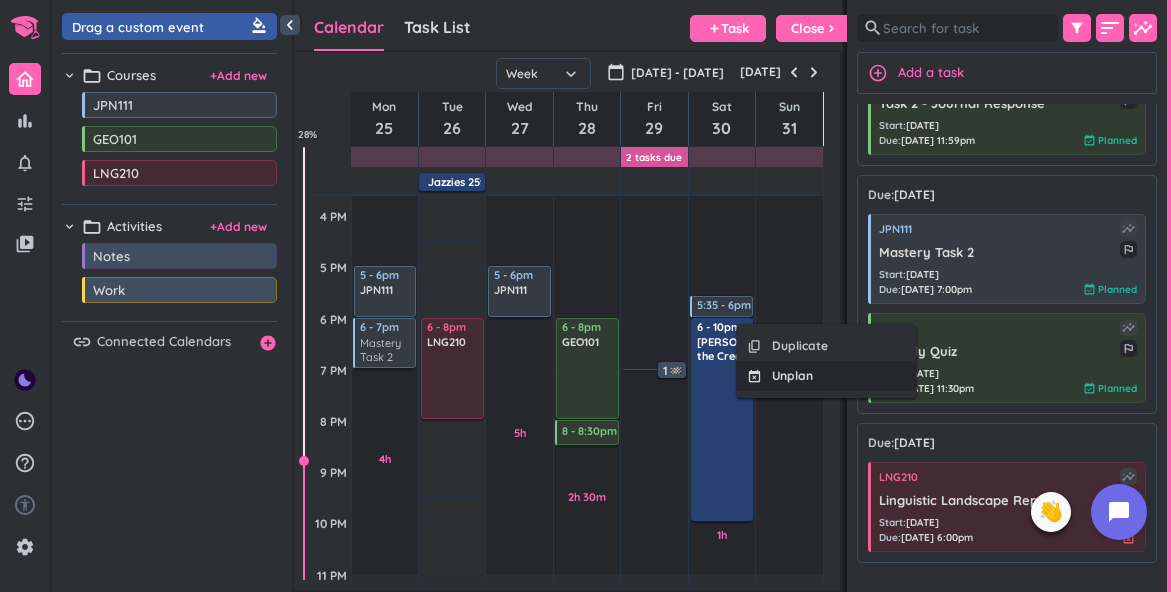 click on "event_busy Unplan" at bounding box center (827, 376) 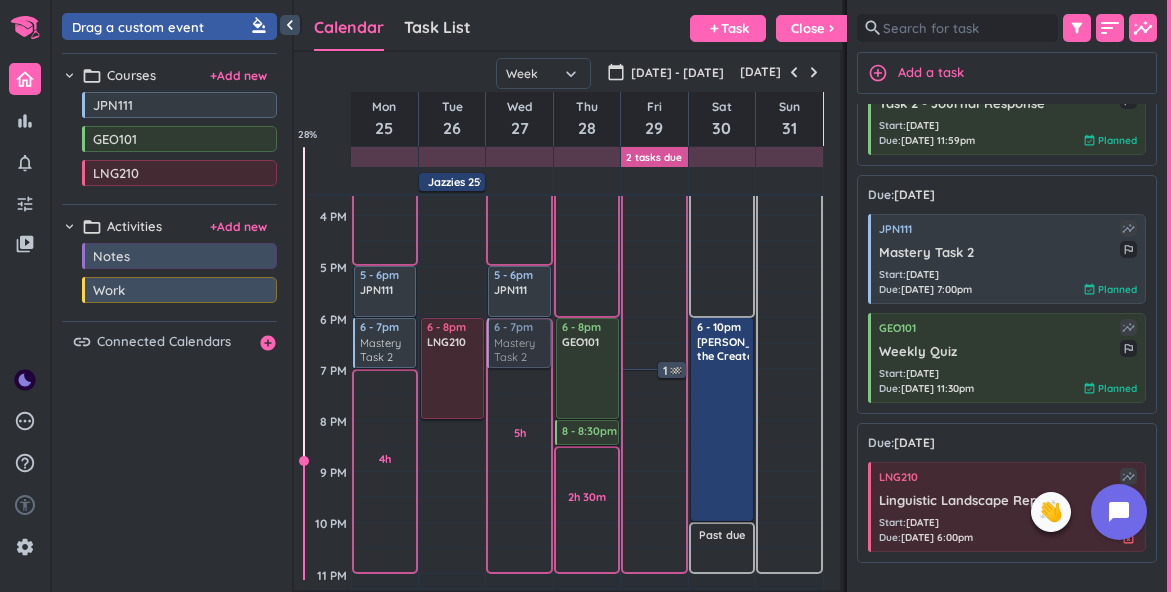 drag, startPoint x: 1013, startPoint y: 250, endPoint x: 538, endPoint y: 321, distance: 480.277 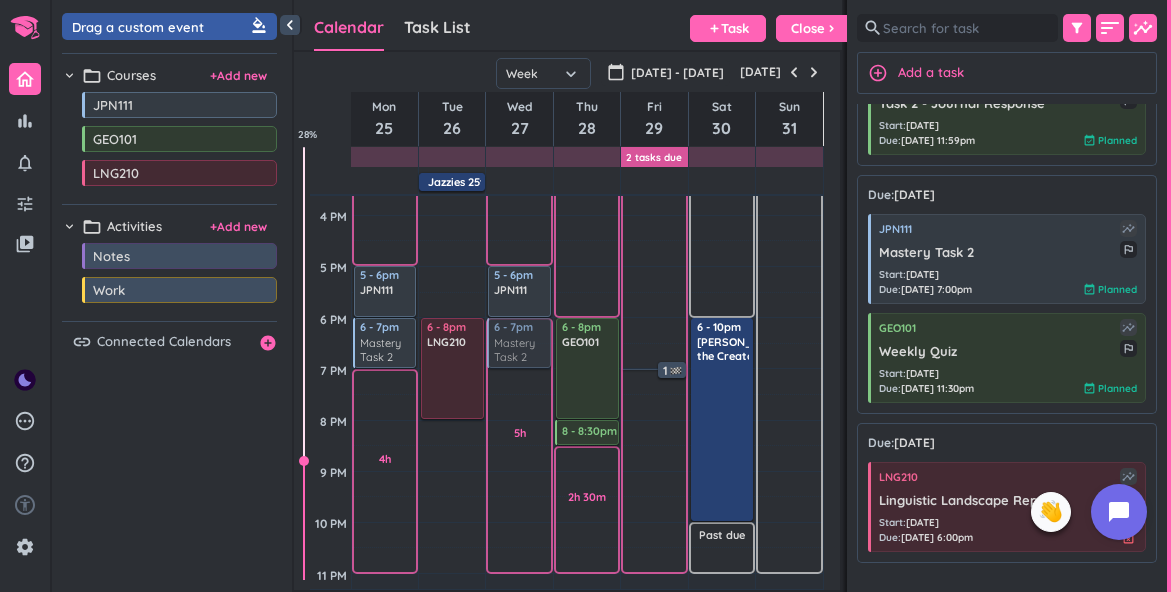 click on "chevron_left Drag a custom event format_color_fill chevron_right folder_open Courses   +  Add new drag_indicator JPN111 more_horiz drag_indicator GEO101 more_horiz drag_indicator LNG210 more_horiz chevron_right folder_open Activities   +  Add new drag_indicator Notes more_horiz drag_indicator Work more_horiz link Connected Calendars add_circle Calendar Task List Calendar keyboard_arrow_down add Task Close chevron_right 2   Tasks   Due SHOVEL 25 Aug - 31 Aug 2025 Week Month Next 7 days keyboard_arrow_down Week keyboard_arrow_down calendar_today Aug - Sep 2025 Today Mon 25 Tue 26 Wed 27 Thu 28 Fri 29 Sat 30 Sun 31 Jazzies 25th Birthday delete_outline 4 AM 5 AM 6 AM 7 AM 8 AM 9 AM 10 AM 11 AM 12 PM 1 PM 2 PM 3 PM 4 PM 5 PM 6 PM 7 PM 8 PM 9 PM 10 PM 11 PM 12 AM 1 AM 2 AM 3 AM 9h 30m Past due Plan 4h  Past due Plan Adjust Awake Time Adjust Awake Time 5 - 6pm JPN111 delete_outline 6 - 7pm JPN111 Mastery Task 2 more_vert Adjust Awake Time Adjust Awake Time 6 - 8pm LNG210 delete_outline 9h 30m Past due Plan 5h  Plan" at bounding box center (611, 296) 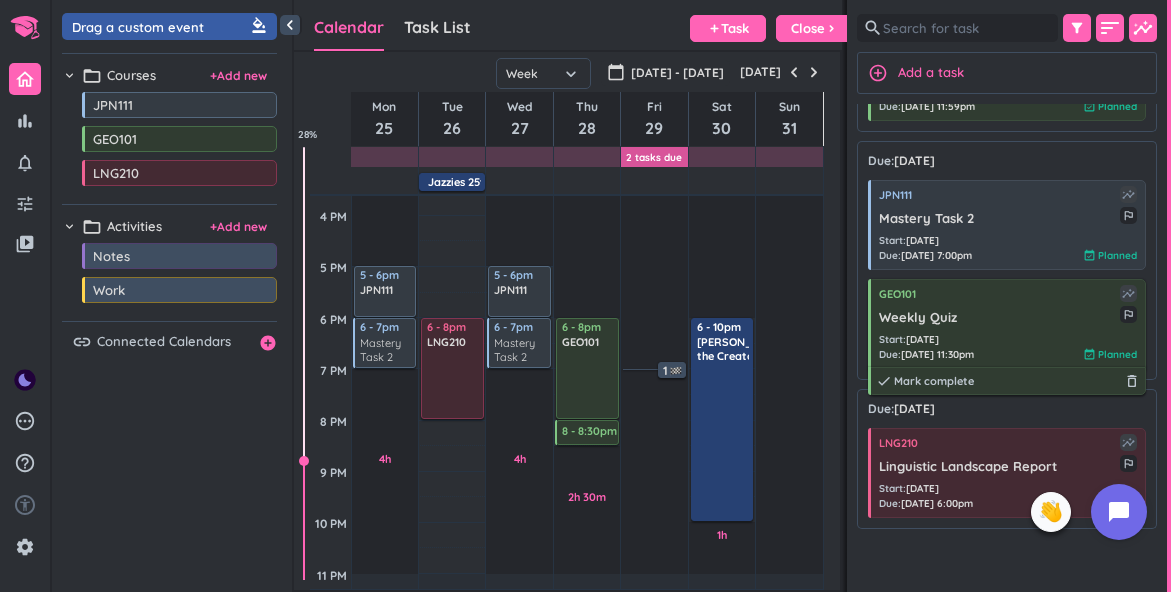 scroll, scrollTop: 1110, scrollLeft: 0, axis: vertical 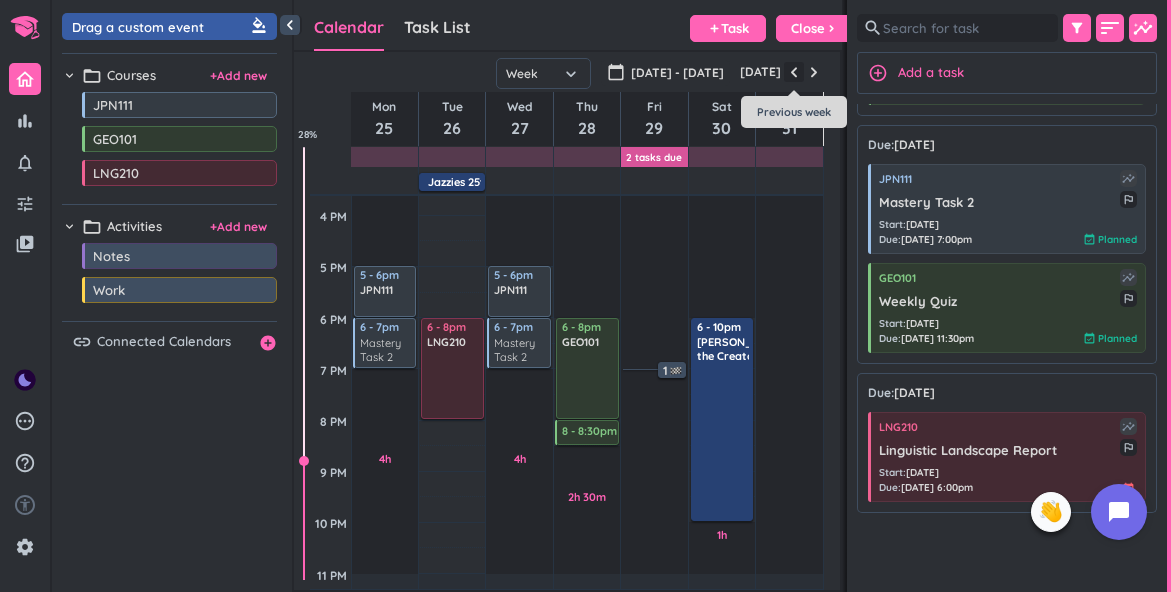 click at bounding box center [794, 72] 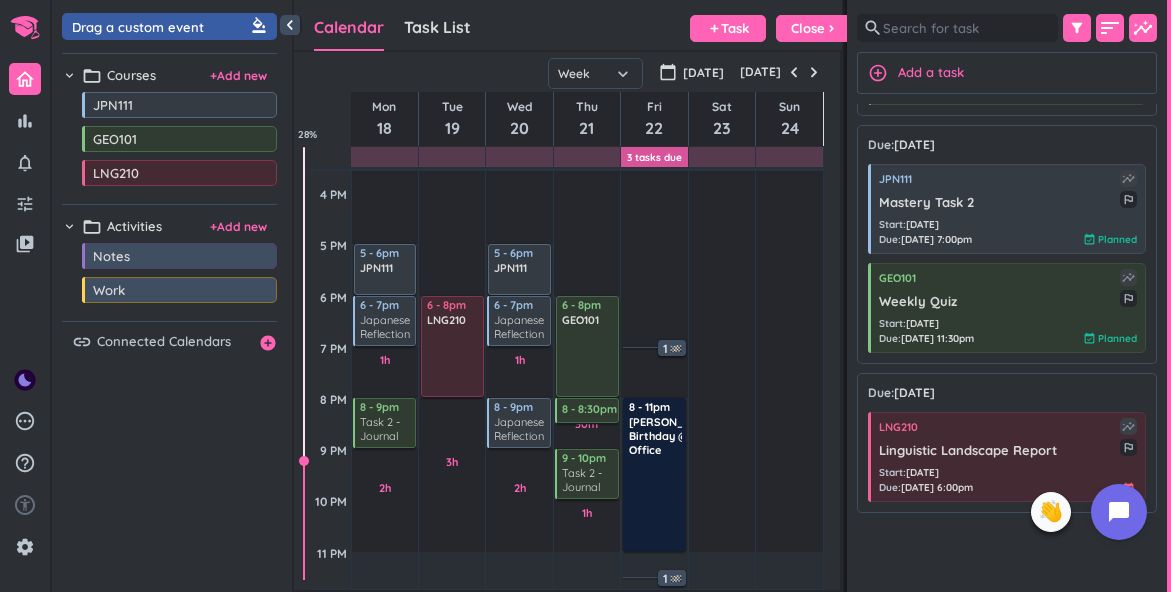 scroll, scrollTop: 609, scrollLeft: 0, axis: vertical 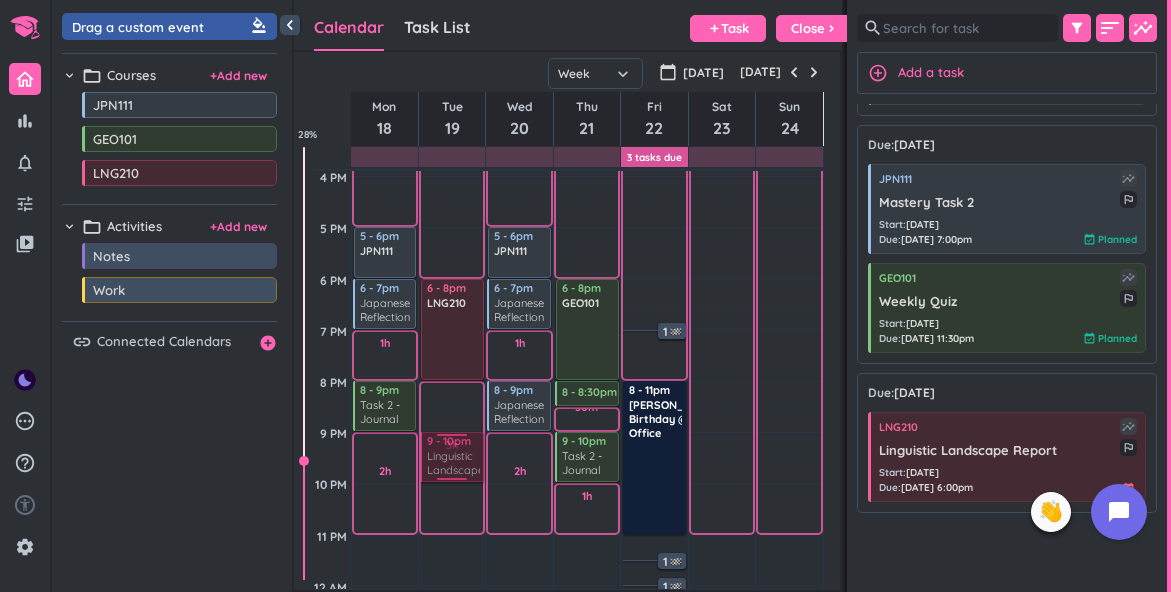 drag, startPoint x: 1010, startPoint y: 448, endPoint x: 473, endPoint y: 434, distance: 537.18243 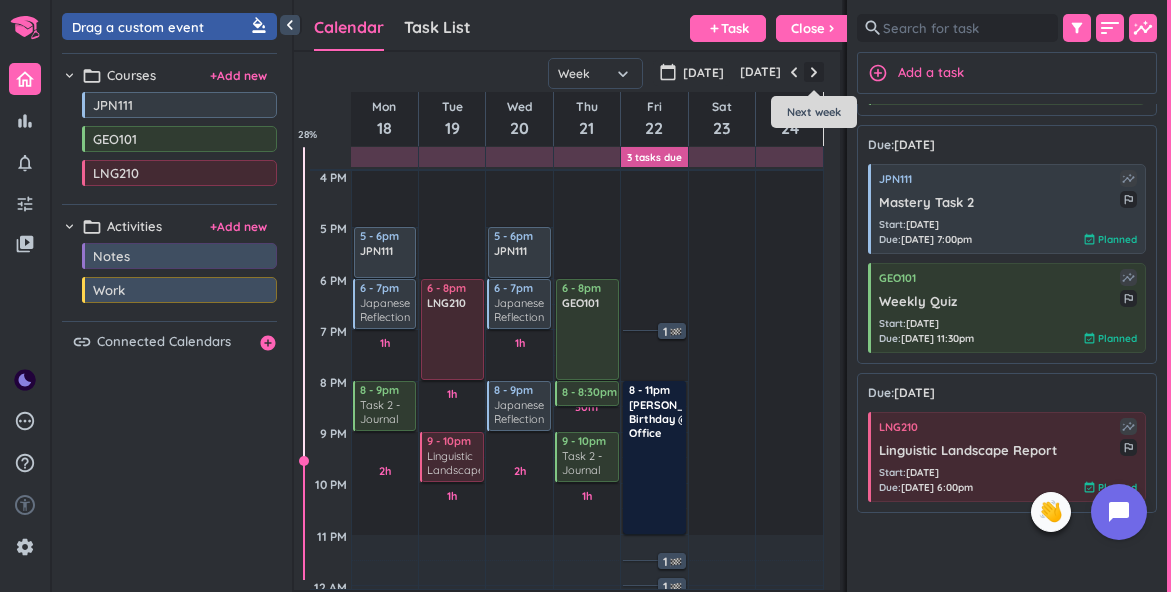 click at bounding box center (814, 72) 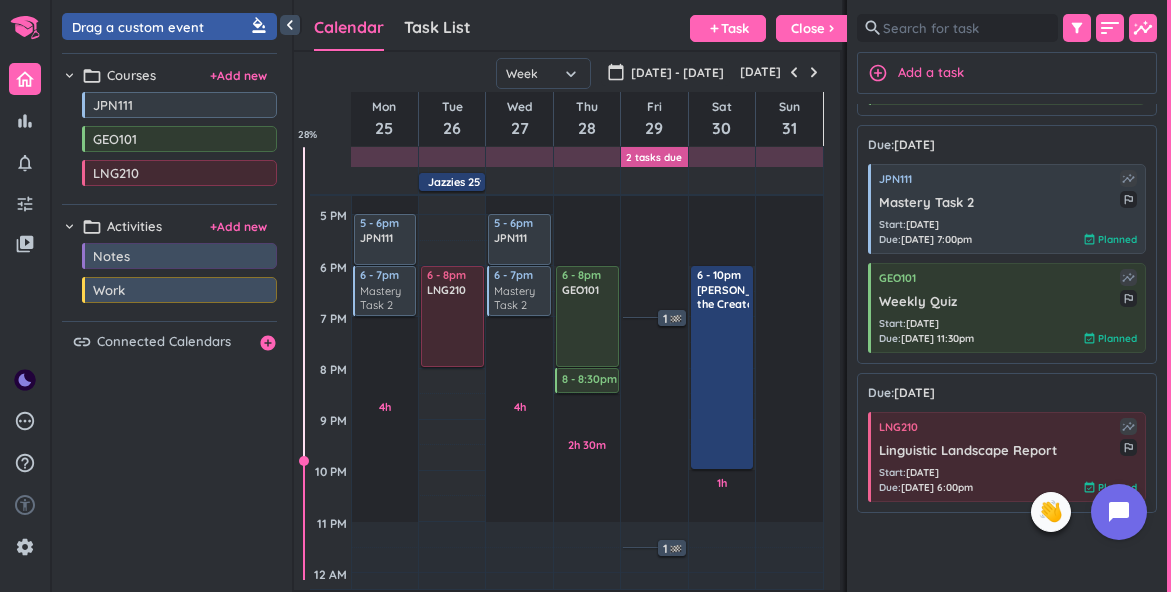 scroll, scrollTop: 652, scrollLeft: 0, axis: vertical 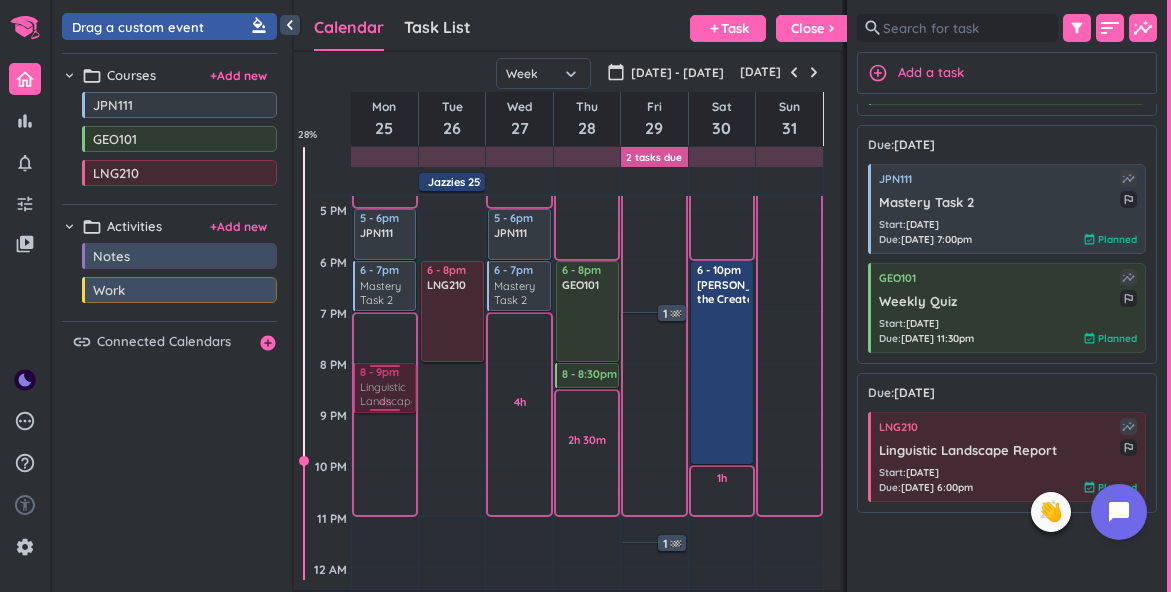 drag, startPoint x: 982, startPoint y: 452, endPoint x: 400, endPoint y: 365, distance: 588.4667 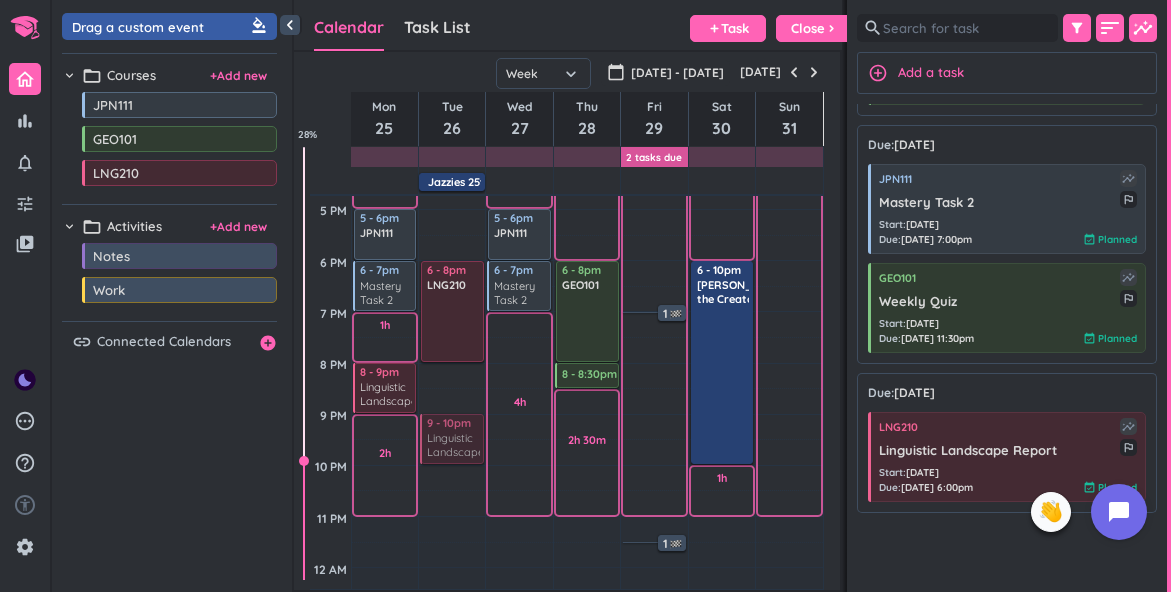 drag, startPoint x: 1000, startPoint y: 467, endPoint x: 467, endPoint y: 415, distance: 535.5306 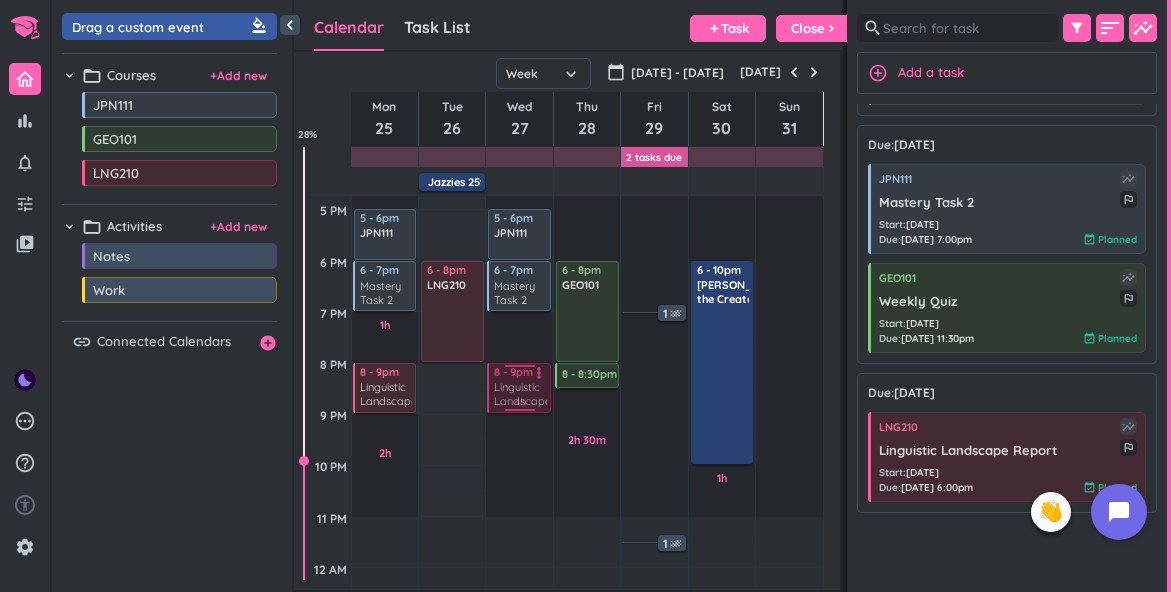 drag, startPoint x: 452, startPoint y: 443, endPoint x: 533, endPoint y: 381, distance: 102.0049 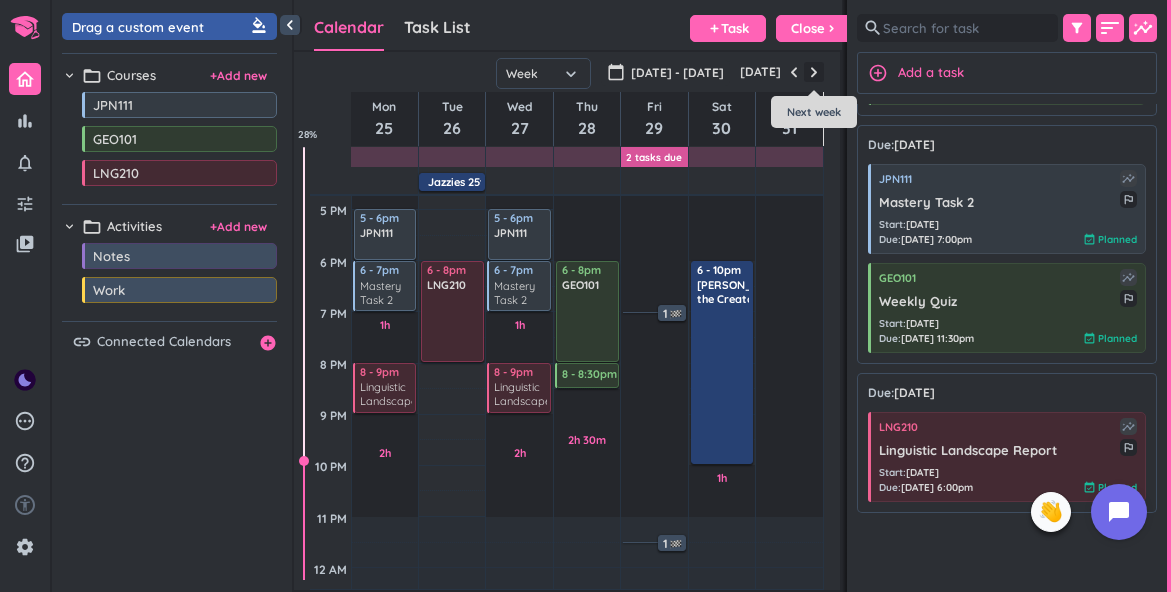 click at bounding box center [814, 72] 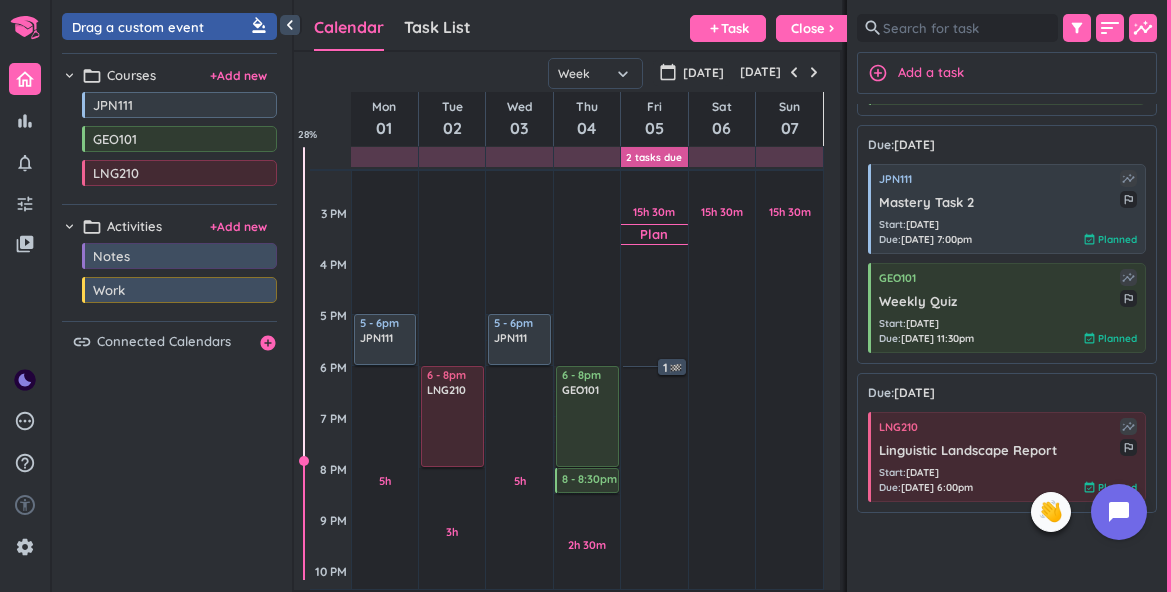 scroll, scrollTop: 523, scrollLeft: 0, axis: vertical 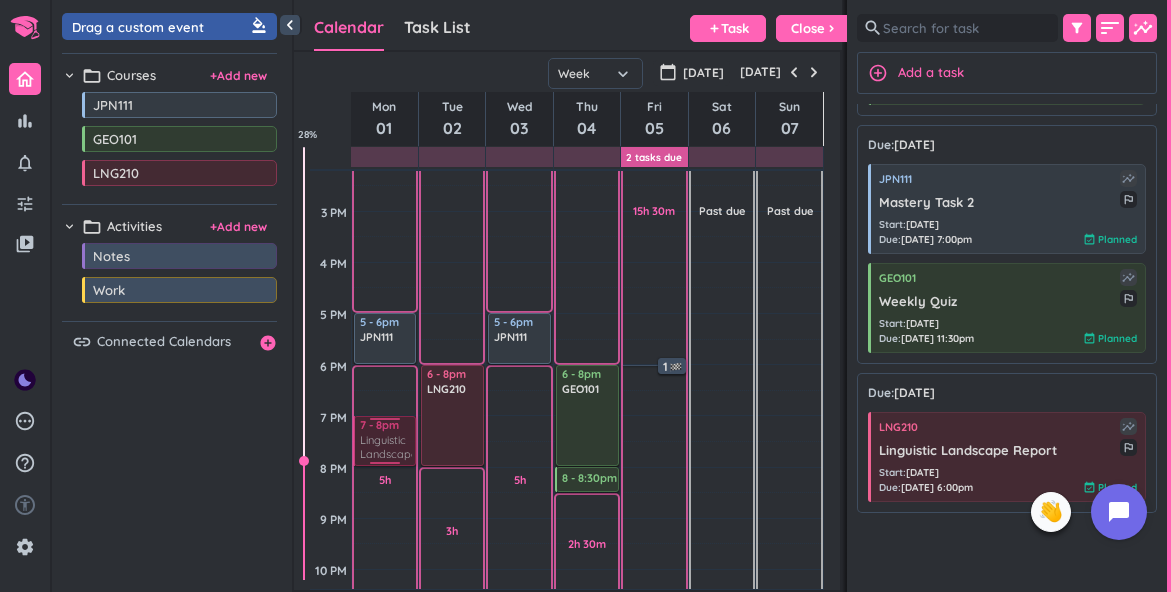 drag, startPoint x: 948, startPoint y: 465, endPoint x: 390, endPoint y: 416, distance: 560.1473 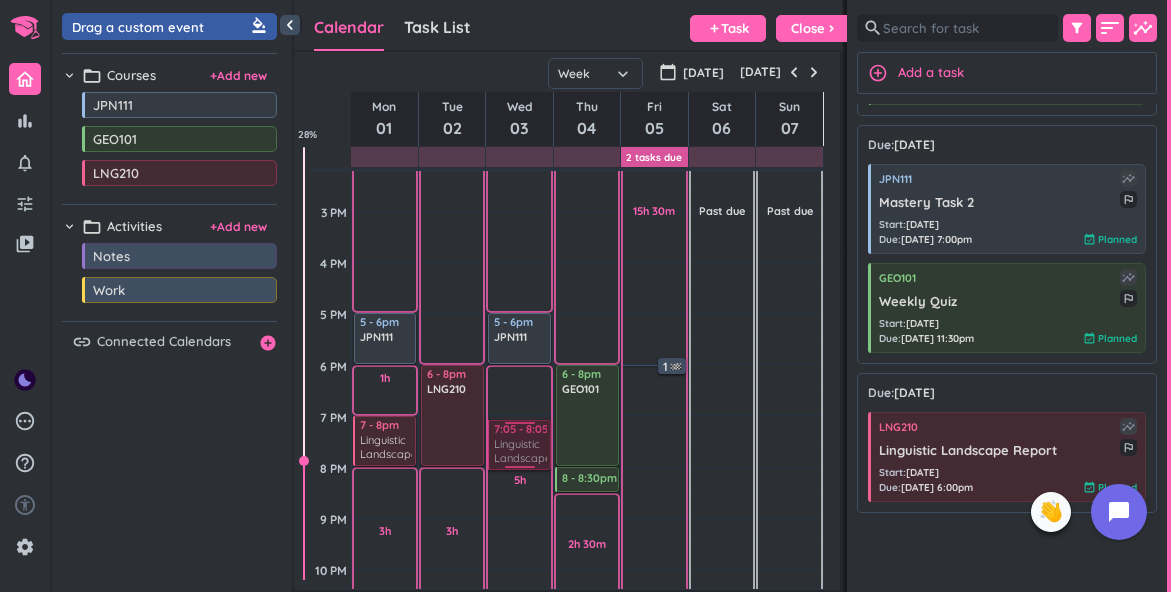drag, startPoint x: 979, startPoint y: 453, endPoint x: 510, endPoint y: 421, distance: 470.09042 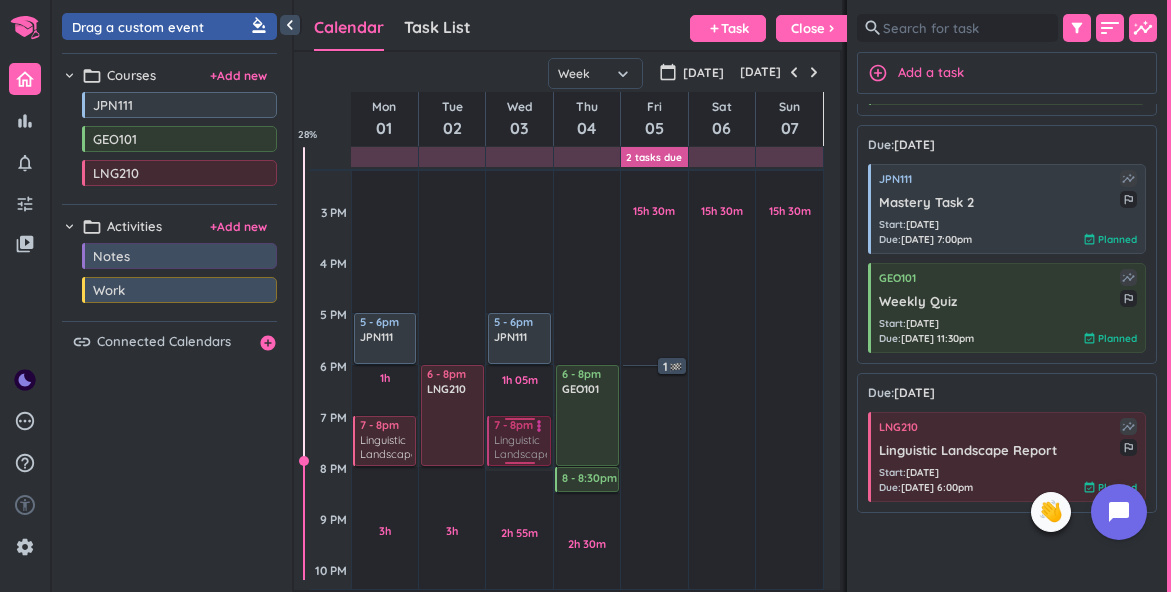 drag, startPoint x: 518, startPoint y: 445, endPoint x: 519, endPoint y: 429, distance: 16.03122 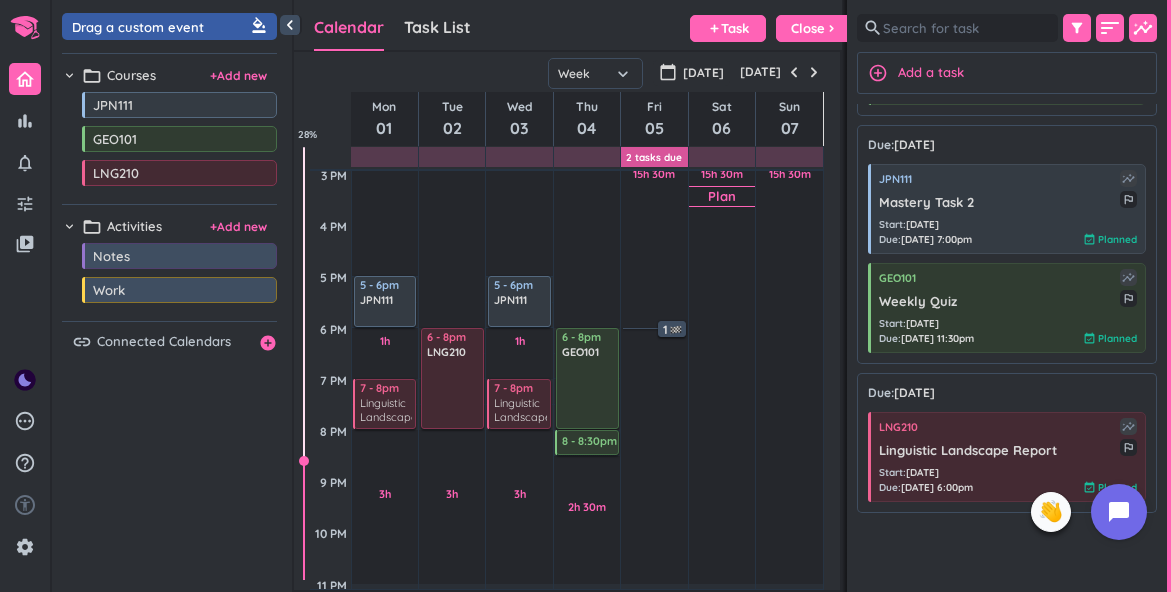 scroll, scrollTop: 580, scrollLeft: 0, axis: vertical 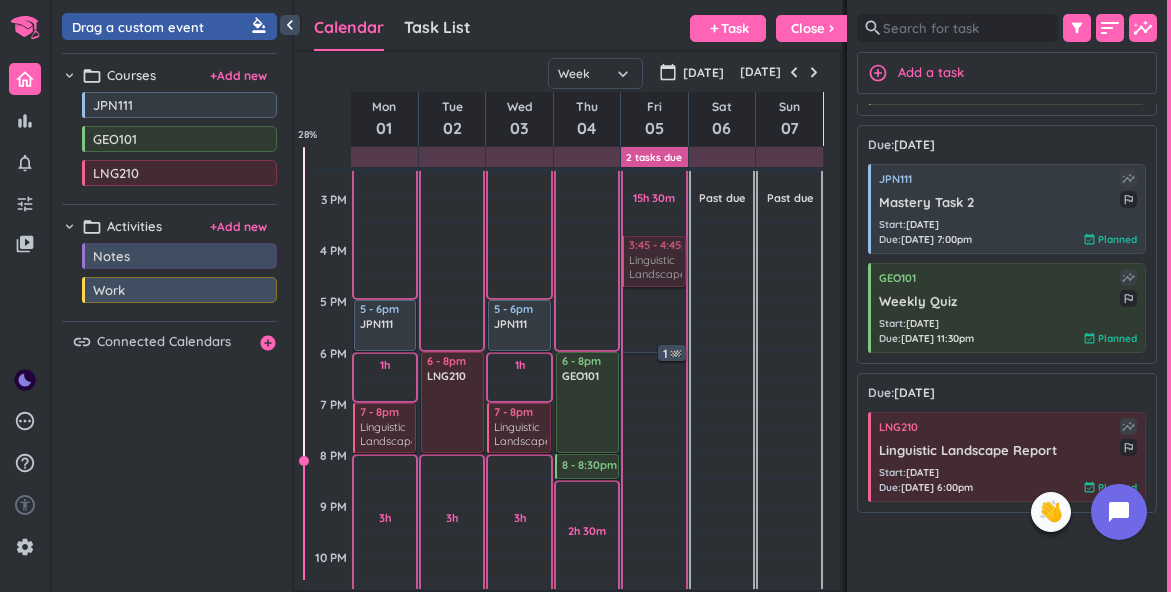 drag, startPoint x: 955, startPoint y: 472, endPoint x: 659, endPoint y: 229, distance: 382.96866 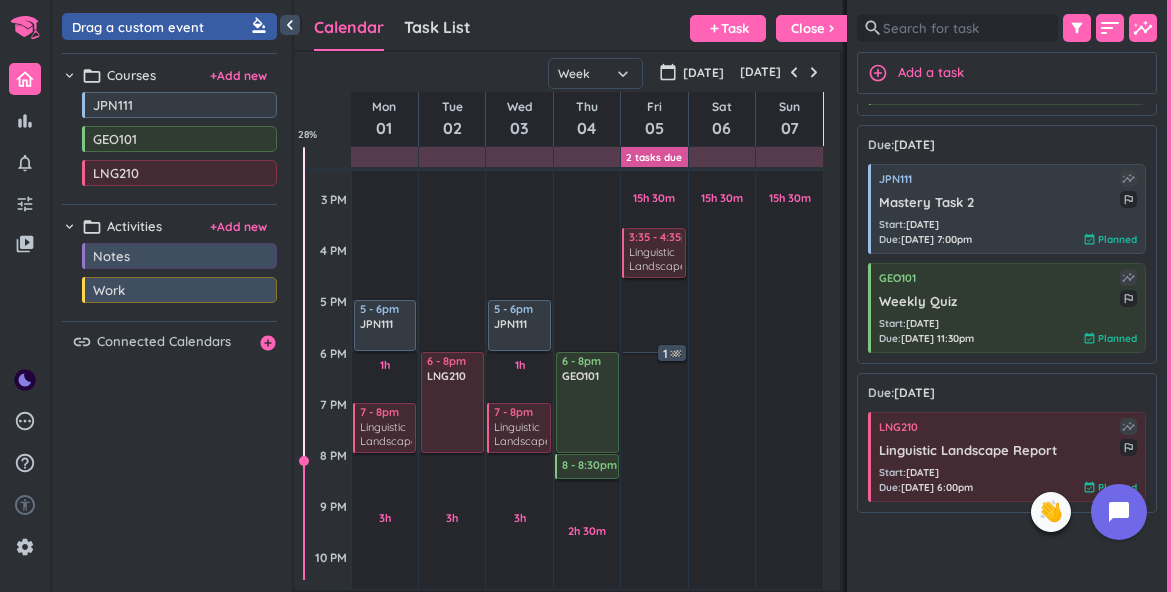 scroll, scrollTop: 533, scrollLeft: 0, axis: vertical 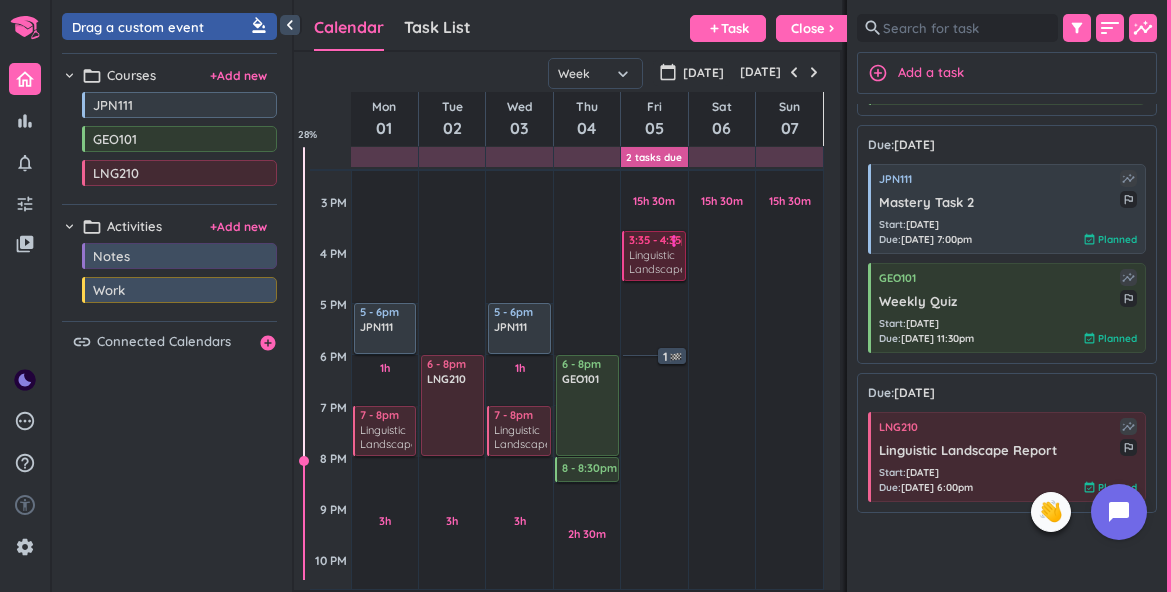 click on "3:35 - 4:35pm LNG210 Linguistic Landscape Report more_vert" at bounding box center (655, 255) 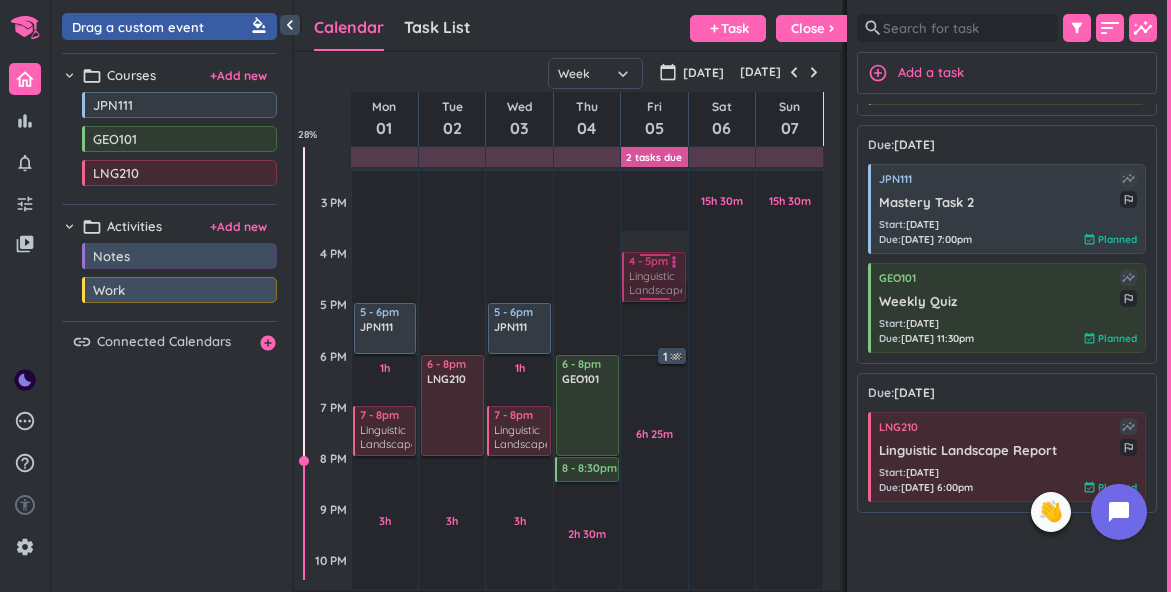 click on "8h 05m Past due Plan 6h 25m Past due Plan Adjust Awake Time Adjust Awake Time 3:35 - 4:35pm LNG210 Linguistic Landscape Report more_vert 1  1  4 - 5pm LNG210 Linguistic Landscape Report more_vert" at bounding box center (654, 252) 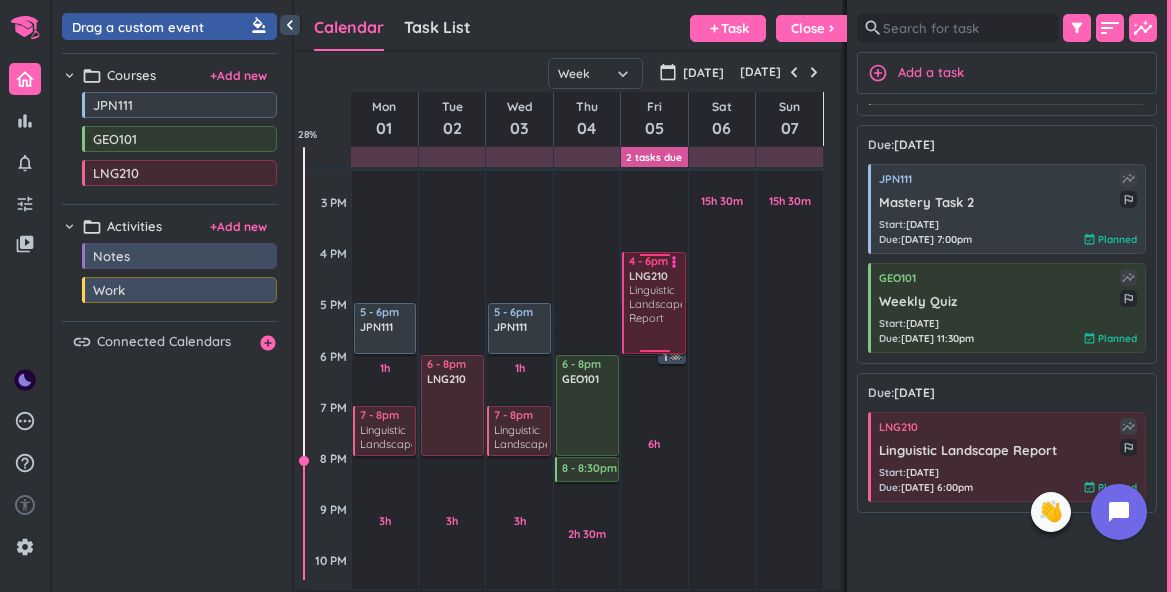 drag, startPoint x: 656, startPoint y: 299, endPoint x: 653, endPoint y: 353, distance: 54.08327 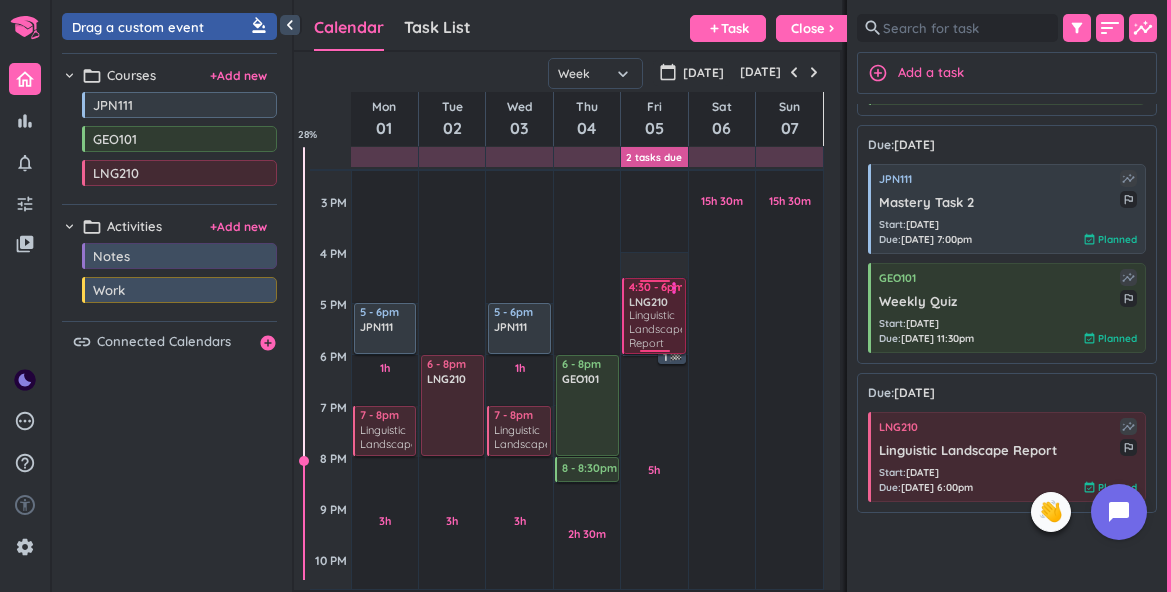 drag, startPoint x: 658, startPoint y: 254, endPoint x: 659, endPoint y: 280, distance: 26.019224 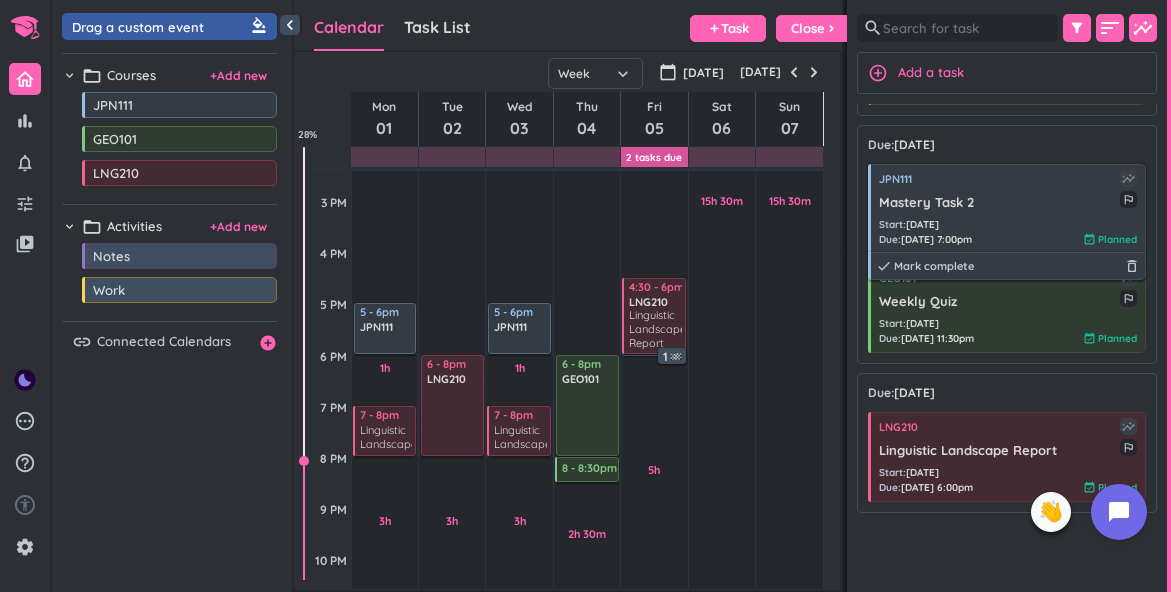 scroll, scrollTop: 0, scrollLeft: 0, axis: both 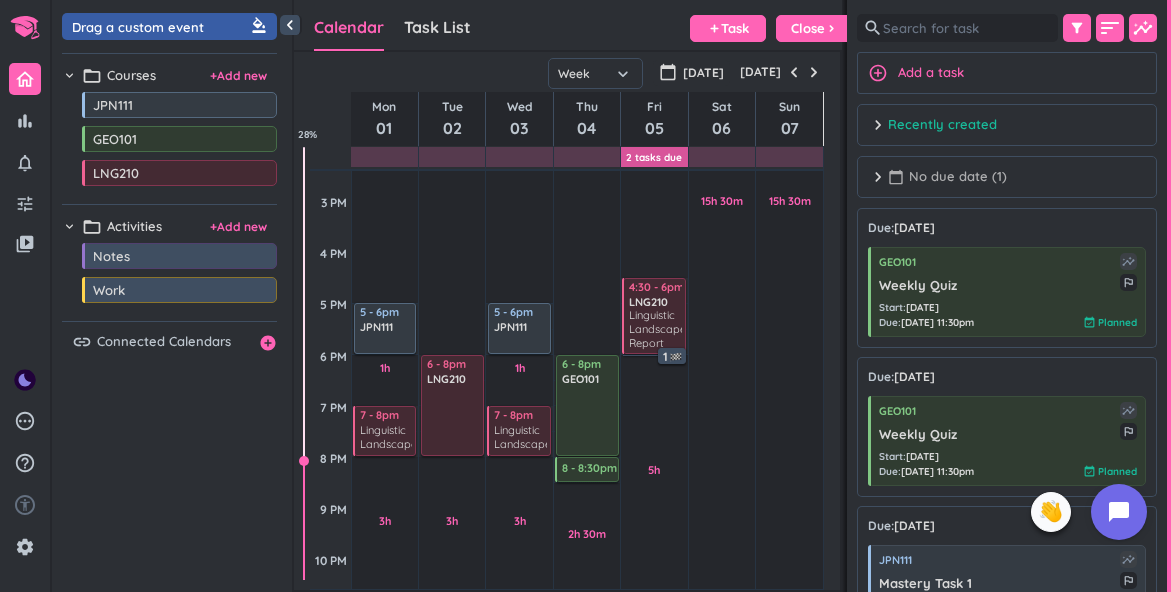 click on "calendar_today No due date (1)" at bounding box center (947, 177) 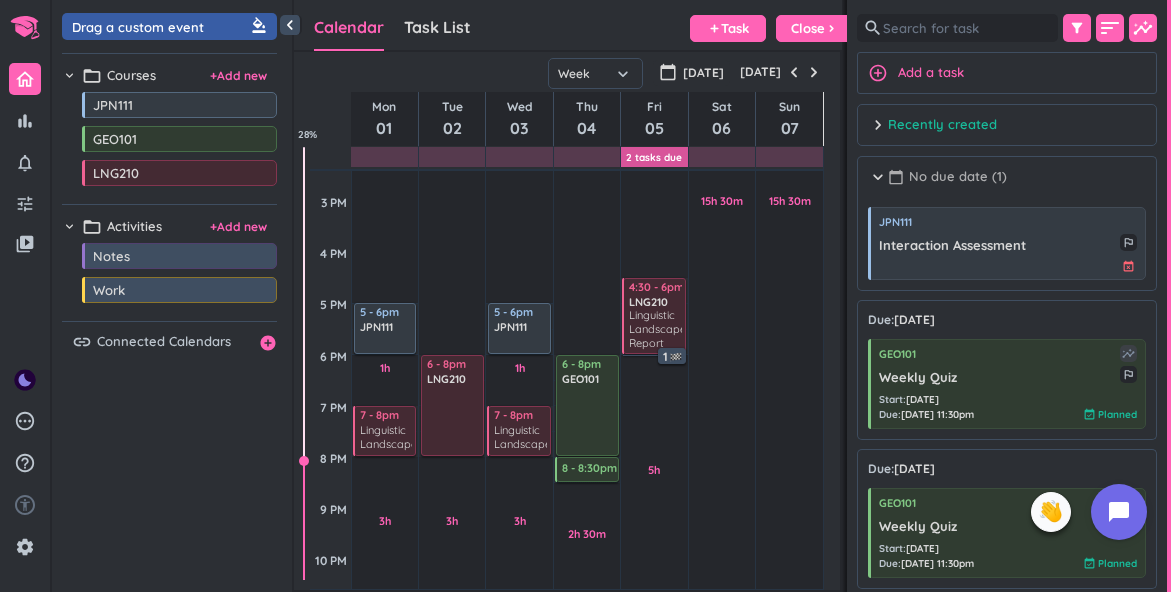 click on "calendar_today No due date (1)" at bounding box center [947, 177] 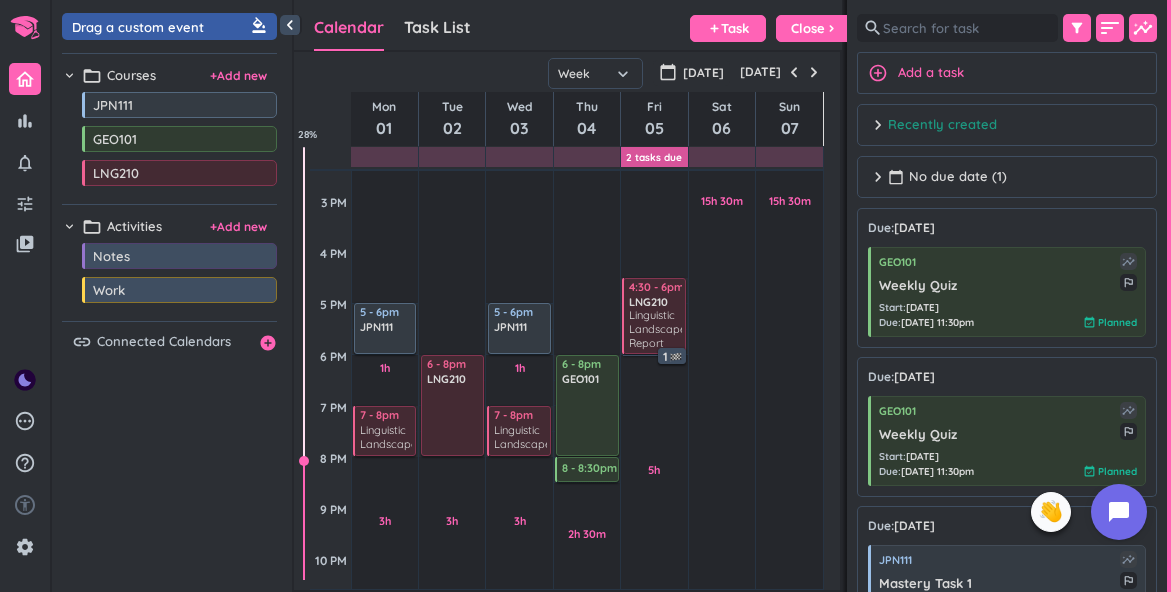 click on "Recently created" at bounding box center [942, 125] 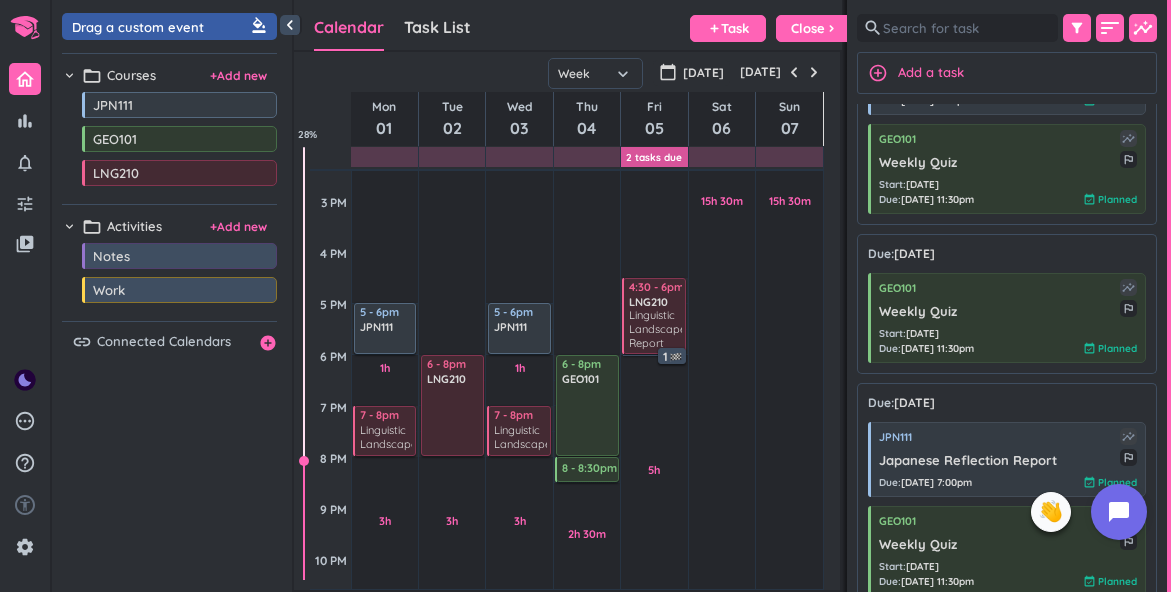 scroll, scrollTop: 2452, scrollLeft: 0, axis: vertical 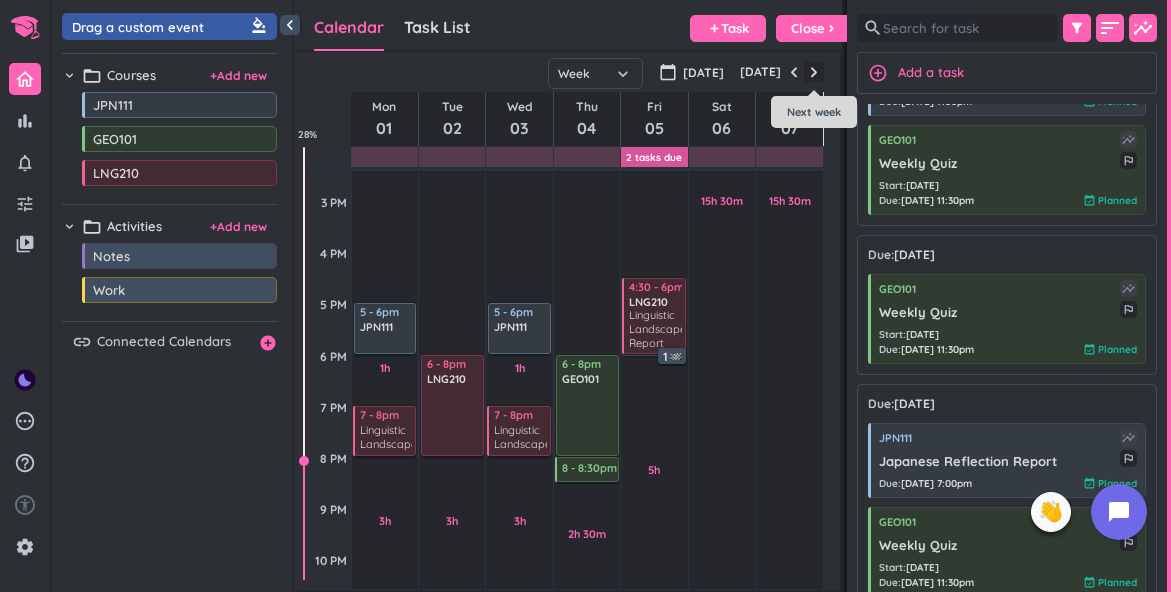 click at bounding box center (814, 72) 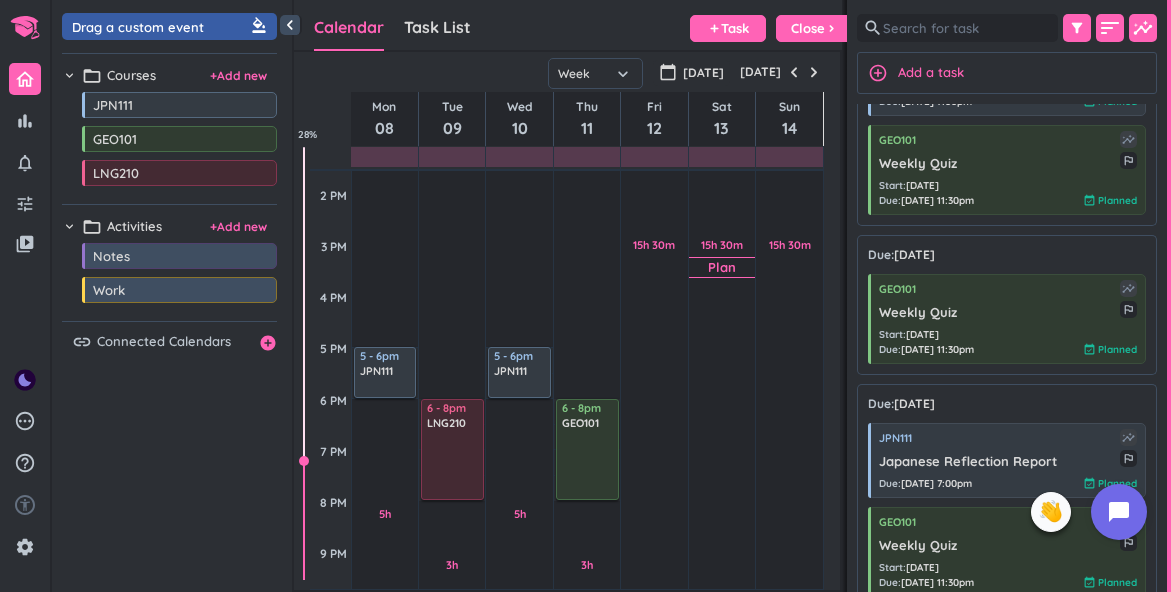 scroll, scrollTop: 506, scrollLeft: 0, axis: vertical 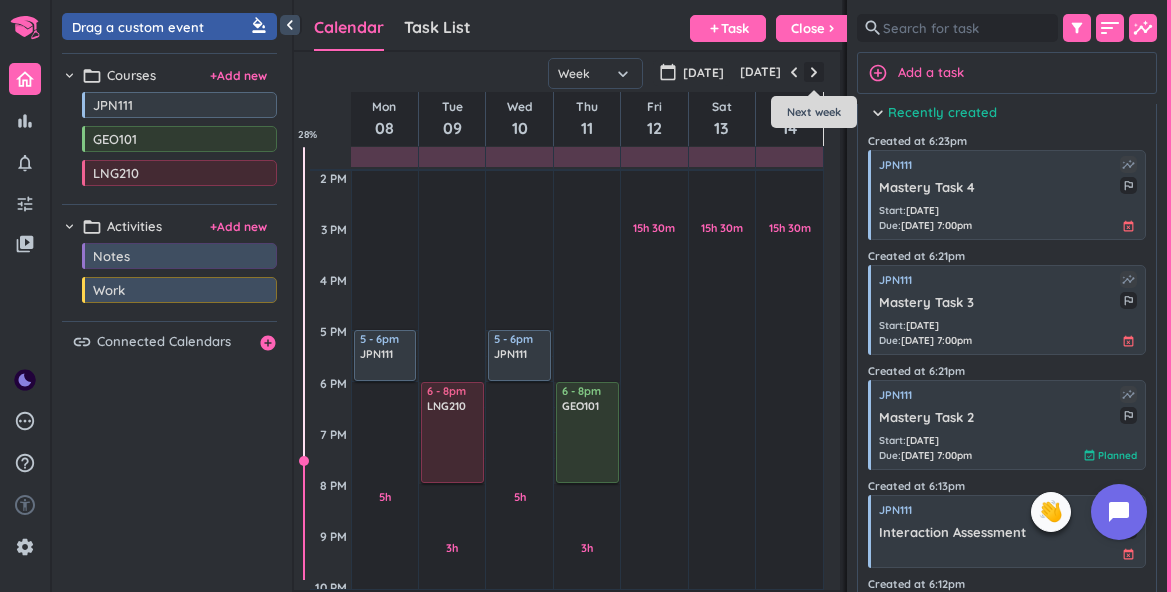 click at bounding box center (814, 72) 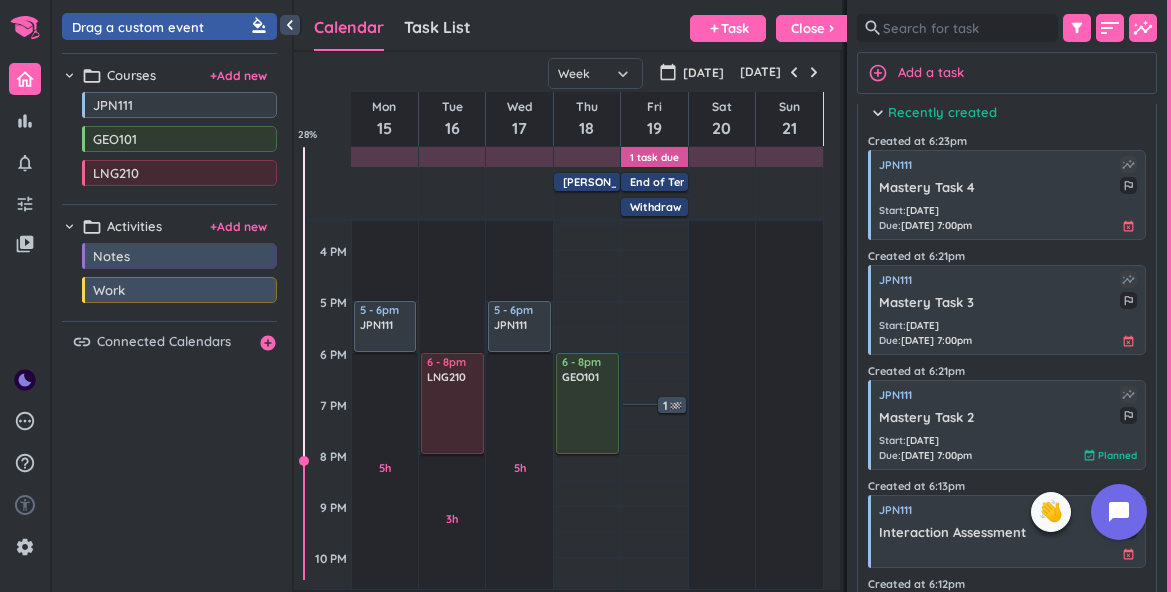 scroll, scrollTop: 633, scrollLeft: 0, axis: vertical 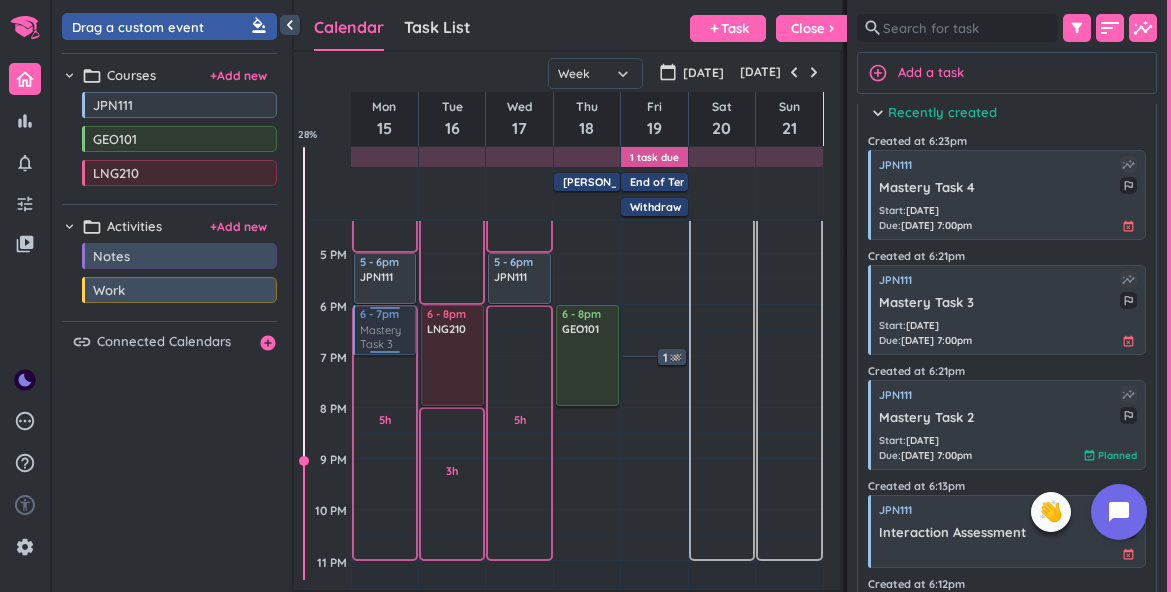 drag, startPoint x: 992, startPoint y: 305, endPoint x: 399, endPoint y: 307, distance: 593.00336 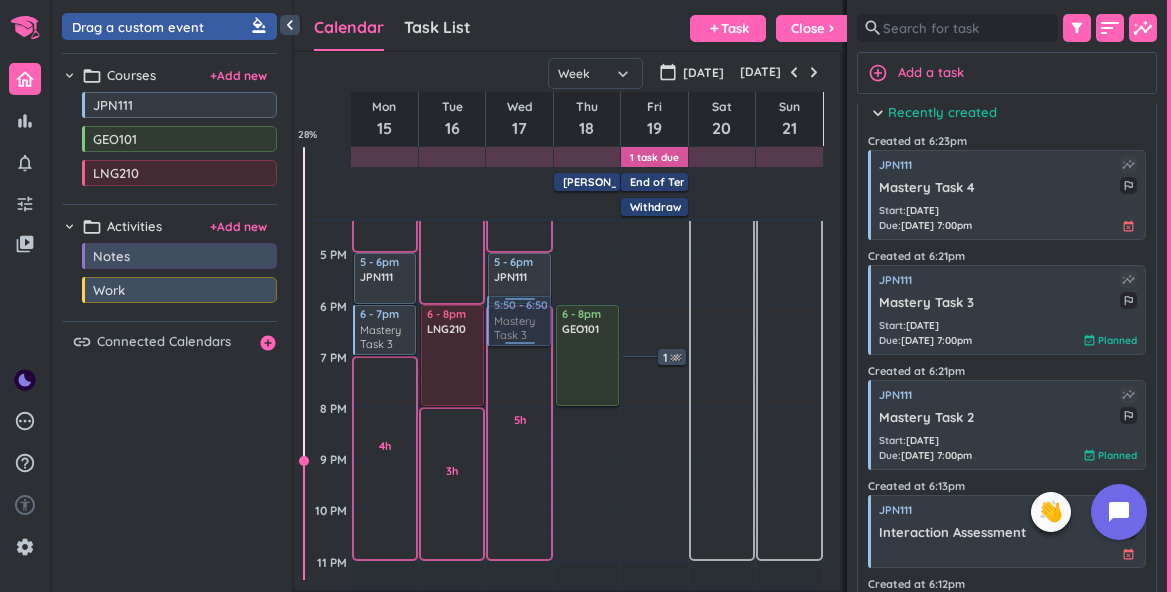 scroll, scrollTop: 632, scrollLeft: 0, axis: vertical 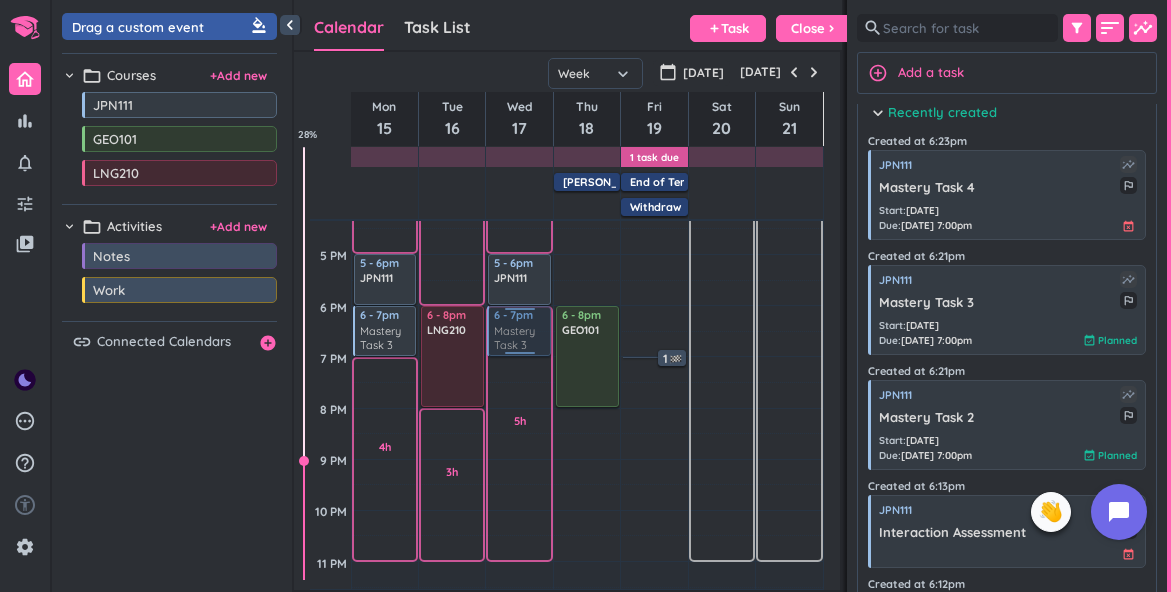 drag, startPoint x: 941, startPoint y: 314, endPoint x: 513, endPoint y: 306, distance: 428.07477 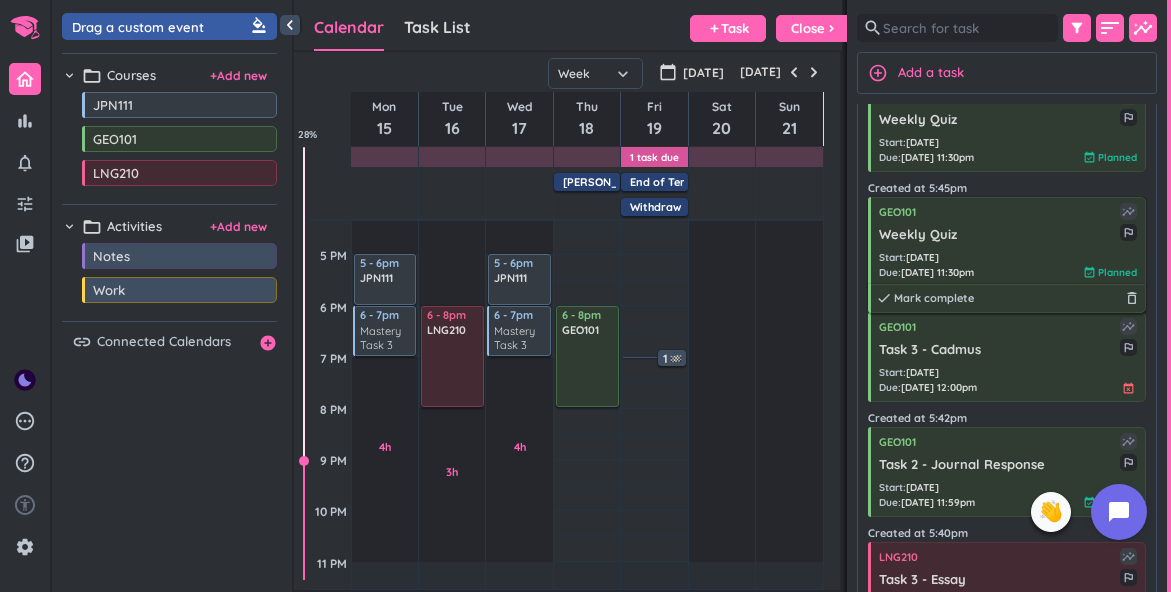 scroll, scrollTop: 1381, scrollLeft: 0, axis: vertical 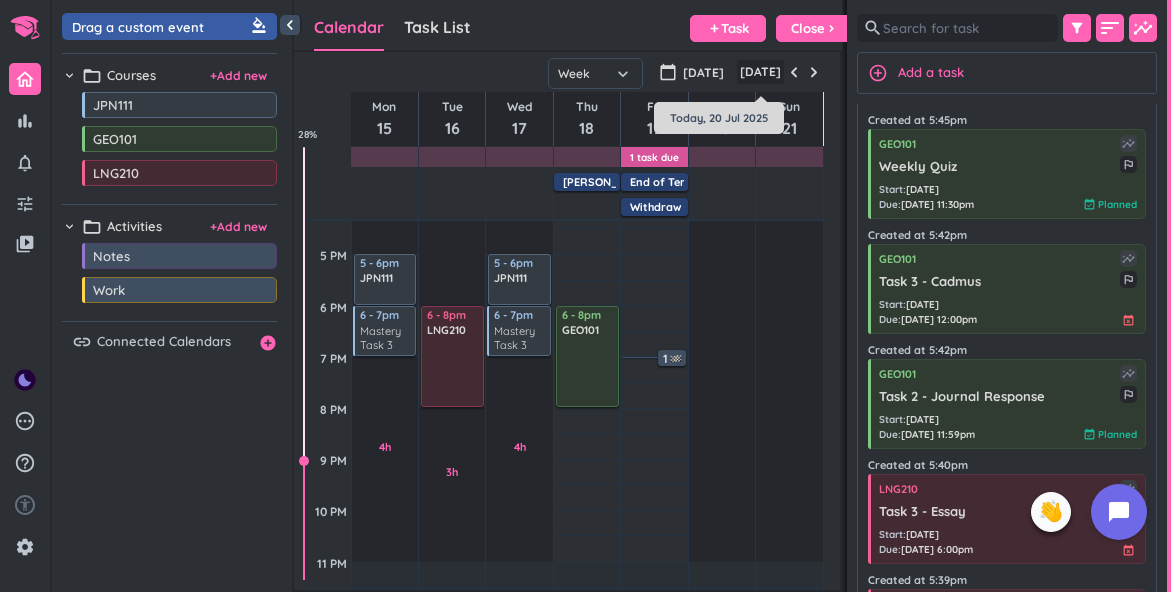 click on "[DATE]" at bounding box center (760, 72) 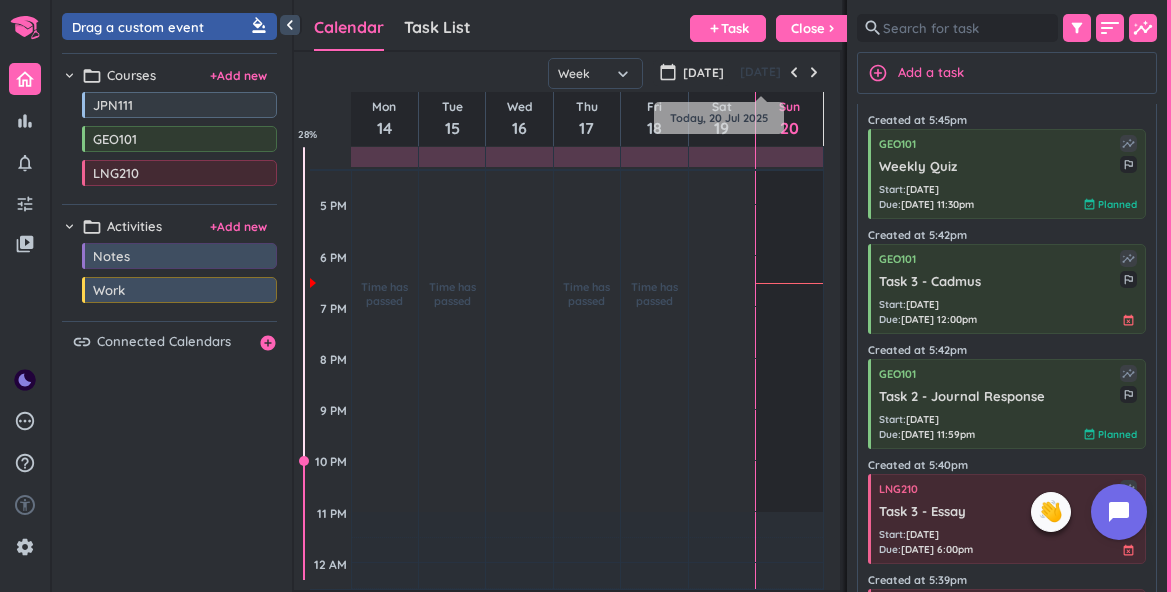 scroll, scrollTop: 155, scrollLeft: 0, axis: vertical 